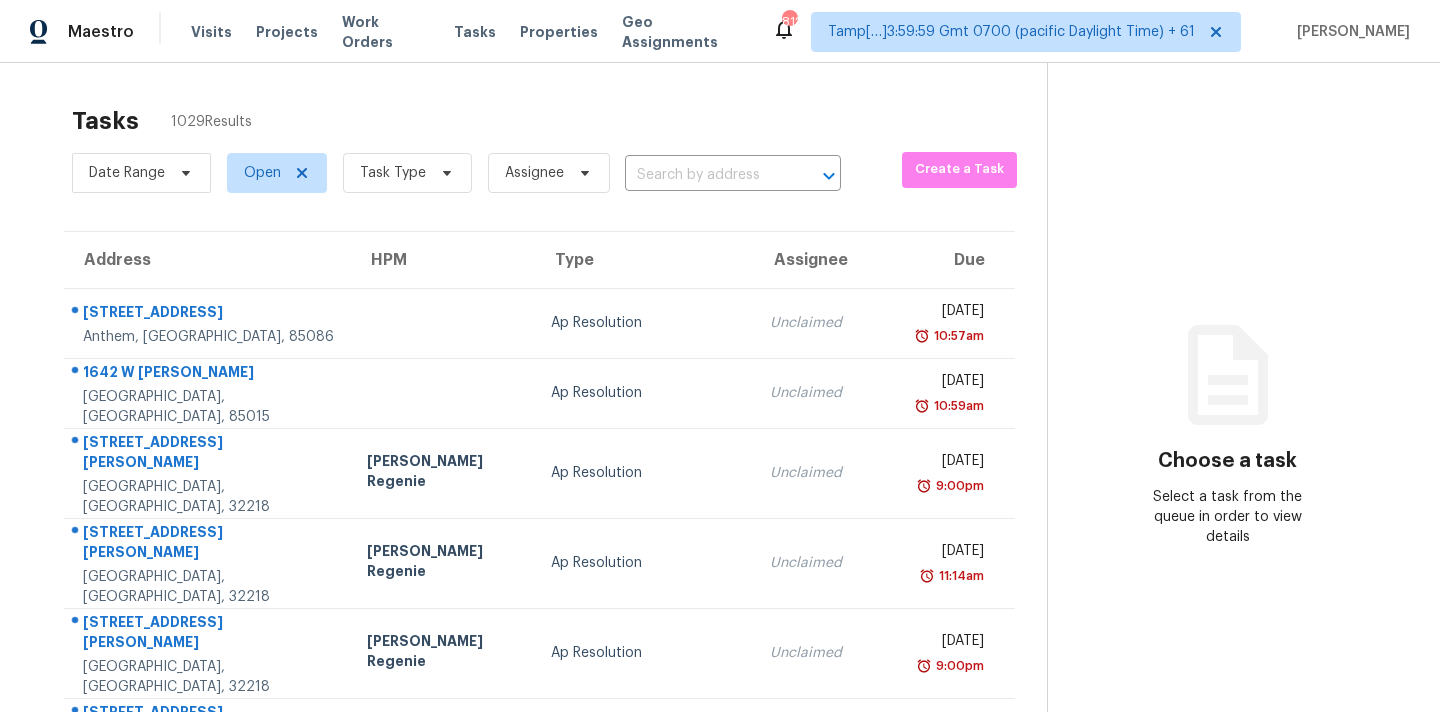scroll, scrollTop: 0, scrollLeft: 0, axis: both 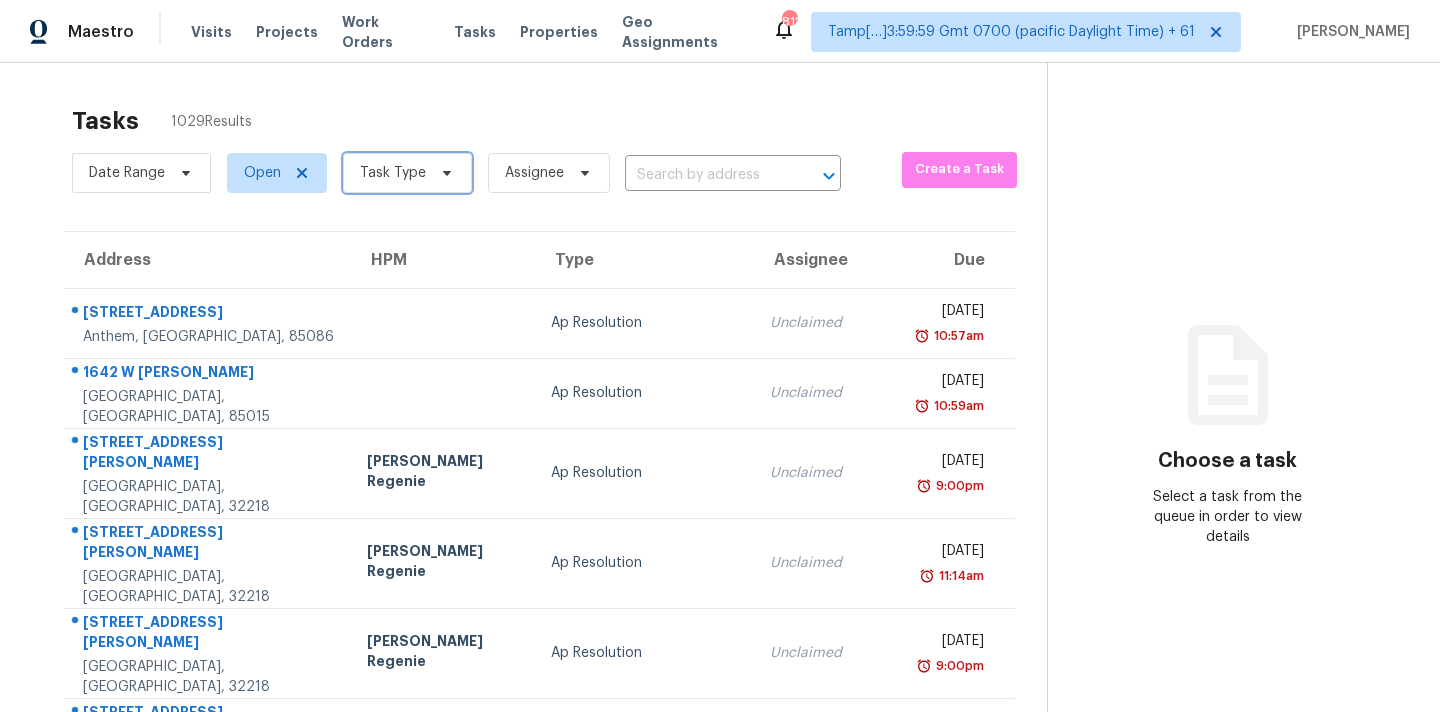 click 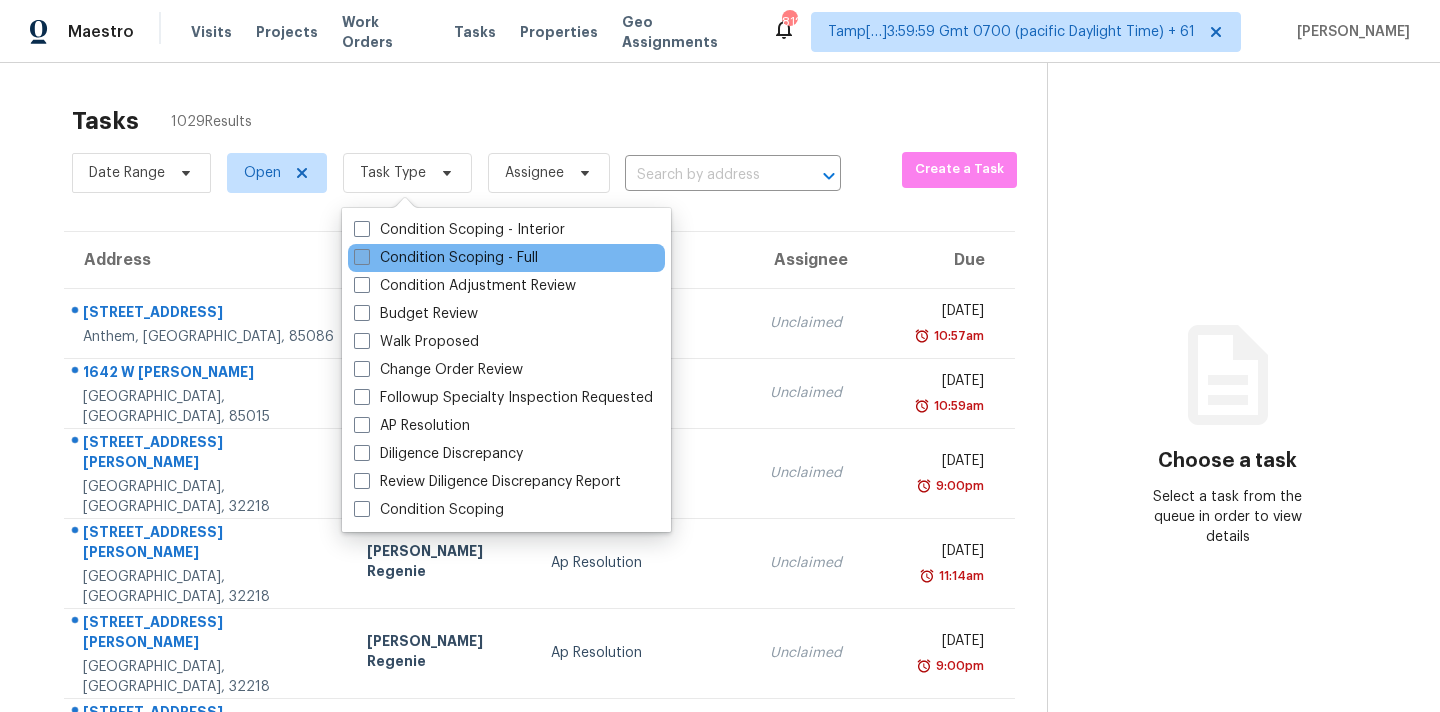 click on "Condition Scoping - Full" at bounding box center [446, 258] 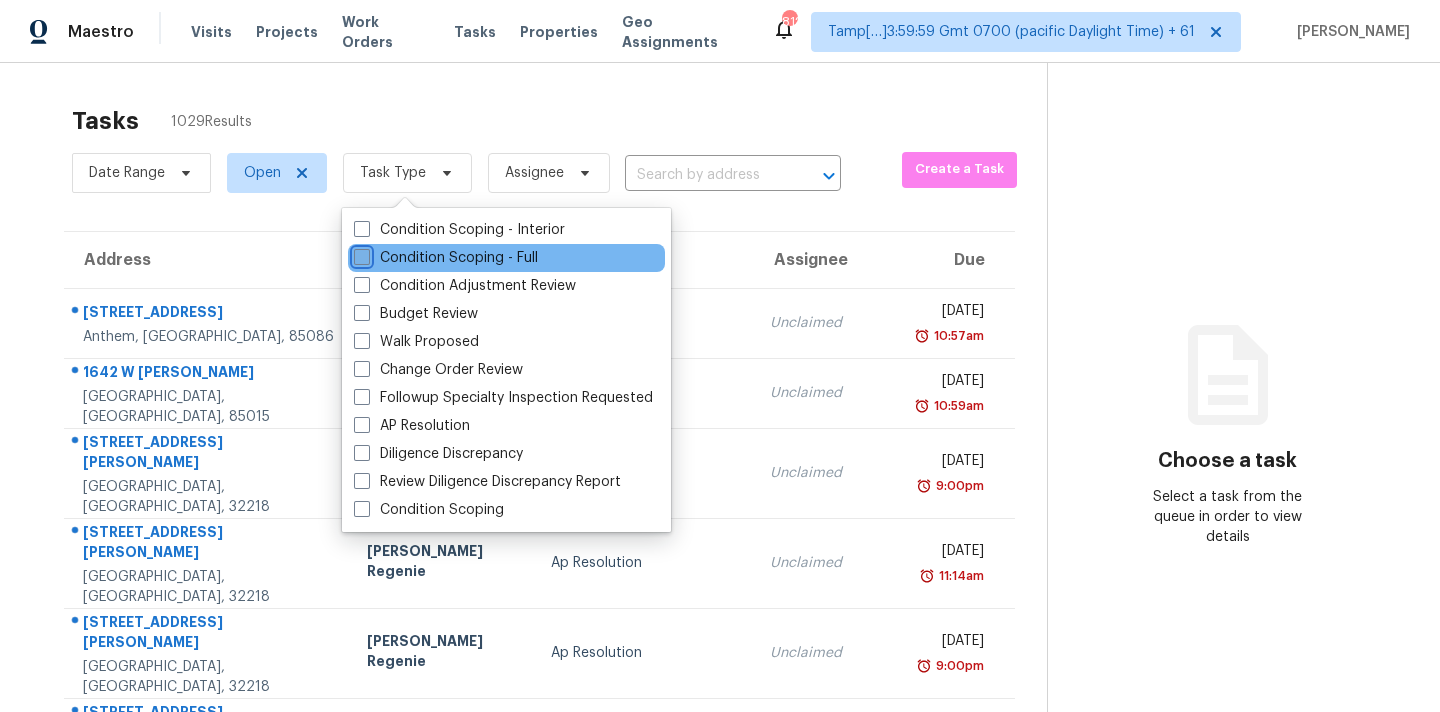 click on "Condition Scoping - Full" at bounding box center (360, 254) 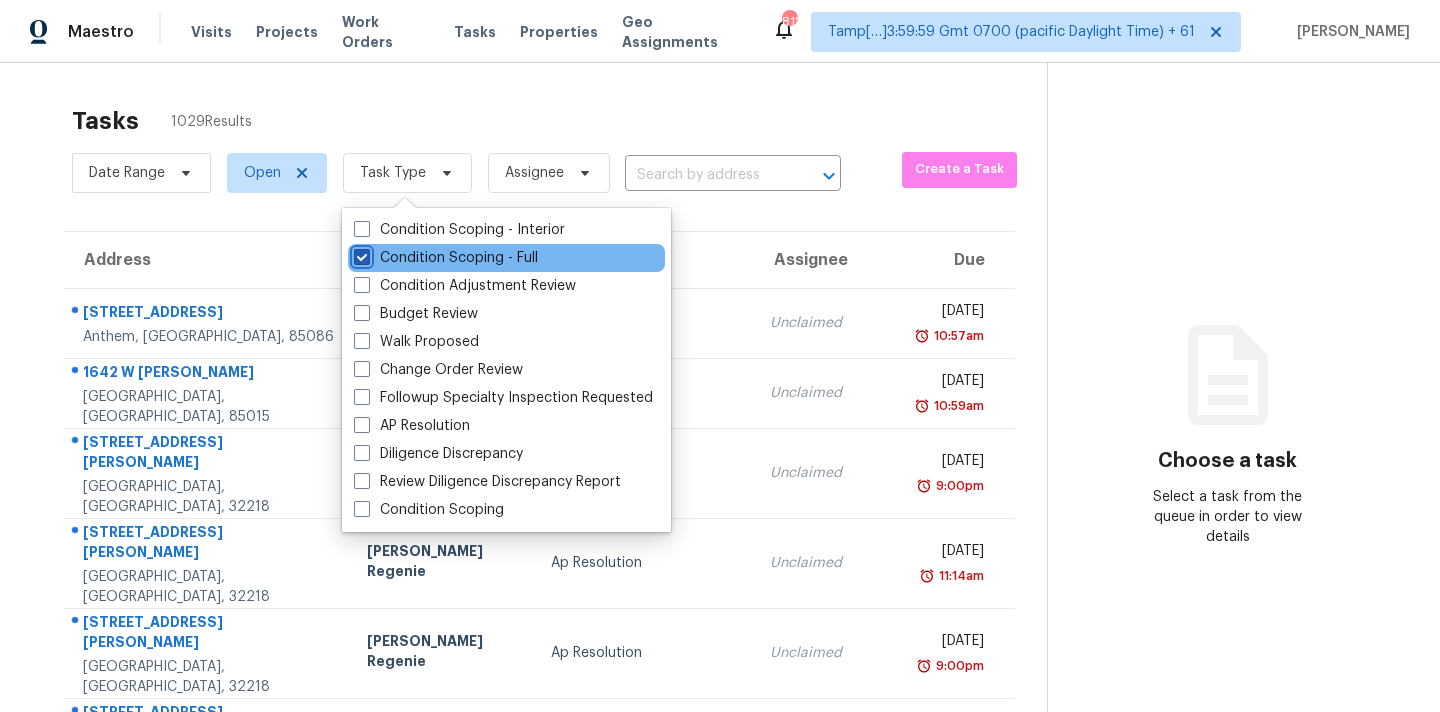 checkbox on "true" 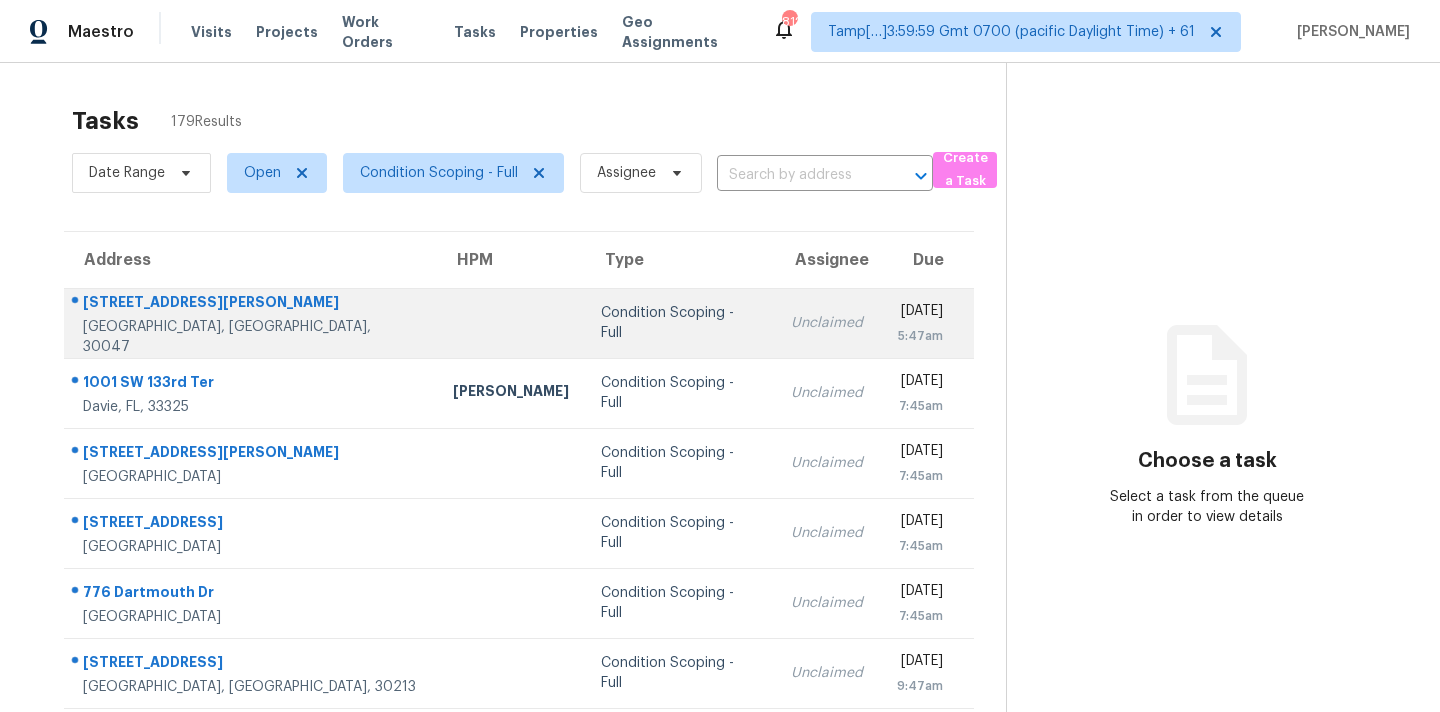 click on "Unclaimed" at bounding box center [827, 323] 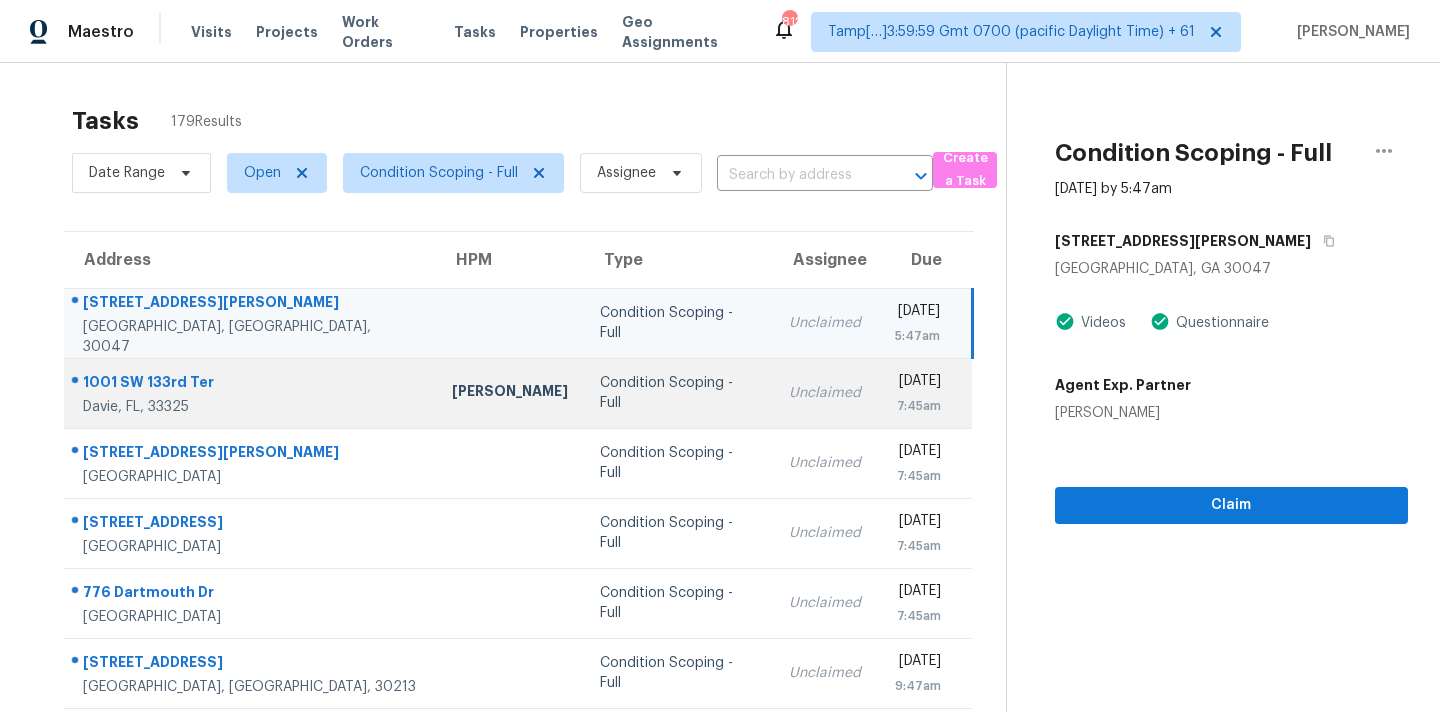 scroll, scrollTop: 329, scrollLeft: 0, axis: vertical 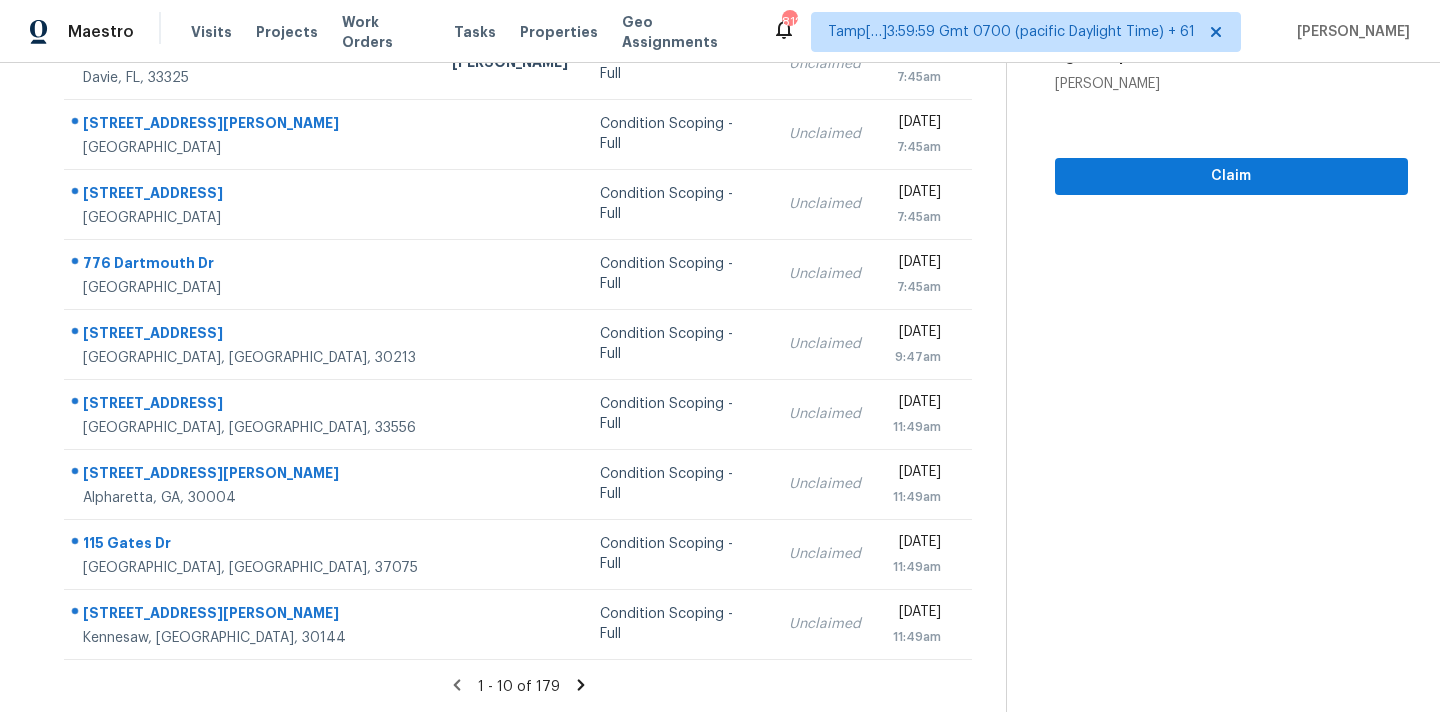 click 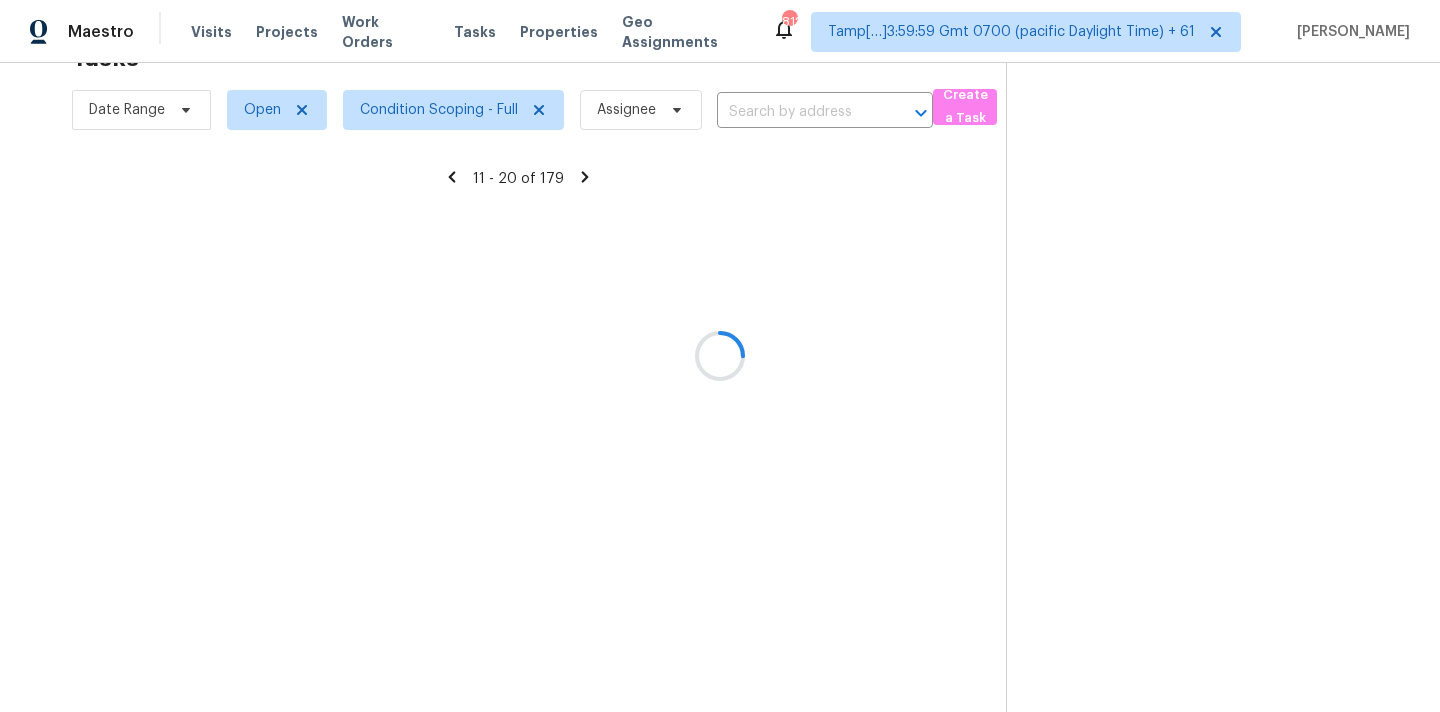 scroll, scrollTop: 329, scrollLeft: 0, axis: vertical 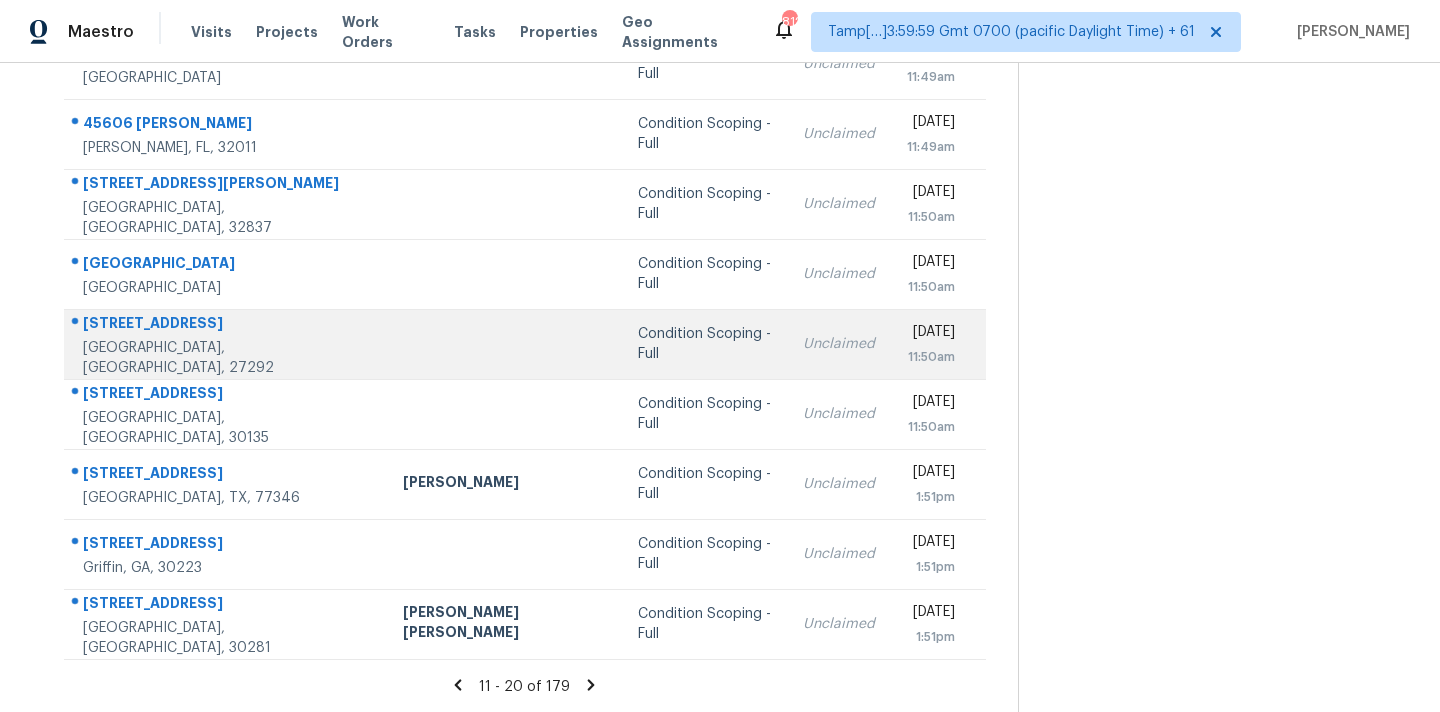 click on "Condition Scoping - Full" at bounding box center (704, 344) 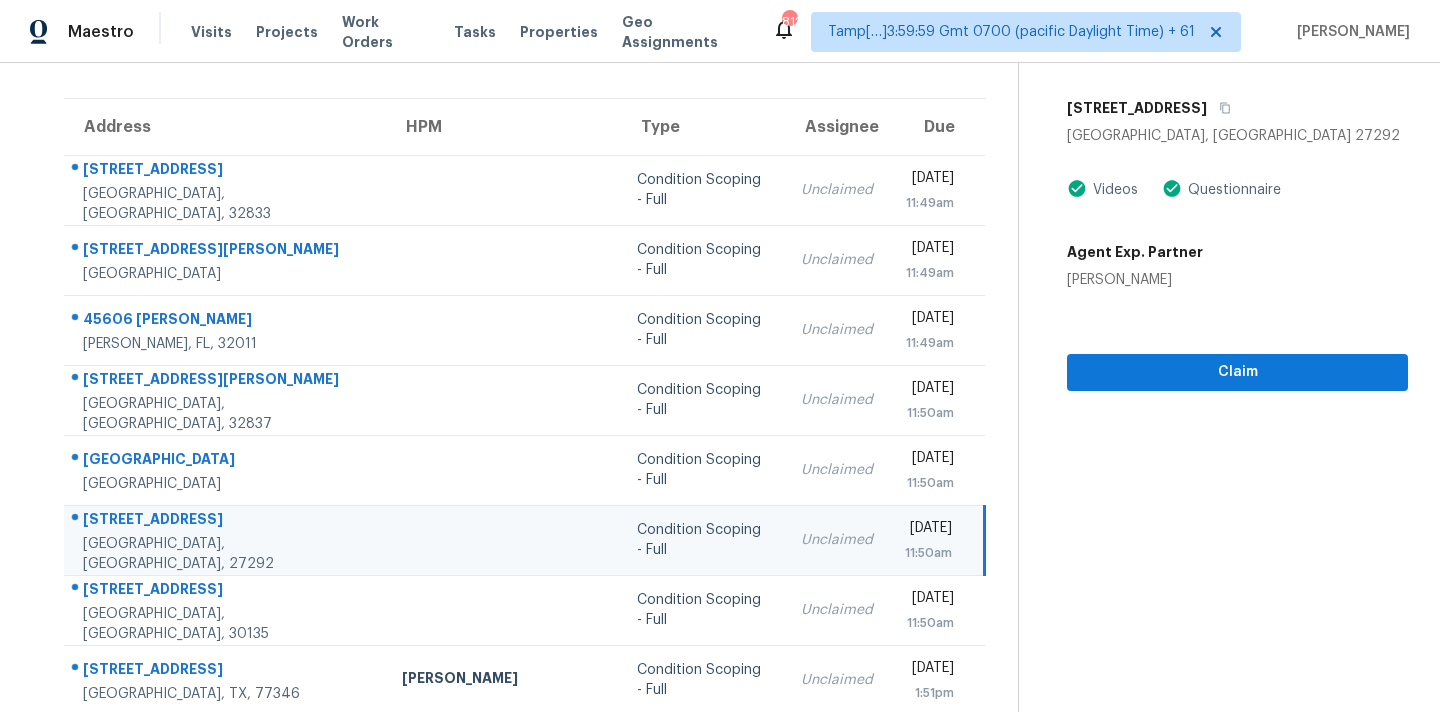 scroll, scrollTop: 37, scrollLeft: 0, axis: vertical 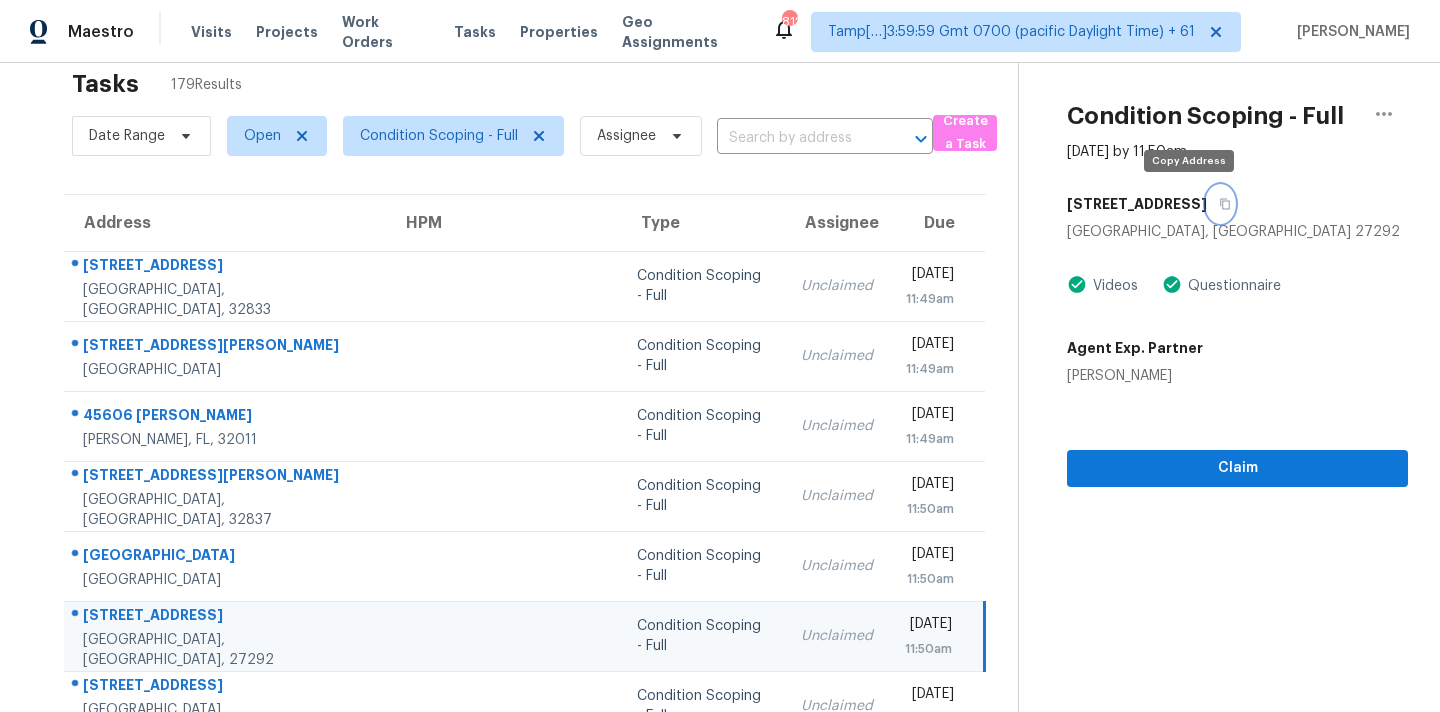 click 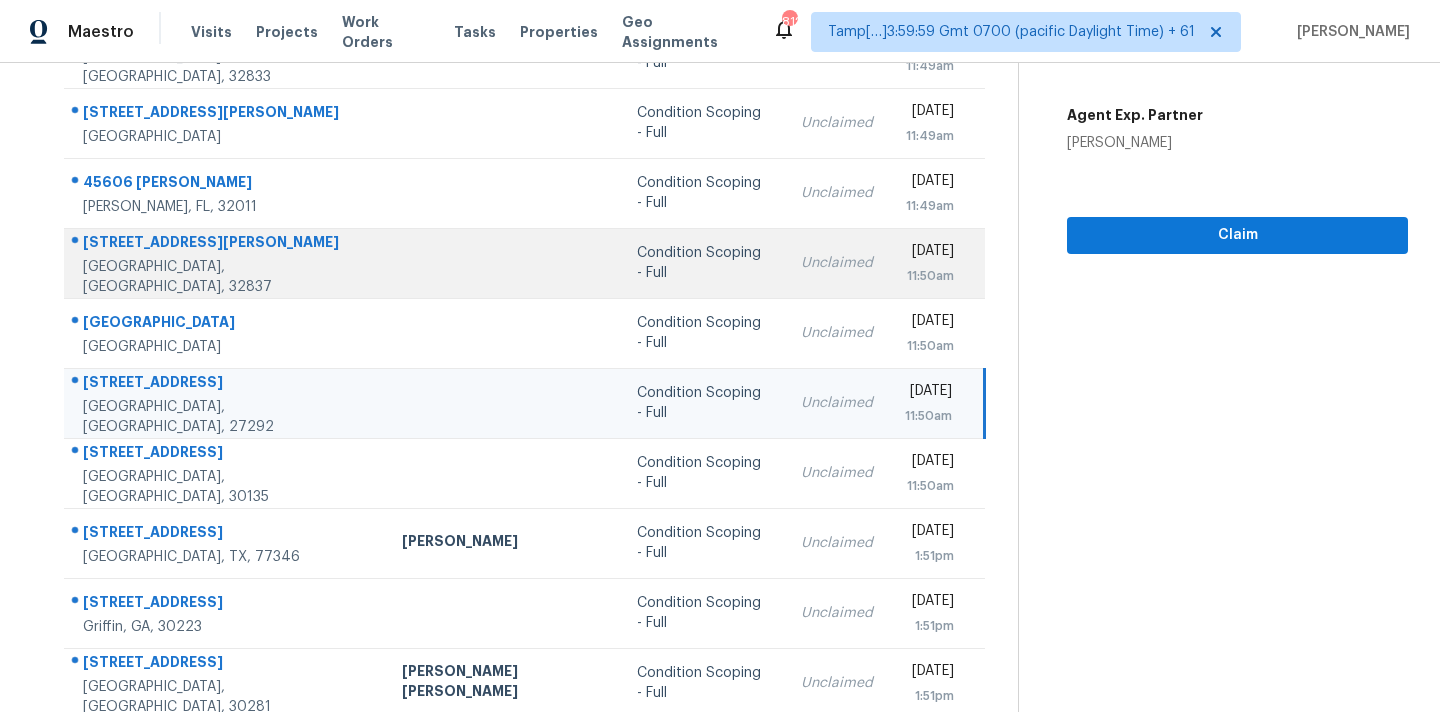 scroll, scrollTop: 329, scrollLeft: 0, axis: vertical 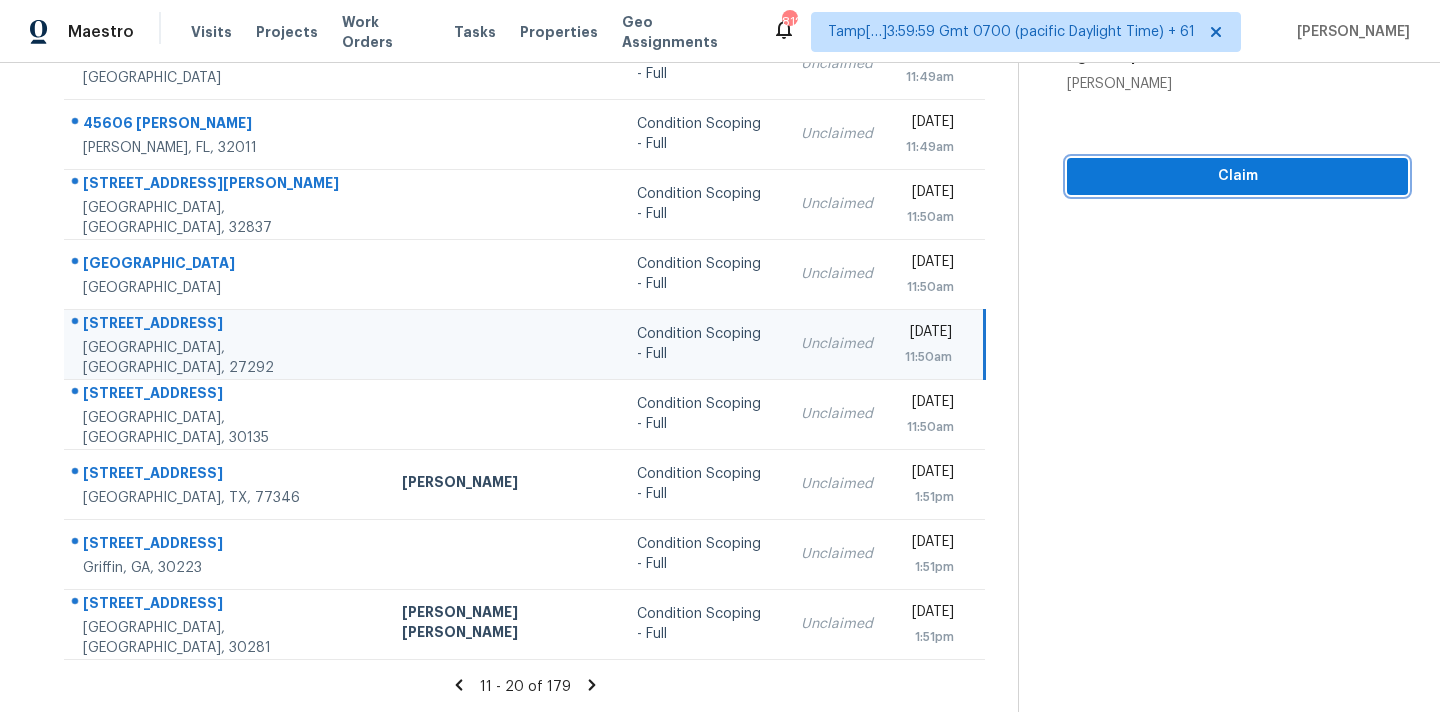 click on "Claim" at bounding box center (1237, 176) 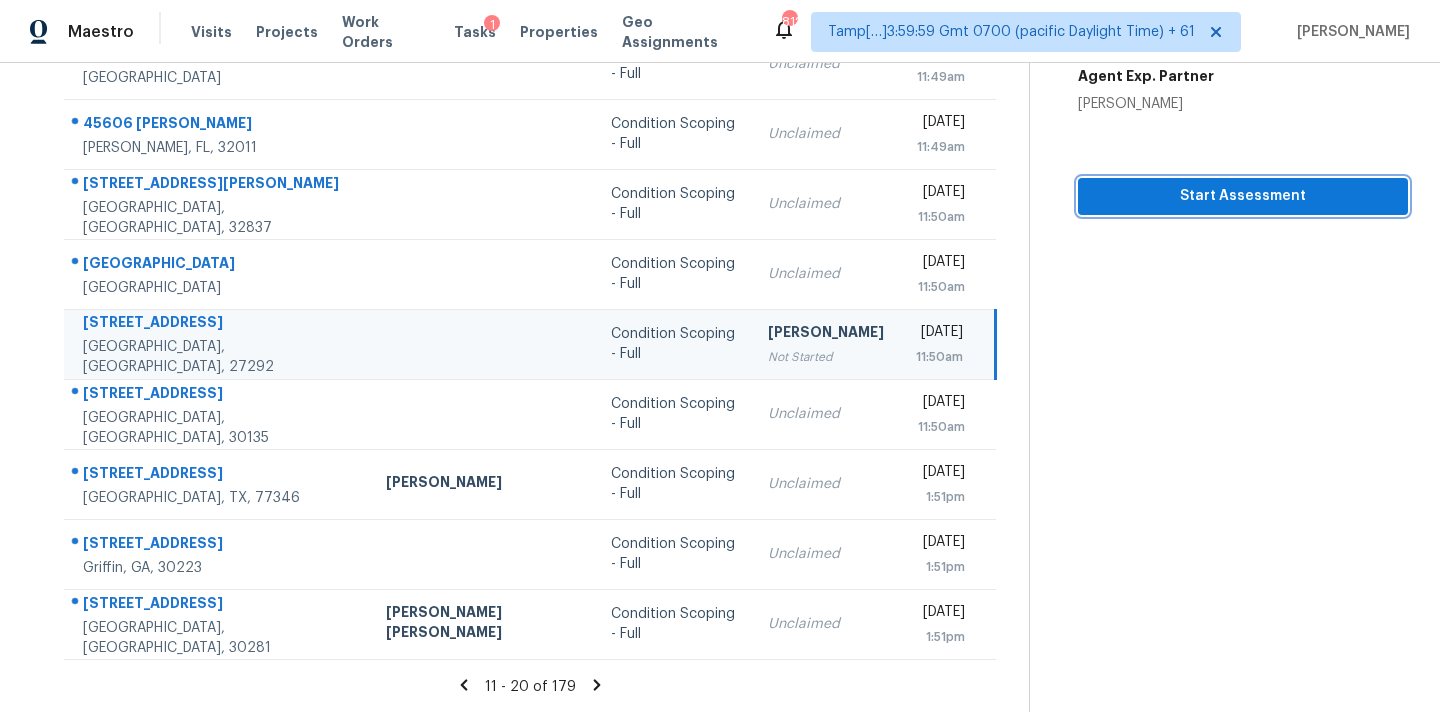 click on "Start Assessment" at bounding box center (1243, 196) 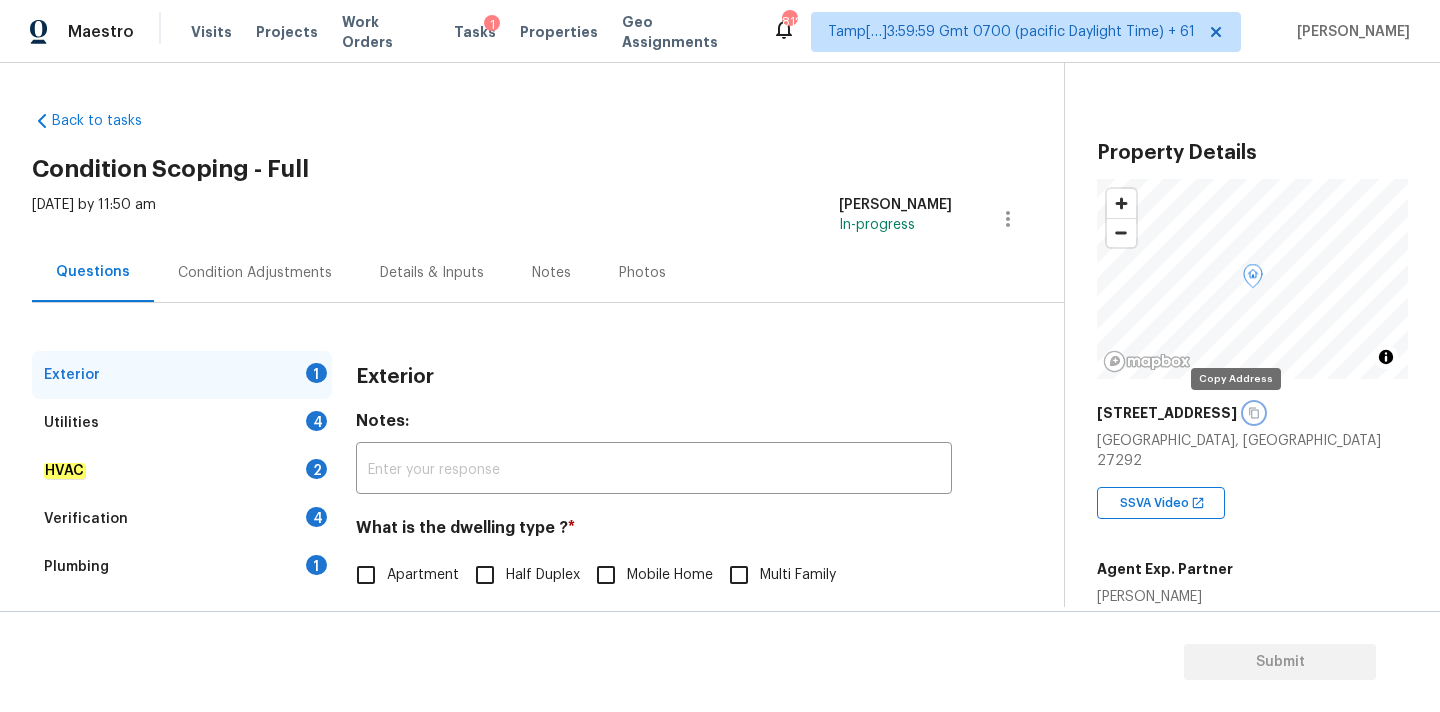 click 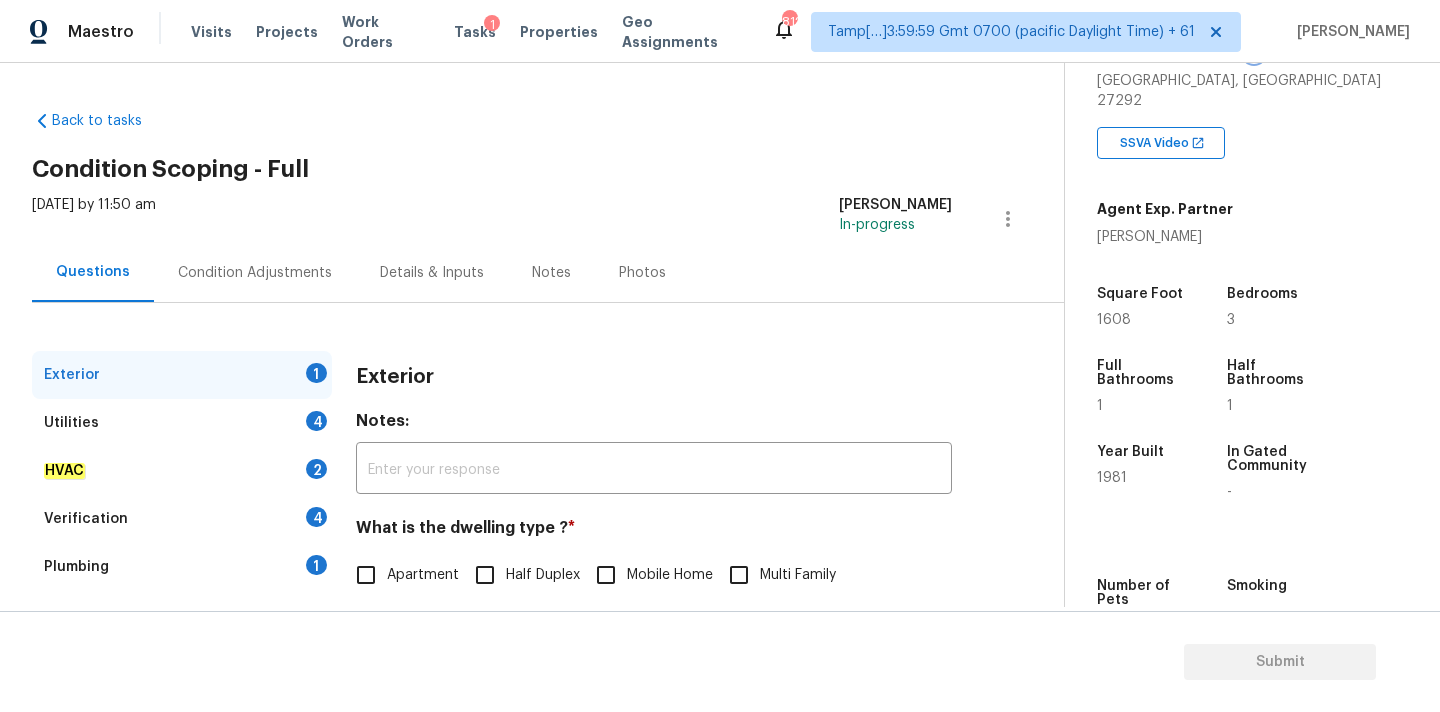 scroll, scrollTop: 492, scrollLeft: 0, axis: vertical 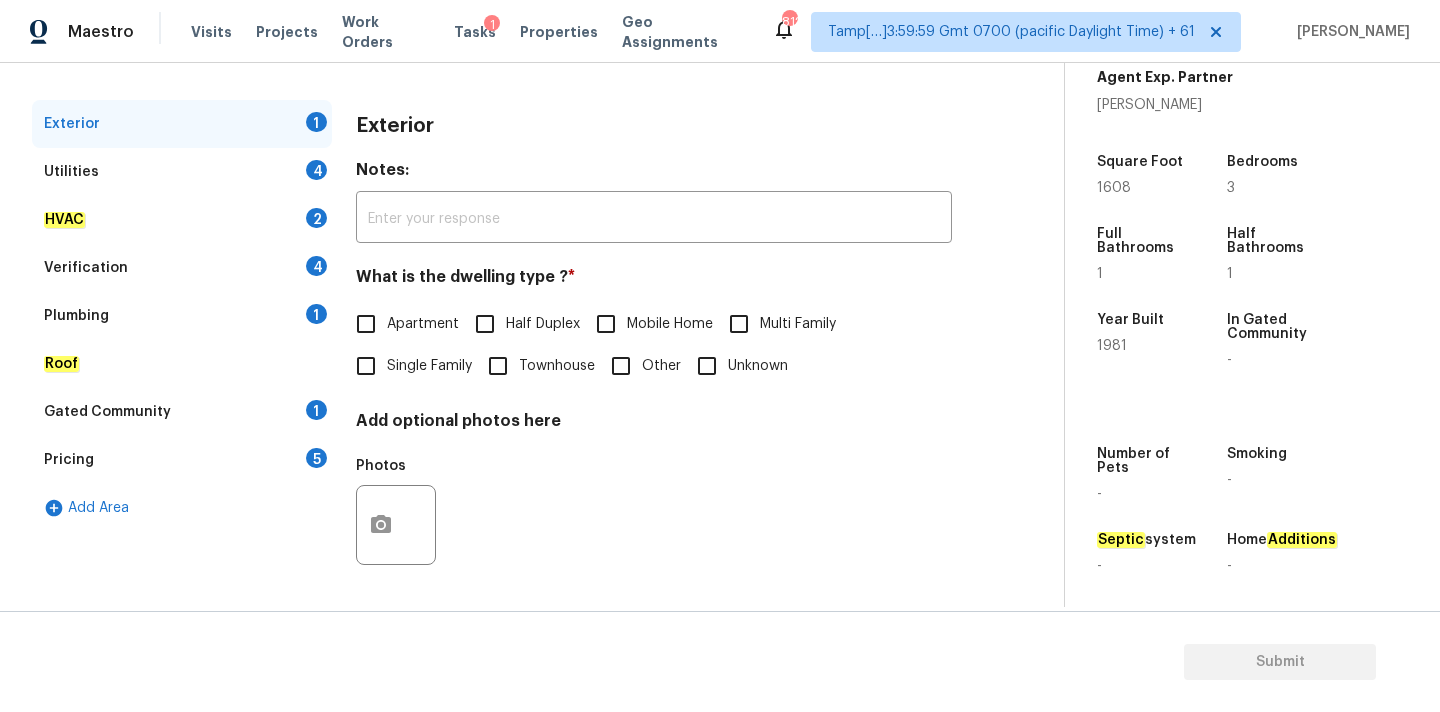 click on "Single Family" at bounding box center [408, 366] 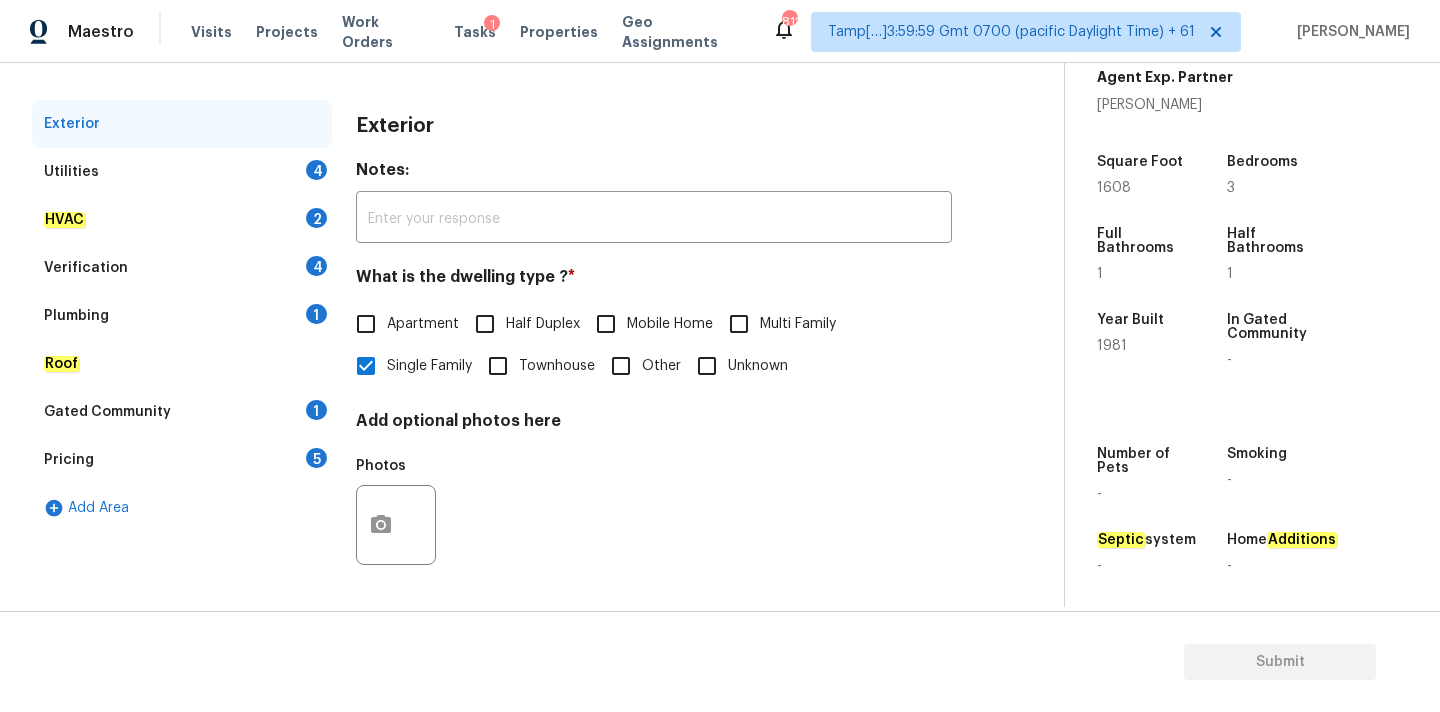 click on "Utilities 4" at bounding box center (182, 172) 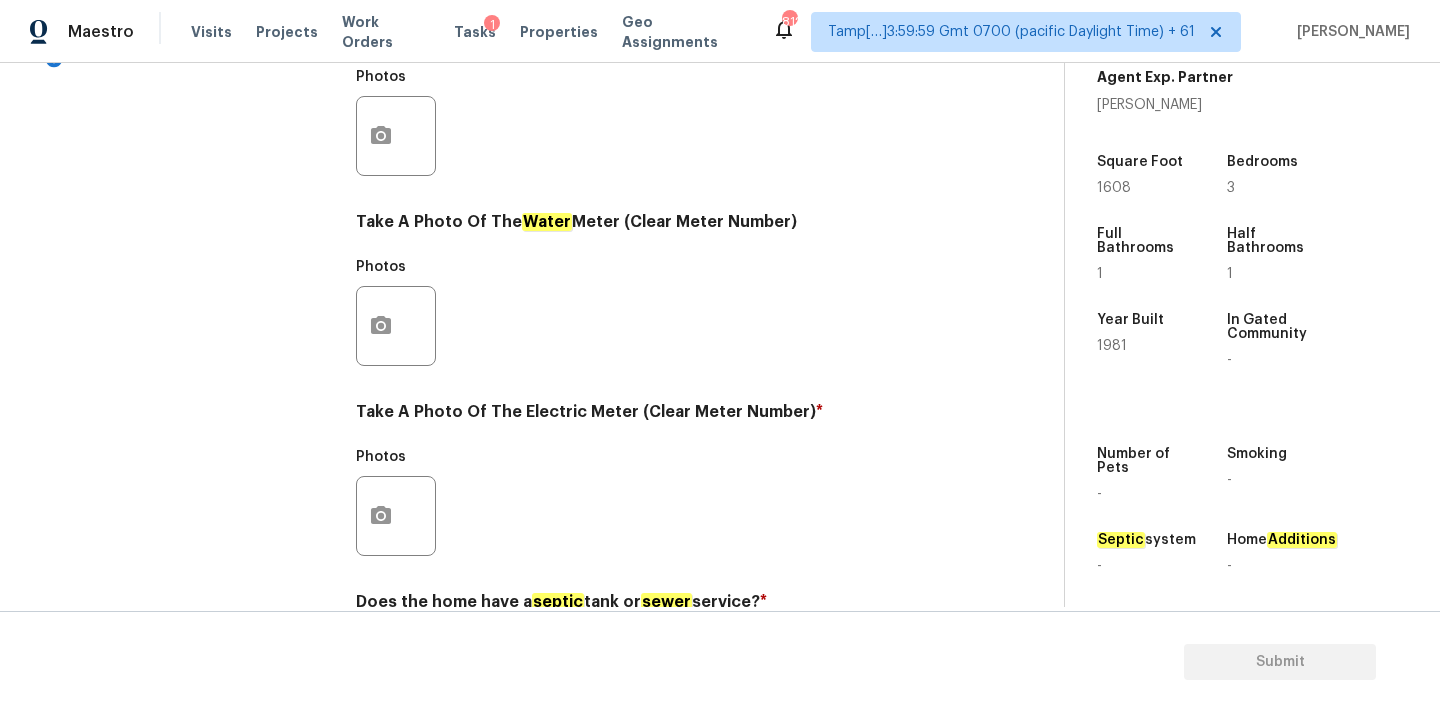 scroll, scrollTop: 793, scrollLeft: 0, axis: vertical 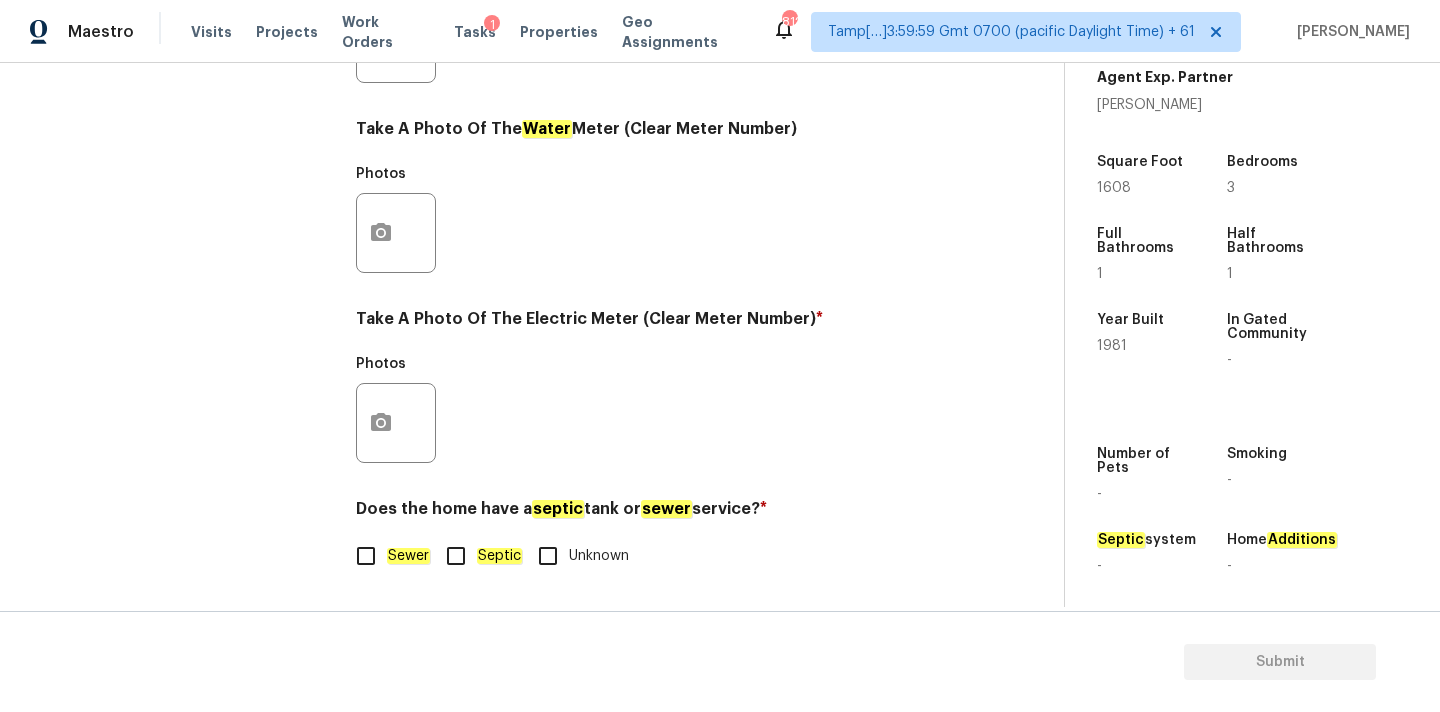click on "Septic" at bounding box center [456, 556] 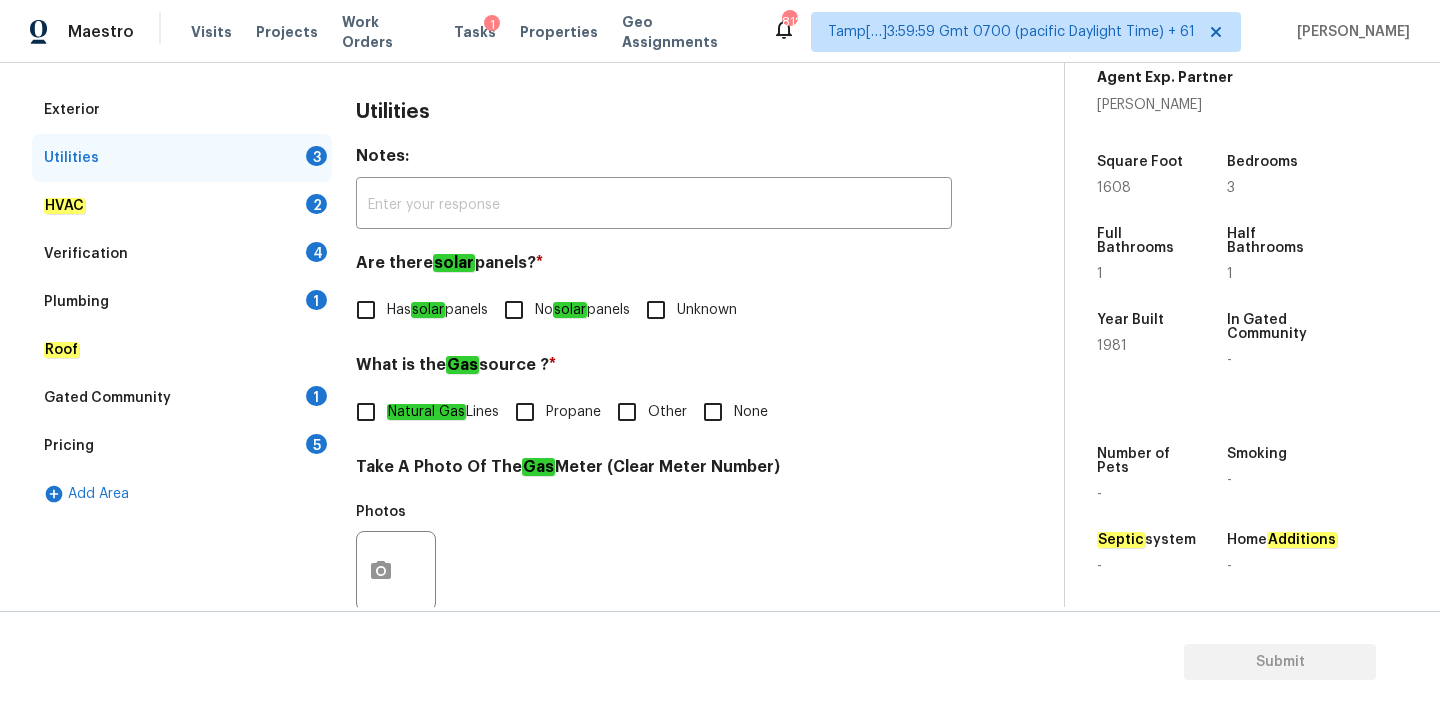 click on "Plumbing 1" at bounding box center (182, 302) 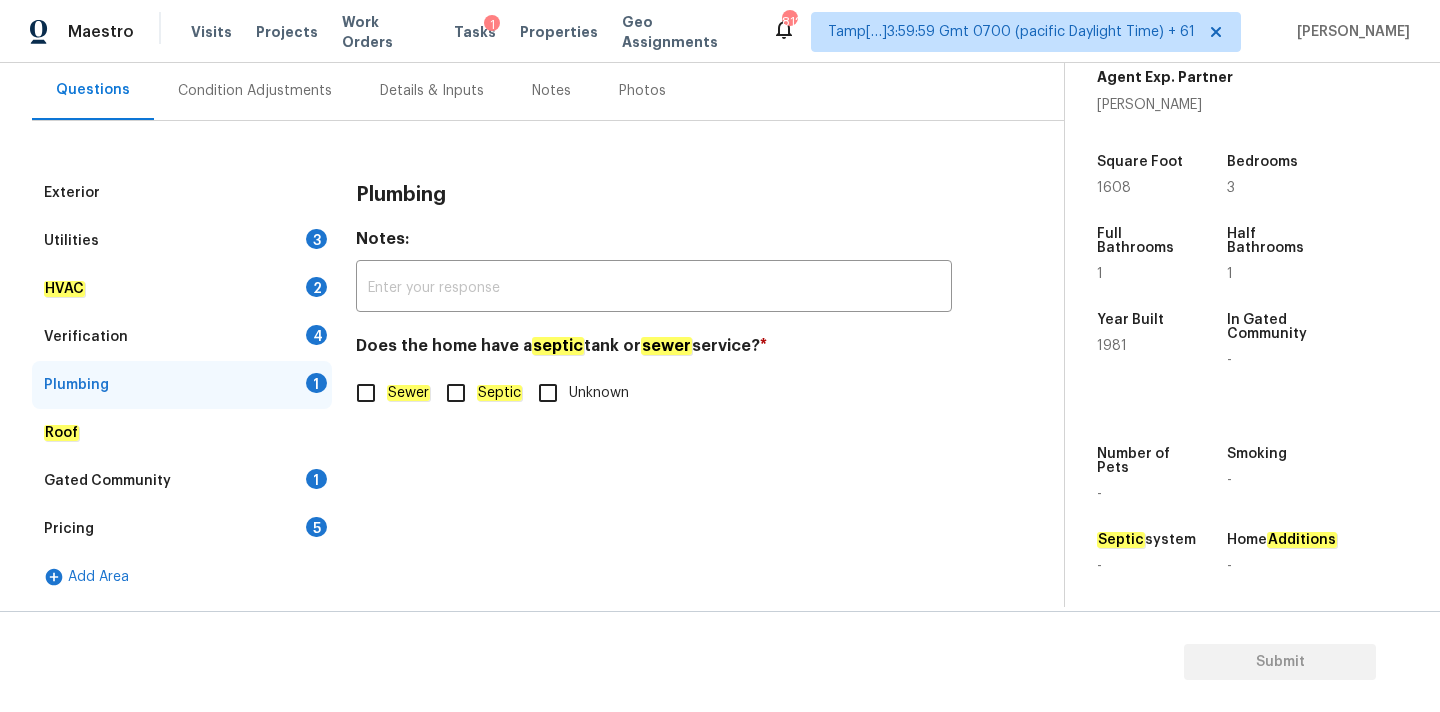 click on "Septic" at bounding box center [456, 393] 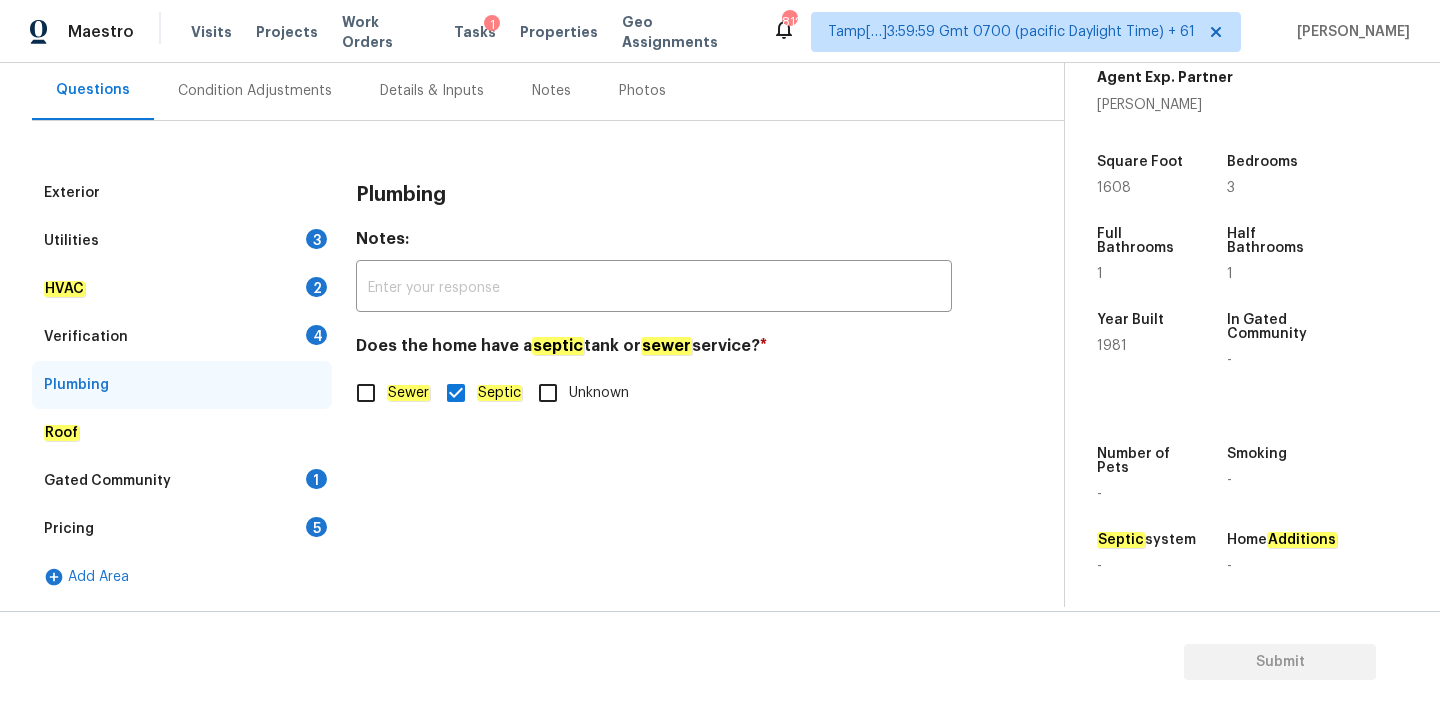 click on "Condition Adjustments" at bounding box center [255, 91] 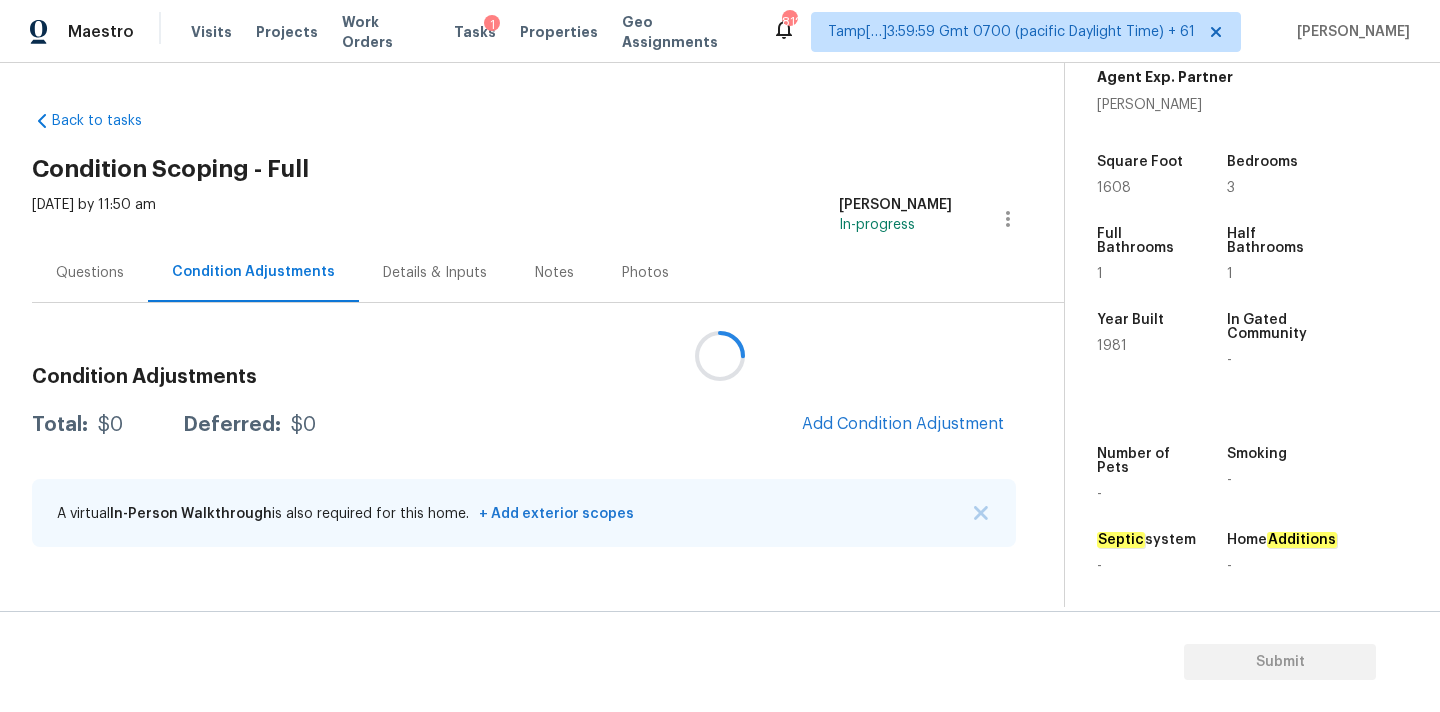 scroll, scrollTop: 0, scrollLeft: 0, axis: both 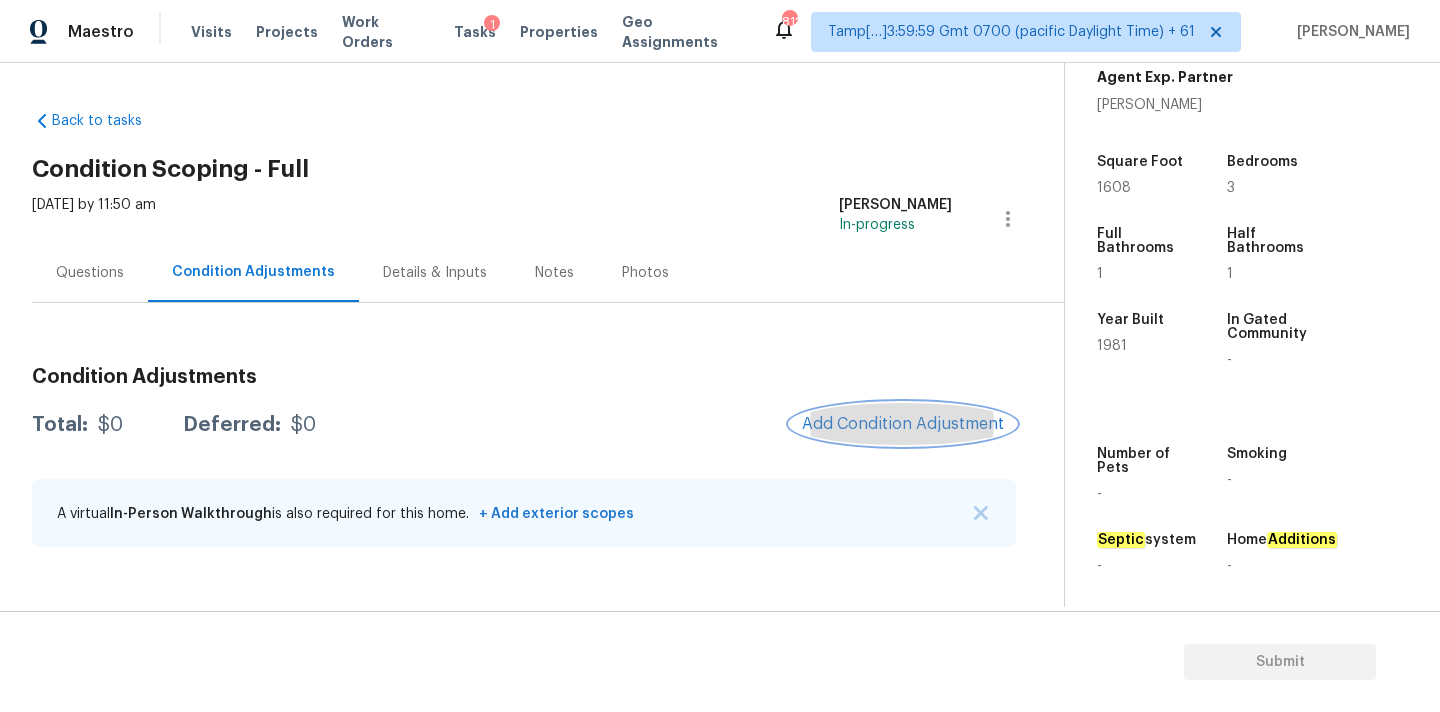 click on "Add Condition Adjustment" at bounding box center (903, 424) 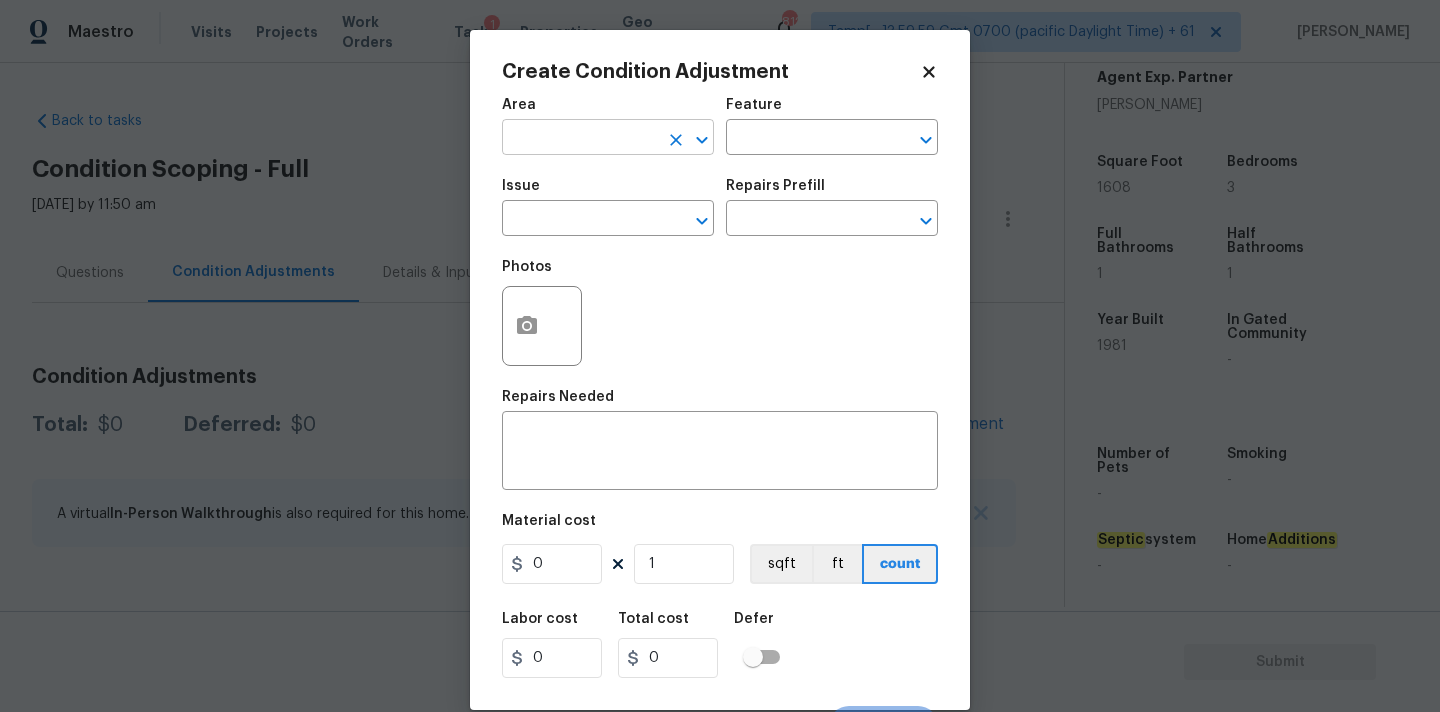 click at bounding box center (580, 139) 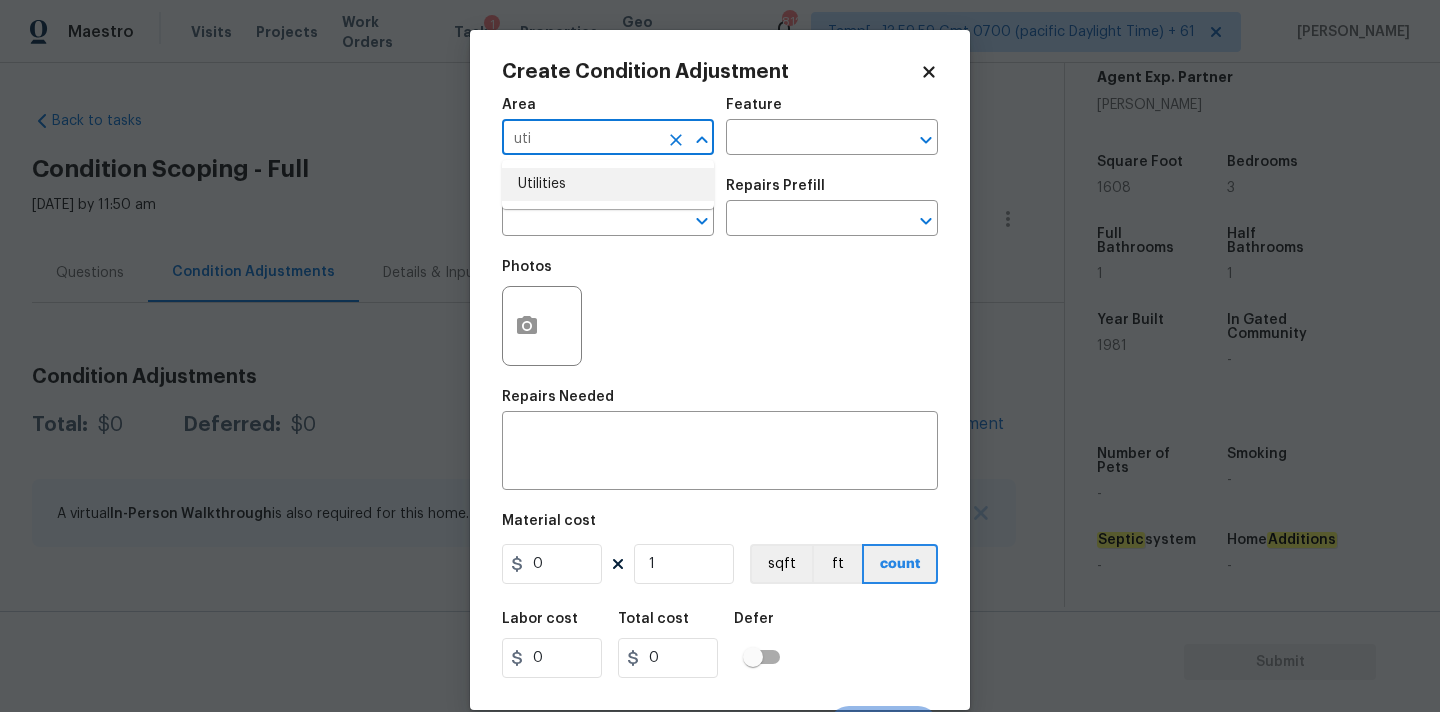click on "Utilities" at bounding box center (608, 184) 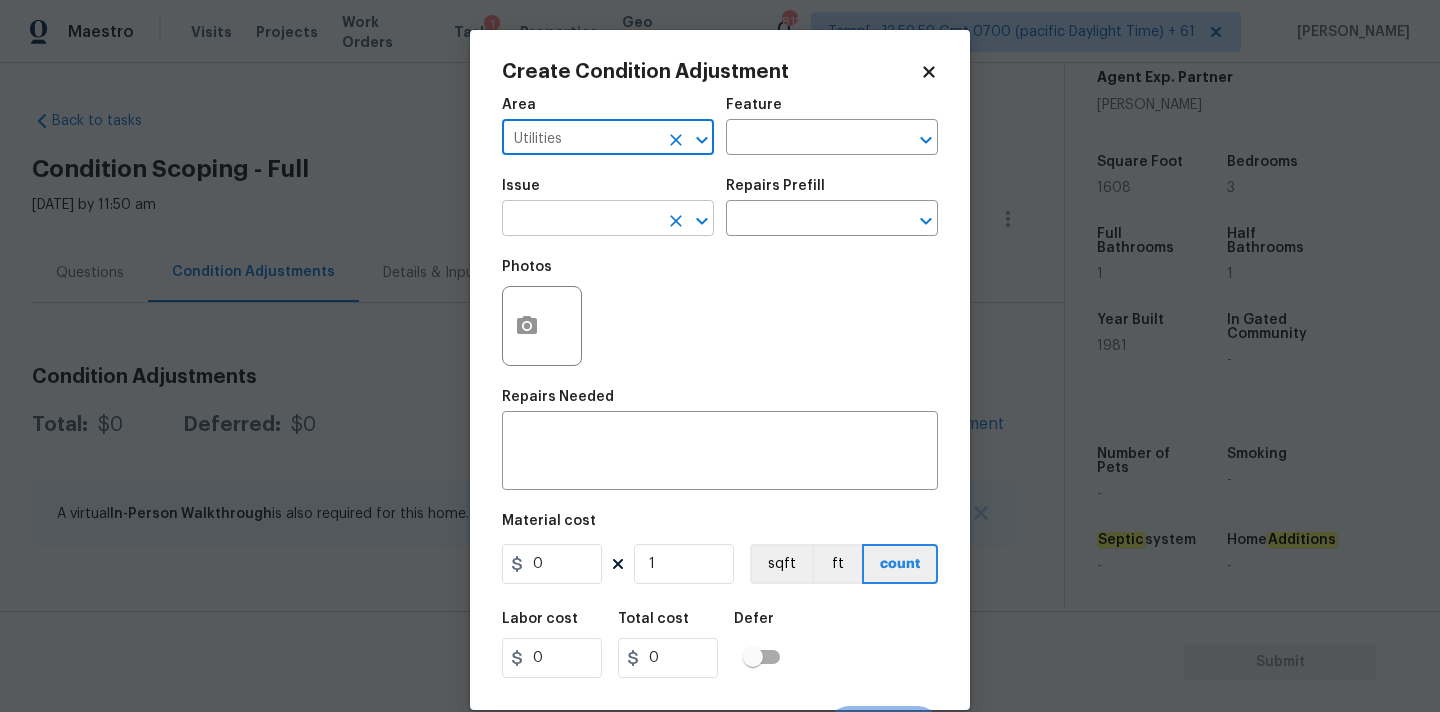 type on "Utilities" 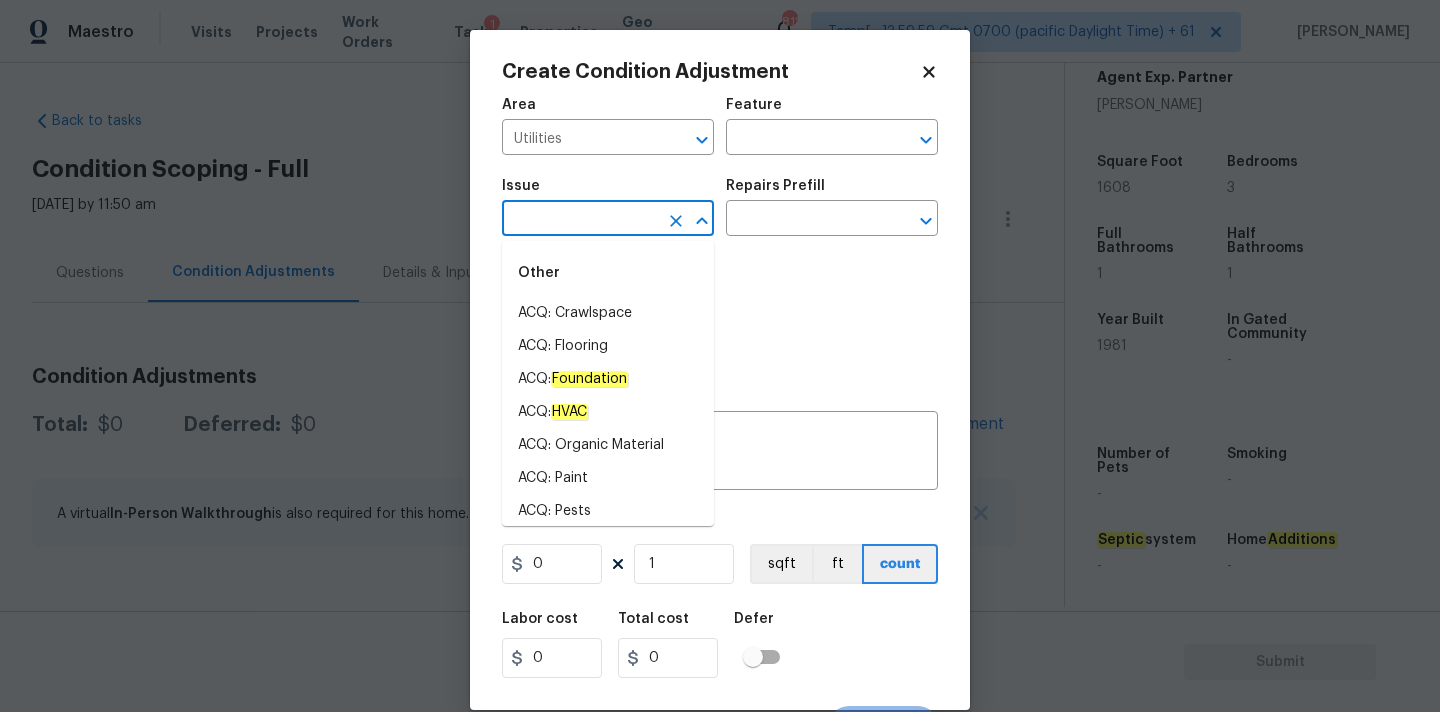 click at bounding box center (580, 220) 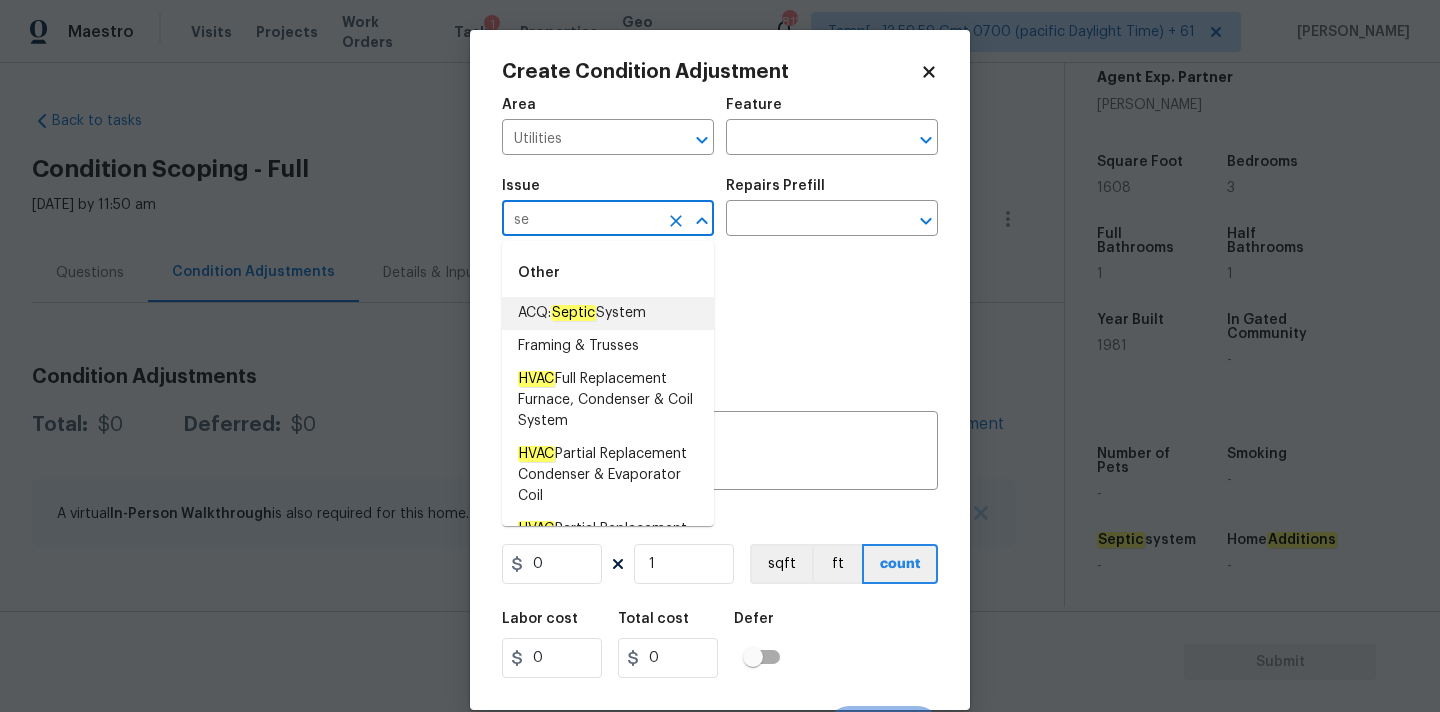click on "Septic" at bounding box center (573, 313) 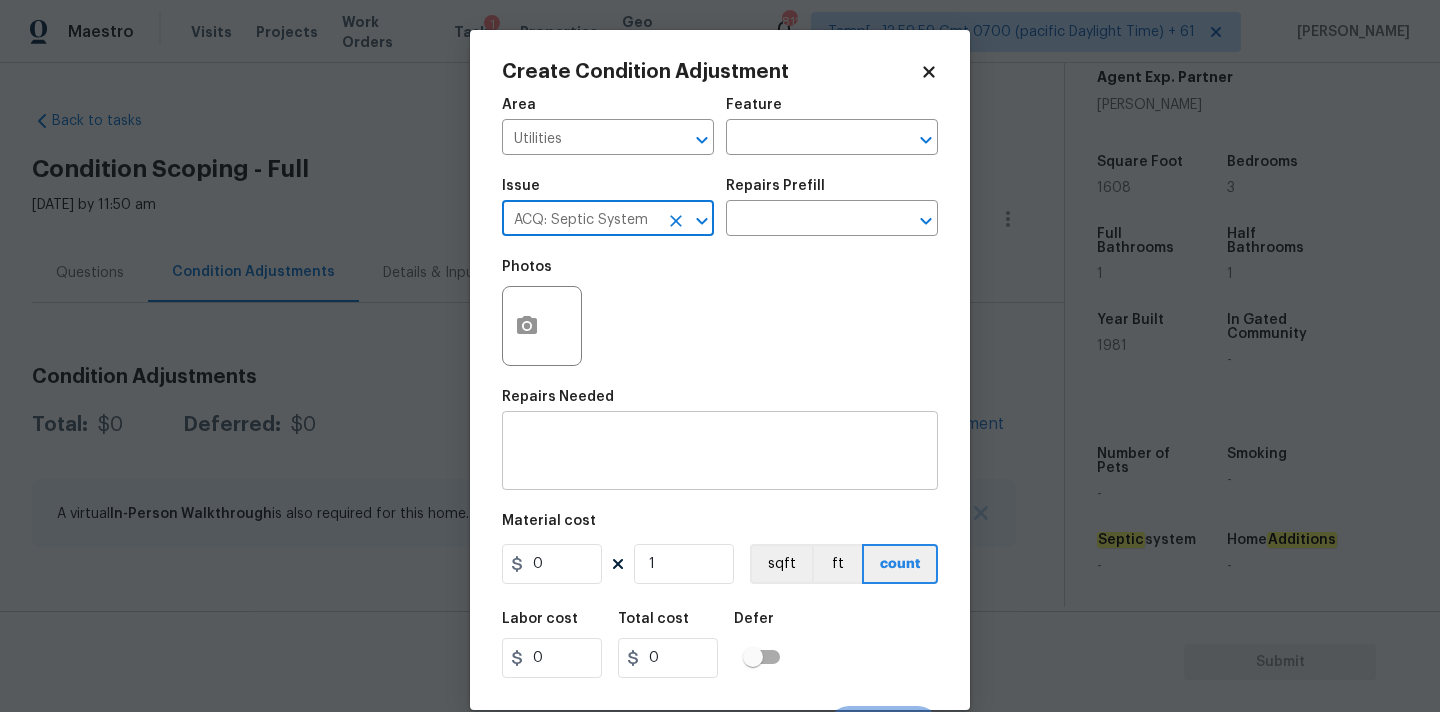 type on "ACQ: Septic System" 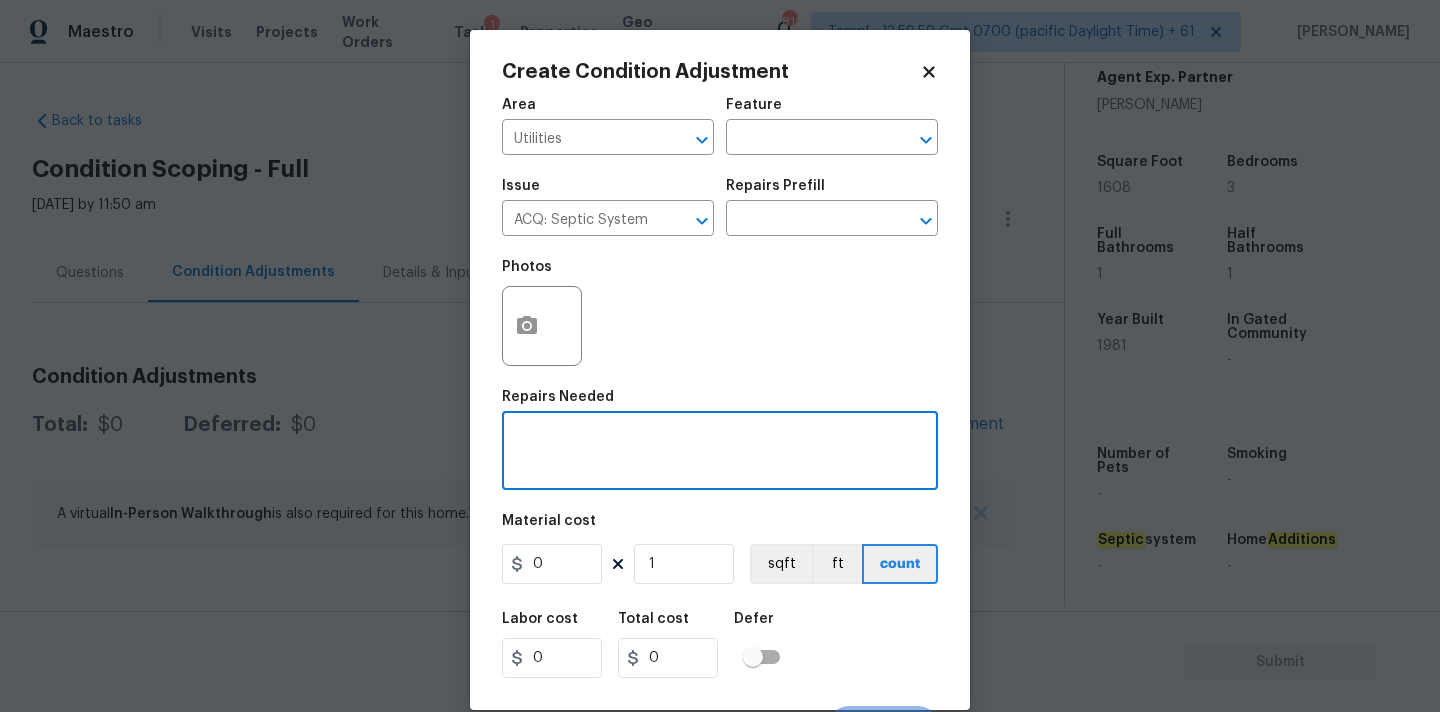 click at bounding box center (720, 453) 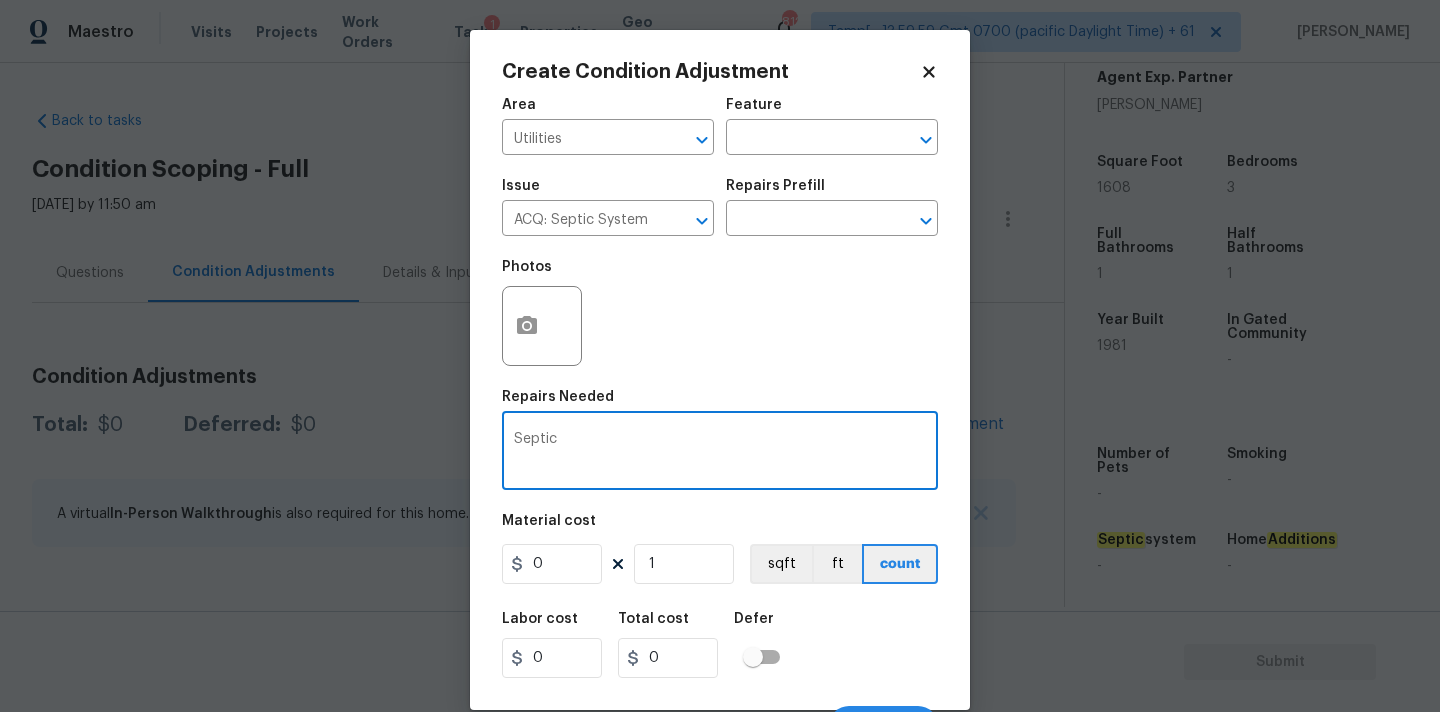 type on "Septic" 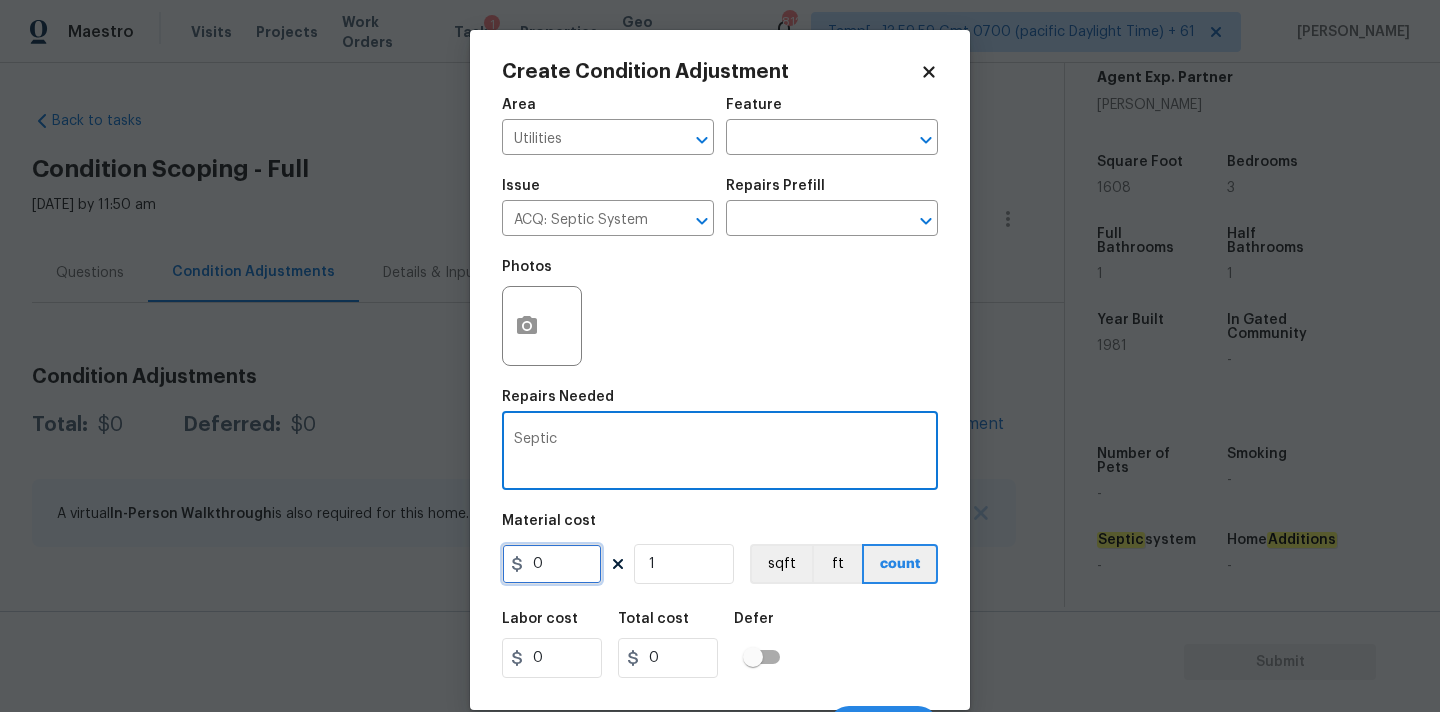 click on "0" at bounding box center [552, 564] 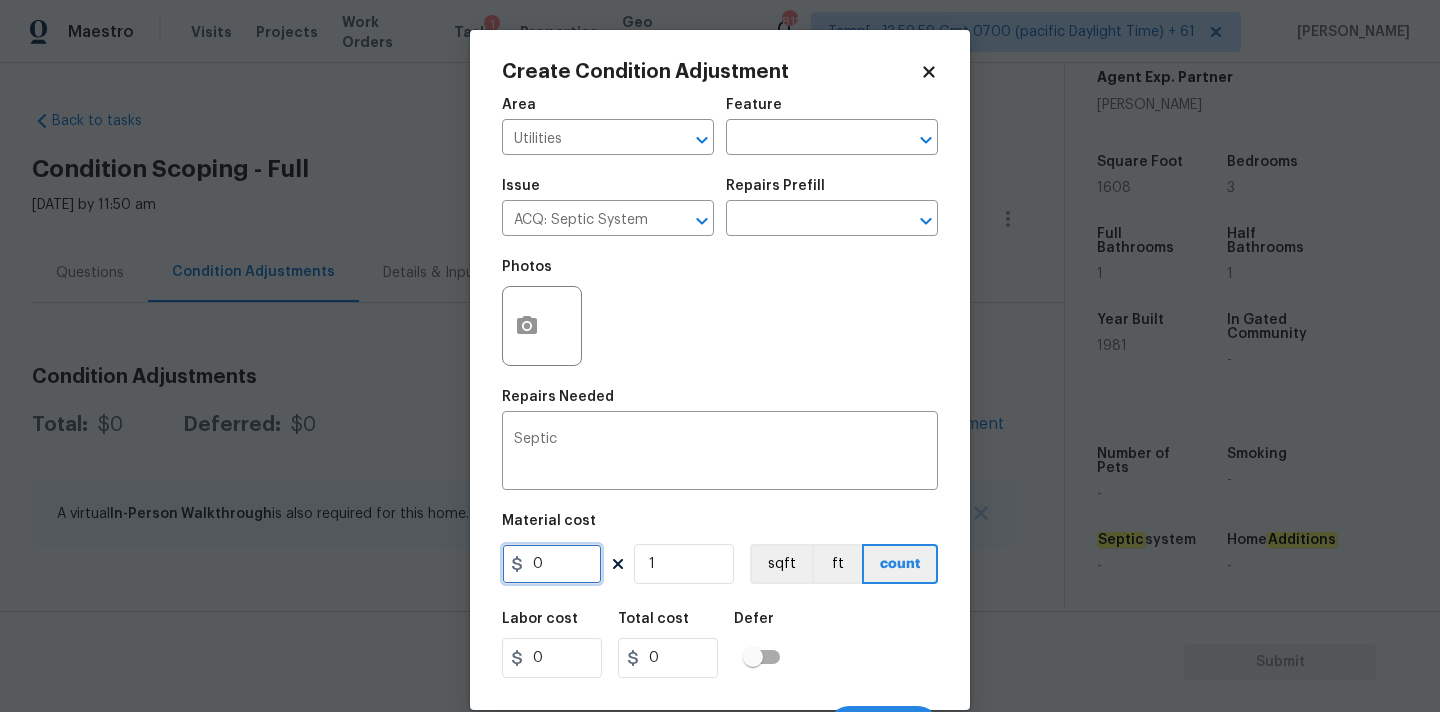 click on "0" at bounding box center (552, 564) 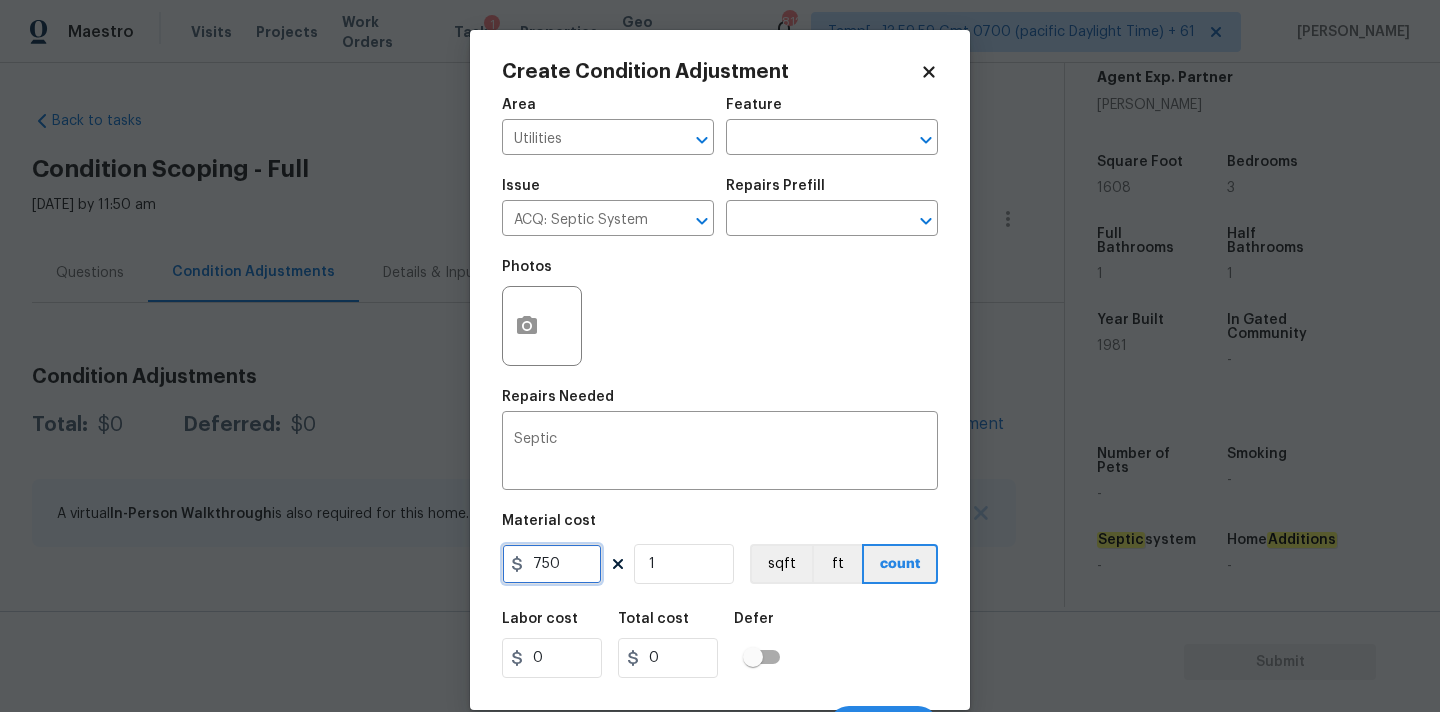 type on "750" 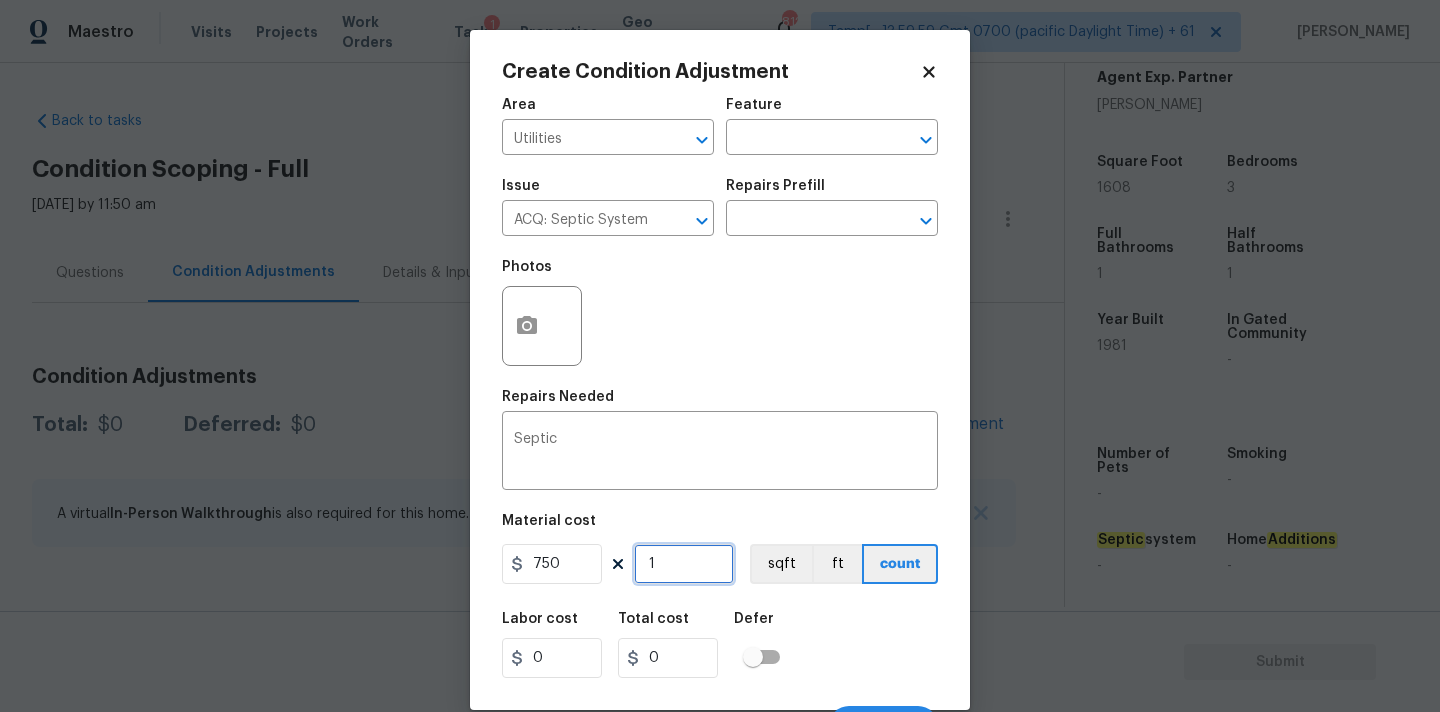 type on "750" 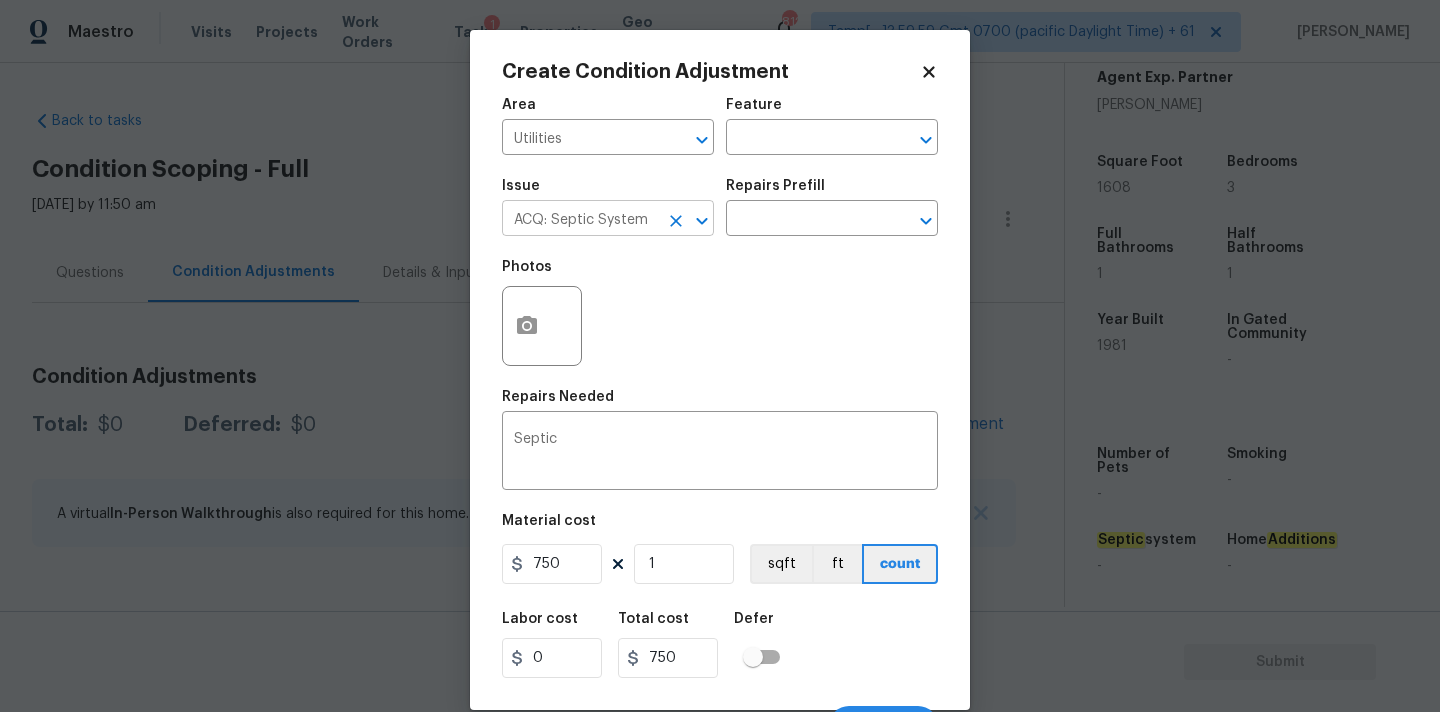 click on "ACQ: Septic System" at bounding box center [580, 220] 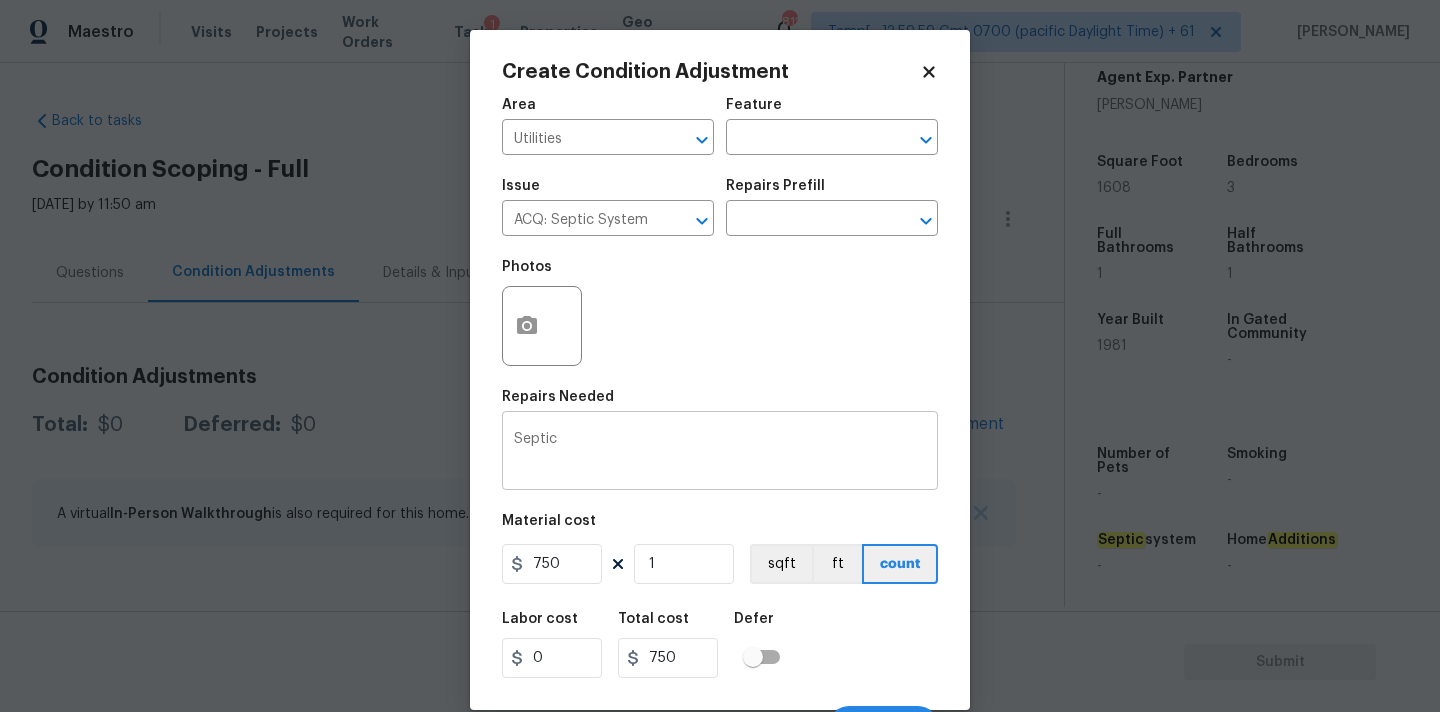click on "Septic x ​" at bounding box center [720, 453] 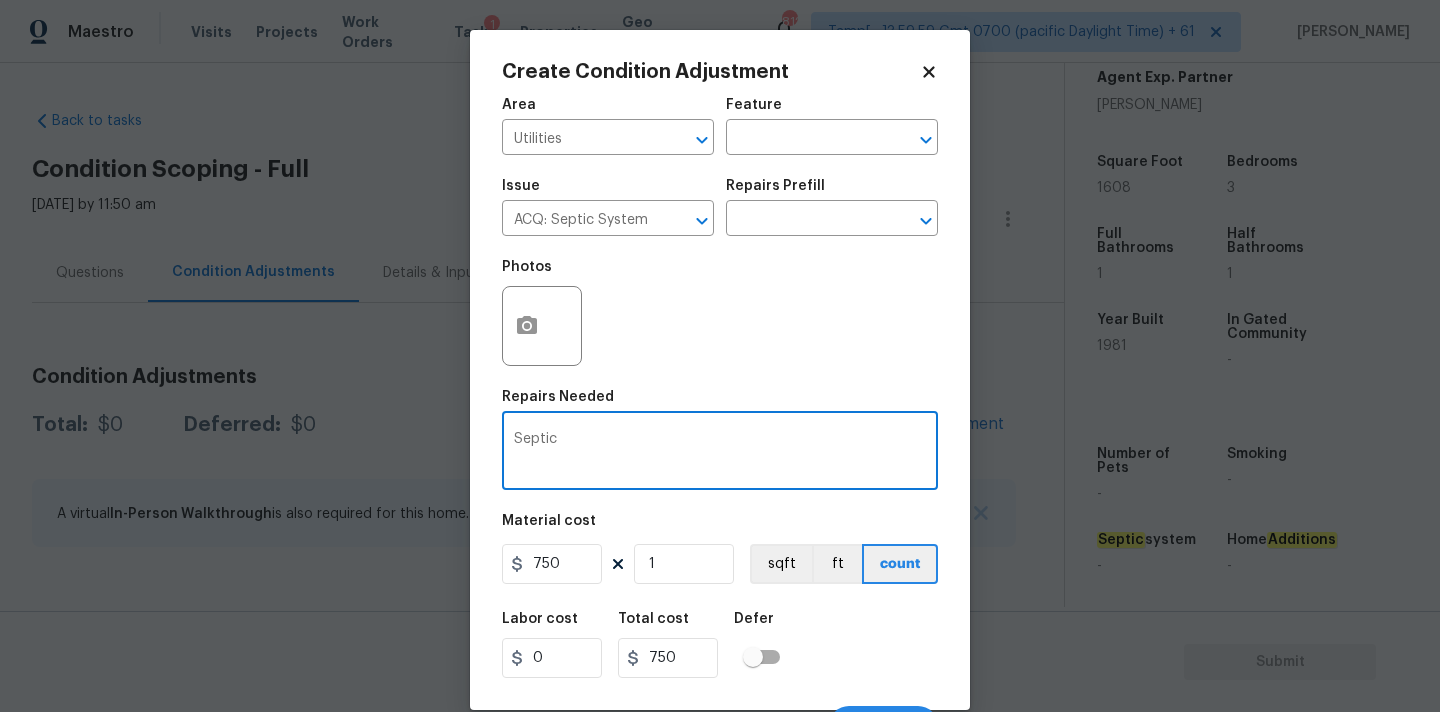 paste on "ACQ: Septic System" 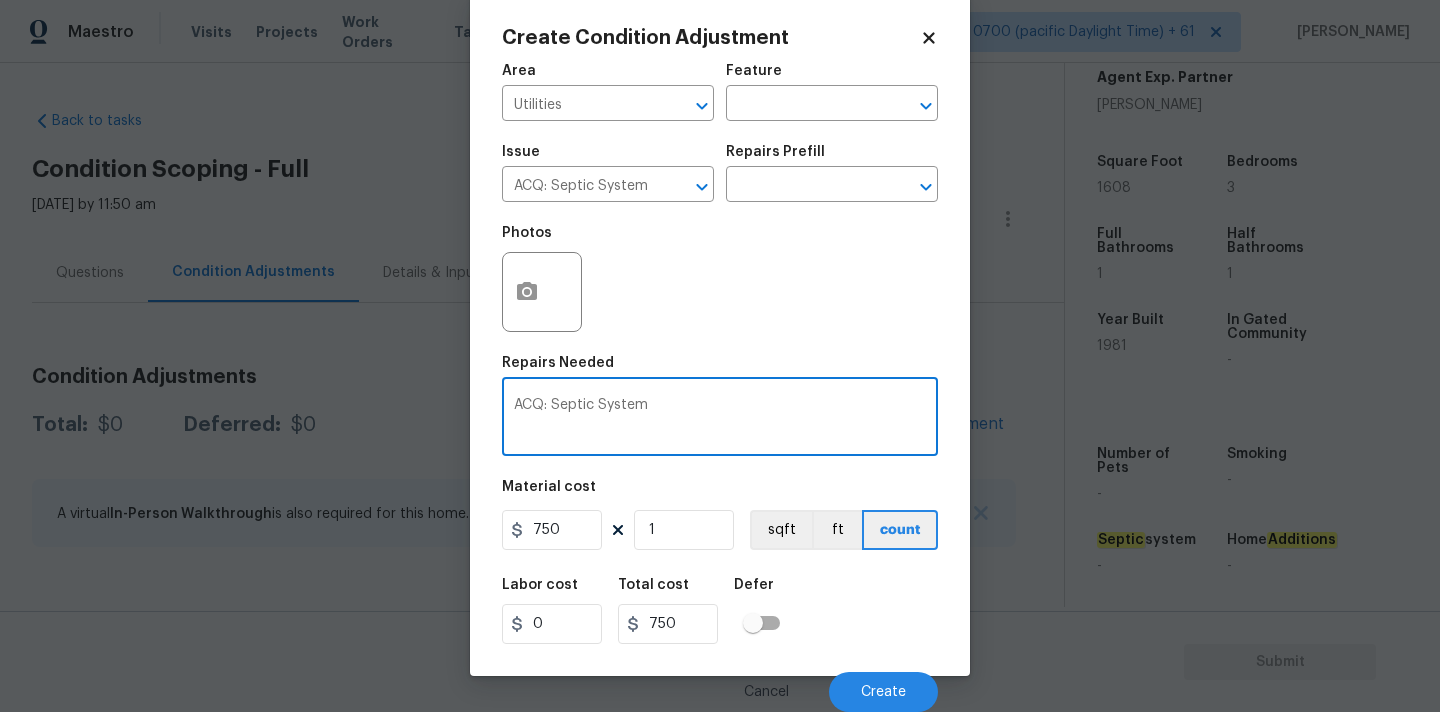 type on "ACQ: Septic System" 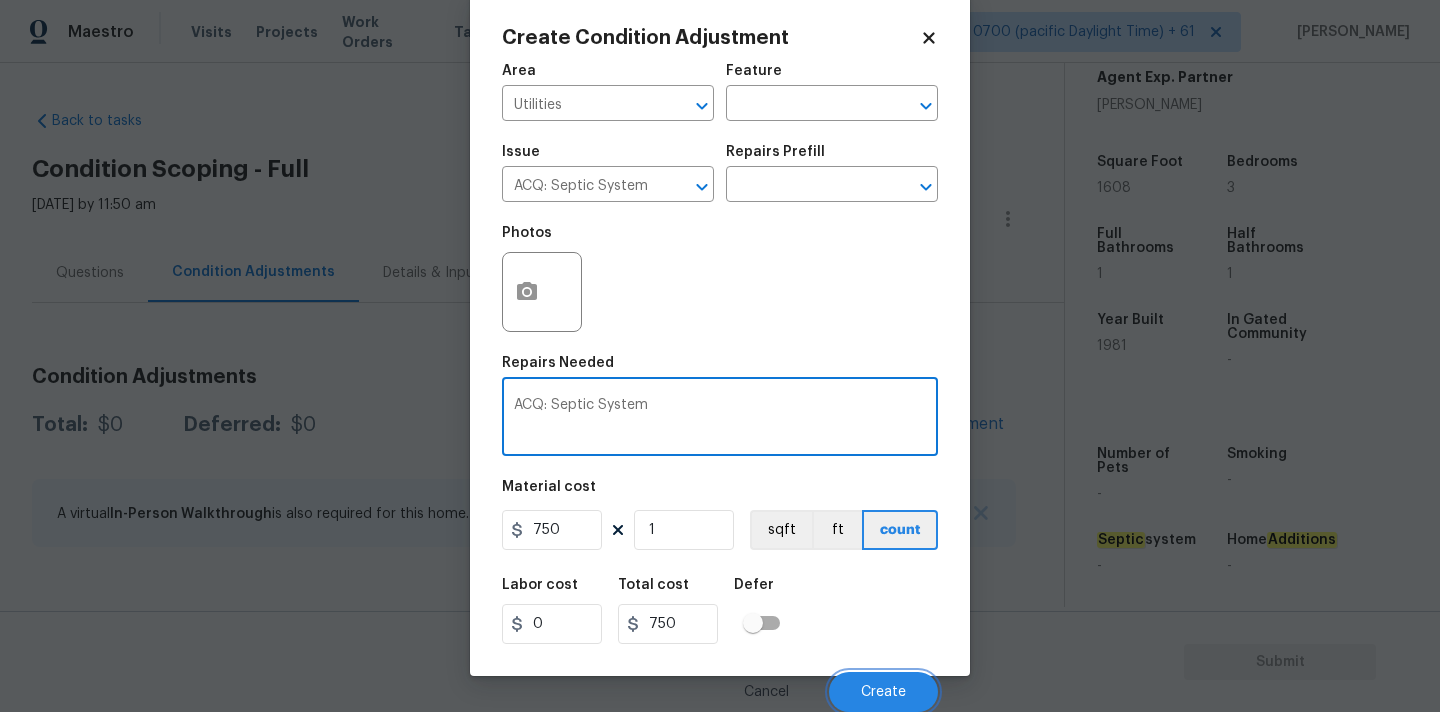 click on "Create" at bounding box center [883, 692] 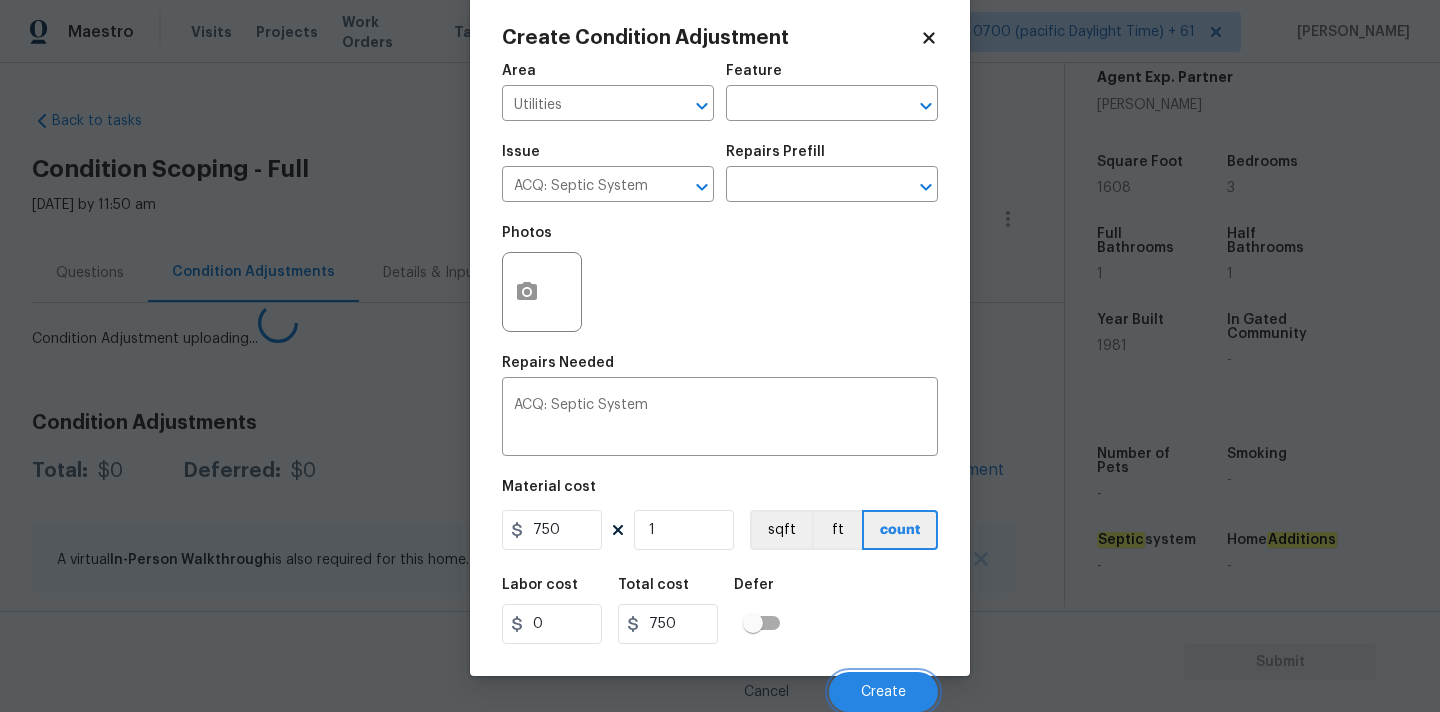 scroll, scrollTop: 28, scrollLeft: 0, axis: vertical 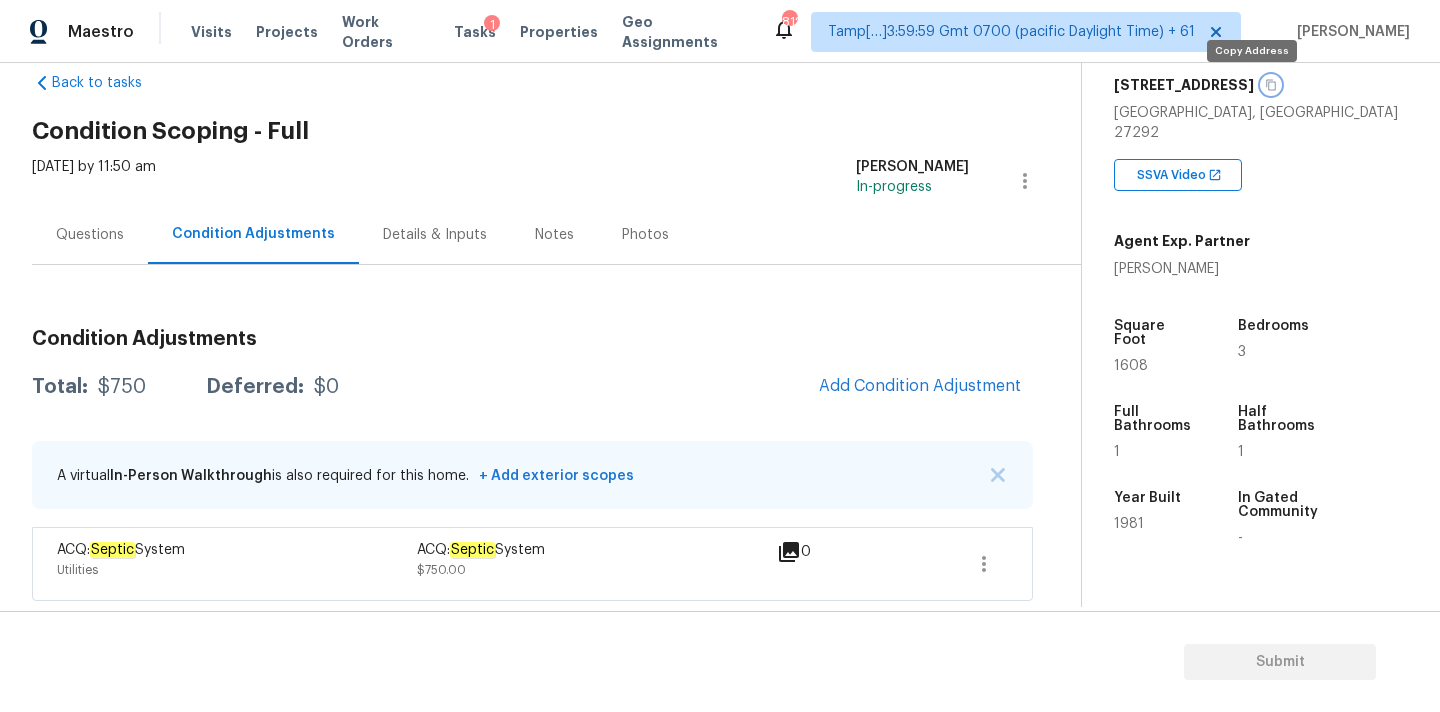 click 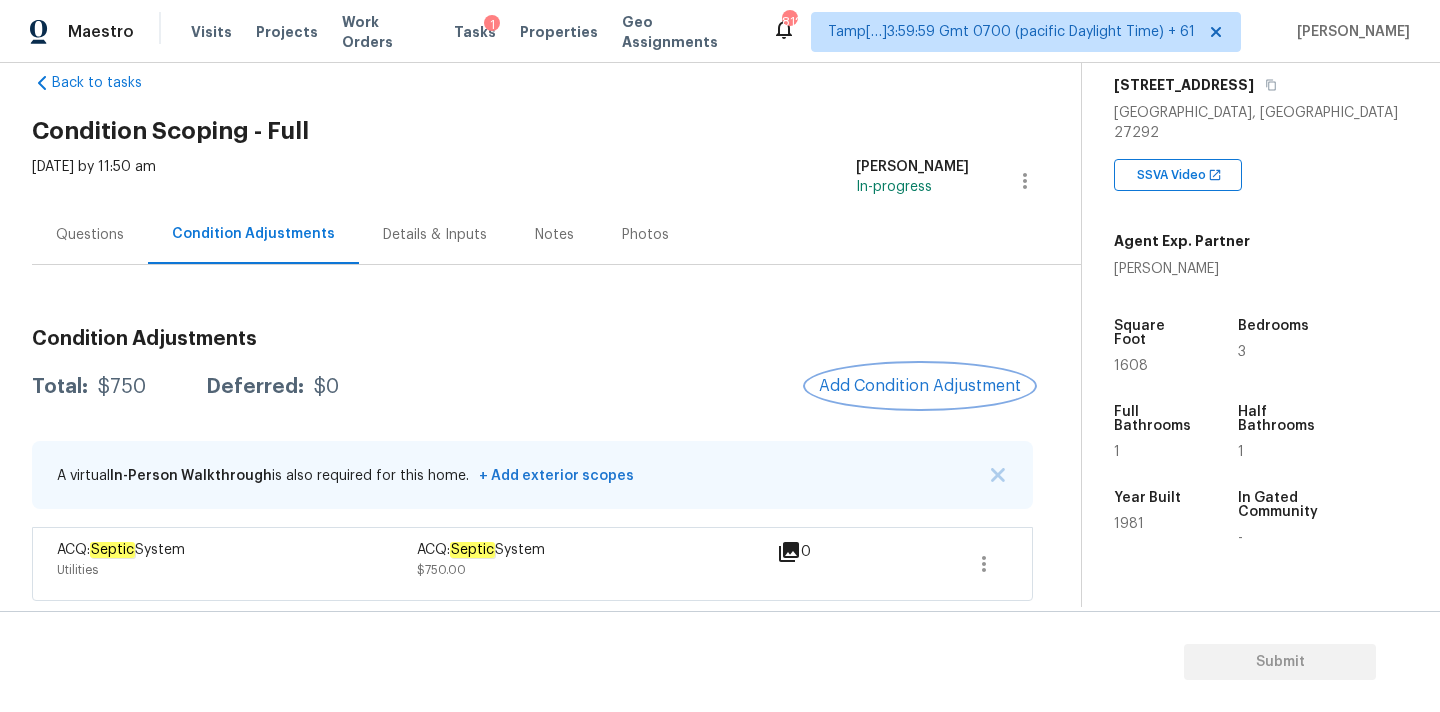 click on "Add Condition Adjustment" at bounding box center [920, 386] 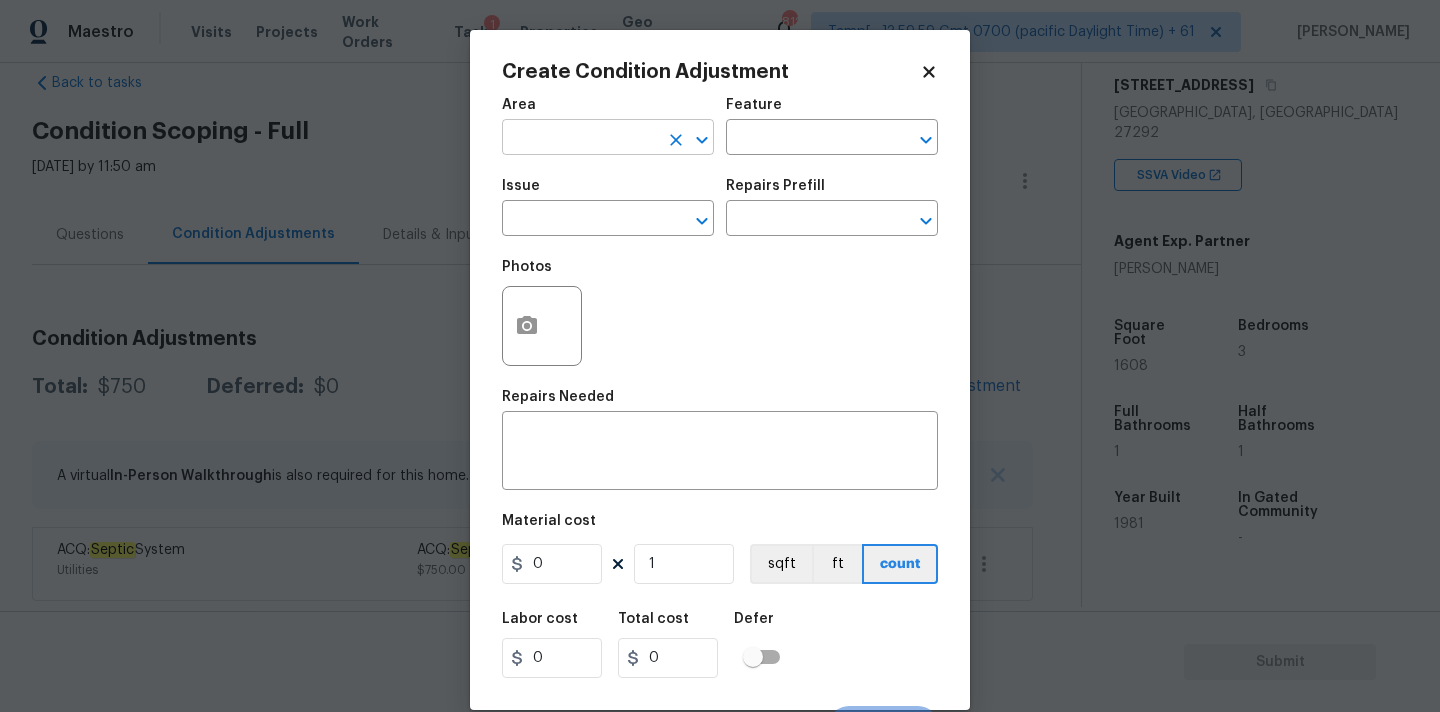 click at bounding box center (580, 139) 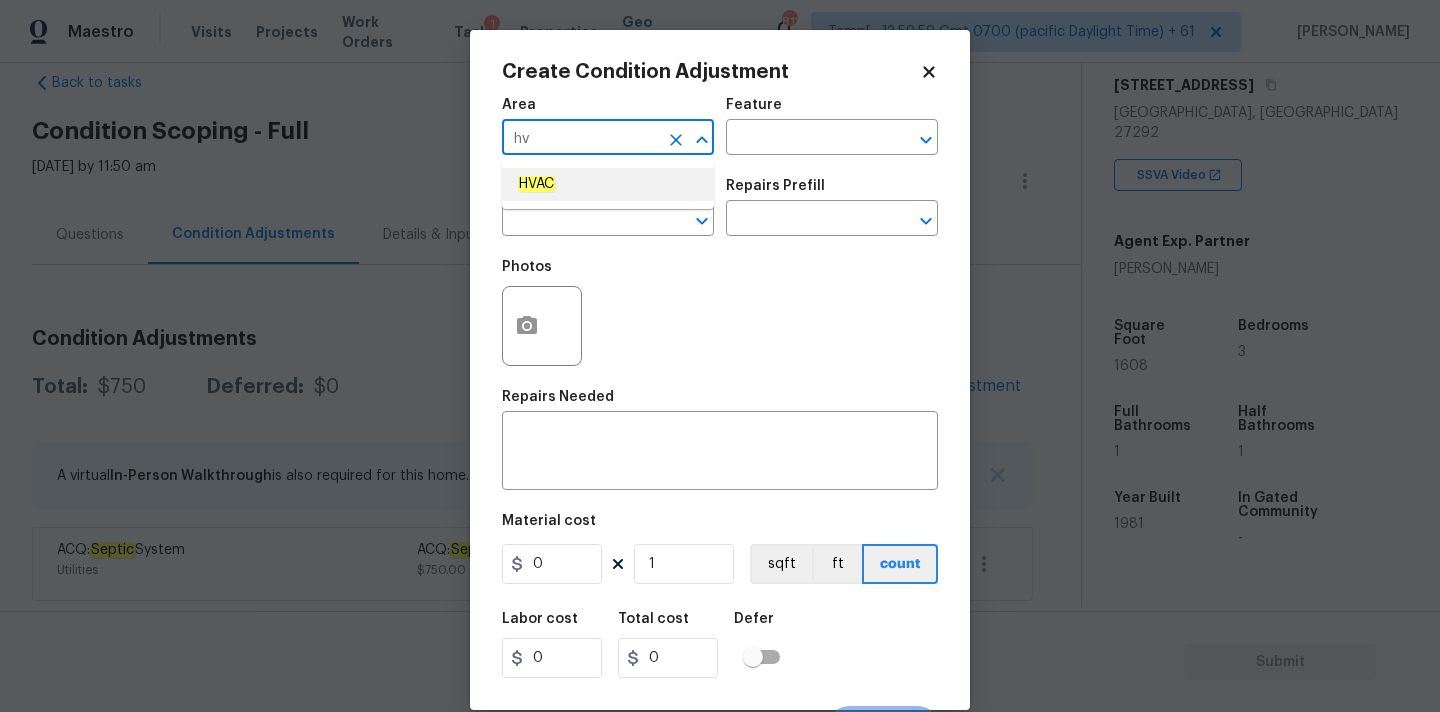 click on "HVAC" at bounding box center (608, 184) 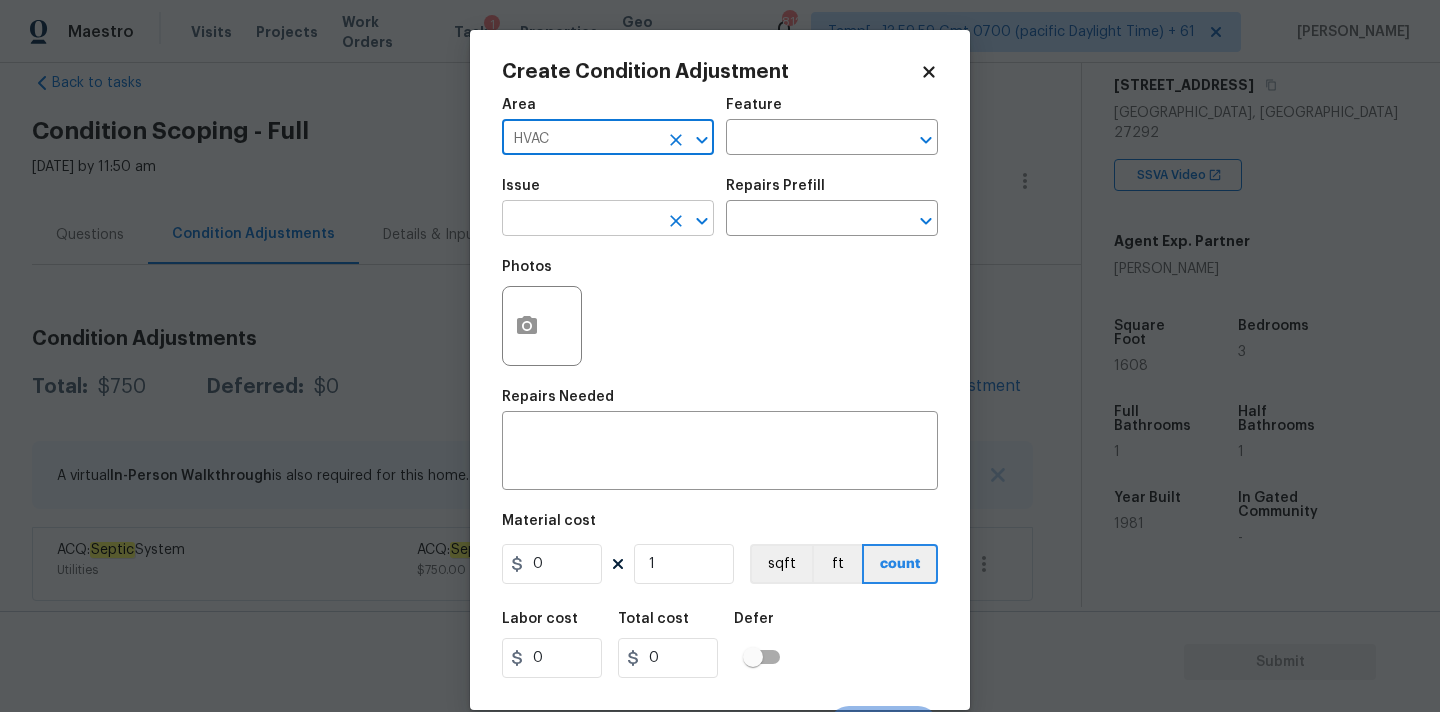 type on "HVAC" 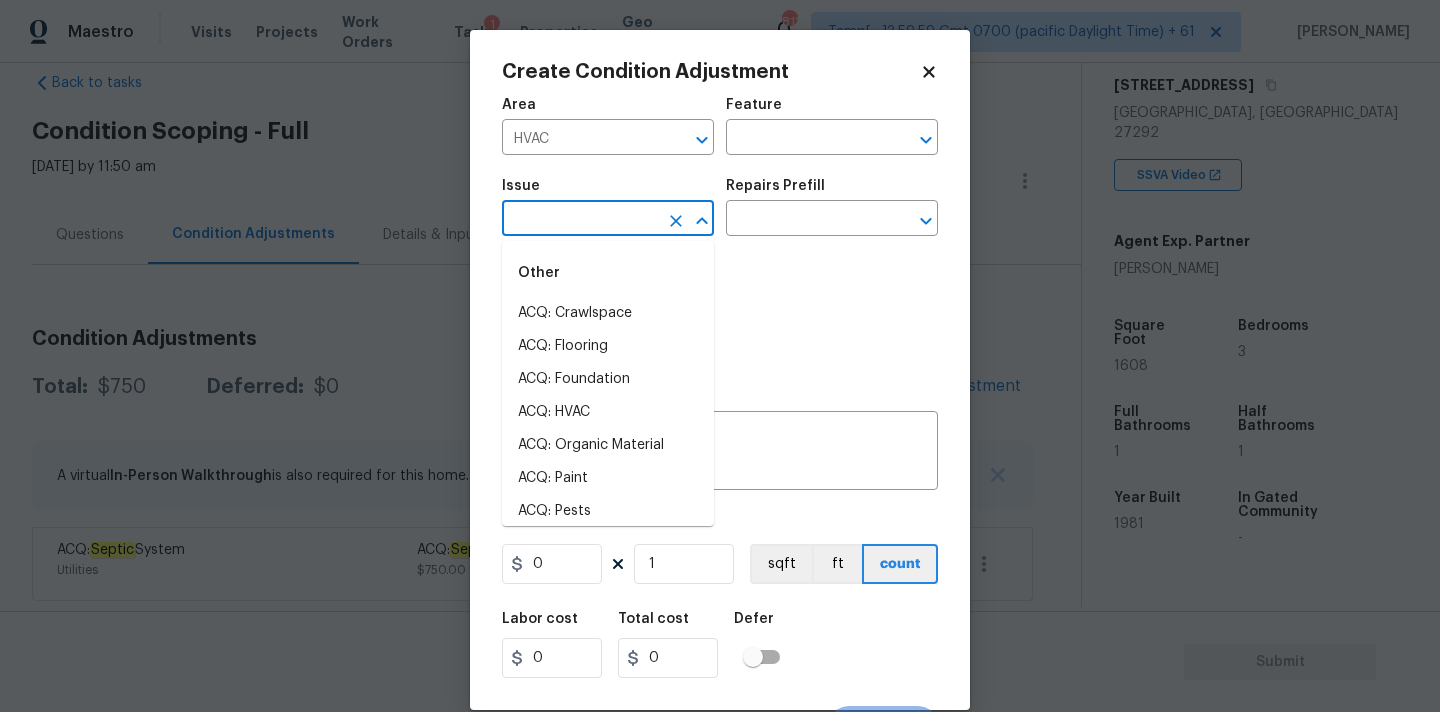 click at bounding box center (580, 220) 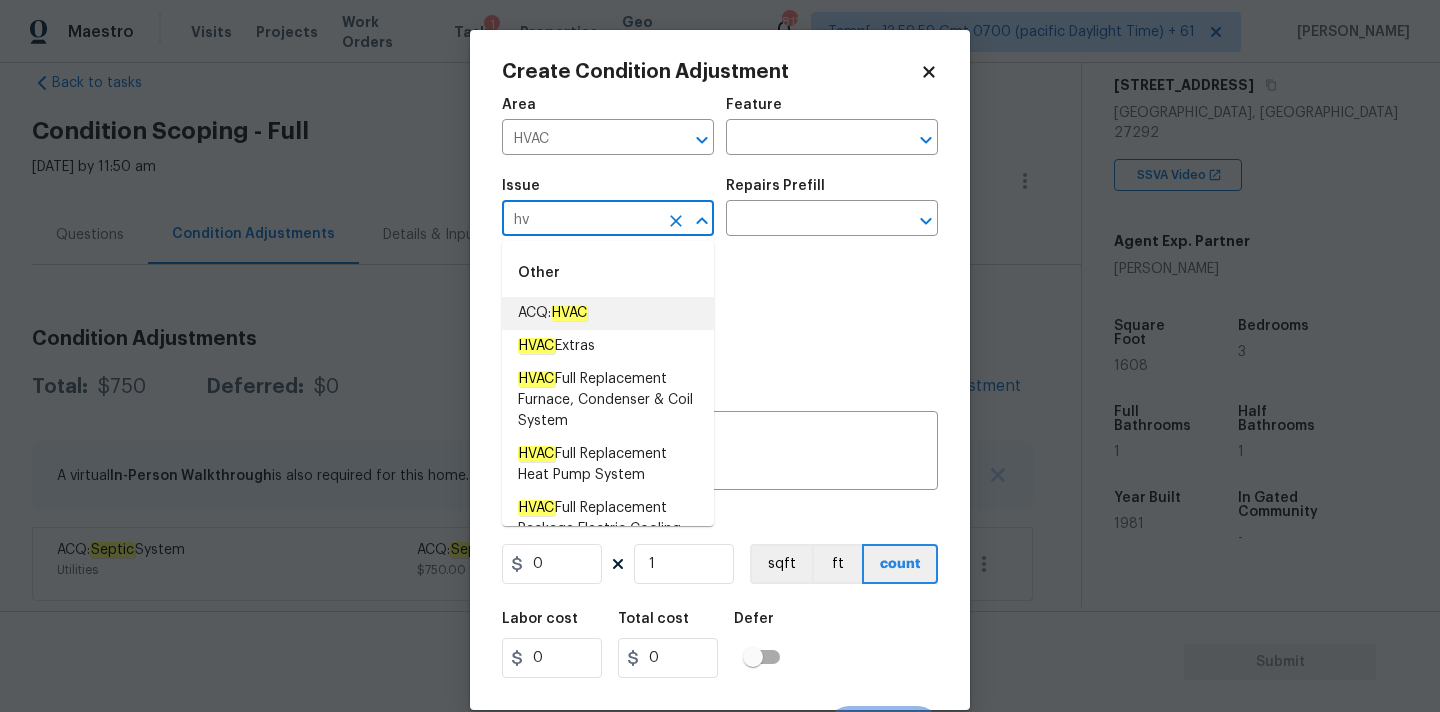 click on "HVAC" at bounding box center (569, 313) 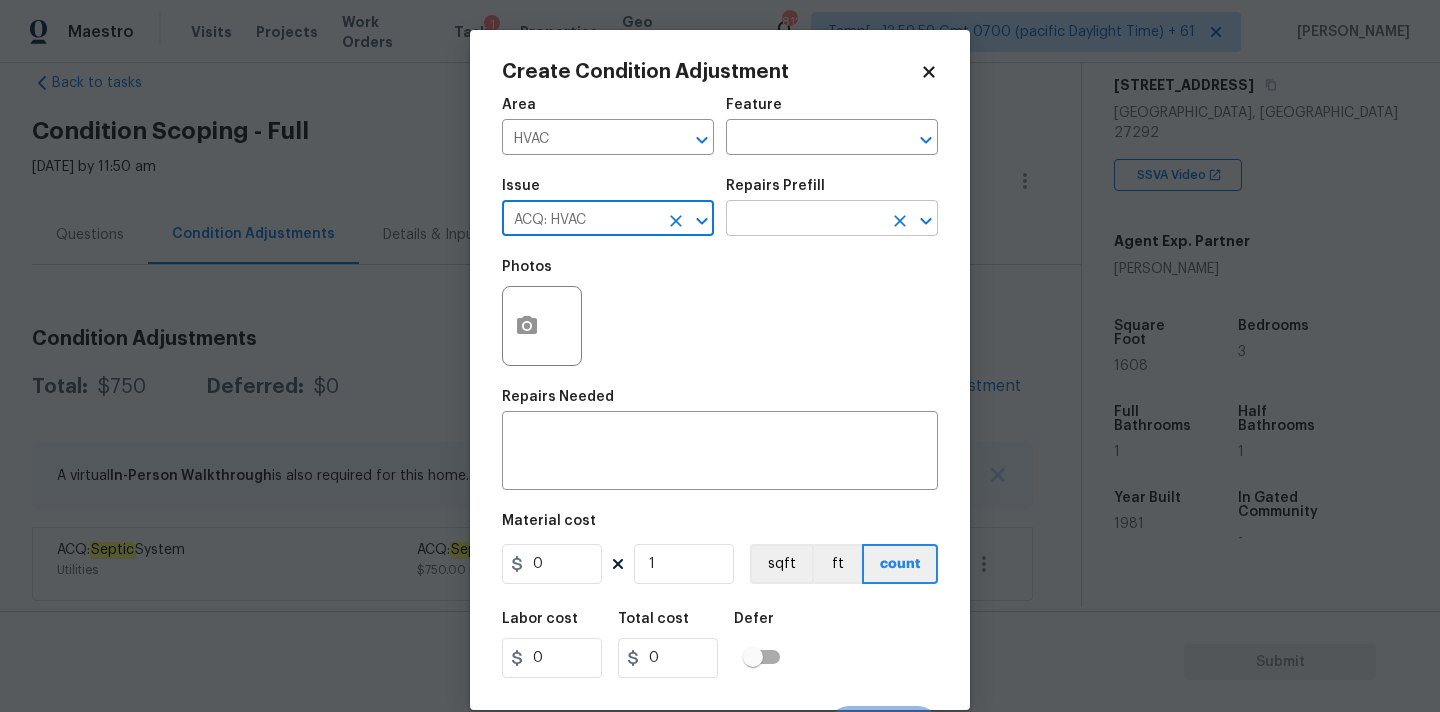 type on "ACQ: HVAC" 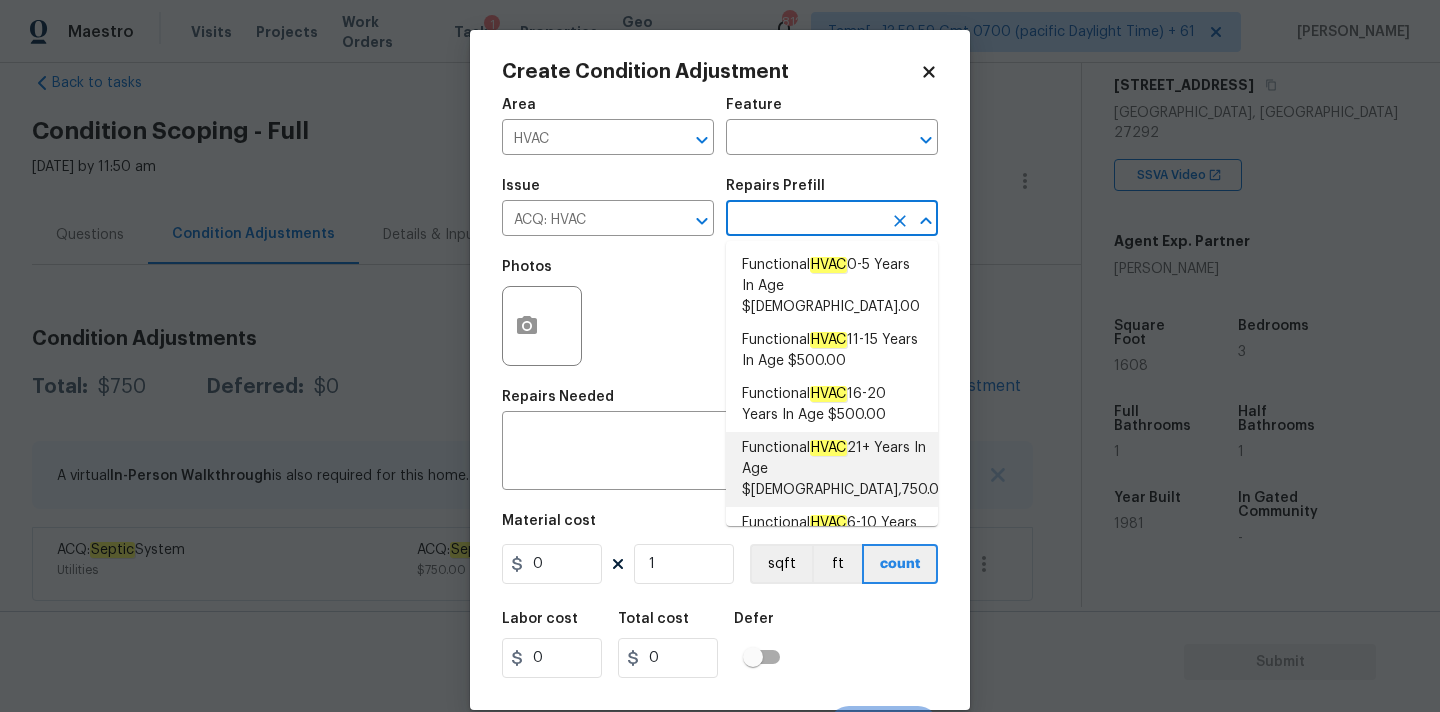click on "Functional  HVAC  21+ Years In Age $5,750.00" at bounding box center (845, 469) 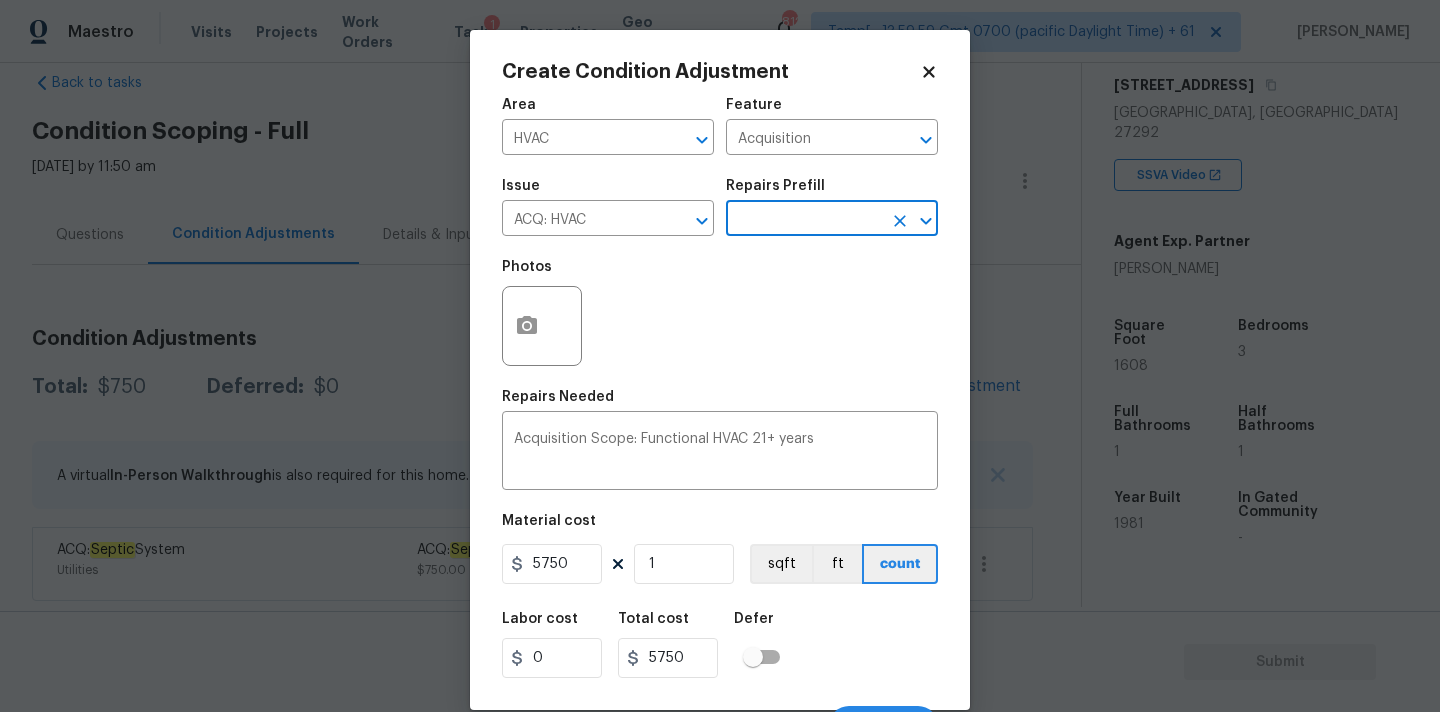 scroll, scrollTop: 35, scrollLeft: 0, axis: vertical 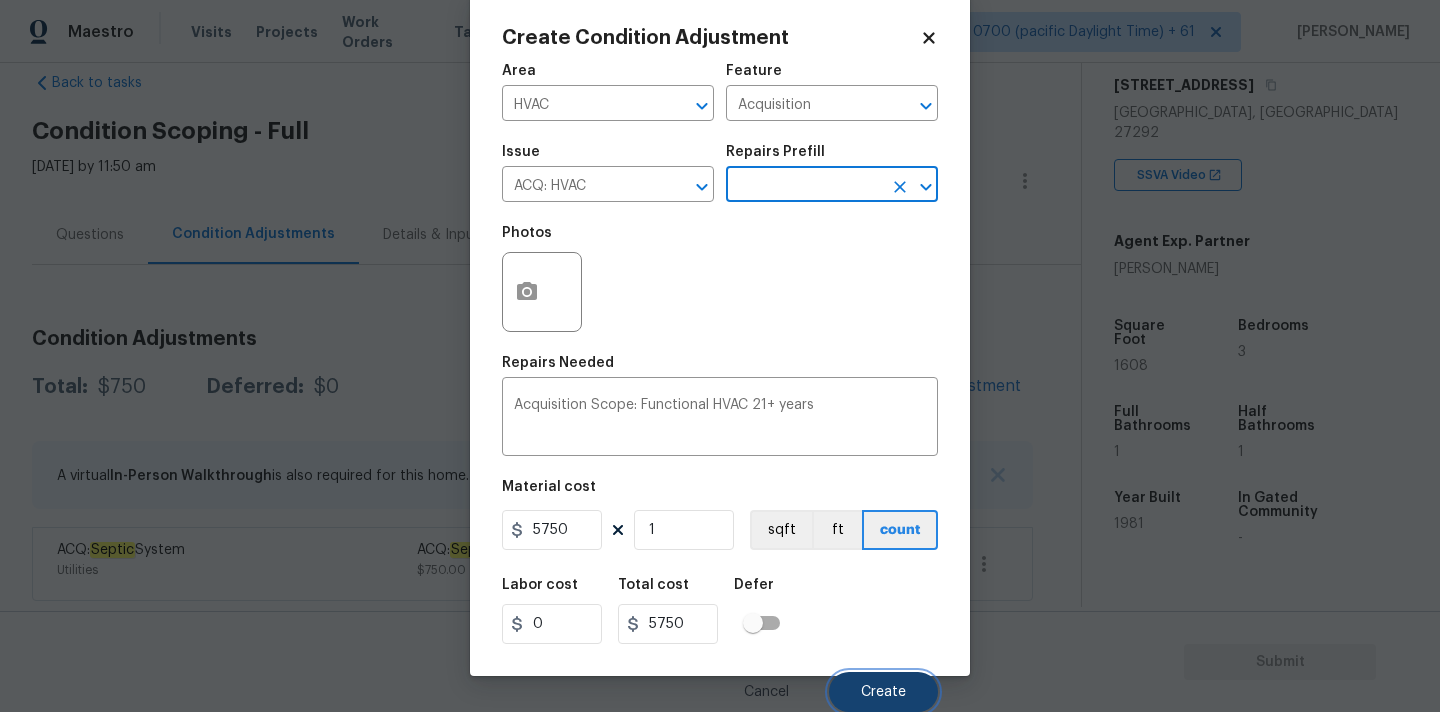 click on "Create" at bounding box center [883, 692] 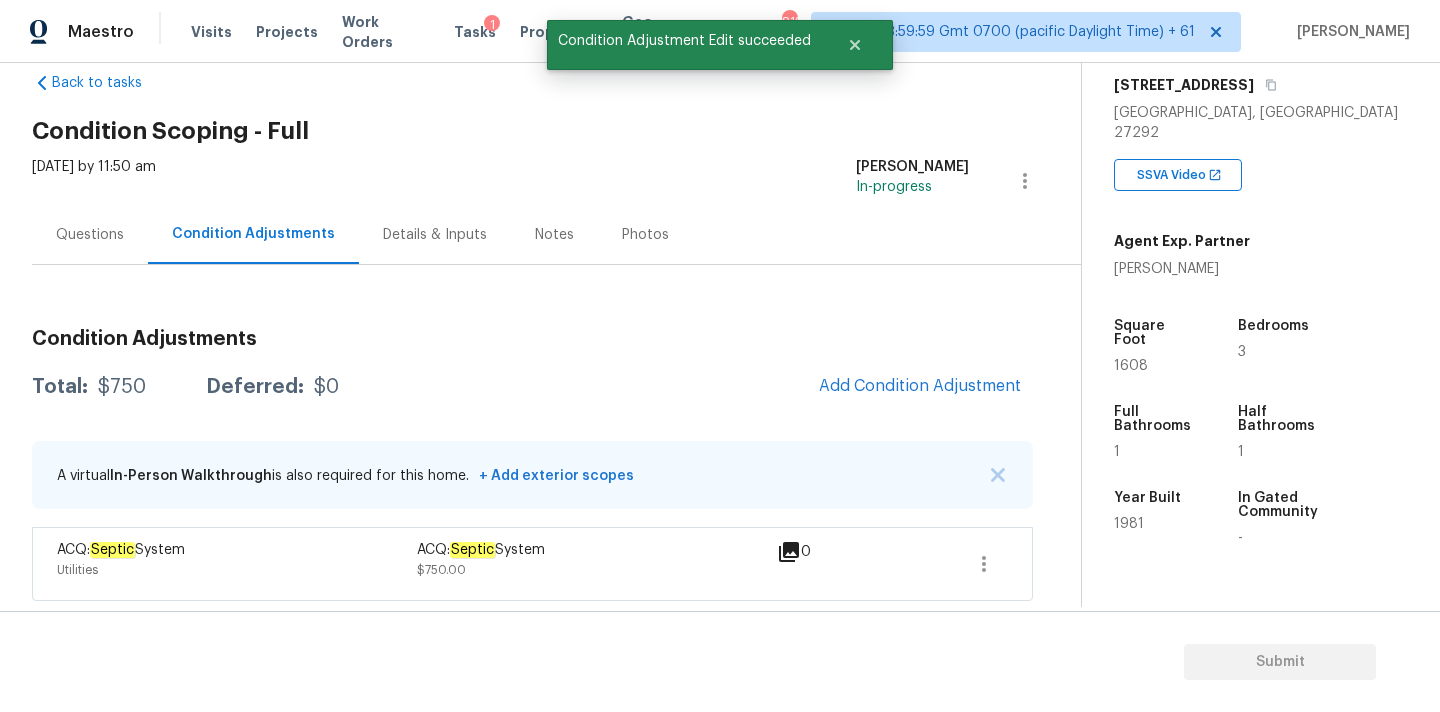 scroll, scrollTop: 28, scrollLeft: 0, axis: vertical 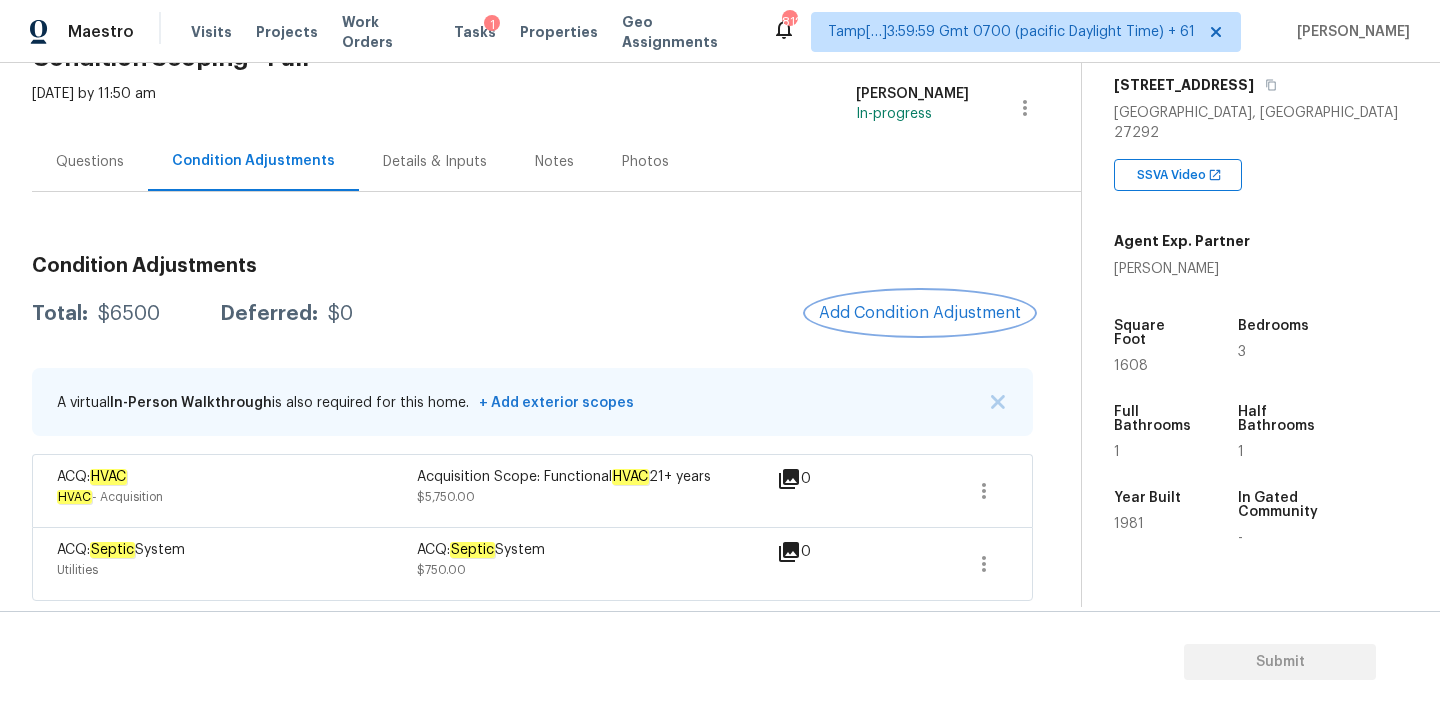 click on "Add Condition Adjustment" at bounding box center [920, 313] 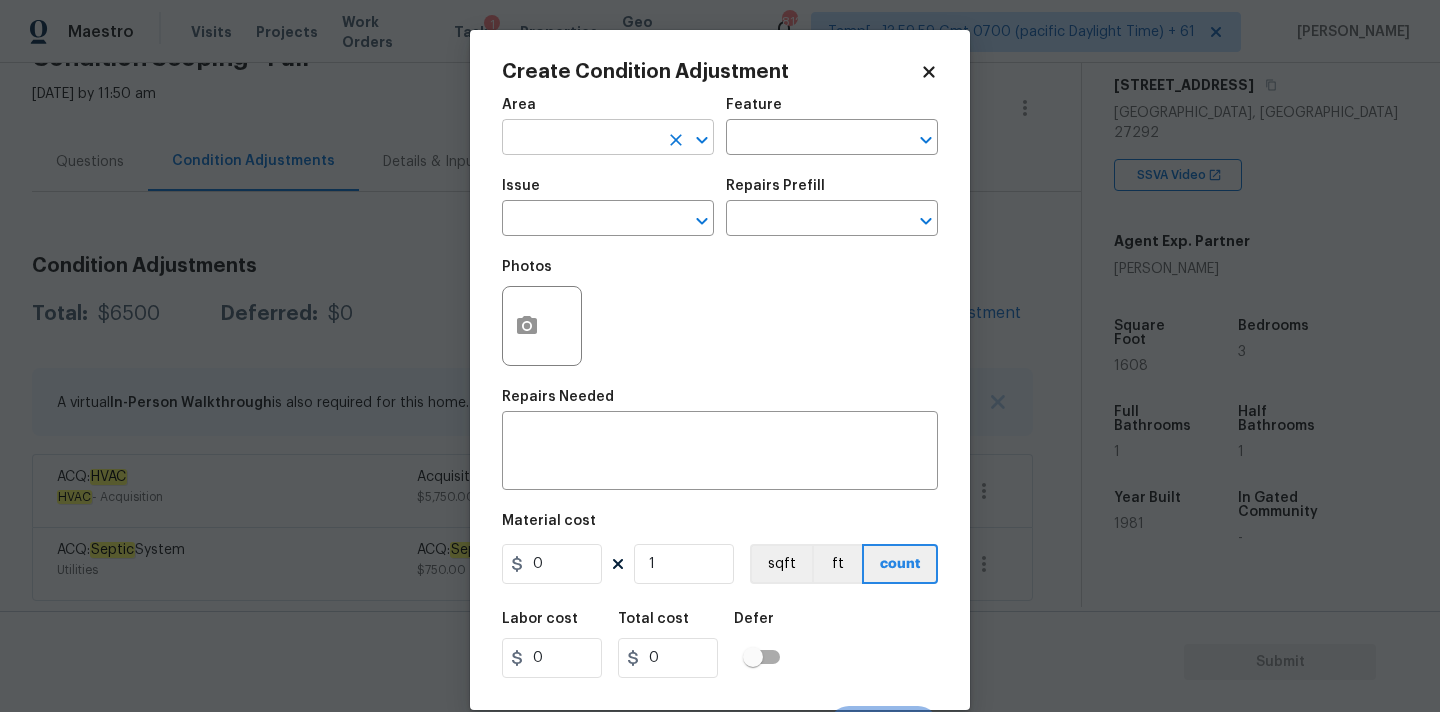 click at bounding box center [580, 139] 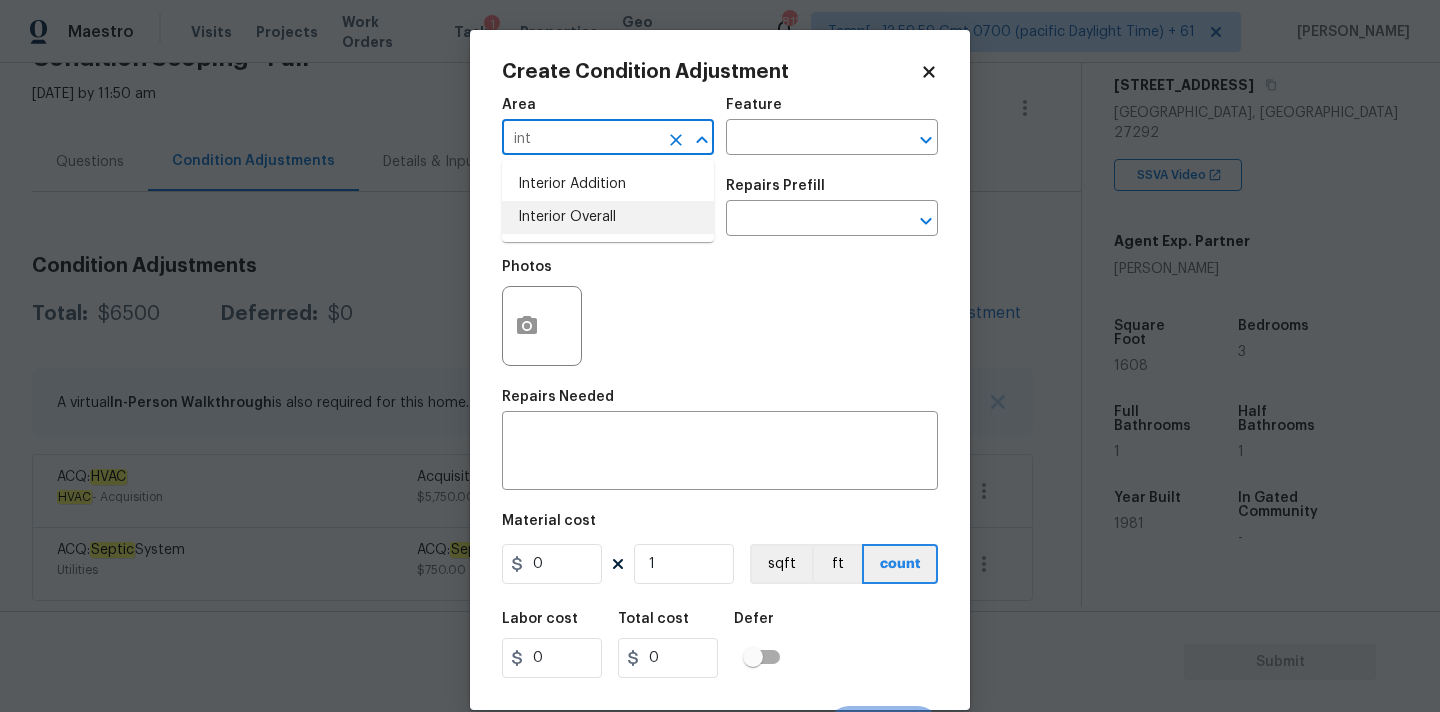 click on "Interior Overall" at bounding box center (608, 217) 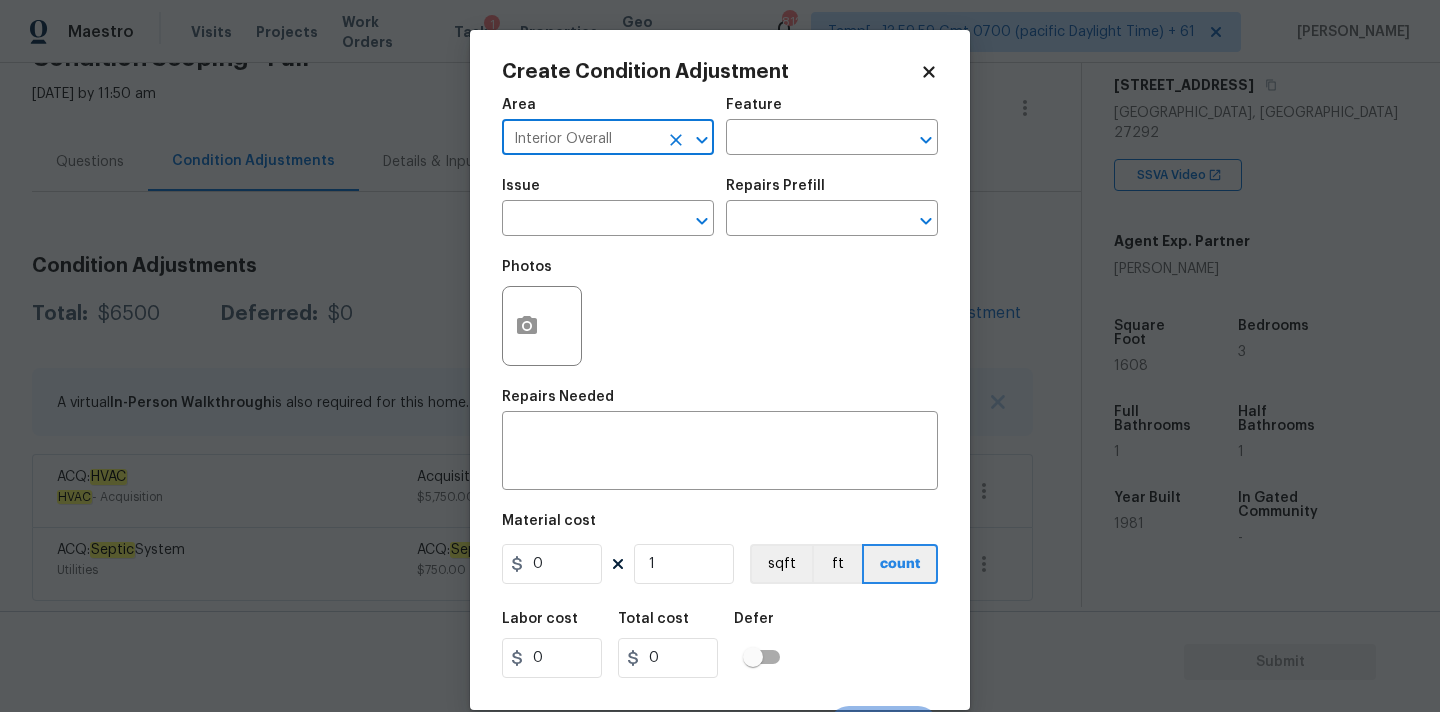 type on "Interior Overall" 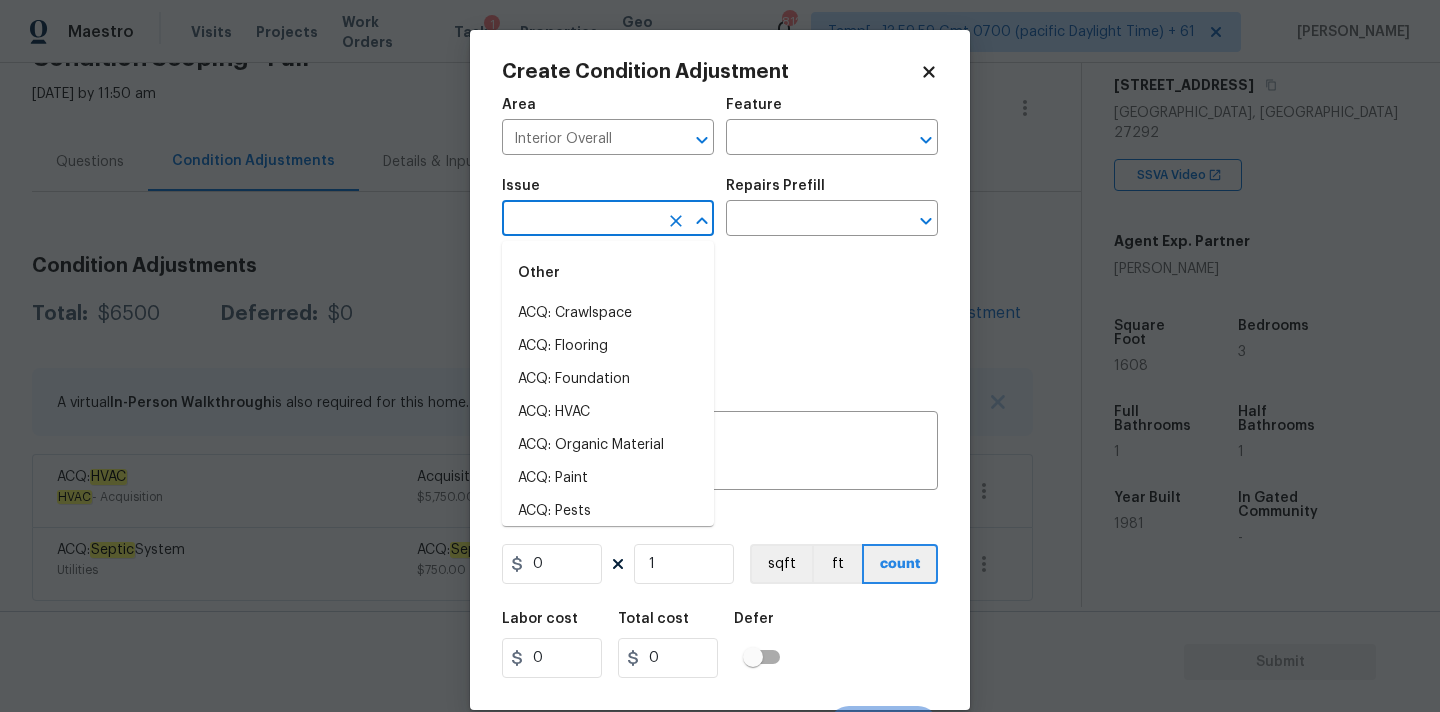 click at bounding box center (580, 220) 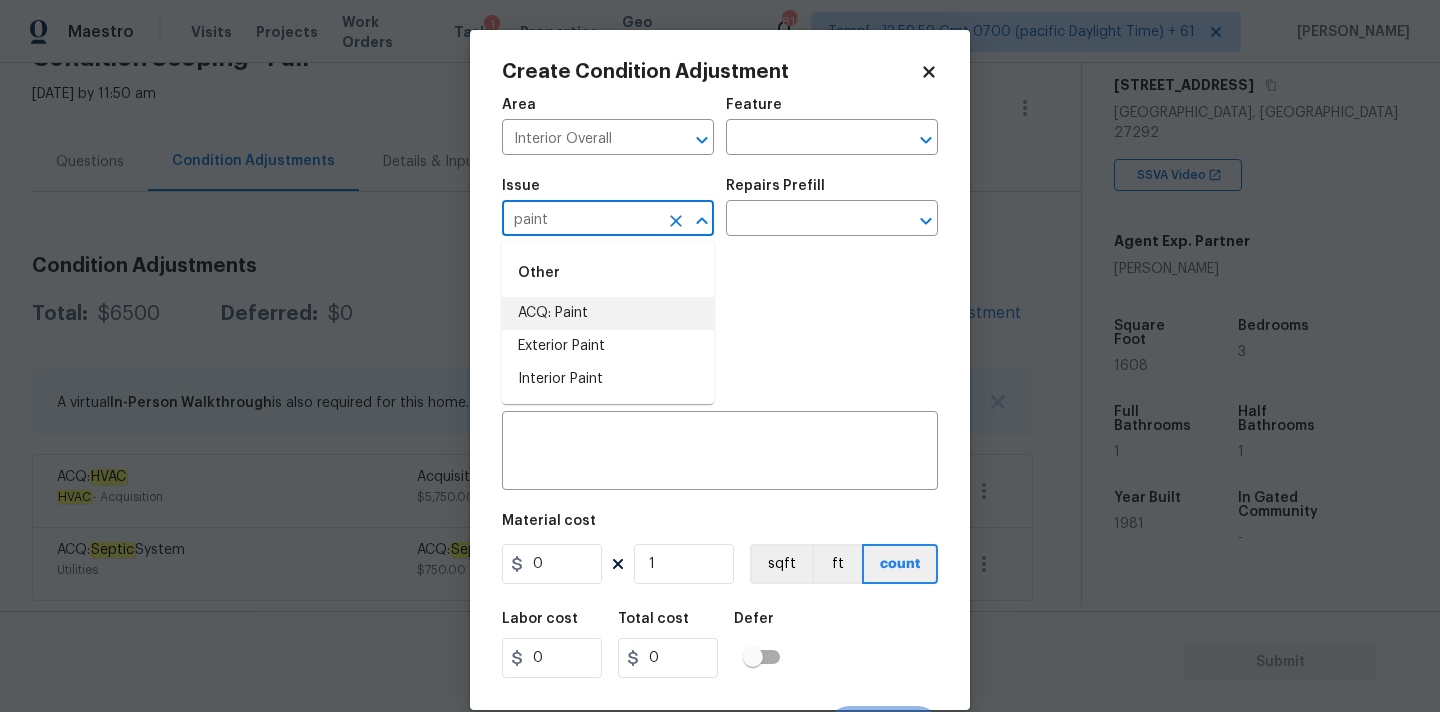 click on "ACQ: Paint" at bounding box center (608, 313) 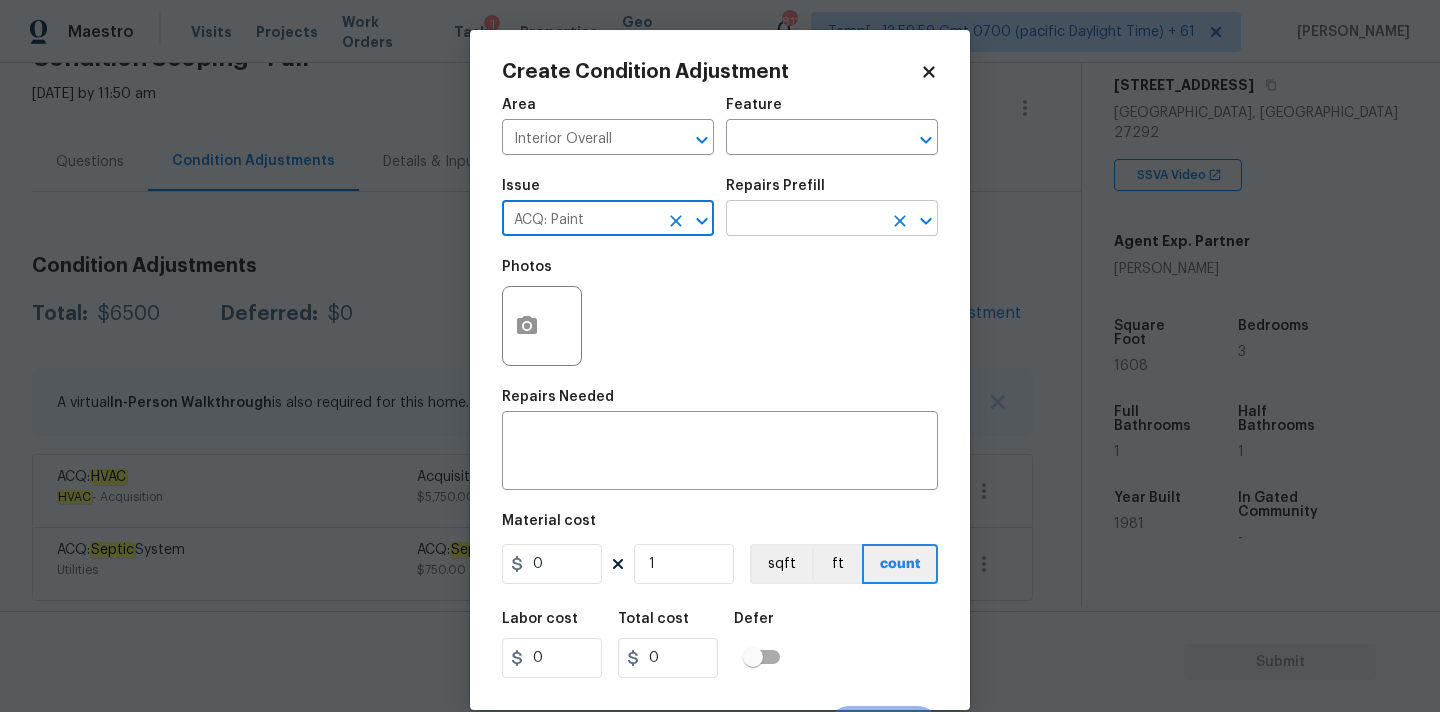 type on "ACQ: Paint" 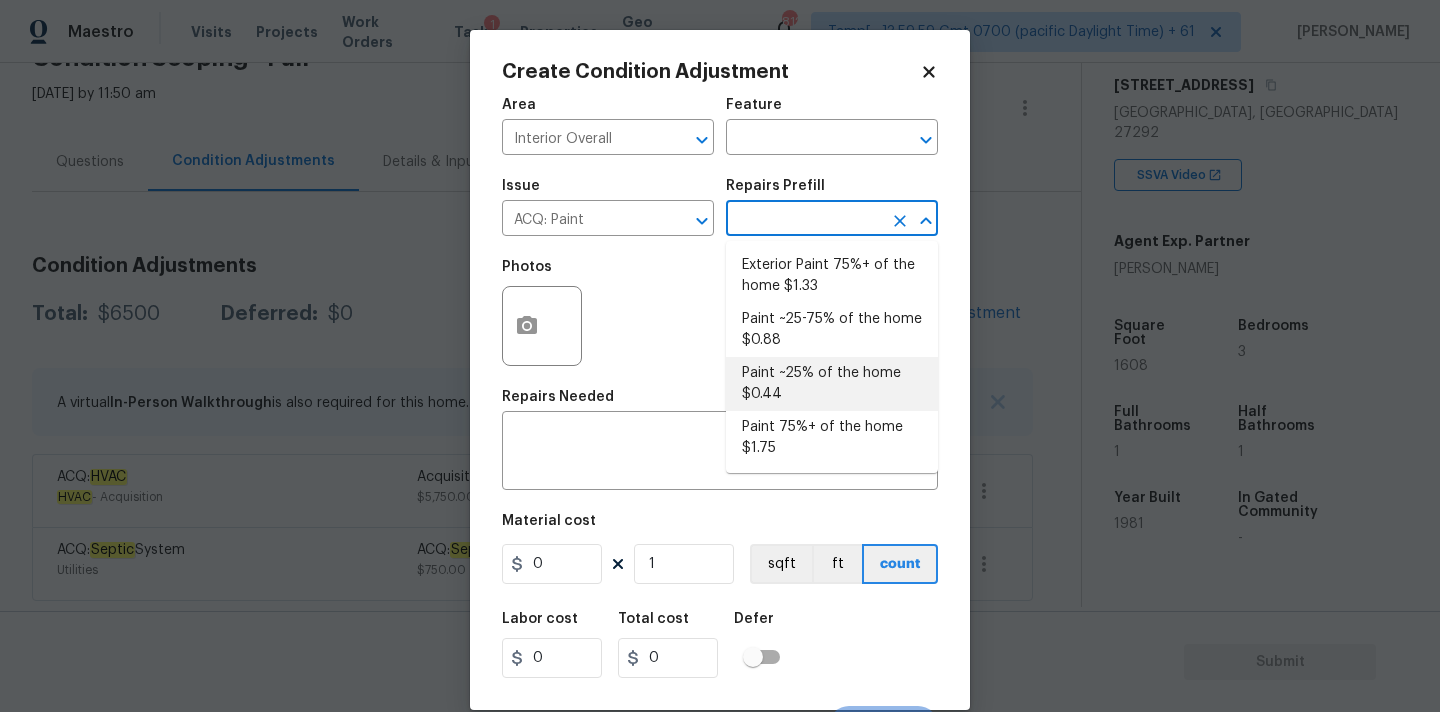 click on "Paint ~25% of the home $0.44" at bounding box center (832, 384) 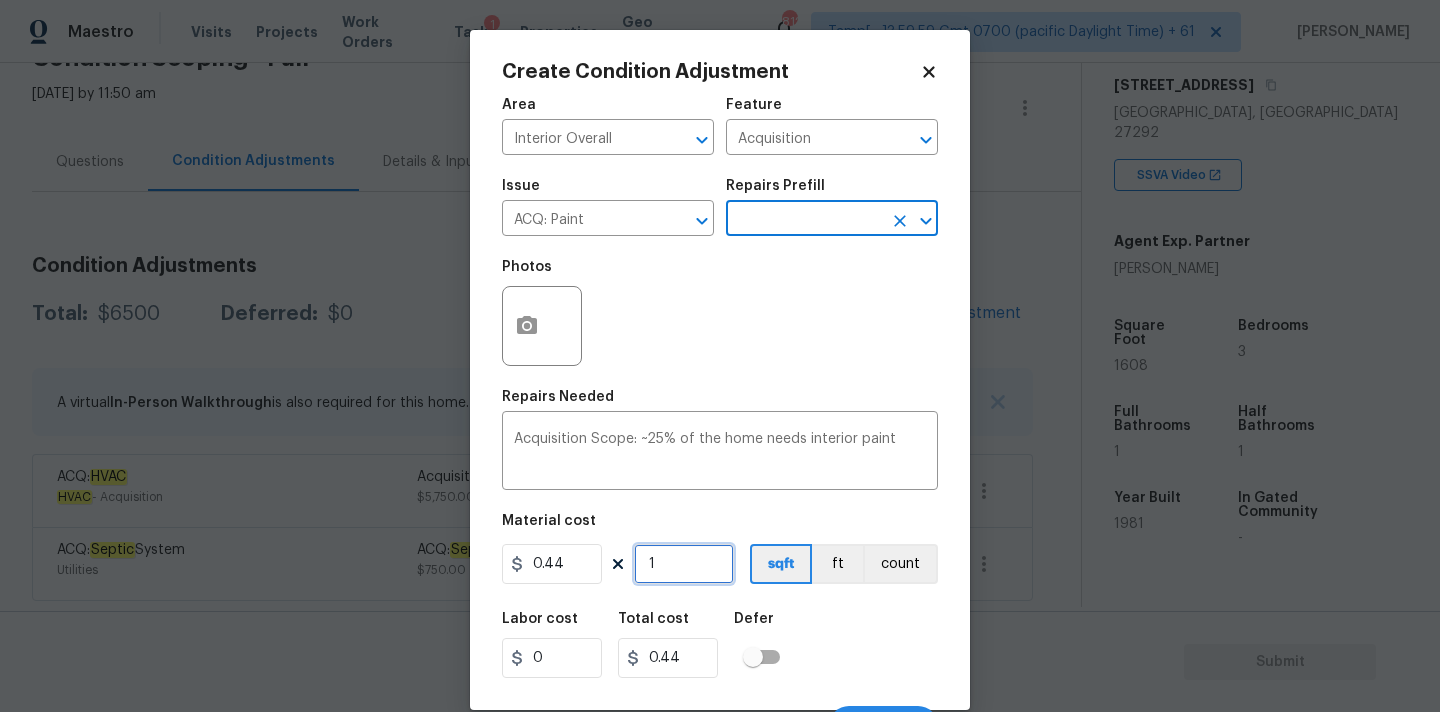 click on "1" at bounding box center [684, 564] 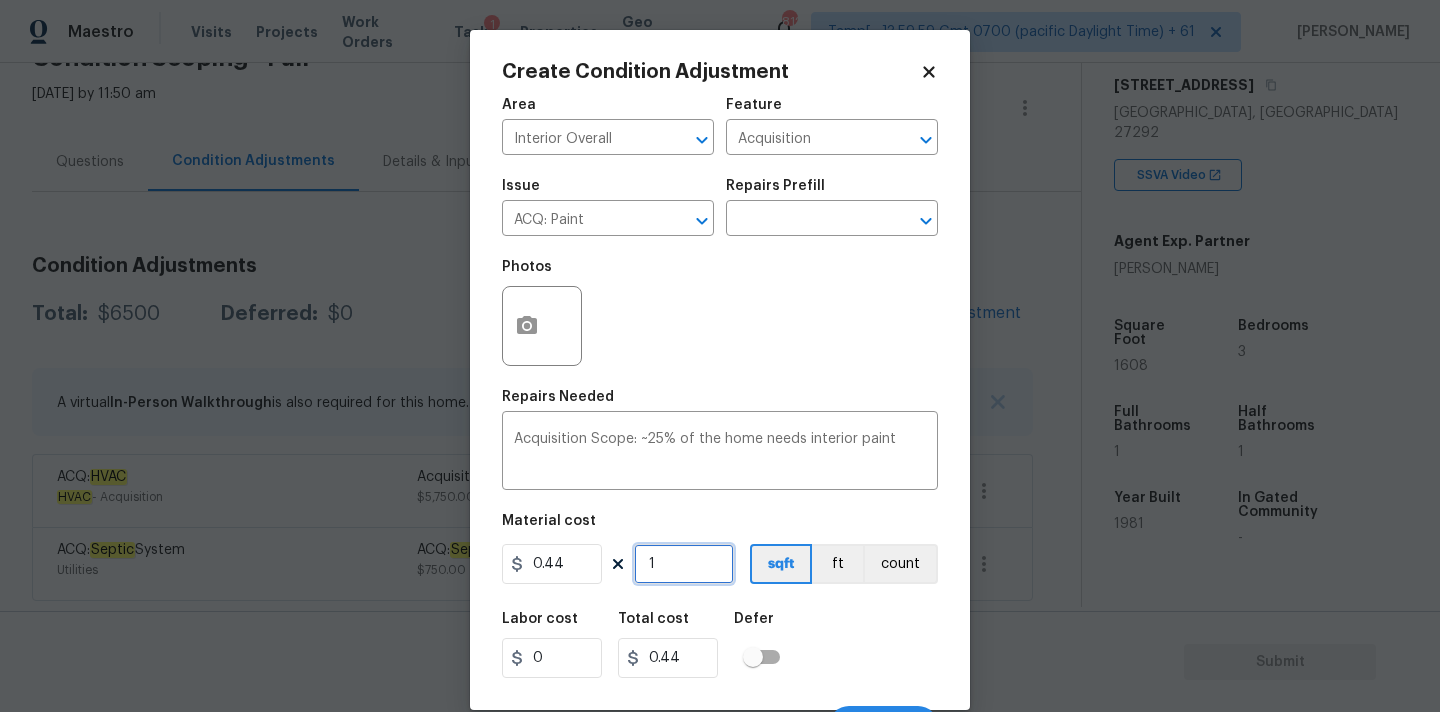 type on "16" 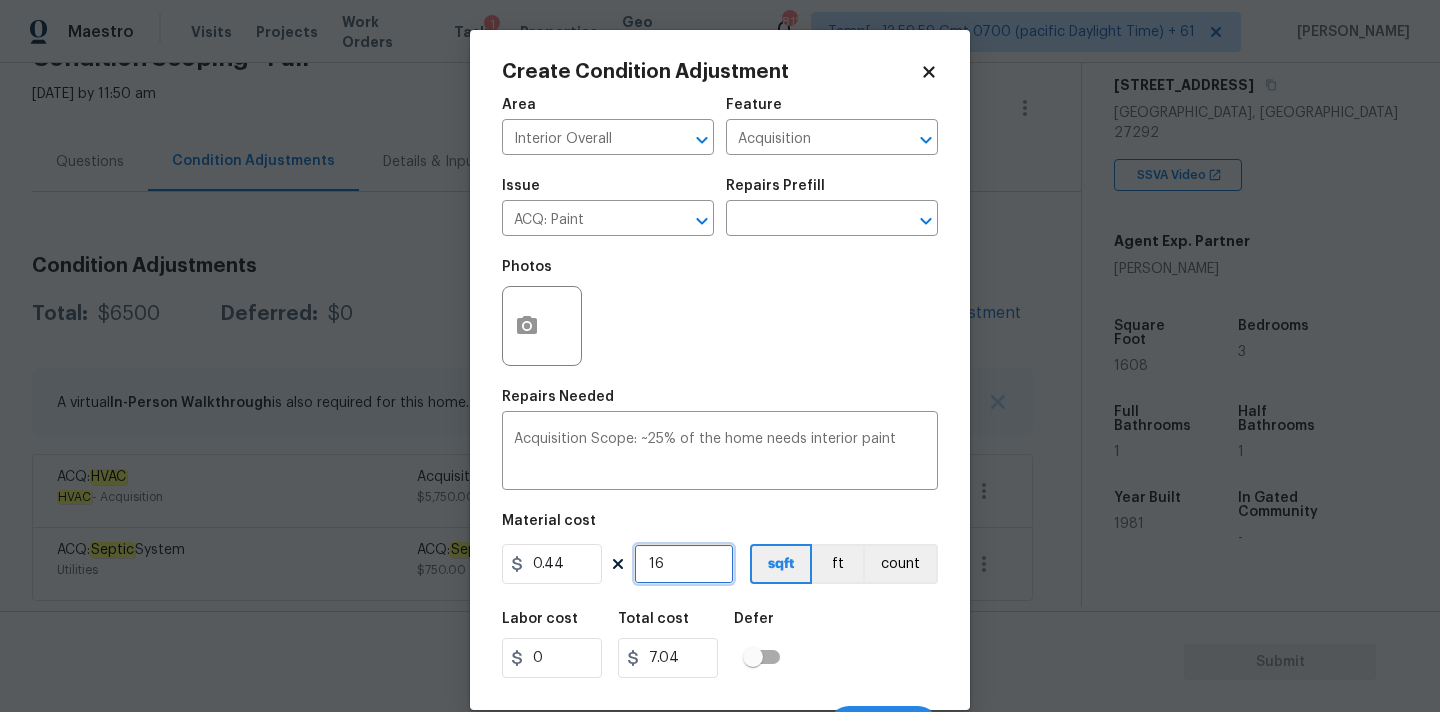 type on "160" 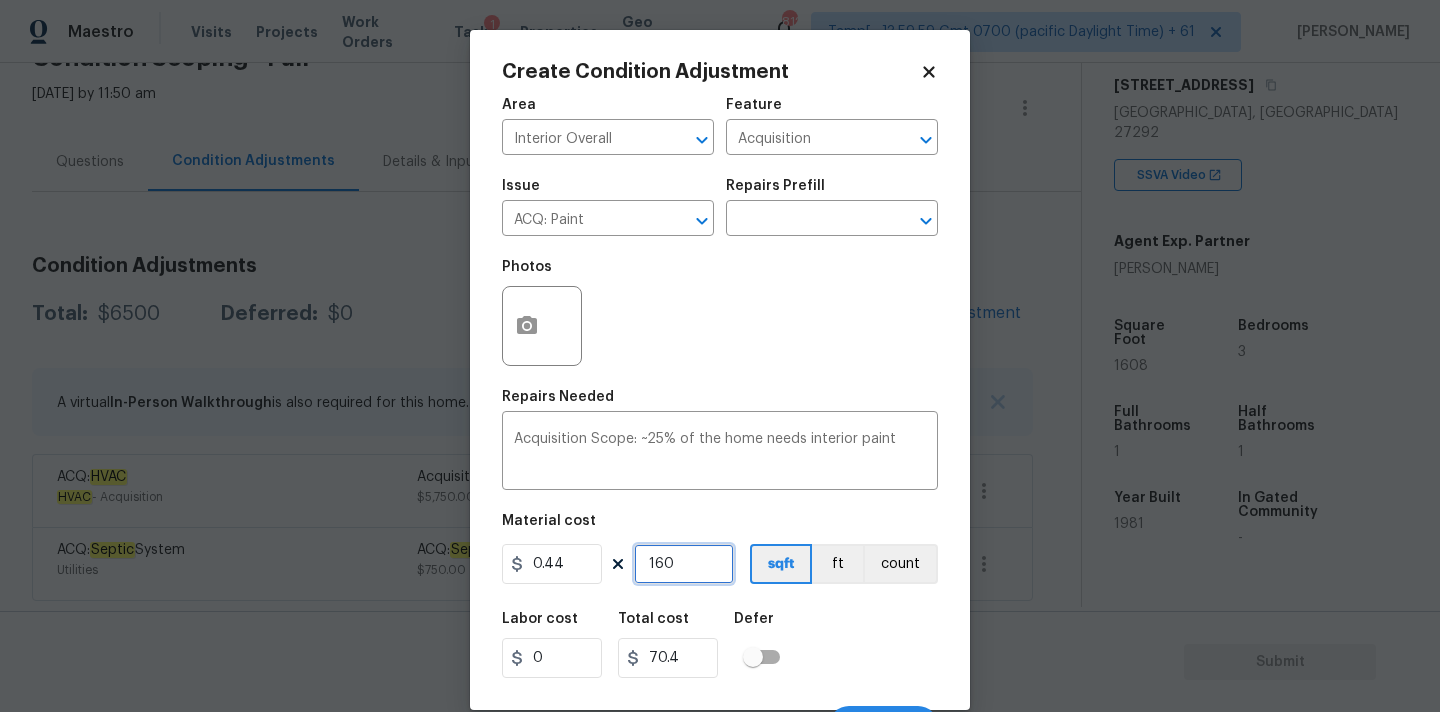 type on "1609" 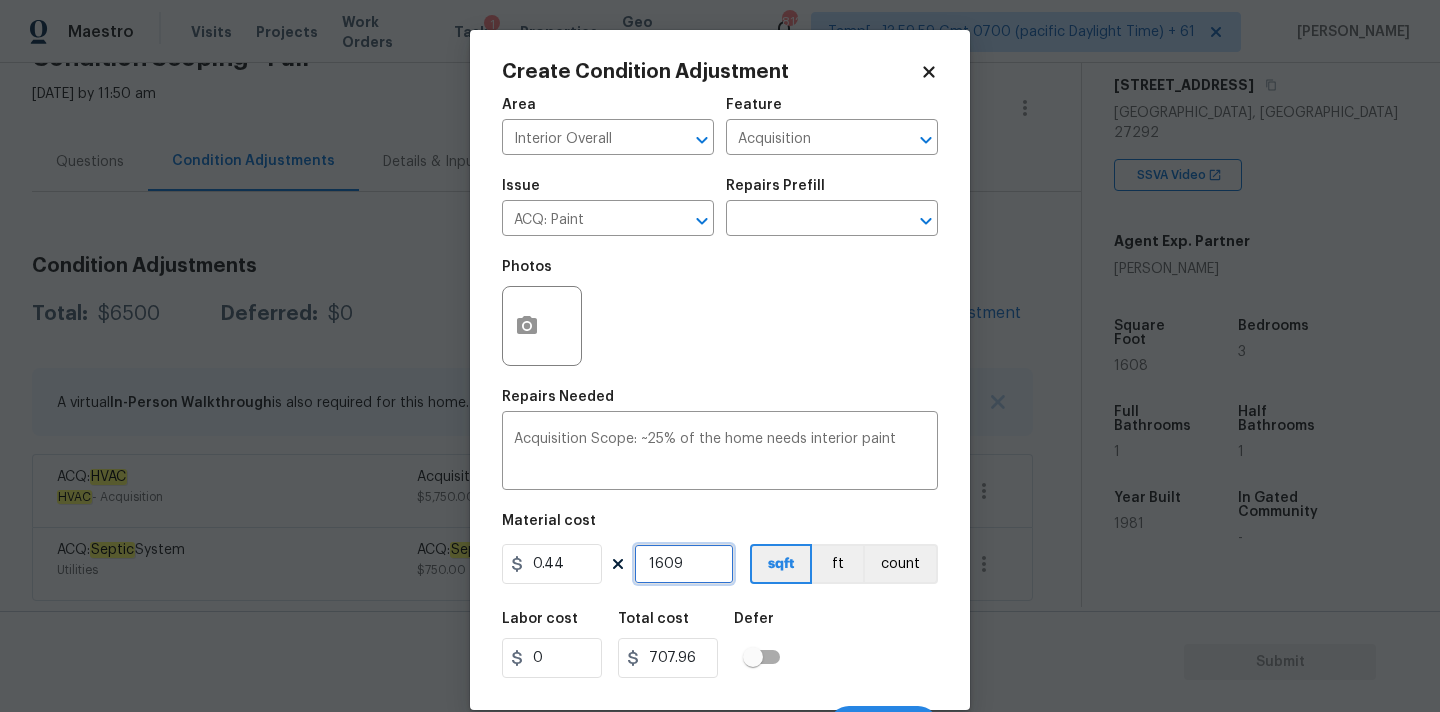 type on "160" 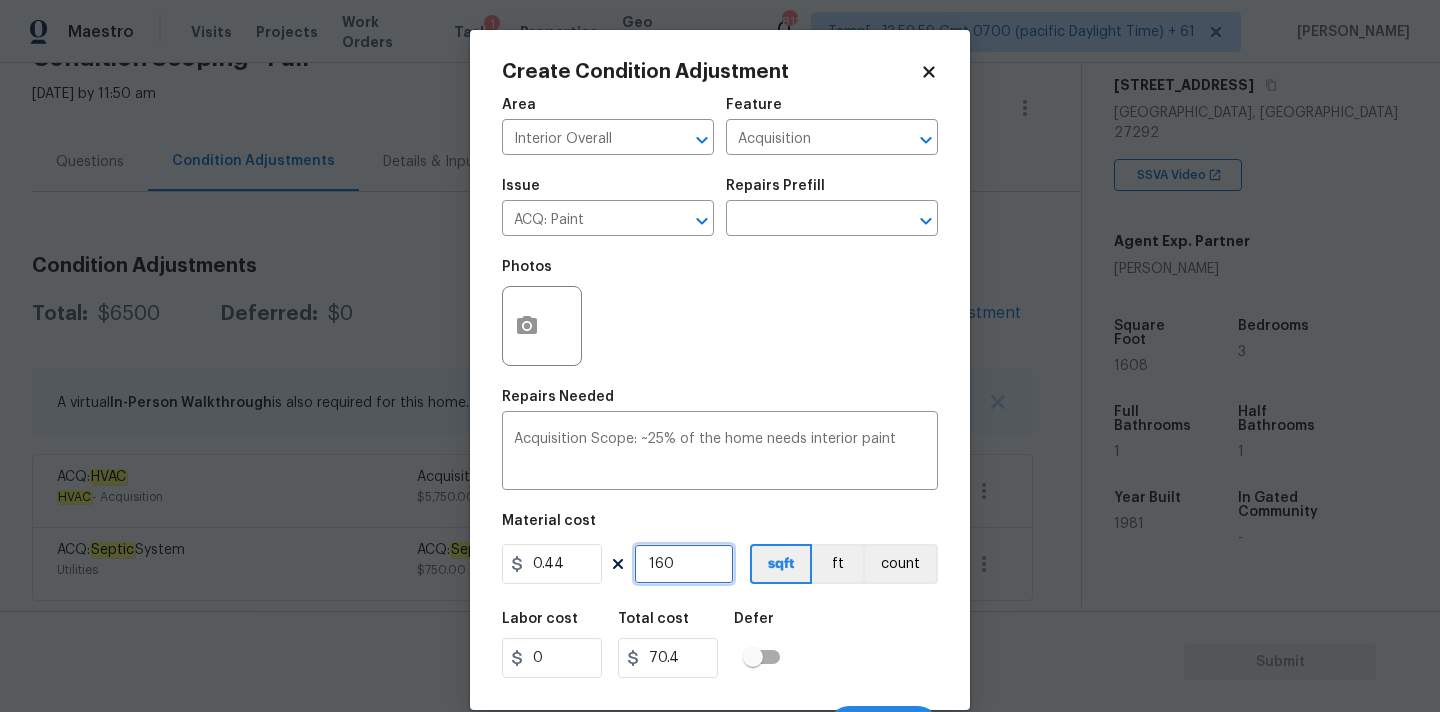 type on "1608" 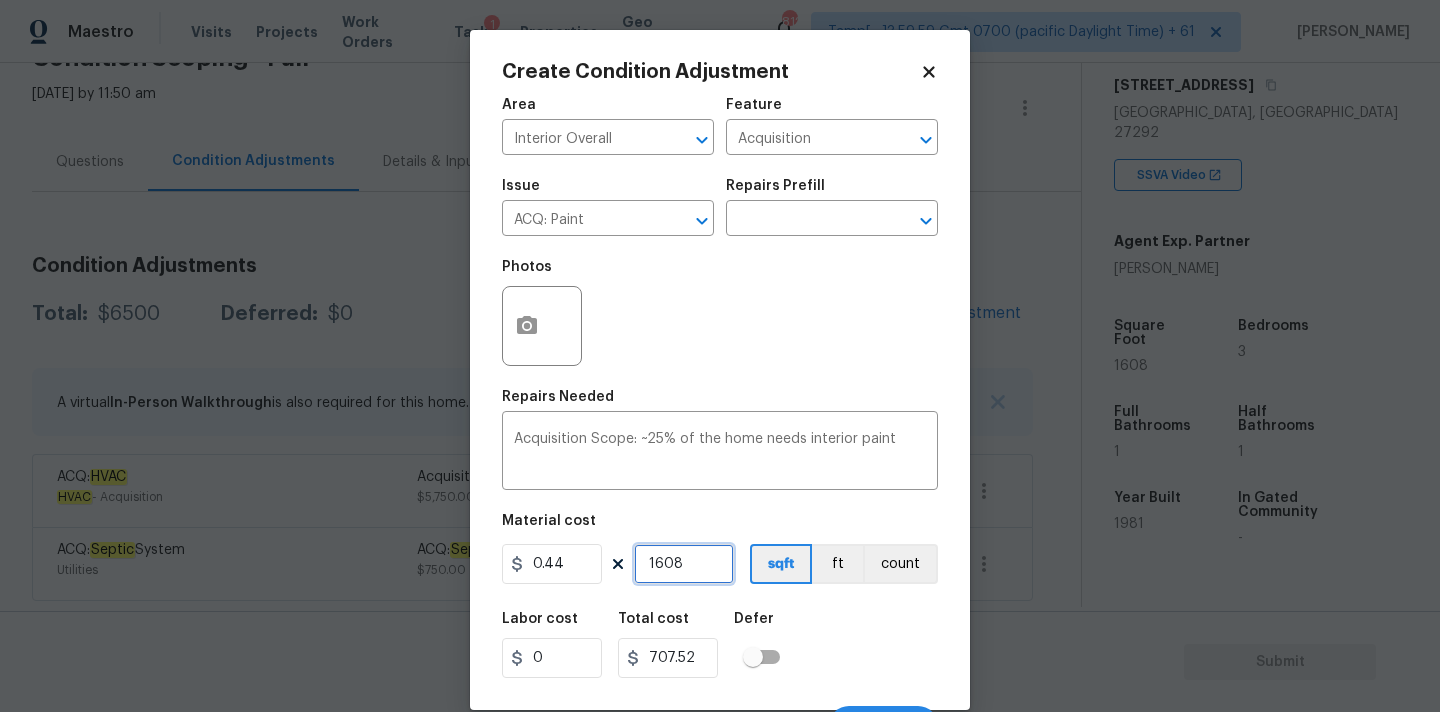scroll, scrollTop: 35, scrollLeft: 0, axis: vertical 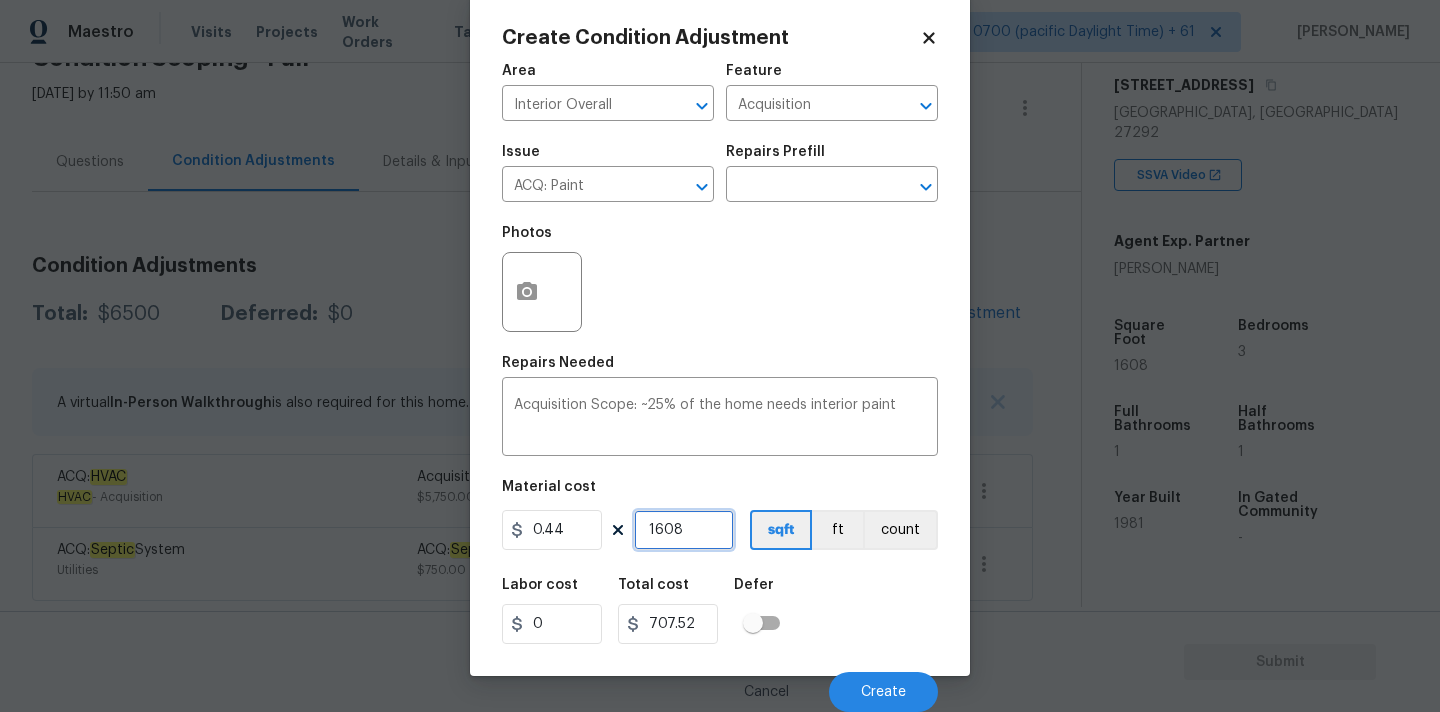 type on "1608" 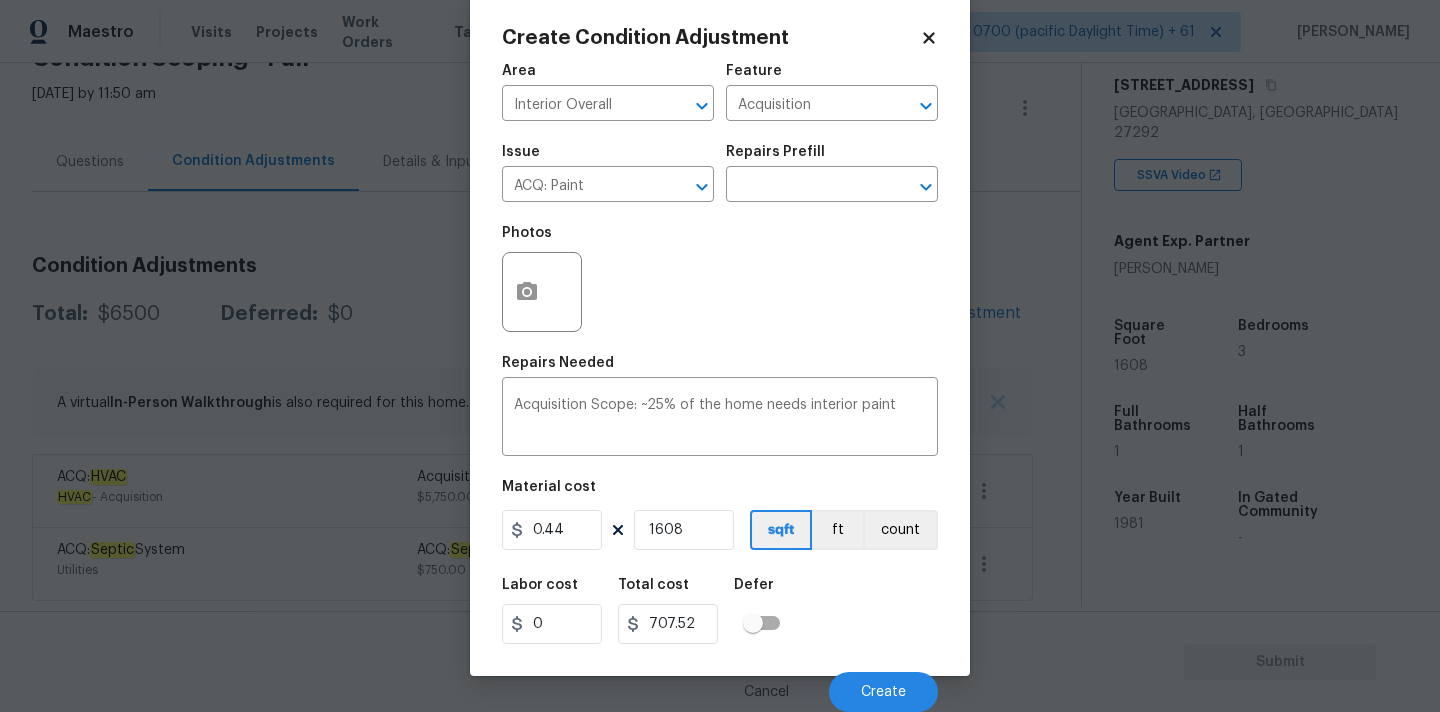 click on "Cancel Create" at bounding box center (720, 684) 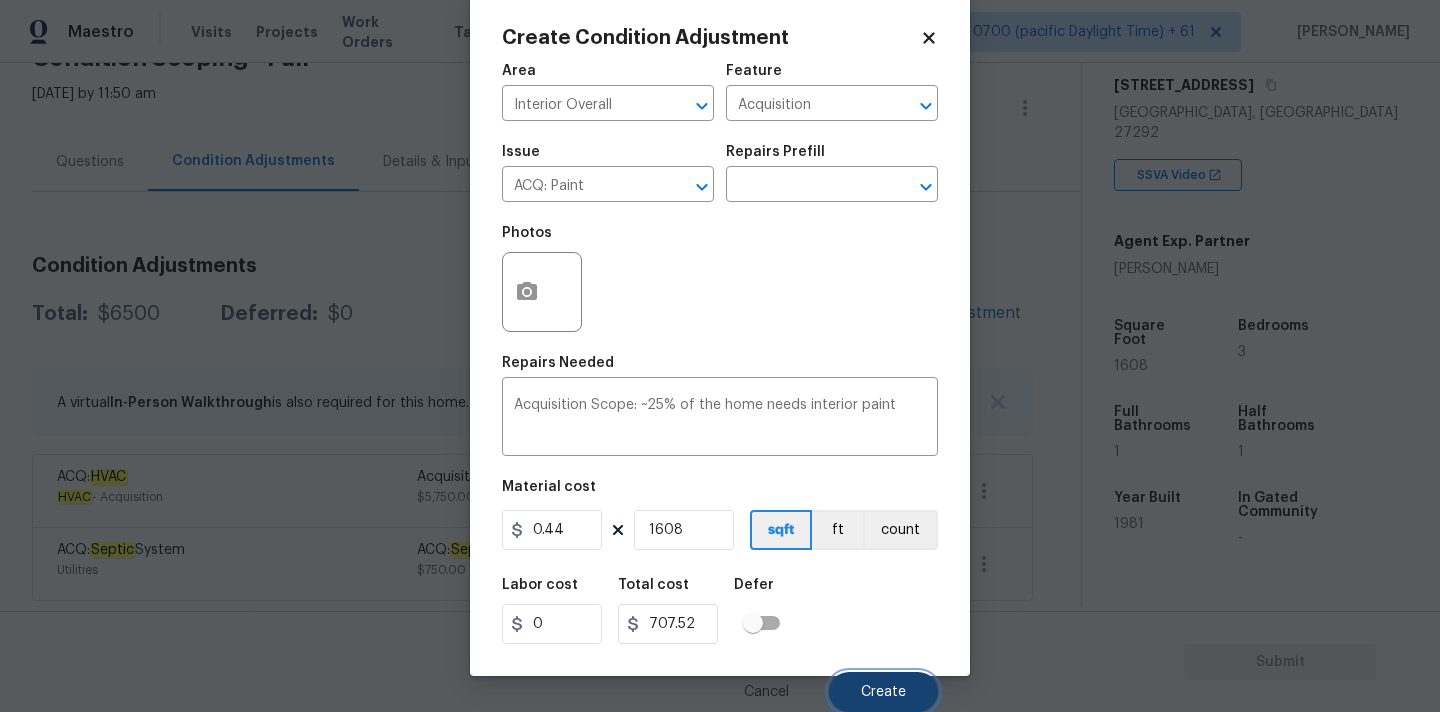 click on "Create" at bounding box center (883, 692) 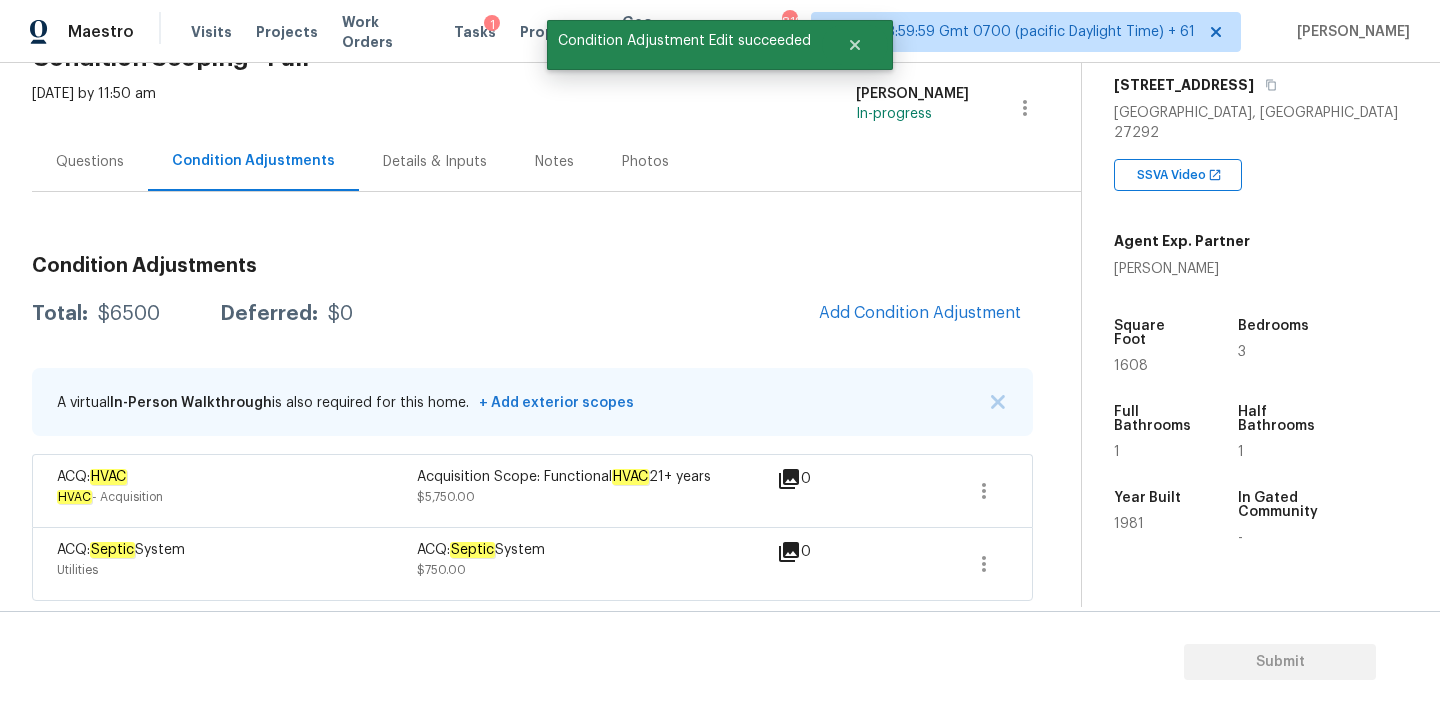 scroll, scrollTop: 28, scrollLeft: 0, axis: vertical 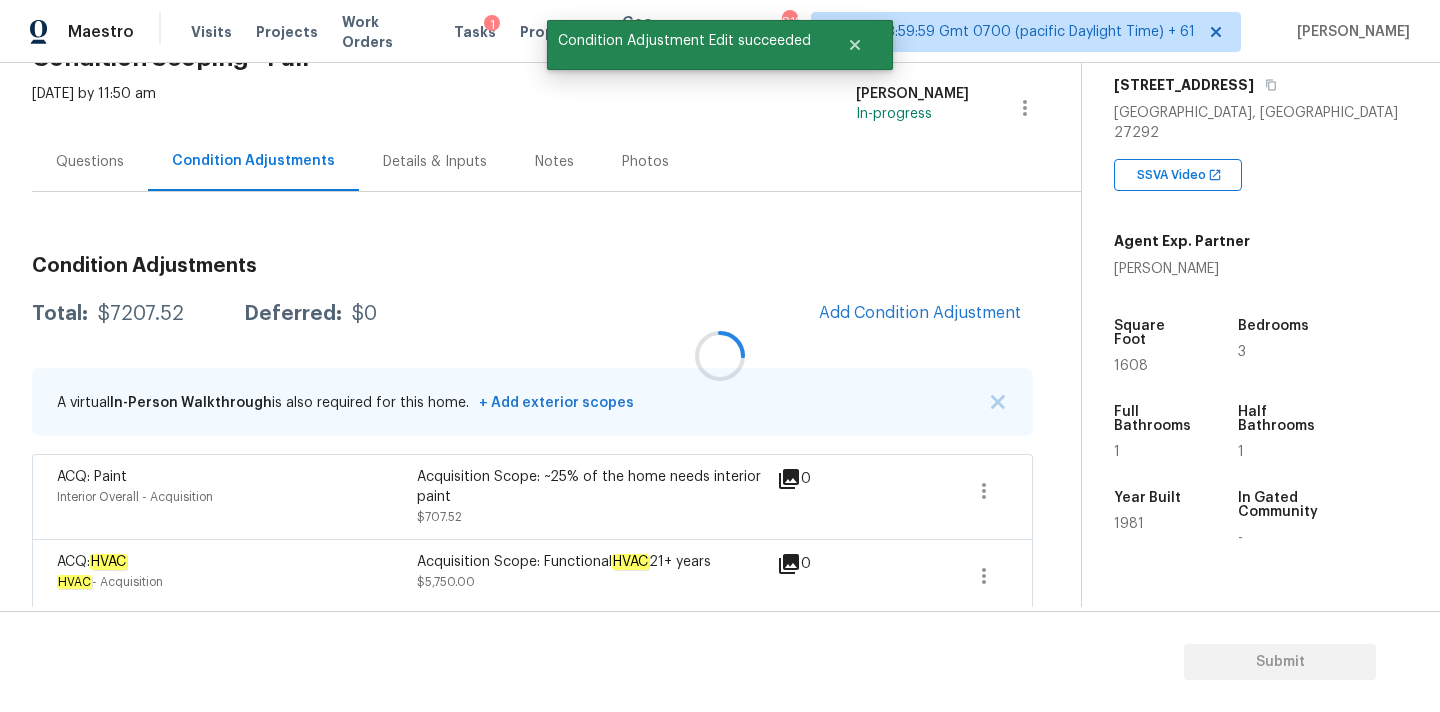 click at bounding box center [720, 356] 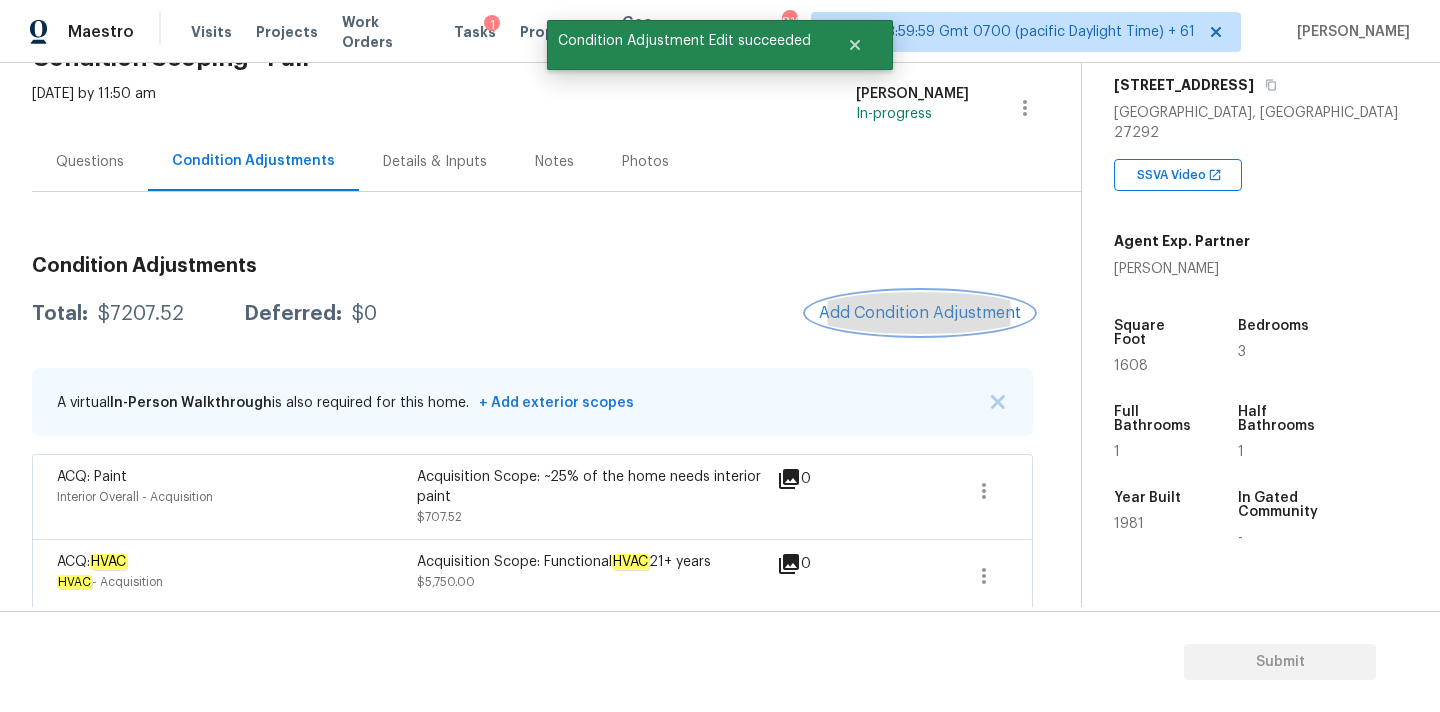 click on "Add Condition Adjustment" at bounding box center (920, 313) 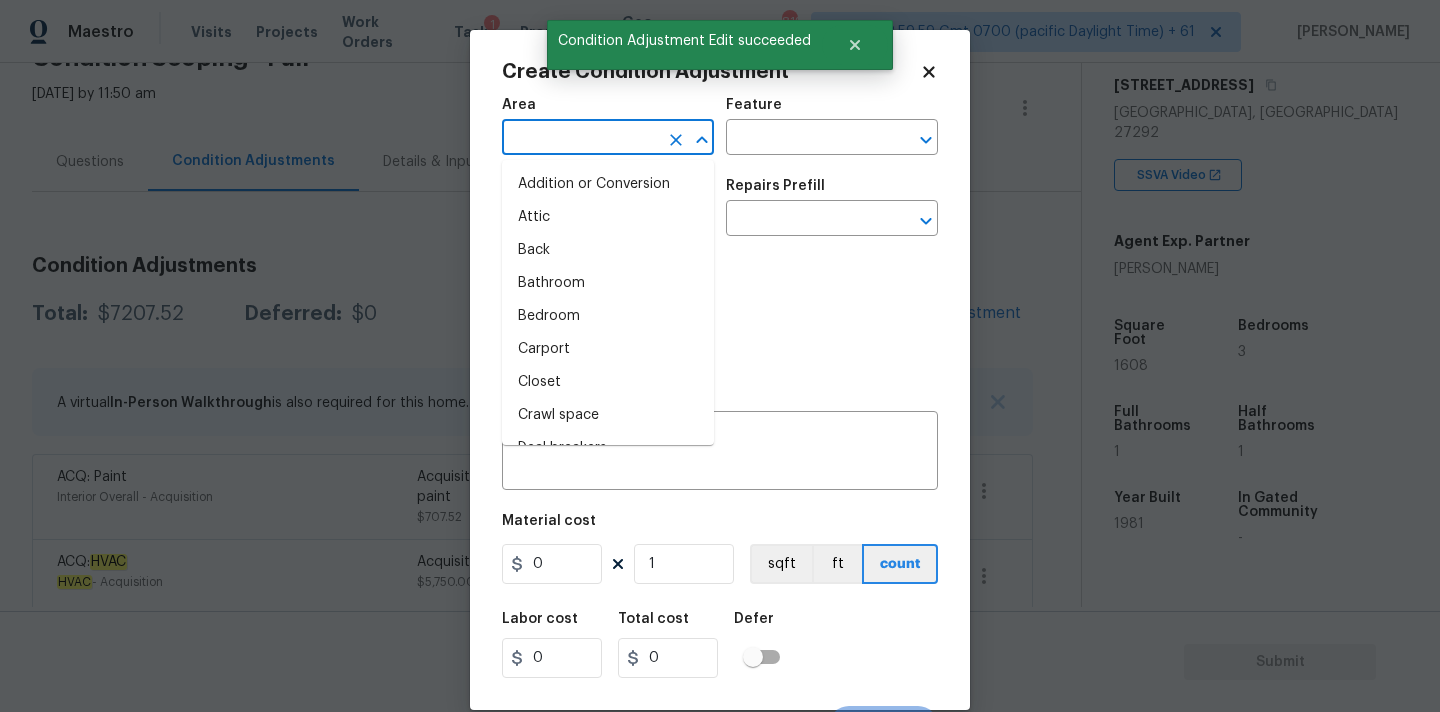 click at bounding box center (580, 139) 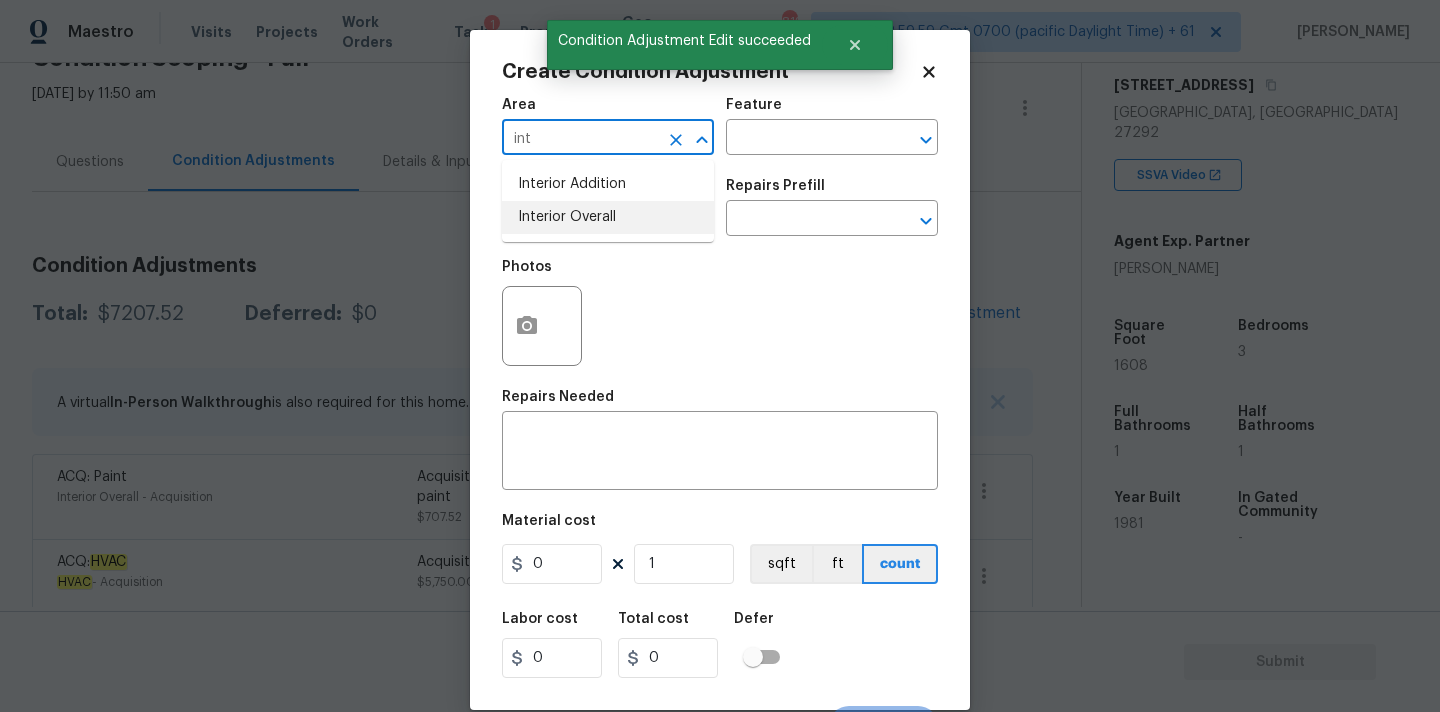 click on "Interior Overall" at bounding box center (608, 217) 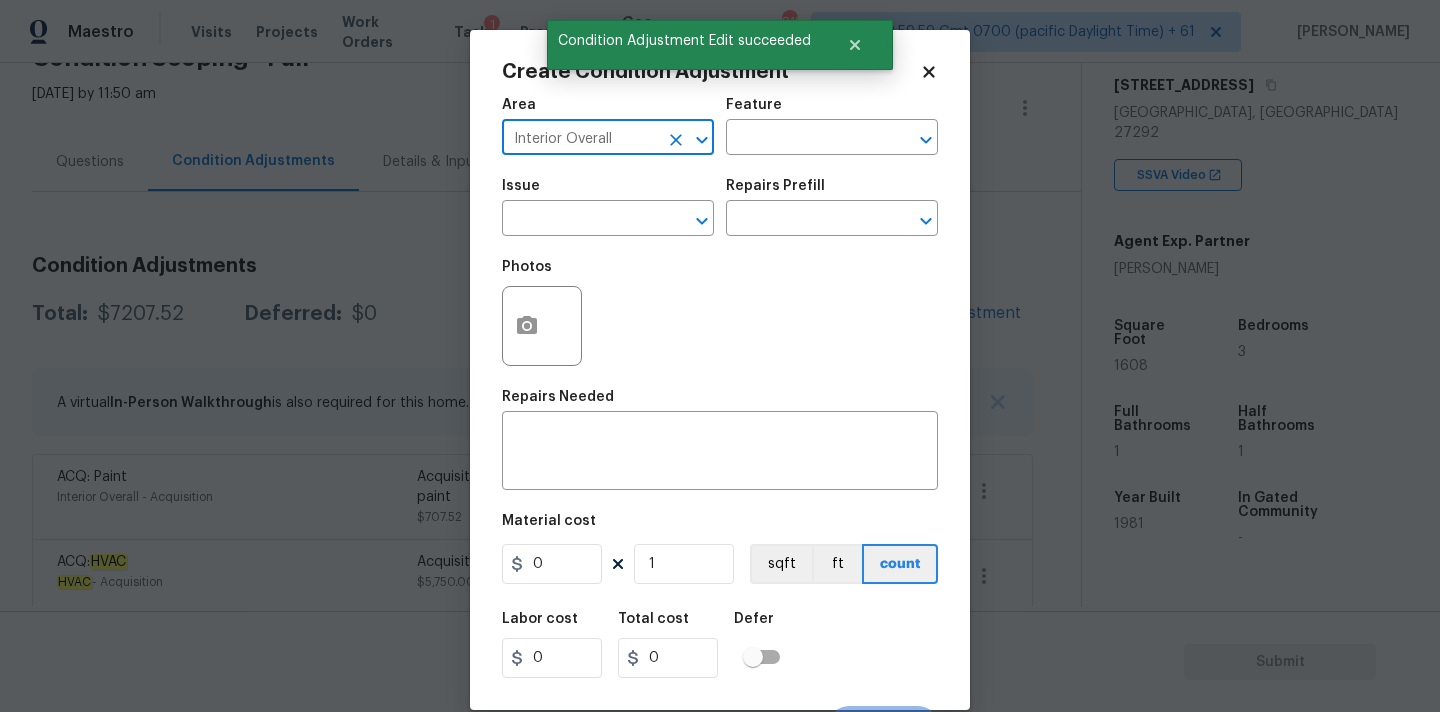 type on "Interior Overall" 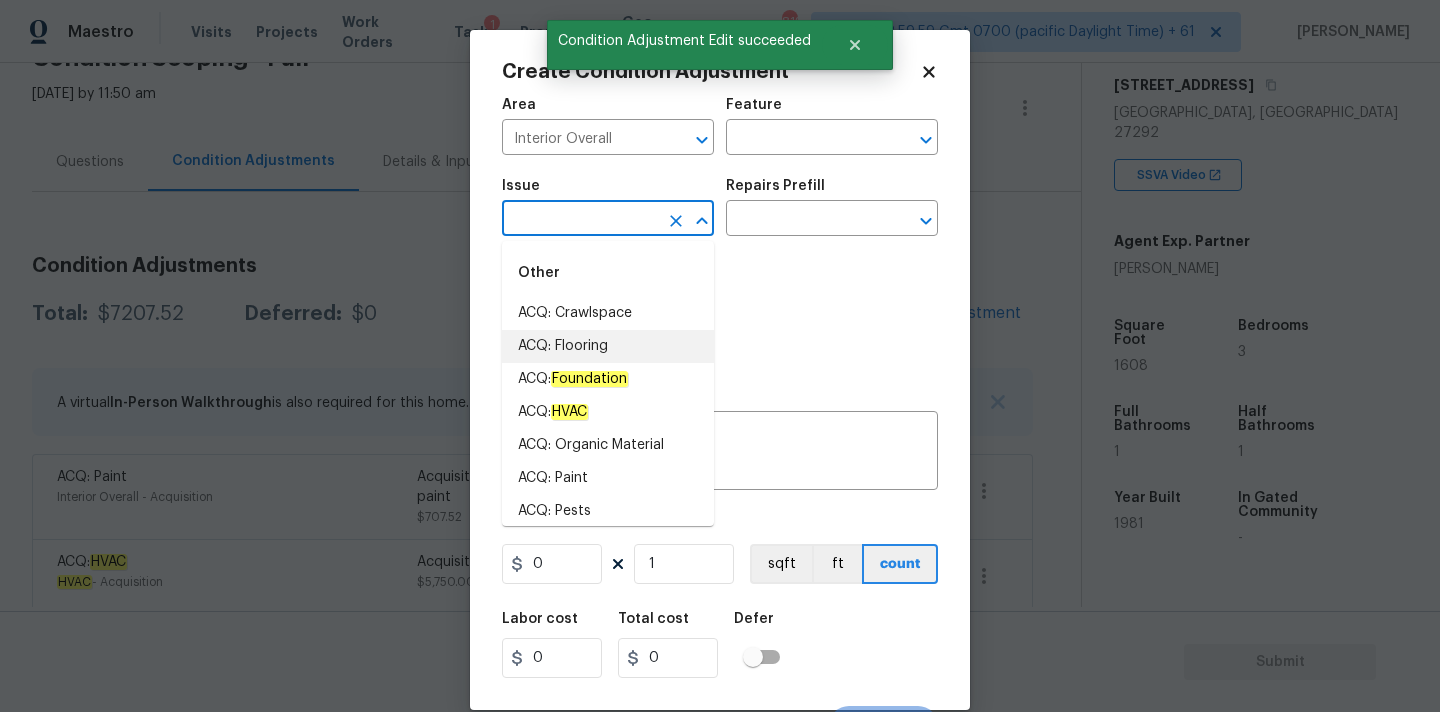 click on "ACQ: Flooring" at bounding box center [608, 346] 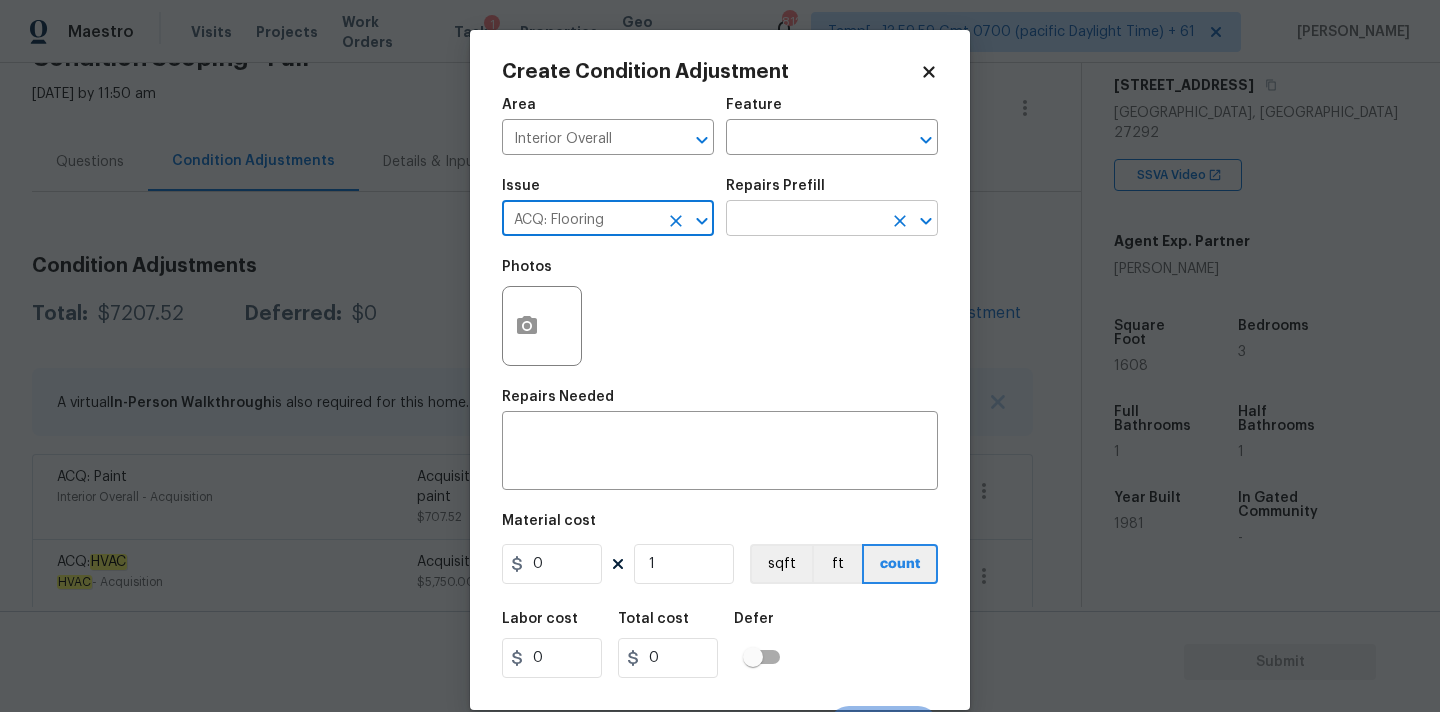 click at bounding box center (804, 220) 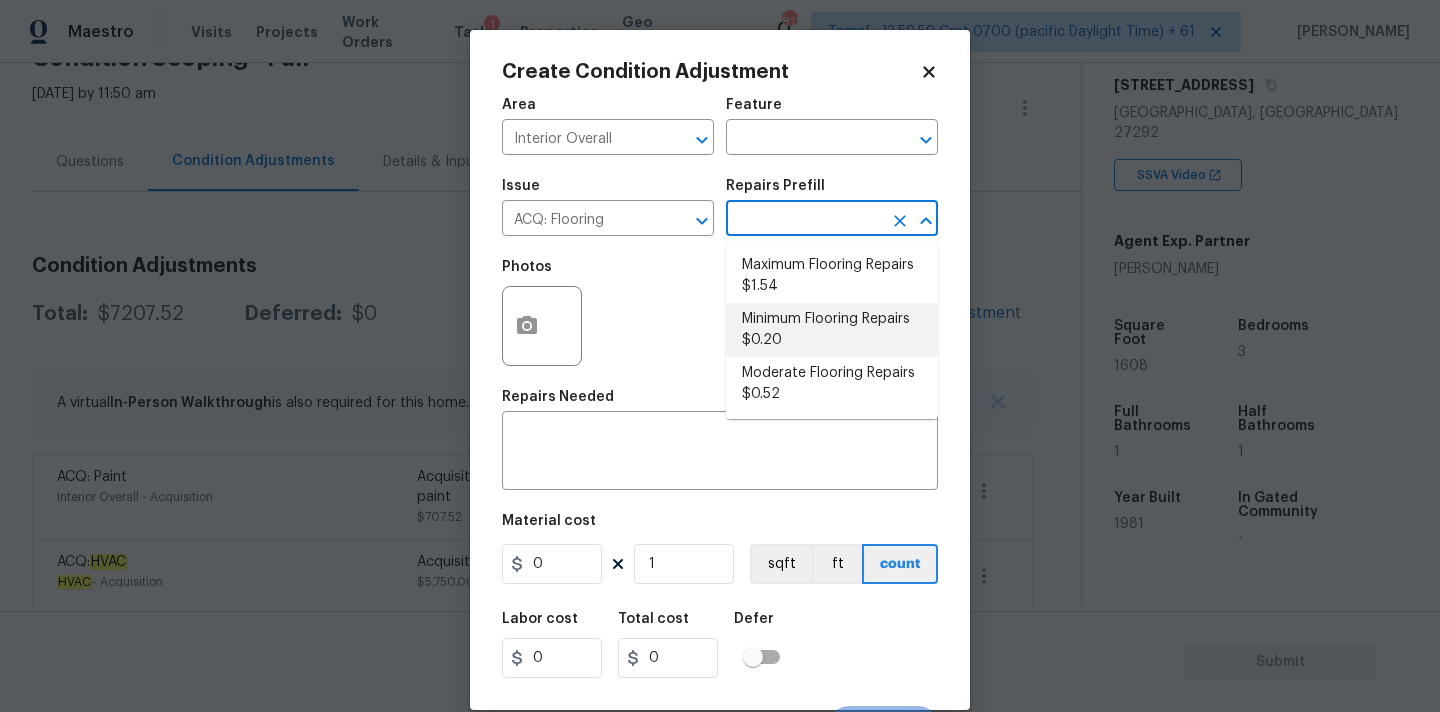click on "Minimum Flooring Repairs $0.20" at bounding box center [832, 330] 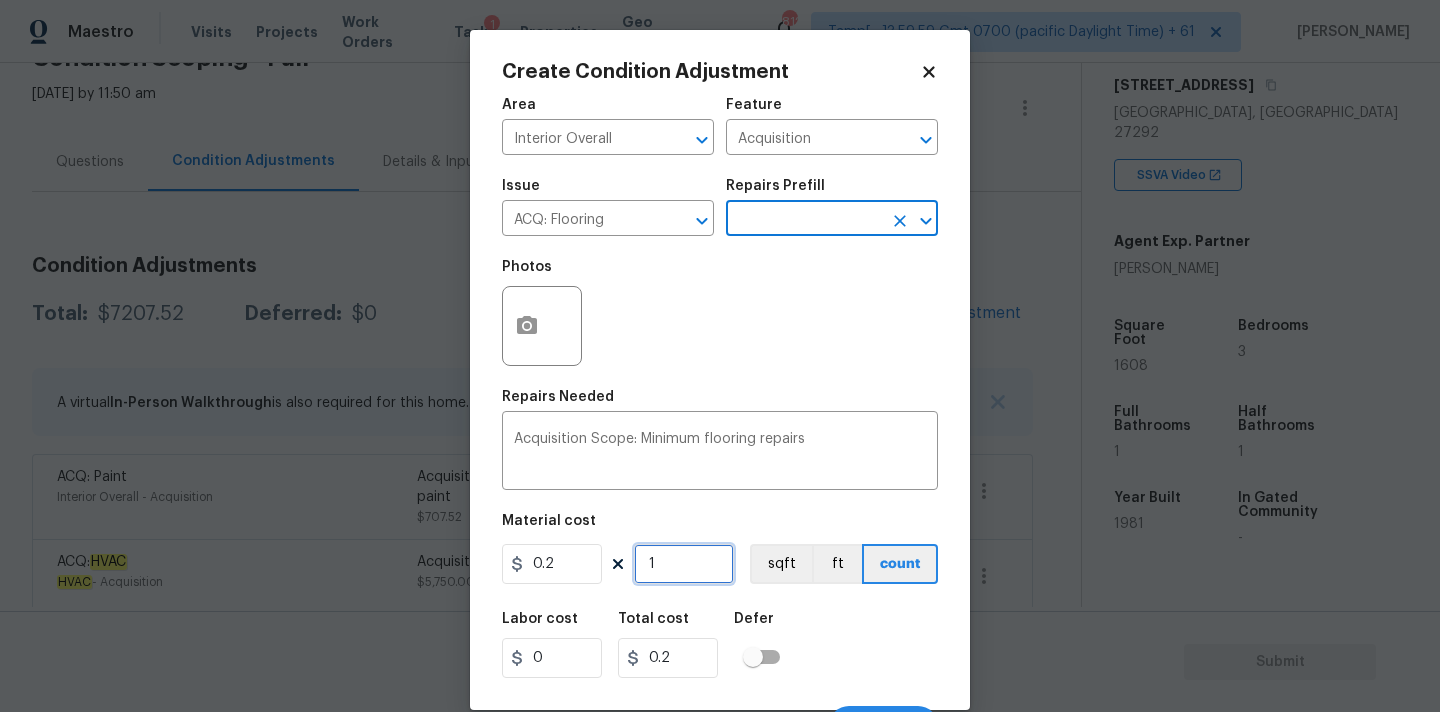 click on "1" at bounding box center (684, 564) 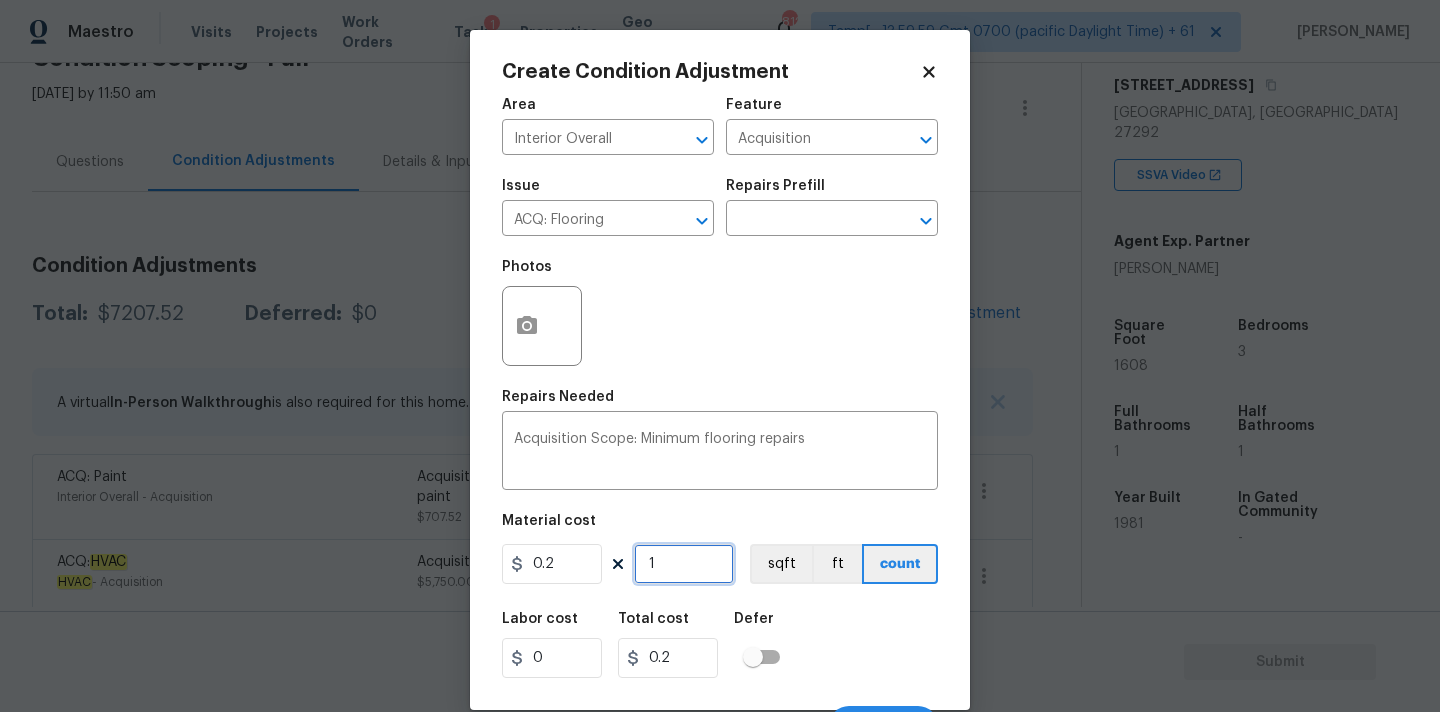 type on "16" 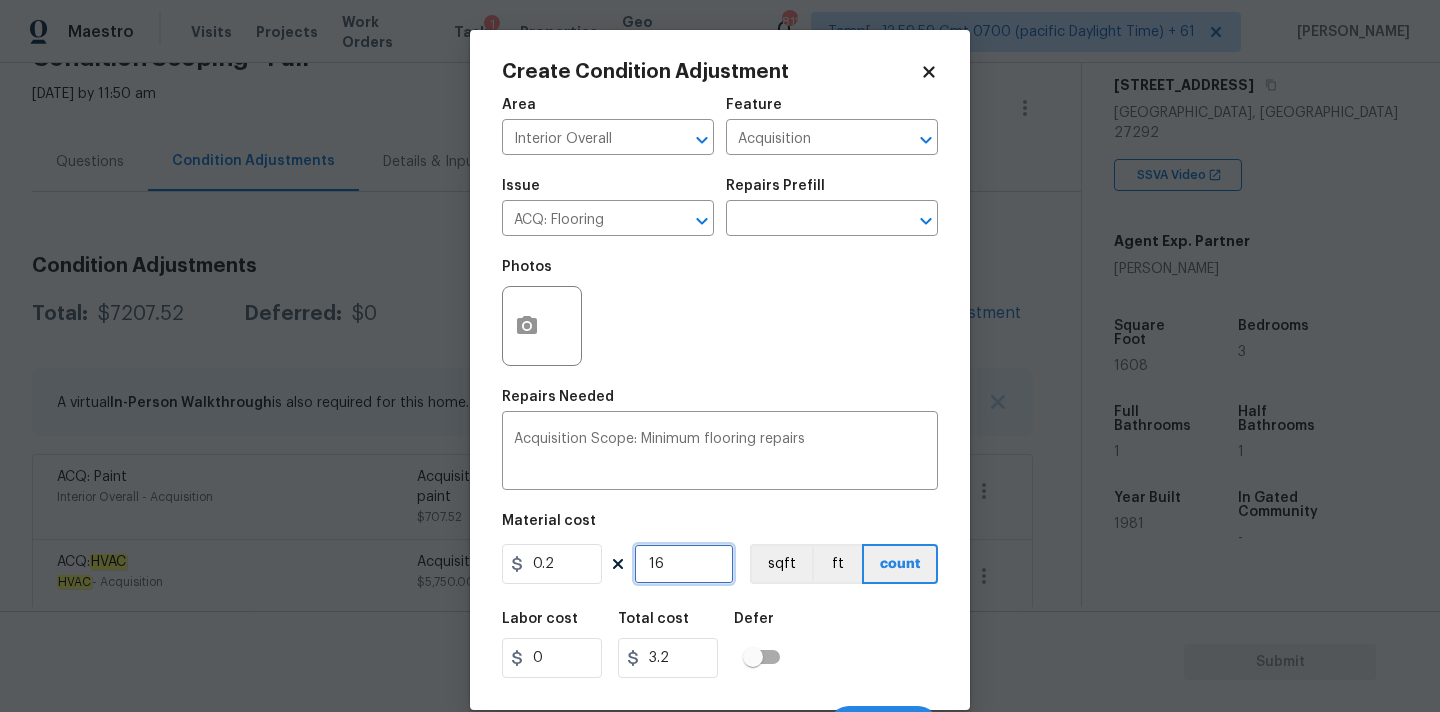 type on "160" 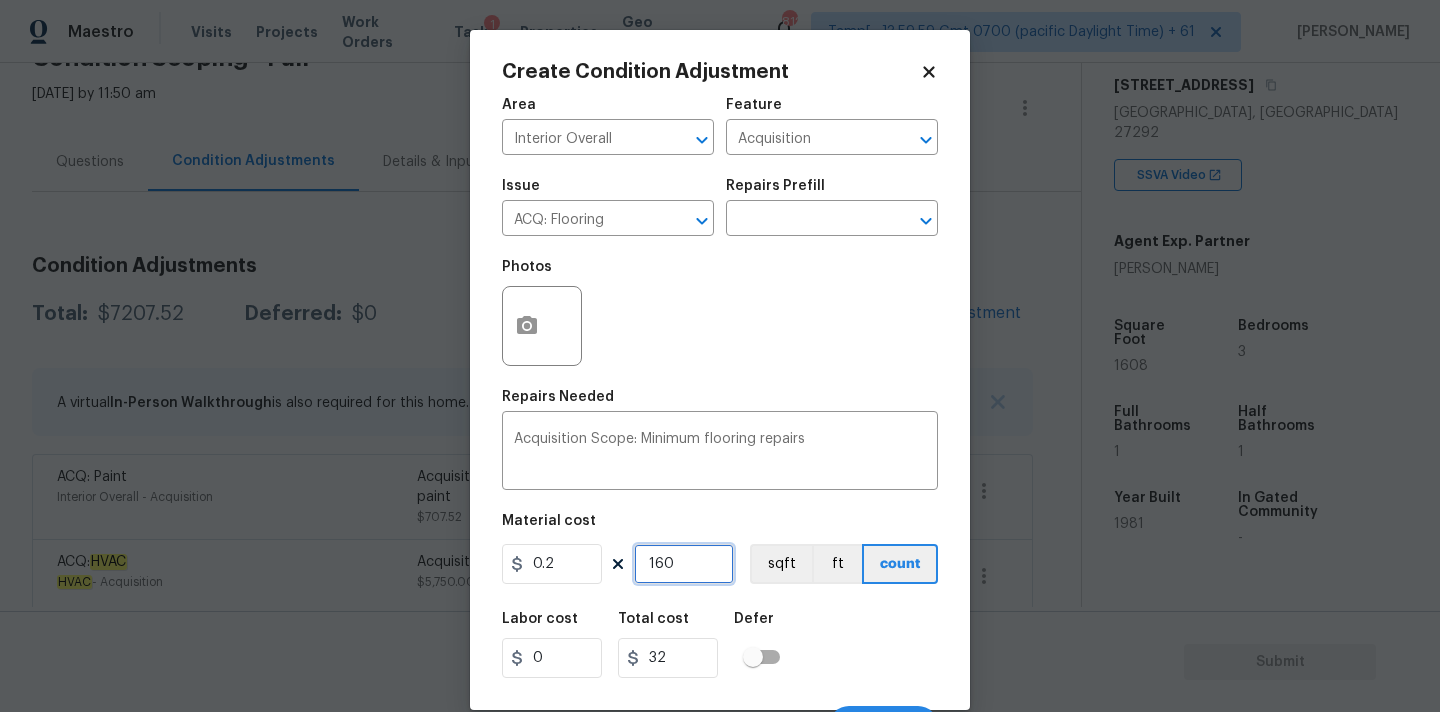 type on "1608" 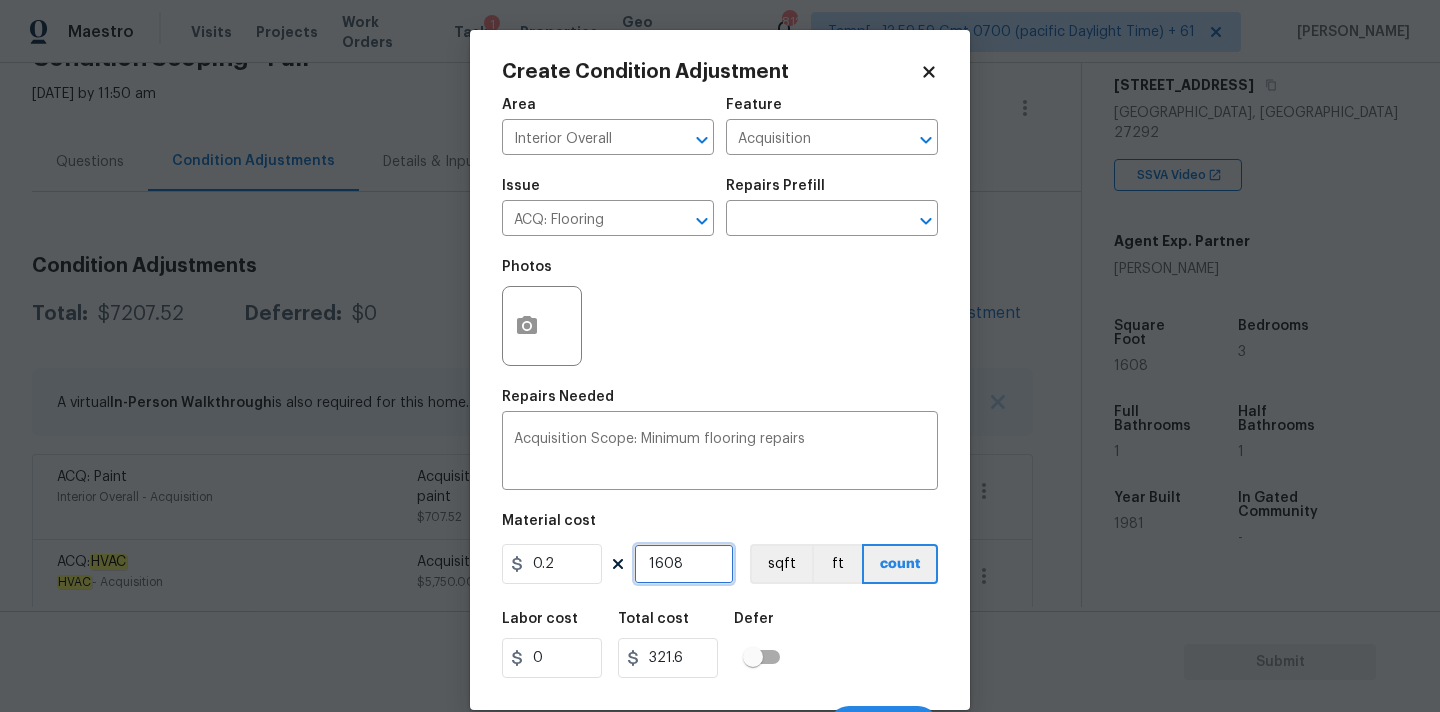 scroll, scrollTop: 35, scrollLeft: 0, axis: vertical 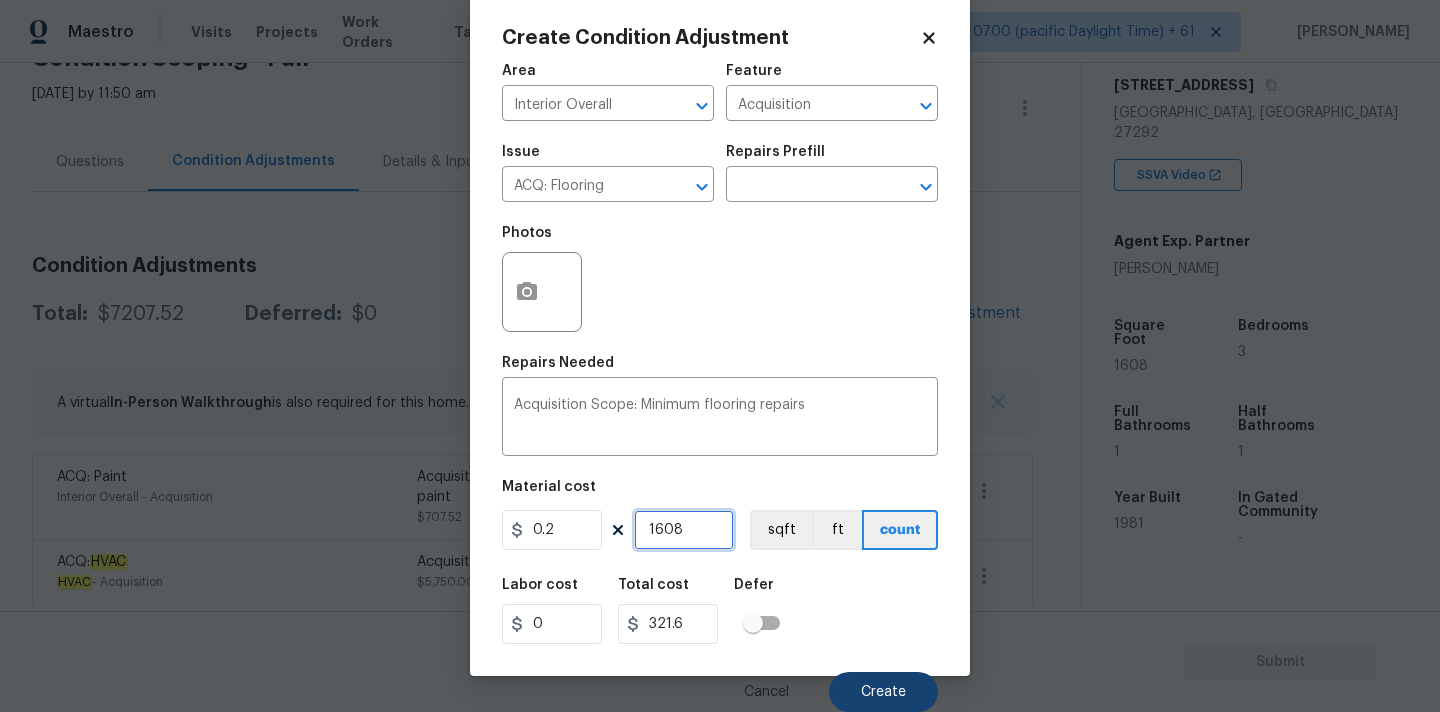 type on "1608" 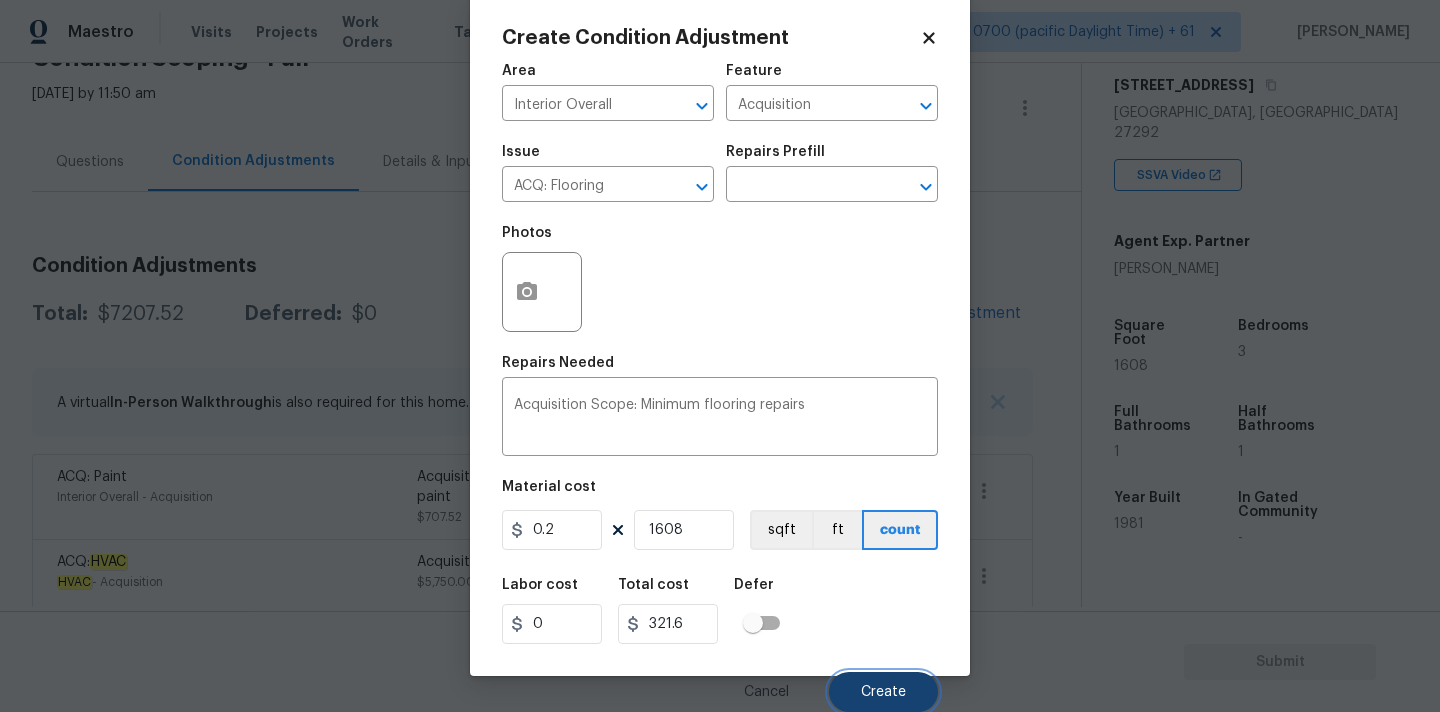 click on "Create" at bounding box center (883, 692) 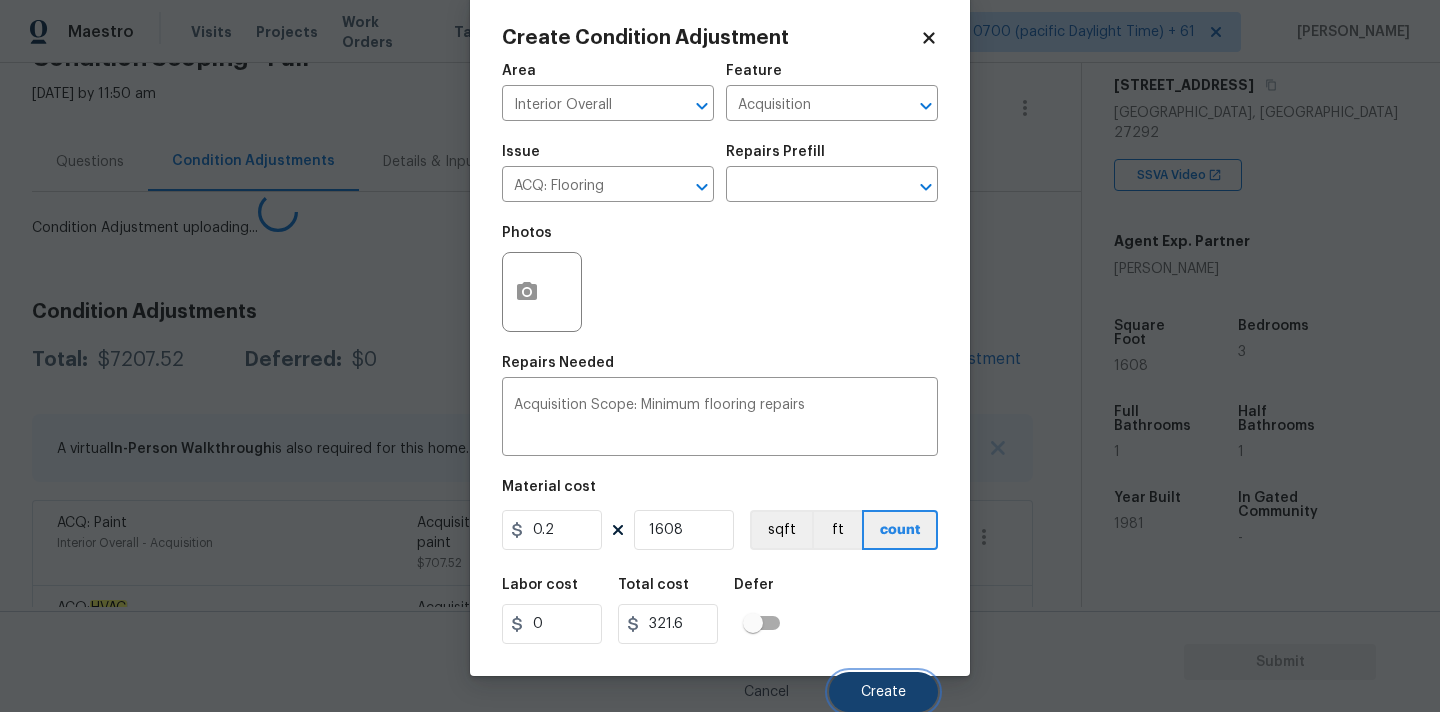 scroll, scrollTop: 28, scrollLeft: 0, axis: vertical 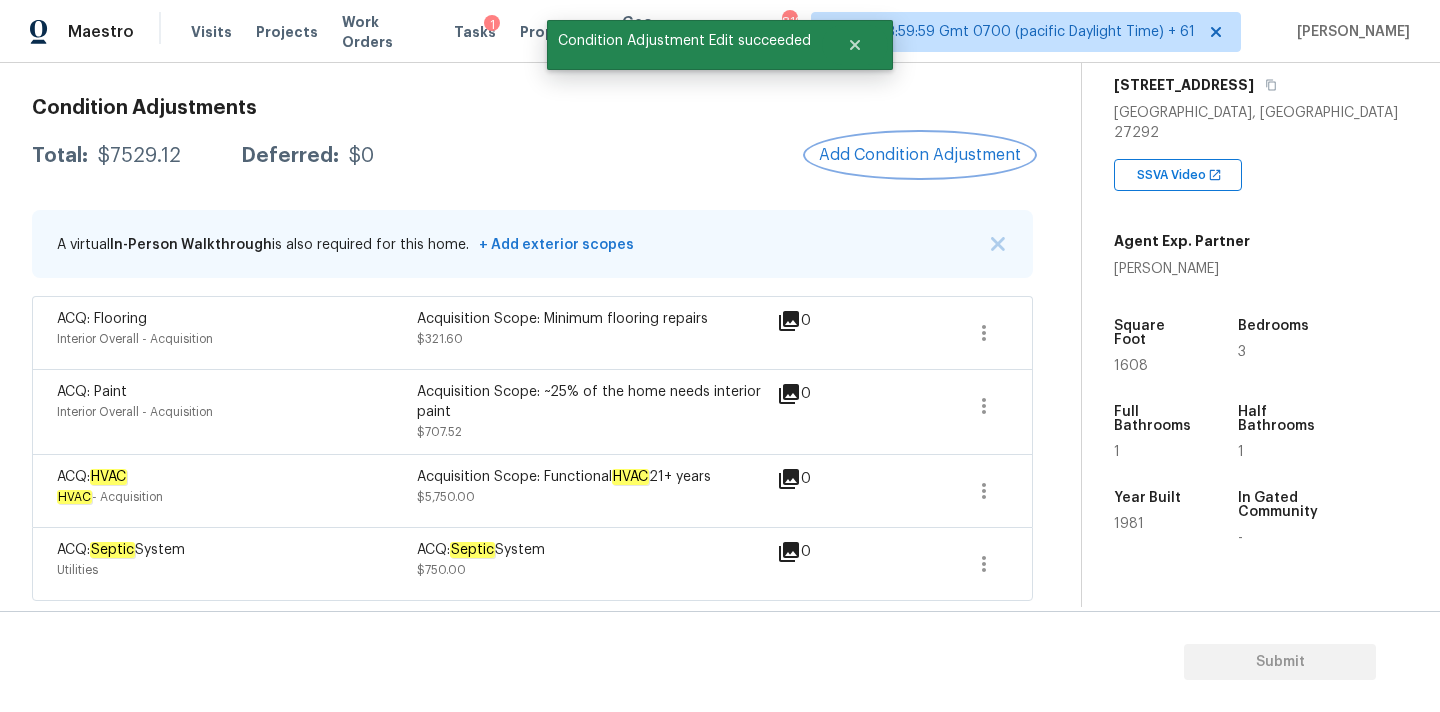 click on "Add Condition Adjustment" at bounding box center [920, 155] 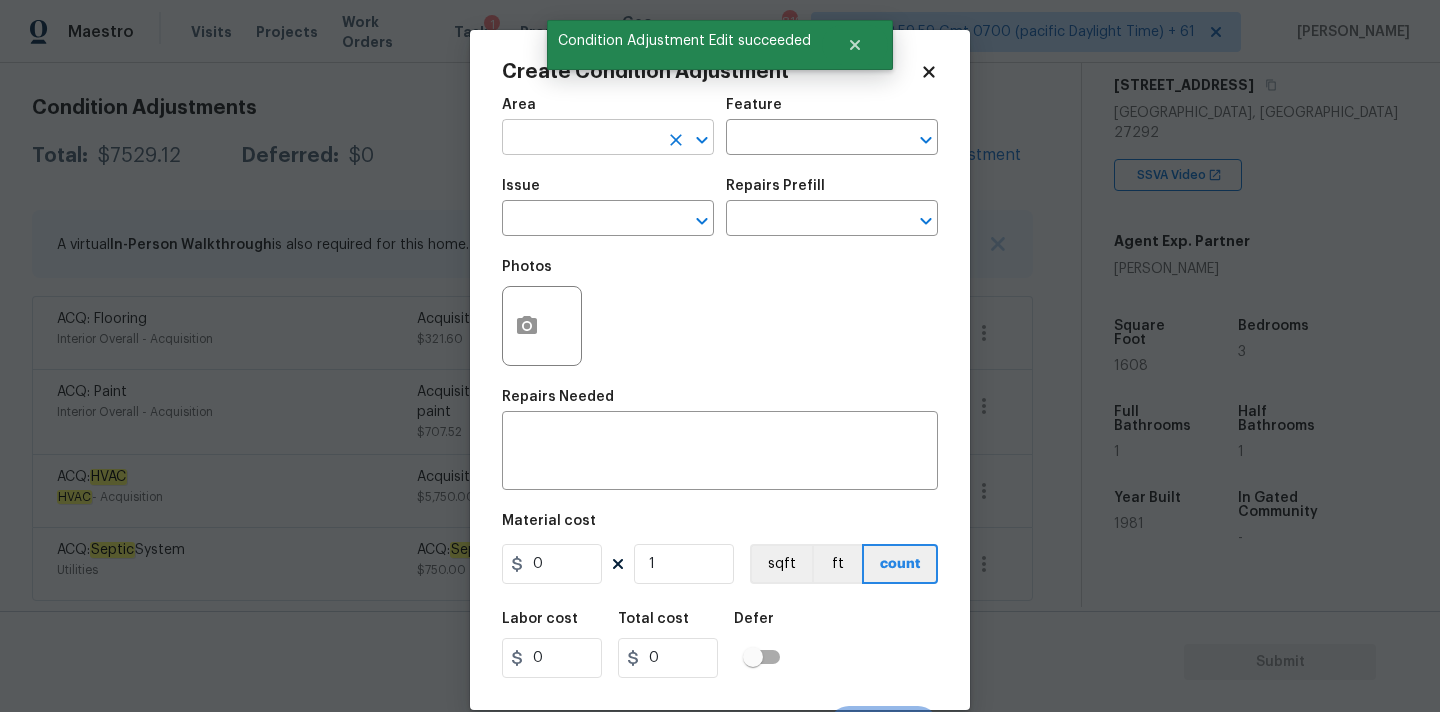click at bounding box center [580, 139] 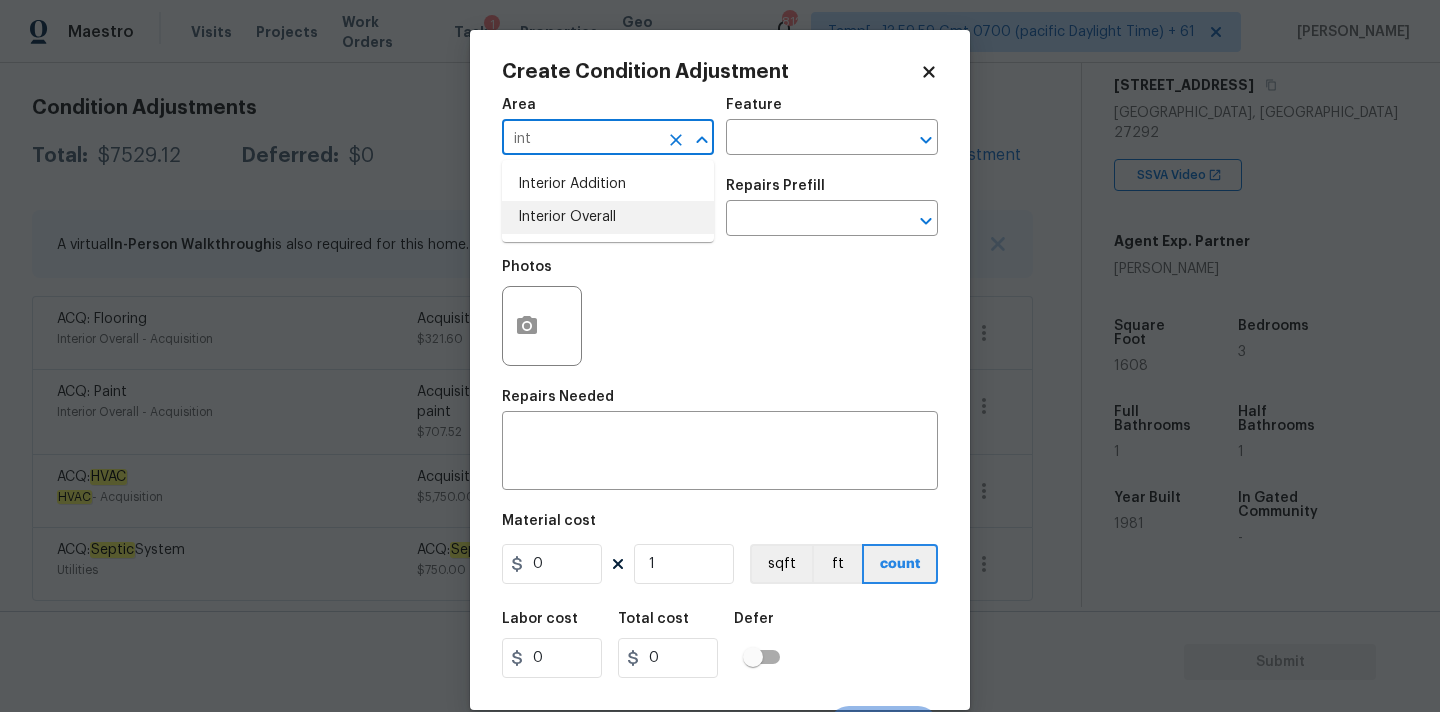 click on "Interior Overall" at bounding box center (608, 217) 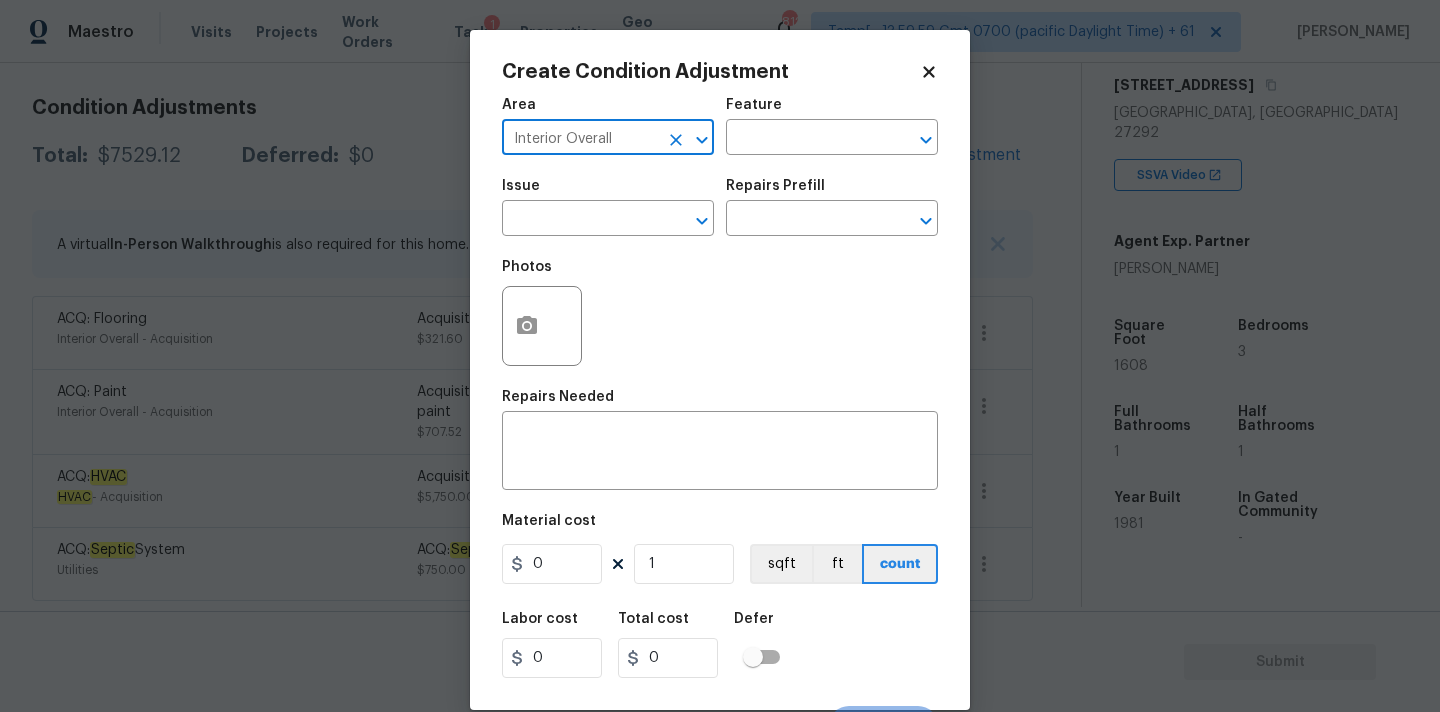 type on "Interior Overall" 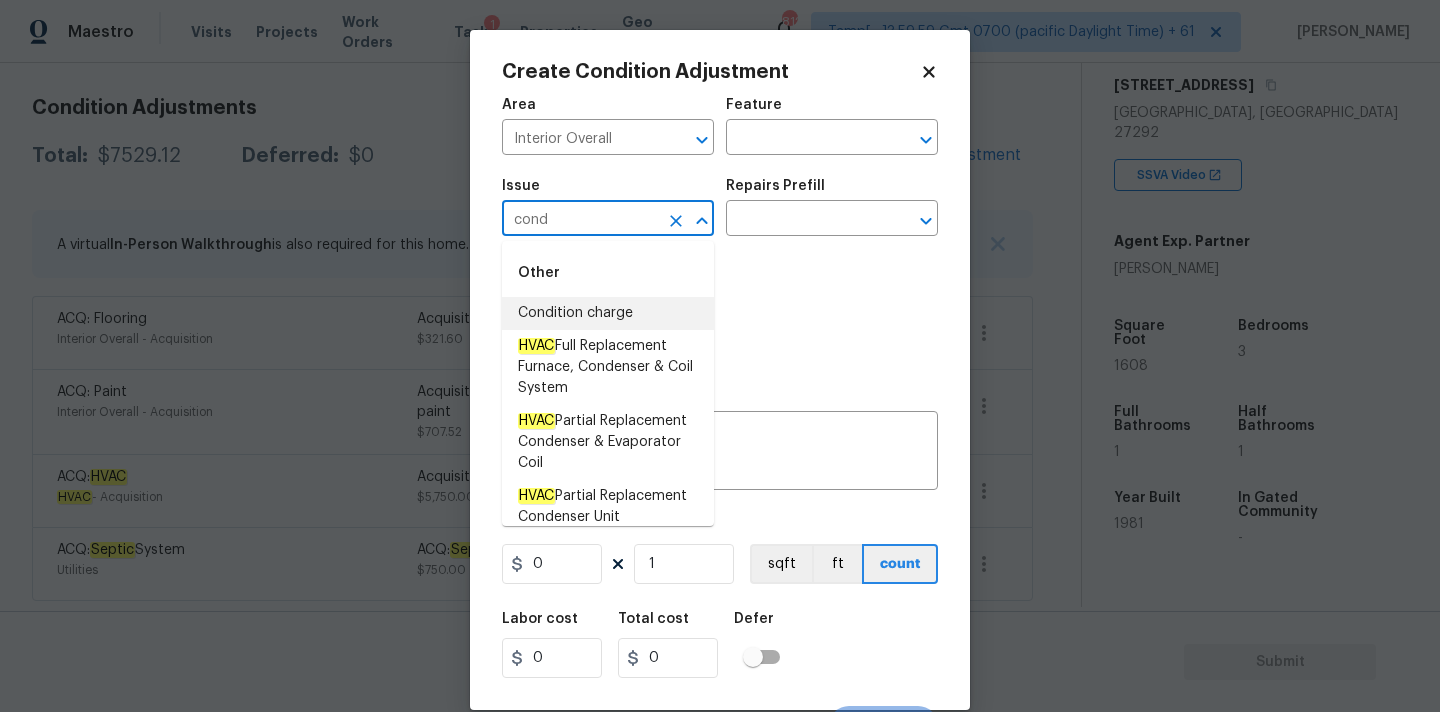 click on "Condition charge" at bounding box center [608, 313] 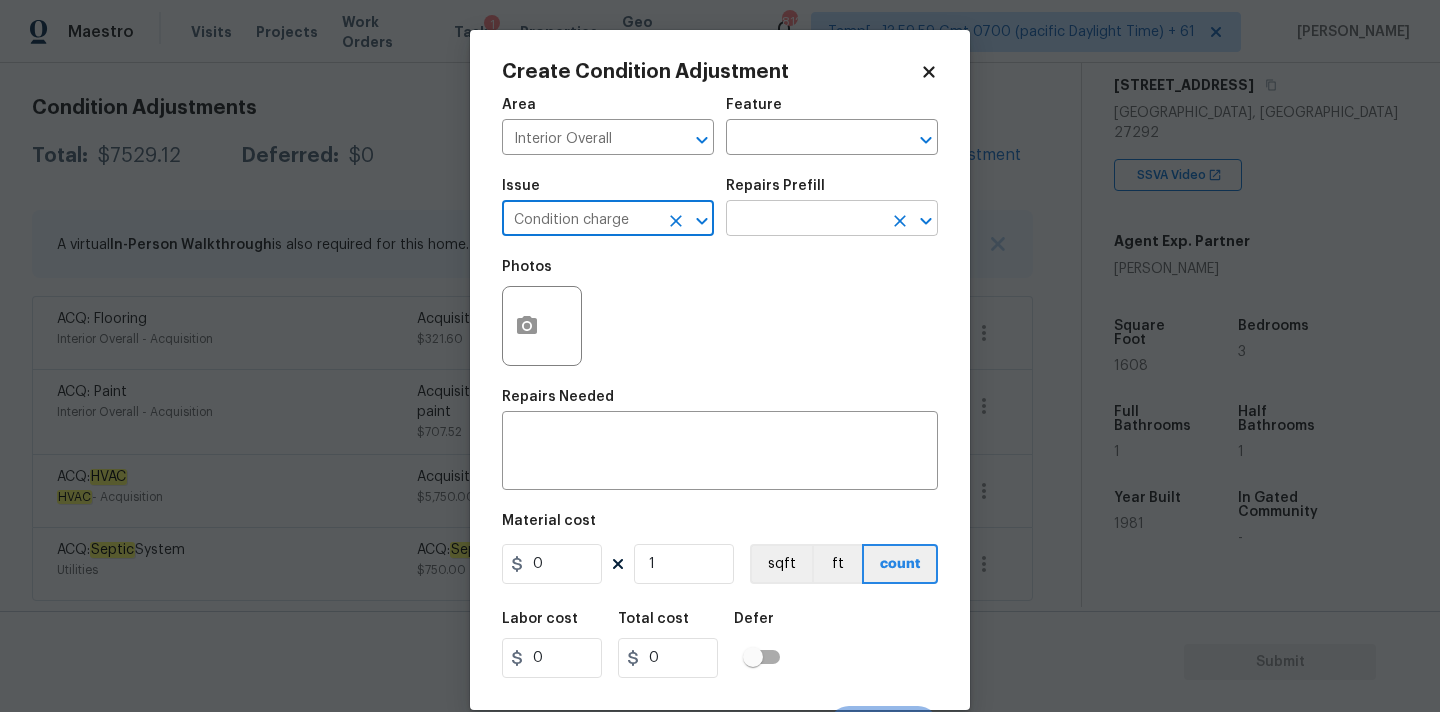 type on "Condition charge" 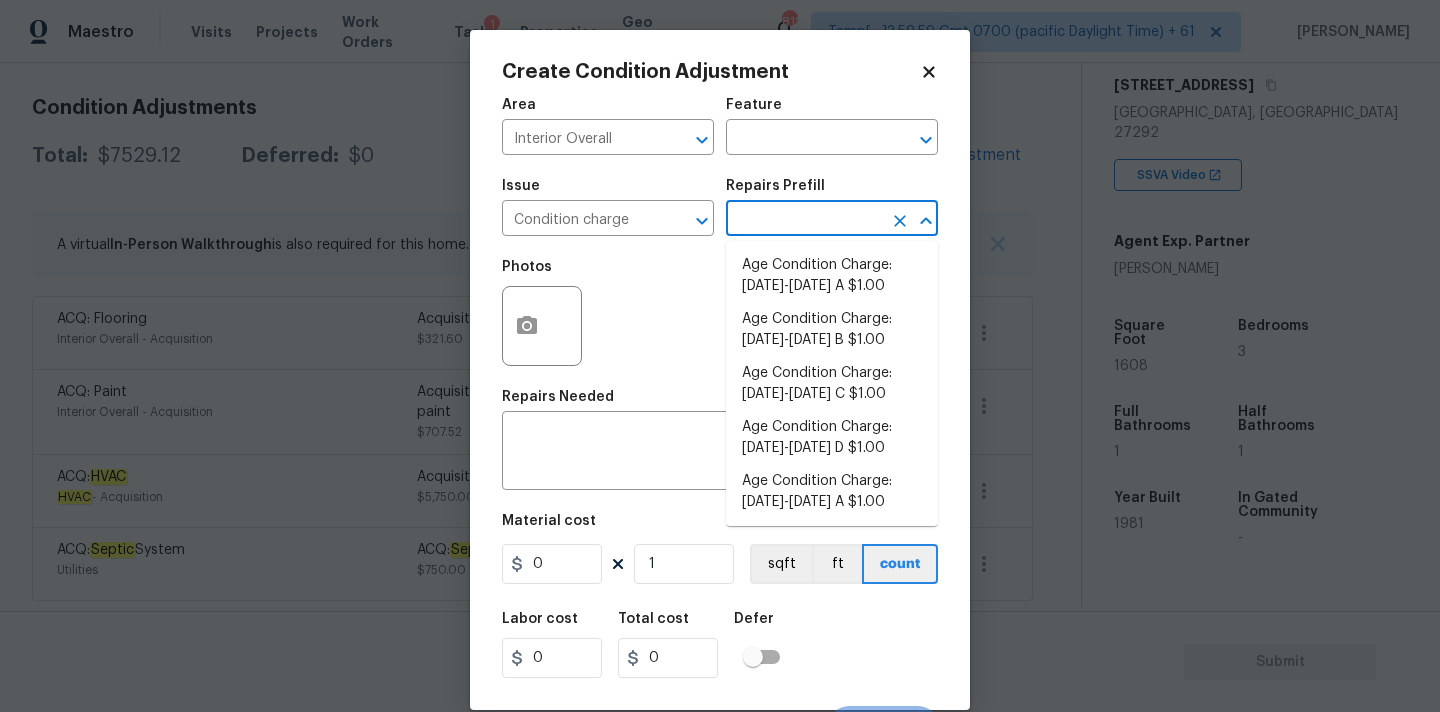 click at bounding box center [804, 220] 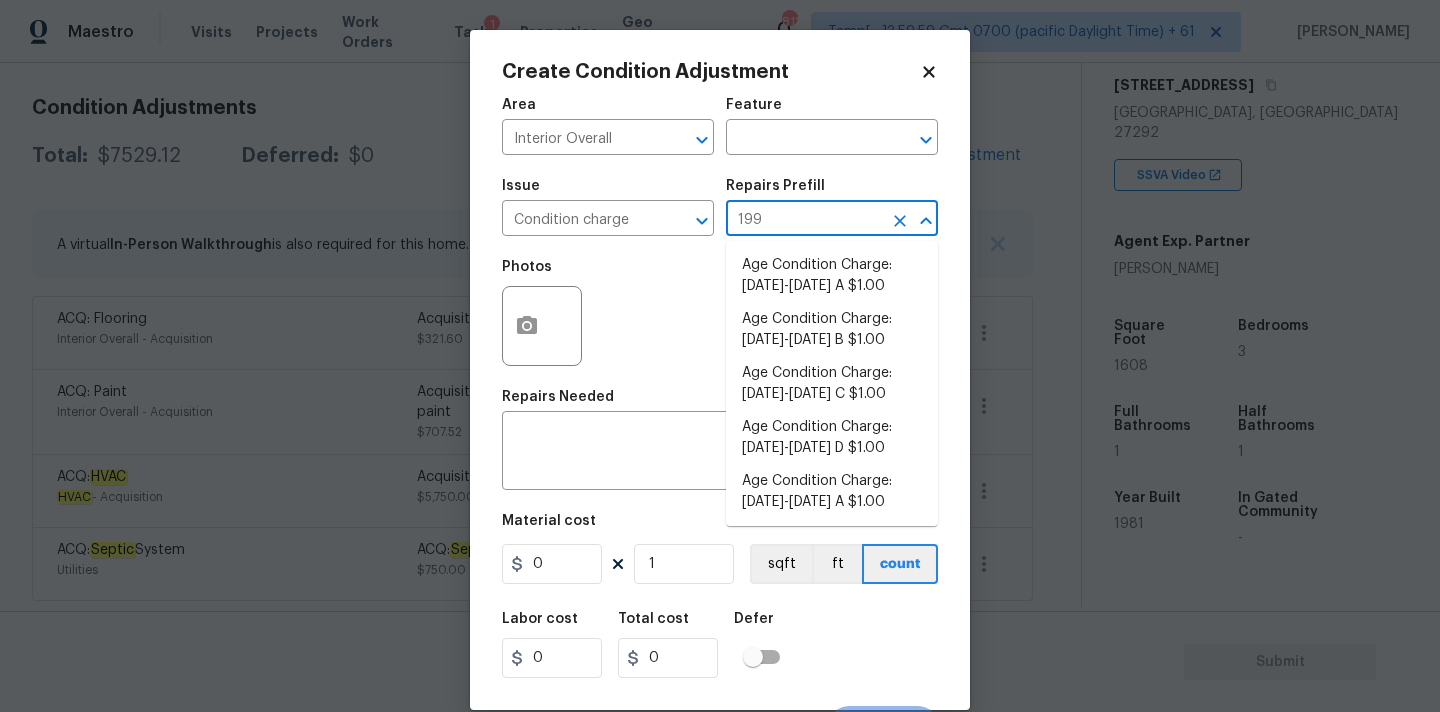 type on "1992" 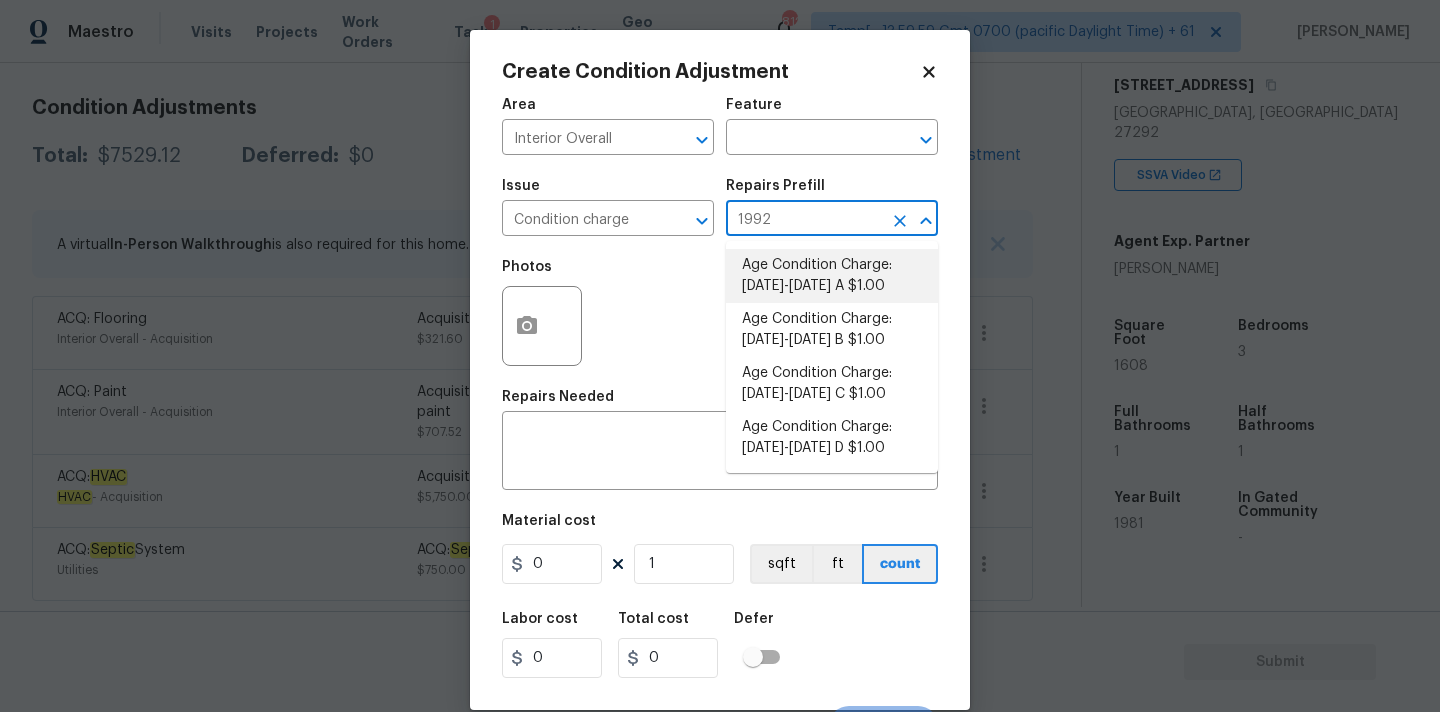 click on "Age Condition Charge: 1979-1992 A	 $1.00" at bounding box center [832, 276] 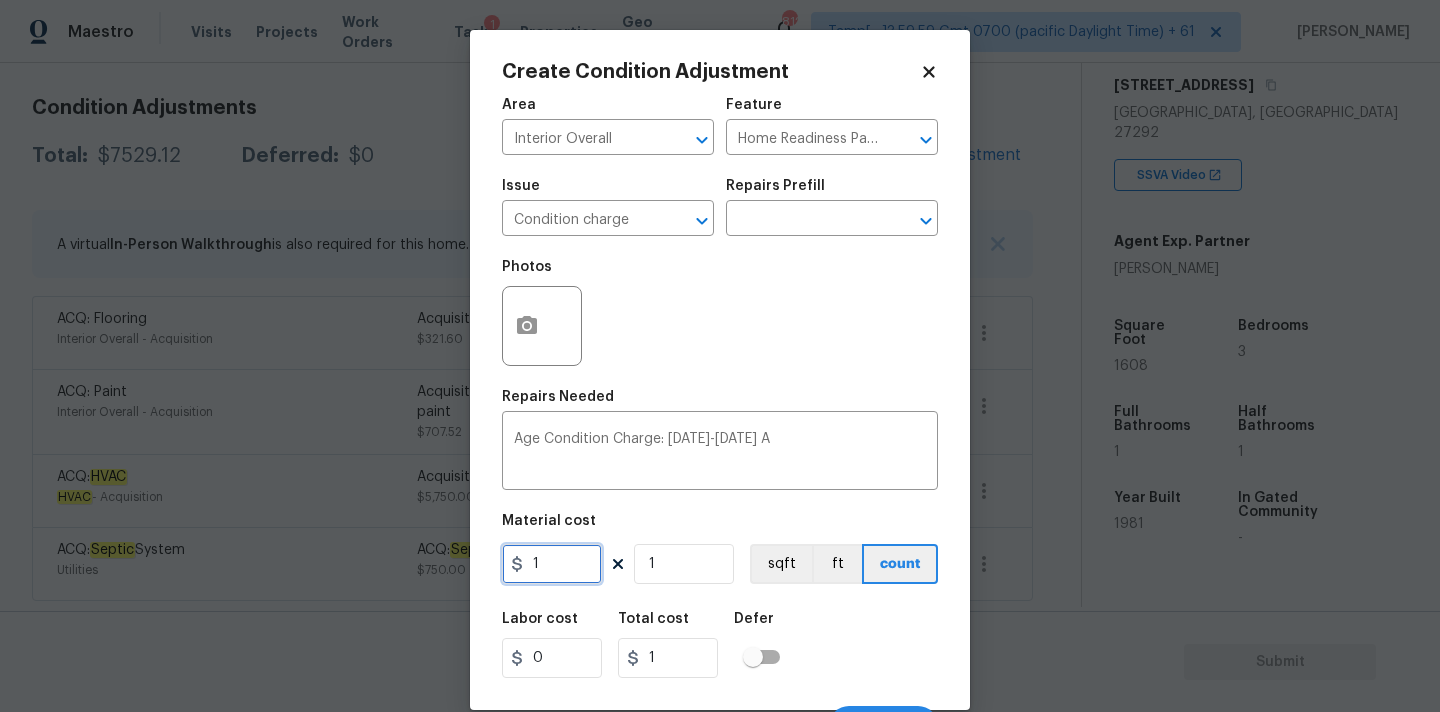 click on "1" at bounding box center (552, 564) 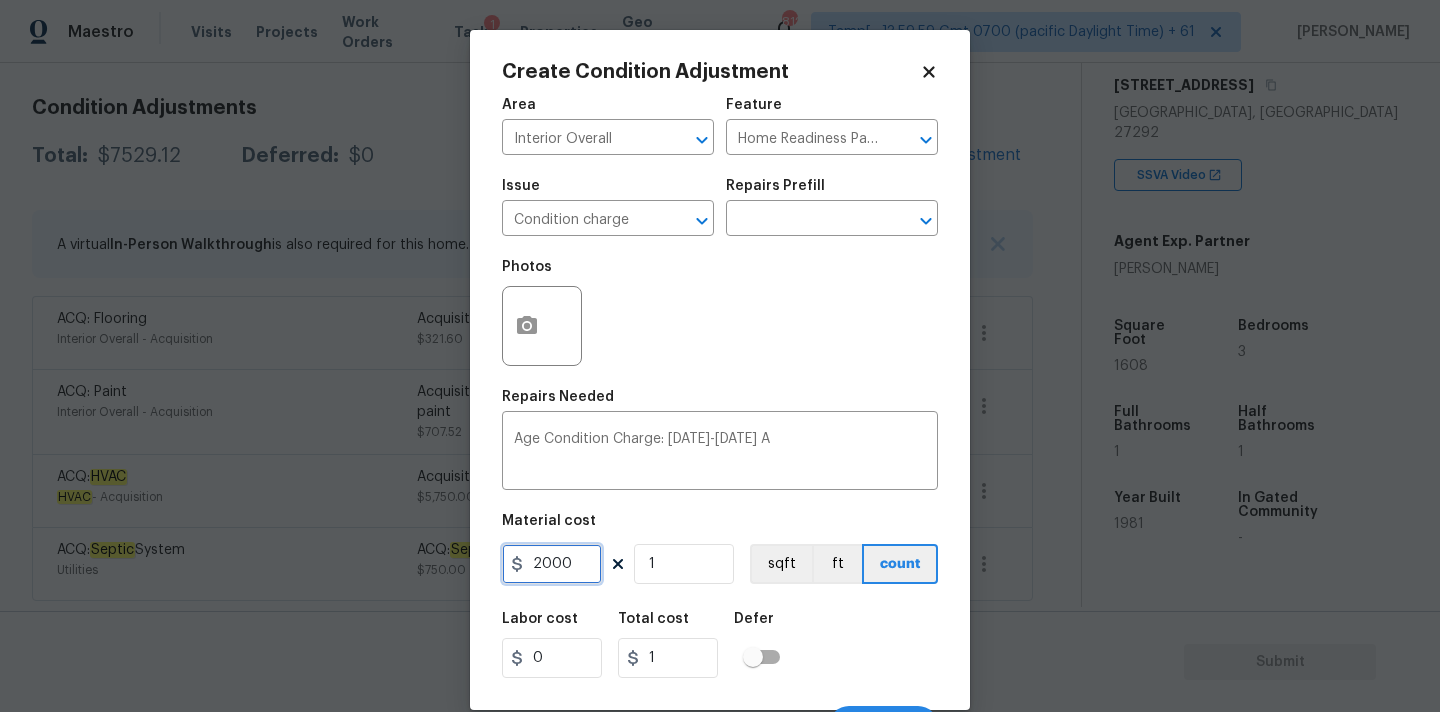 type on "2000" 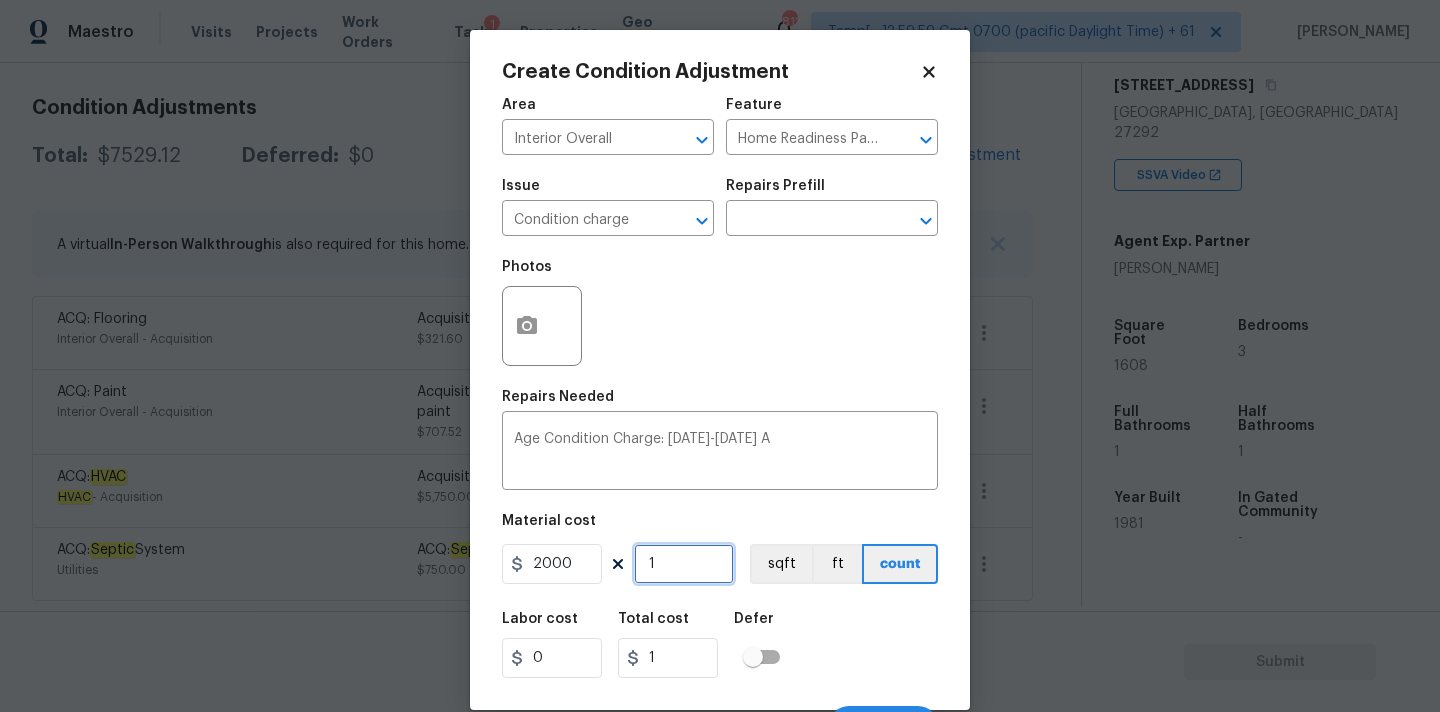 type on "2000" 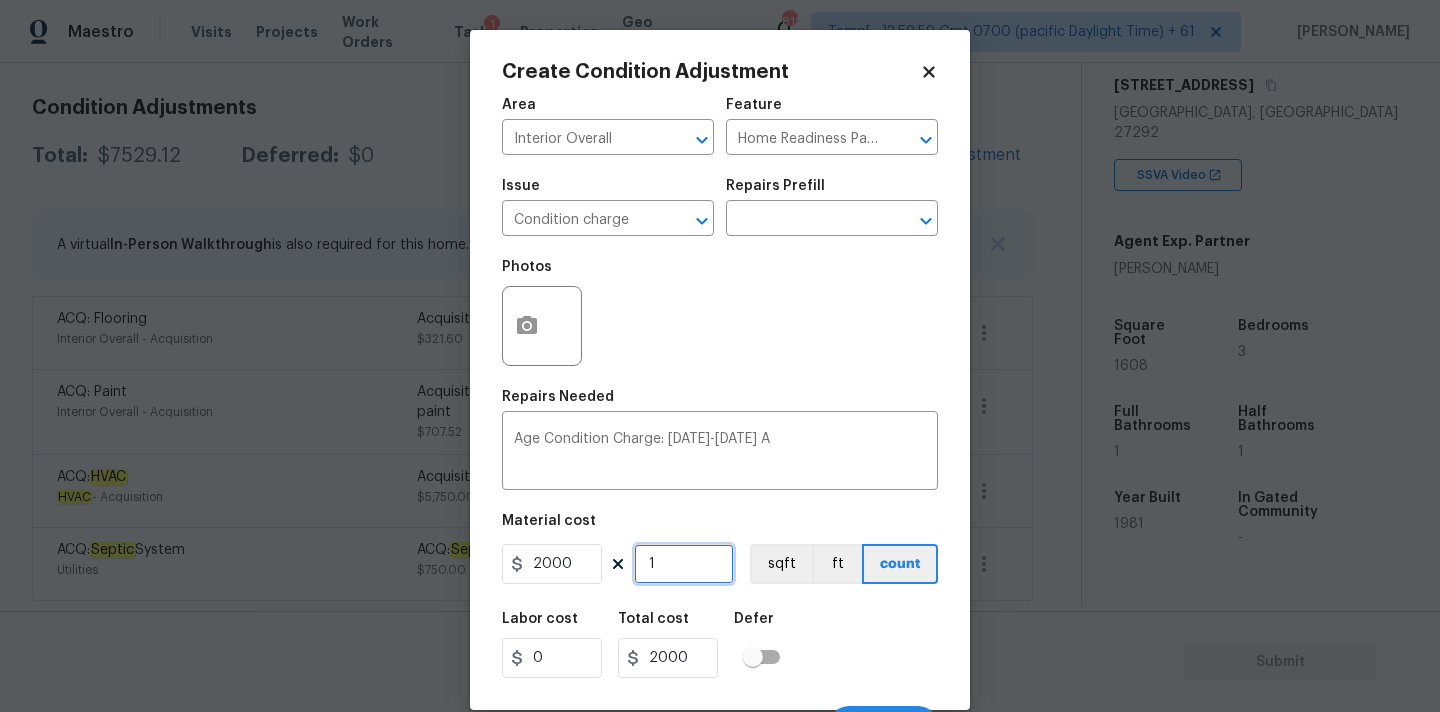 scroll, scrollTop: 35, scrollLeft: 0, axis: vertical 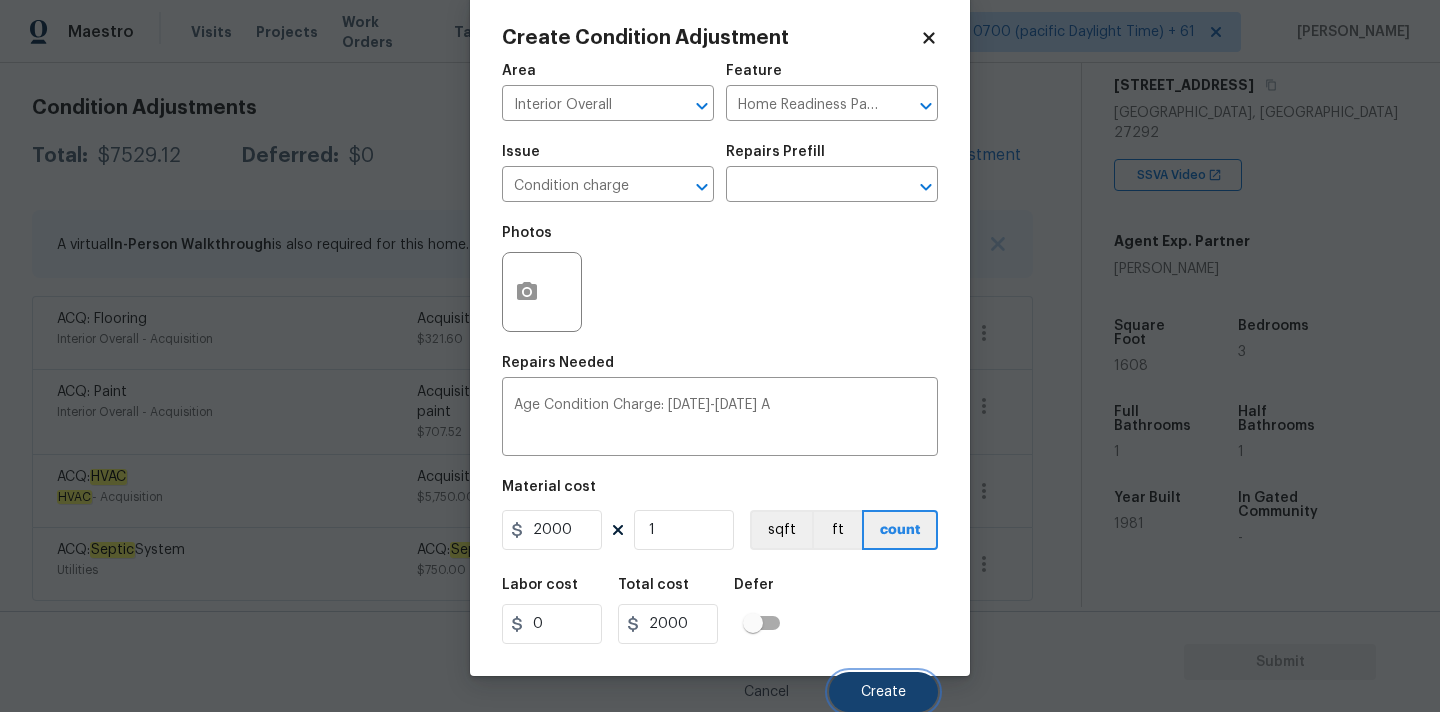 click on "Create" at bounding box center [883, 692] 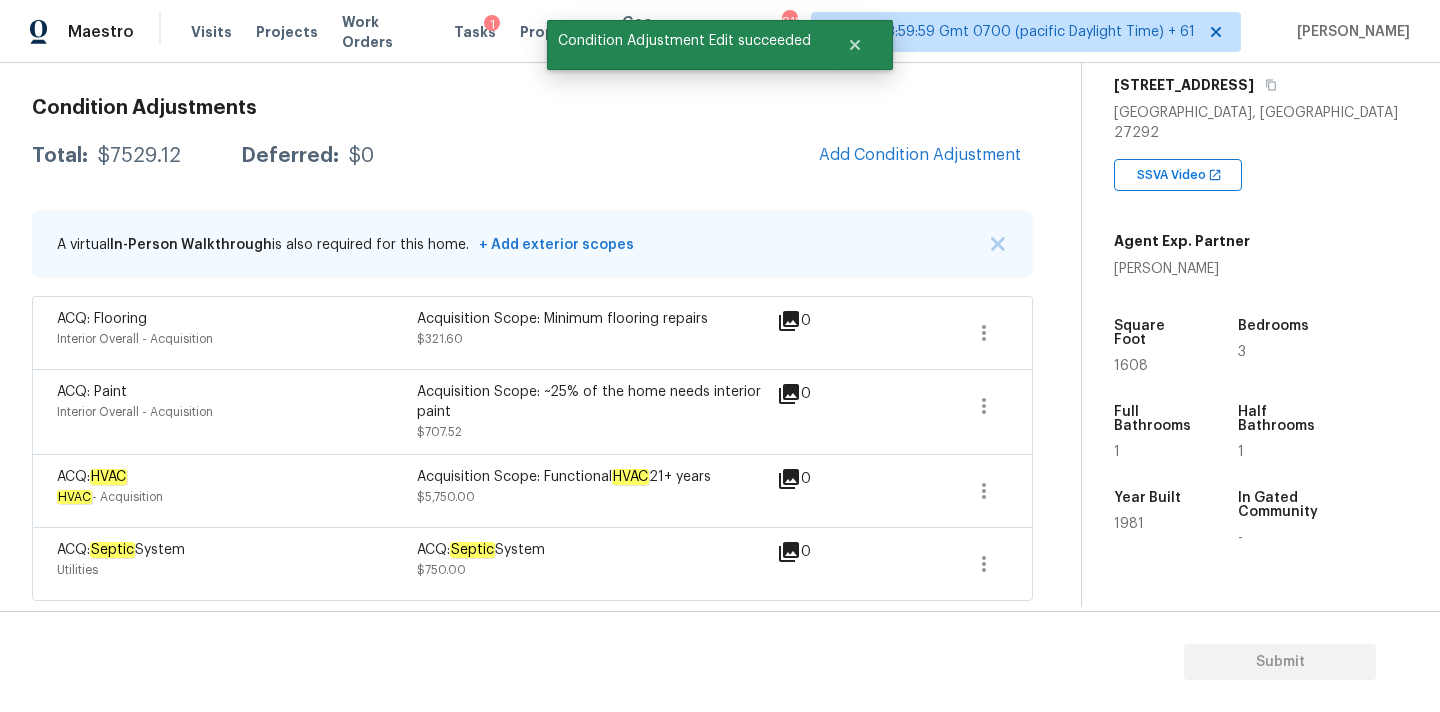 scroll, scrollTop: 269, scrollLeft: 0, axis: vertical 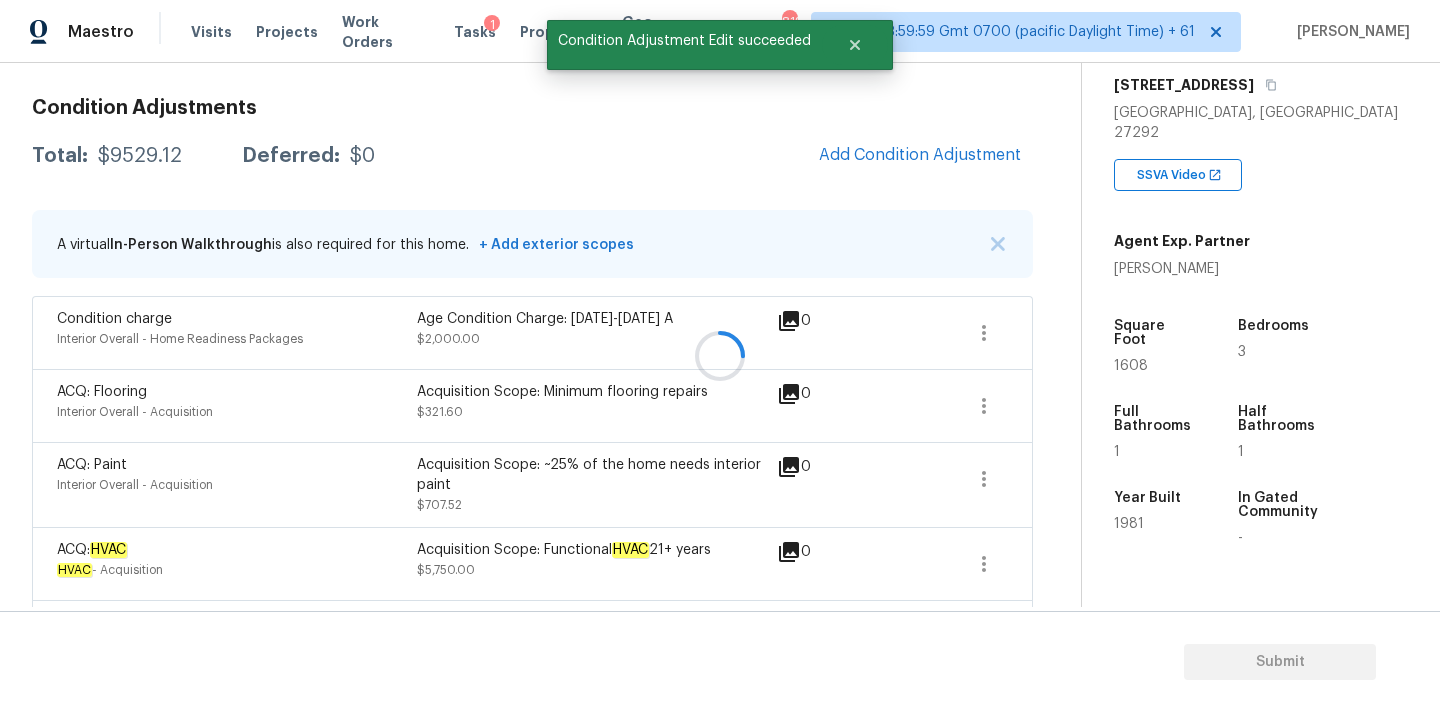 click at bounding box center (720, 356) 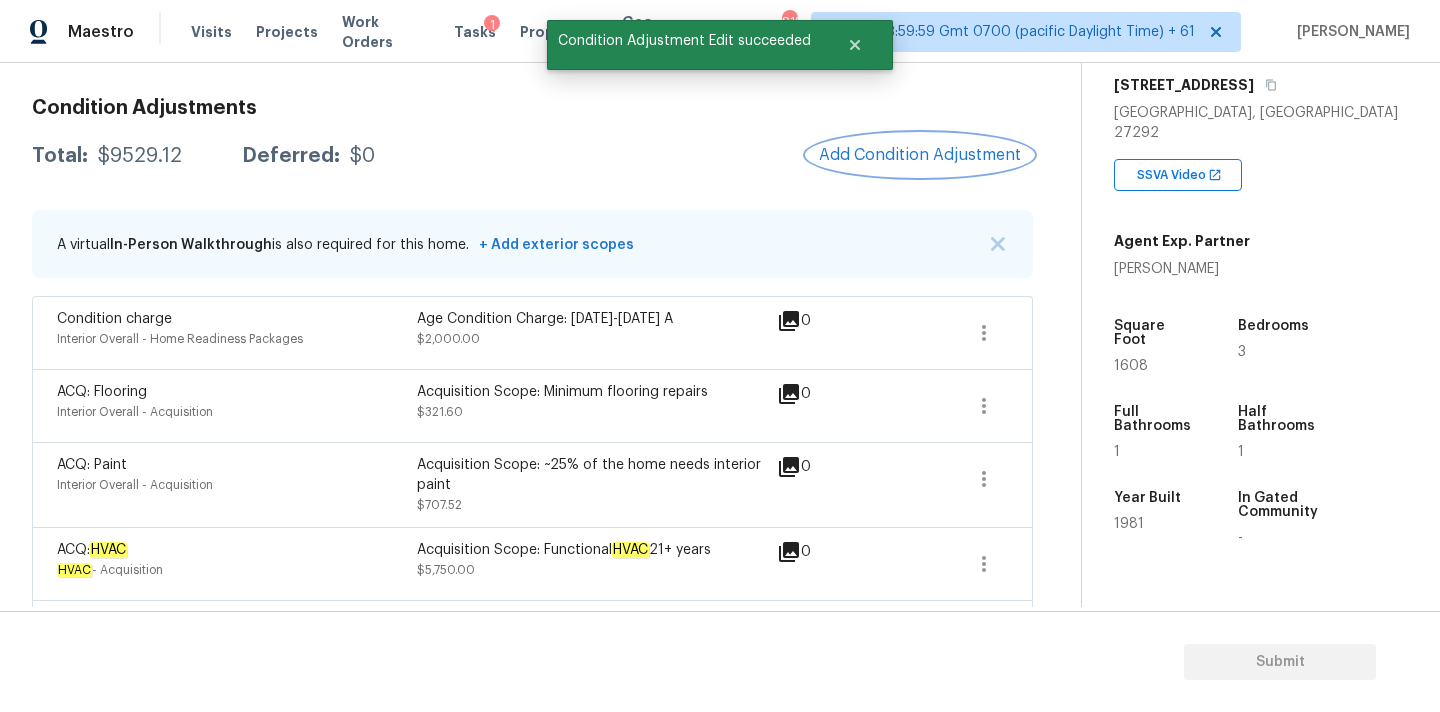 click on "Add Condition Adjustment" at bounding box center (920, 155) 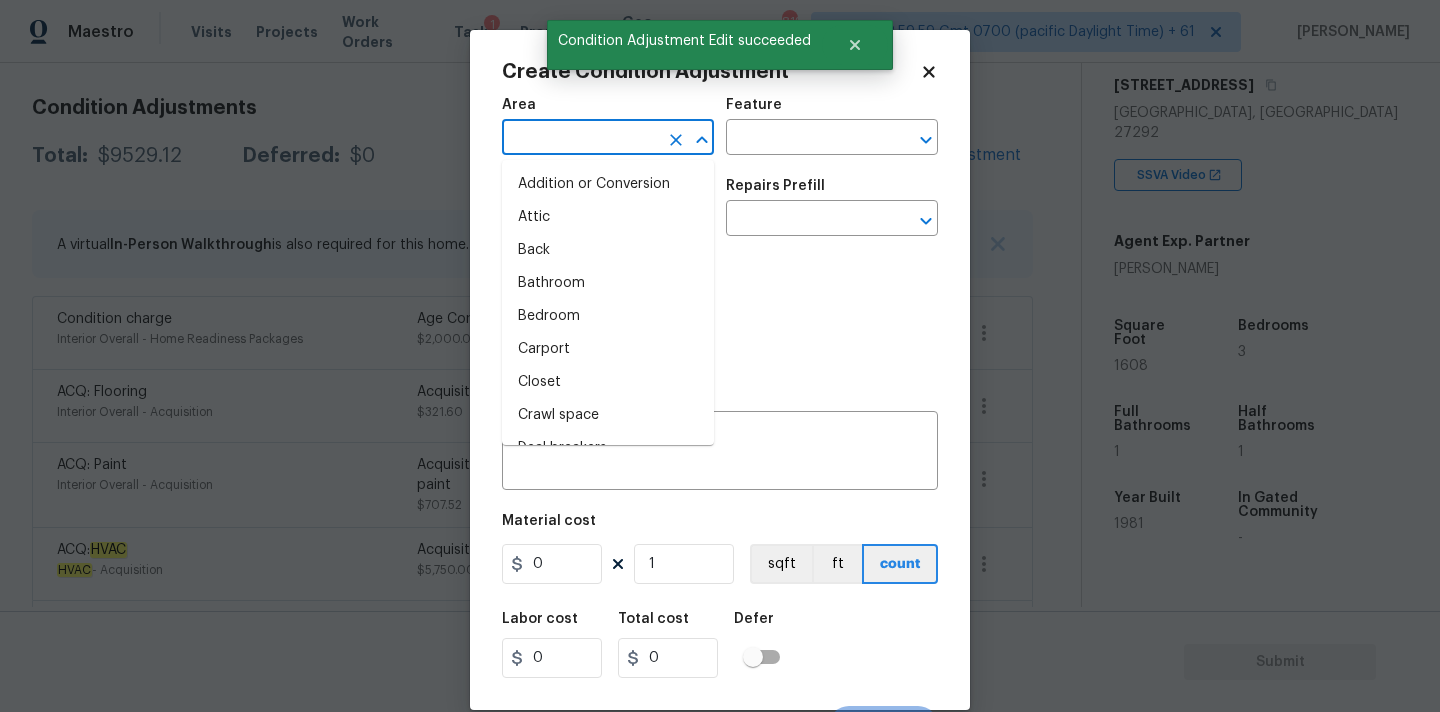 click at bounding box center [580, 139] 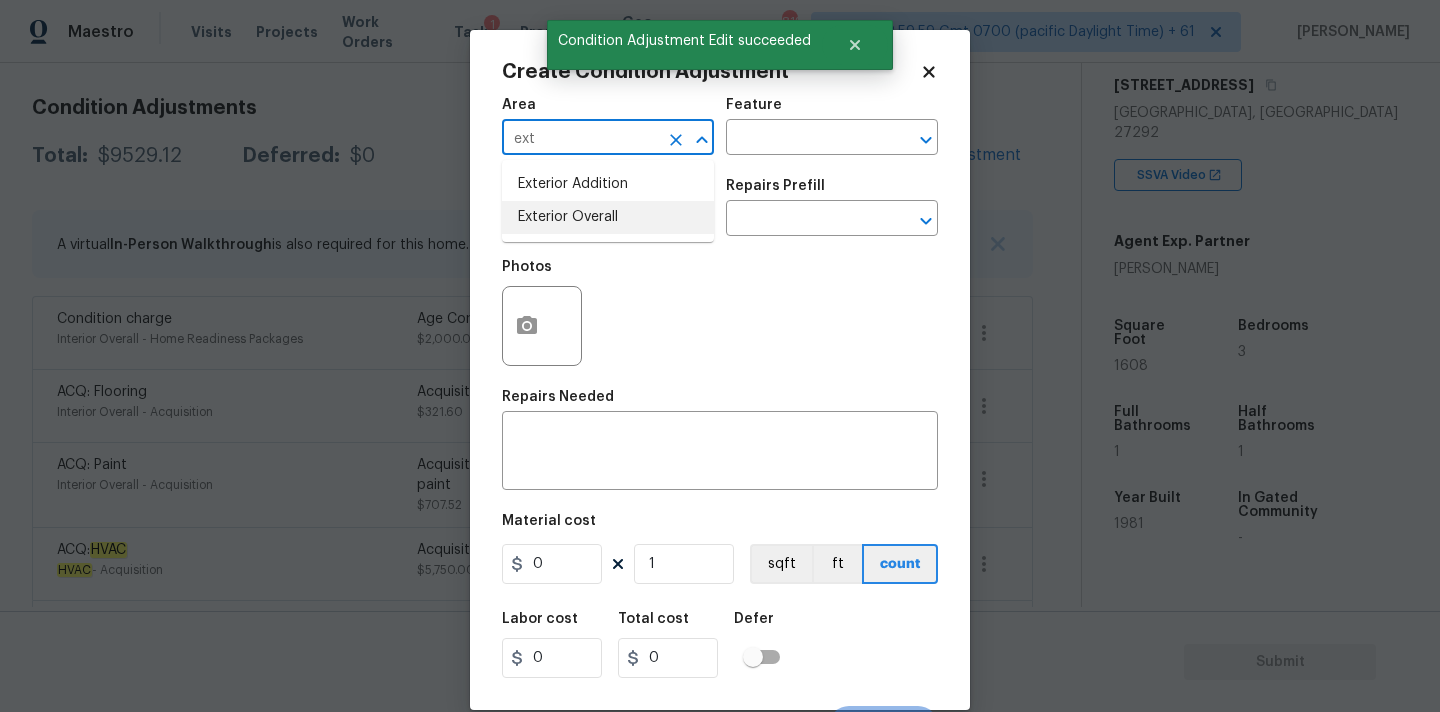 click on "Exterior Overall" at bounding box center [608, 217] 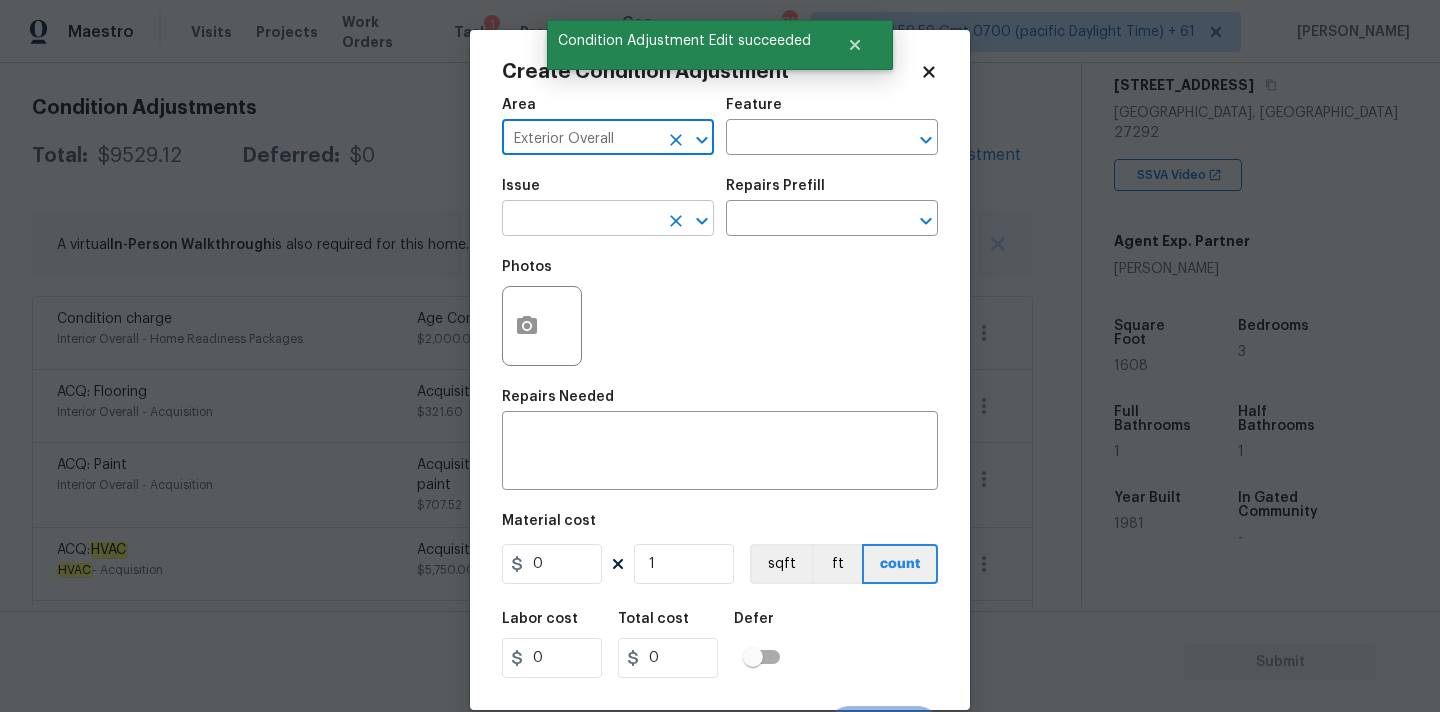 type on "Exterior Overall" 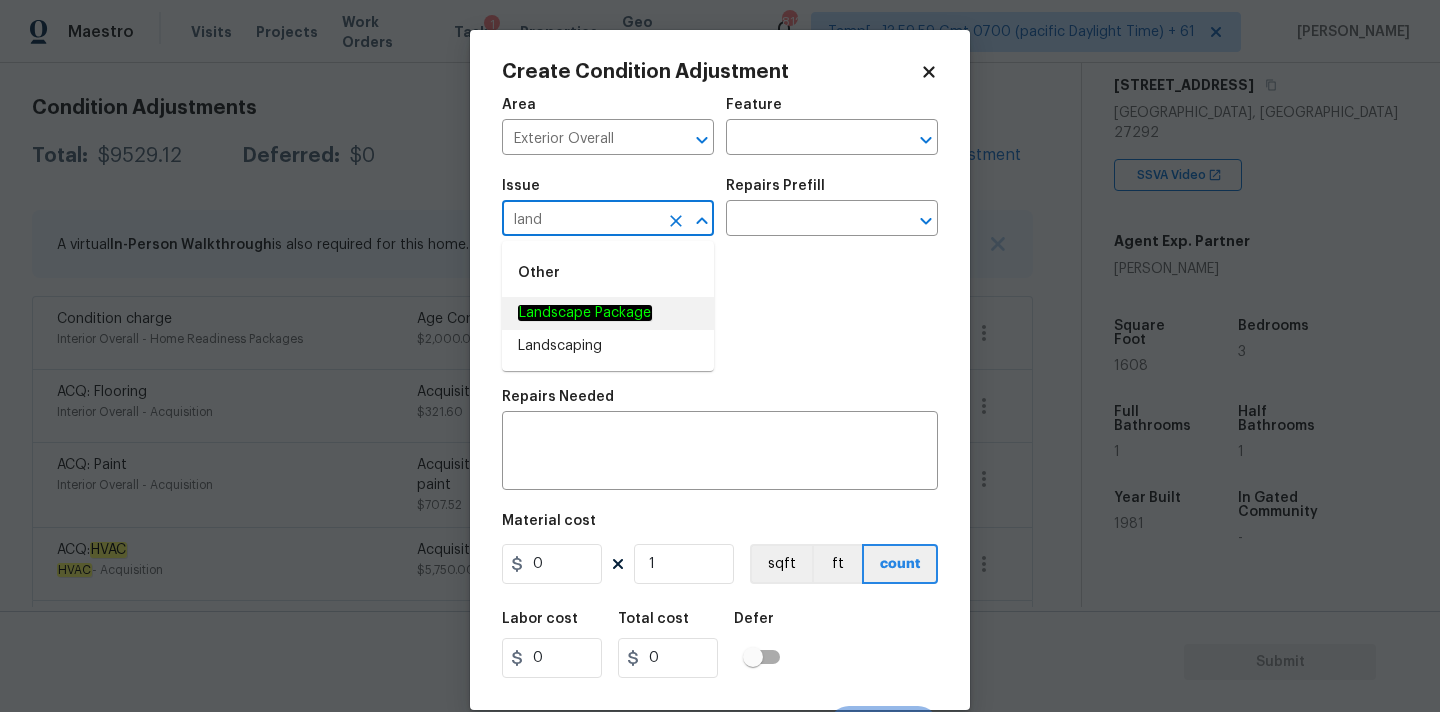 click on "Landscape Package" 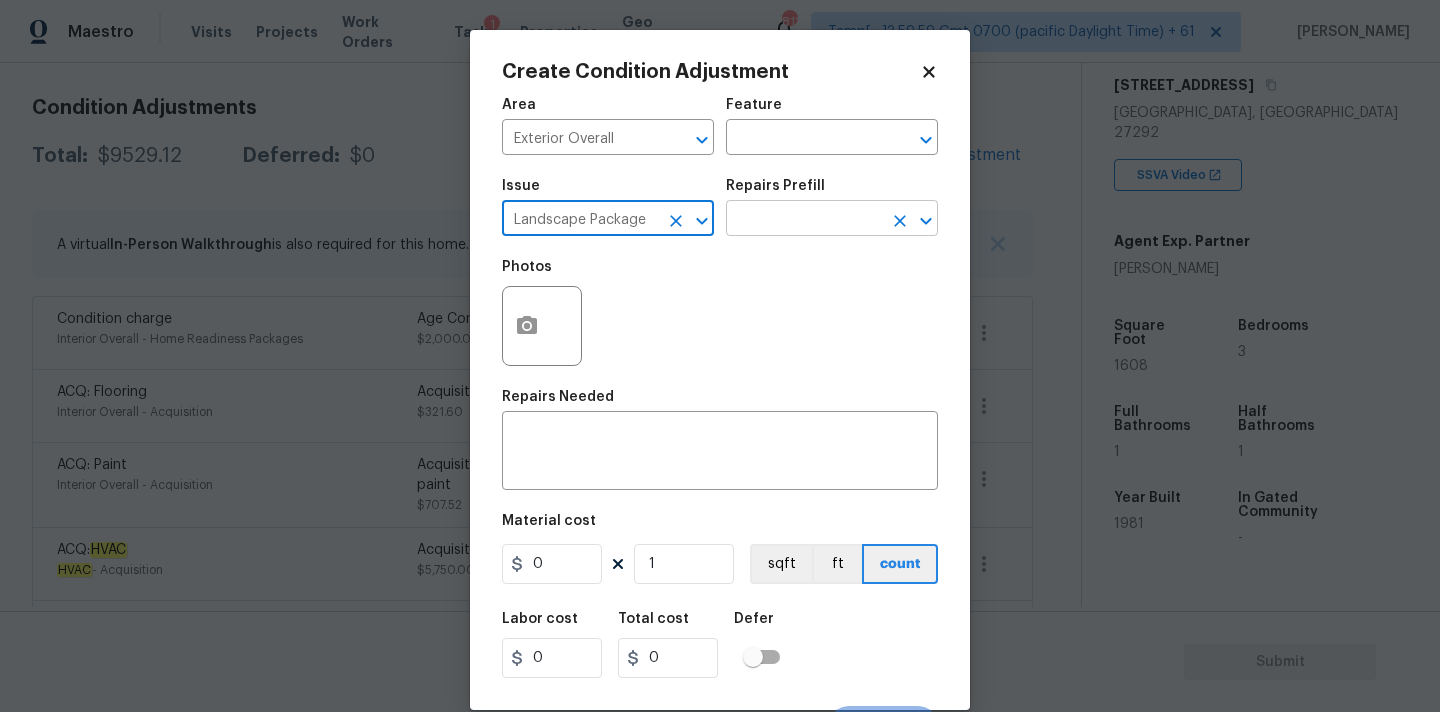 type on "Landscape Package" 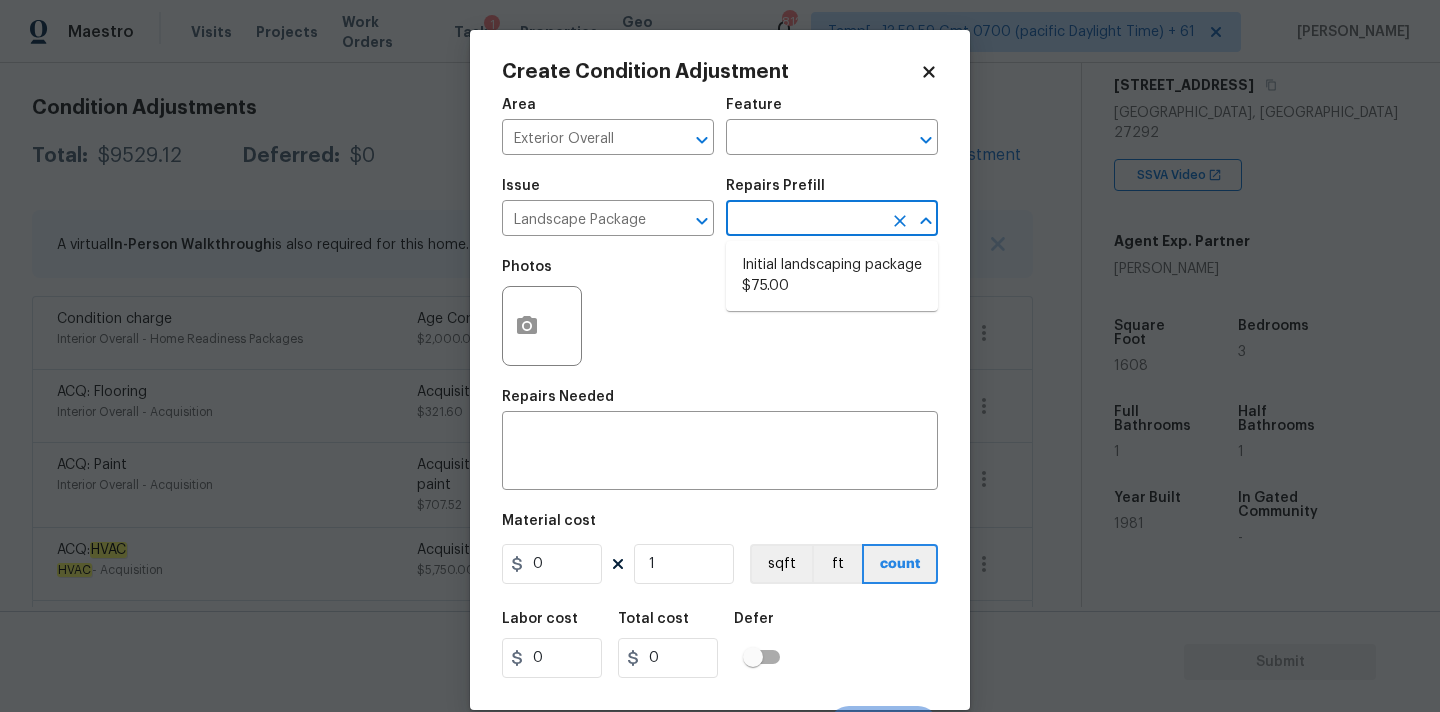 click at bounding box center (804, 220) 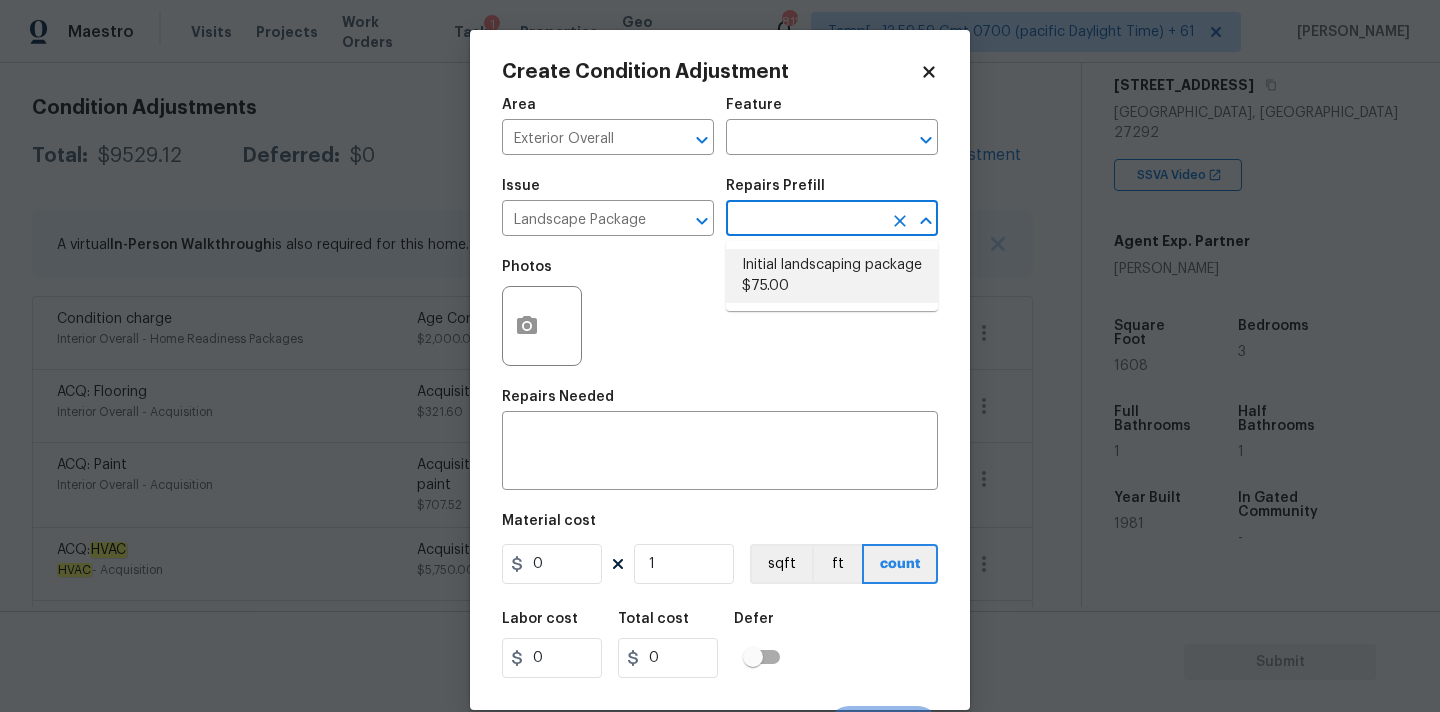 click on "Initial landscaping package $75.00" at bounding box center (832, 276) 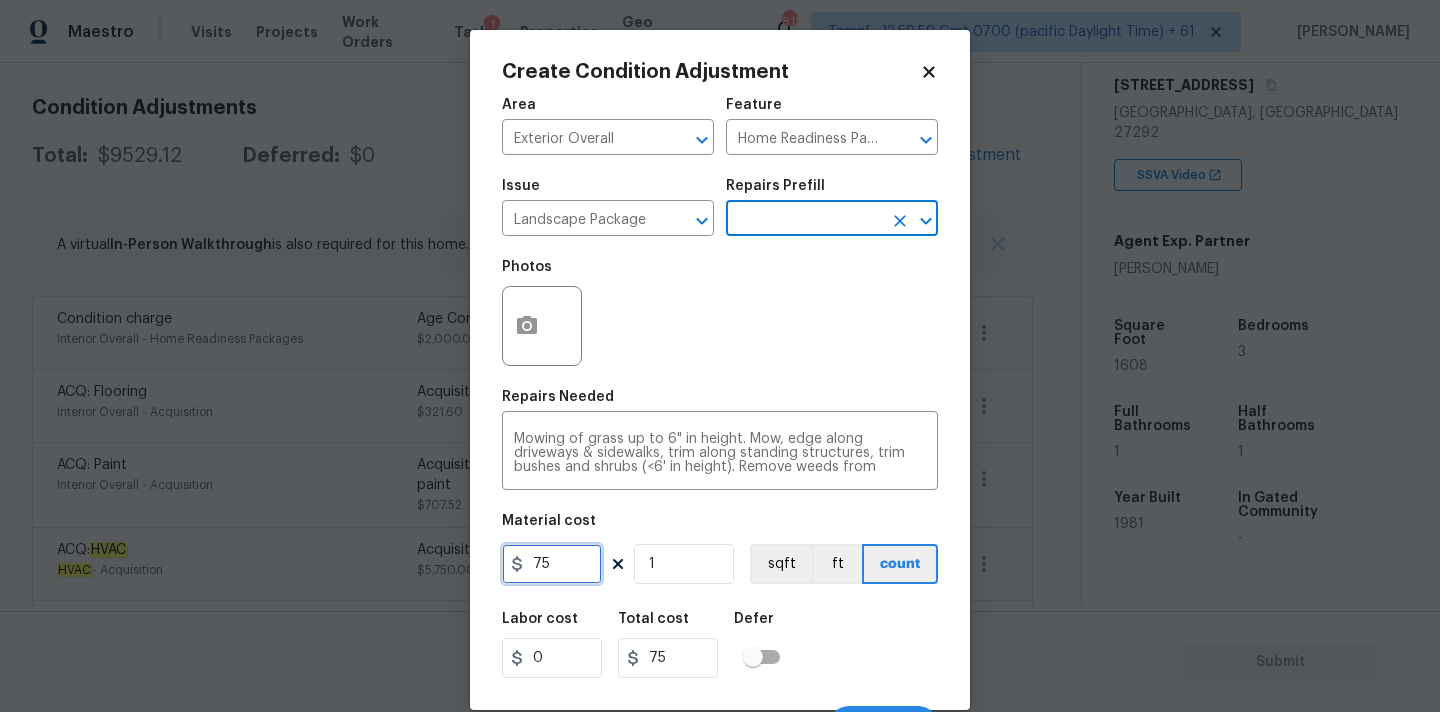 click on "75" at bounding box center (552, 564) 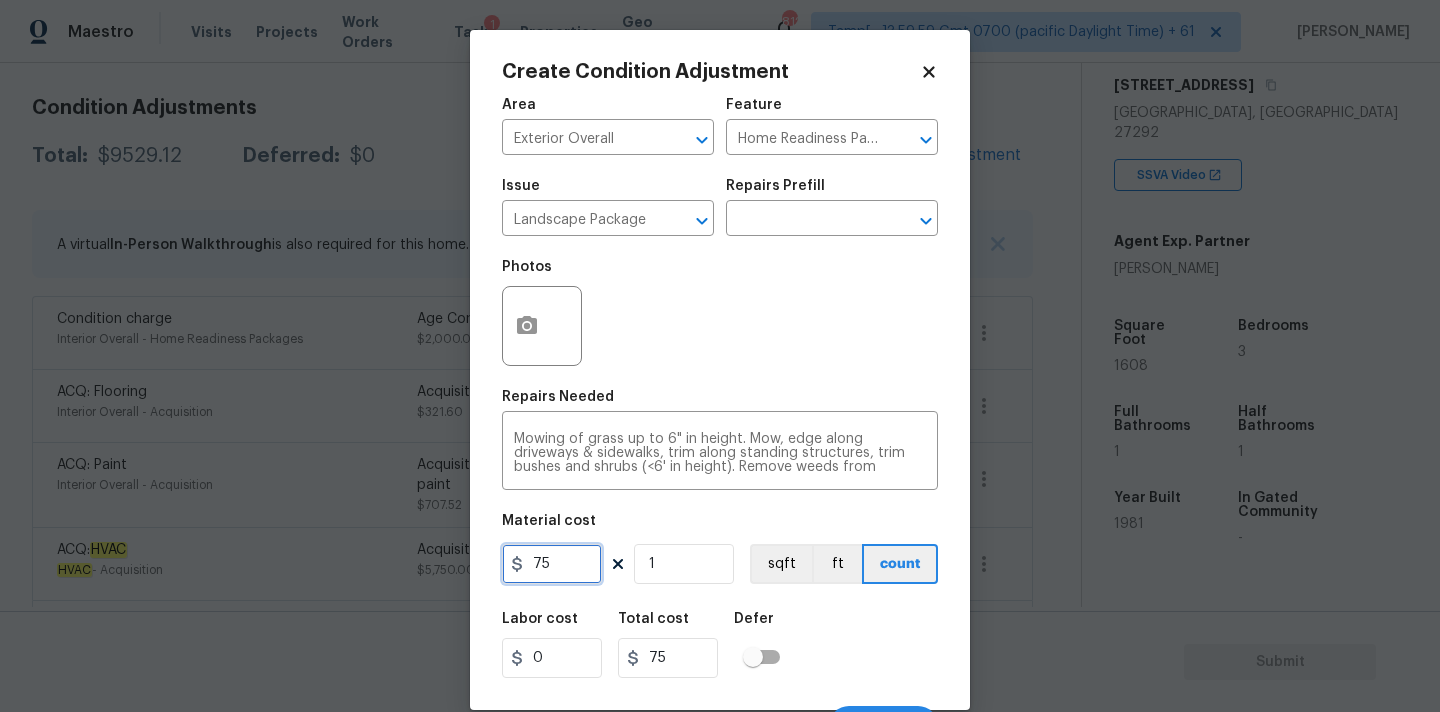 click on "75" at bounding box center (552, 564) 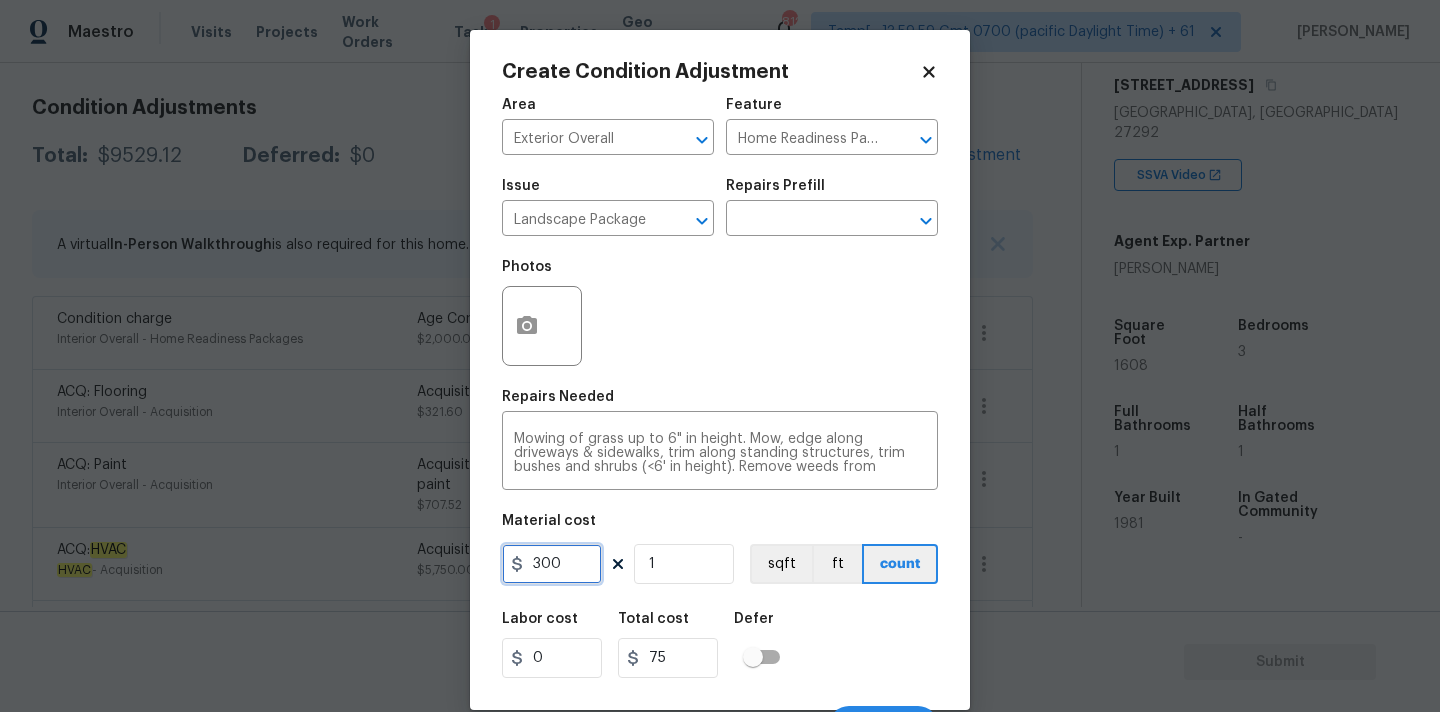 type on "300" 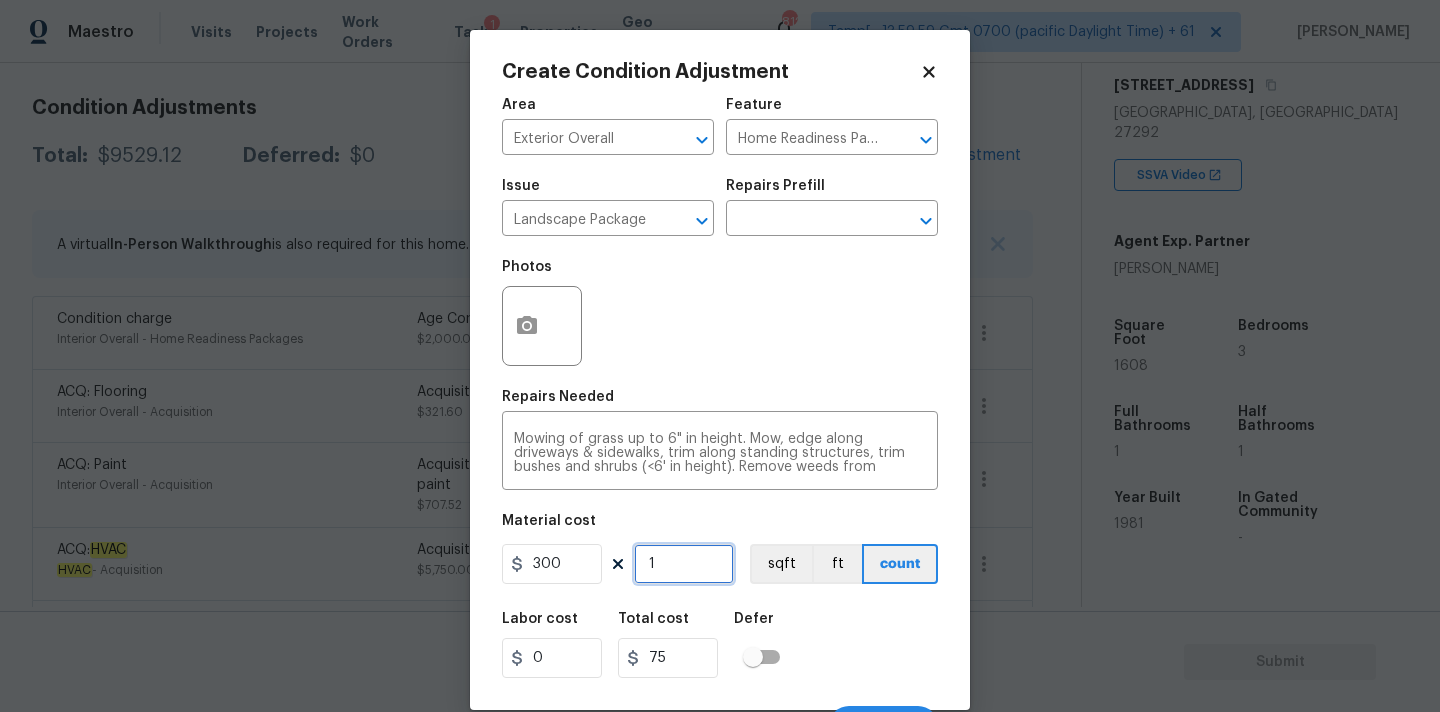 type on "300" 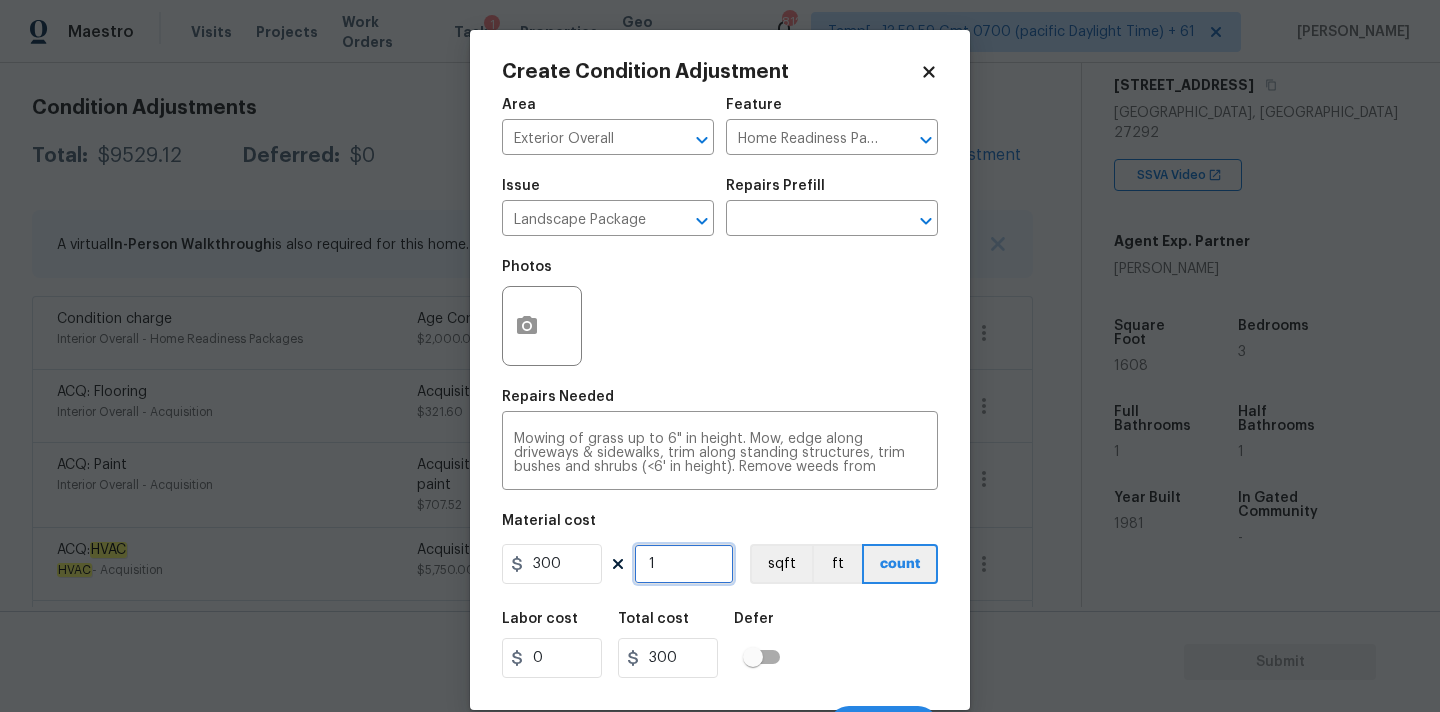 scroll, scrollTop: 35, scrollLeft: 0, axis: vertical 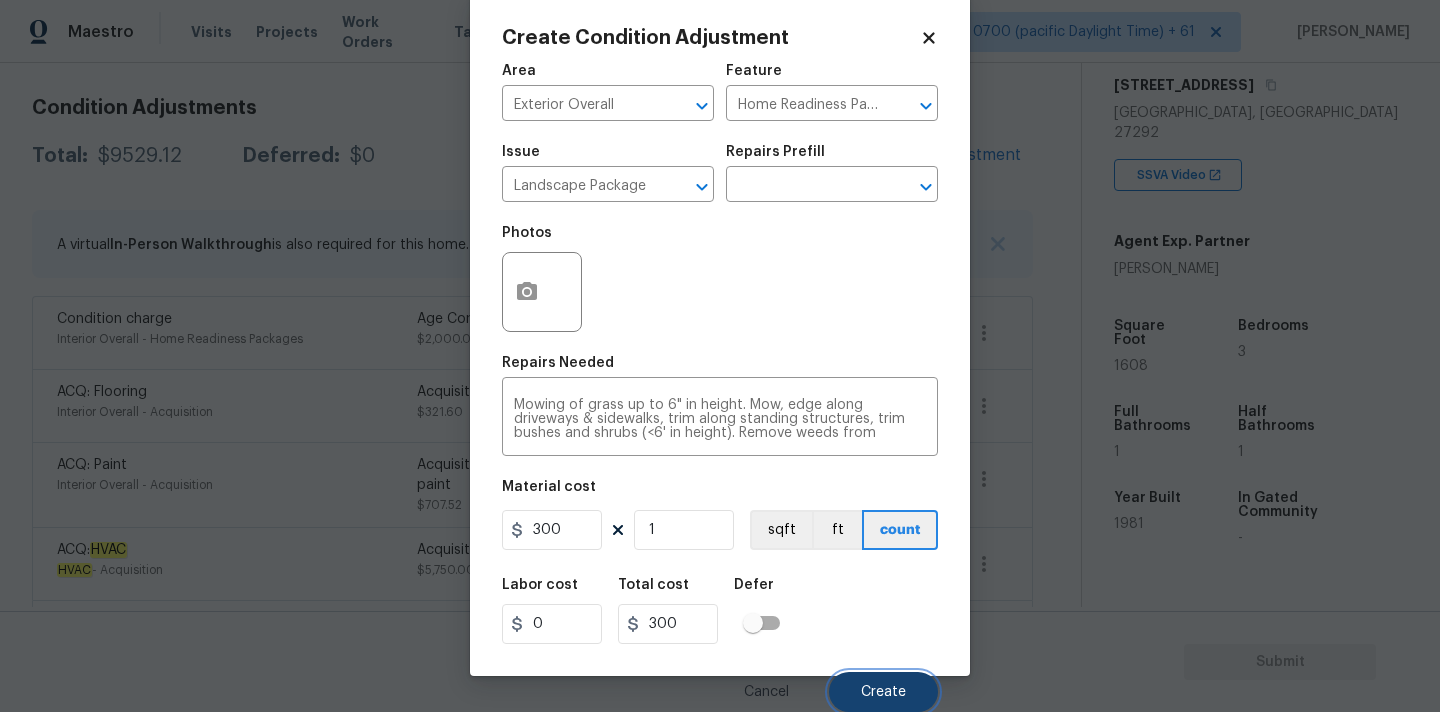 click on "Create" at bounding box center [883, 692] 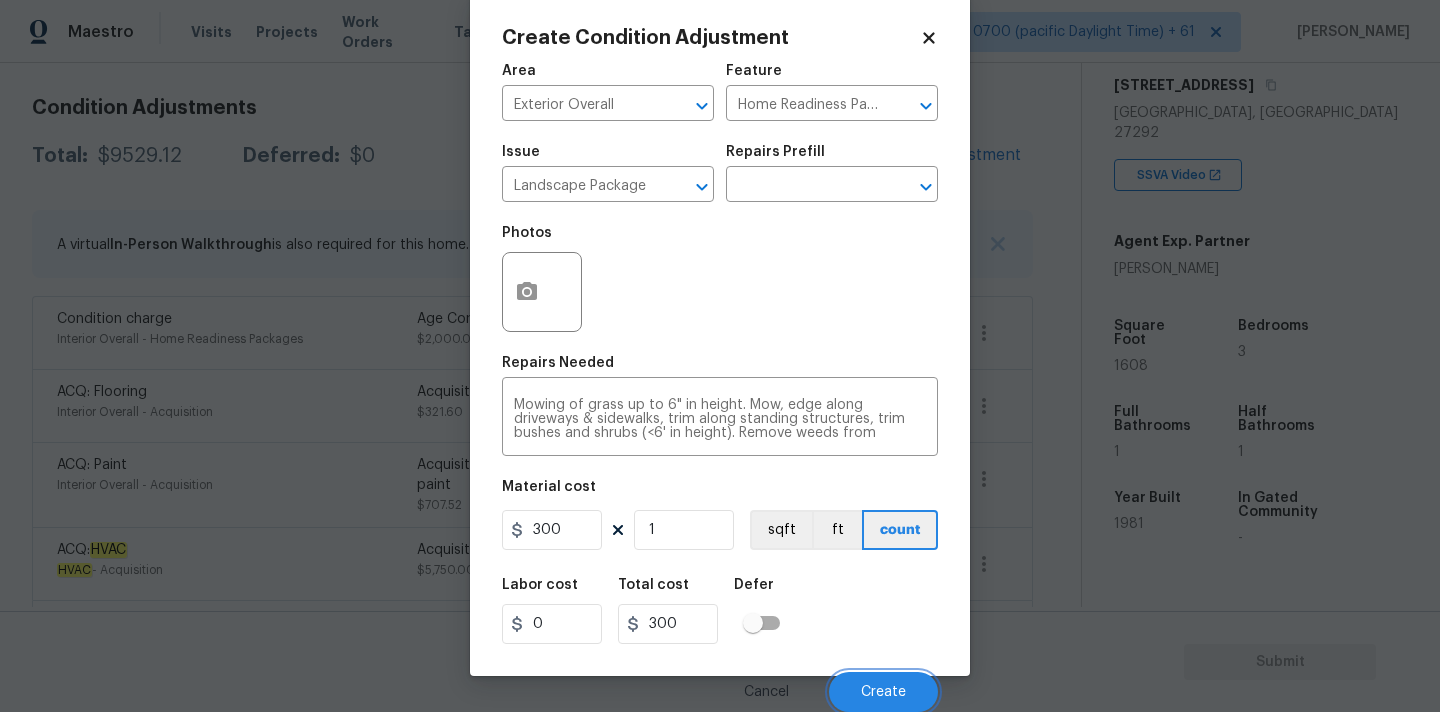 scroll, scrollTop: 269, scrollLeft: 0, axis: vertical 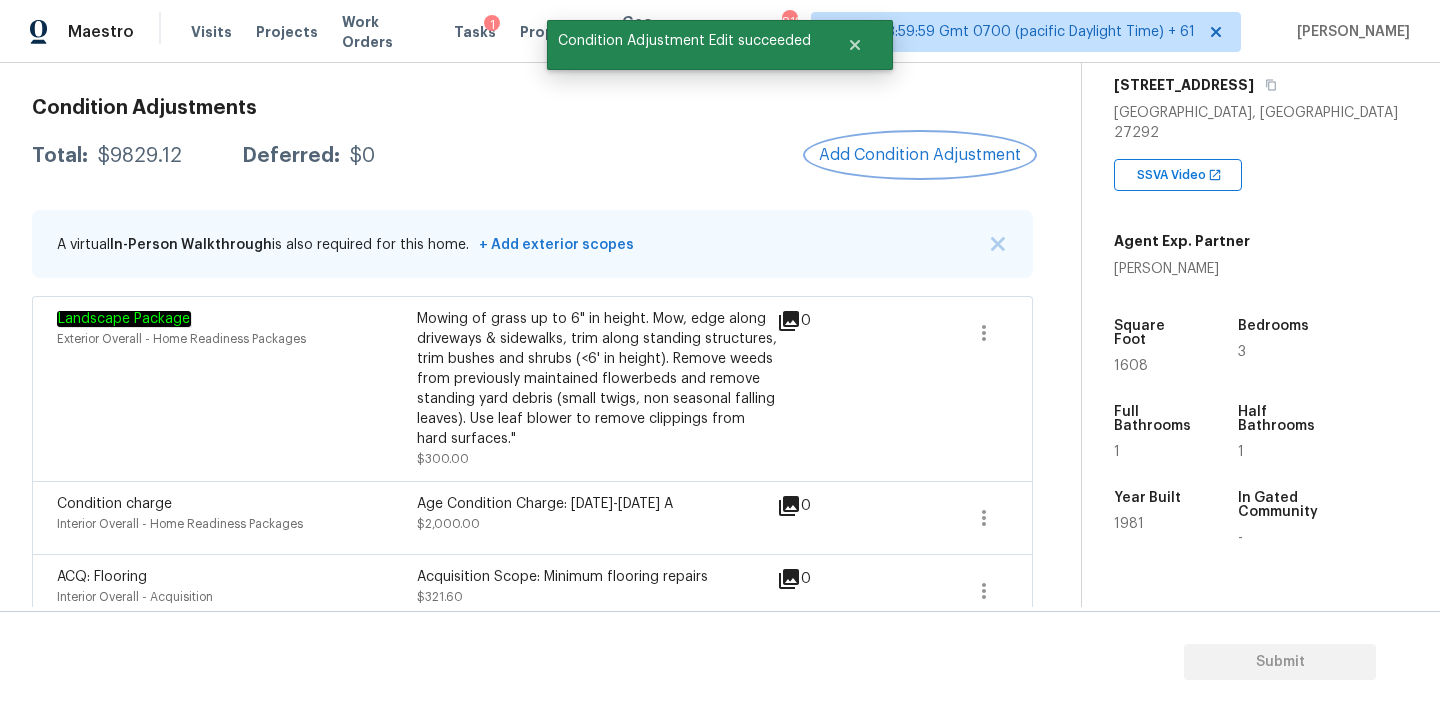 click on "Add Condition Adjustment" at bounding box center [920, 155] 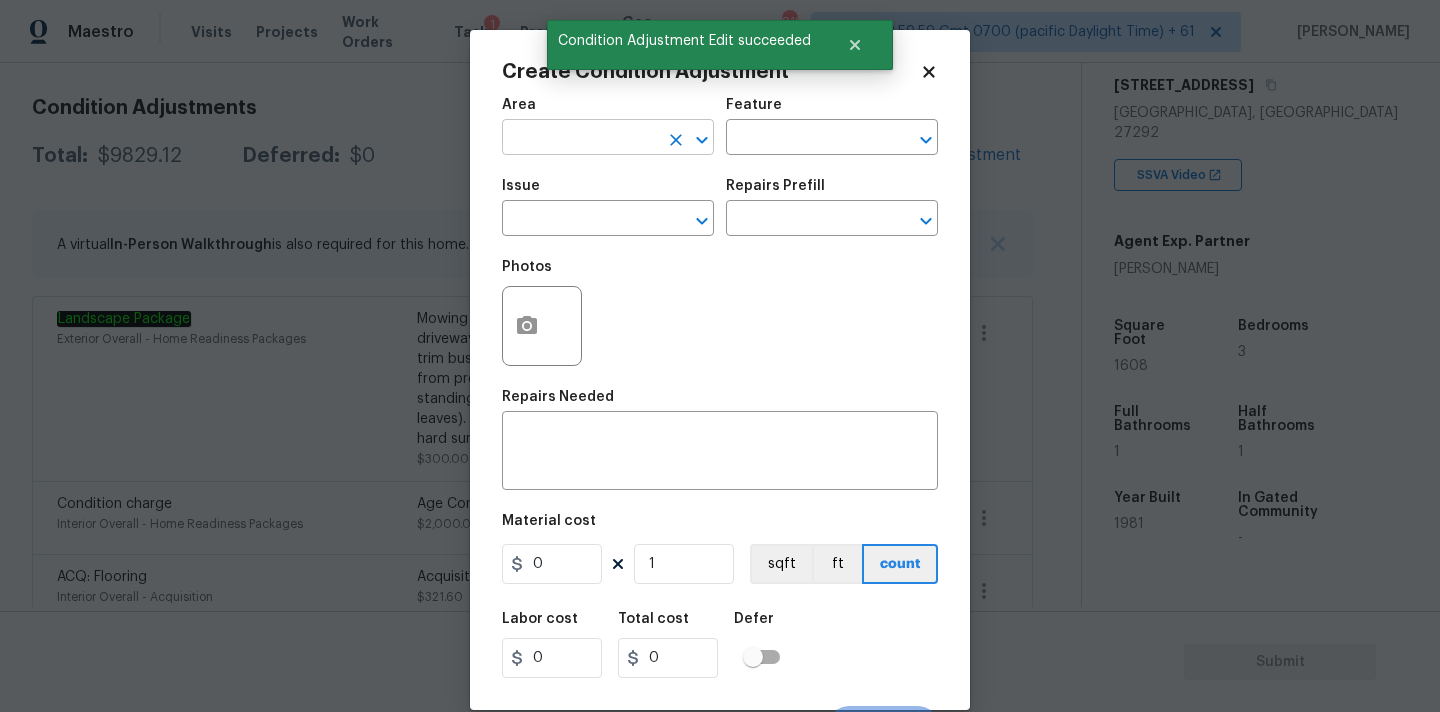 click at bounding box center (580, 139) 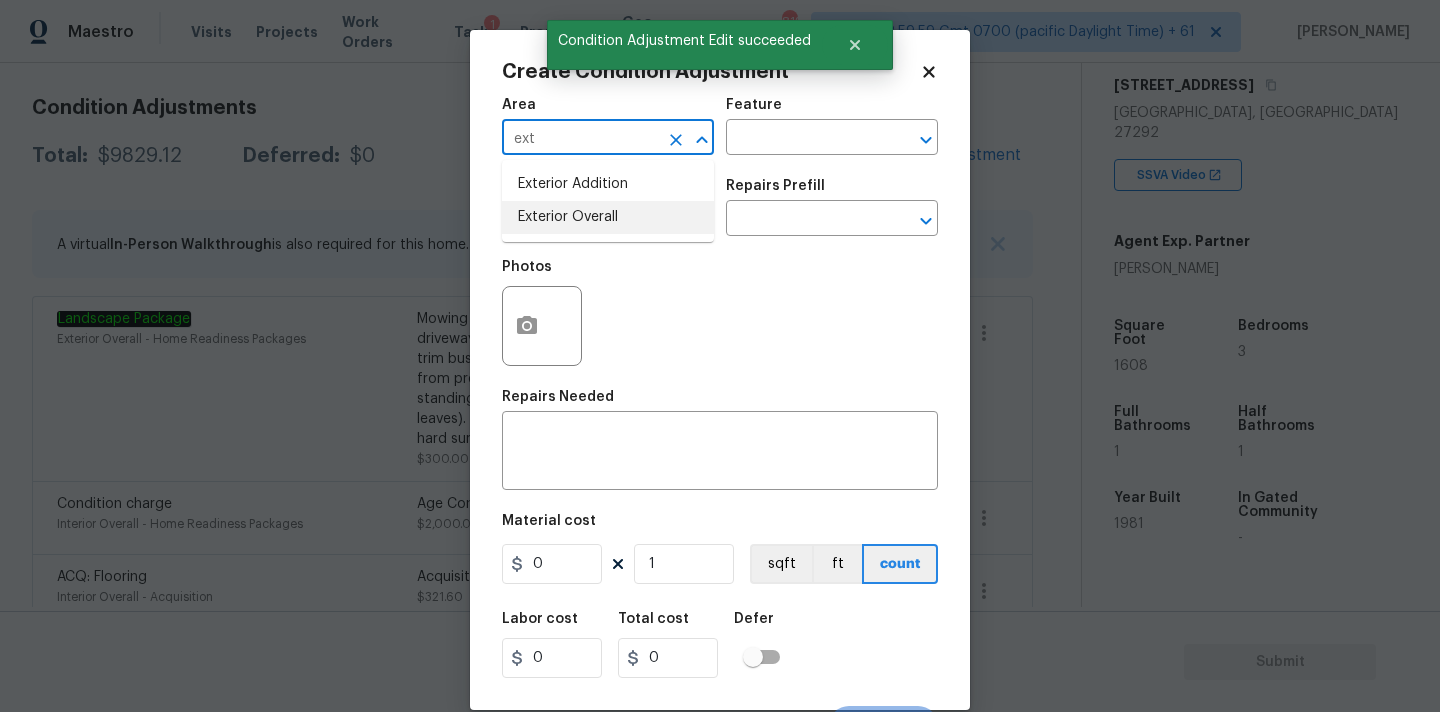 click on "Exterior Overall" at bounding box center [608, 217] 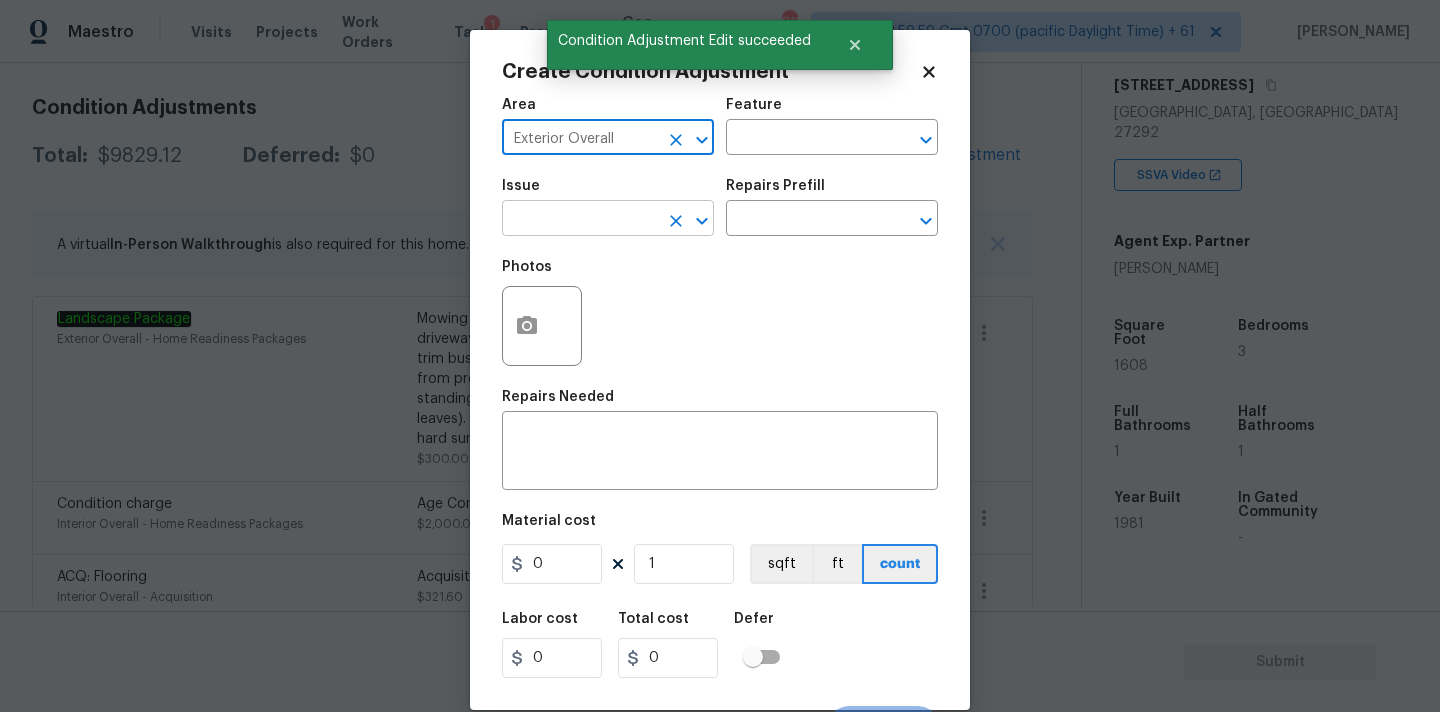 type on "Exterior Overall" 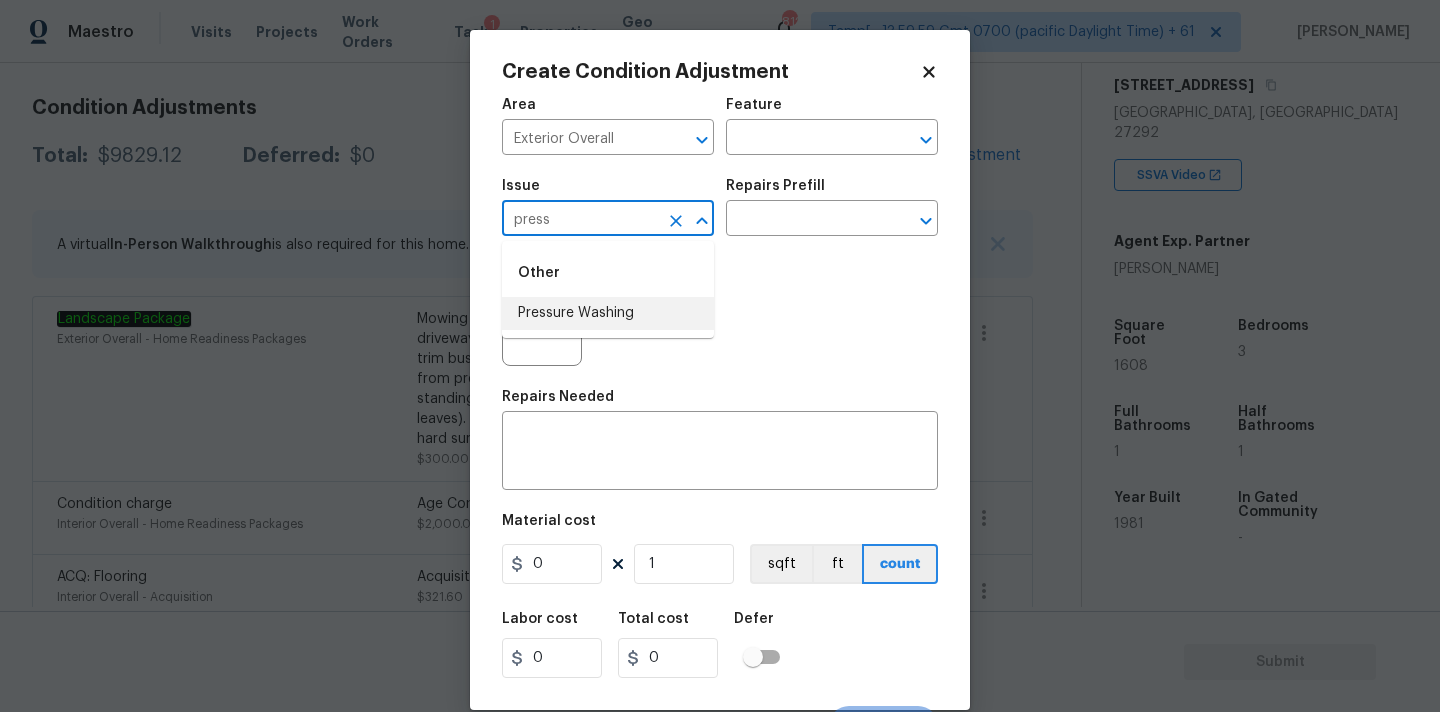 click on "Pressure Washing" at bounding box center [608, 313] 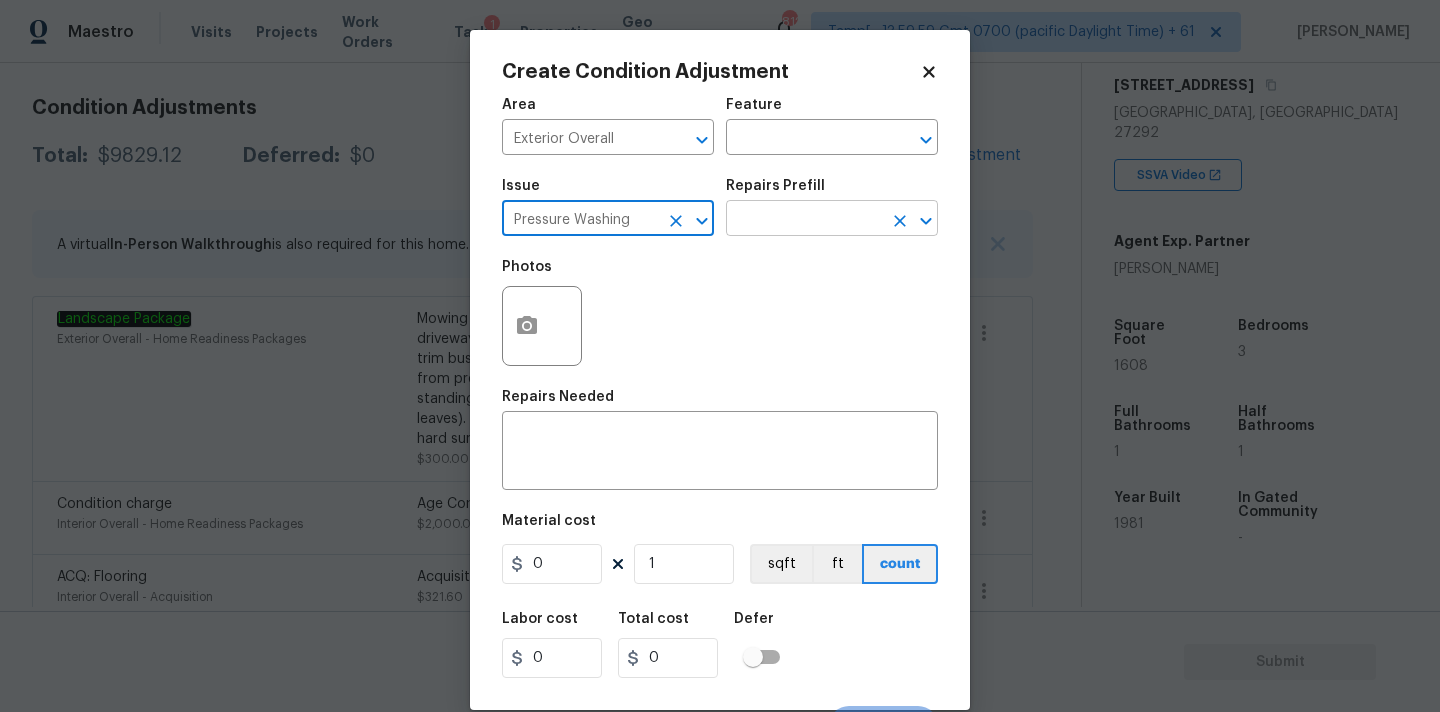type on "Pressure Washing" 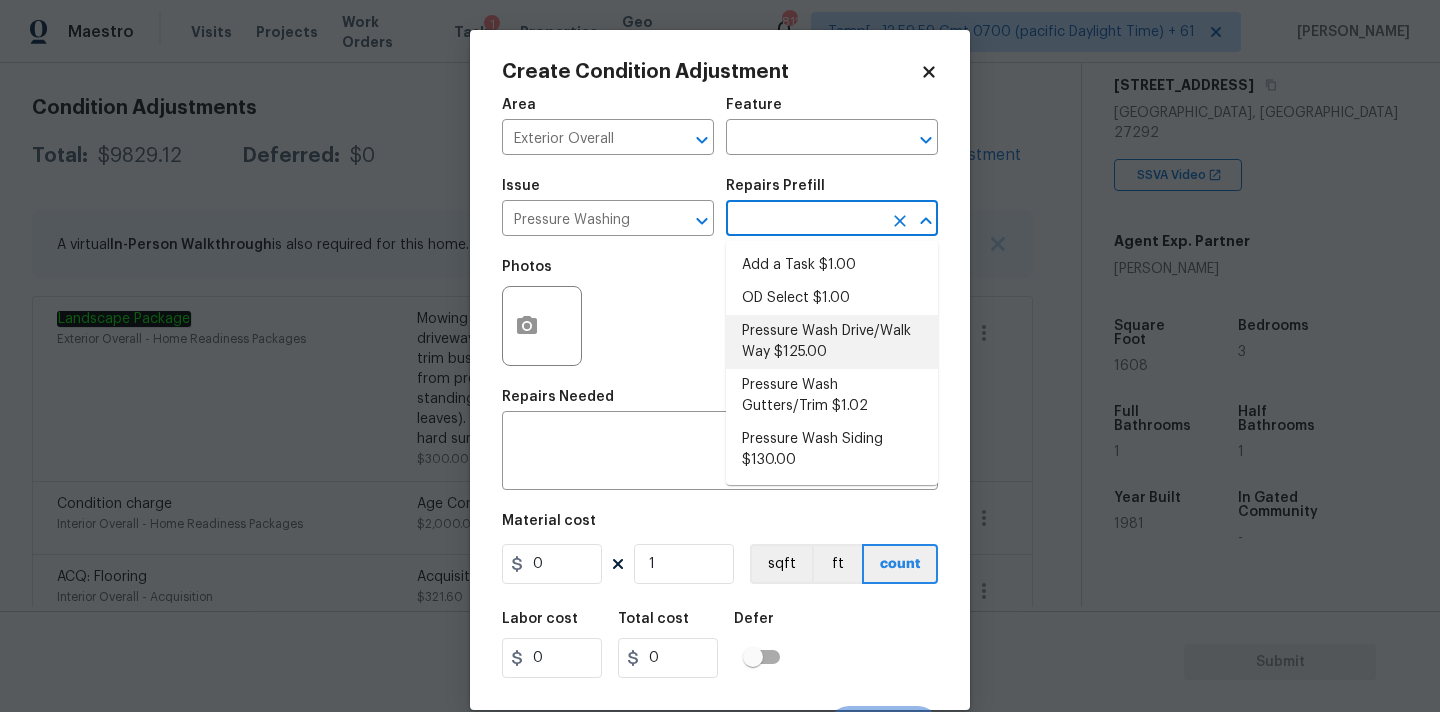 click on "Pressure Wash Drive/Walk Way $125.00" at bounding box center [832, 342] 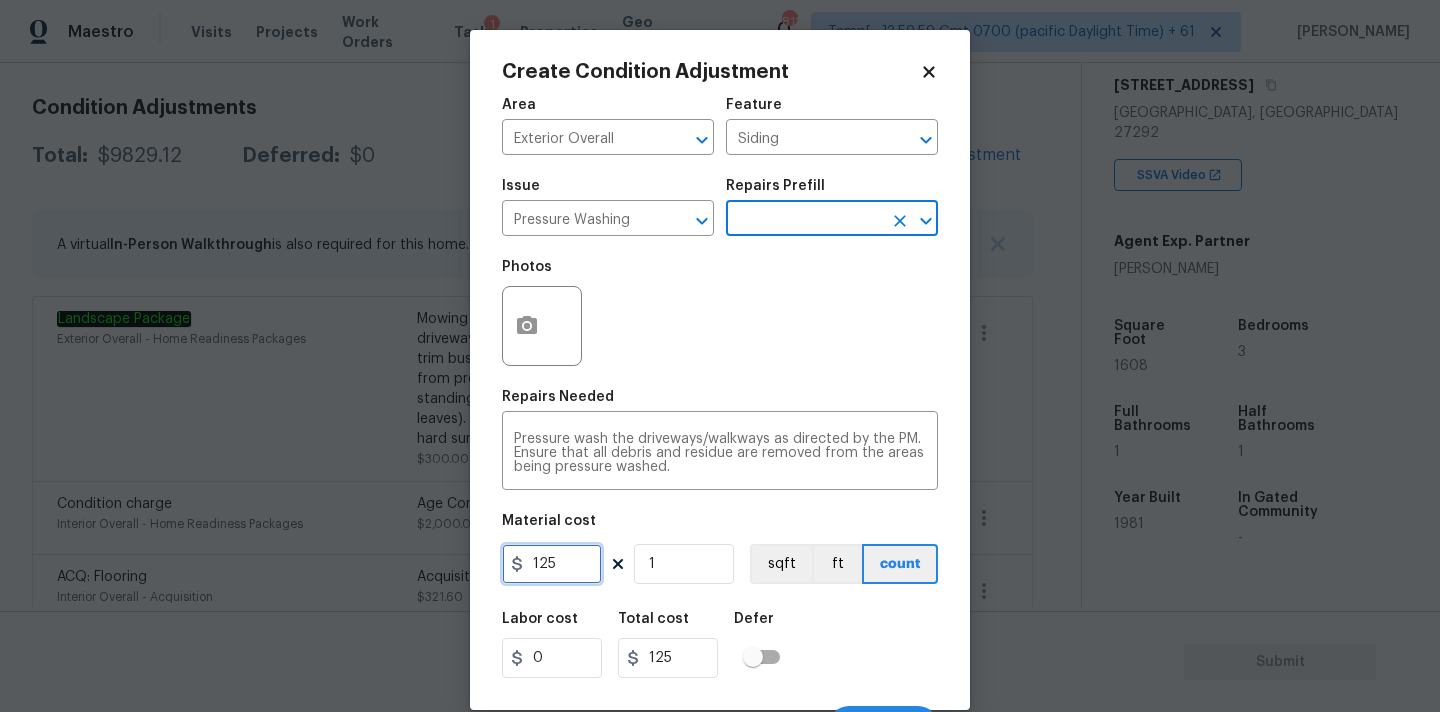 click on "125" at bounding box center (552, 564) 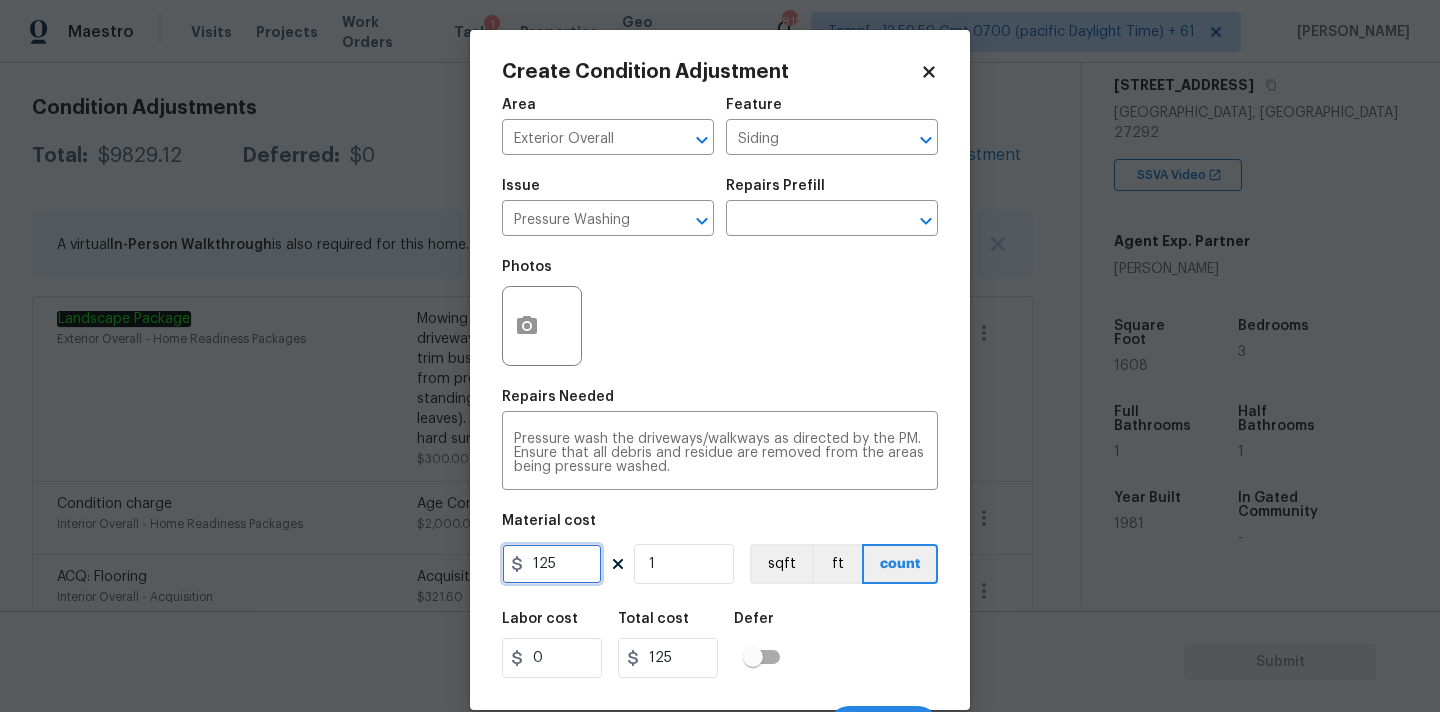 click on "125" at bounding box center (552, 564) 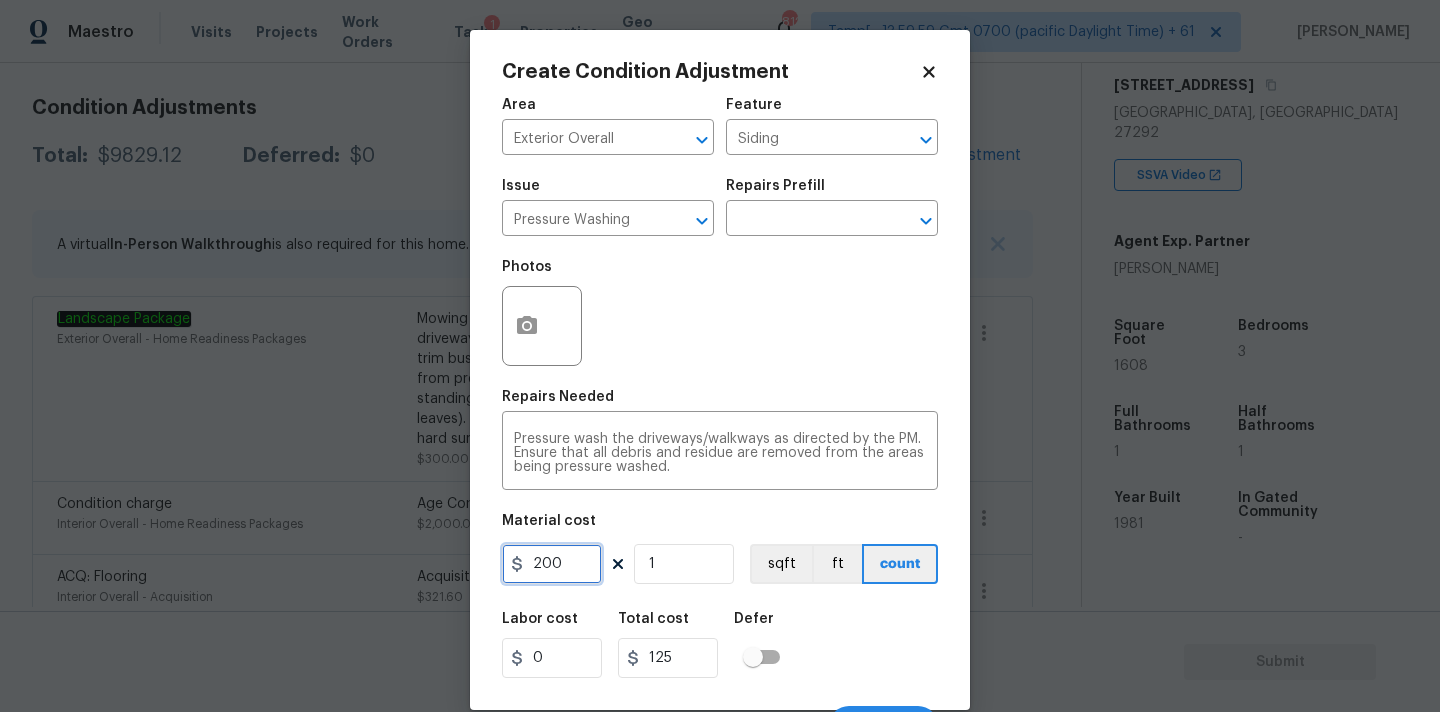 type on "200" 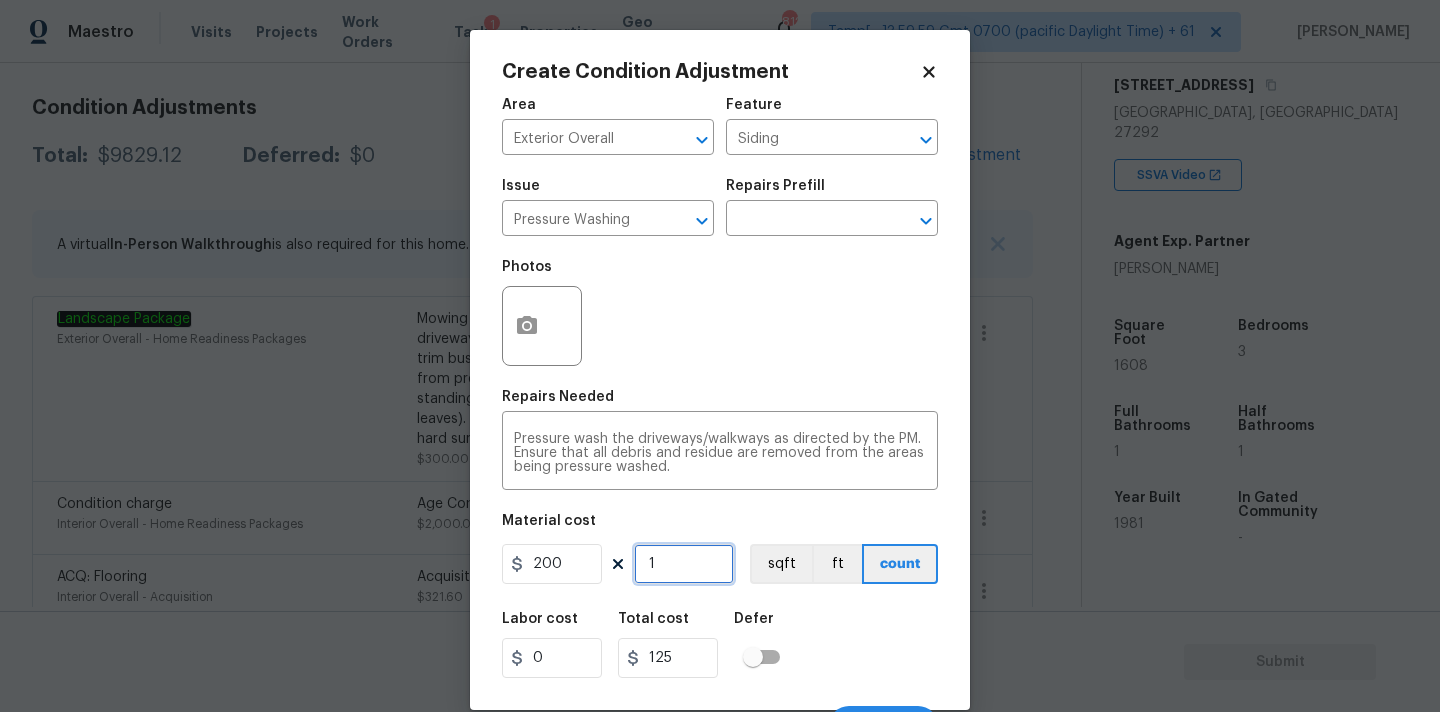 type on "200" 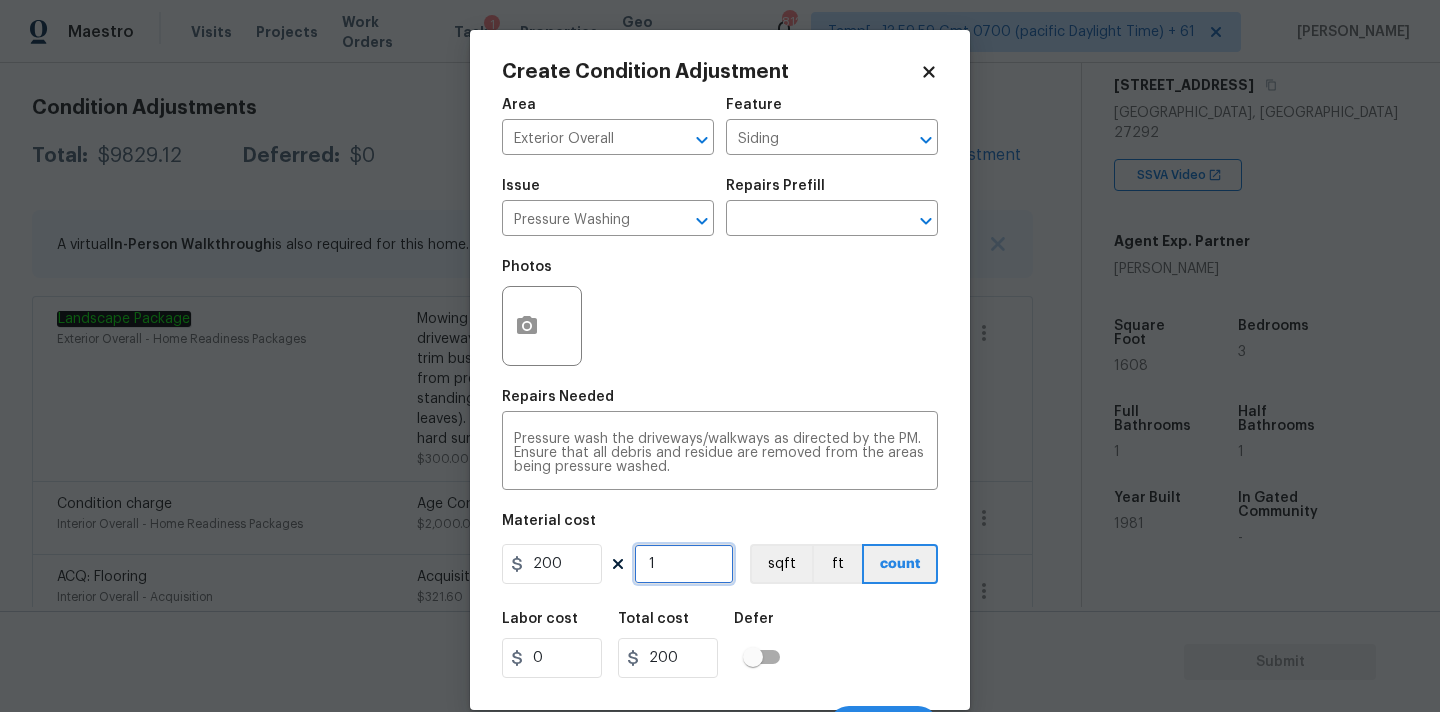 scroll, scrollTop: 35, scrollLeft: 0, axis: vertical 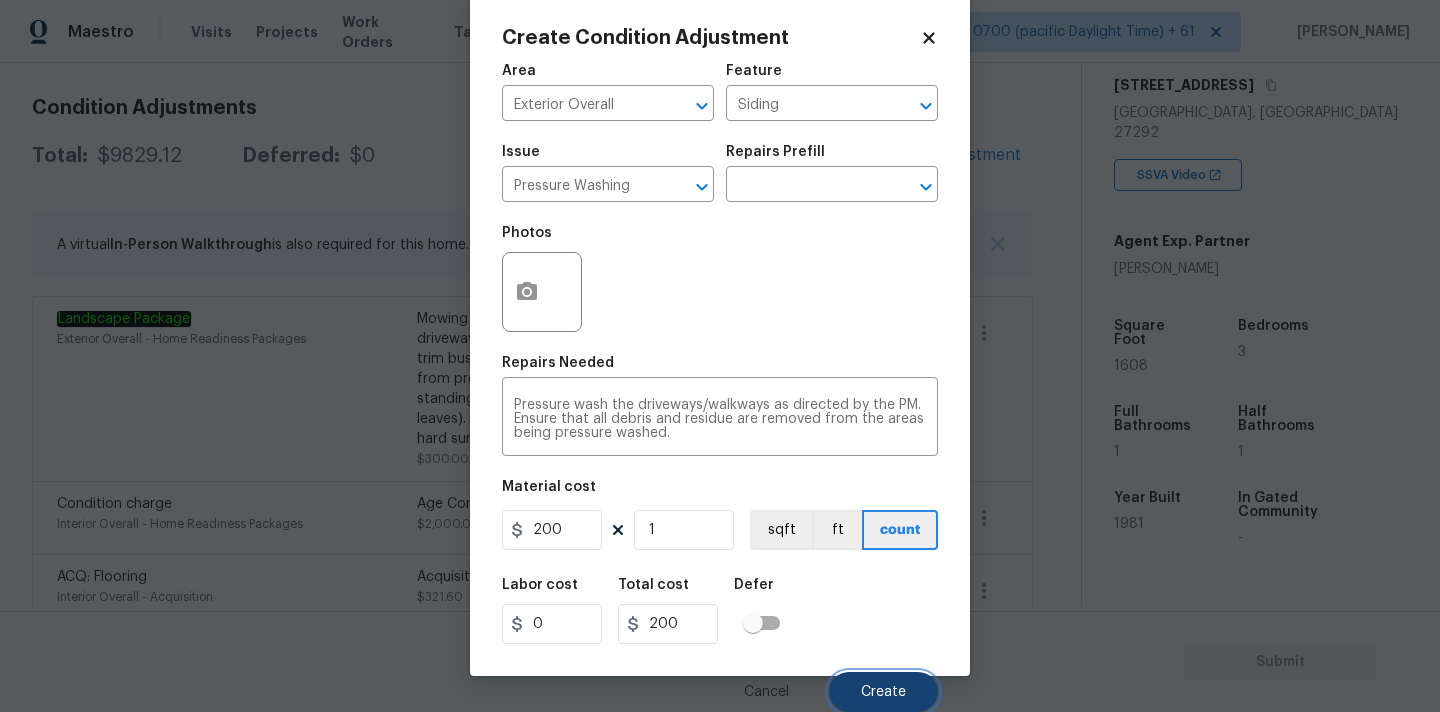 click on "Create" at bounding box center (883, 692) 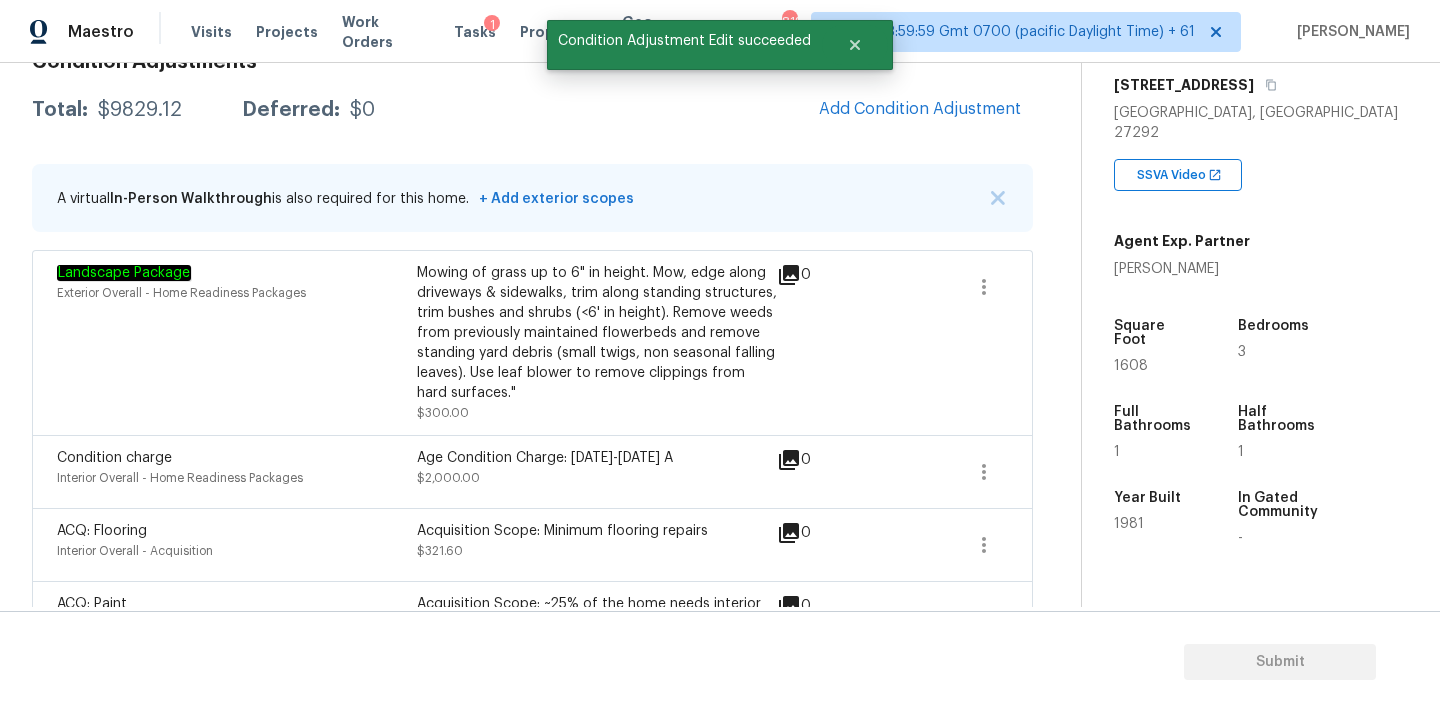scroll, scrollTop: 269, scrollLeft: 0, axis: vertical 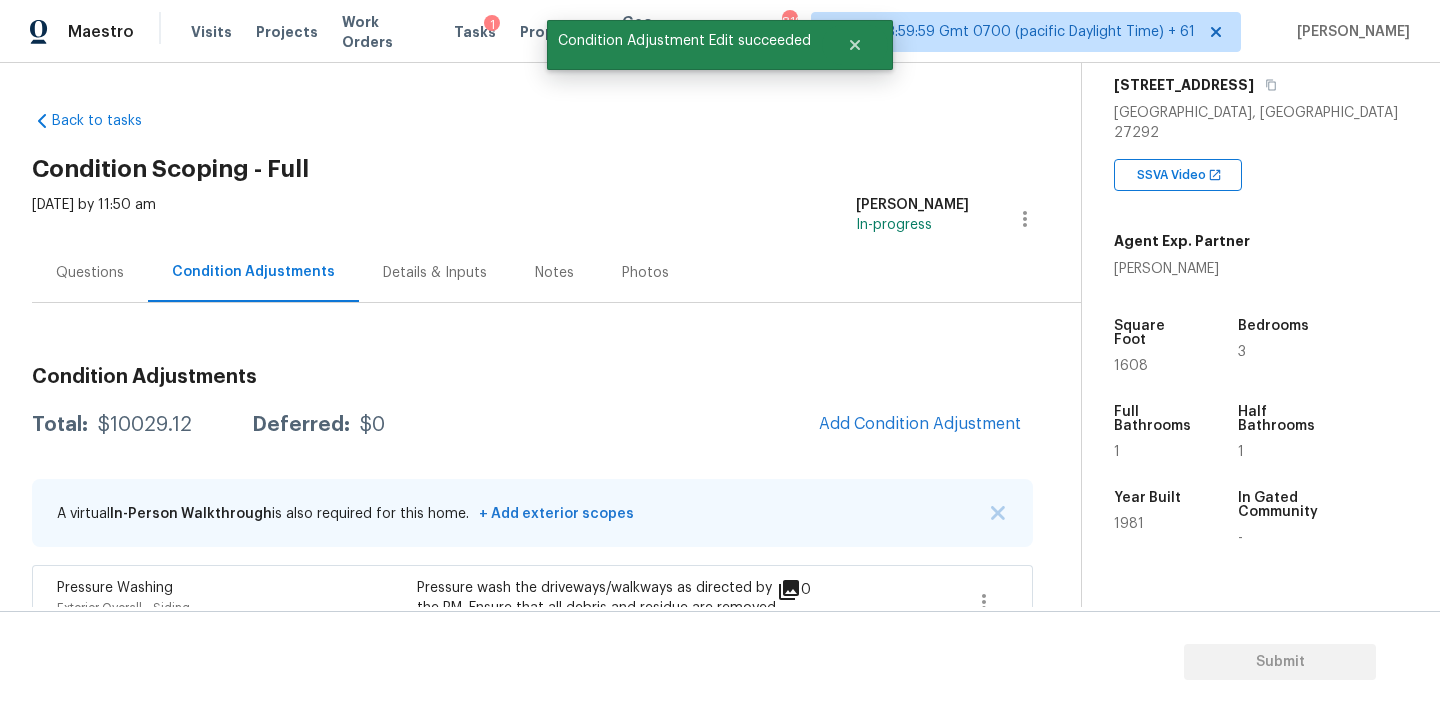 click on "$10029.12" at bounding box center (145, 425) 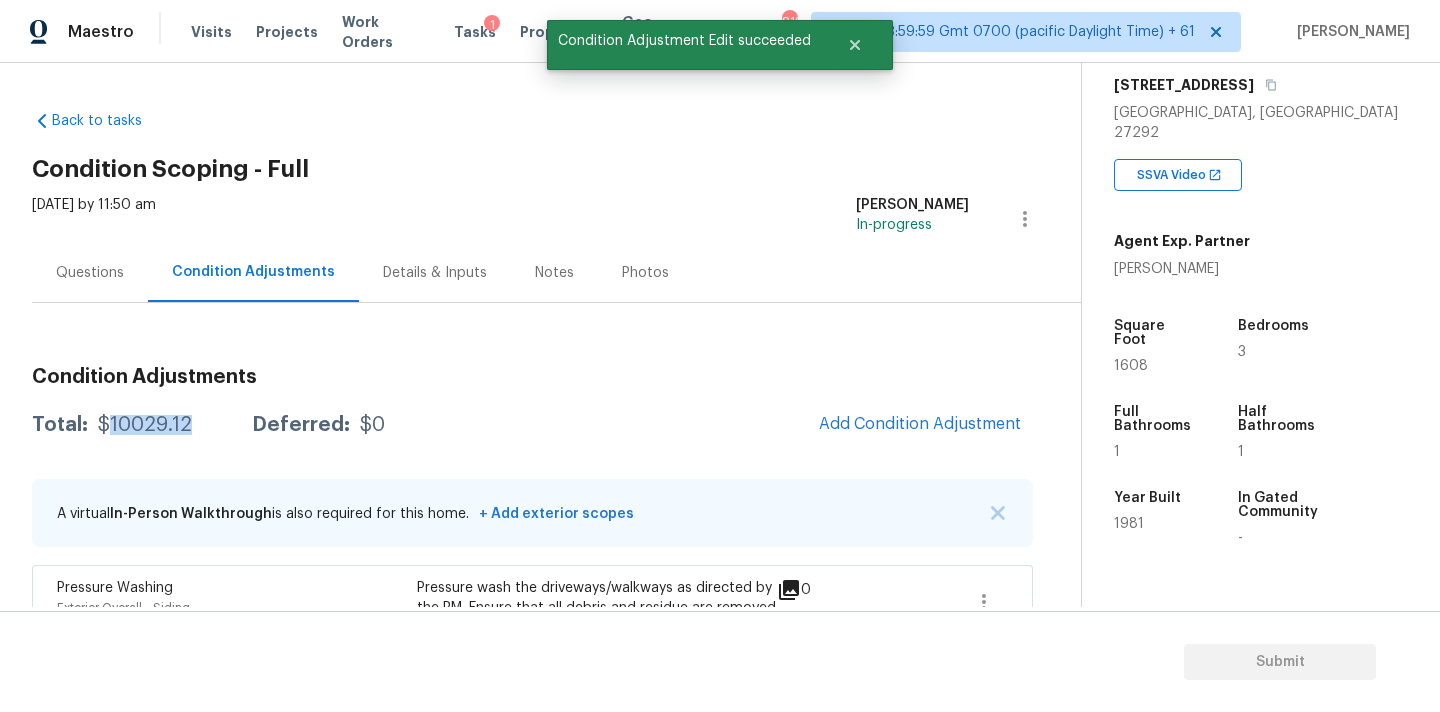 click on "$10029.12" at bounding box center [145, 425] 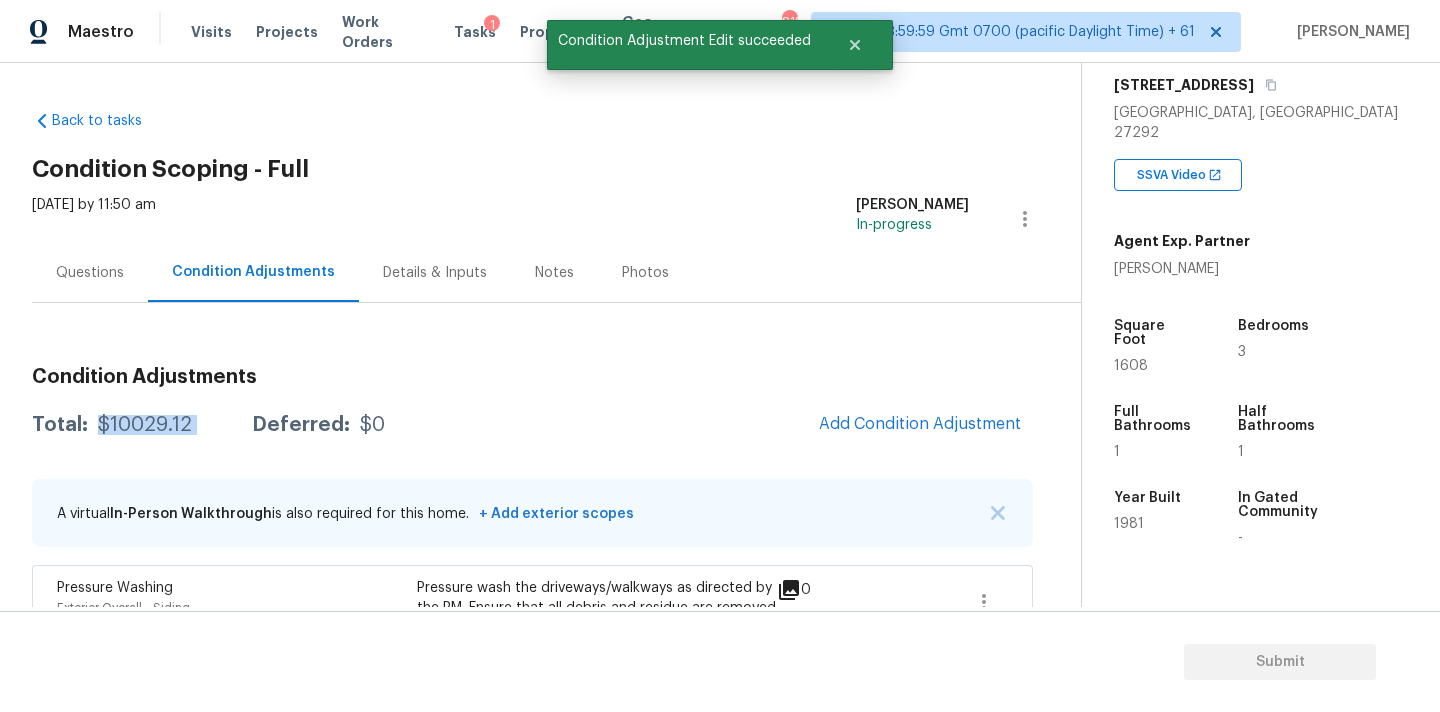 click on "$10029.12" at bounding box center (145, 425) 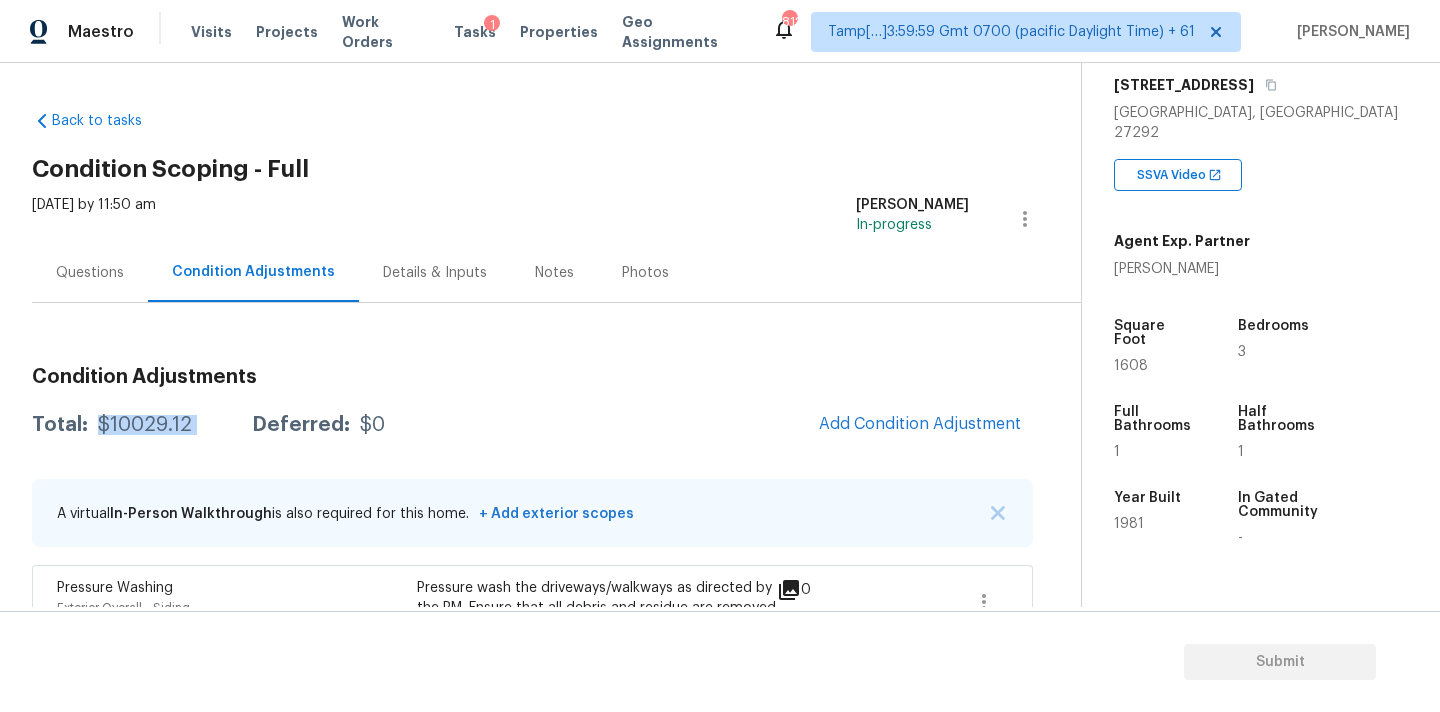 copy on "$10029.12" 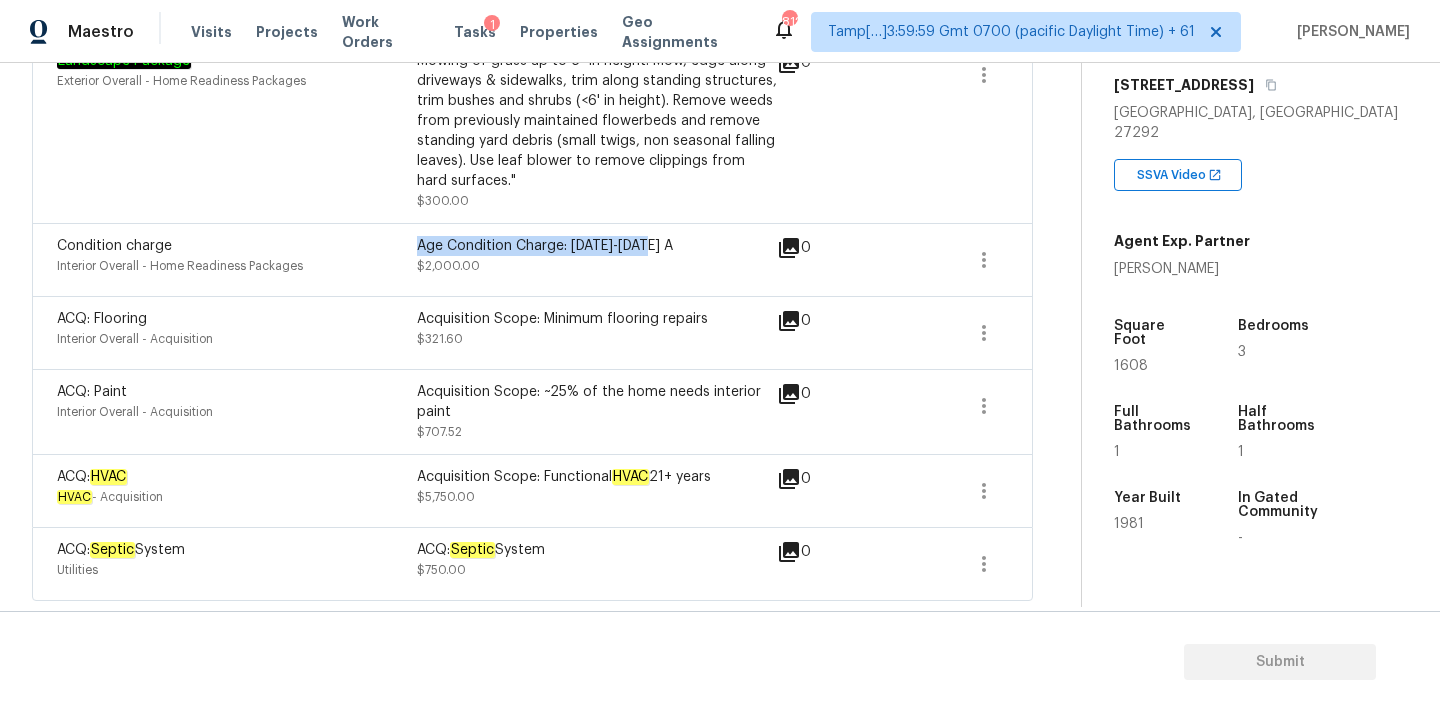 drag, startPoint x: 421, startPoint y: 247, endPoint x: 666, endPoint y: 245, distance: 245.00816 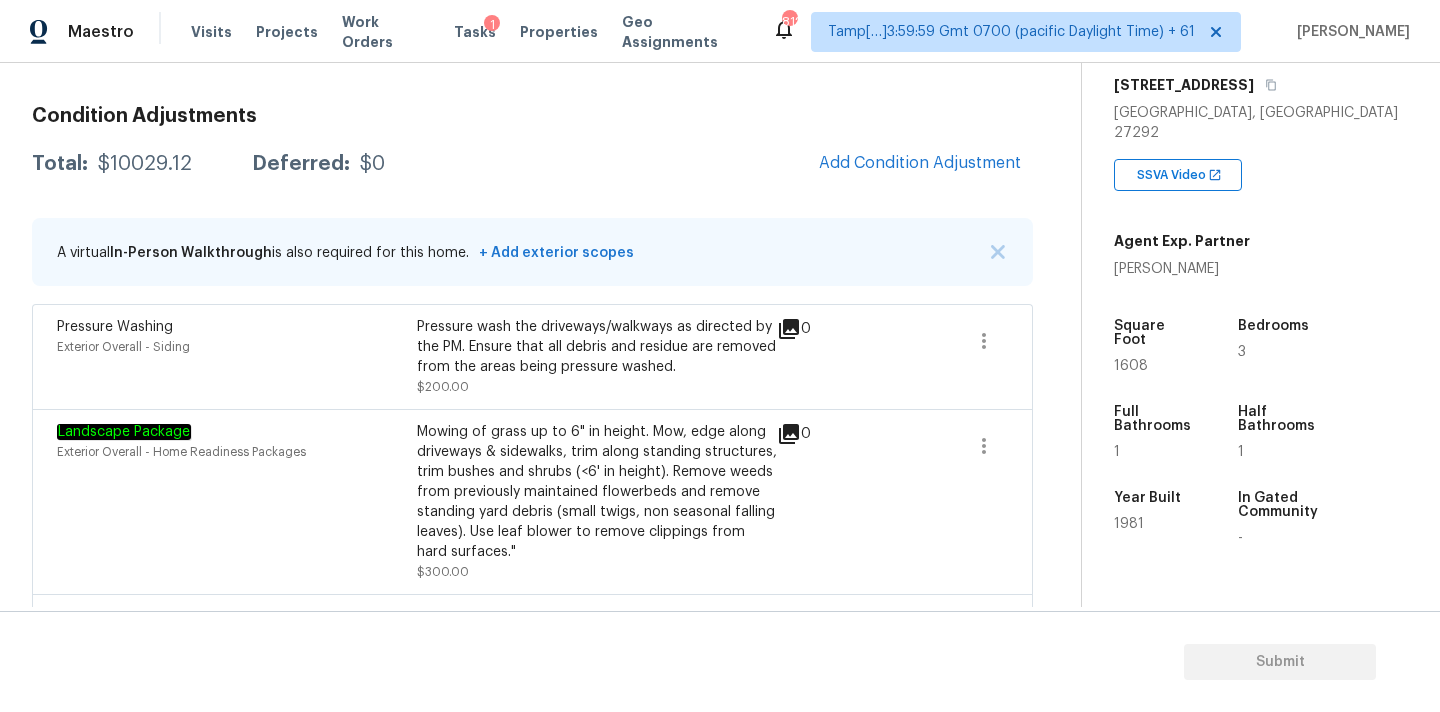 scroll, scrollTop: 134, scrollLeft: 0, axis: vertical 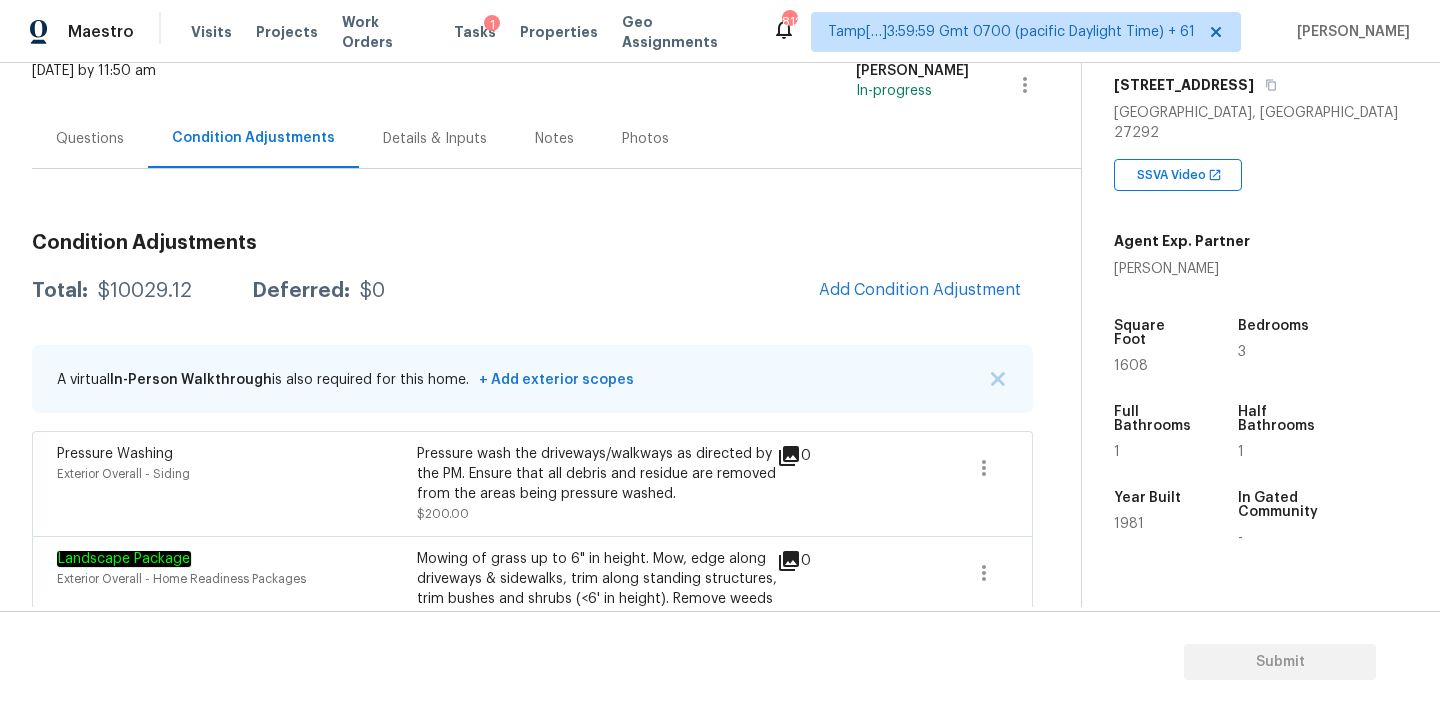 click on "Questions" at bounding box center [90, 139] 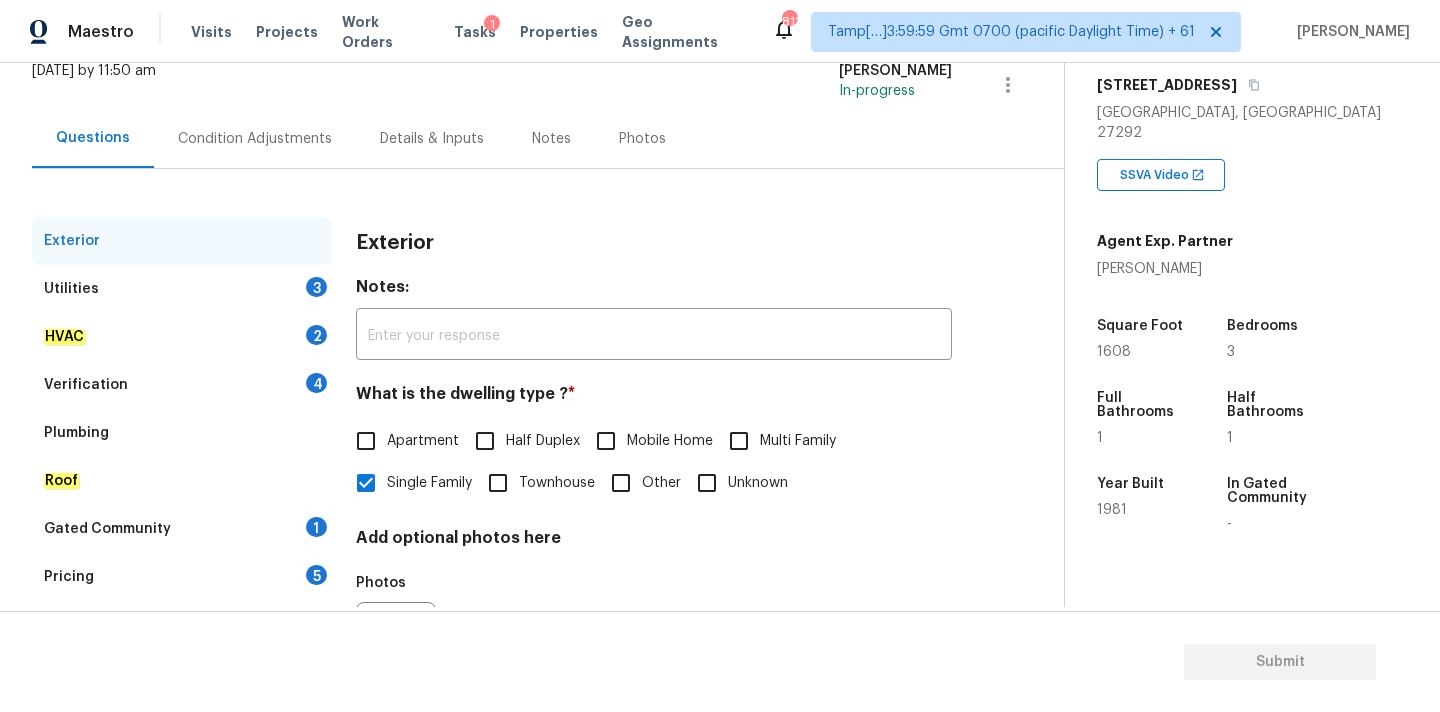 click on "Utilities 3" at bounding box center [182, 289] 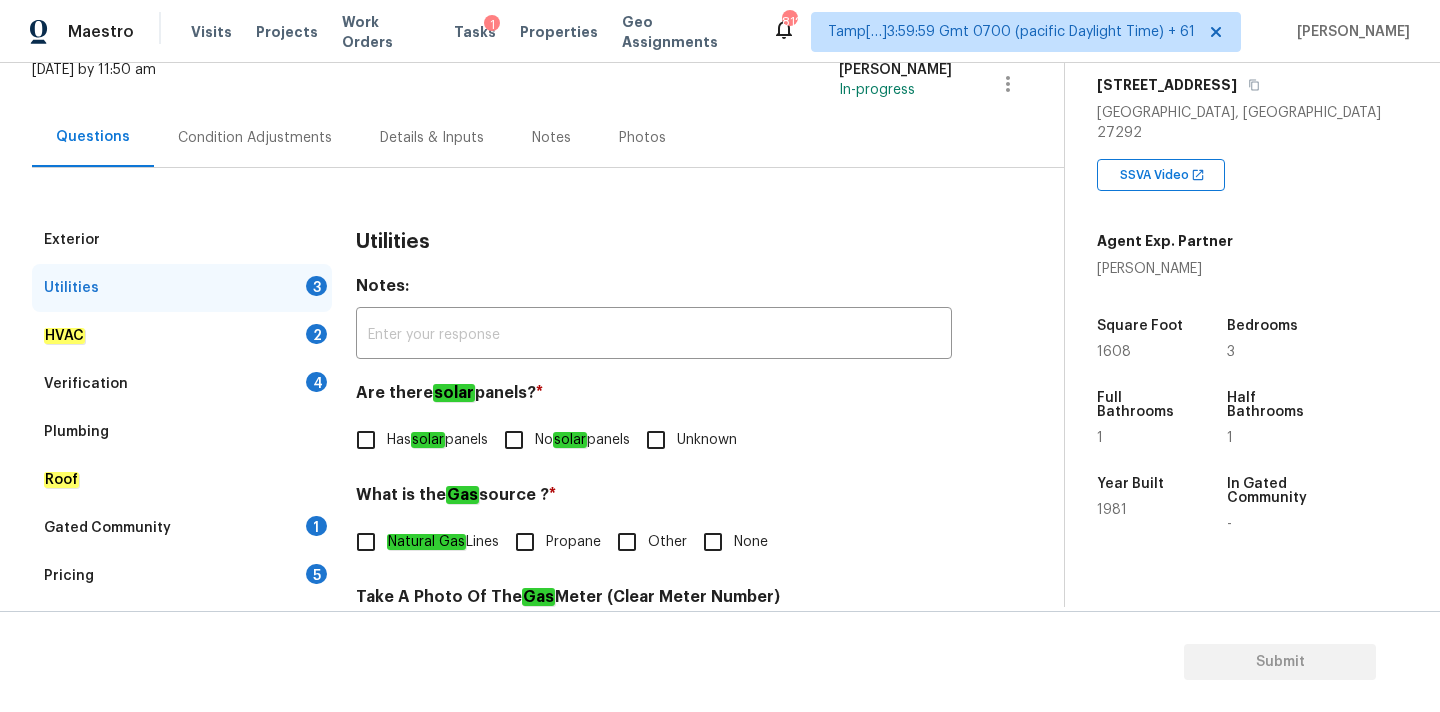 click on "No  solar  panels" at bounding box center (582, 440) 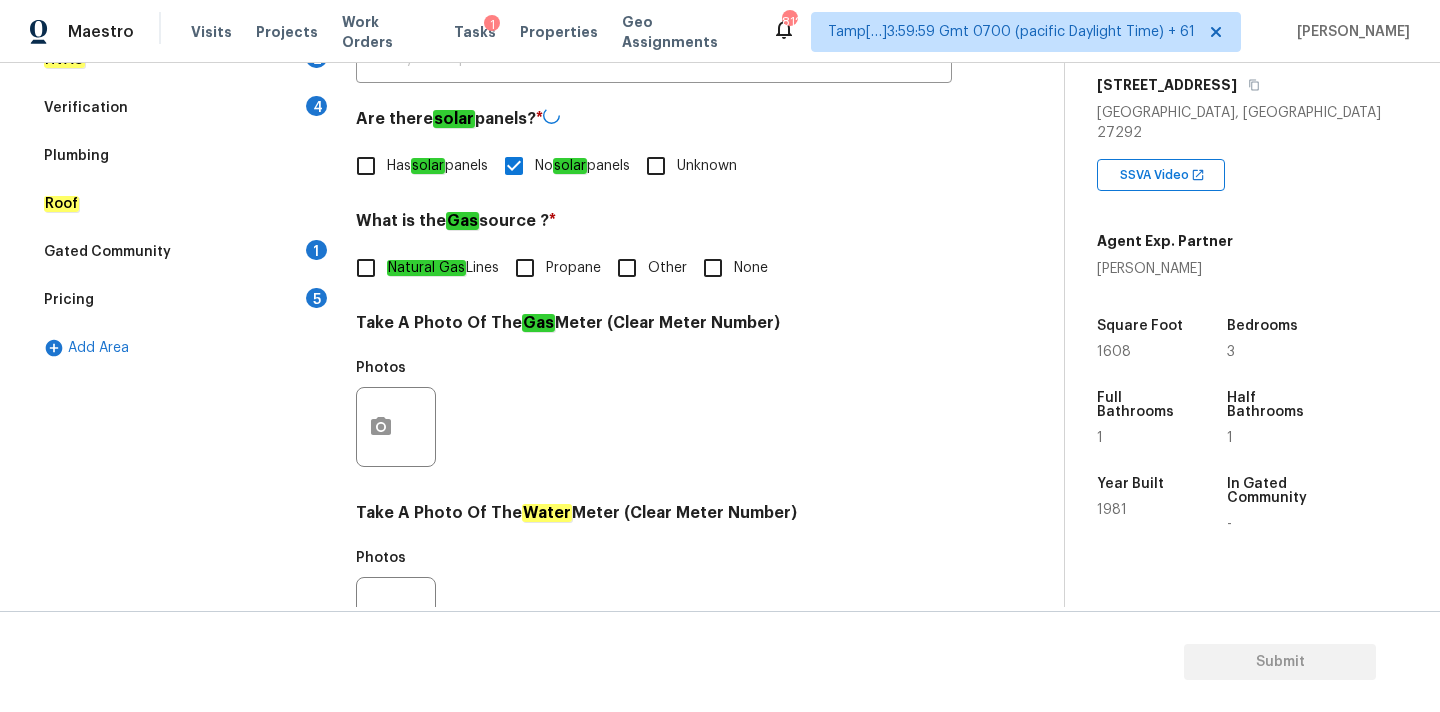 scroll, scrollTop: 513, scrollLeft: 0, axis: vertical 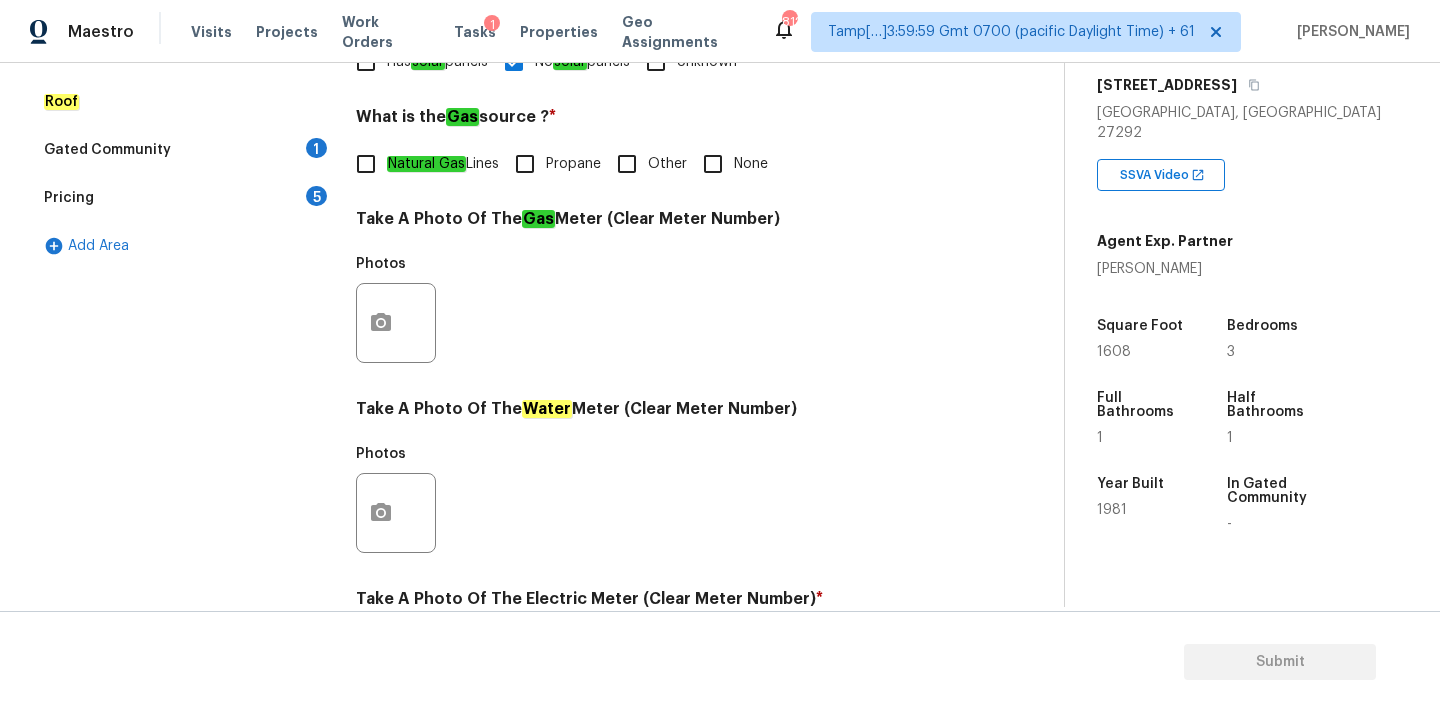 click on "None" at bounding box center [713, 164] 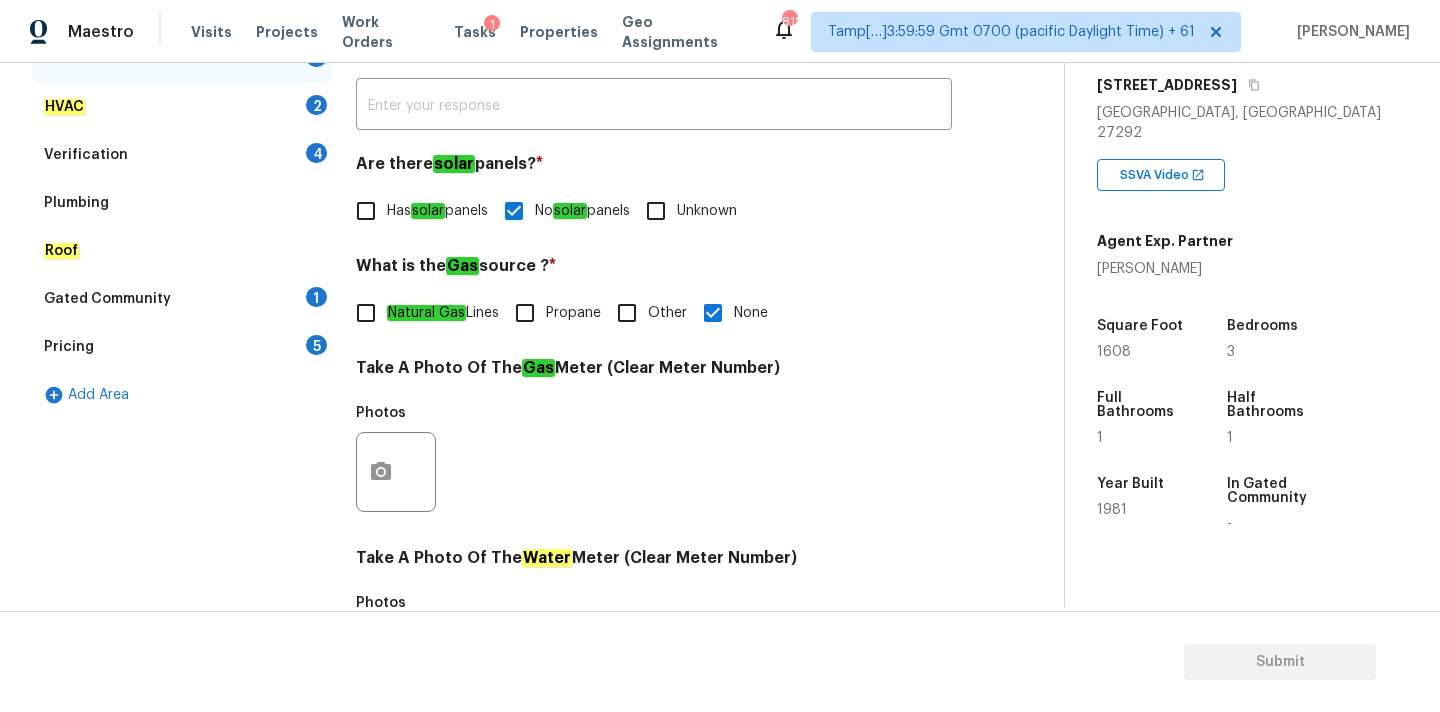 scroll, scrollTop: 221, scrollLeft: 0, axis: vertical 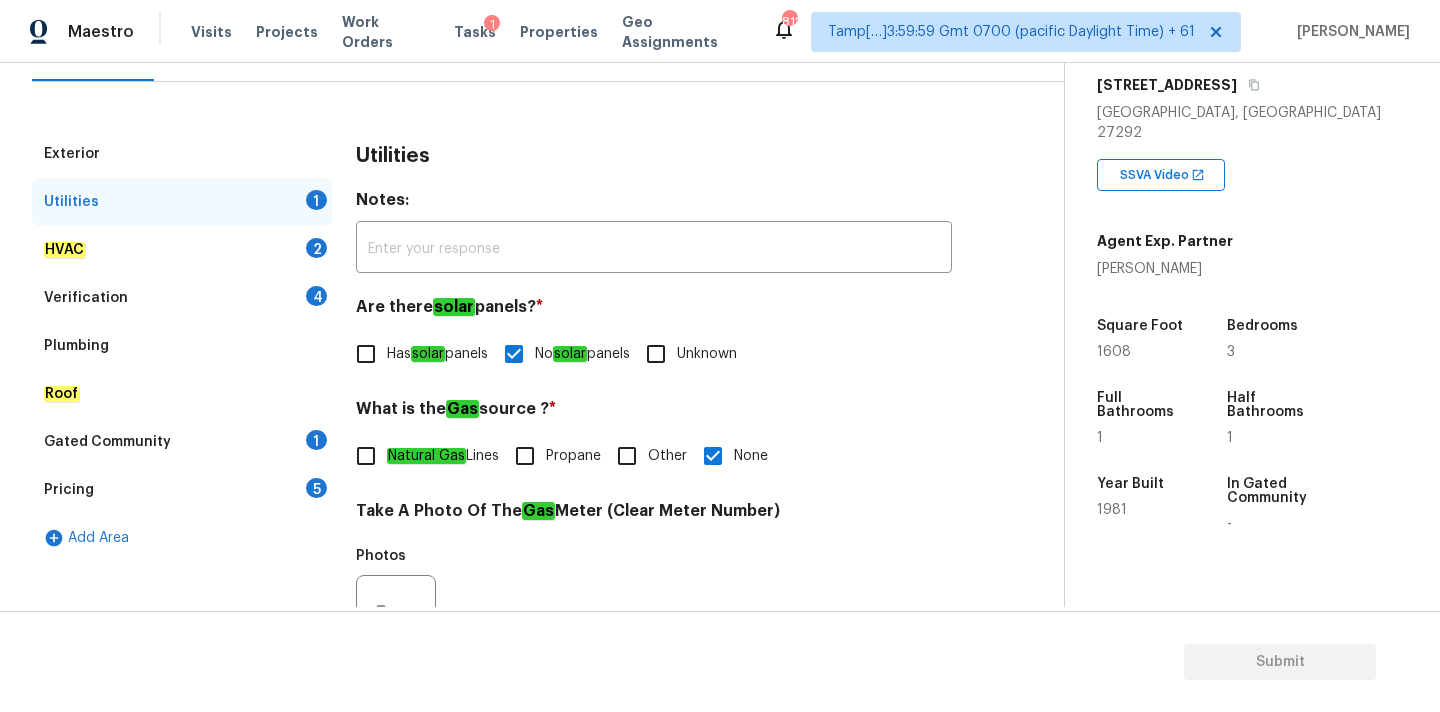 click on "HVAC 2" at bounding box center [182, 250] 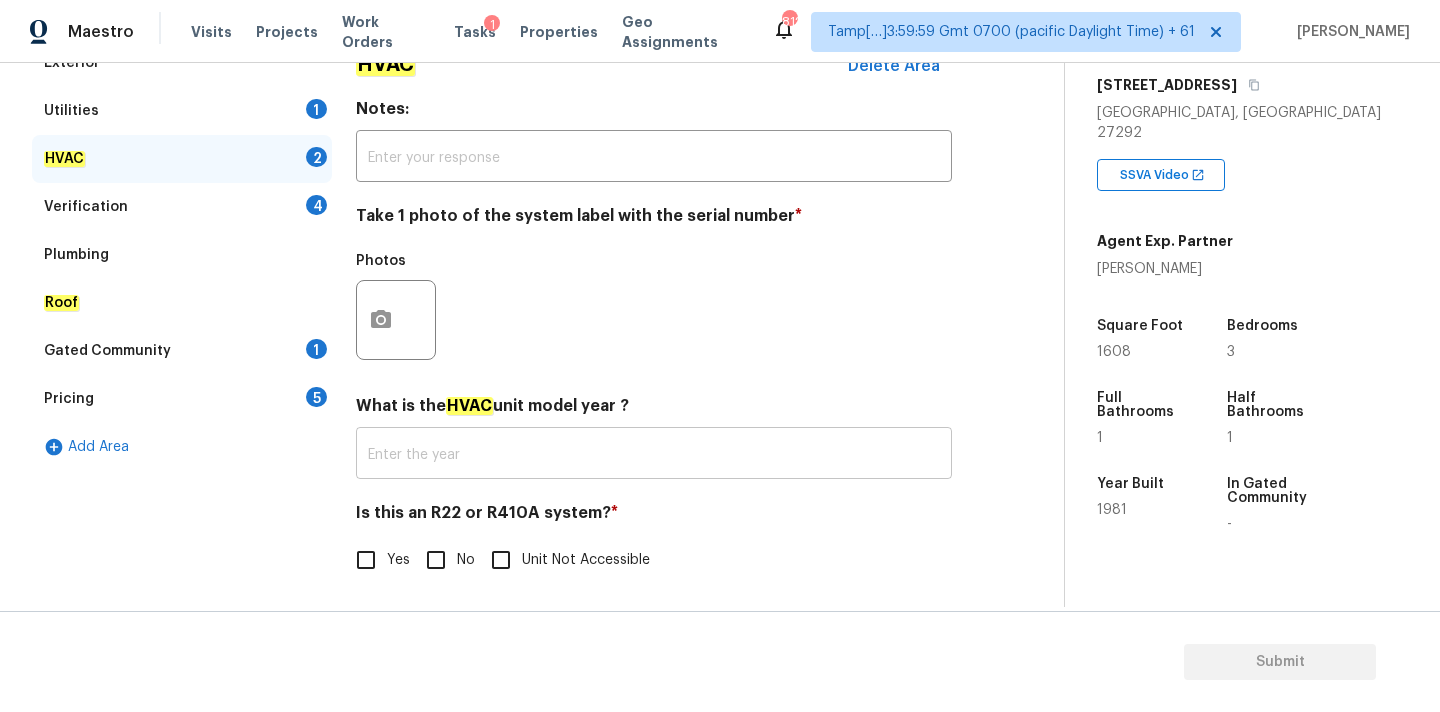 scroll, scrollTop: 317, scrollLeft: 0, axis: vertical 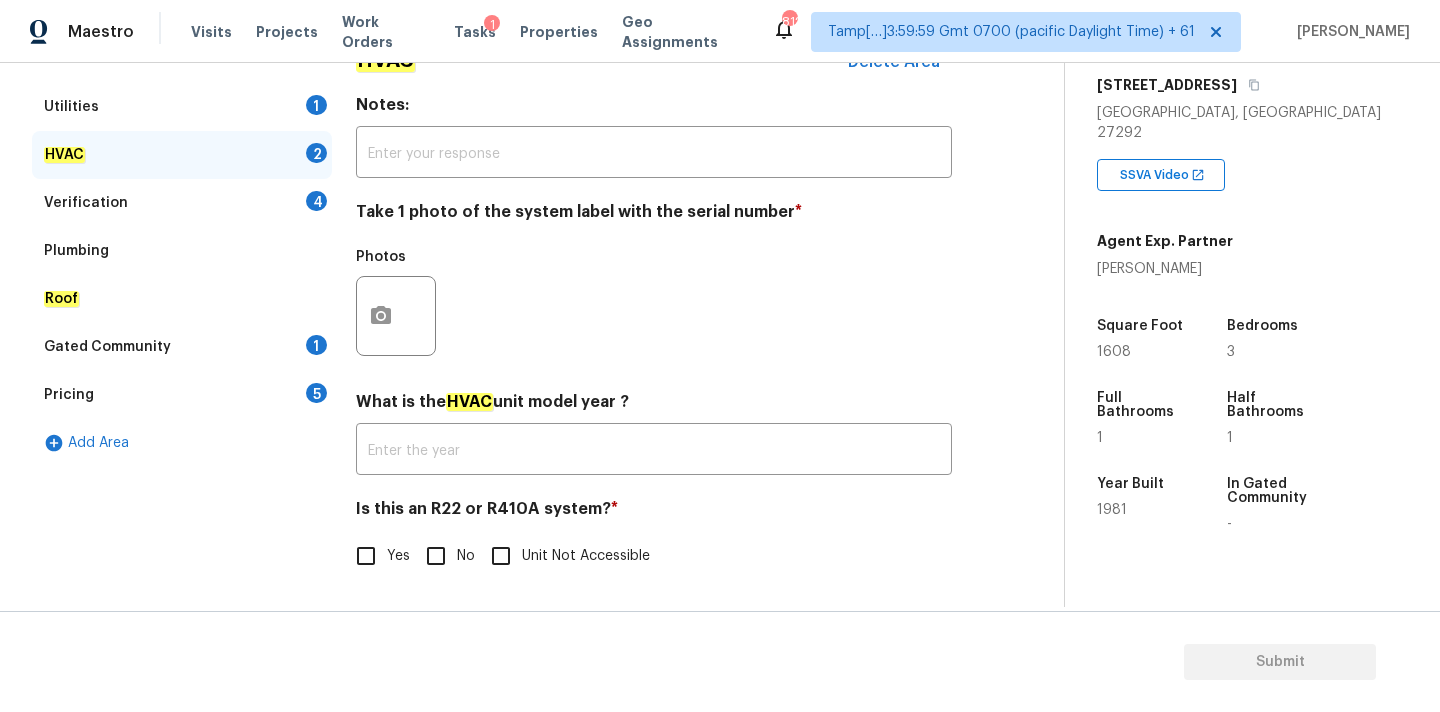 click on "No" at bounding box center (436, 556) 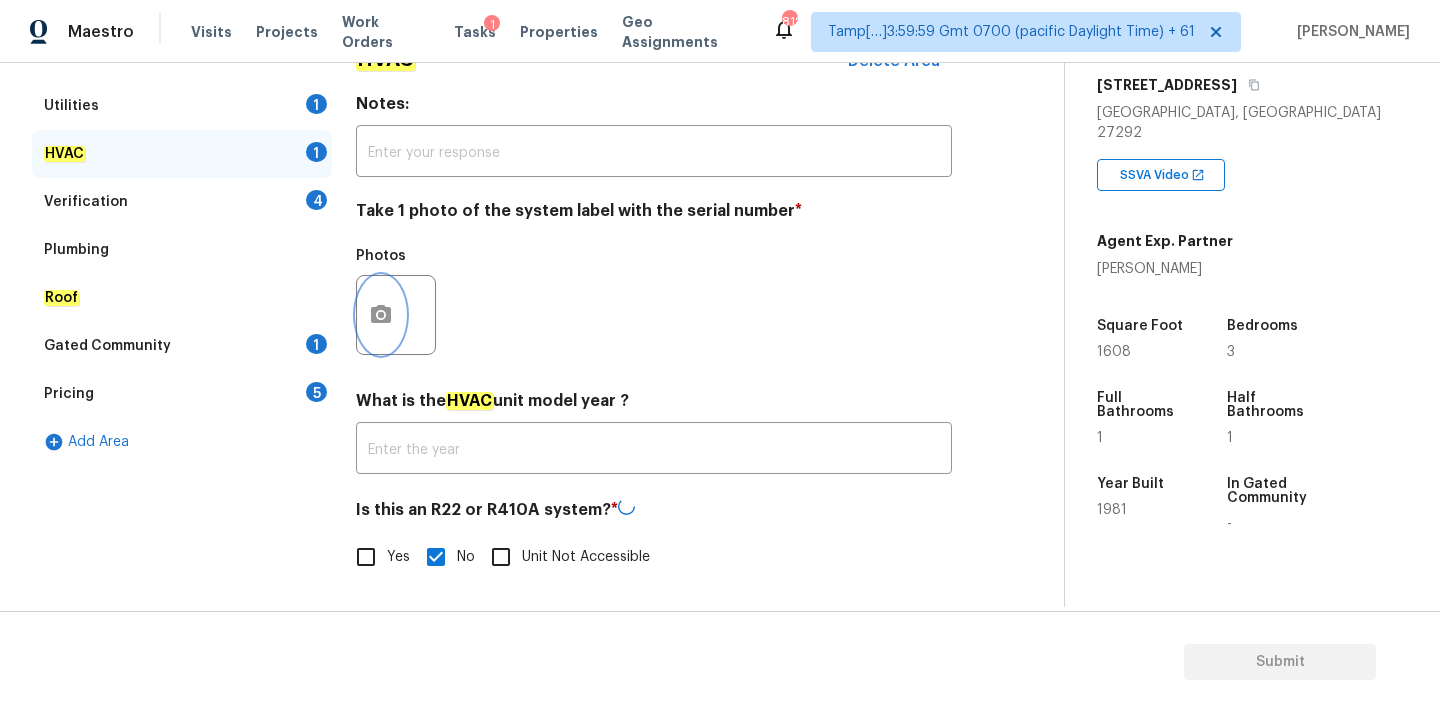 click at bounding box center (381, 315) 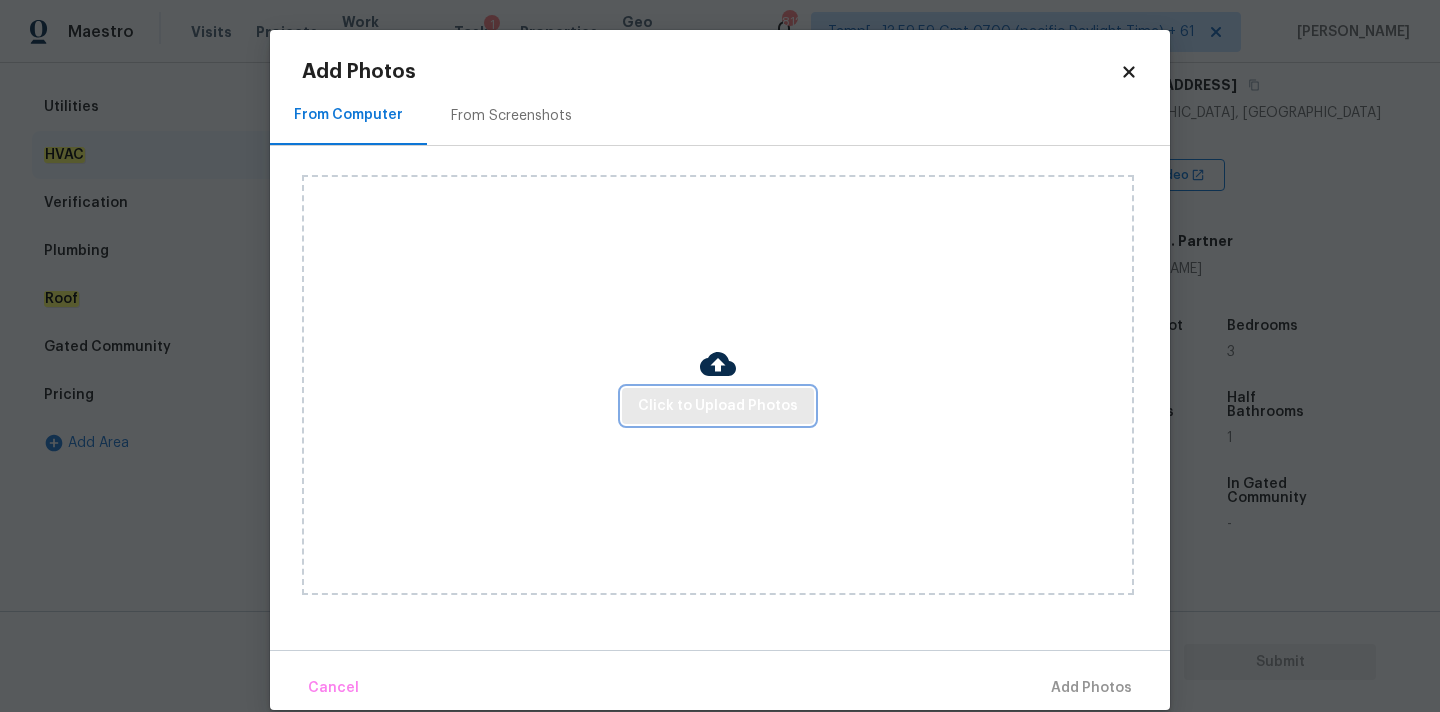 click on "Click to Upload Photos" at bounding box center (718, 406) 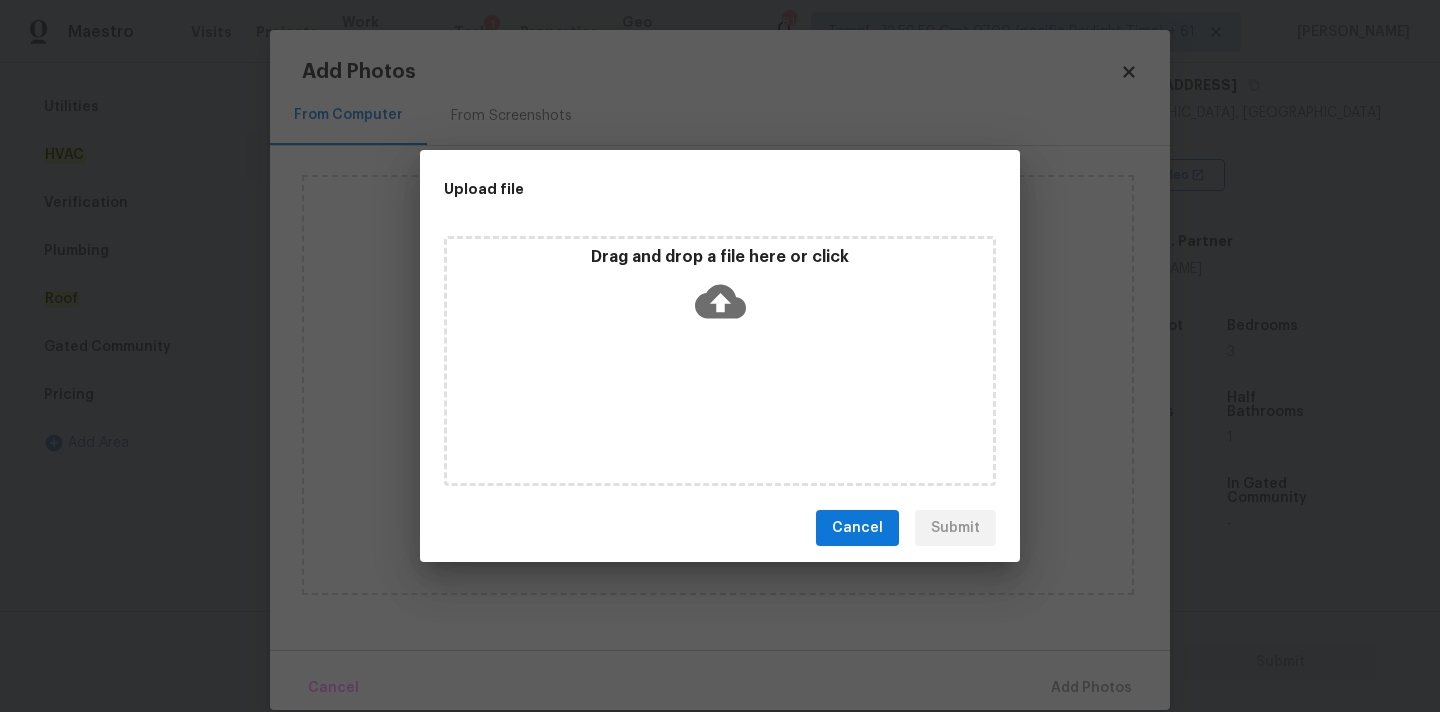 click 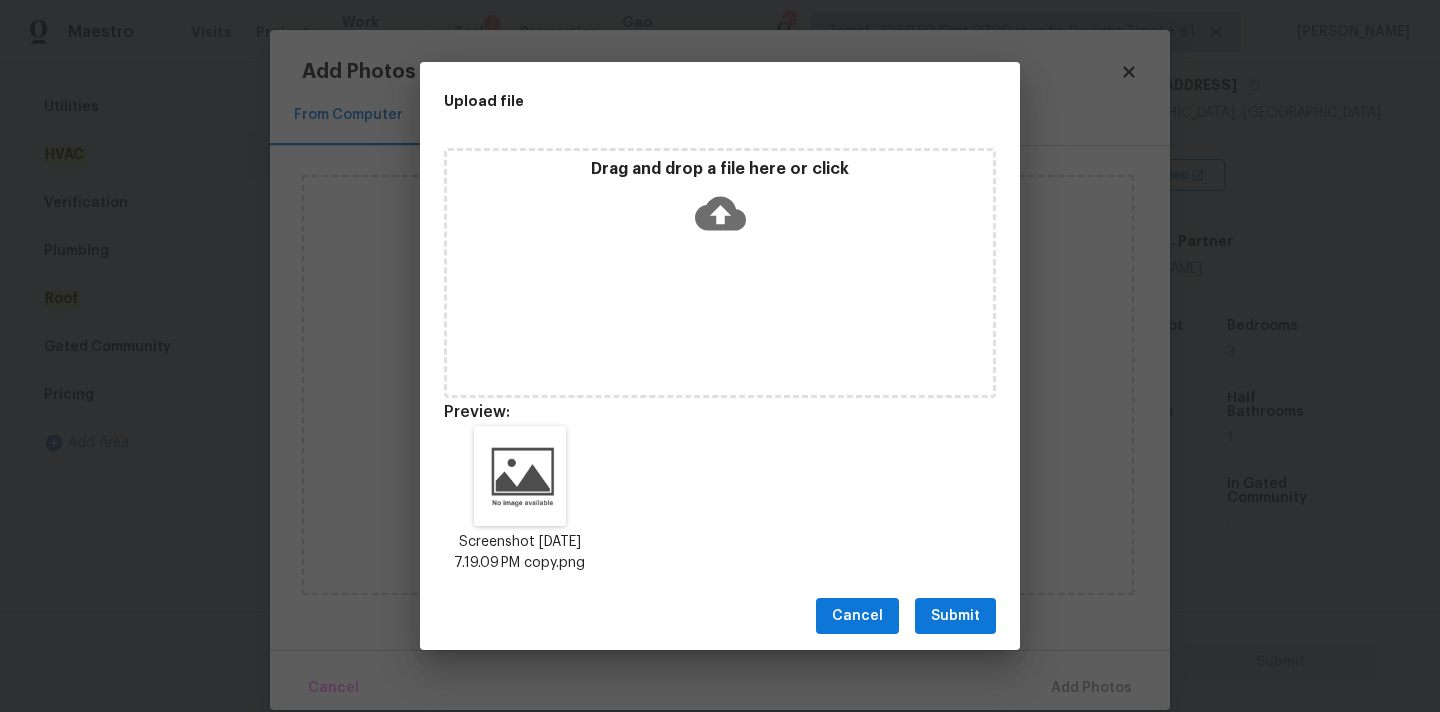 click on "Submit" at bounding box center [955, 616] 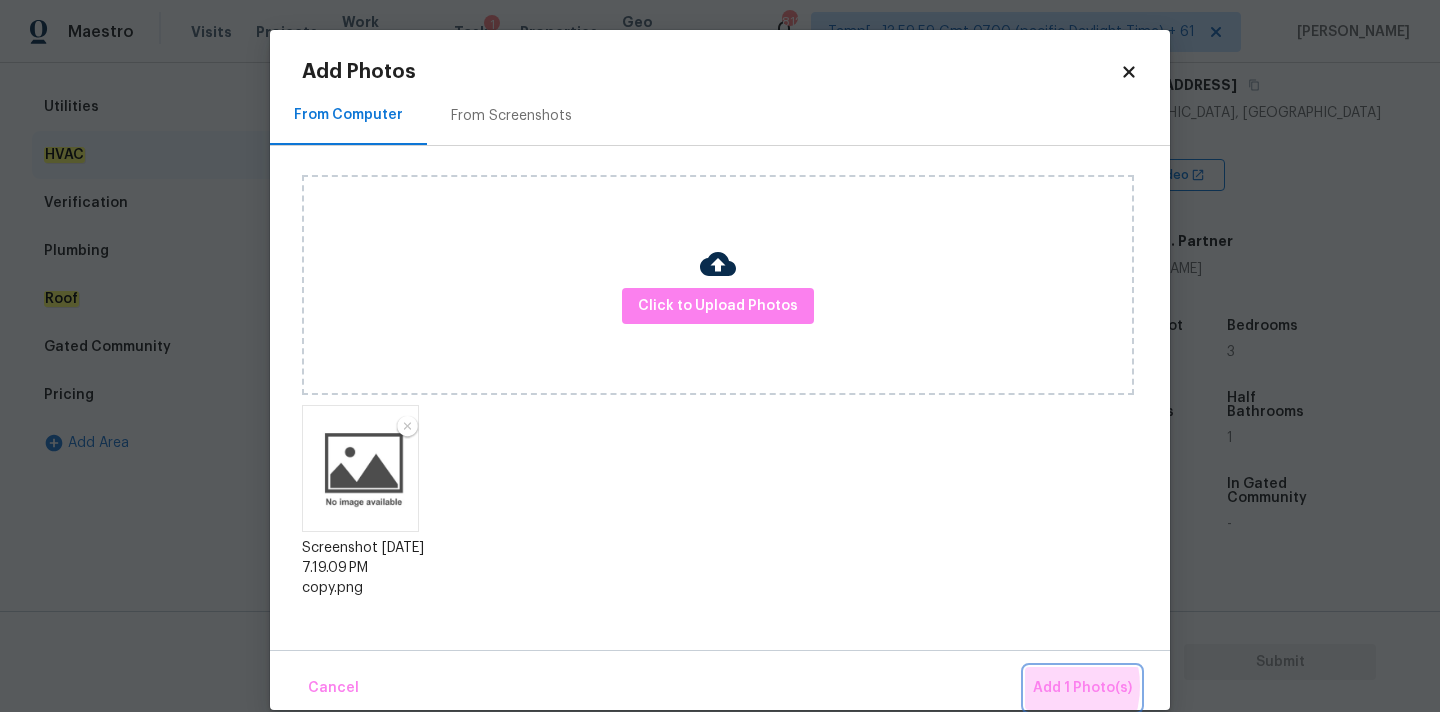 click on "Add 1 Photo(s)" at bounding box center (1082, 688) 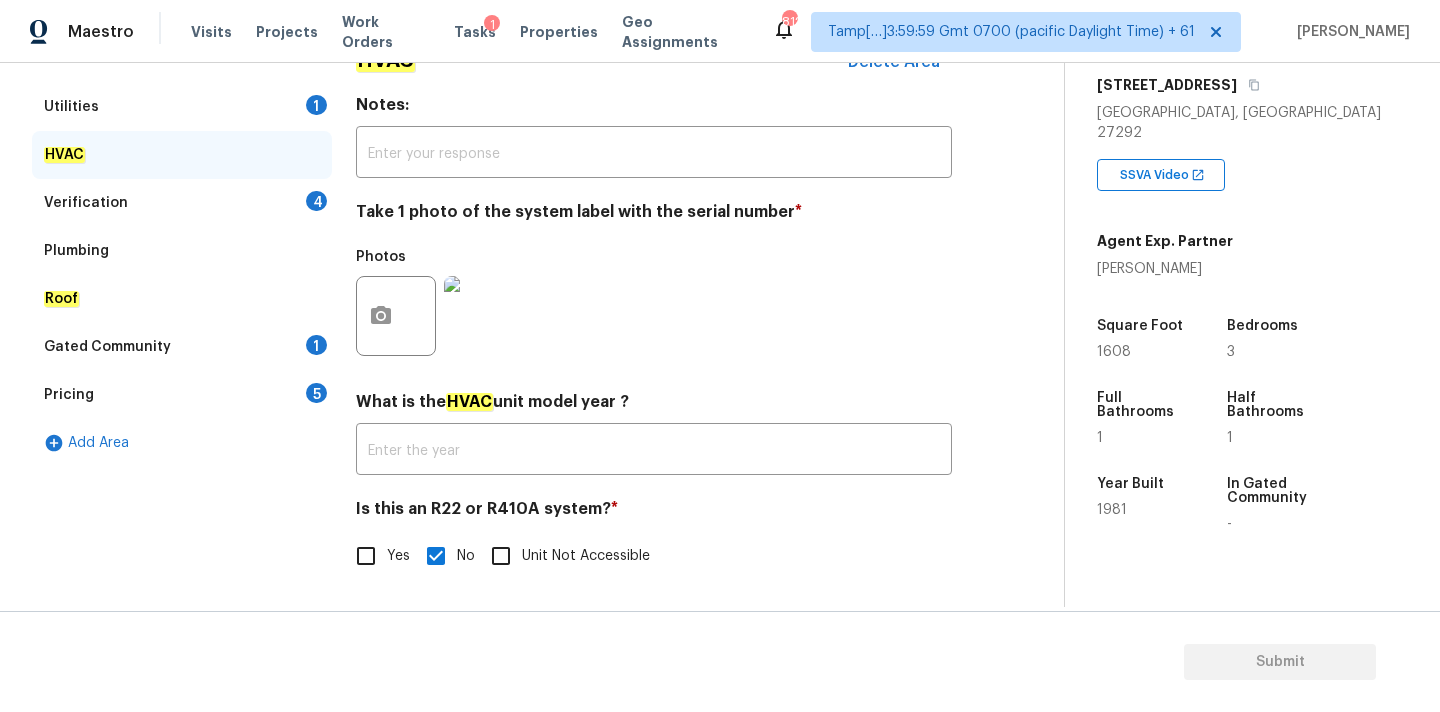 click on "Verification 4" at bounding box center (182, 203) 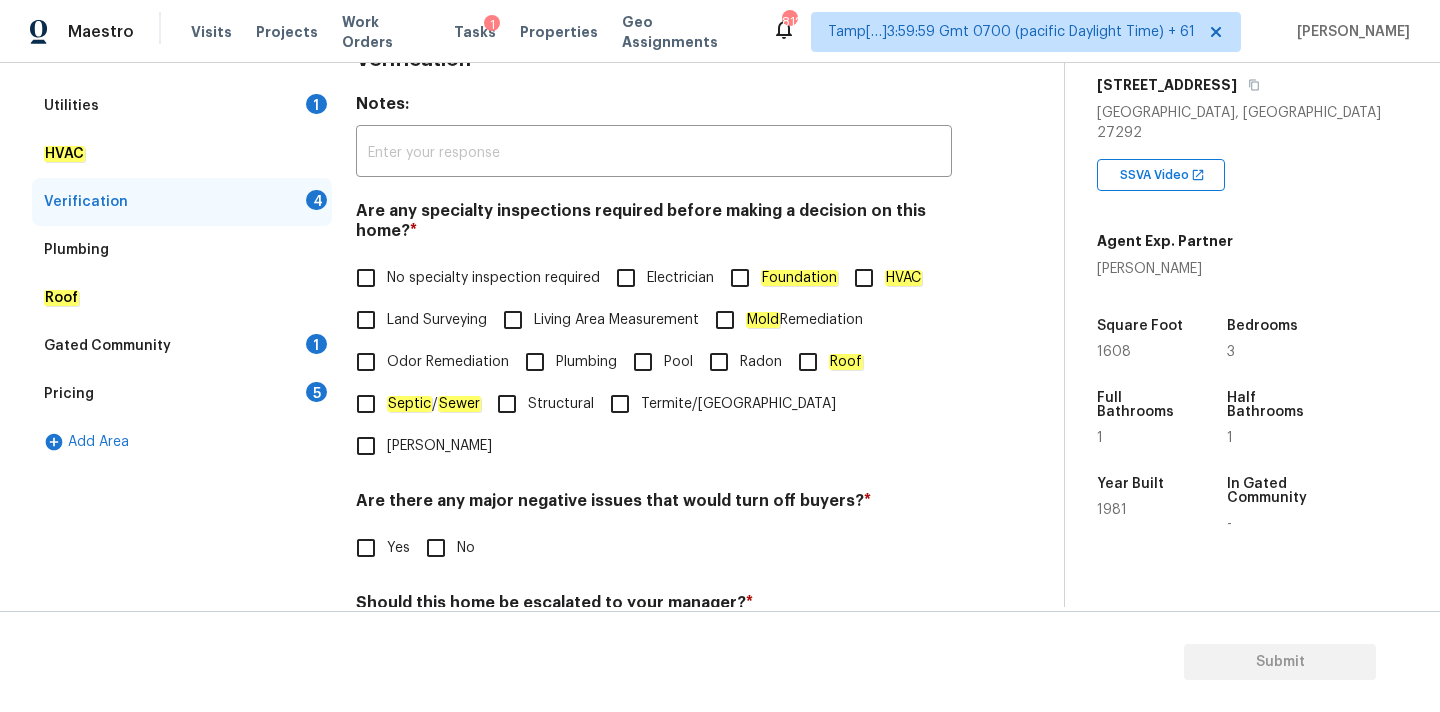 click on "No specialty inspection required" at bounding box center (493, 278) 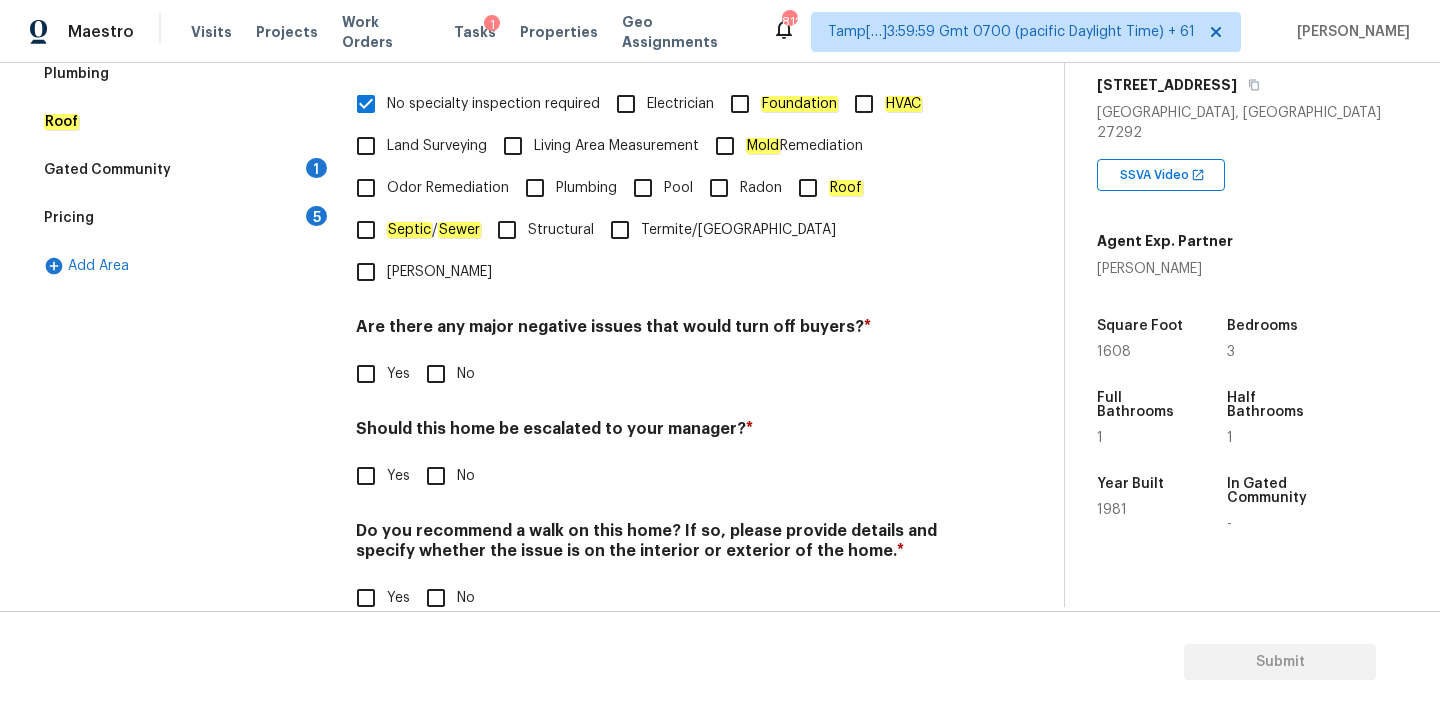 scroll, scrollTop: 491, scrollLeft: 0, axis: vertical 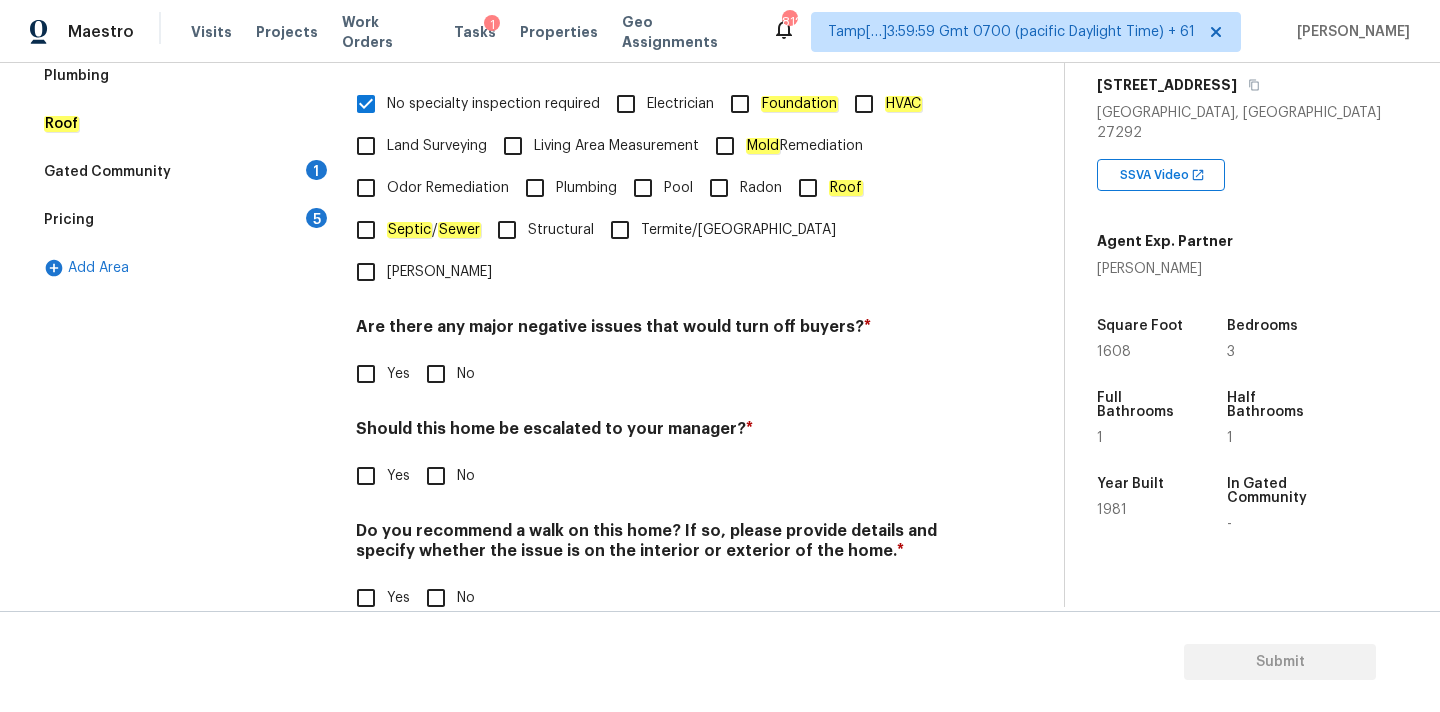click on "No" at bounding box center [436, 374] 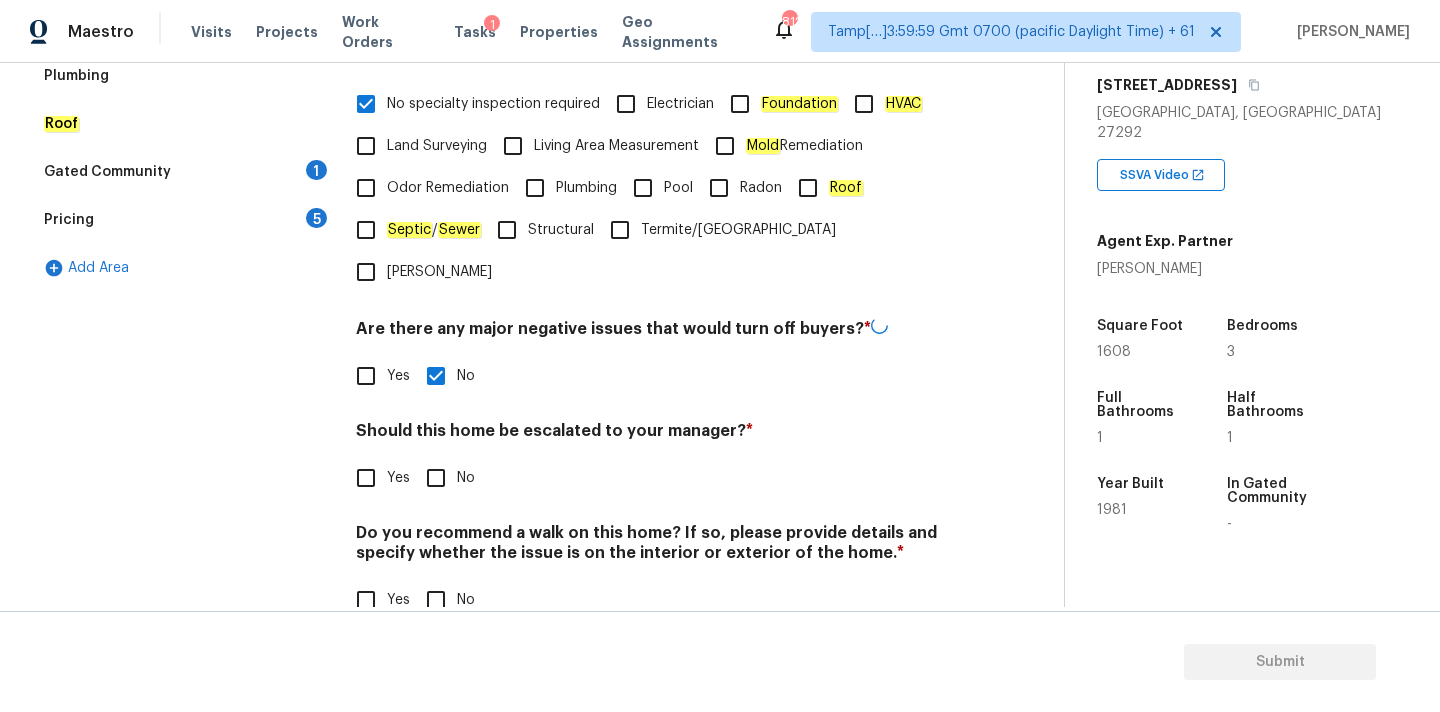click on "No" at bounding box center (436, 600) 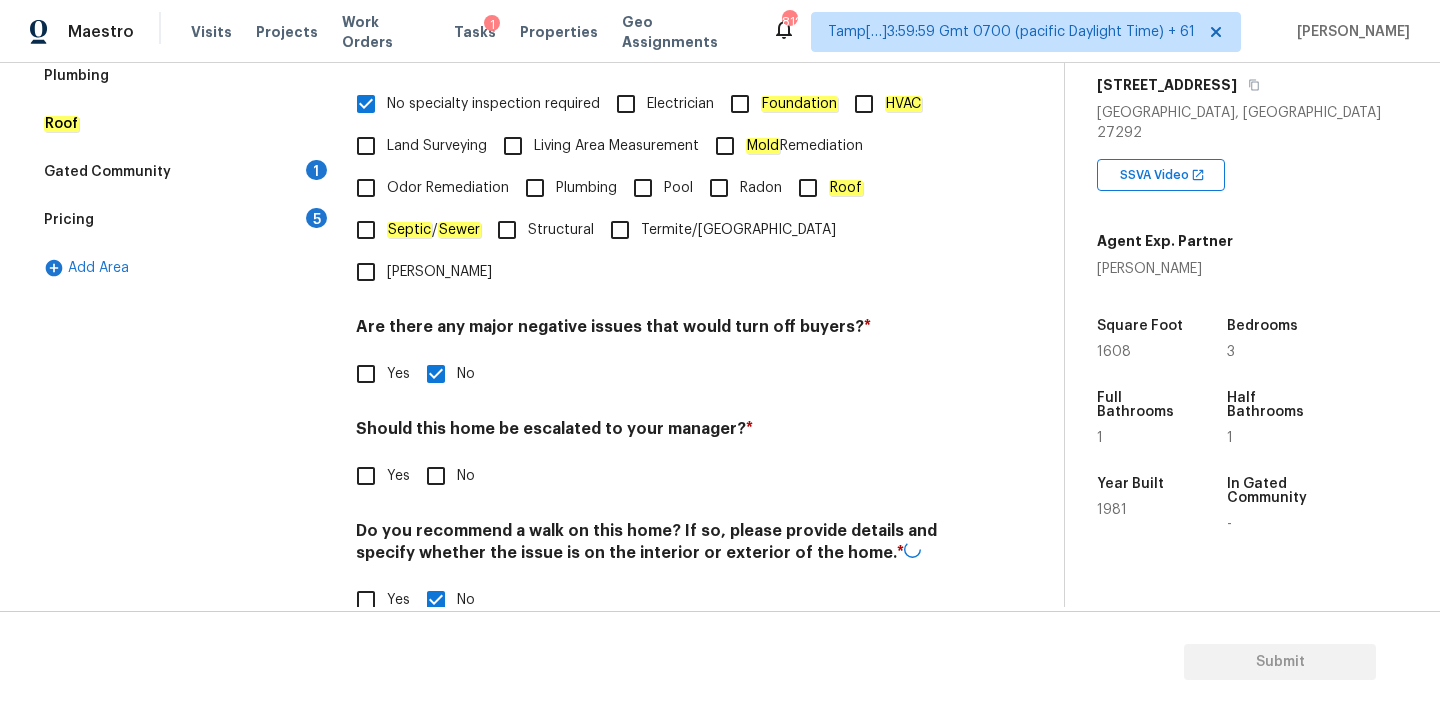 click on "Yes" at bounding box center [398, 476] 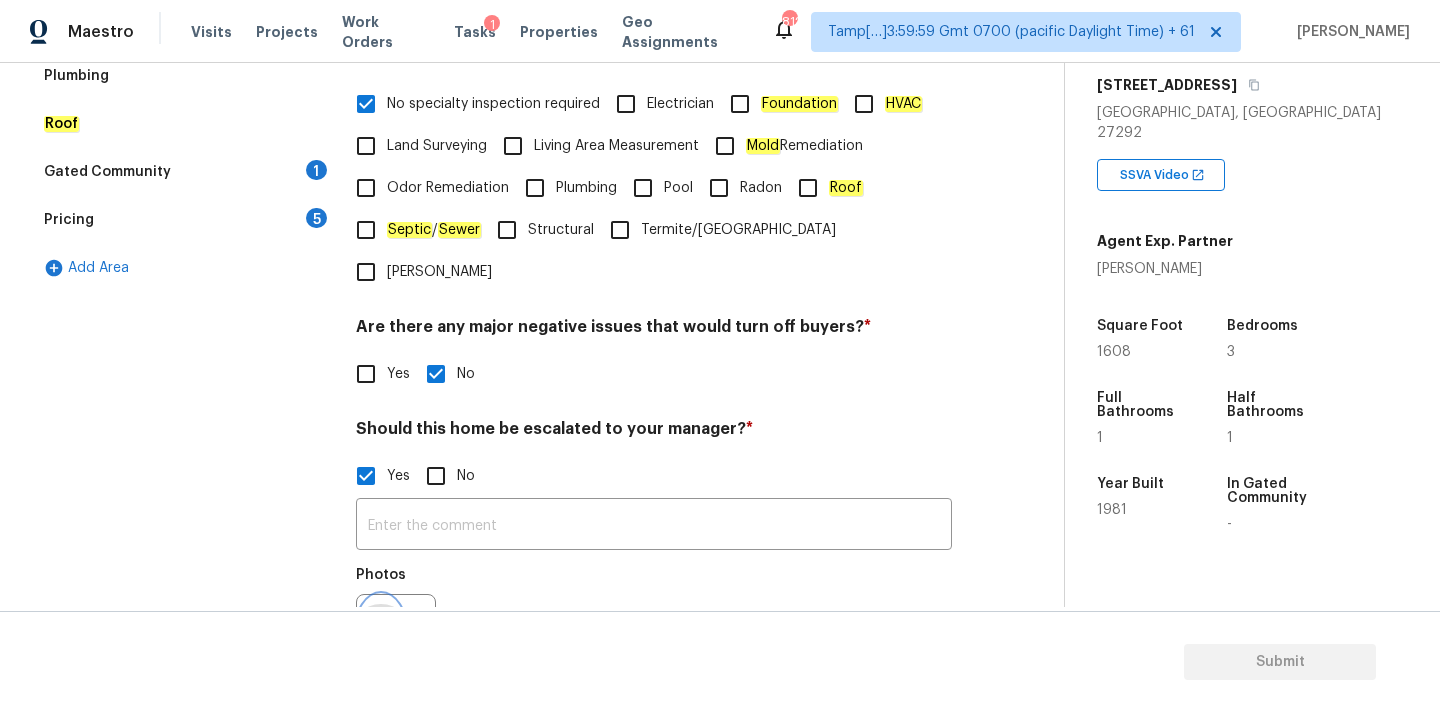 click 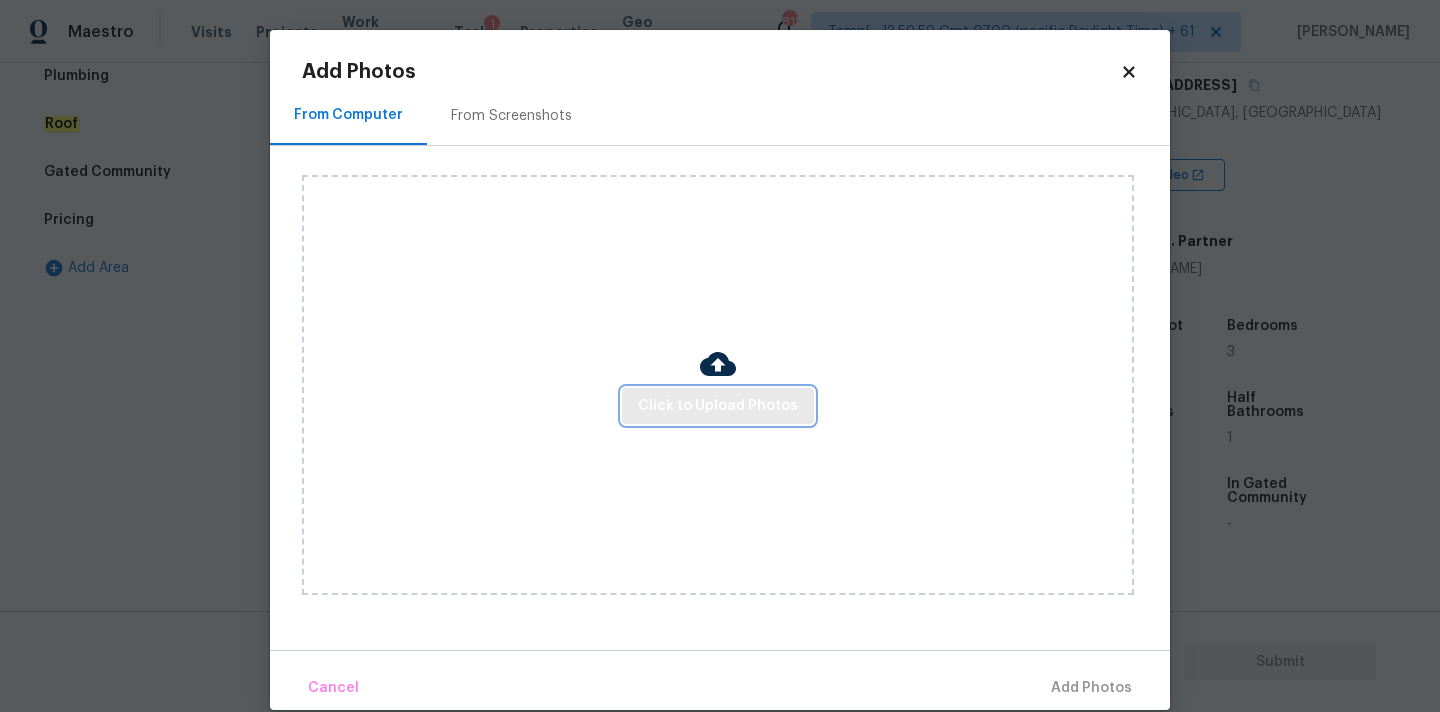 click on "Click to Upload Photos" at bounding box center (718, 406) 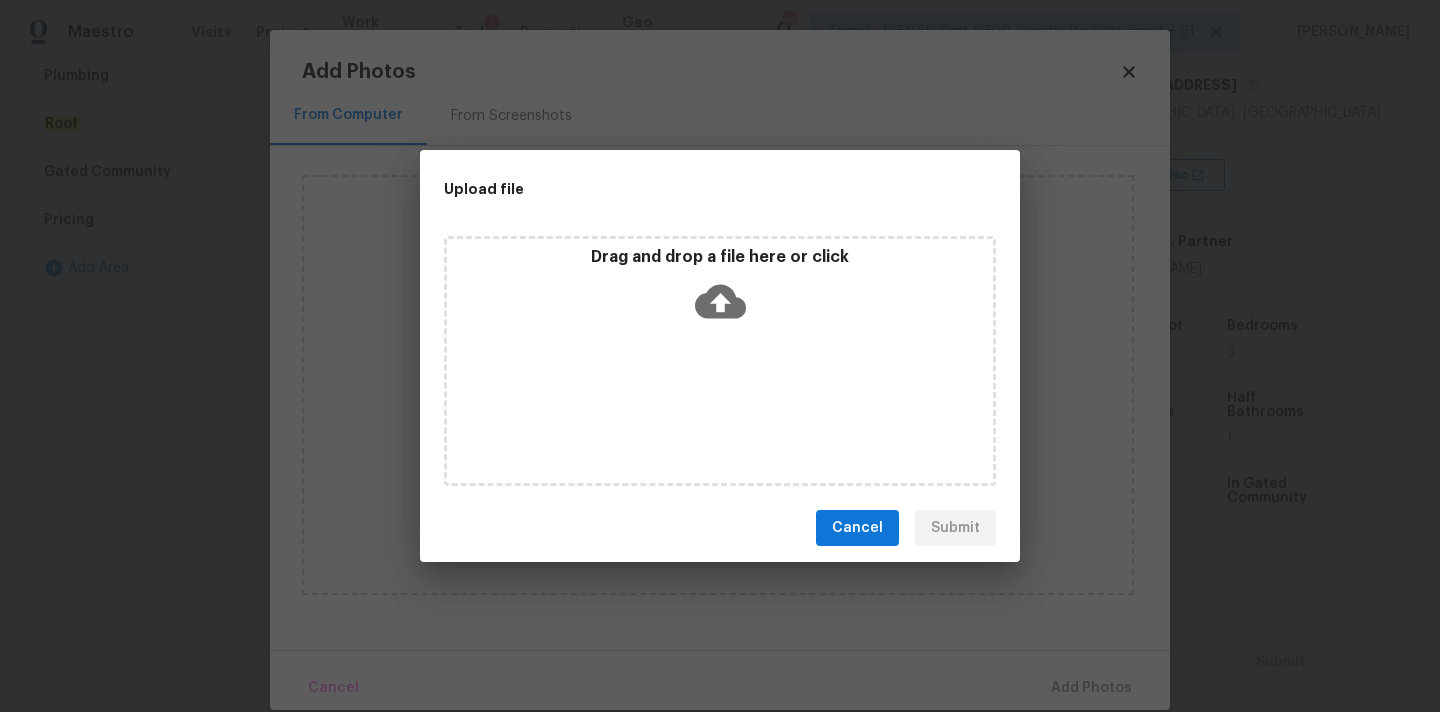 click 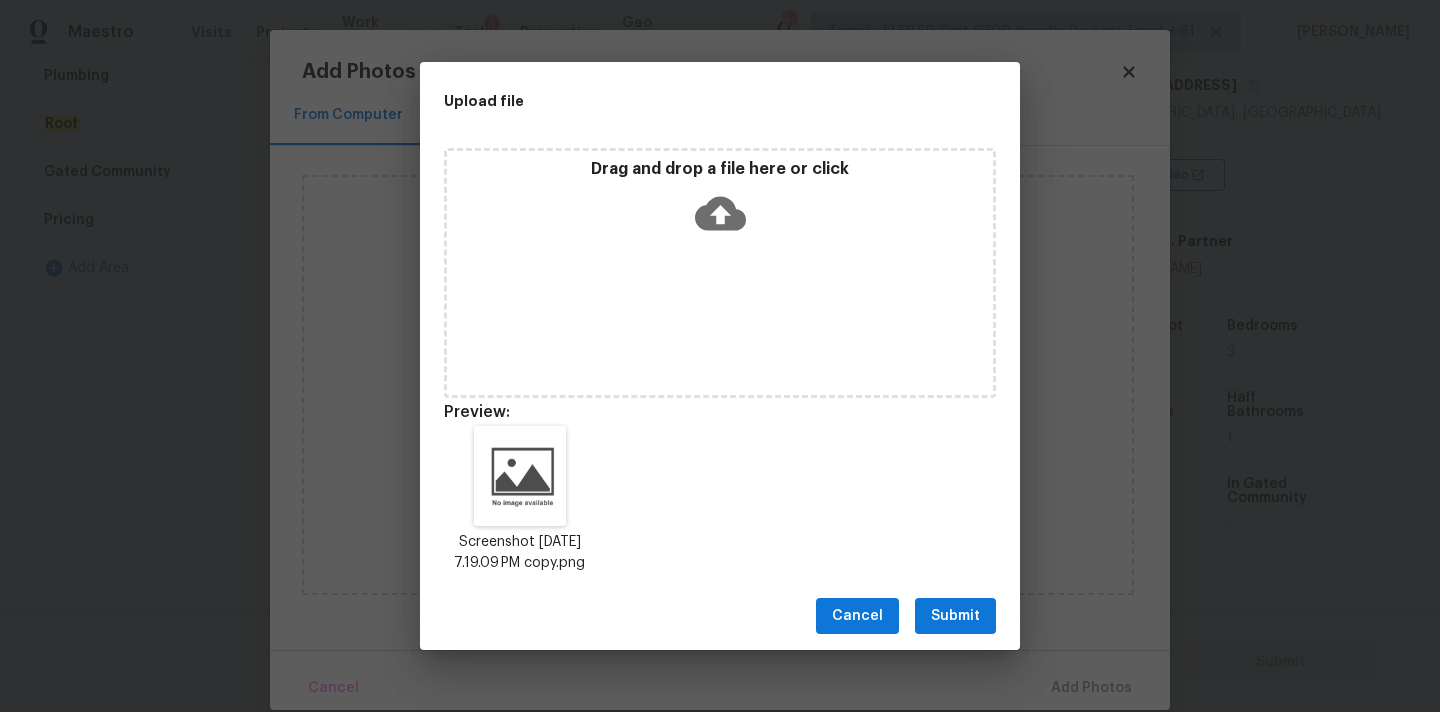 click on "Submit" at bounding box center [955, 616] 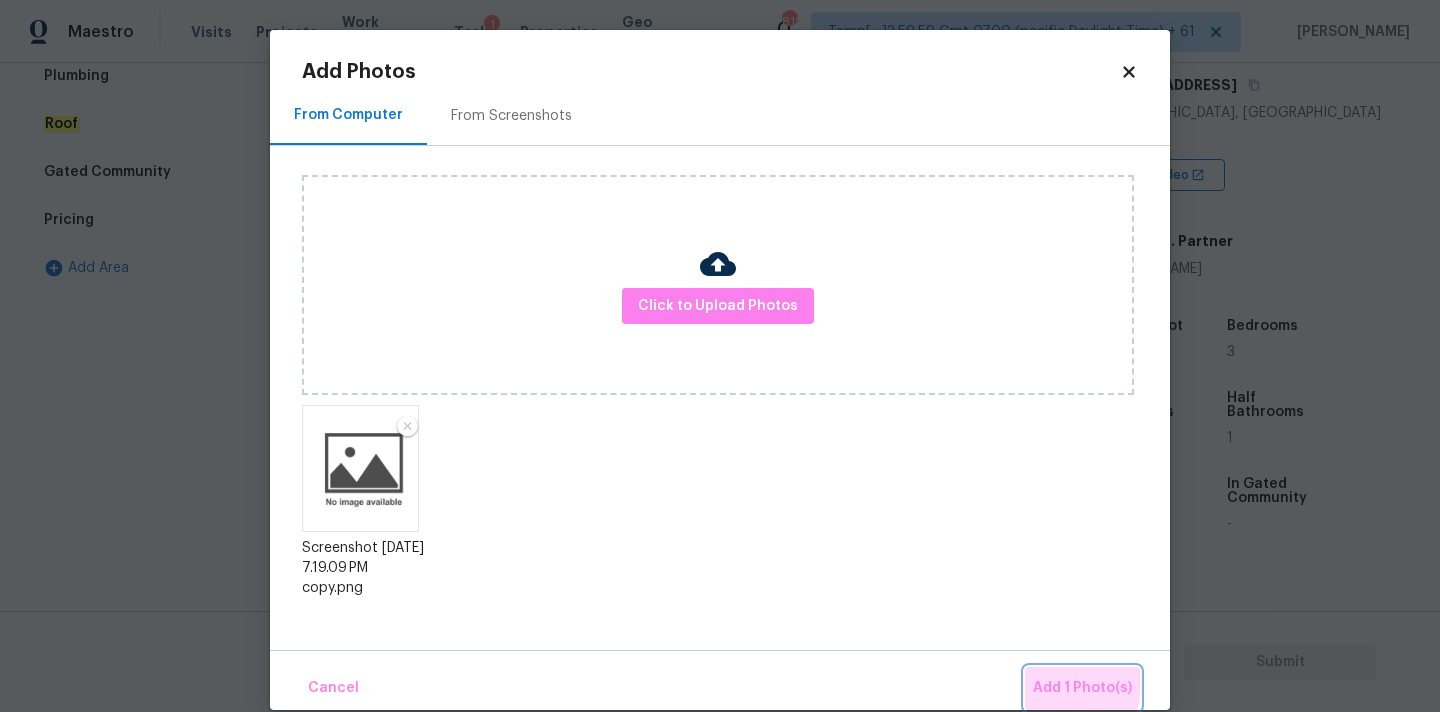 click on "Add 1 Photo(s)" at bounding box center [1082, 688] 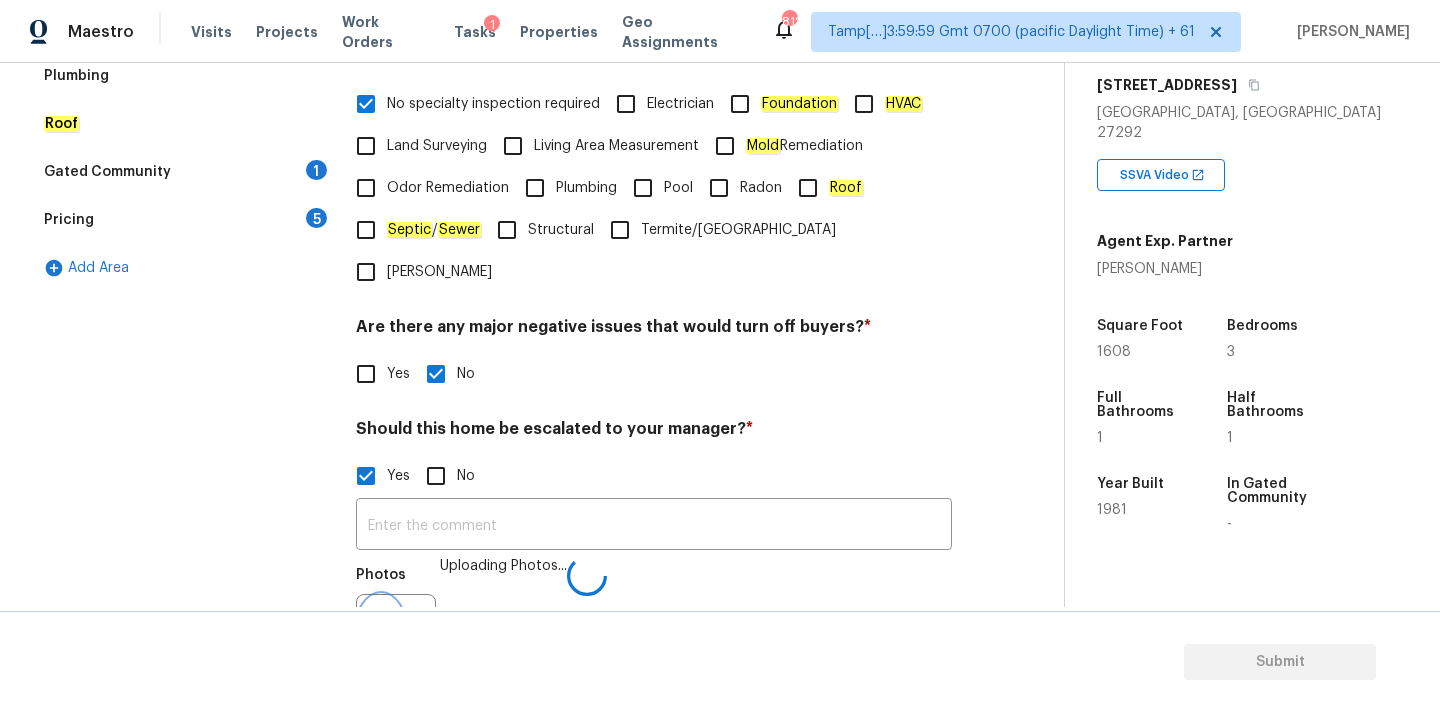 scroll, scrollTop: 516, scrollLeft: 0, axis: vertical 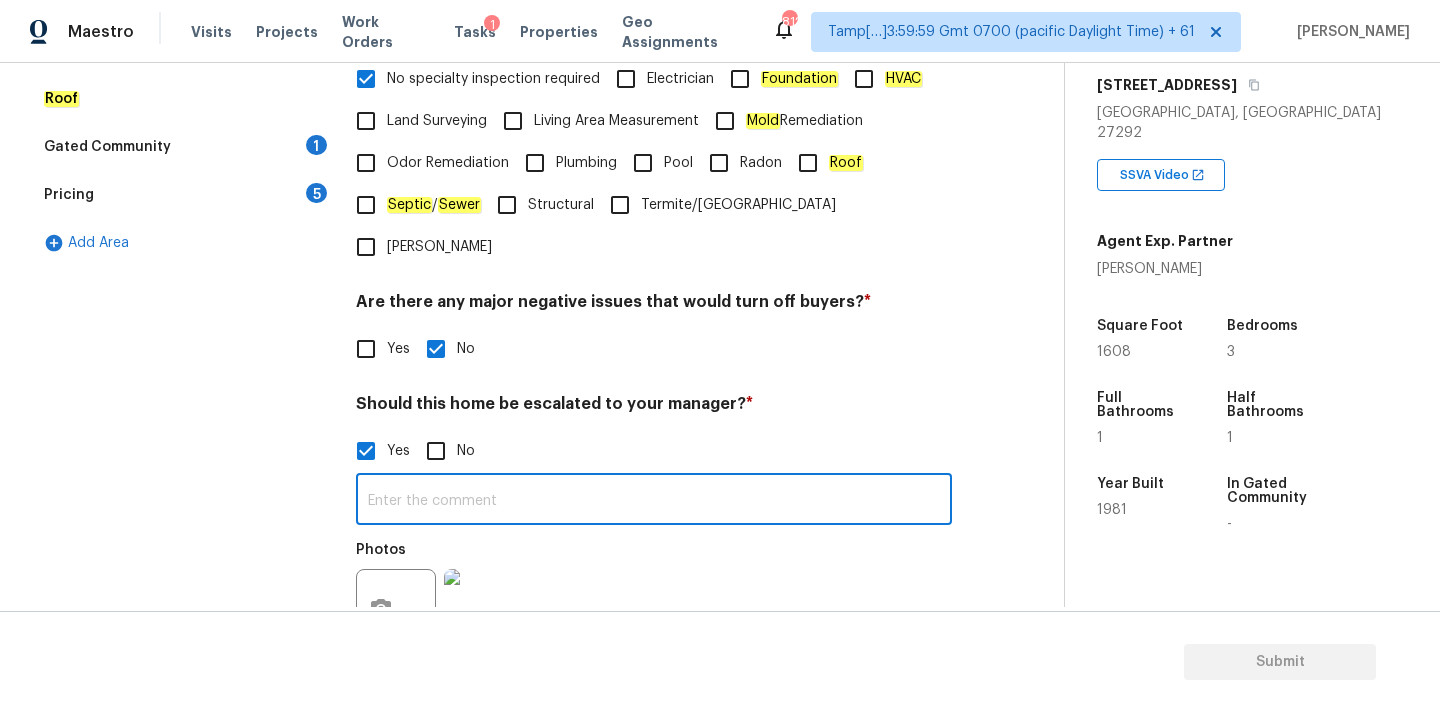 click at bounding box center [654, 501] 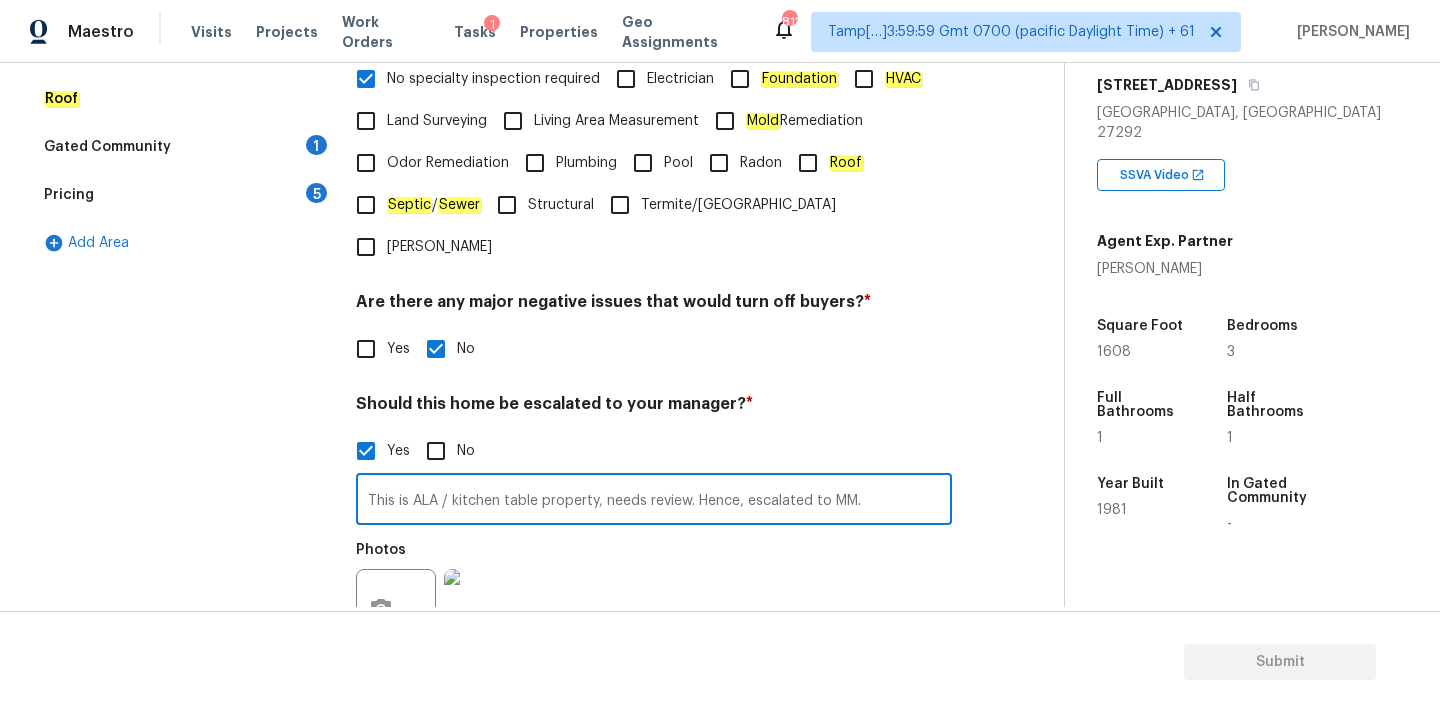 drag, startPoint x: 443, startPoint y: 460, endPoint x: 536, endPoint y: 461, distance: 93.00538 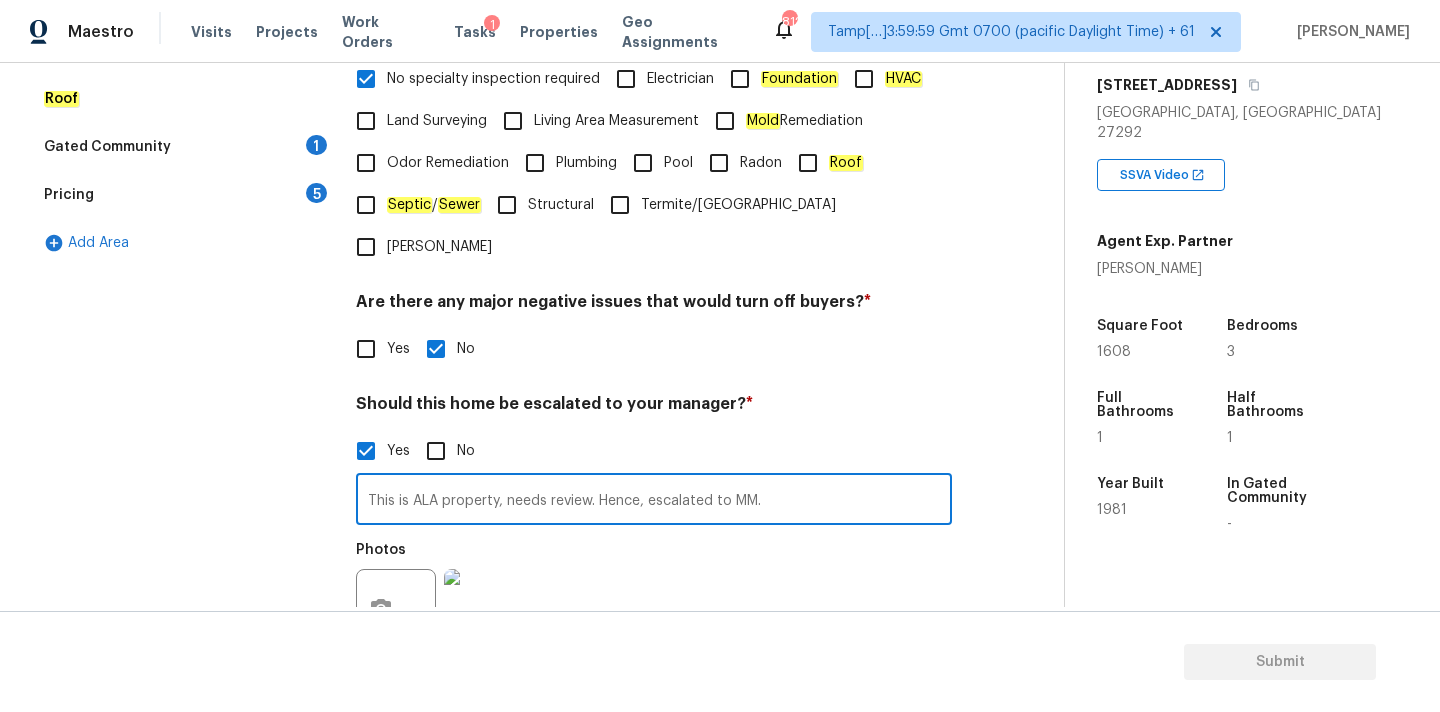 scroll, scrollTop: 331, scrollLeft: 0, axis: vertical 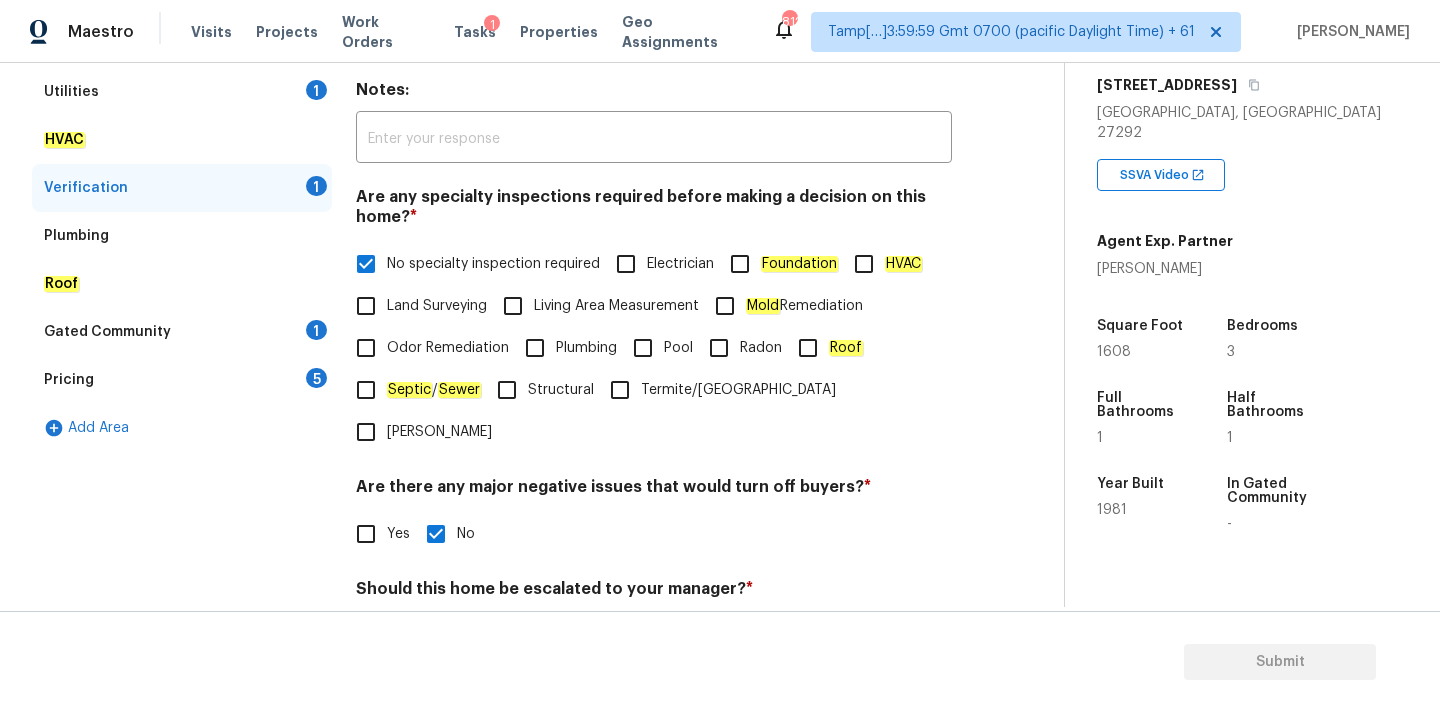 type on "This is ALA property, needs review. Hence, escalated to MM." 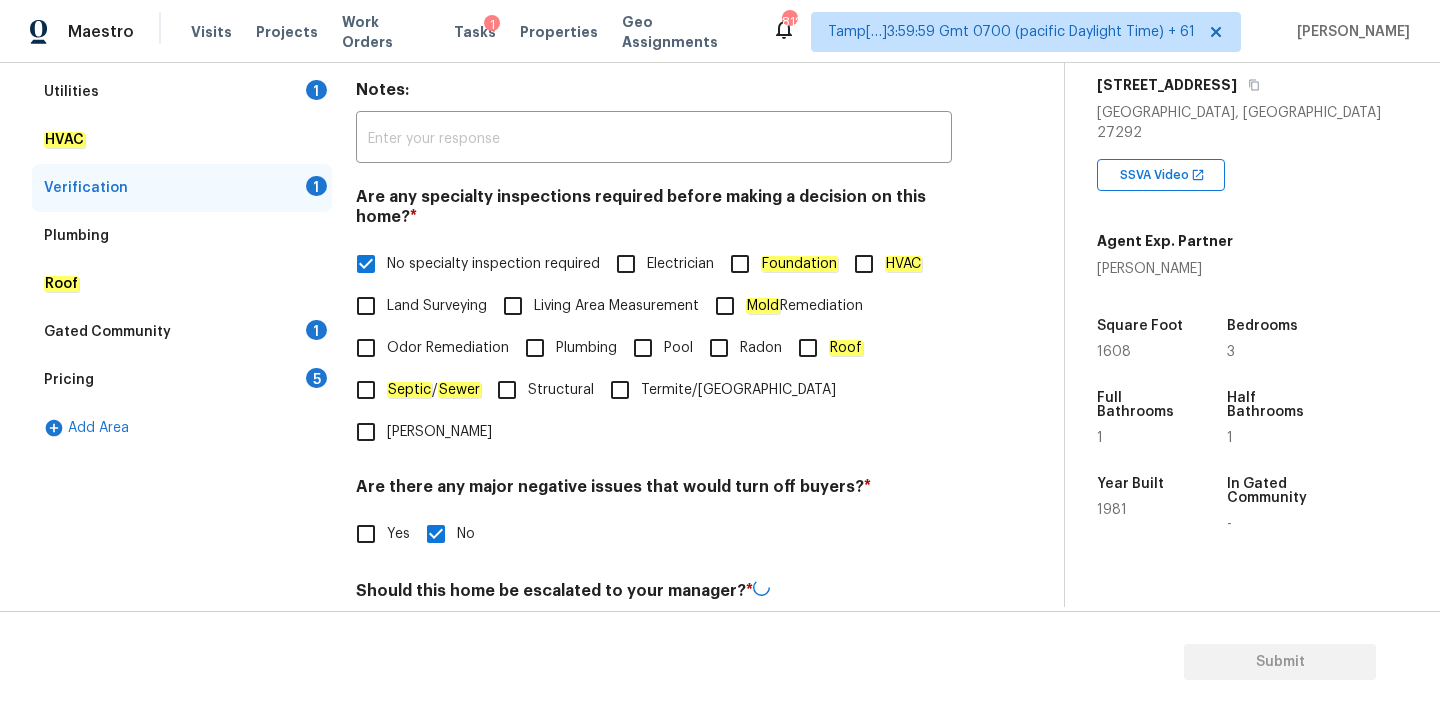 click on "Gated Community 1" at bounding box center (182, 332) 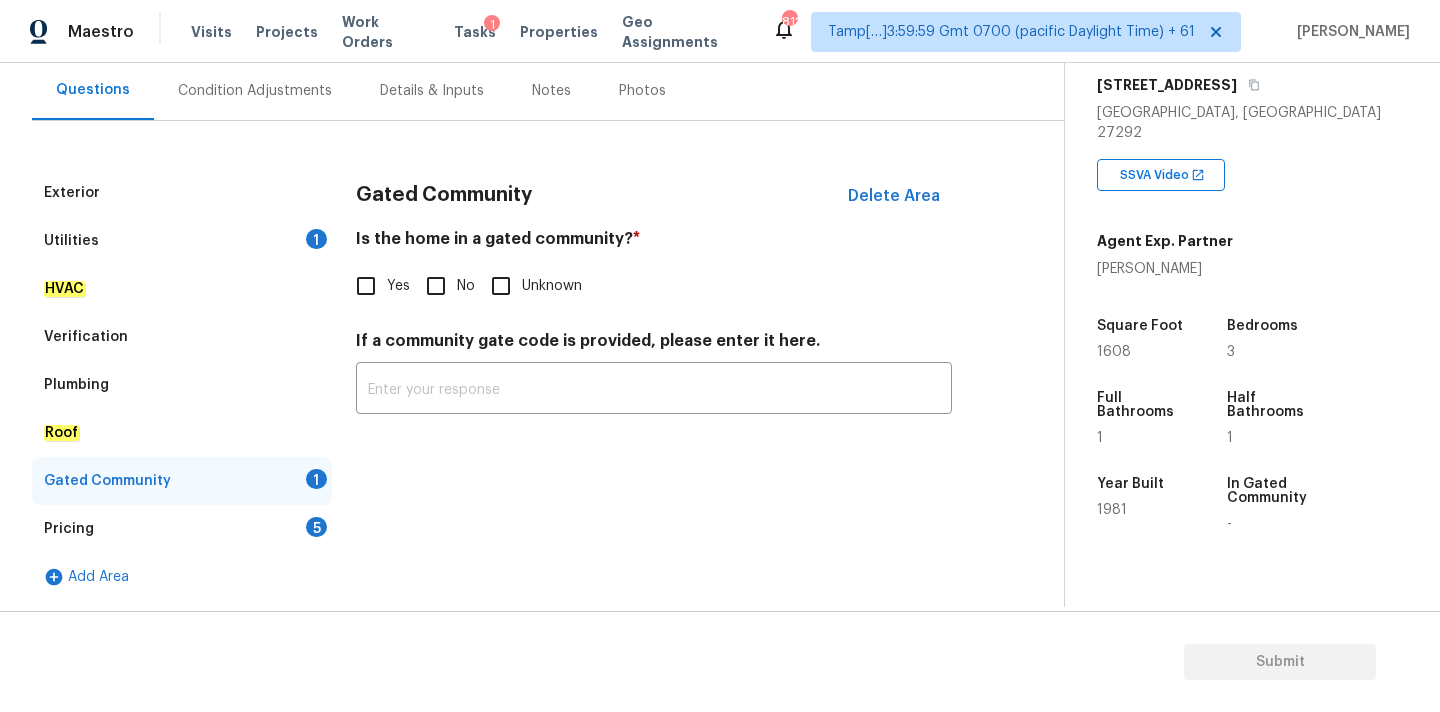 click on "No" at bounding box center [436, 286] 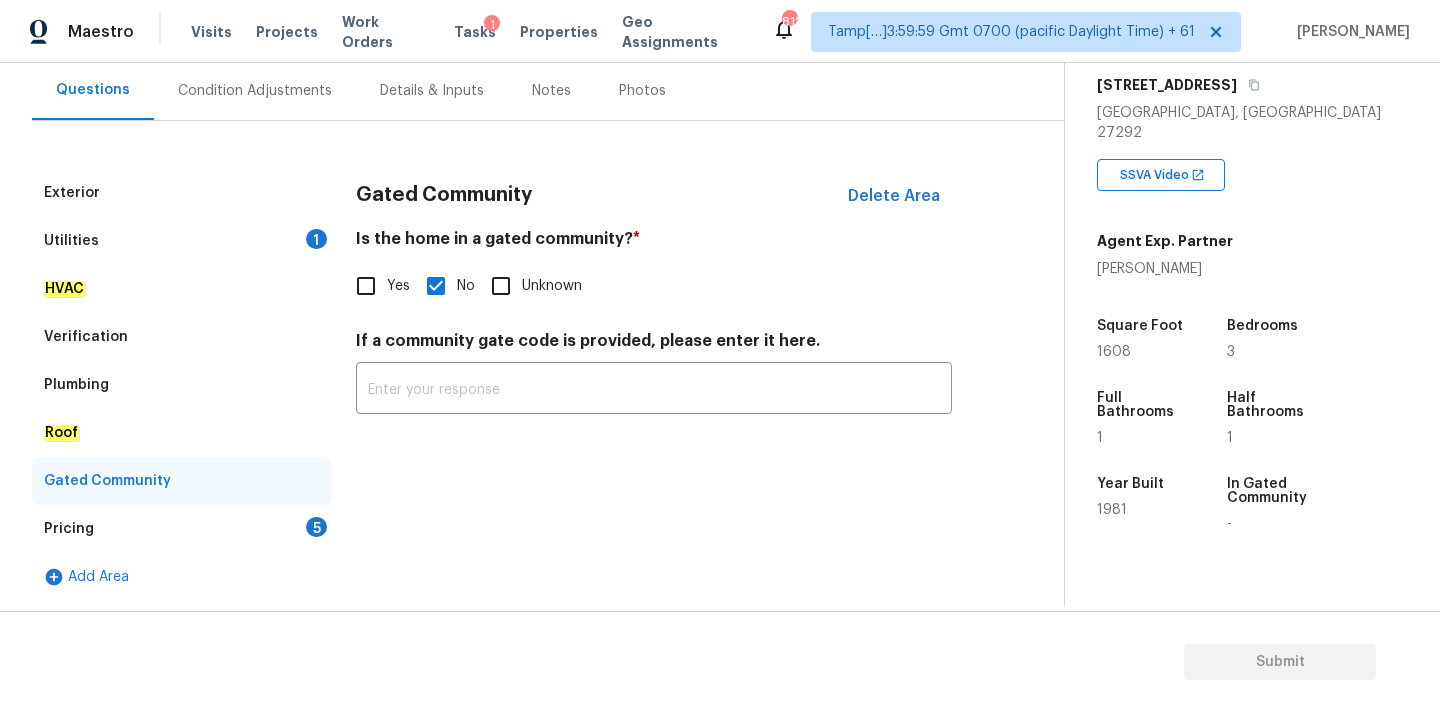 click on "Pricing 5" at bounding box center [182, 529] 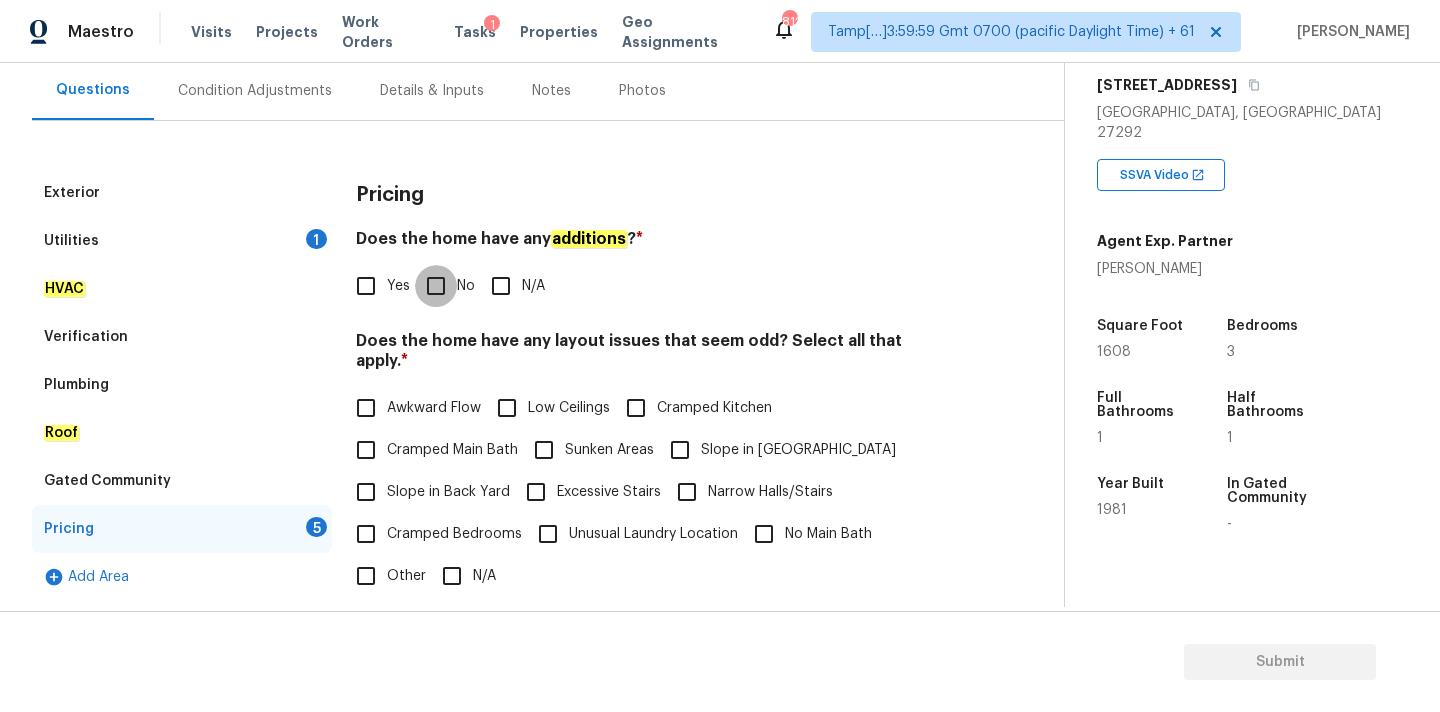 click on "No" at bounding box center [436, 286] 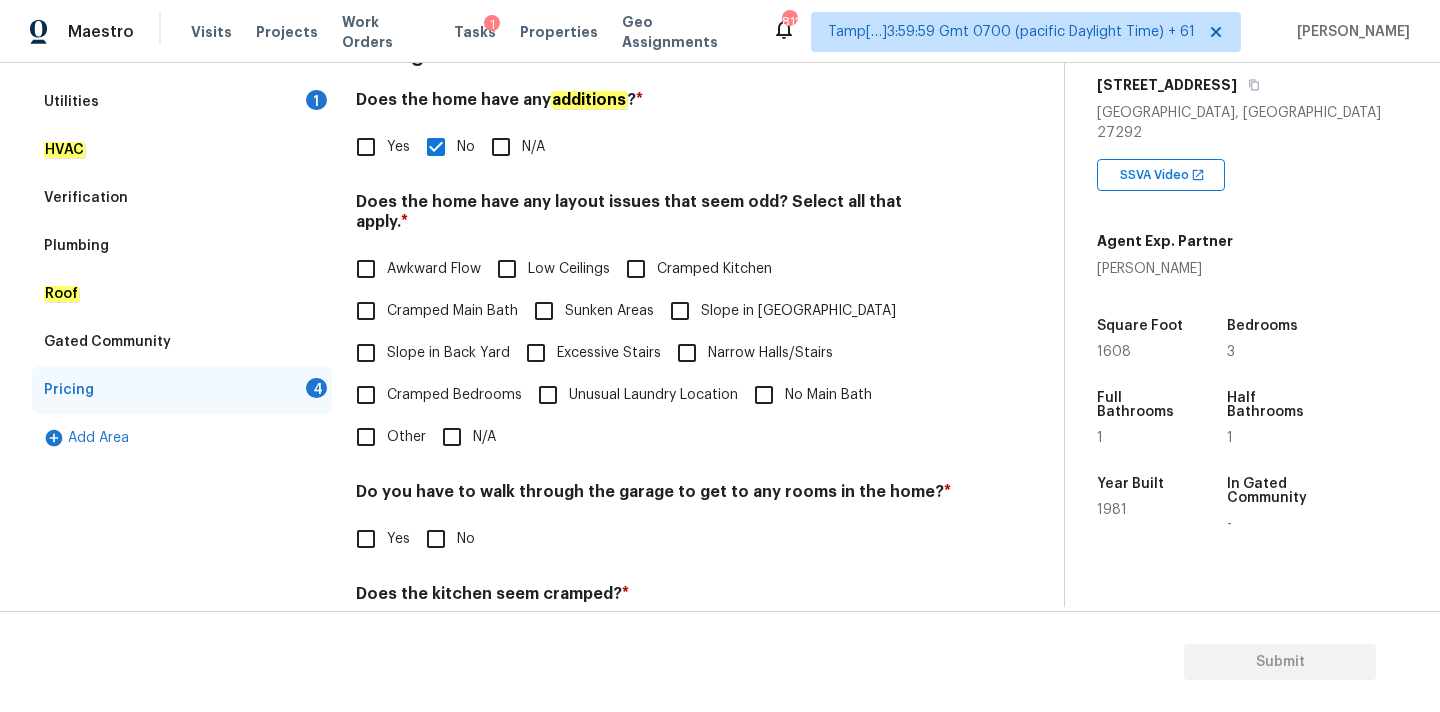 scroll, scrollTop: 488, scrollLeft: 0, axis: vertical 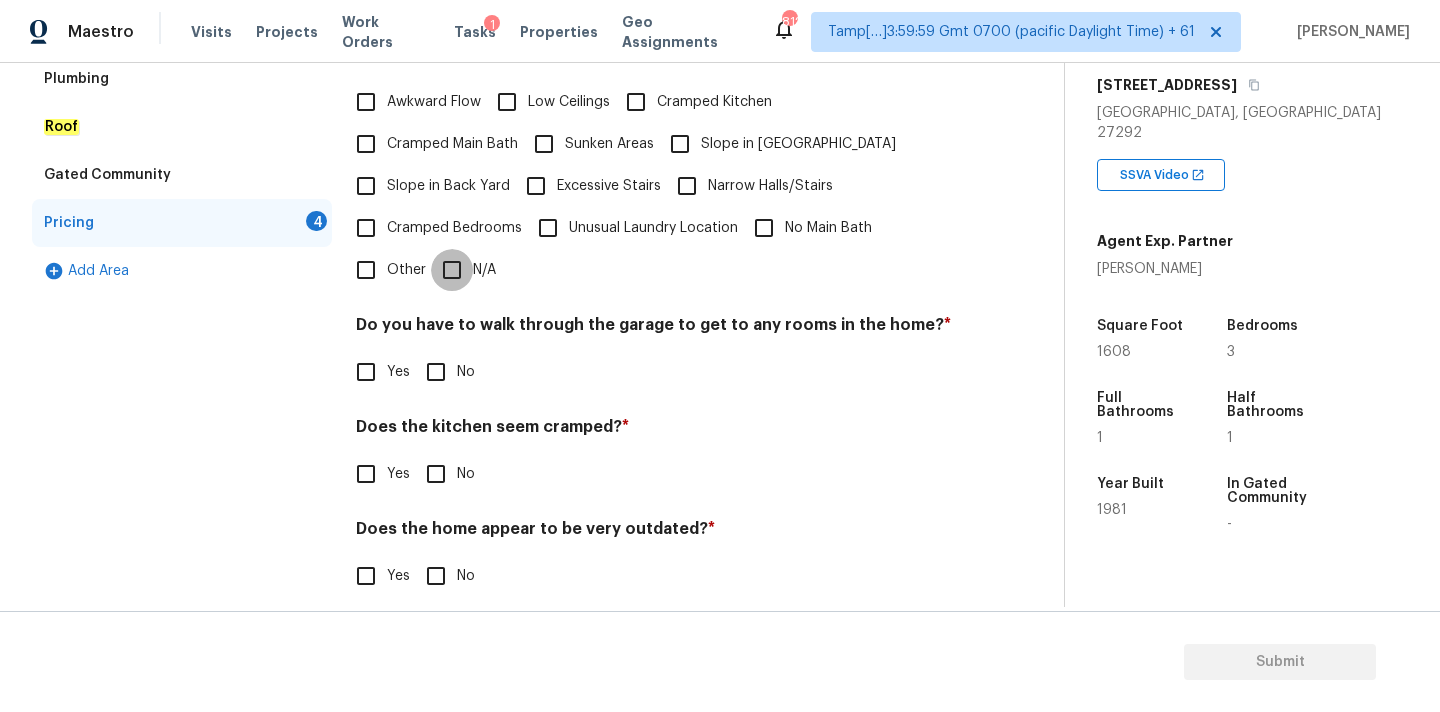 click on "N/A" at bounding box center [452, 270] 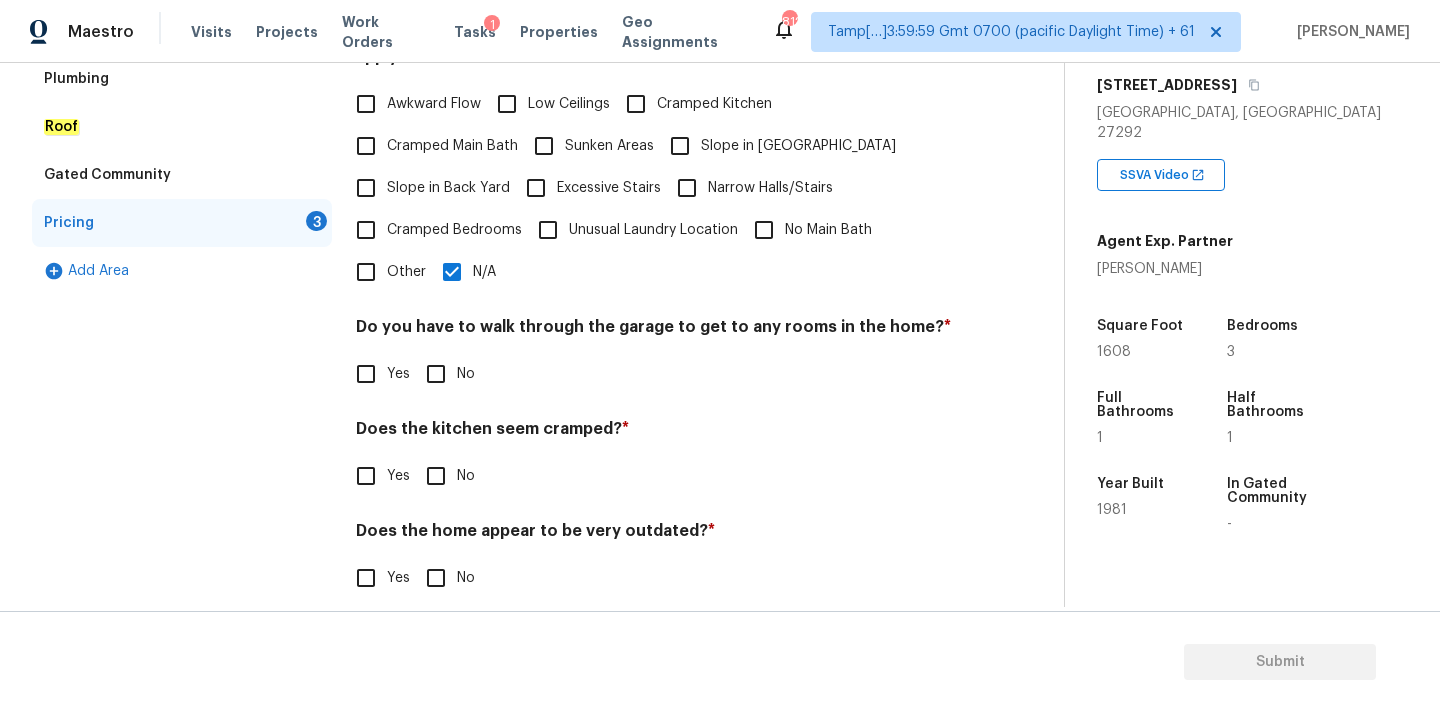 click on "Do you have to walk through the garage to get to any rooms in the home?  * Yes No" at bounding box center [654, 356] 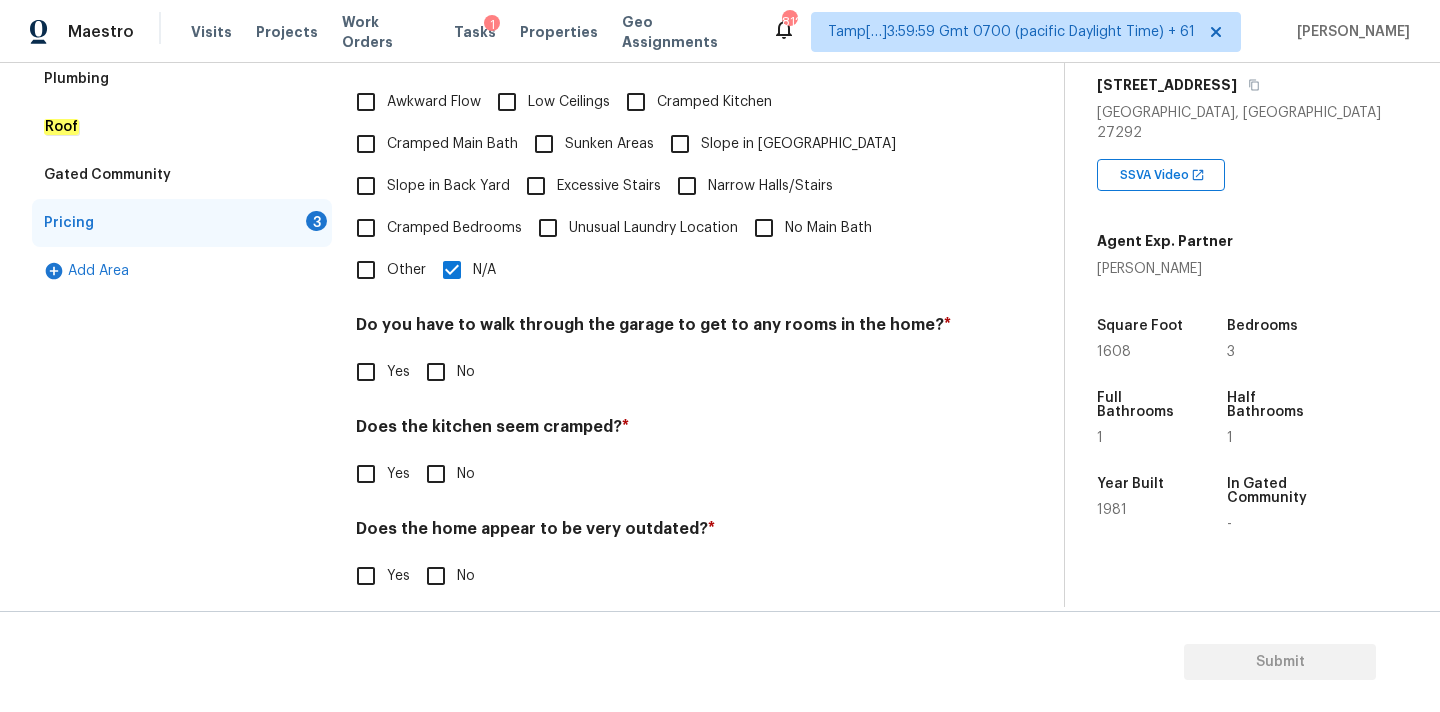 click on "No" at bounding box center (436, 372) 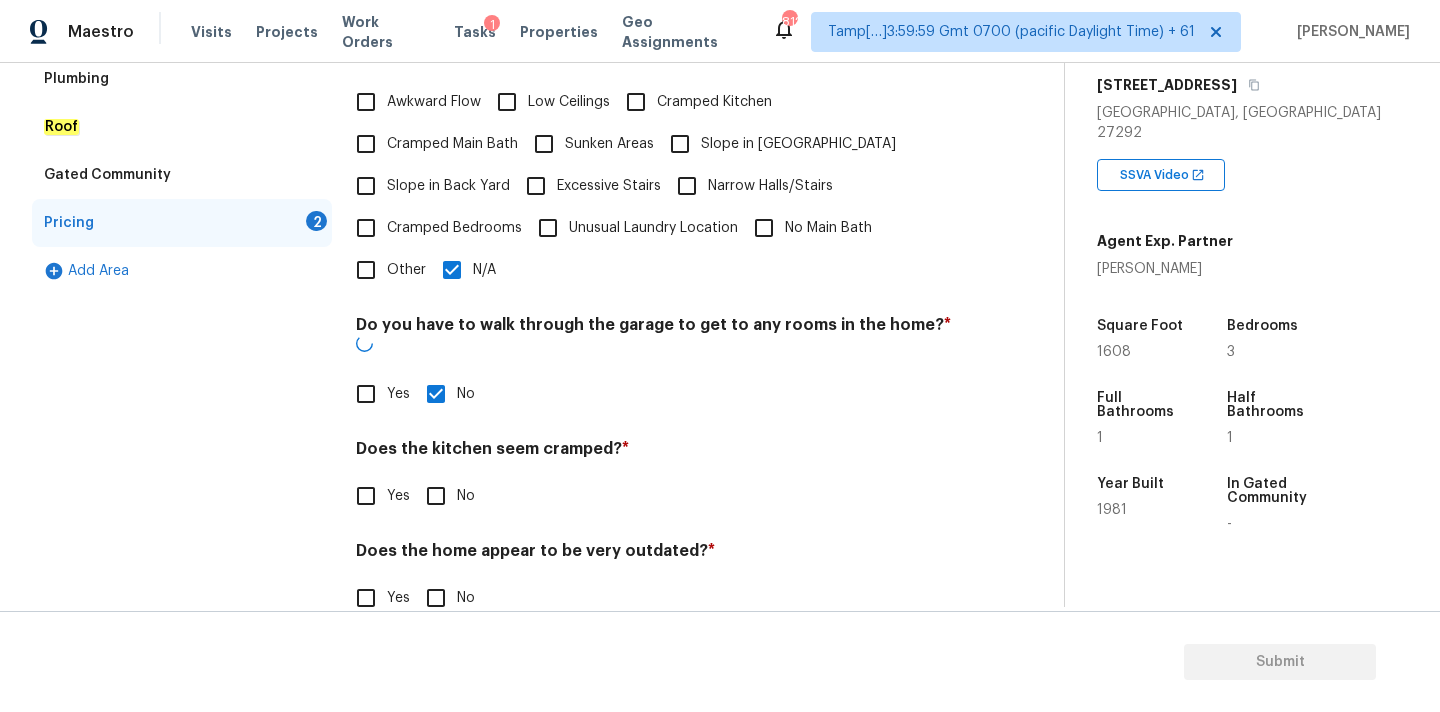 click on "Pricing Does the home have any  additions ?  * Yes No N/A Does the home have any layout issues that seem odd? Select all that apply.  * Awkward Flow Low Ceilings Cramped Kitchen Cramped Main Bath Sunken Areas Slope in Front Yard Slope in Back Yard Excessive Stairs Narrow Halls/Stairs Cramped Bedrooms Unusual Laundry Location No Main Bath Other N/A Do you have to walk through the garage to get to any rooms in the home?  * Yes No Does the kitchen seem cramped?  * Yes No Does the home appear to be very outdated?  * Yes No" at bounding box center [654, 253] 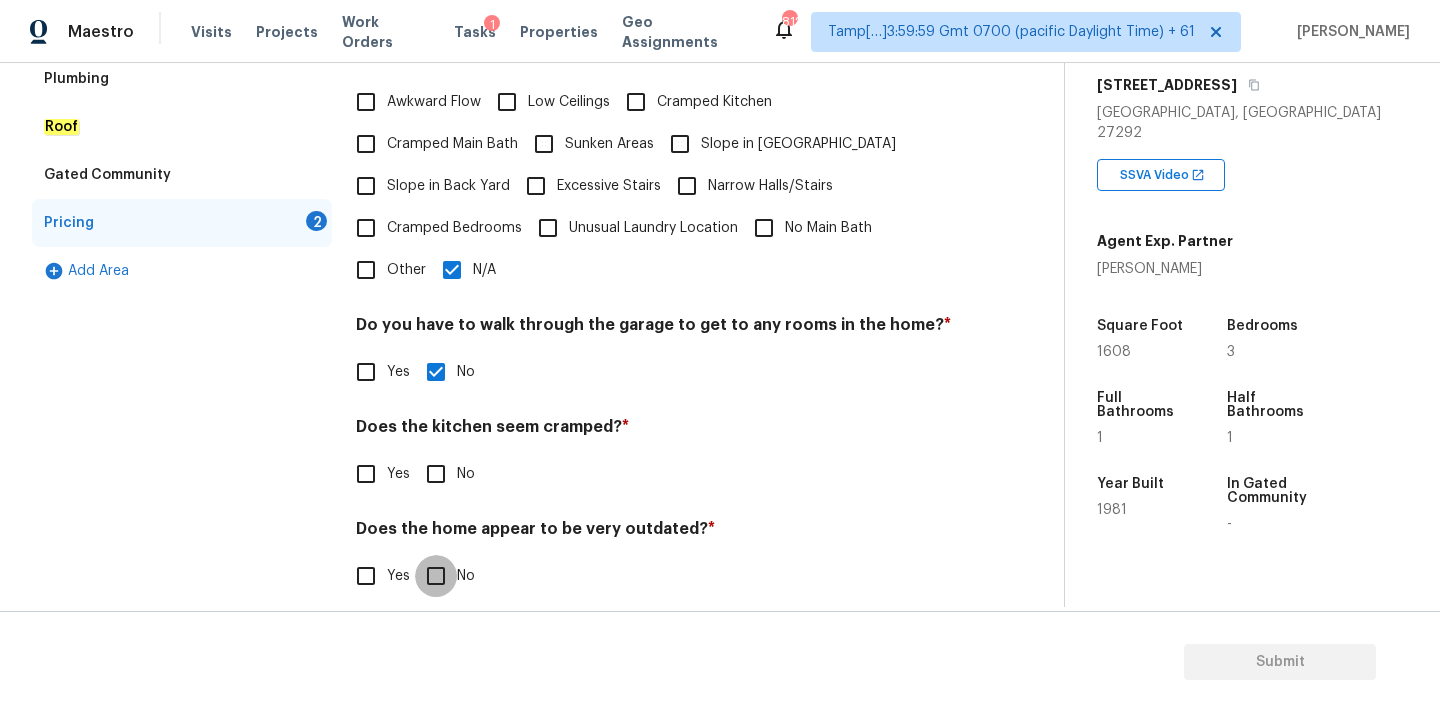 click on "No" at bounding box center [436, 576] 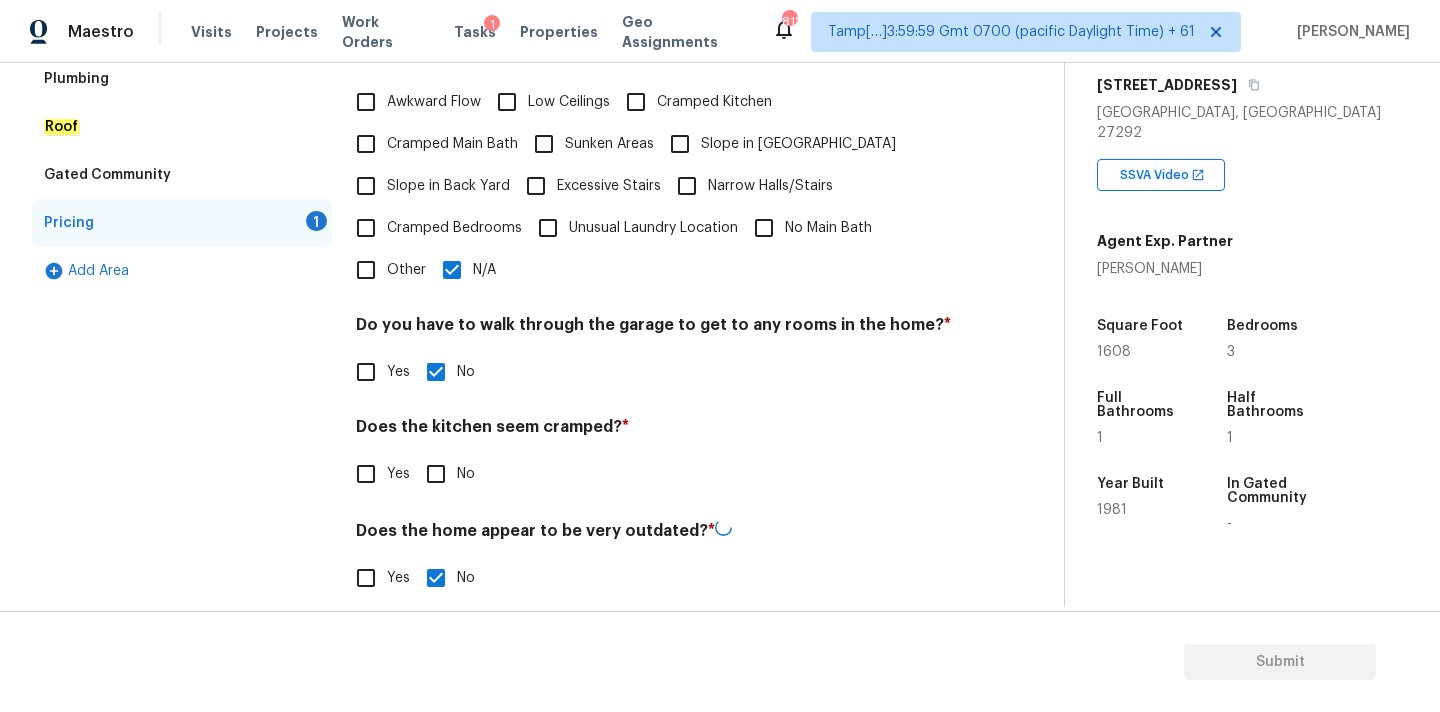 click on "No" at bounding box center [436, 474] 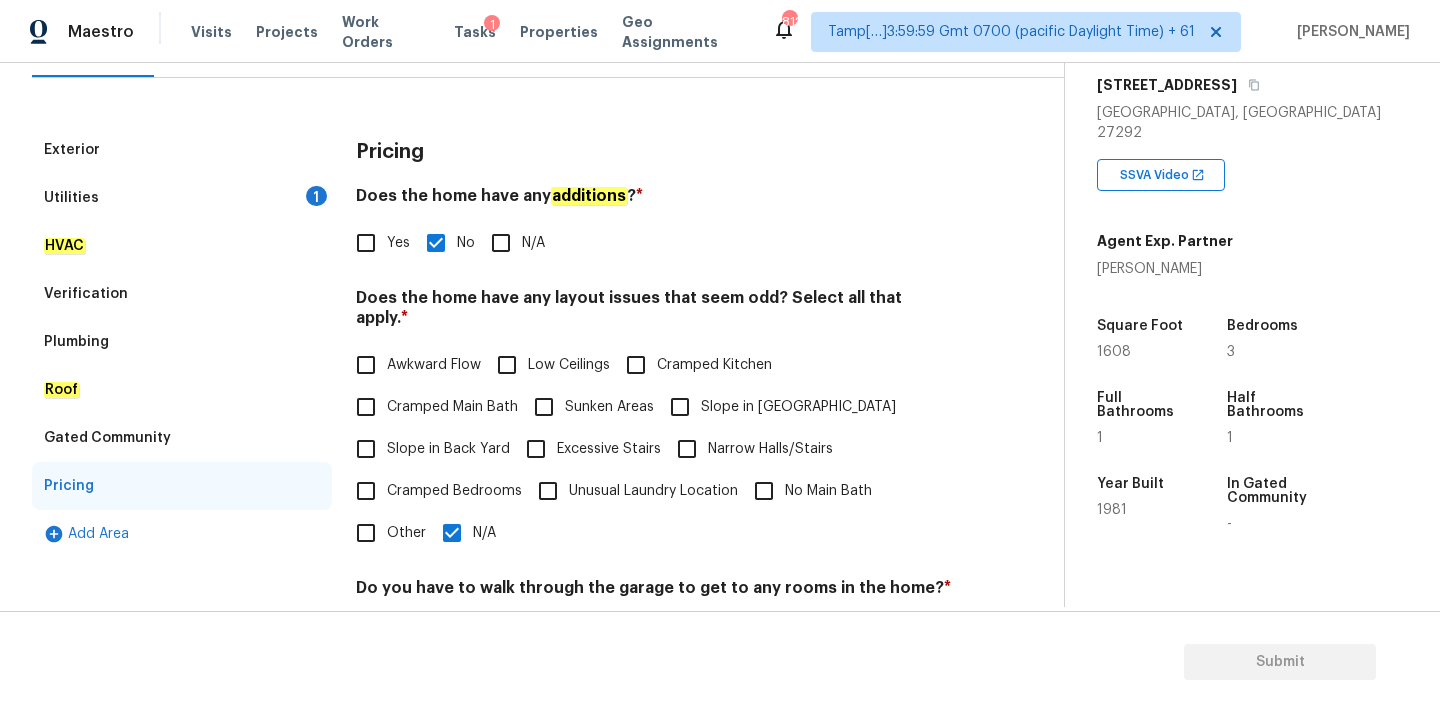 scroll, scrollTop: 159, scrollLeft: 0, axis: vertical 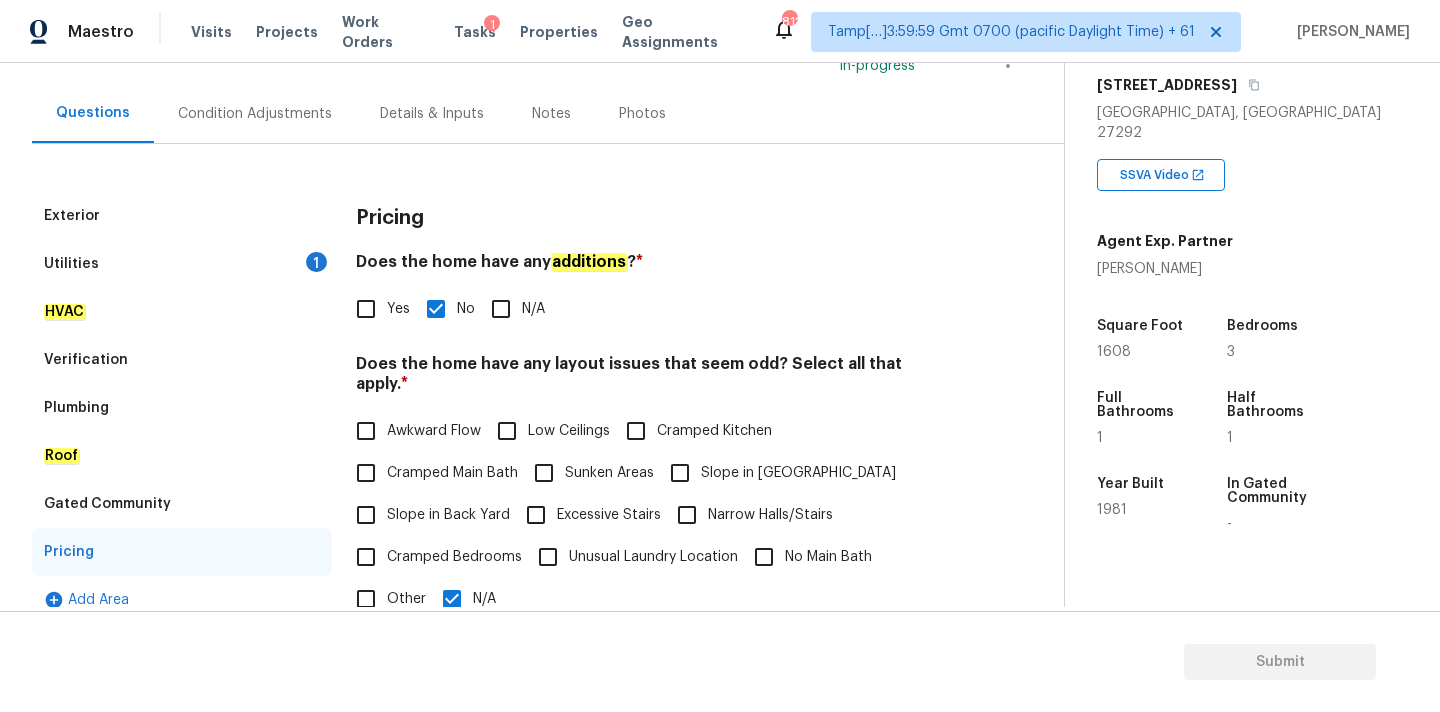 click on "Utilities 1" at bounding box center [182, 264] 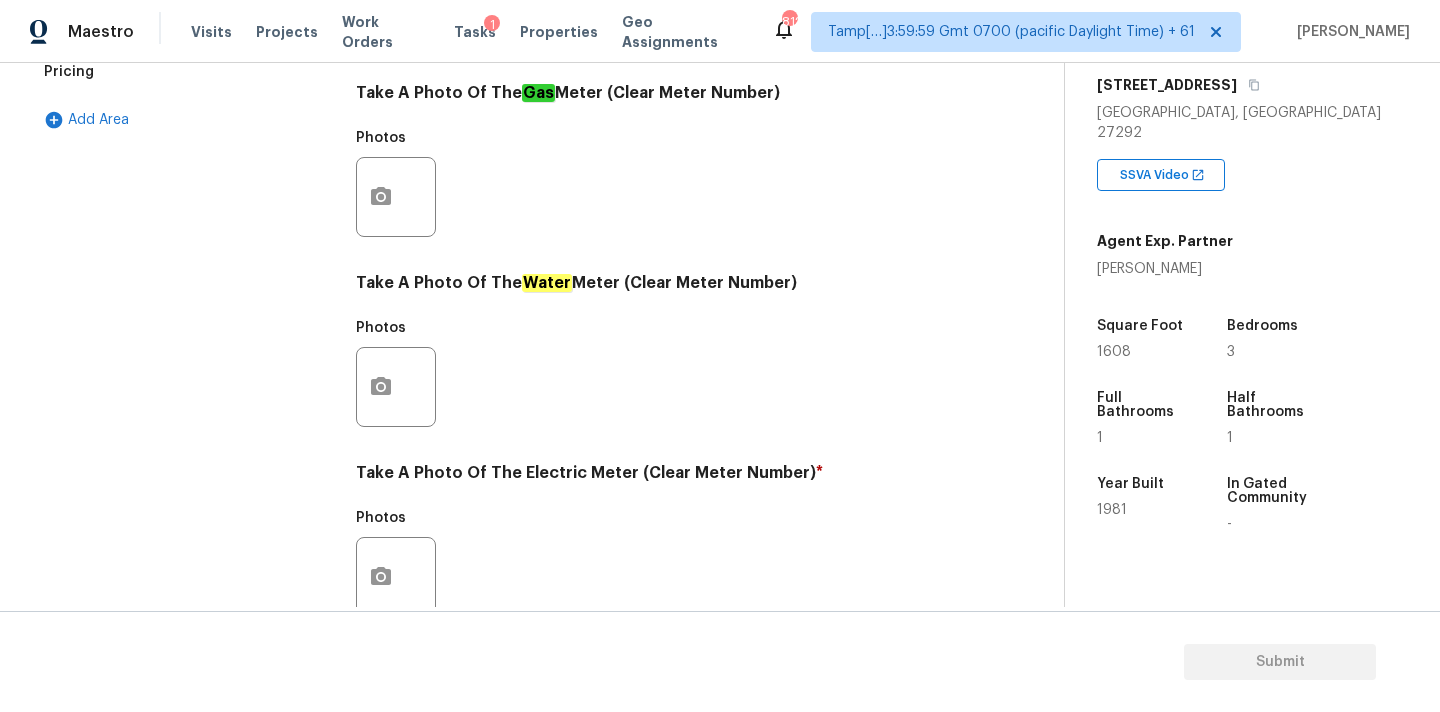 scroll, scrollTop: 793, scrollLeft: 0, axis: vertical 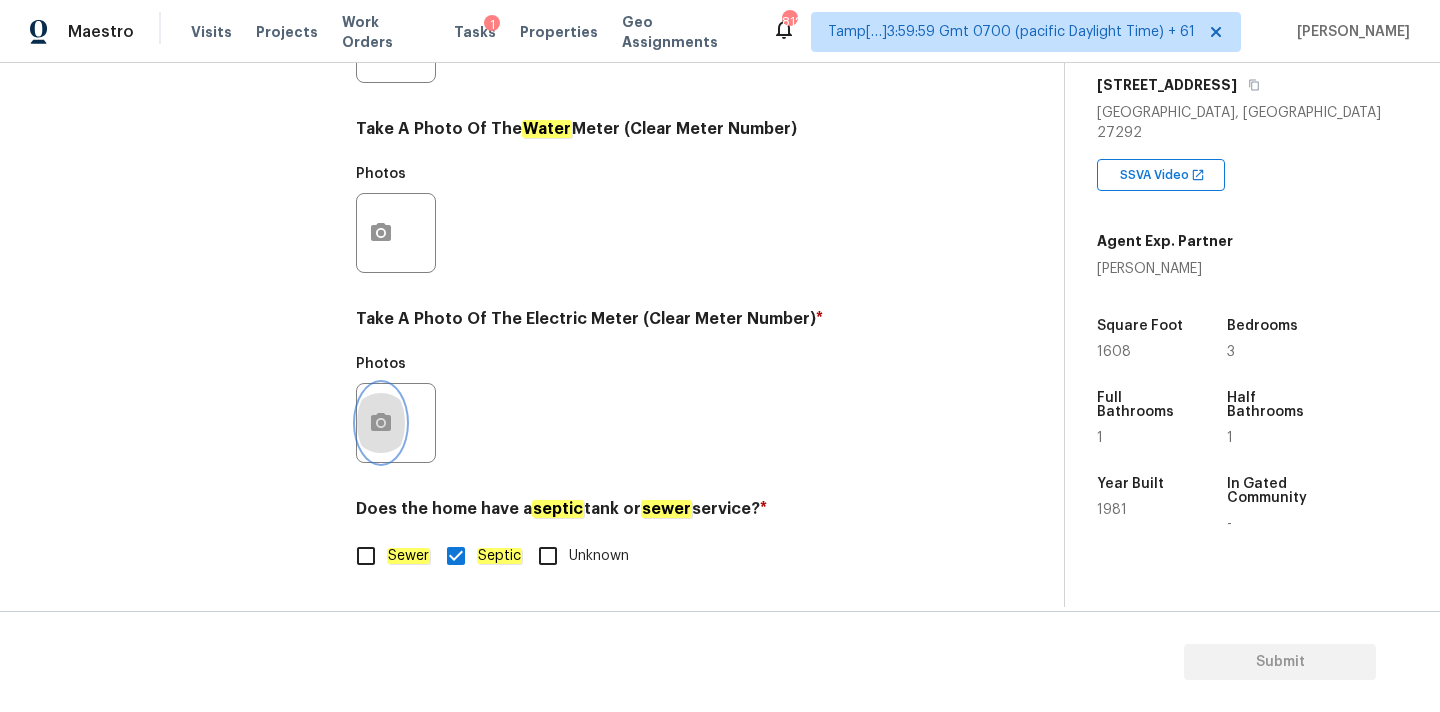click at bounding box center [381, 423] 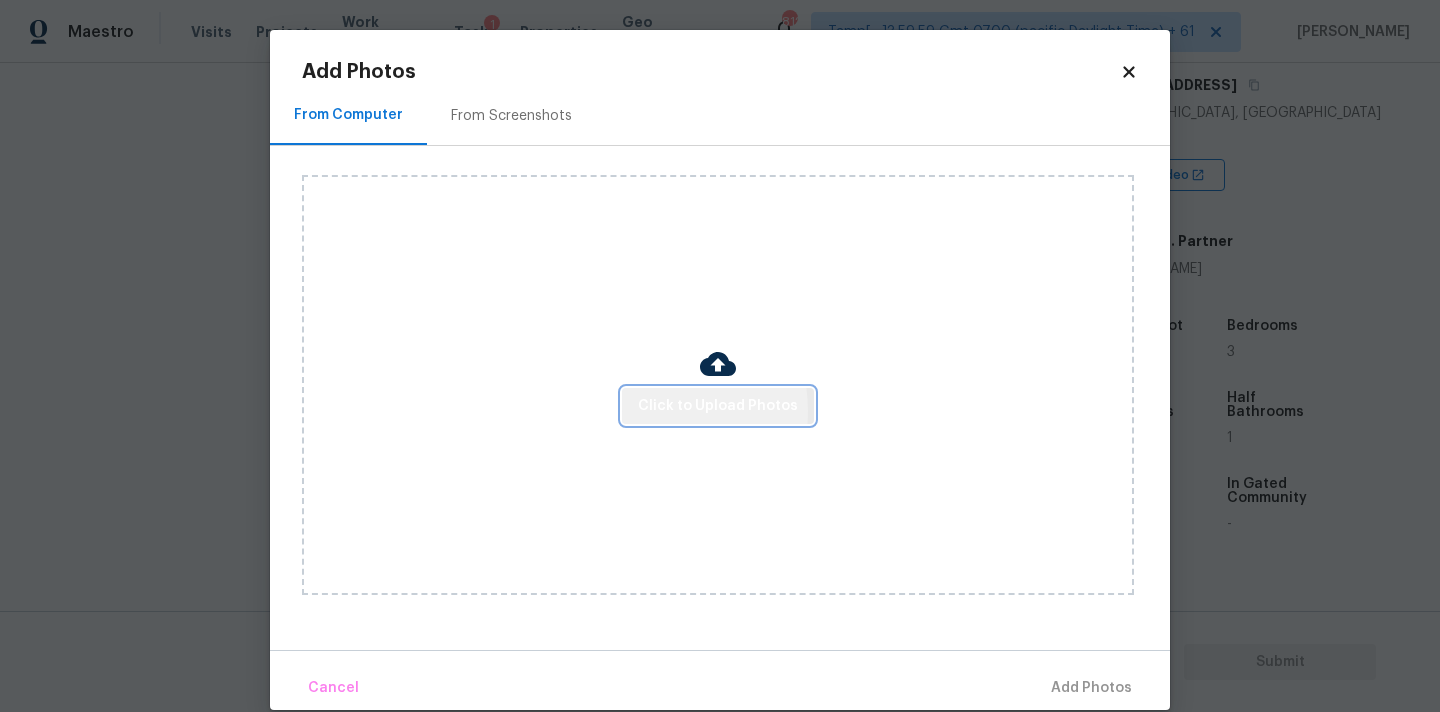 click on "Click to Upload Photos" at bounding box center [718, 406] 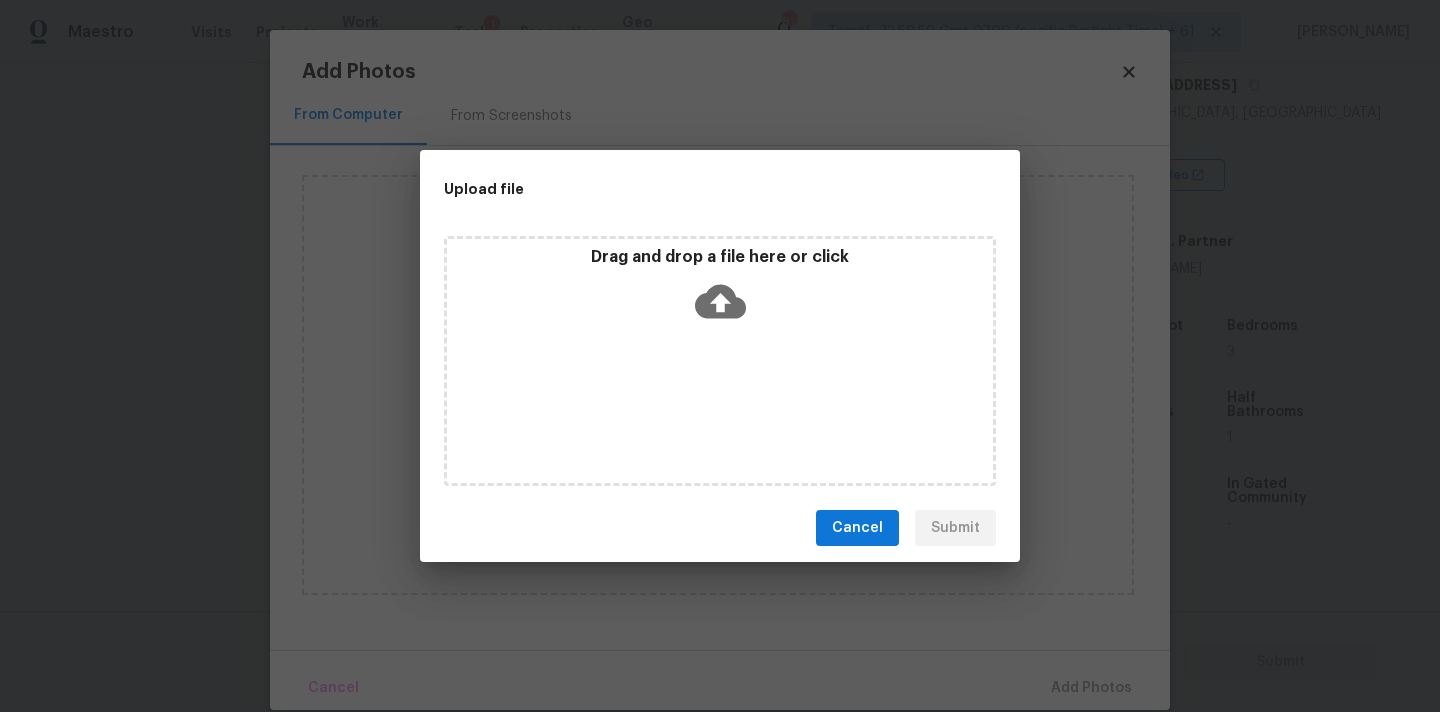 click 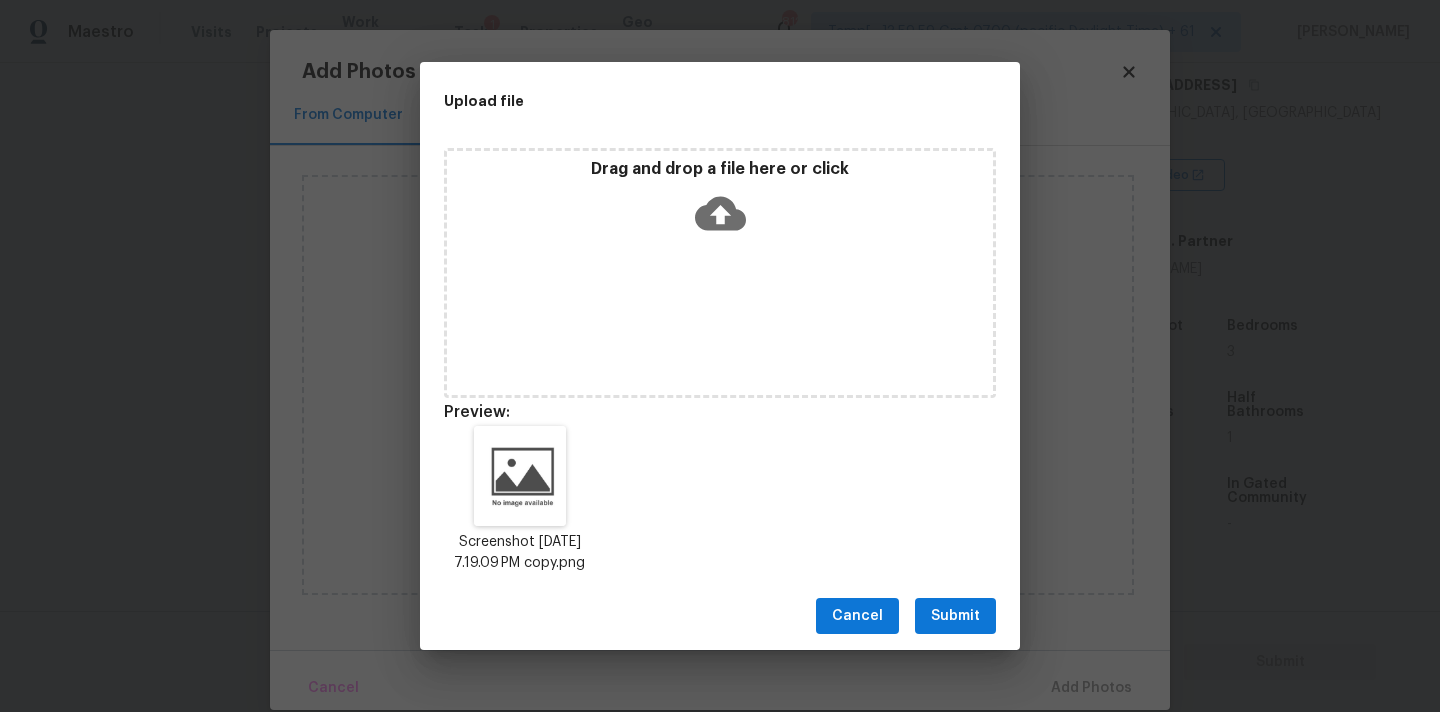 click on "Submit" at bounding box center [955, 616] 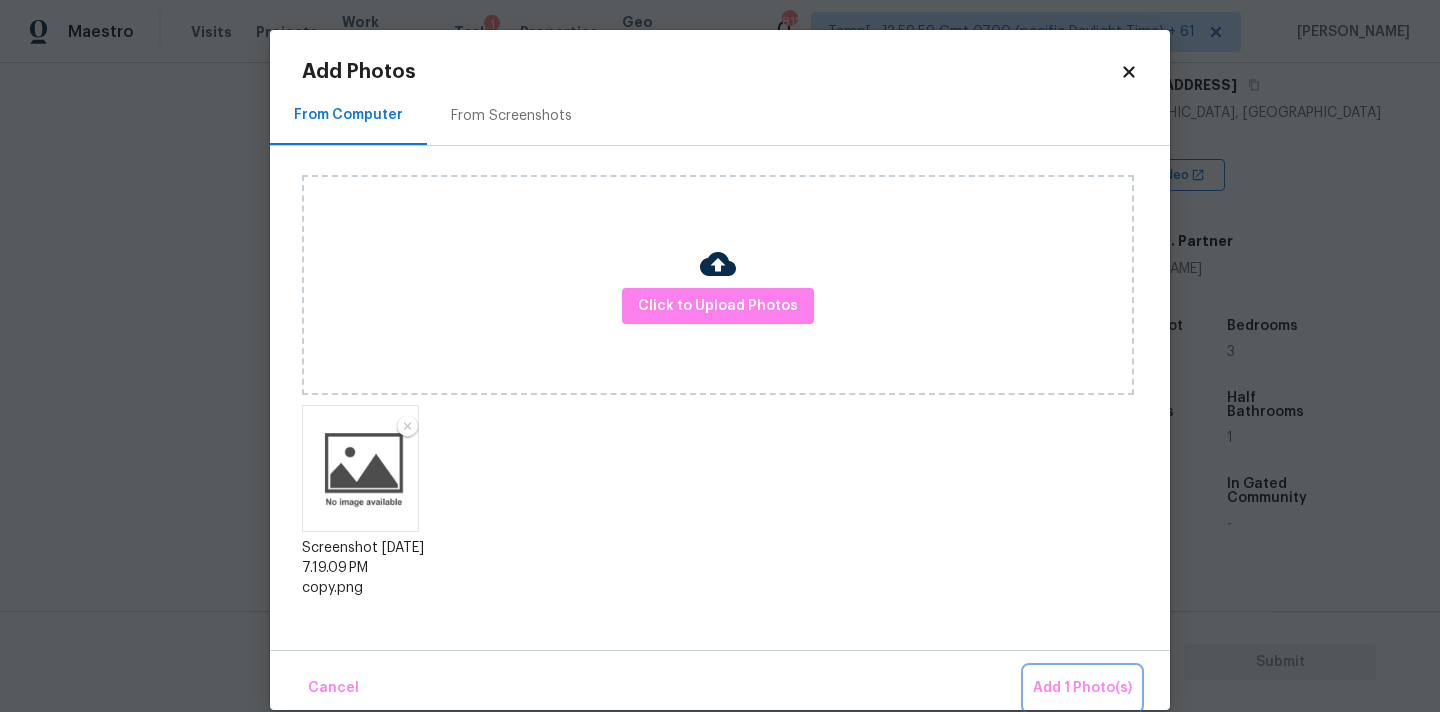 click on "Add 1 Photo(s)" at bounding box center (1082, 688) 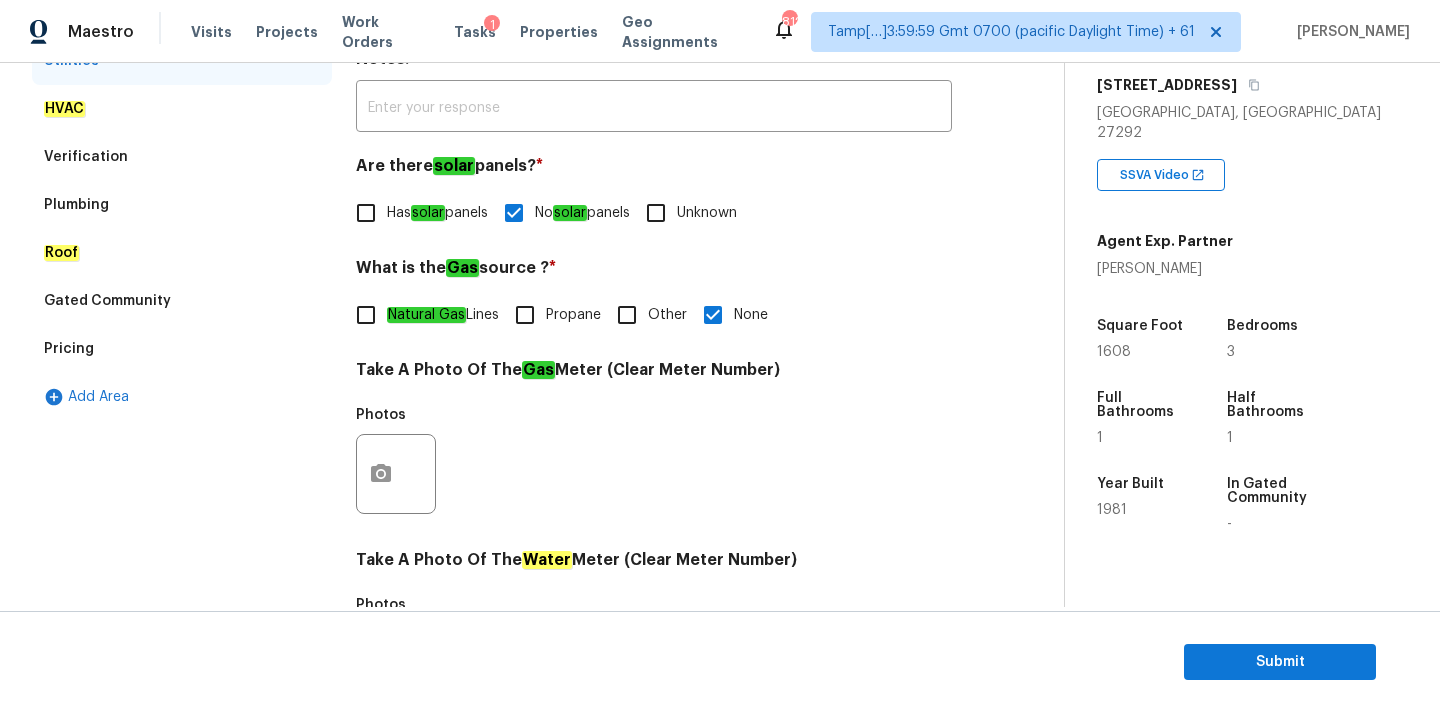 scroll, scrollTop: 144, scrollLeft: 0, axis: vertical 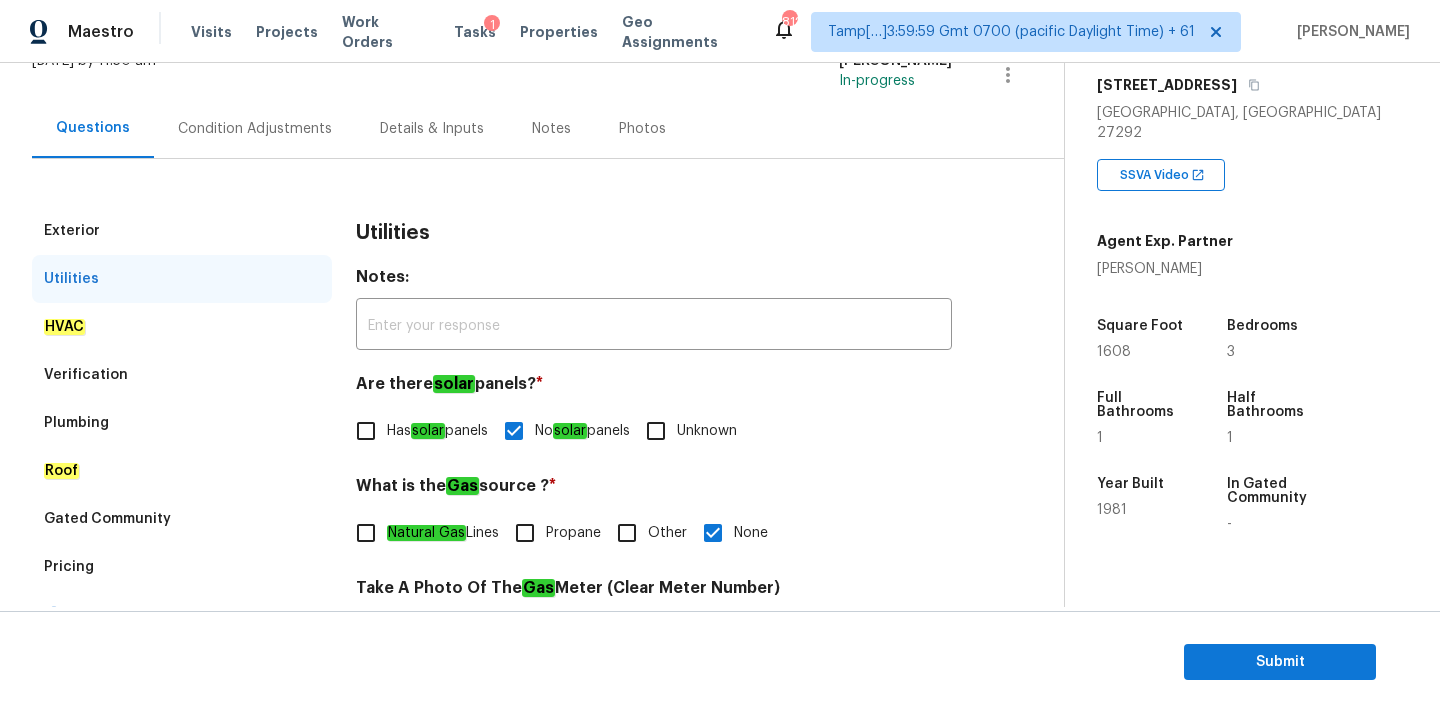 click on "Condition Adjustments" at bounding box center [255, 128] 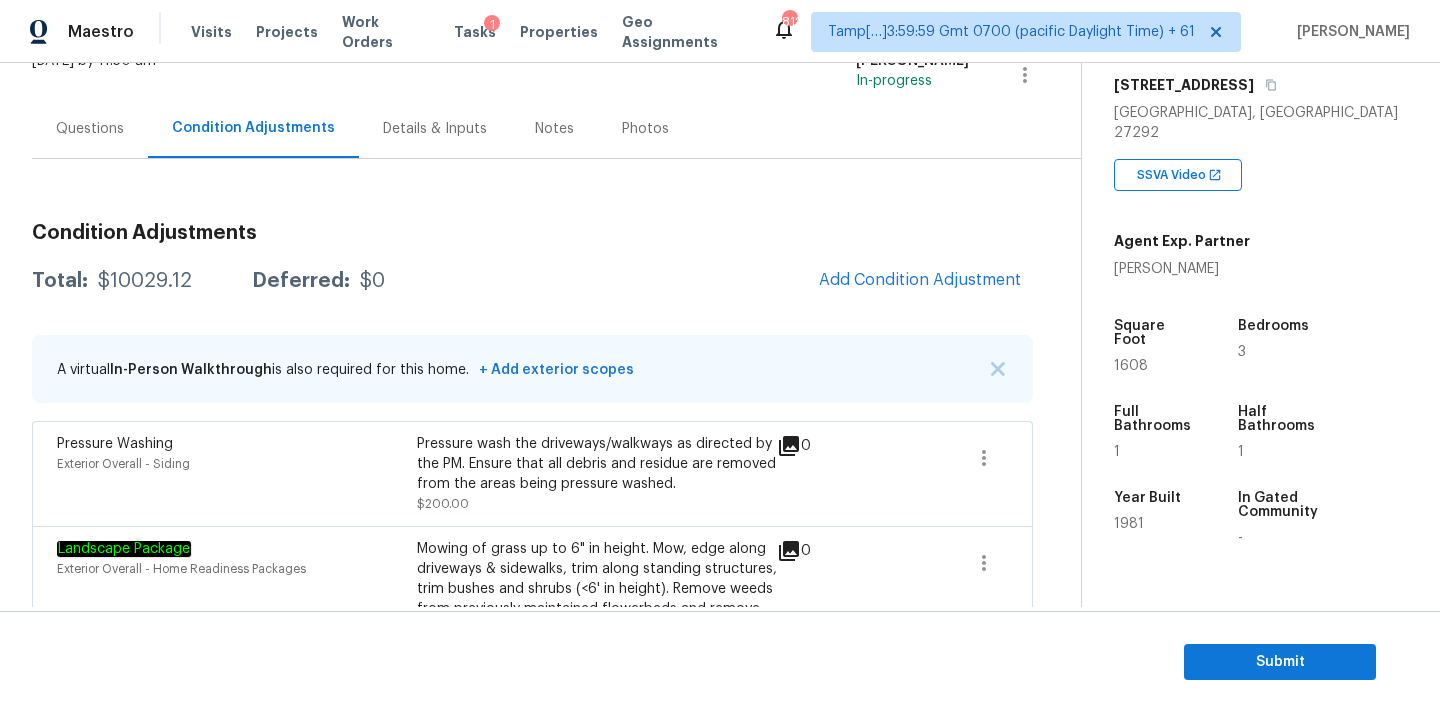 scroll, scrollTop: 206, scrollLeft: 0, axis: vertical 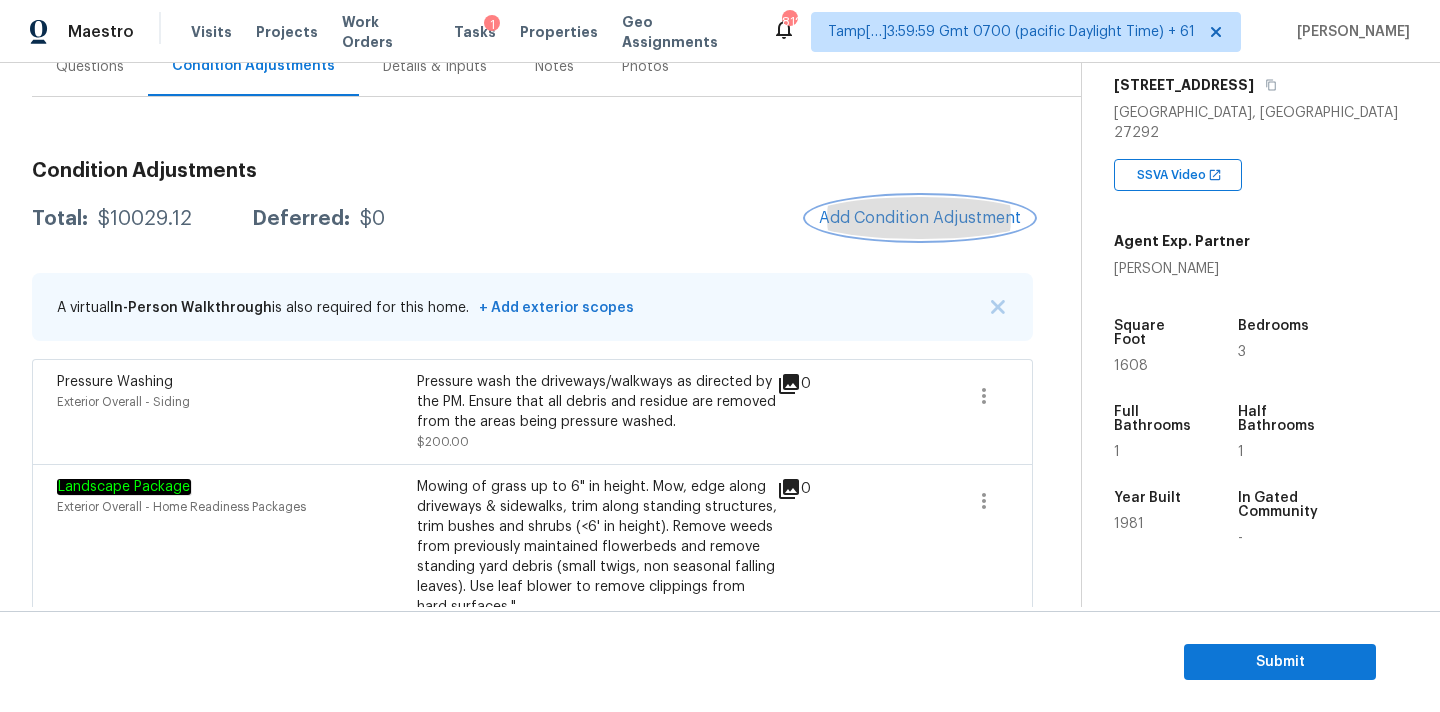 click on "Add Condition Adjustment" at bounding box center (920, 218) 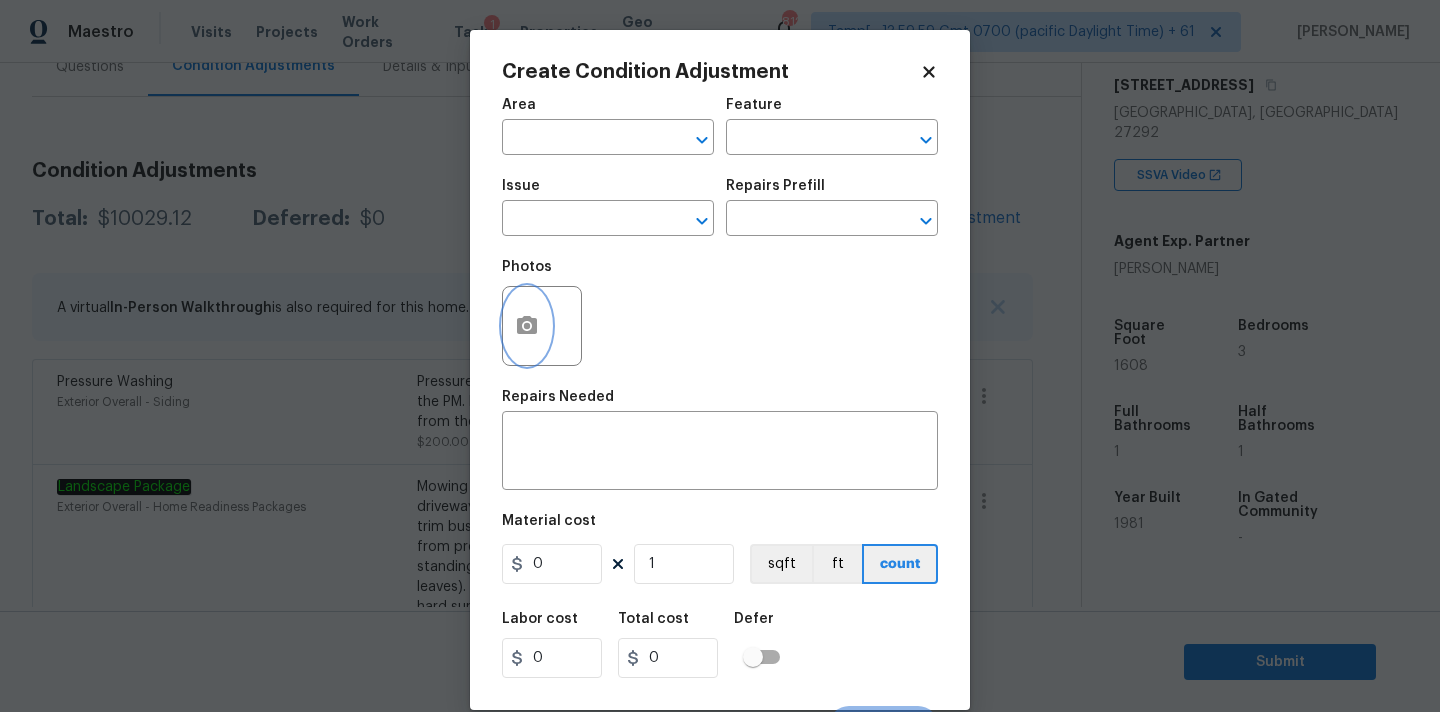 click at bounding box center (527, 326) 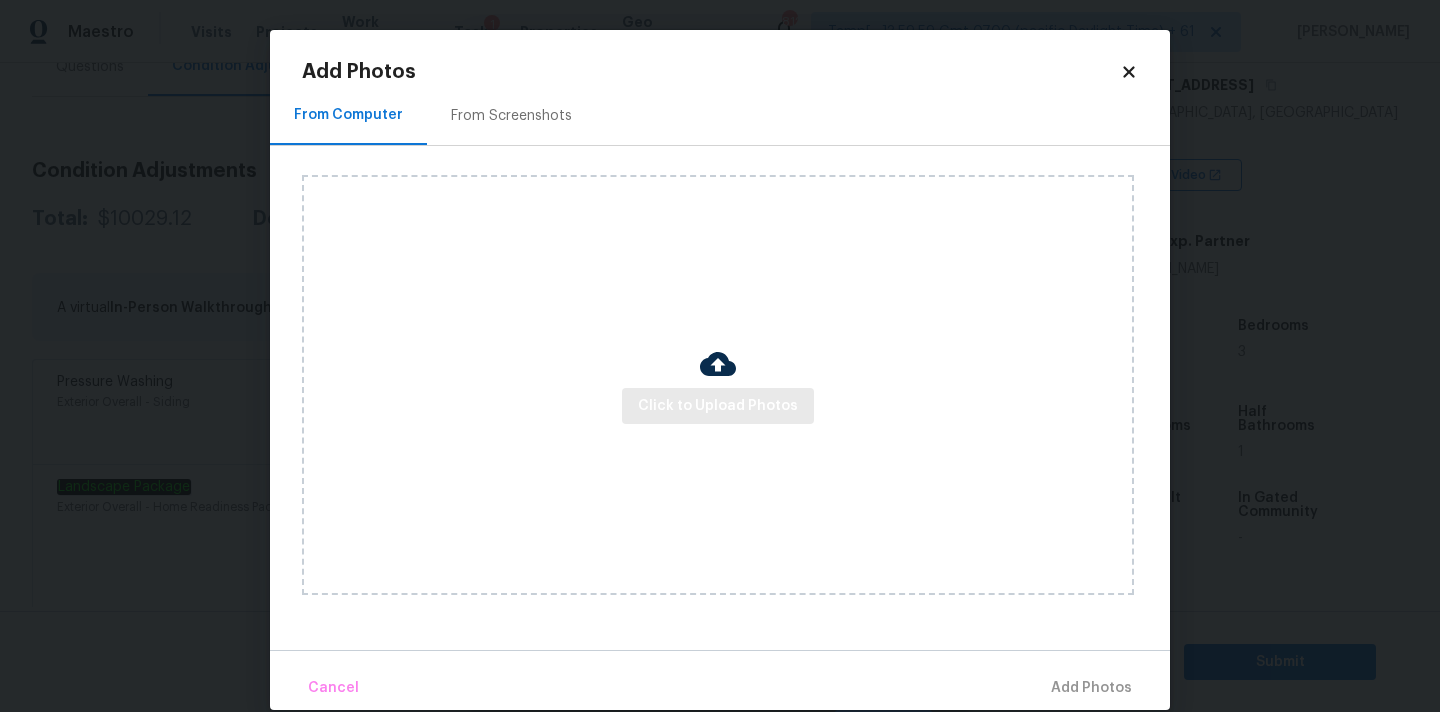 click on "Click to Upload Photos" at bounding box center [718, 385] 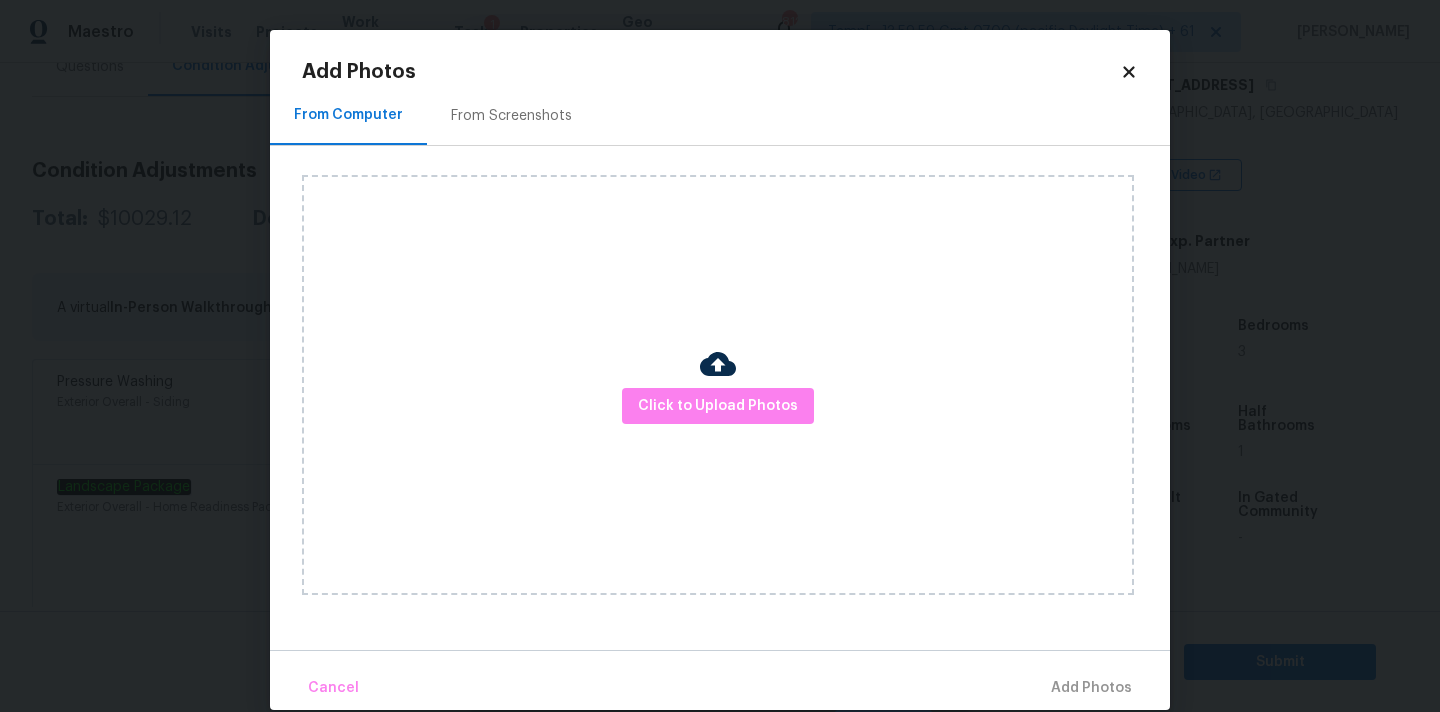 click on "Click to Upload Photos" at bounding box center [718, 385] 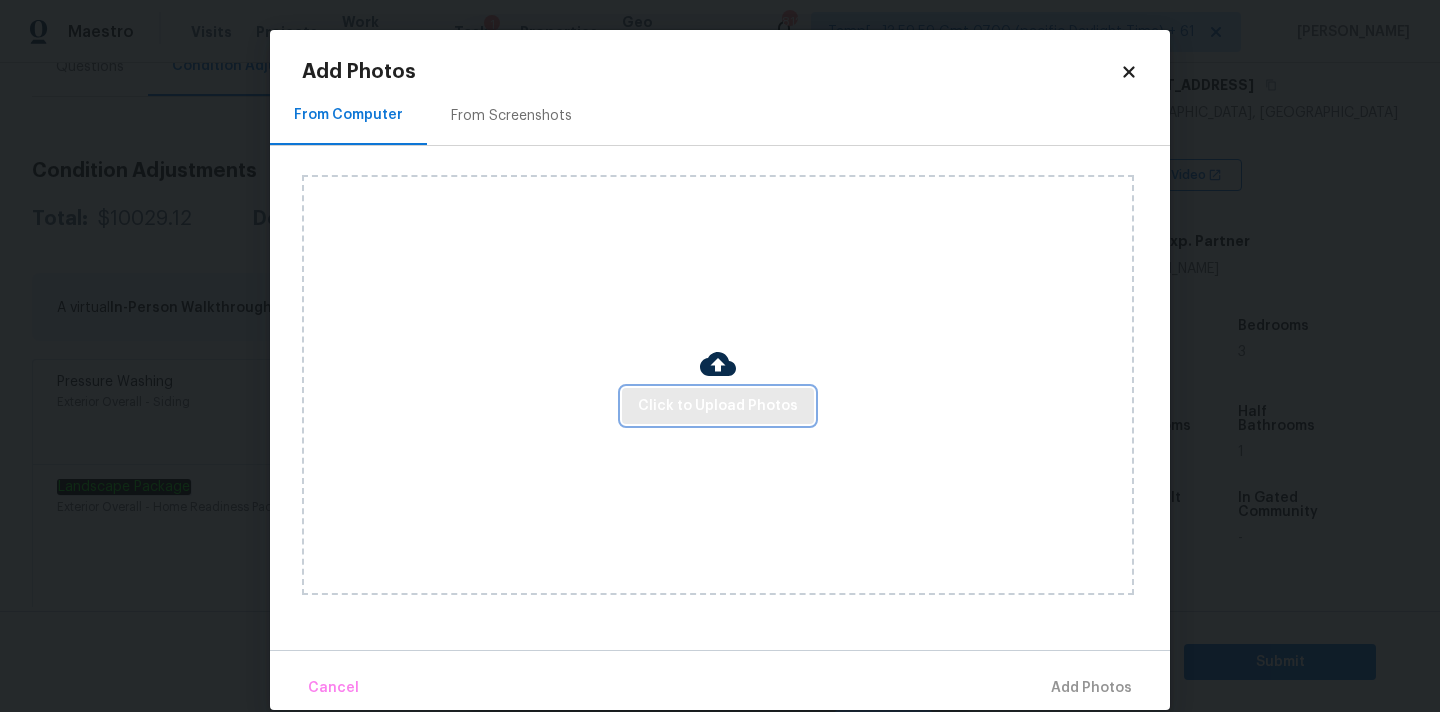 click on "Click to Upload Photos" at bounding box center (718, 406) 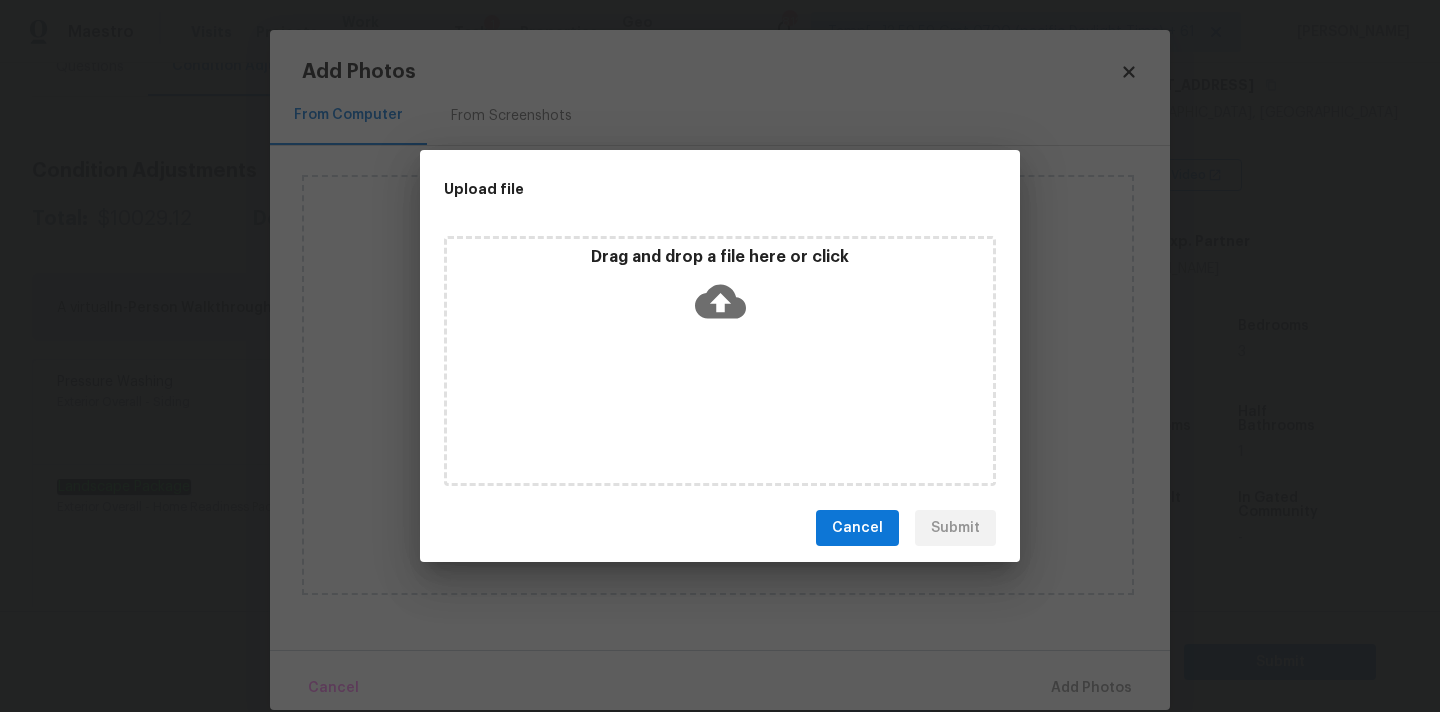 click on "Drag and drop a file here or click" at bounding box center [720, 290] 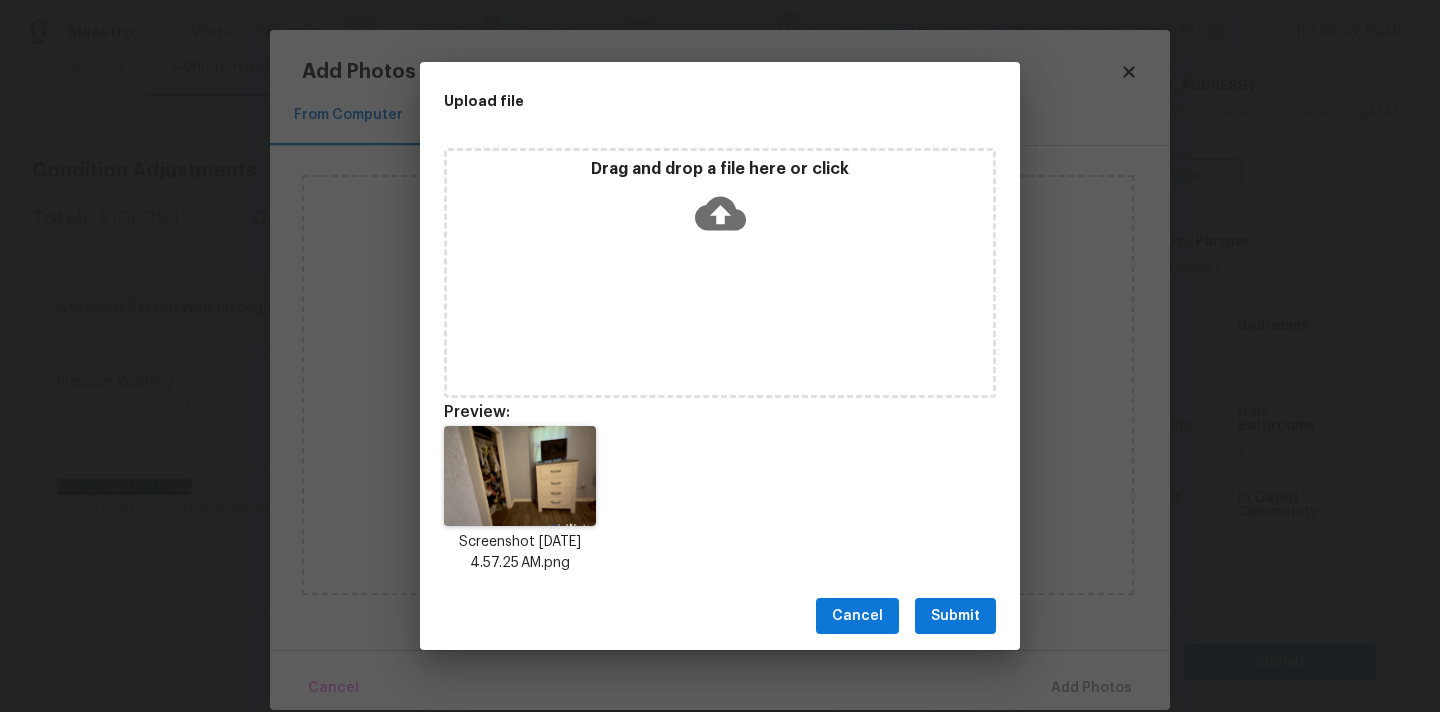 drag, startPoint x: 974, startPoint y: 610, endPoint x: 1004, endPoint y: 616, distance: 30.594116 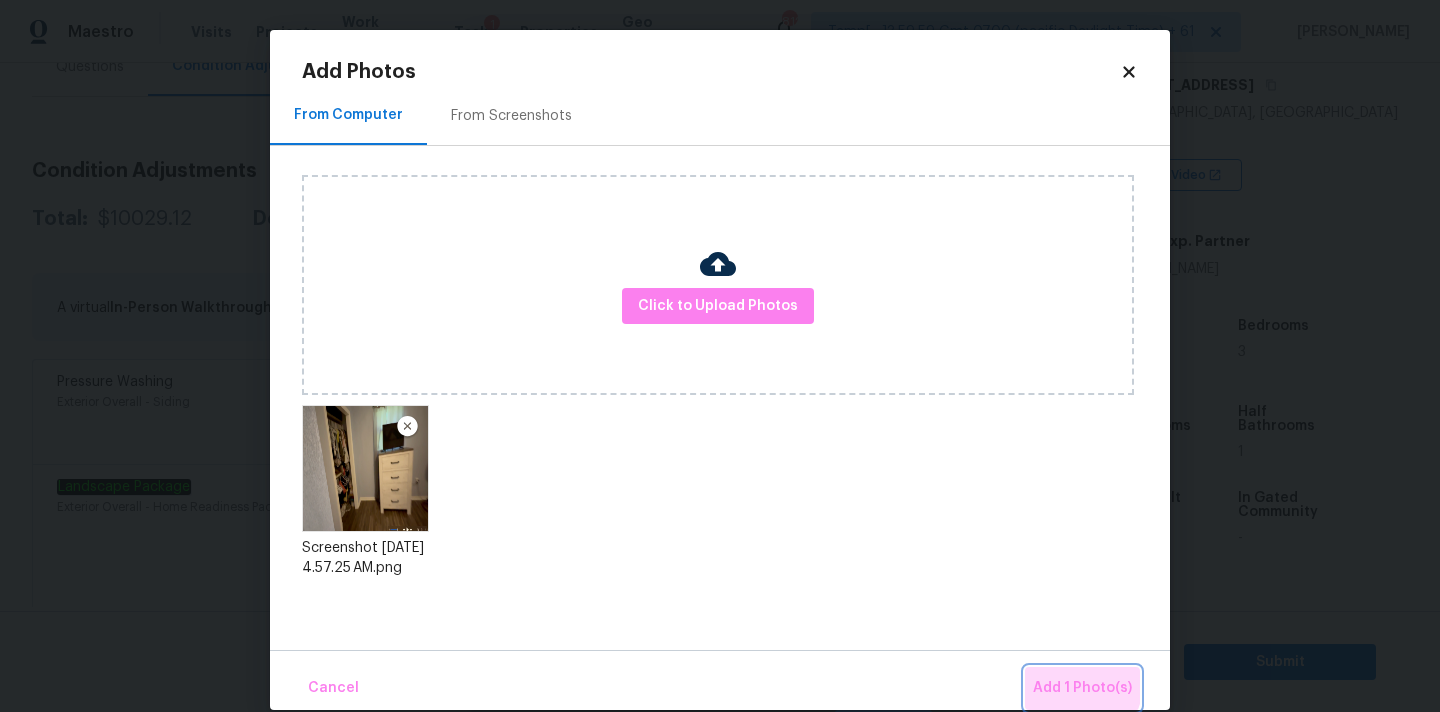 click on "Add 1 Photo(s)" at bounding box center [1082, 688] 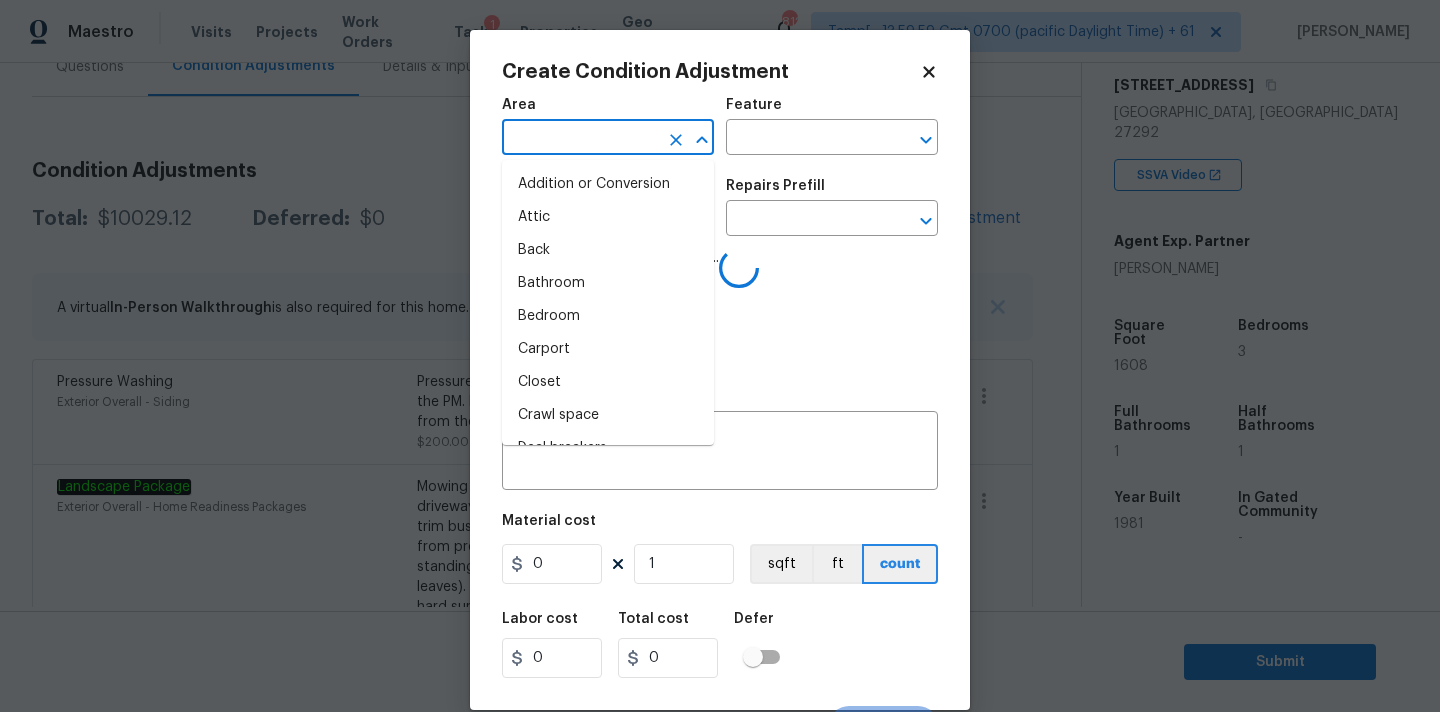 click at bounding box center [580, 139] 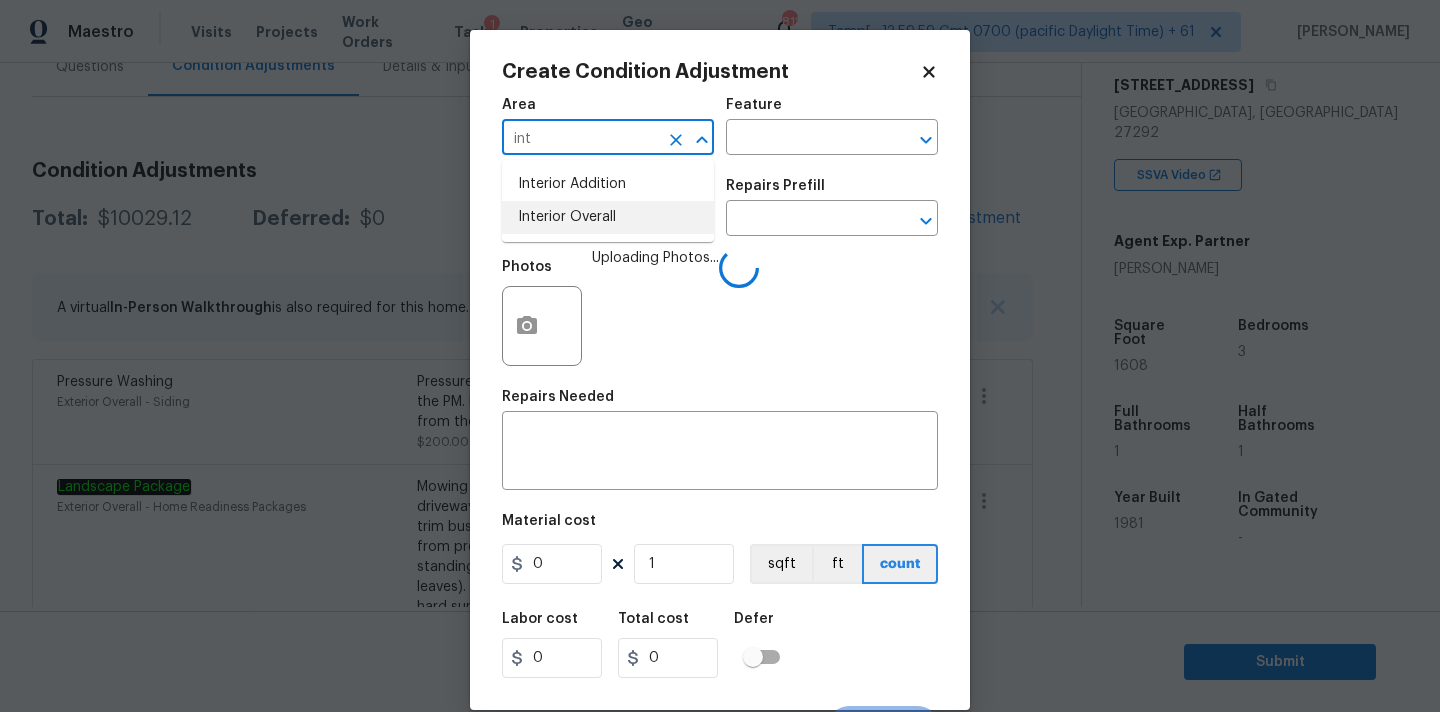 click on "Interior Overall" at bounding box center (608, 217) 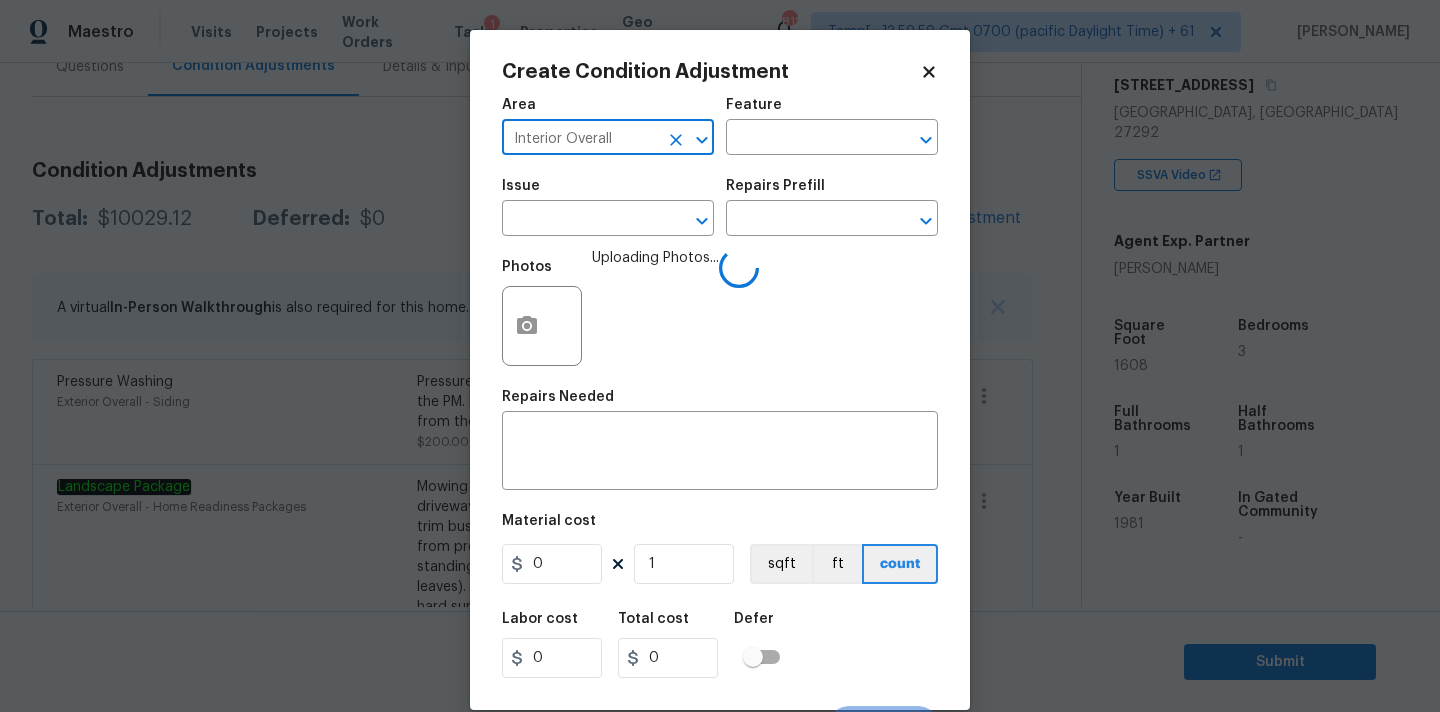 type on "Interior Overall" 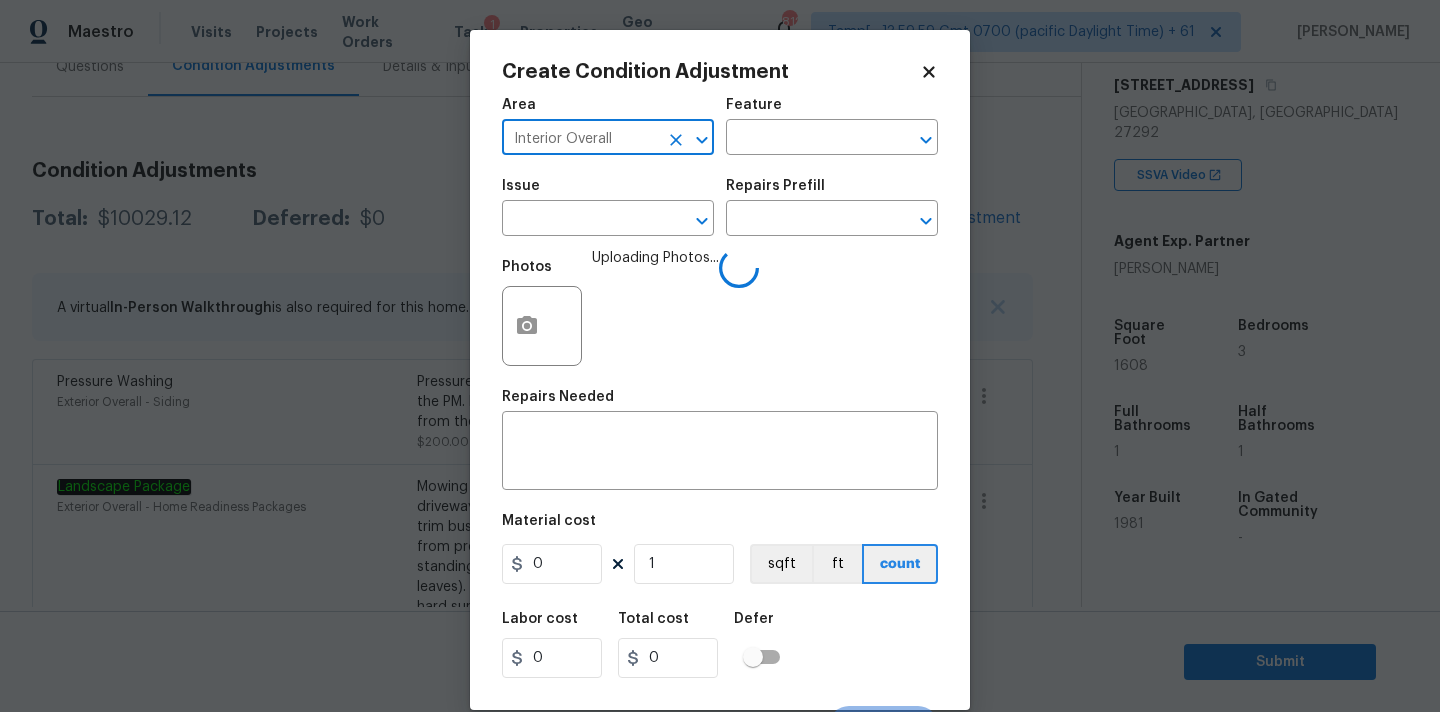 click at bounding box center [580, 220] 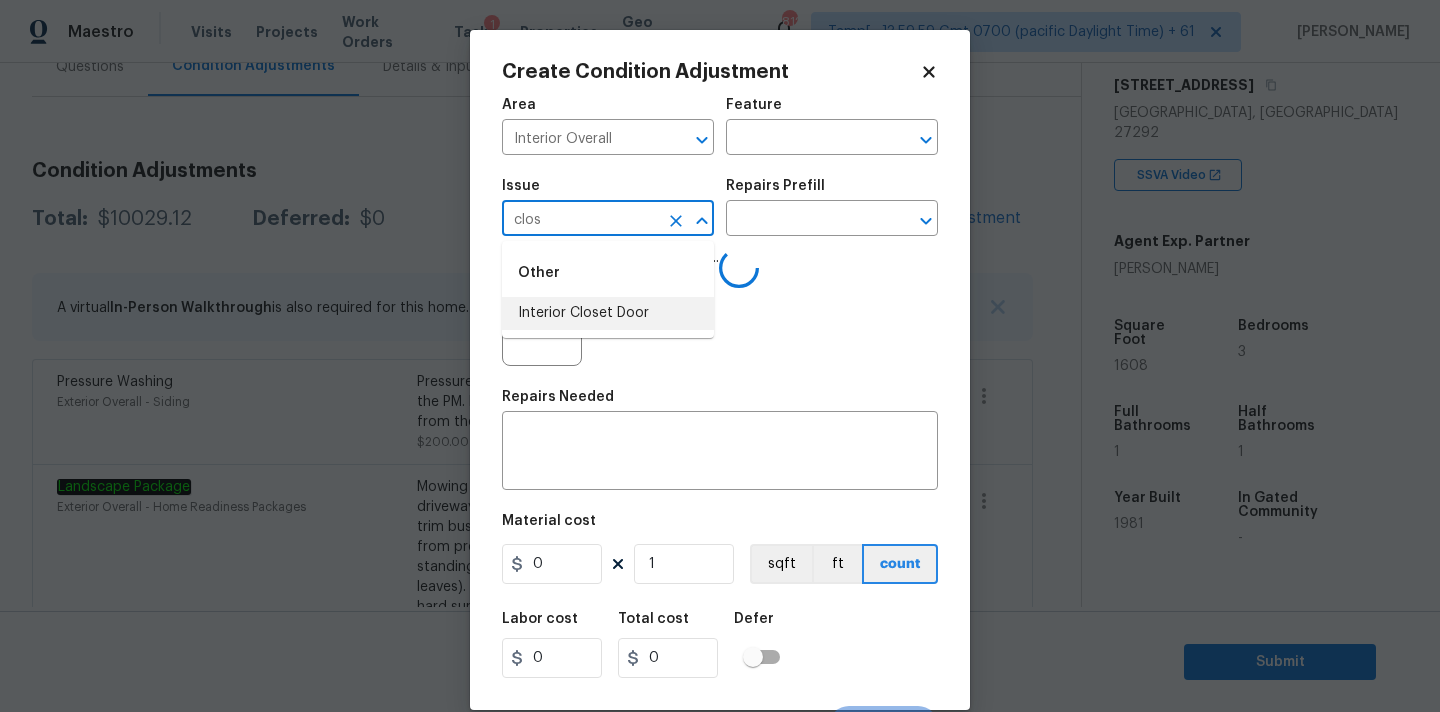 click on "Interior Closet Door" at bounding box center (608, 313) 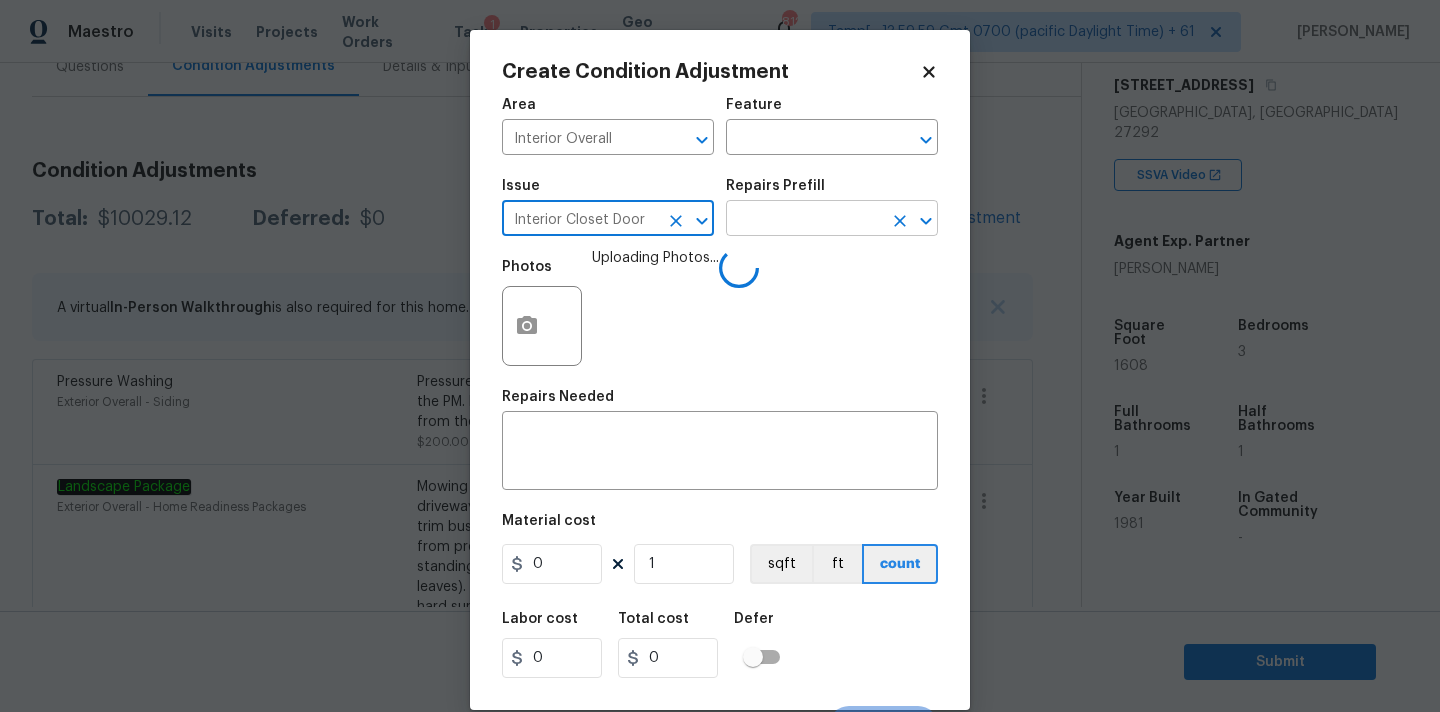 type on "Interior Closet Door" 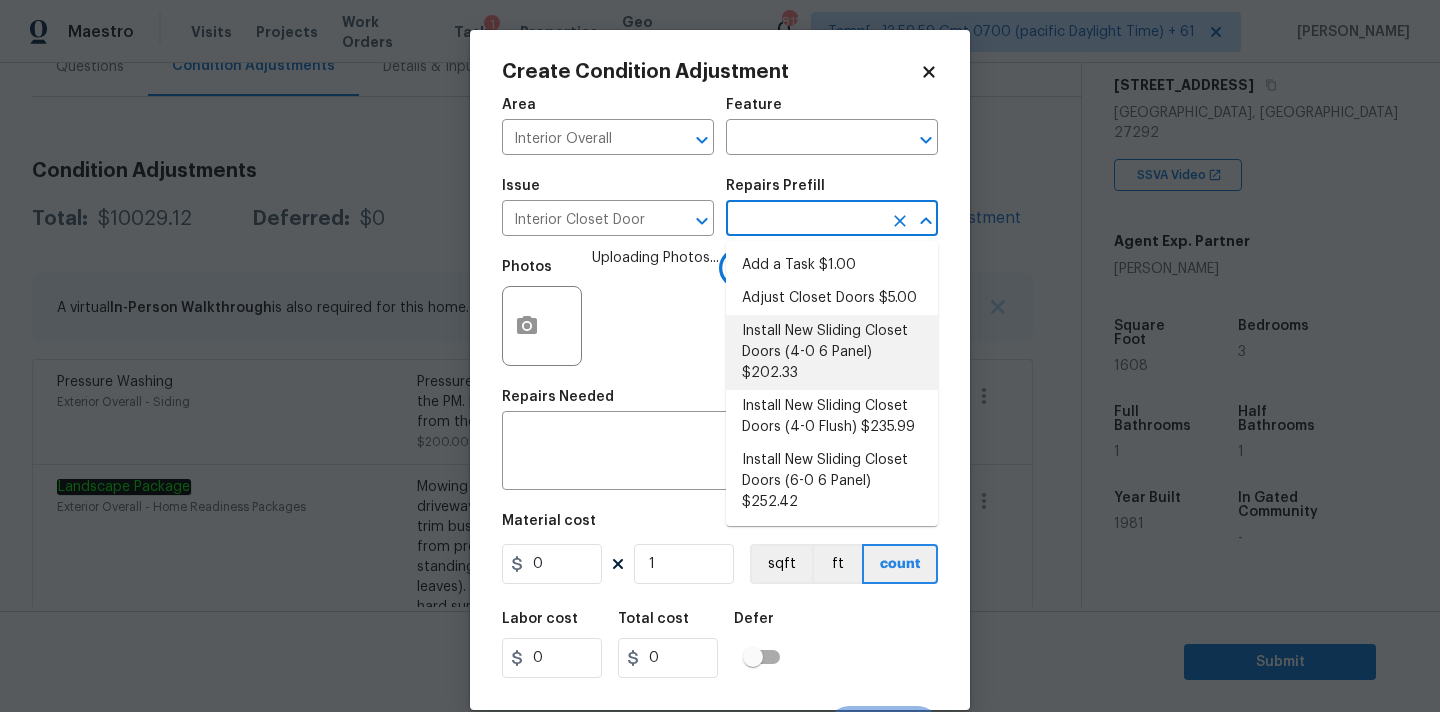click on "Install New Sliding Closet Doors (4-0 6 Panel) $202.33" at bounding box center (832, 352) 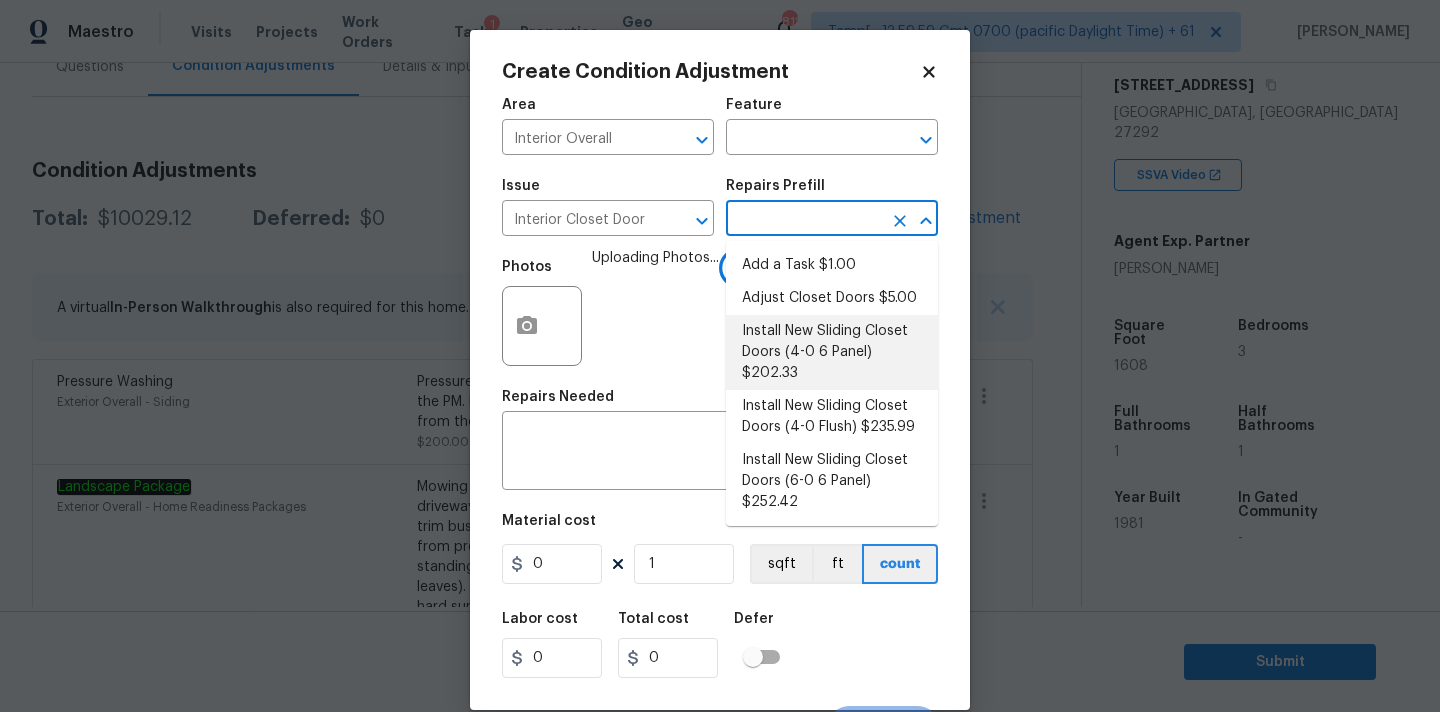type on "Interior Door" 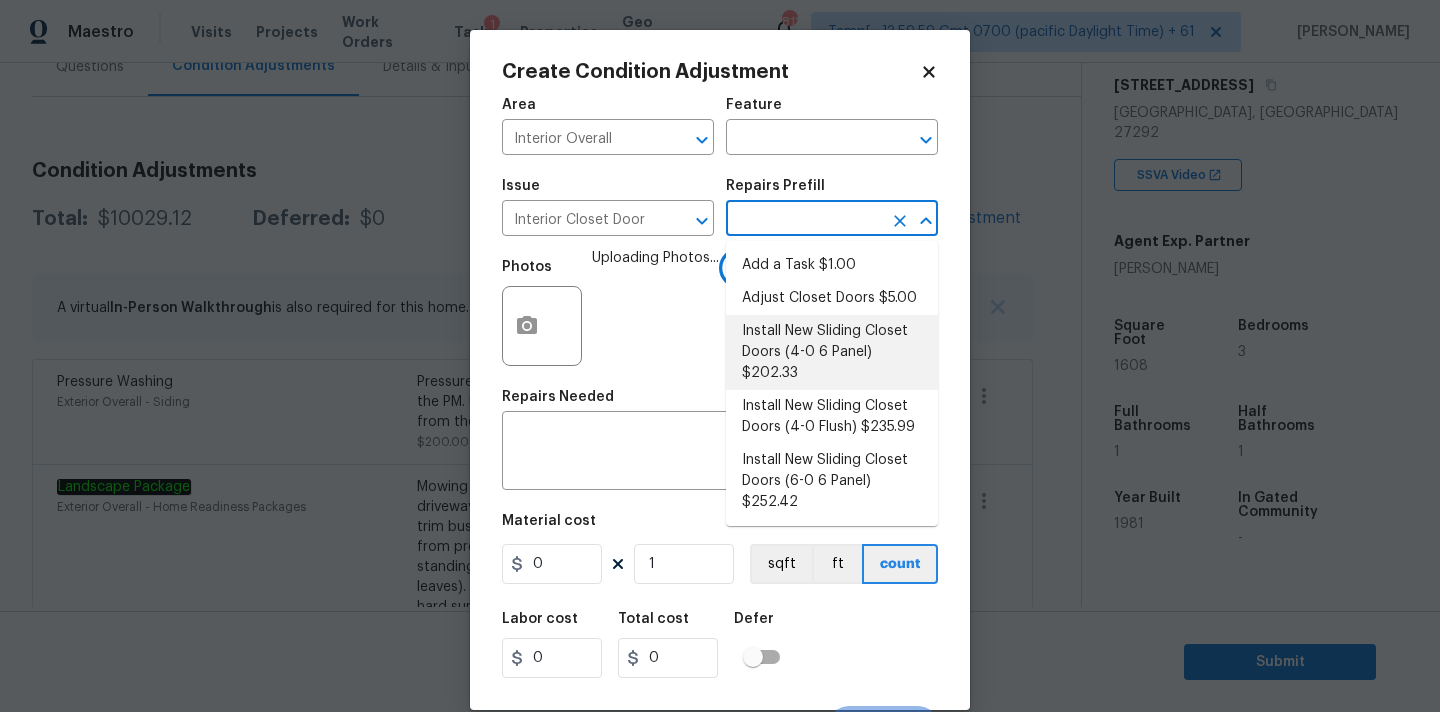 type 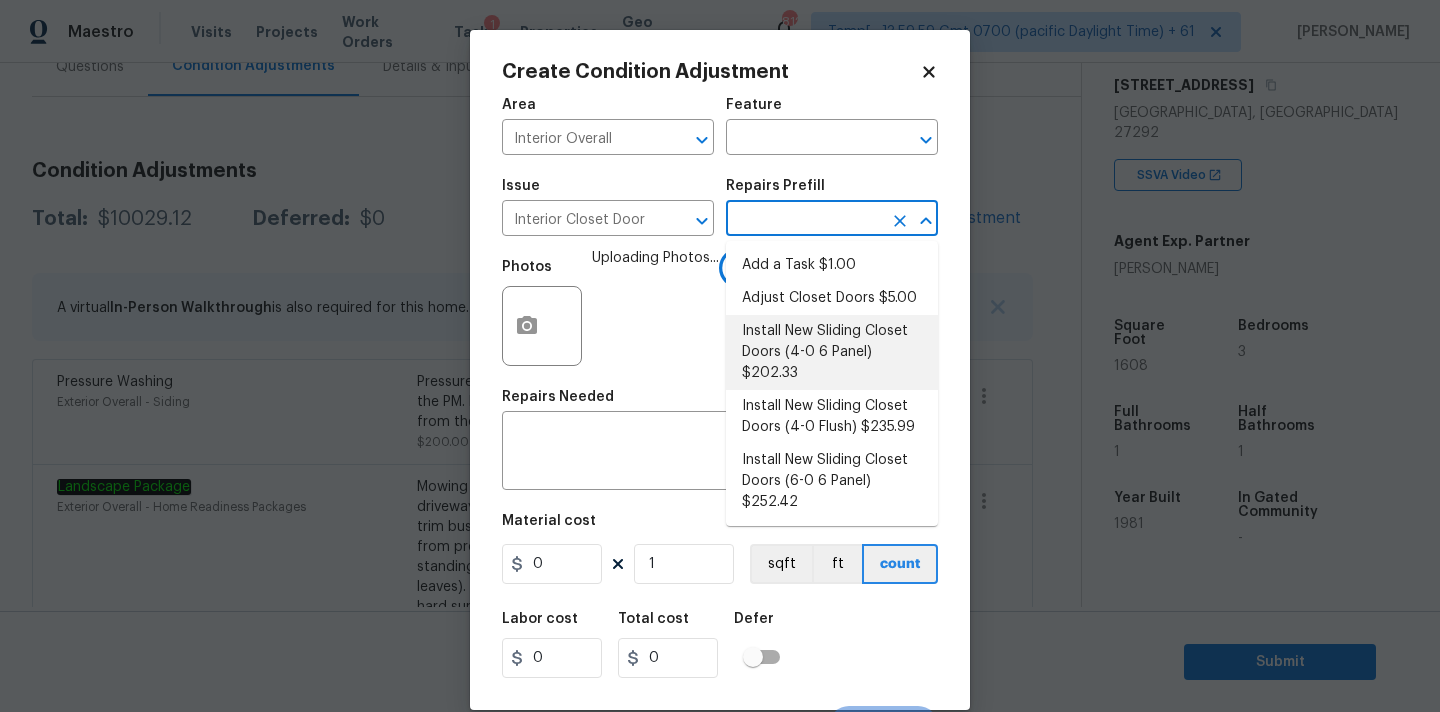 type on "202.33" 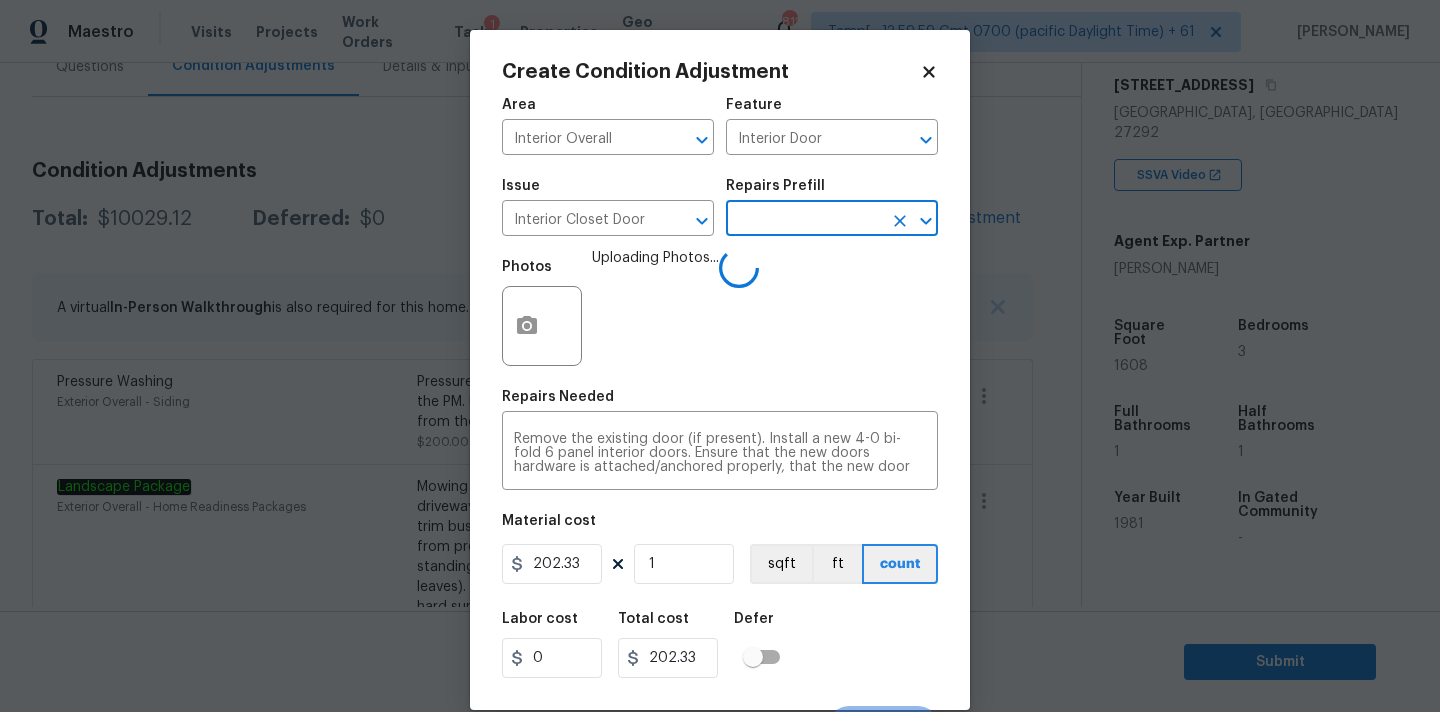 scroll, scrollTop: 35, scrollLeft: 0, axis: vertical 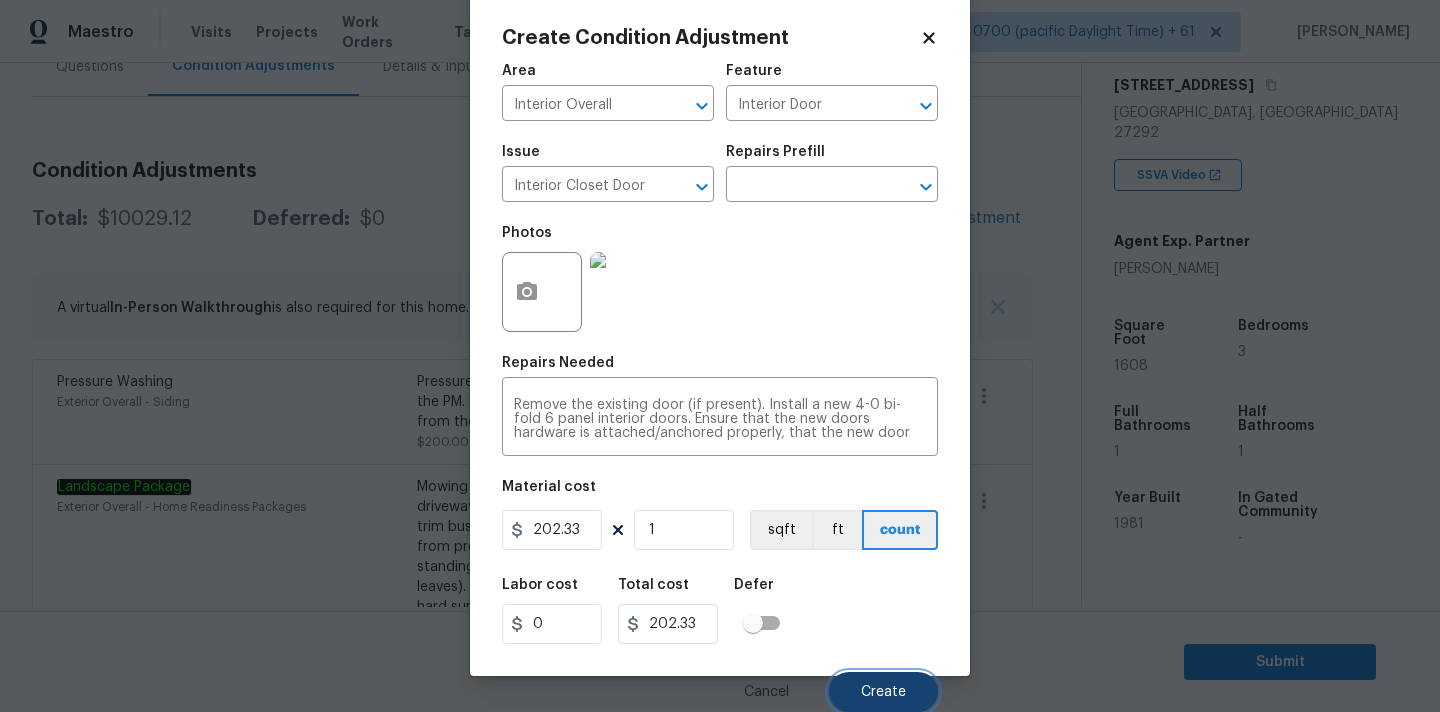 click on "Create" at bounding box center [883, 692] 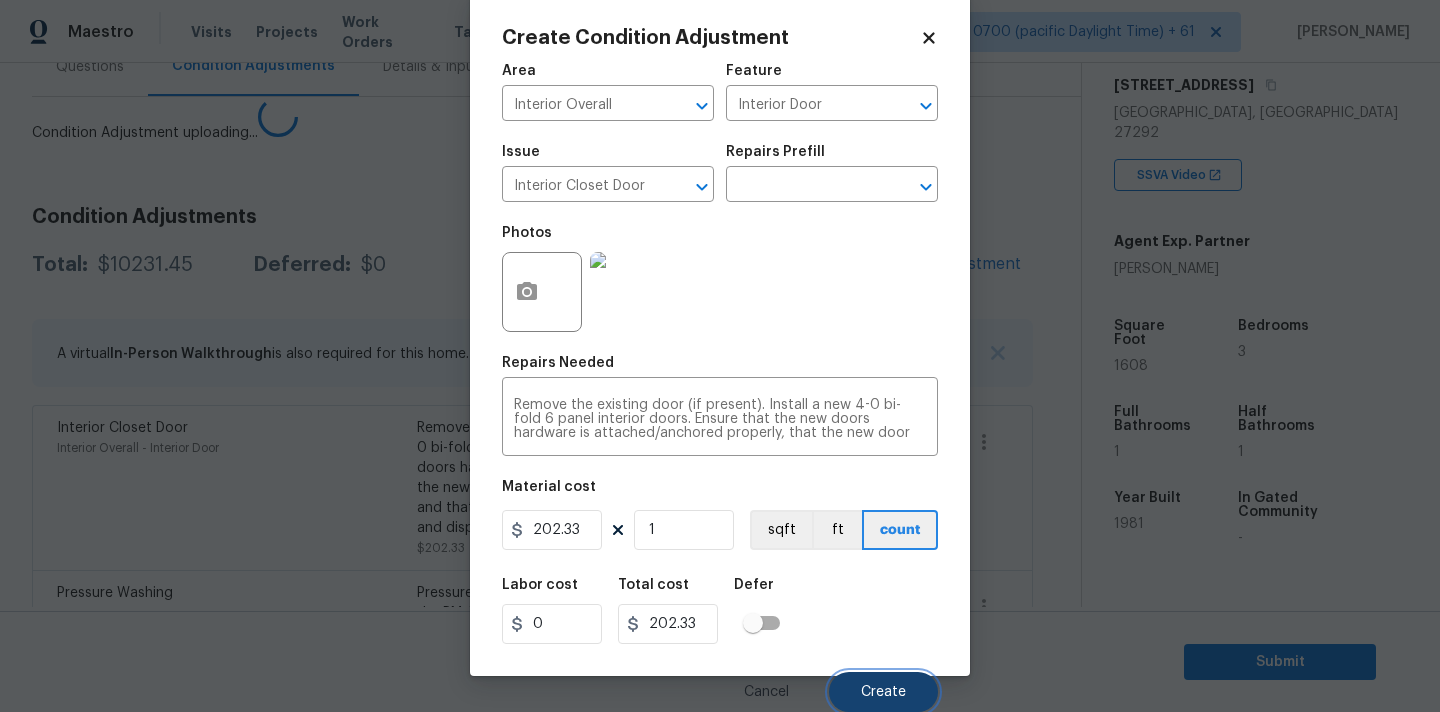 scroll, scrollTop: 28, scrollLeft: 0, axis: vertical 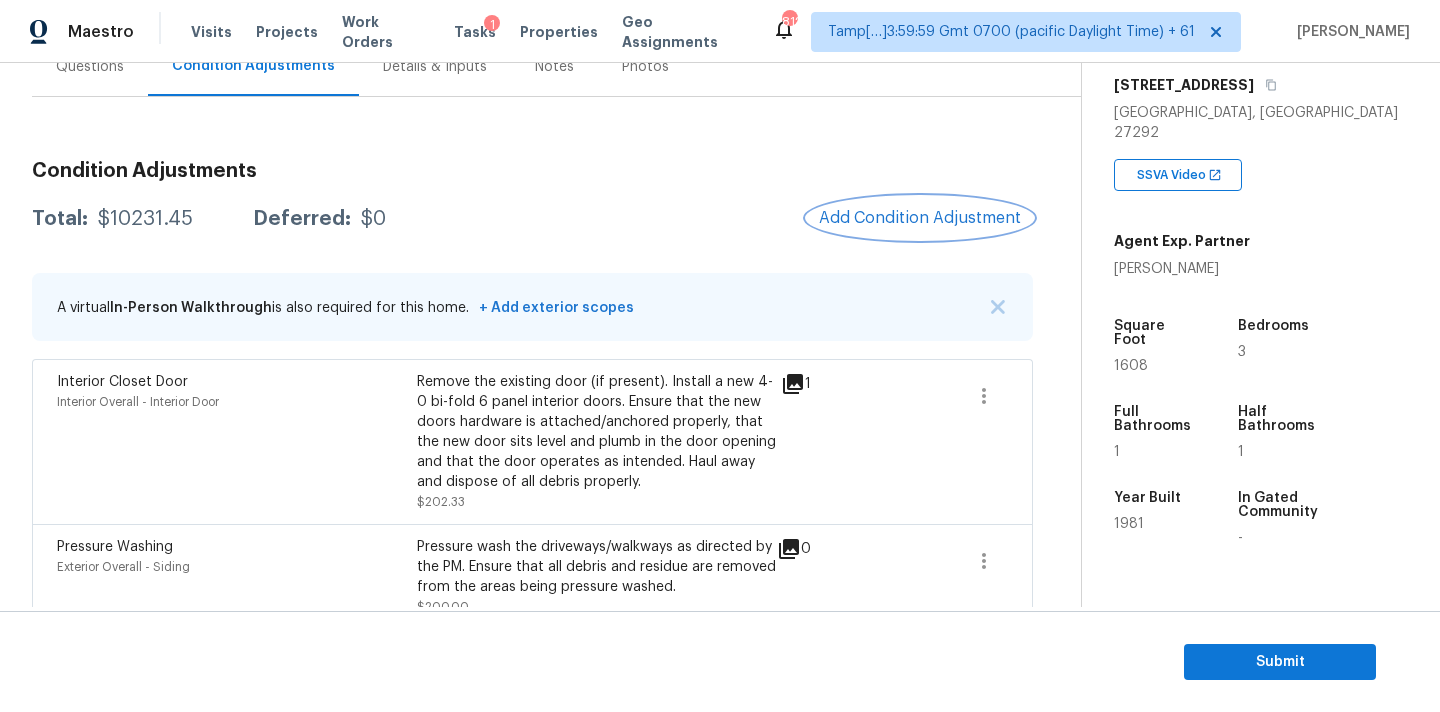 click on "Add Condition Adjustment" at bounding box center (920, 218) 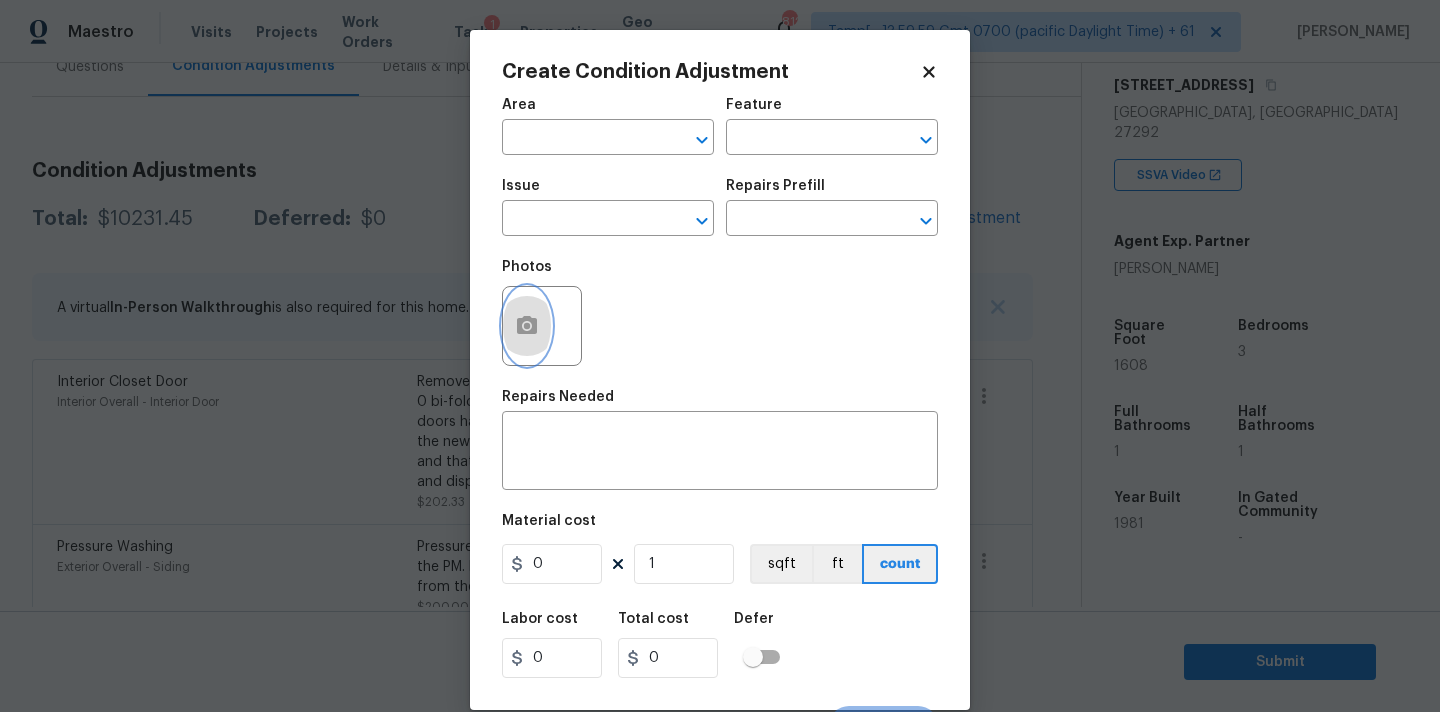 click 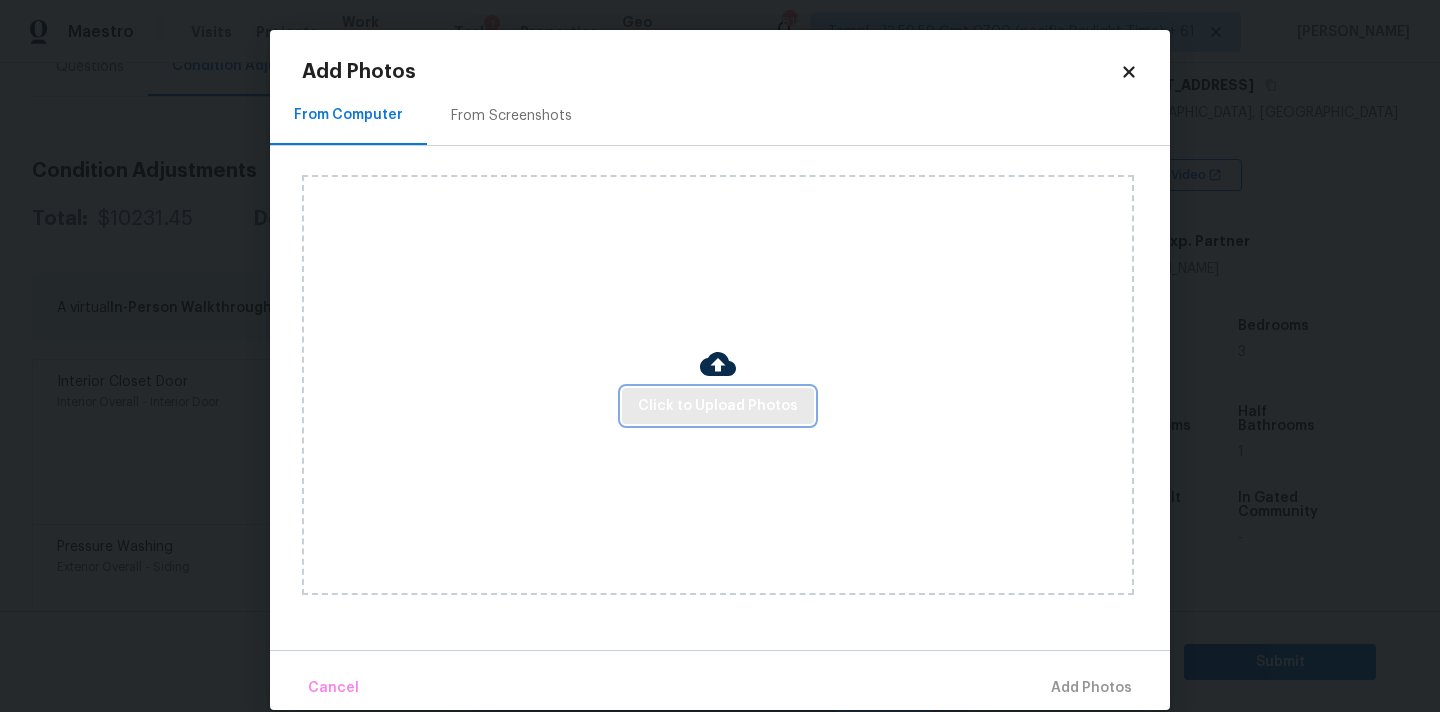 click on "Click to Upload Photos" at bounding box center (718, 406) 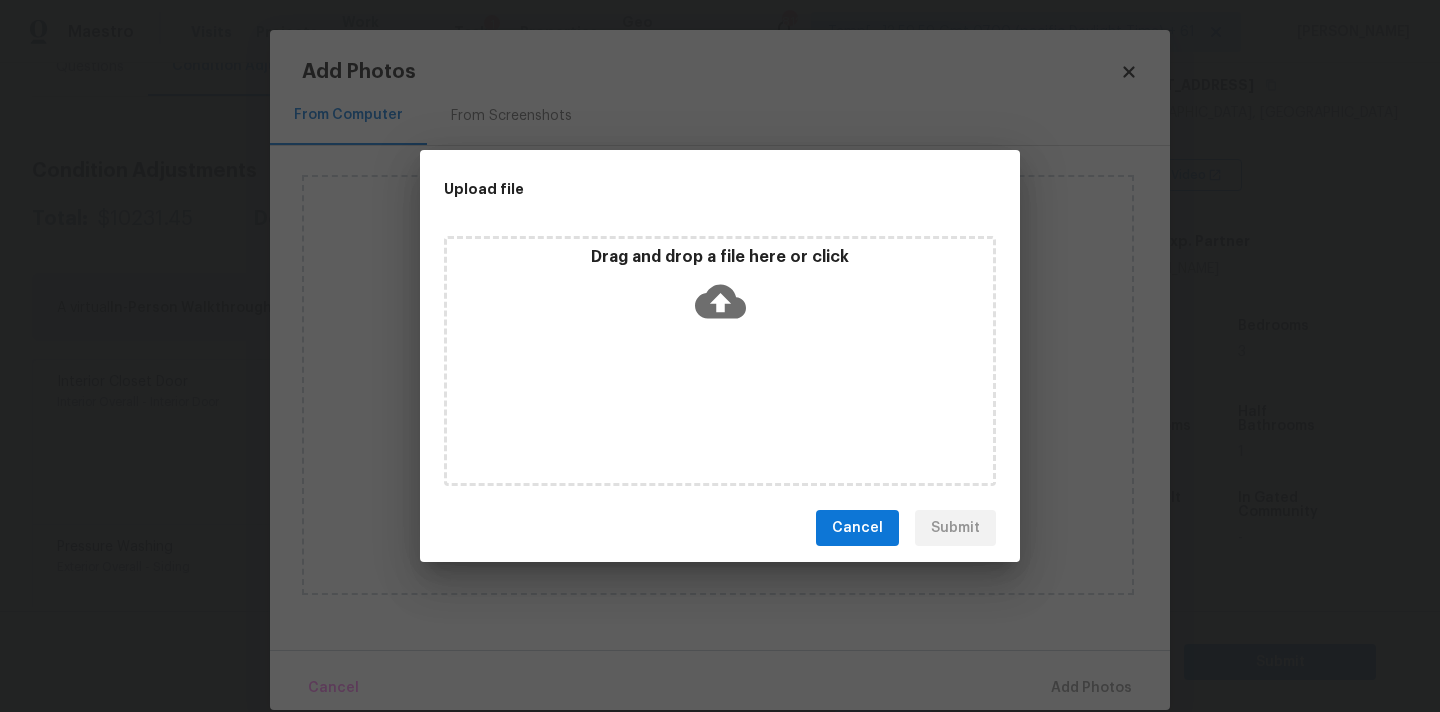 click 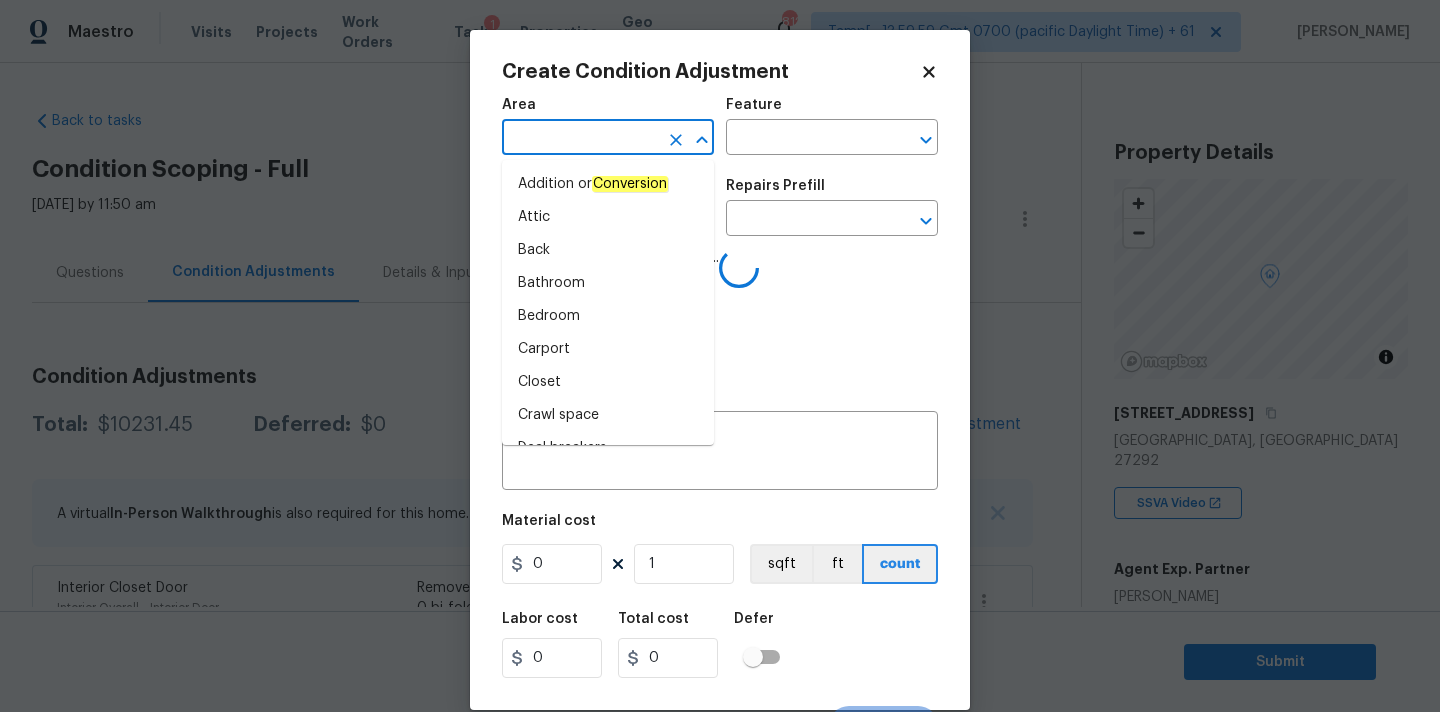 scroll, scrollTop: 0, scrollLeft: 0, axis: both 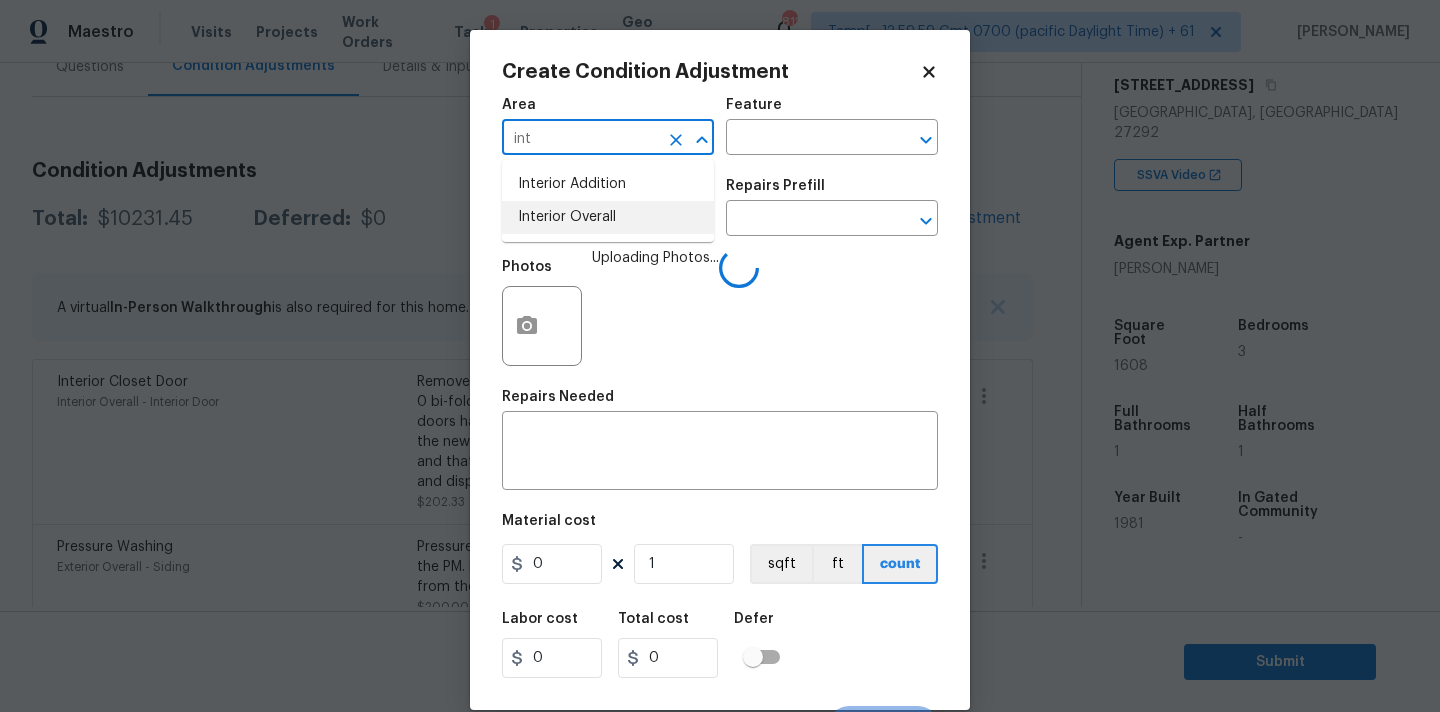 click on "Interior Overall" at bounding box center (608, 217) 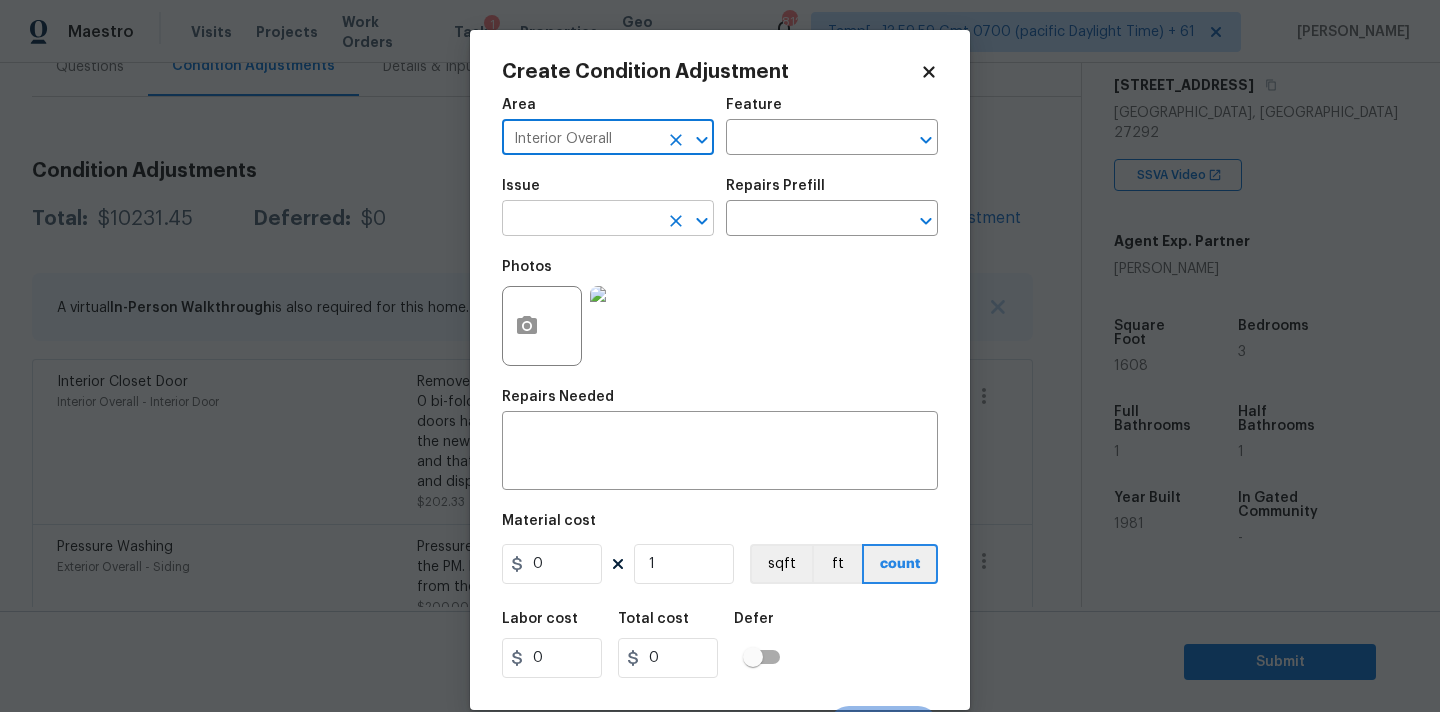 type on "Interior Overall" 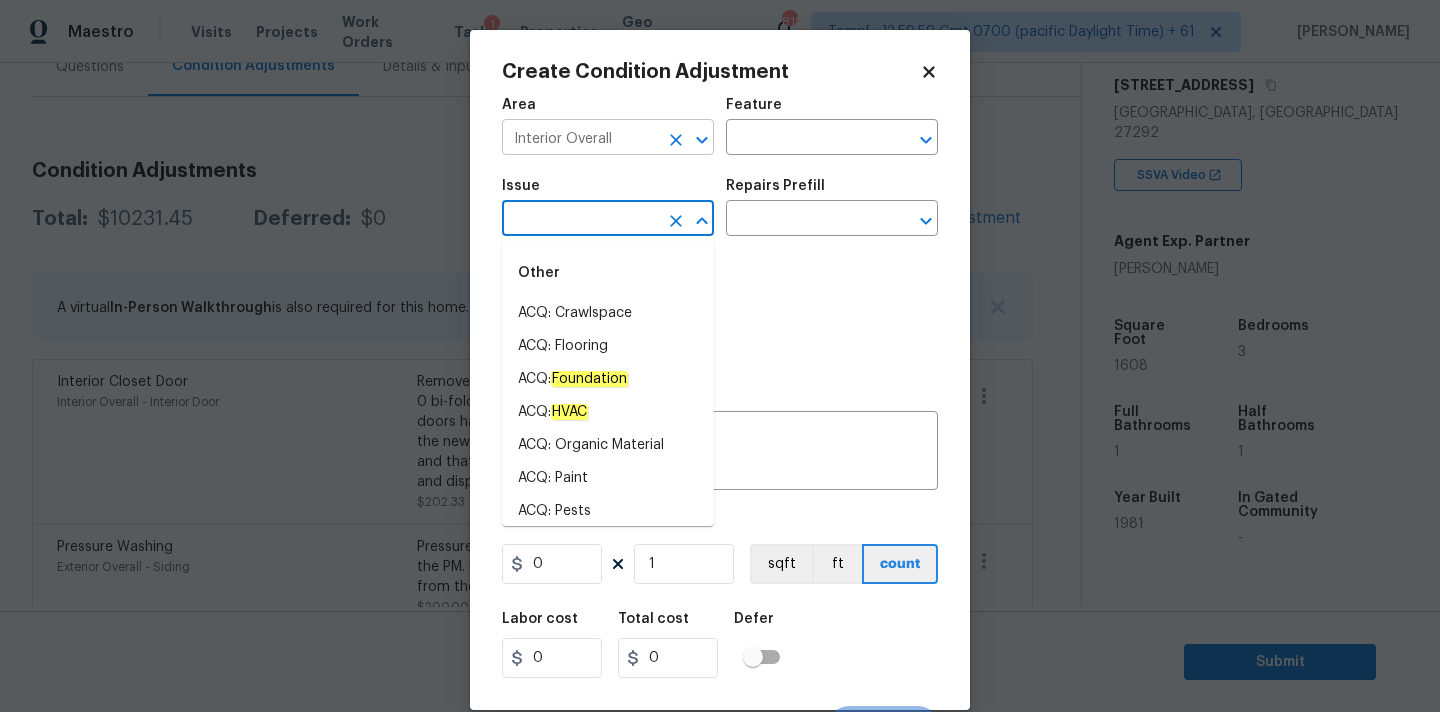 click 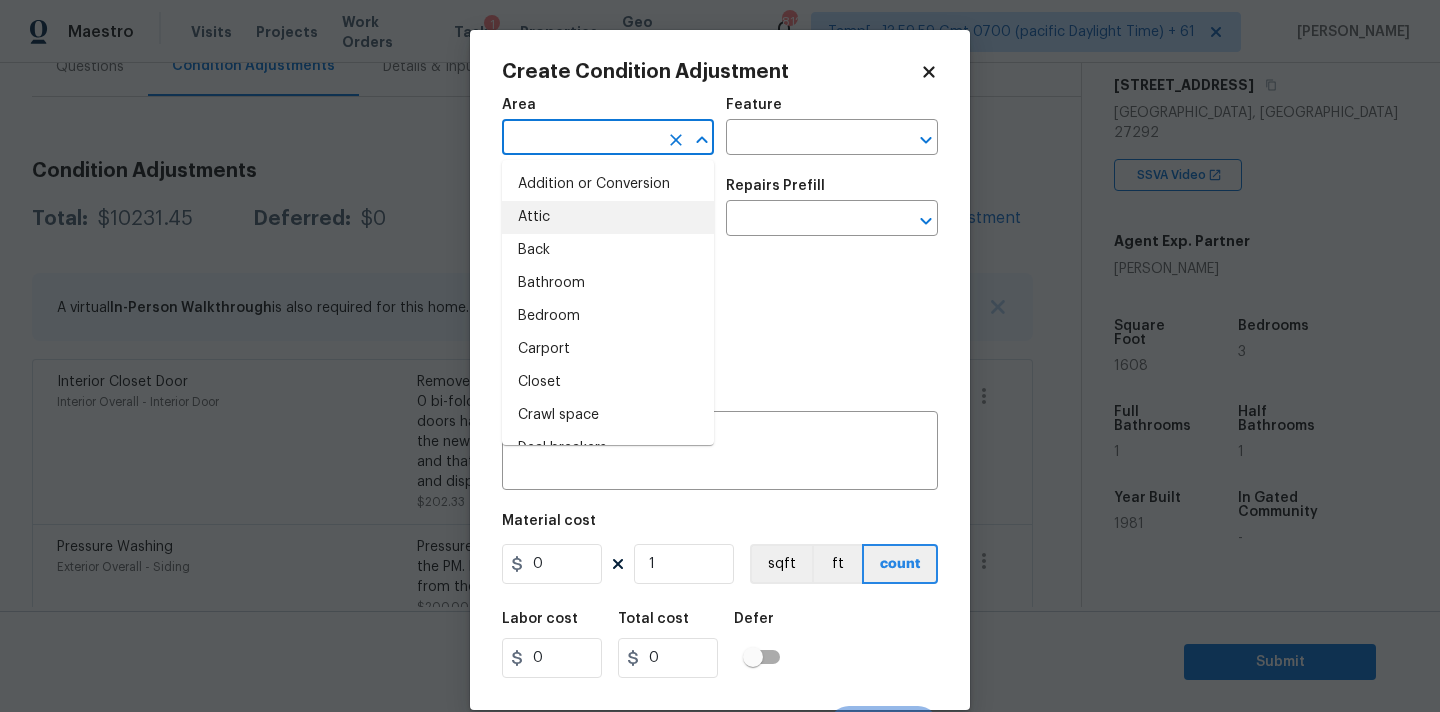 click at bounding box center (580, 139) 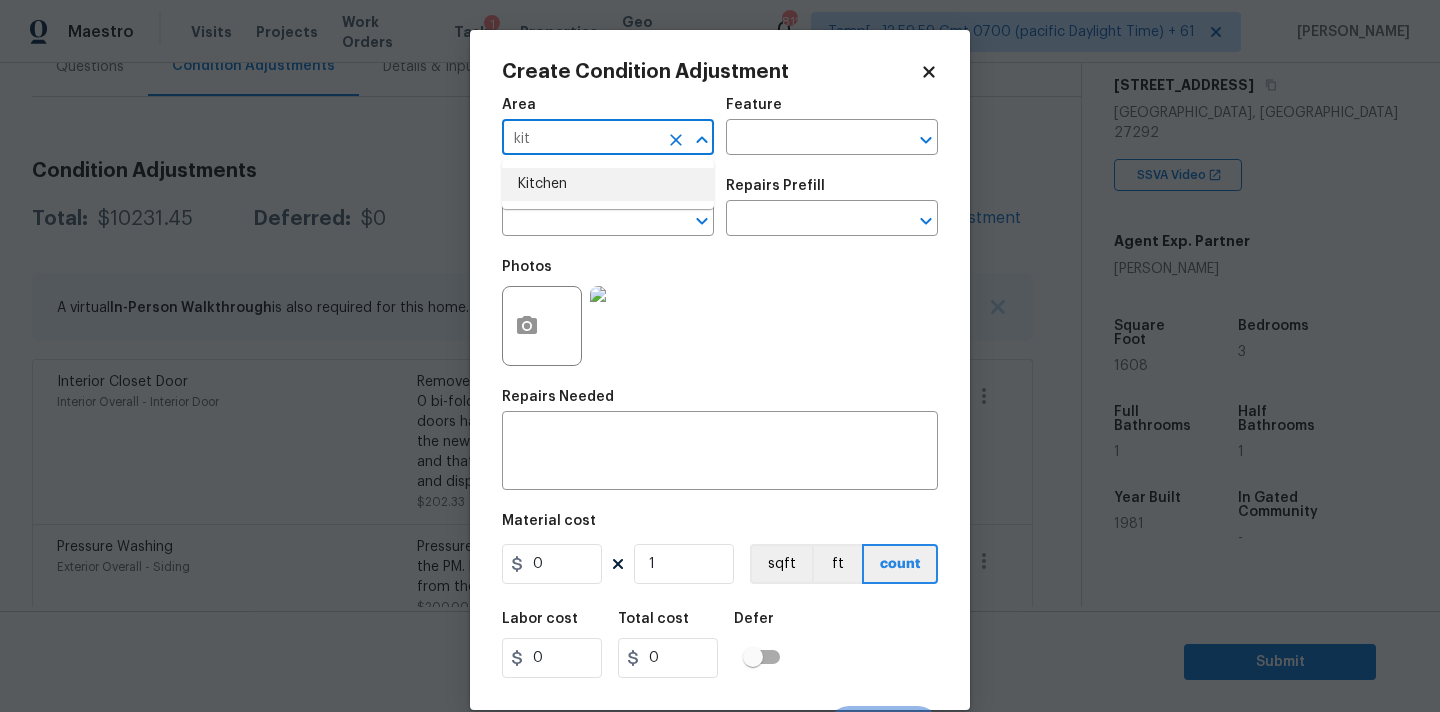 click on "Kitchen" at bounding box center [608, 184] 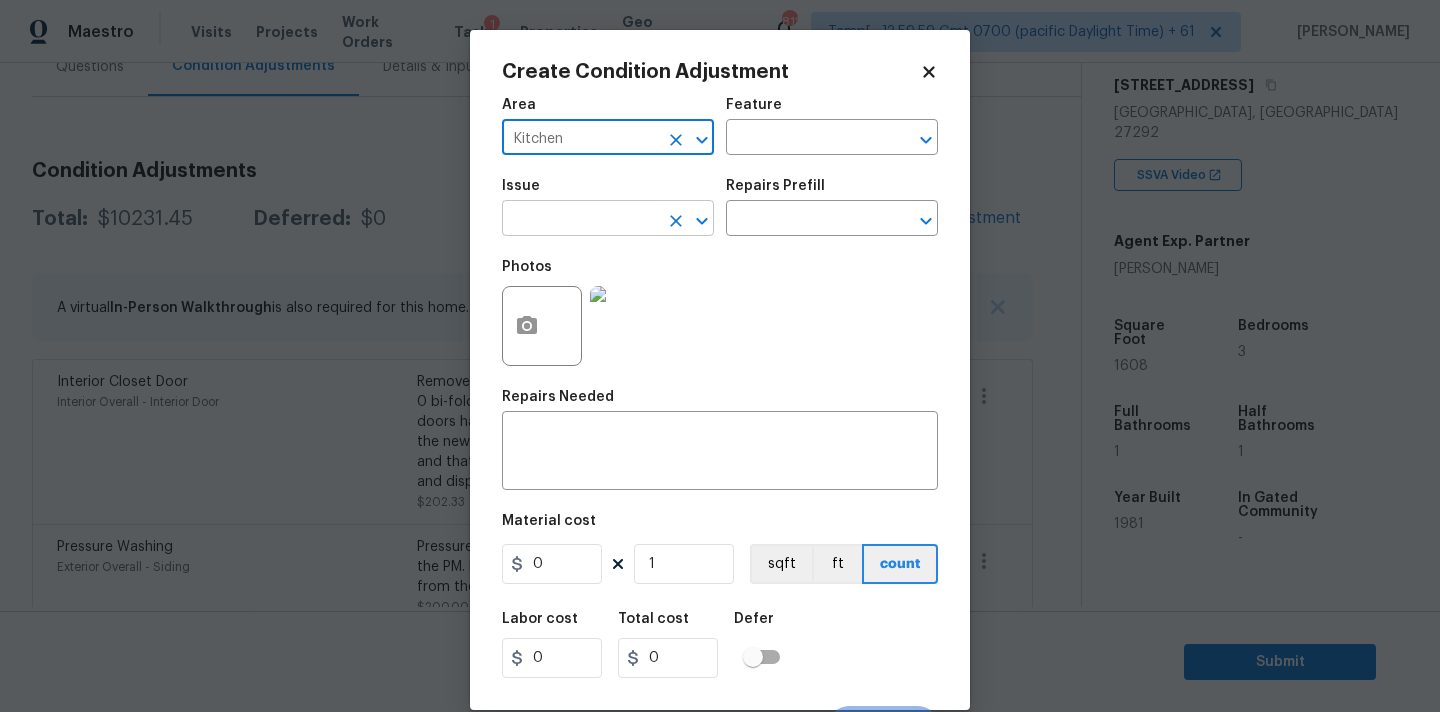 type on "Kitchen" 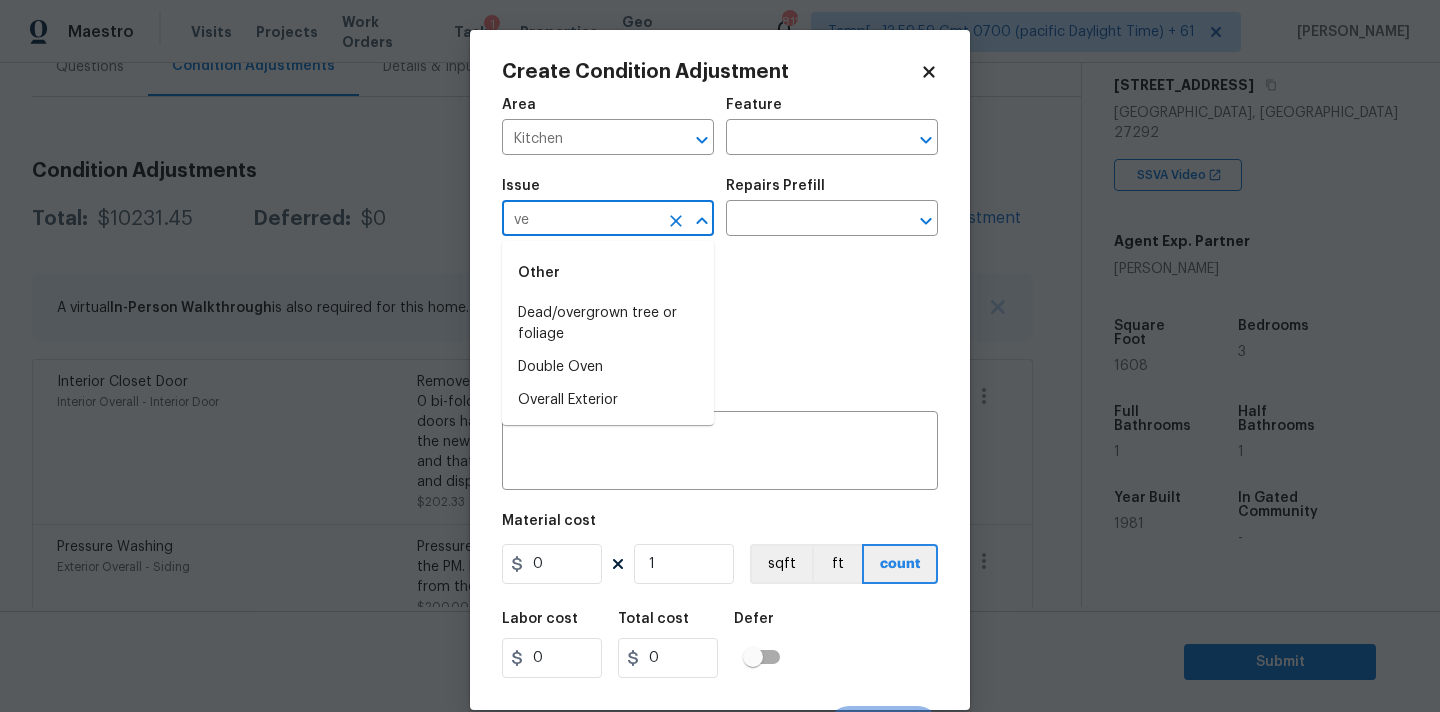 type on "v" 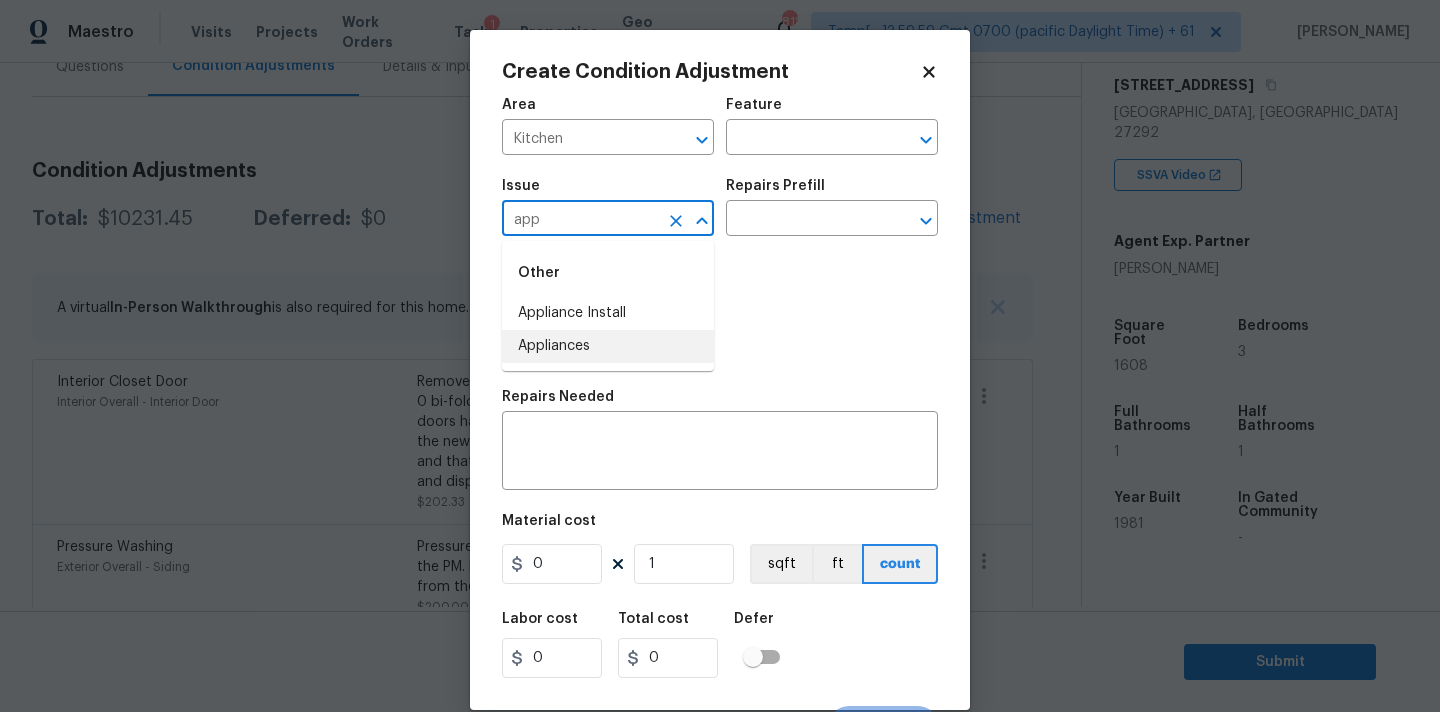 click on "Appliances" at bounding box center (608, 346) 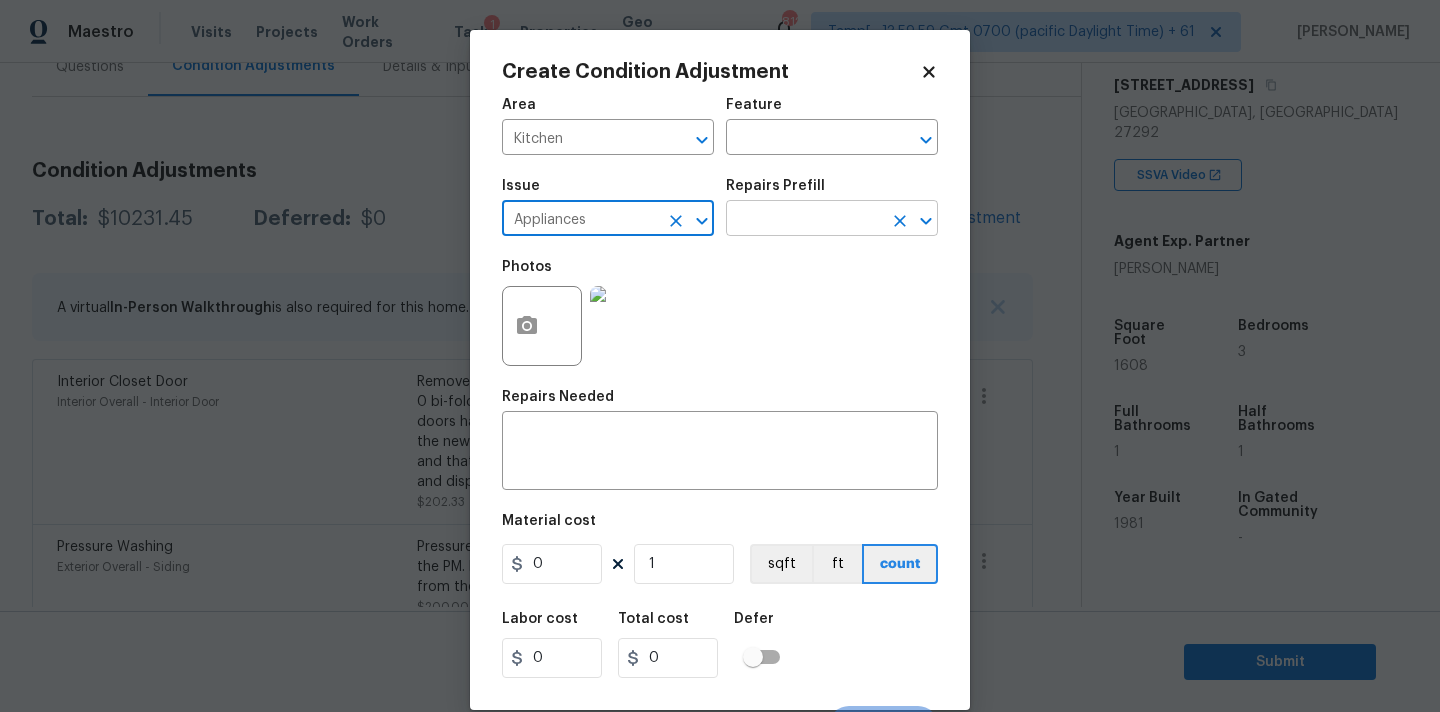 type on "Appliances" 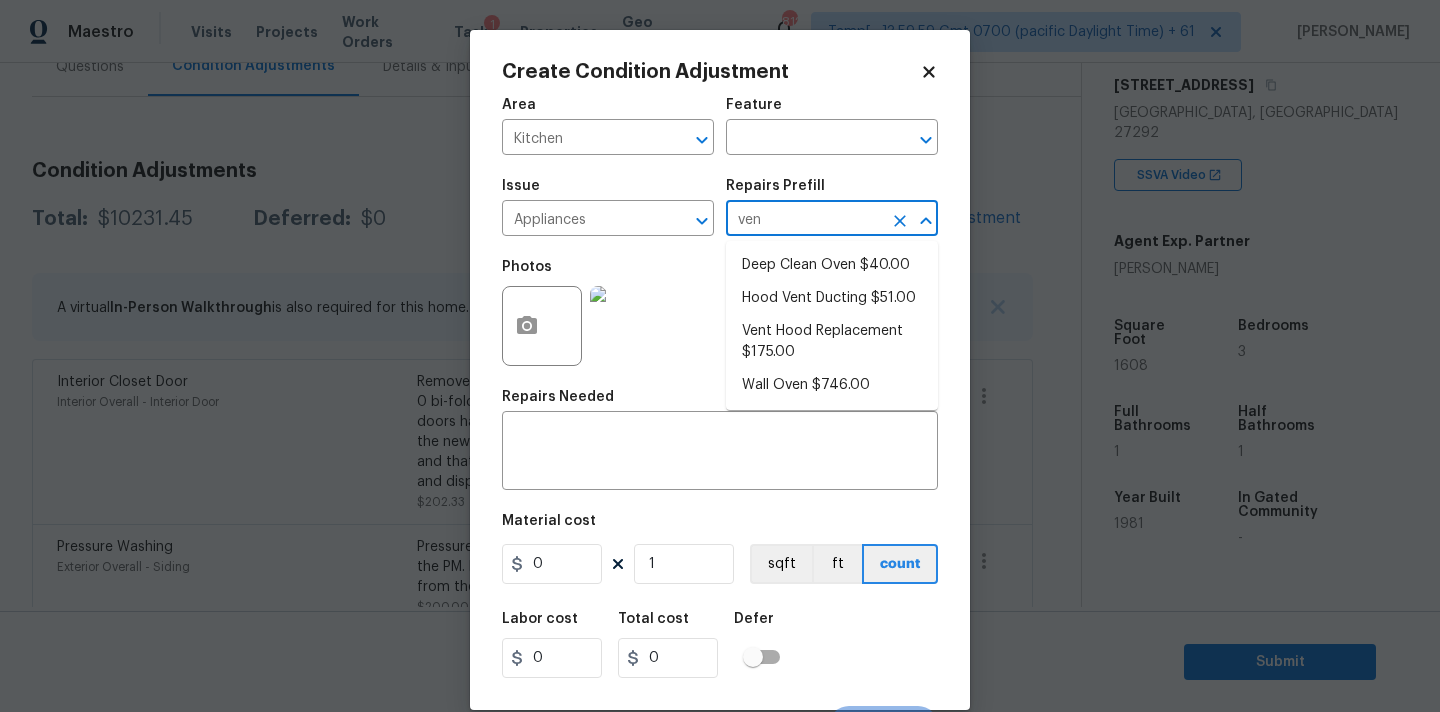 type on "vent" 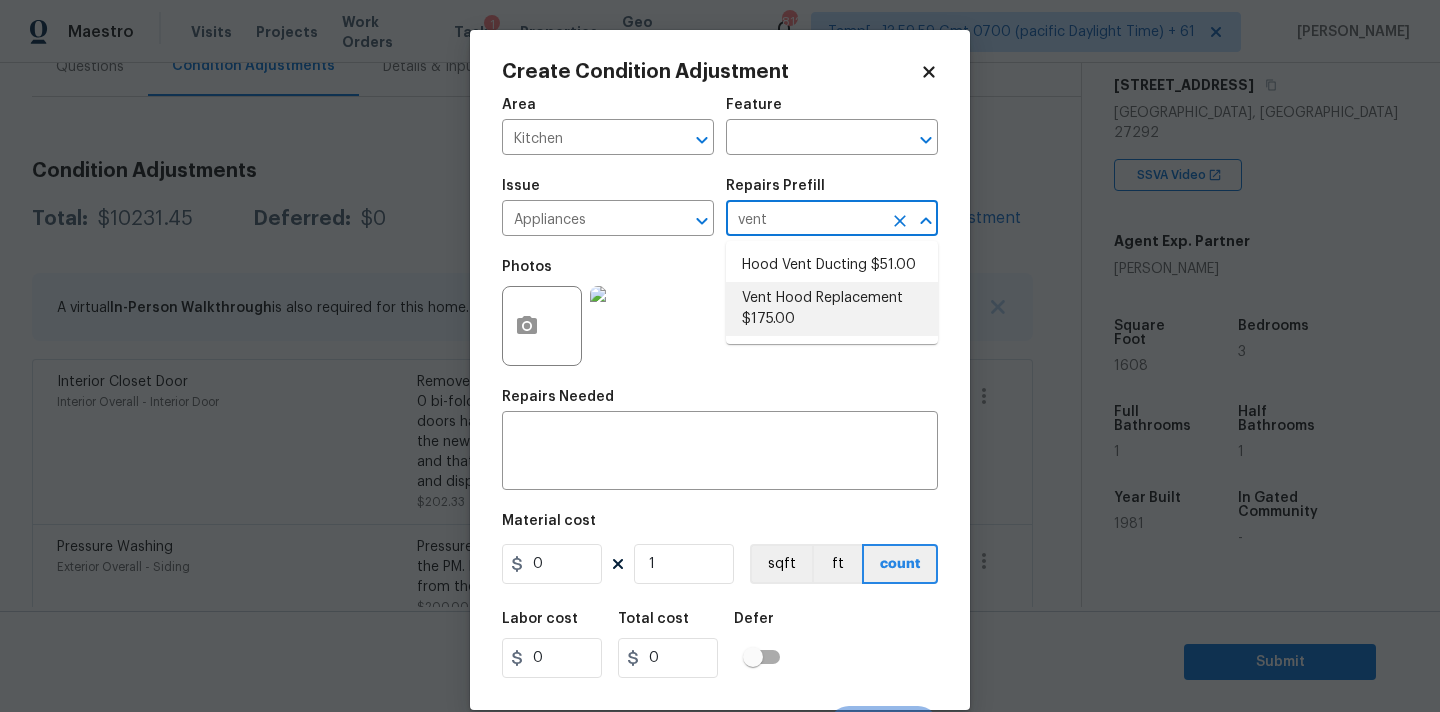 click on "Vent Hood Replacement $175.00" at bounding box center [832, 309] 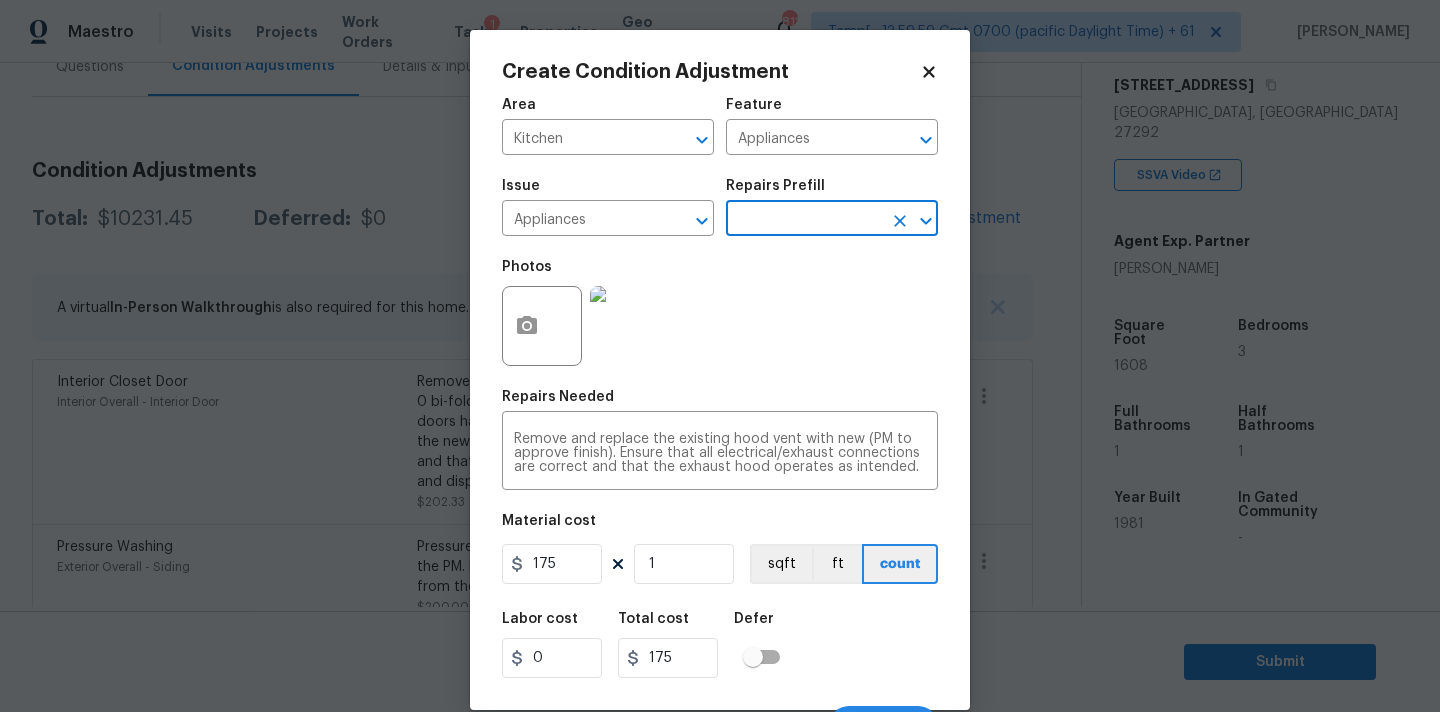scroll, scrollTop: 35, scrollLeft: 0, axis: vertical 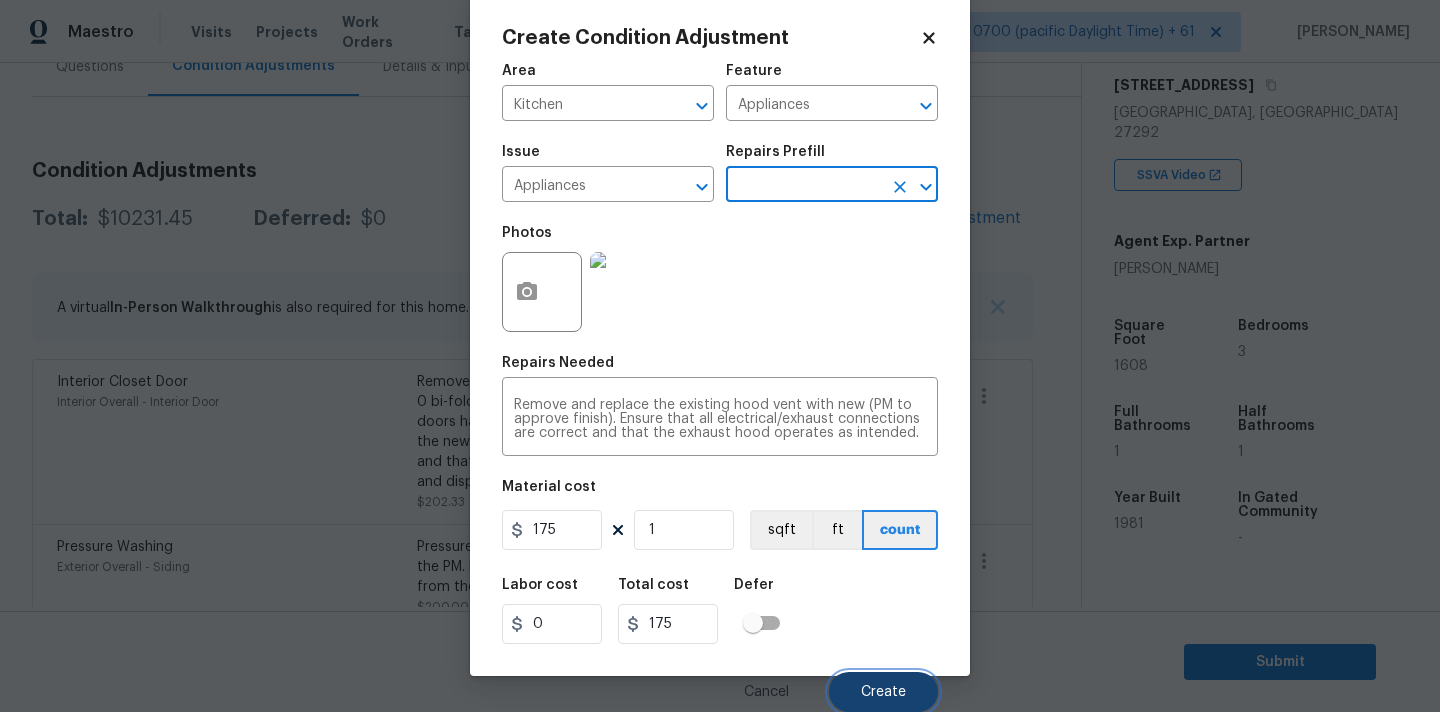 click on "Create" at bounding box center [883, 692] 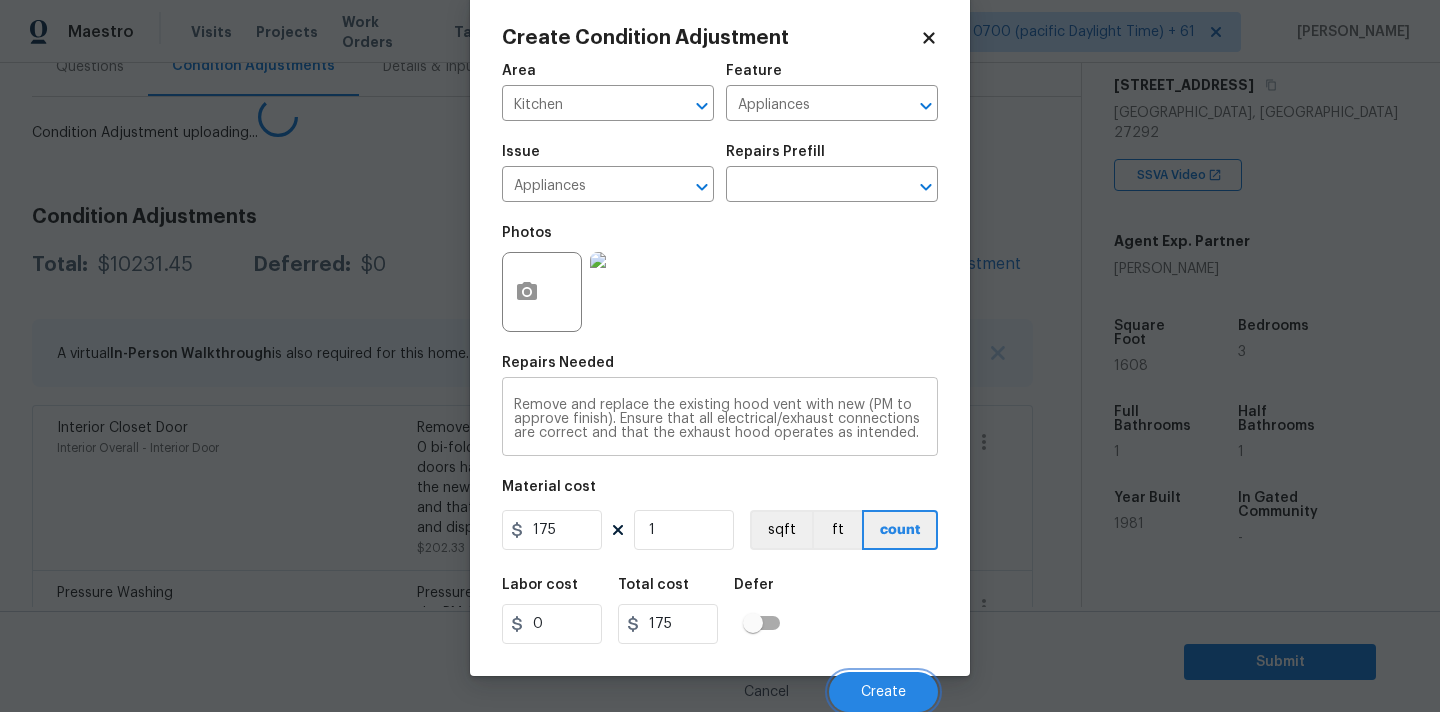 scroll, scrollTop: 28, scrollLeft: 0, axis: vertical 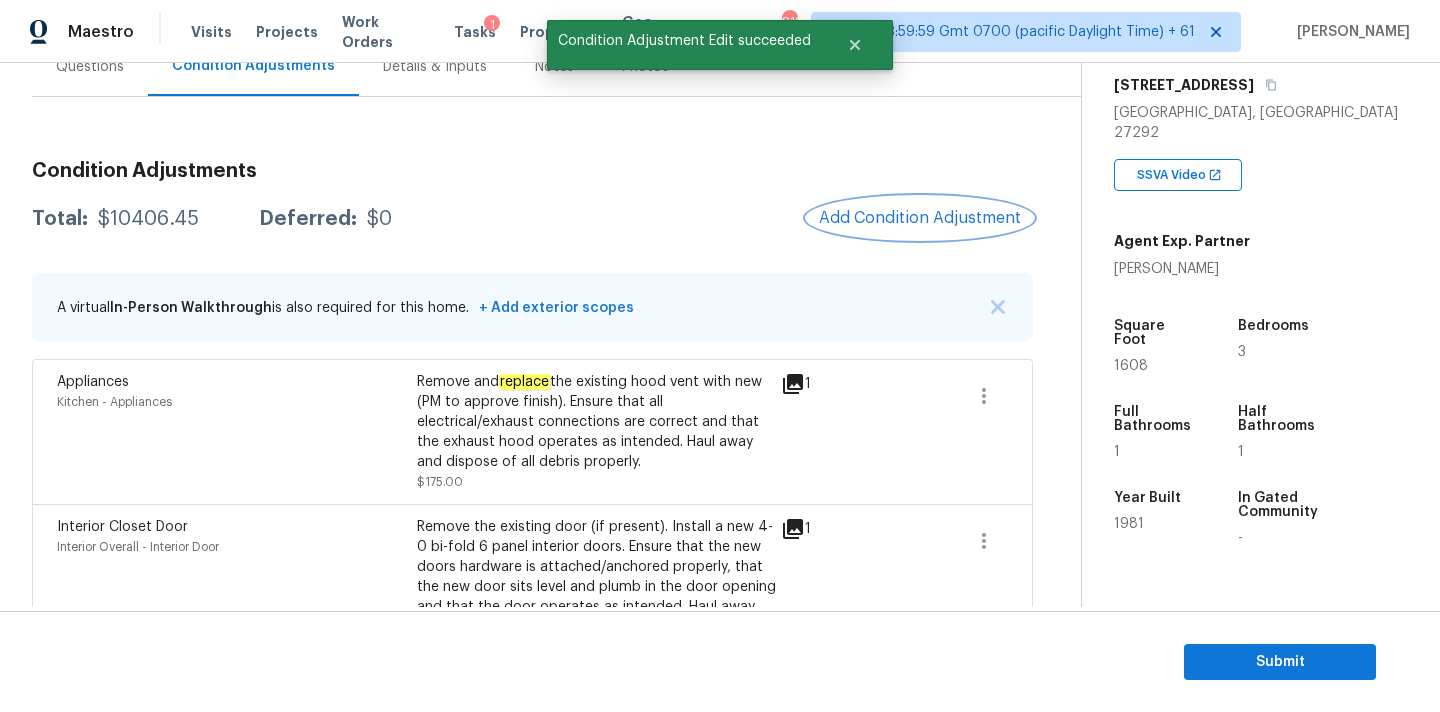 click on "Add Condition Adjustment" at bounding box center (920, 218) 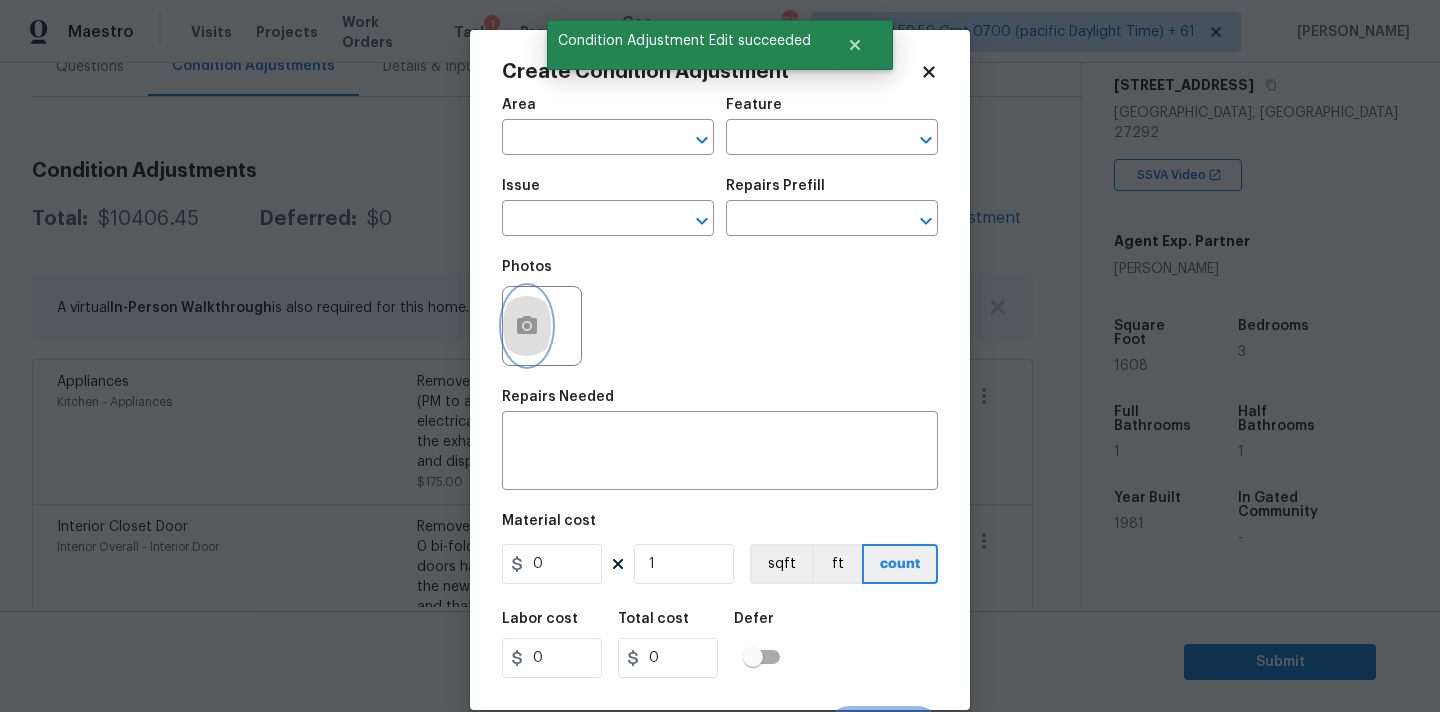 click 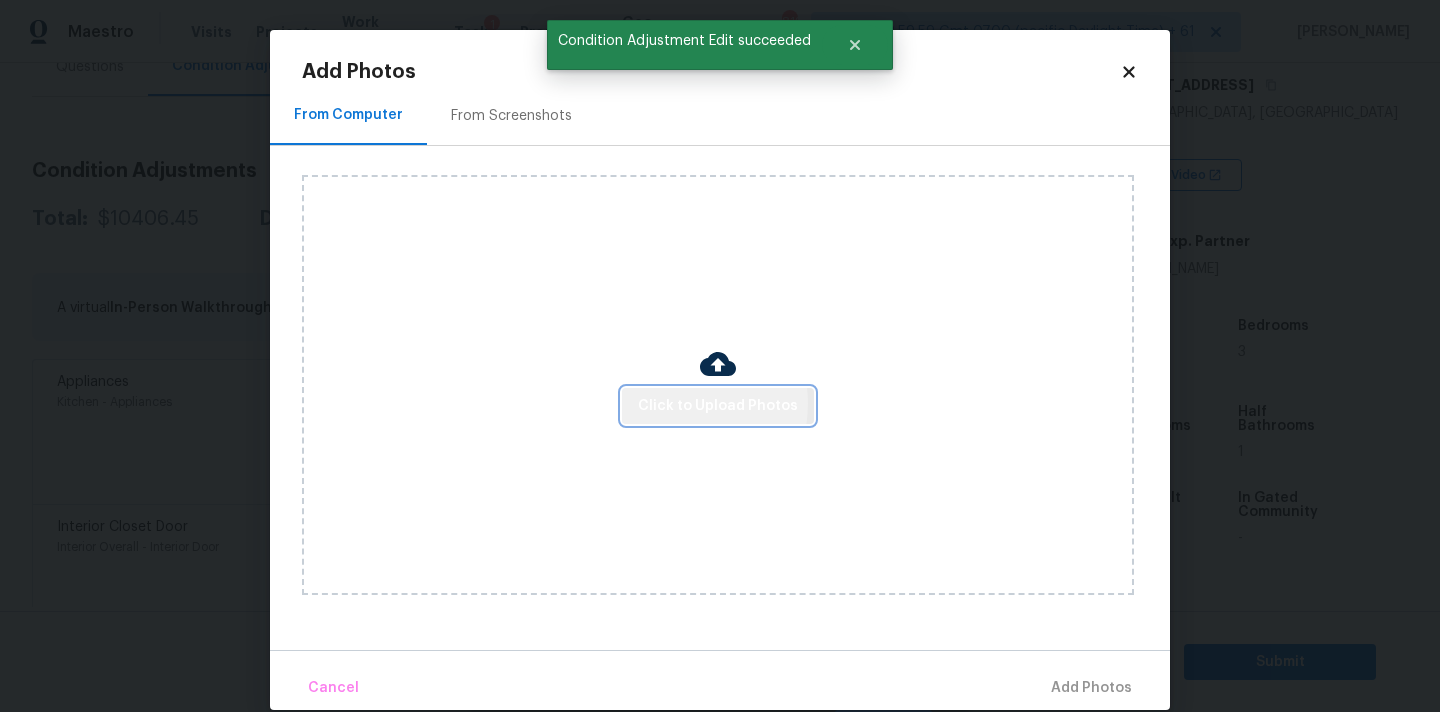 click on "Click to Upload Photos" at bounding box center [718, 406] 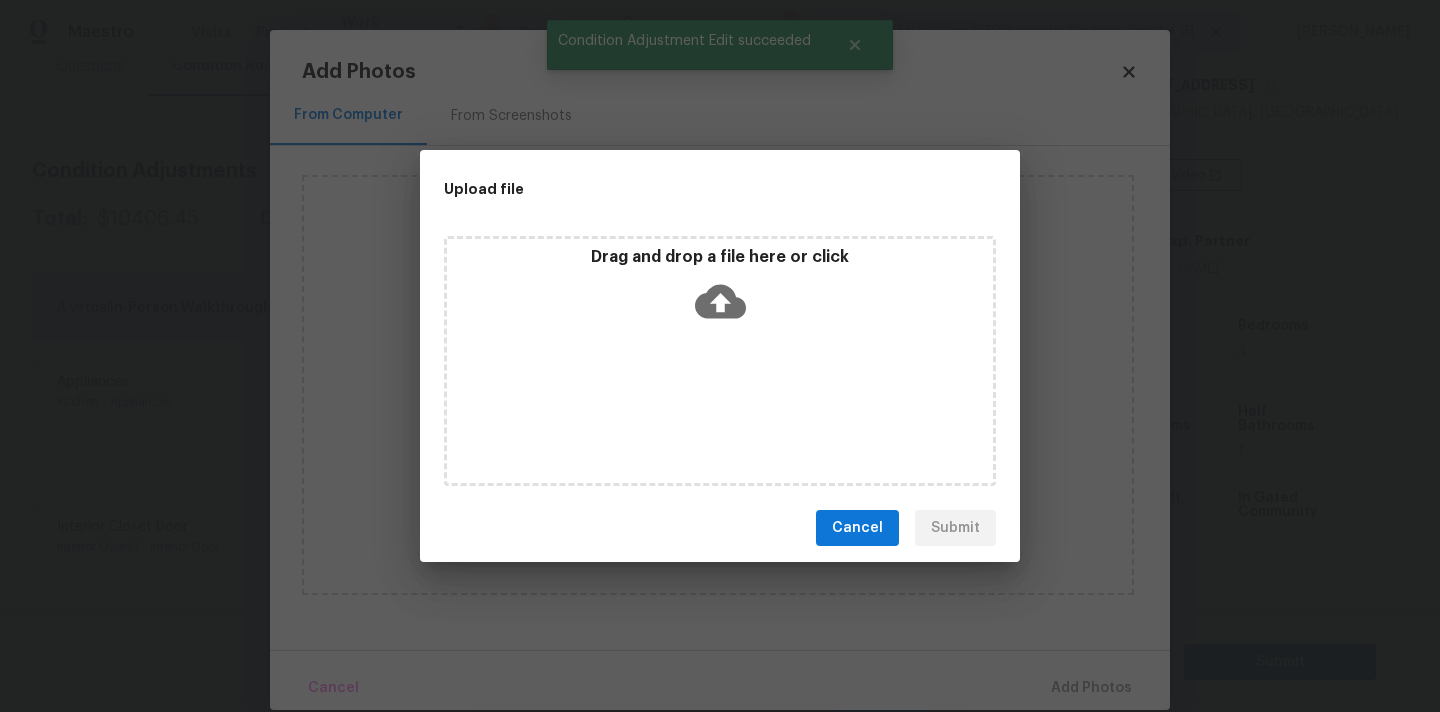 click 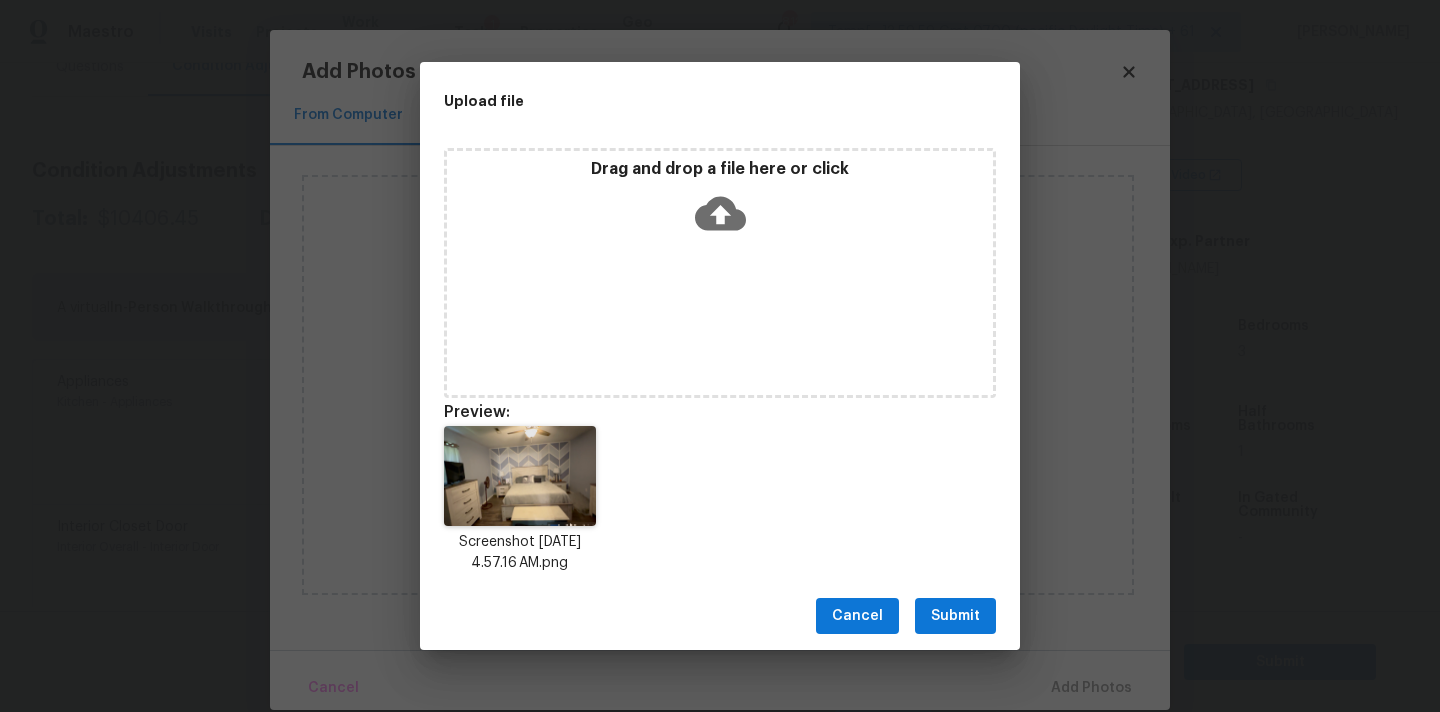 click on "Submit" at bounding box center (955, 616) 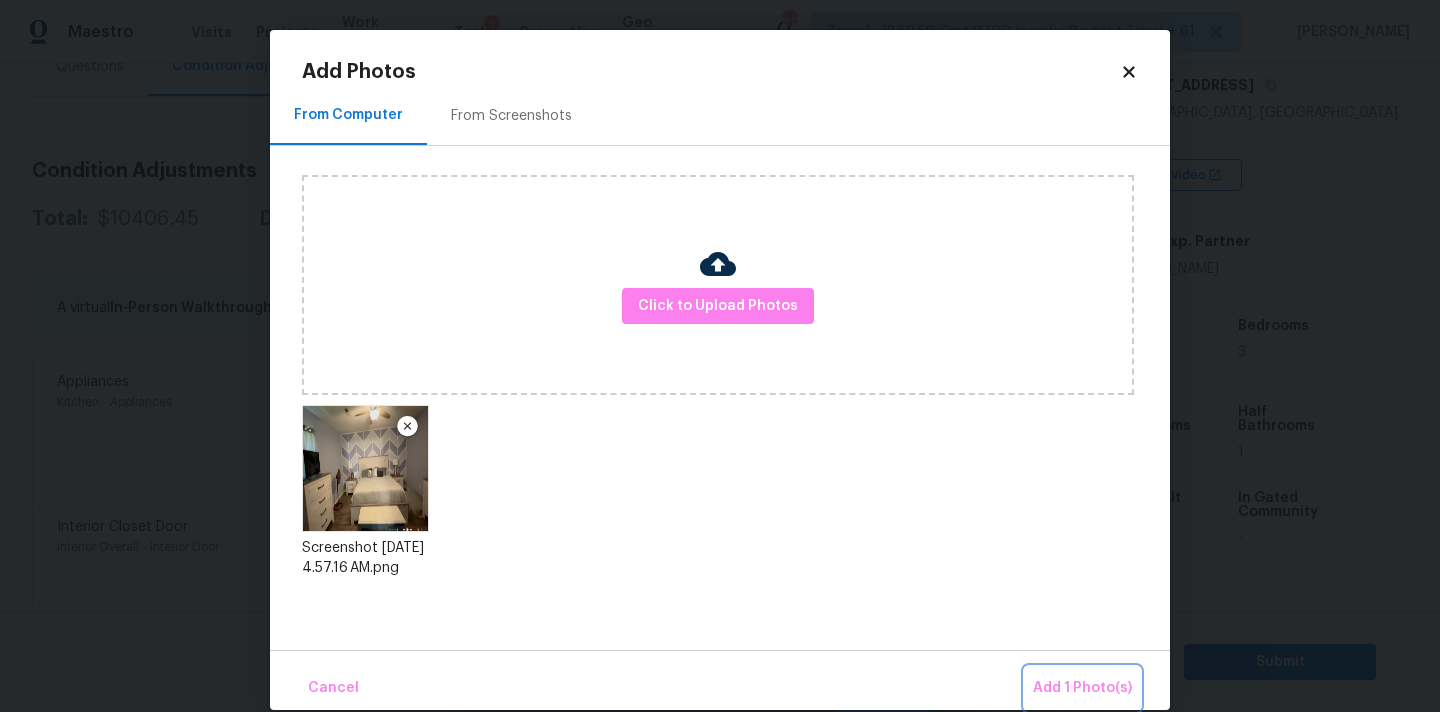 click on "Add 1 Photo(s)" at bounding box center (1082, 688) 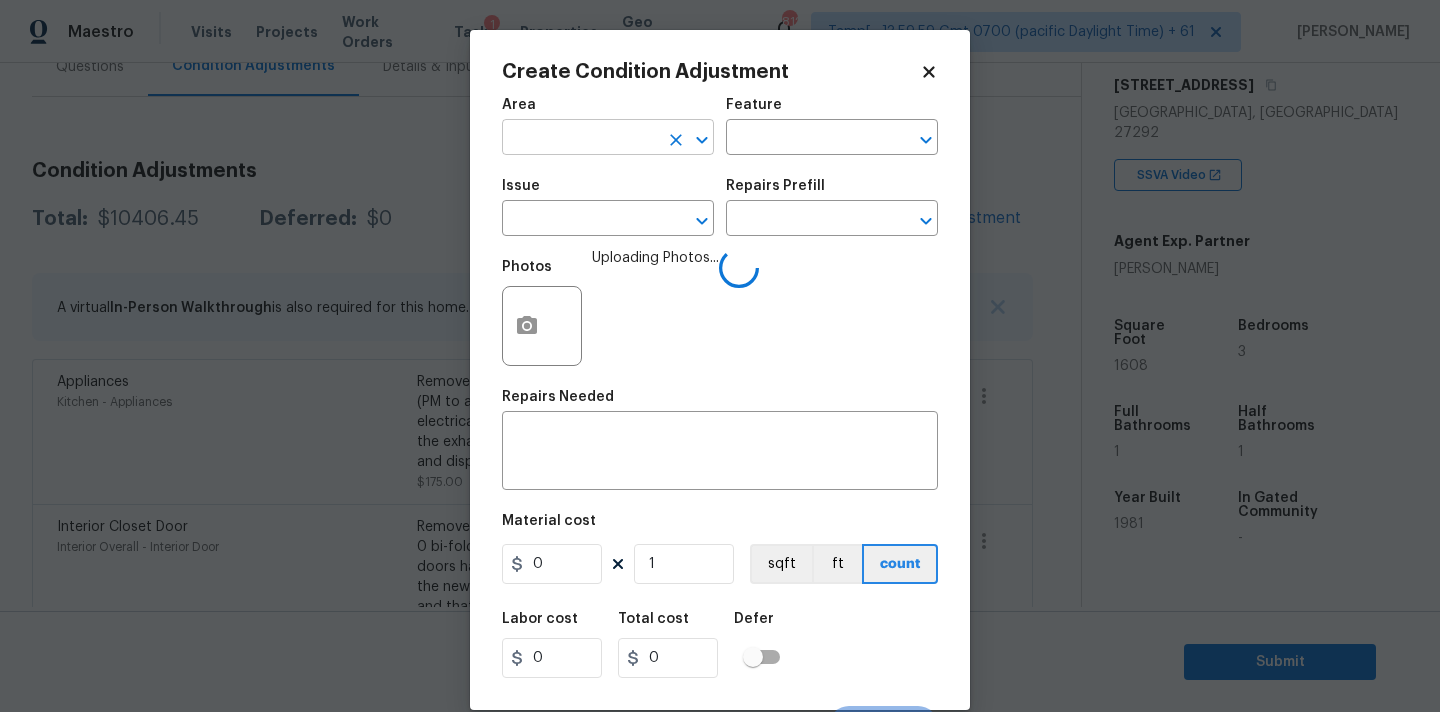 click at bounding box center [580, 139] 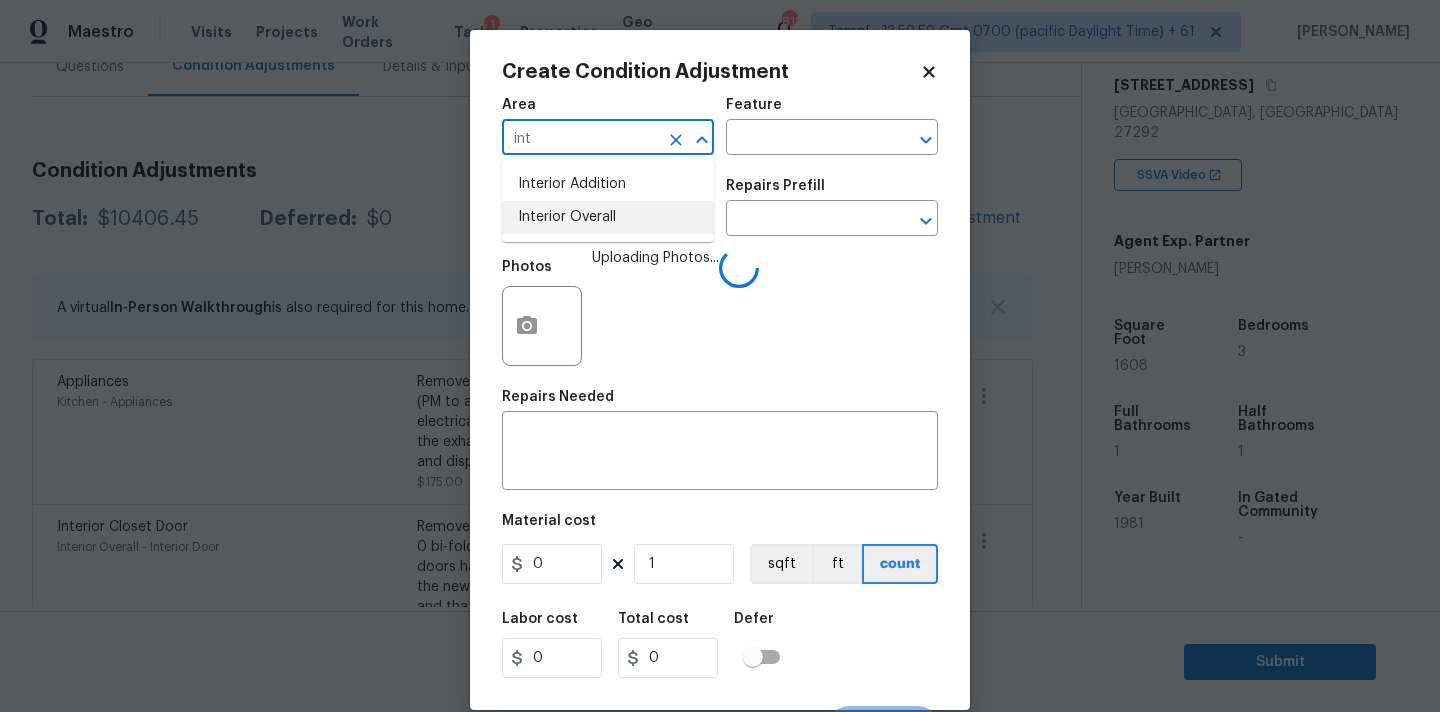 click on "Interior Overall" at bounding box center (608, 217) 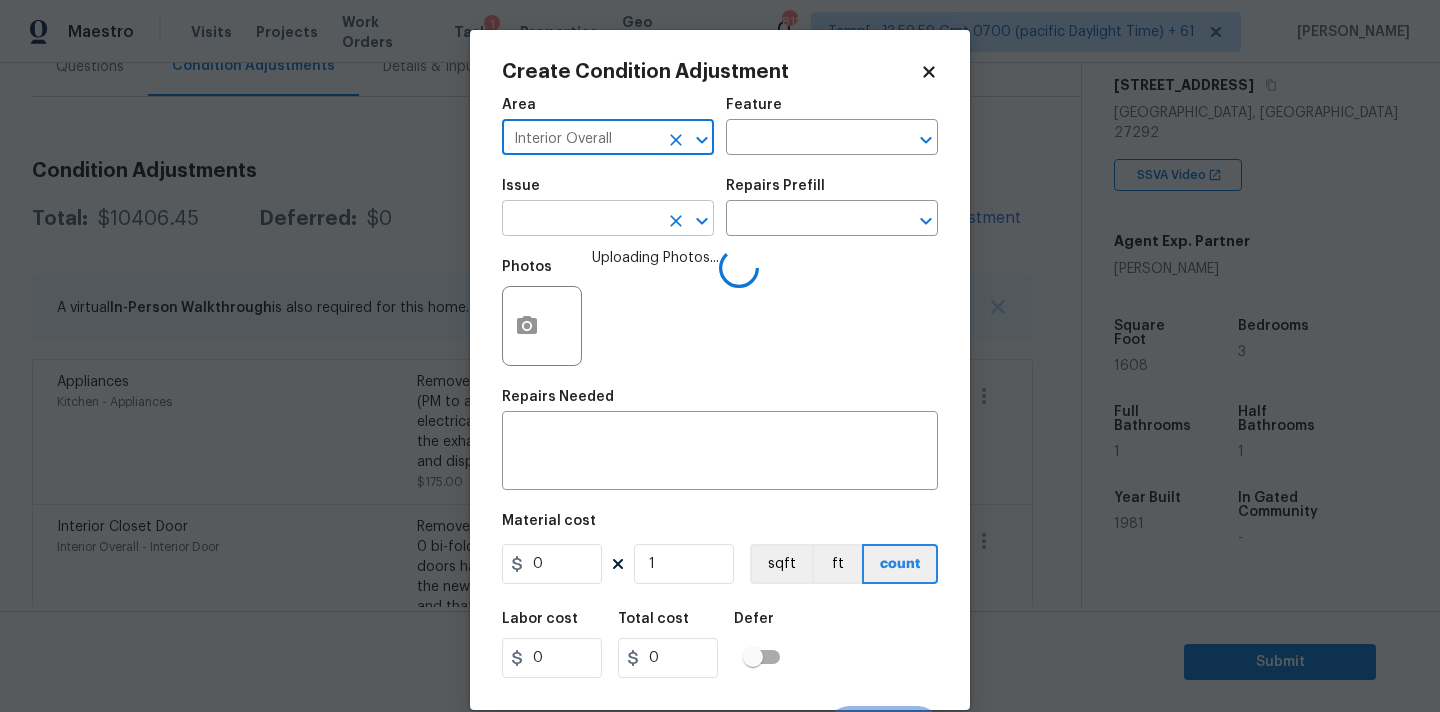 type on "Interior Overall" 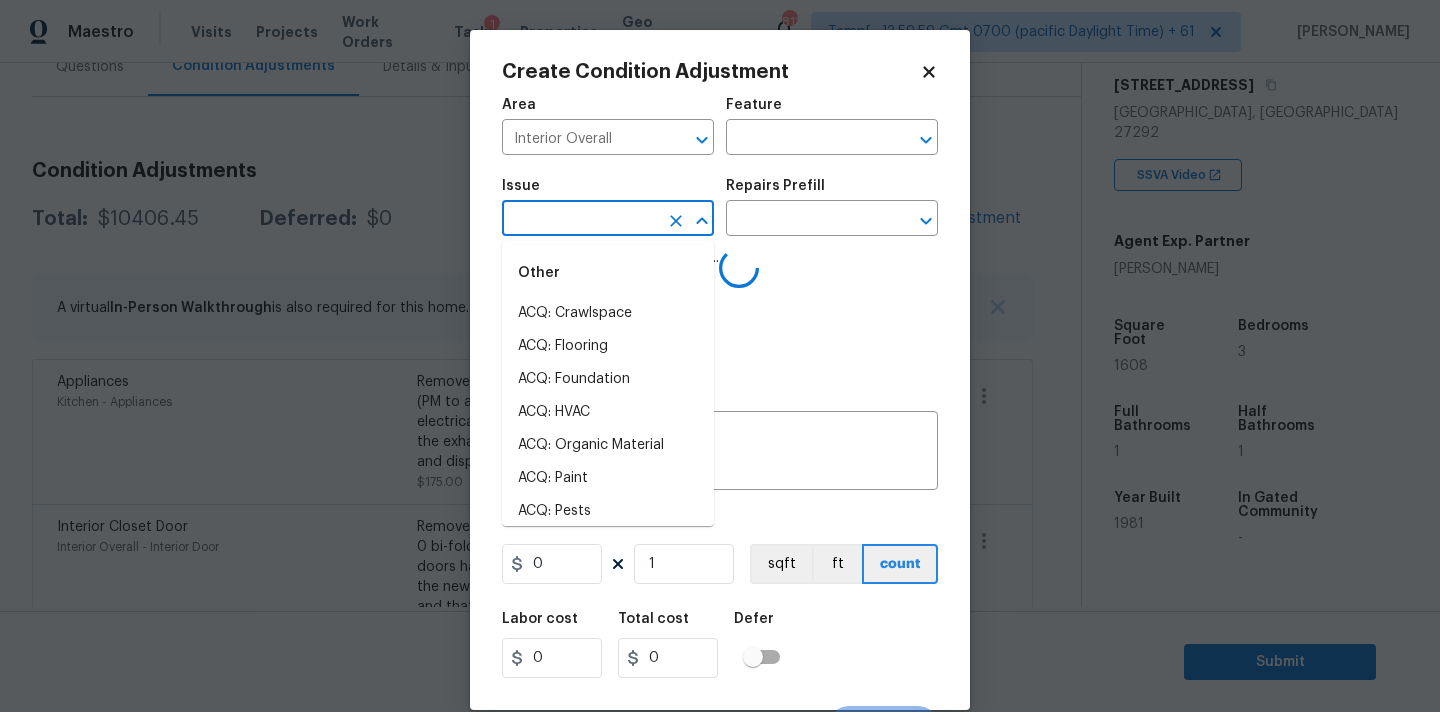 click at bounding box center (580, 220) 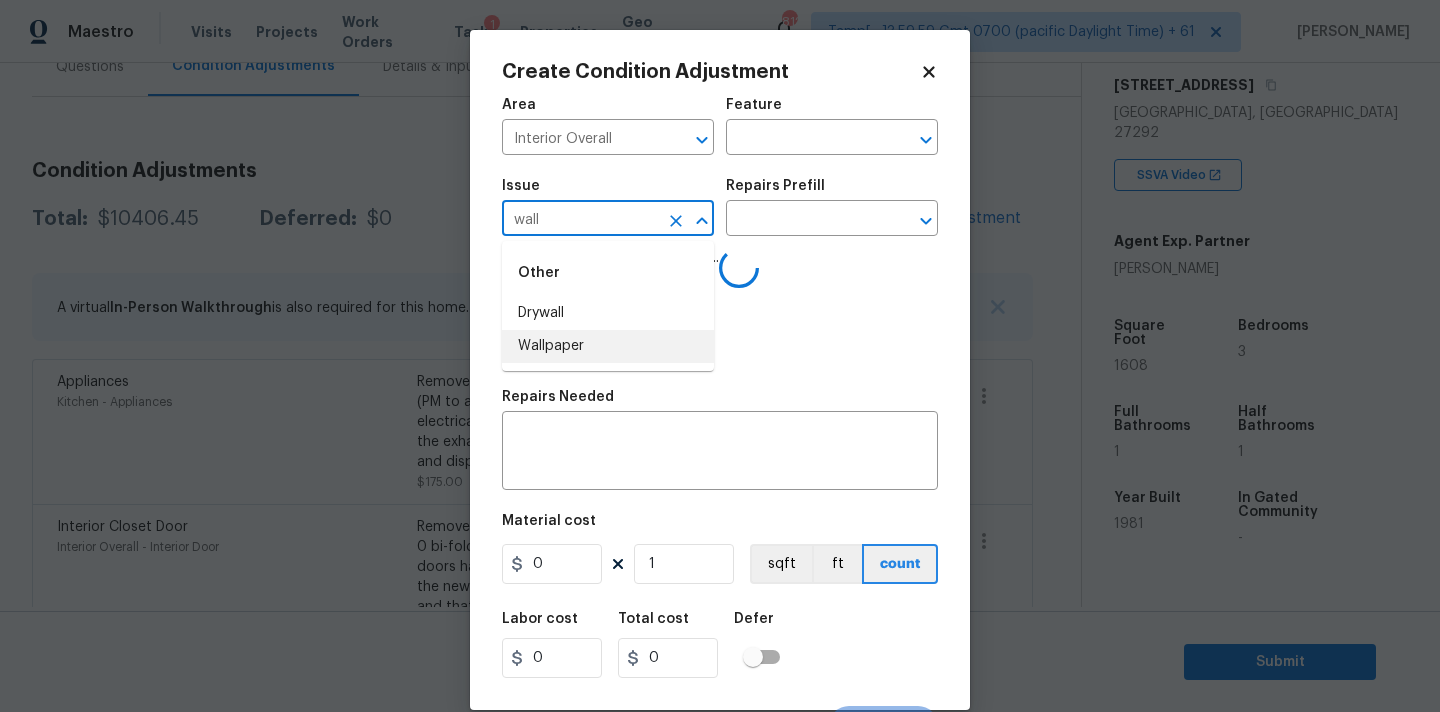 click on "Wallpaper" at bounding box center [608, 346] 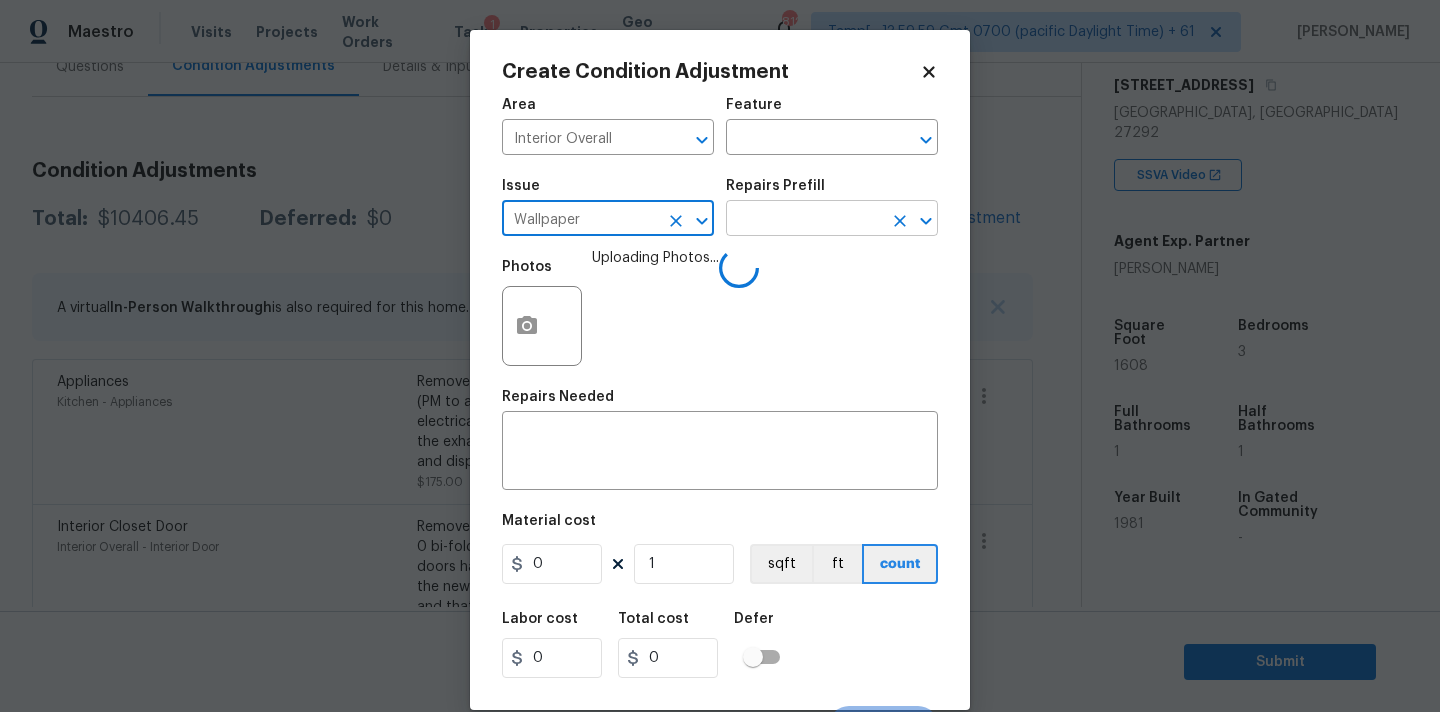 type on "Wallpaper" 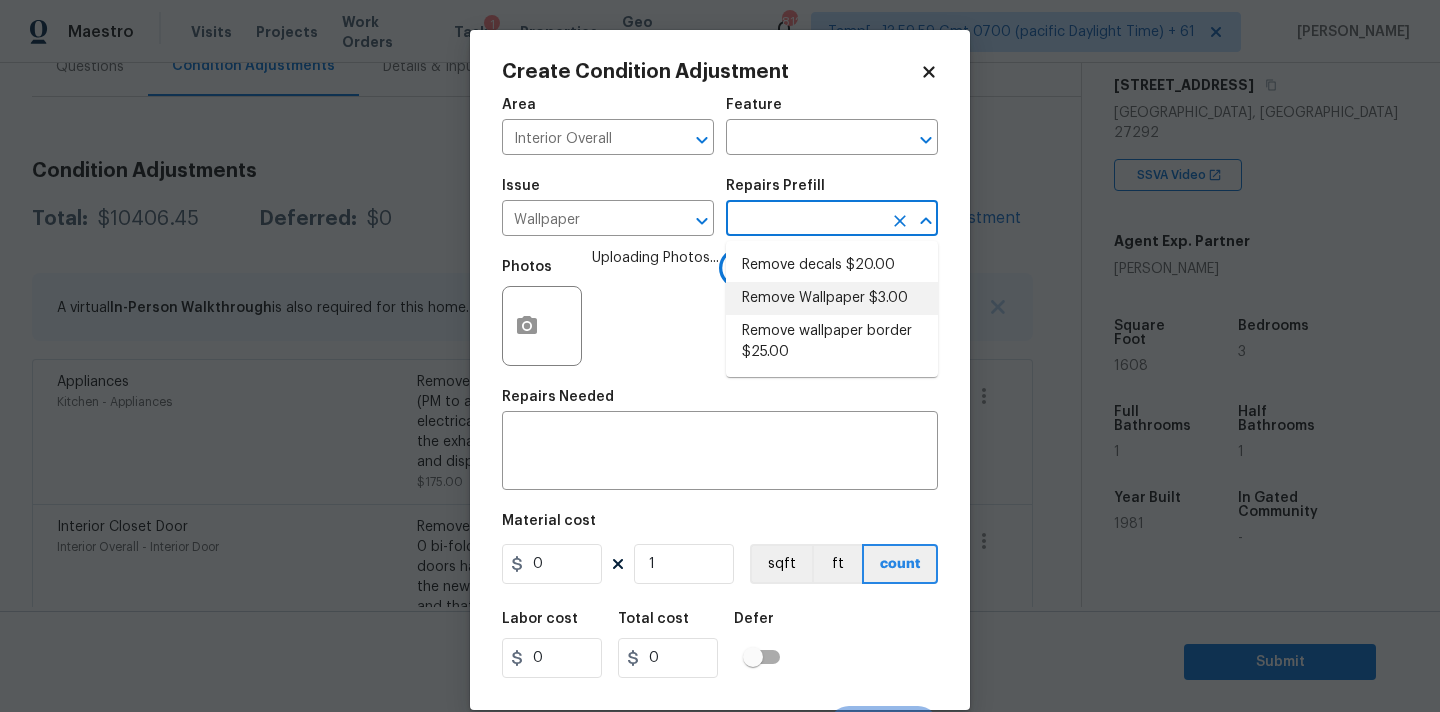 click on "Remove Wallpaper $3.00" at bounding box center [832, 298] 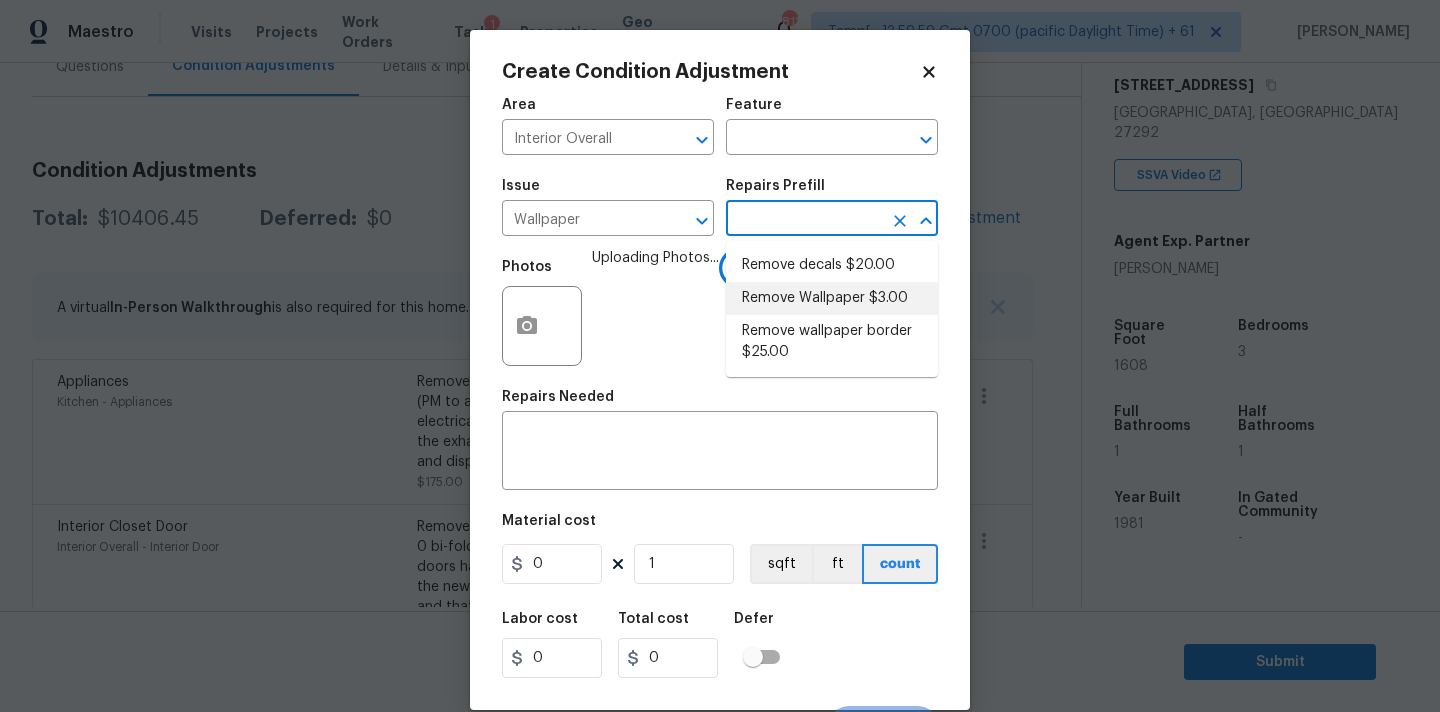 type on "Walls and Ceiling" 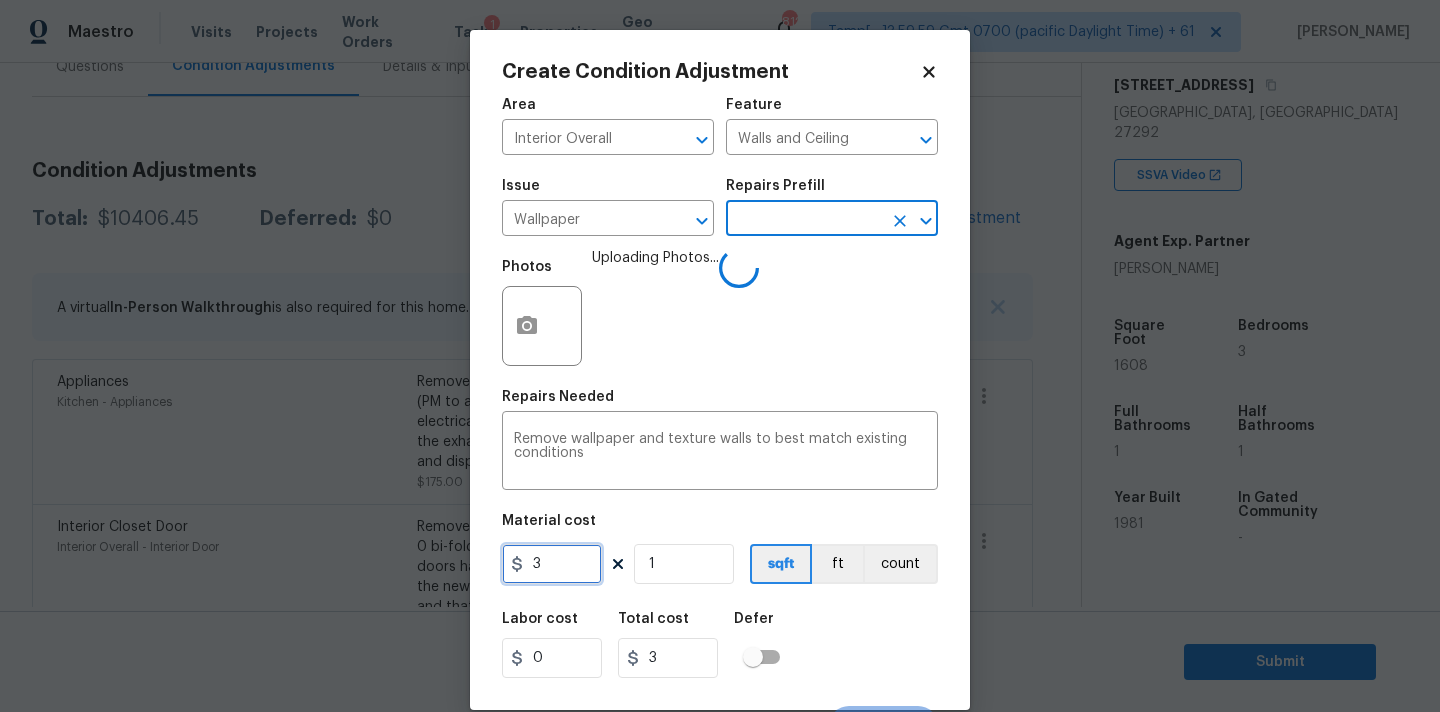 click on "3" at bounding box center [552, 564] 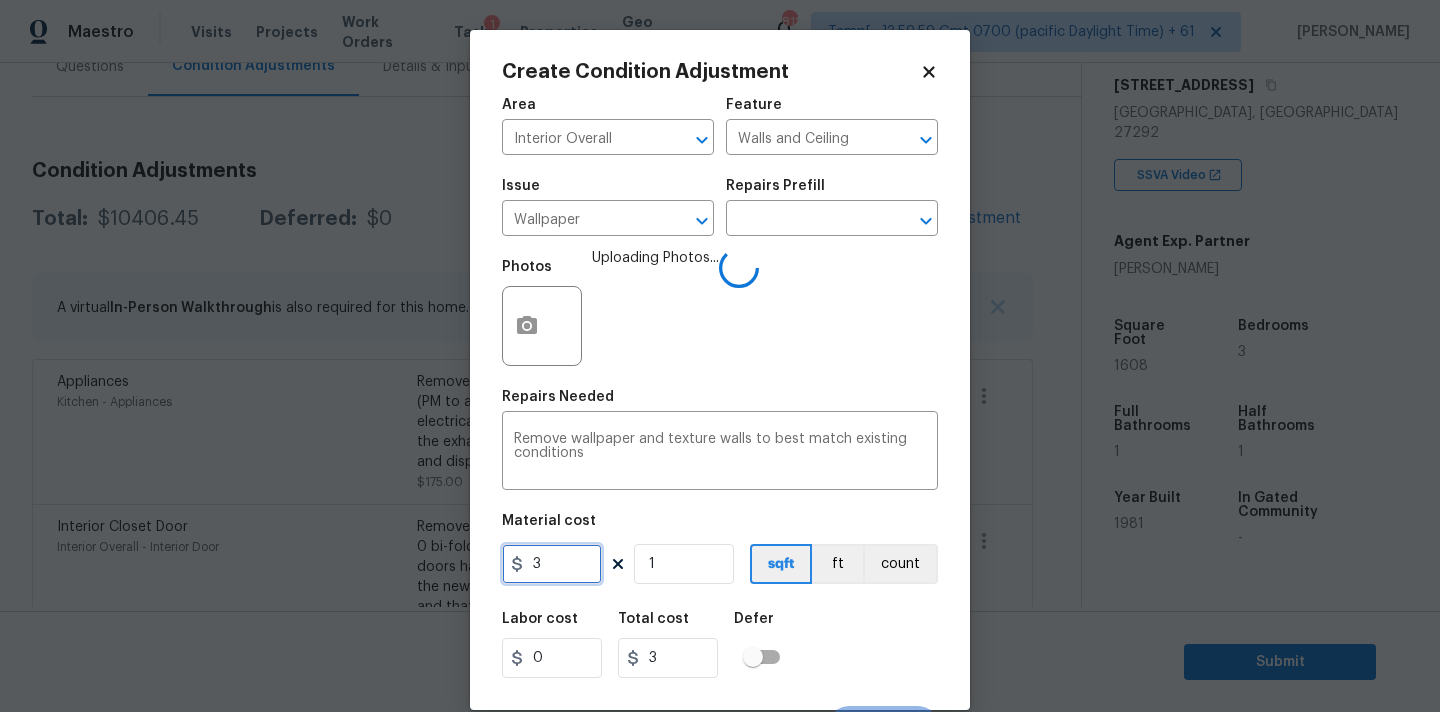 click on "3" at bounding box center [552, 564] 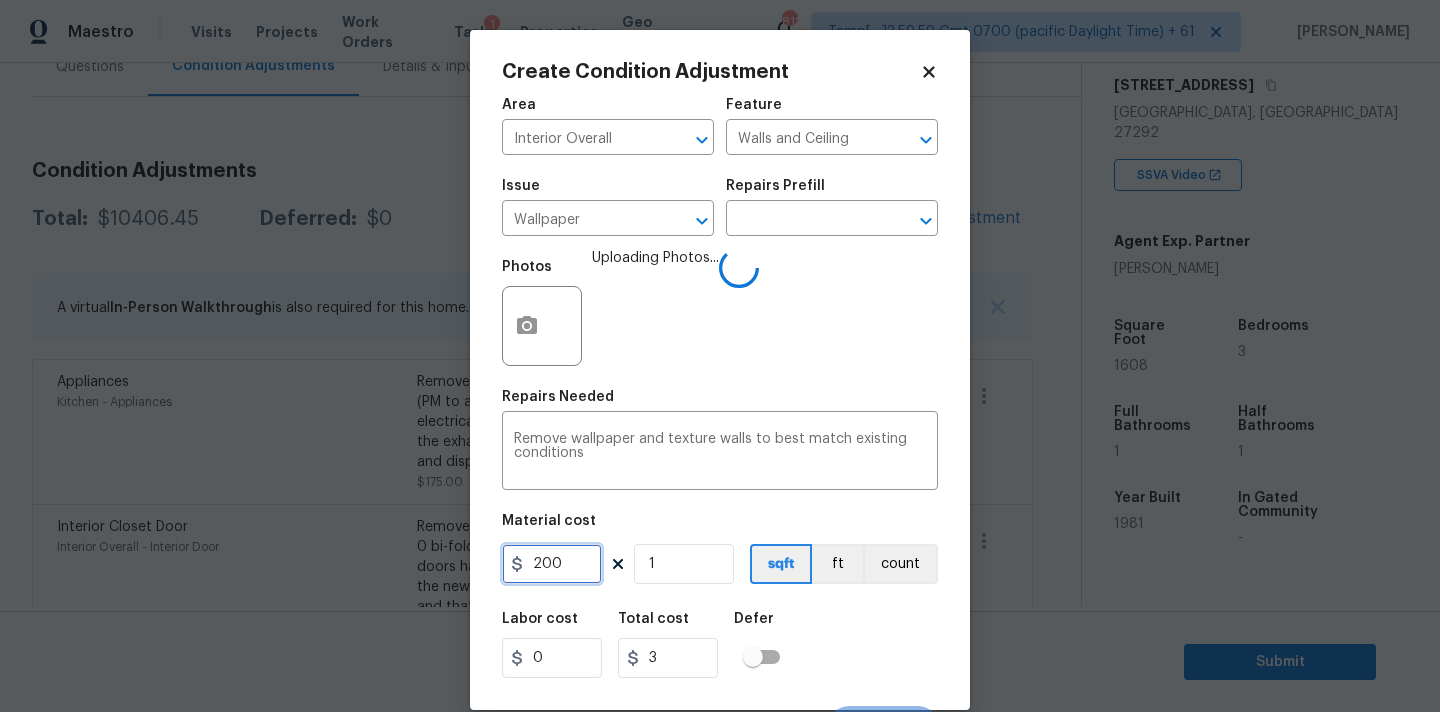type on "200" 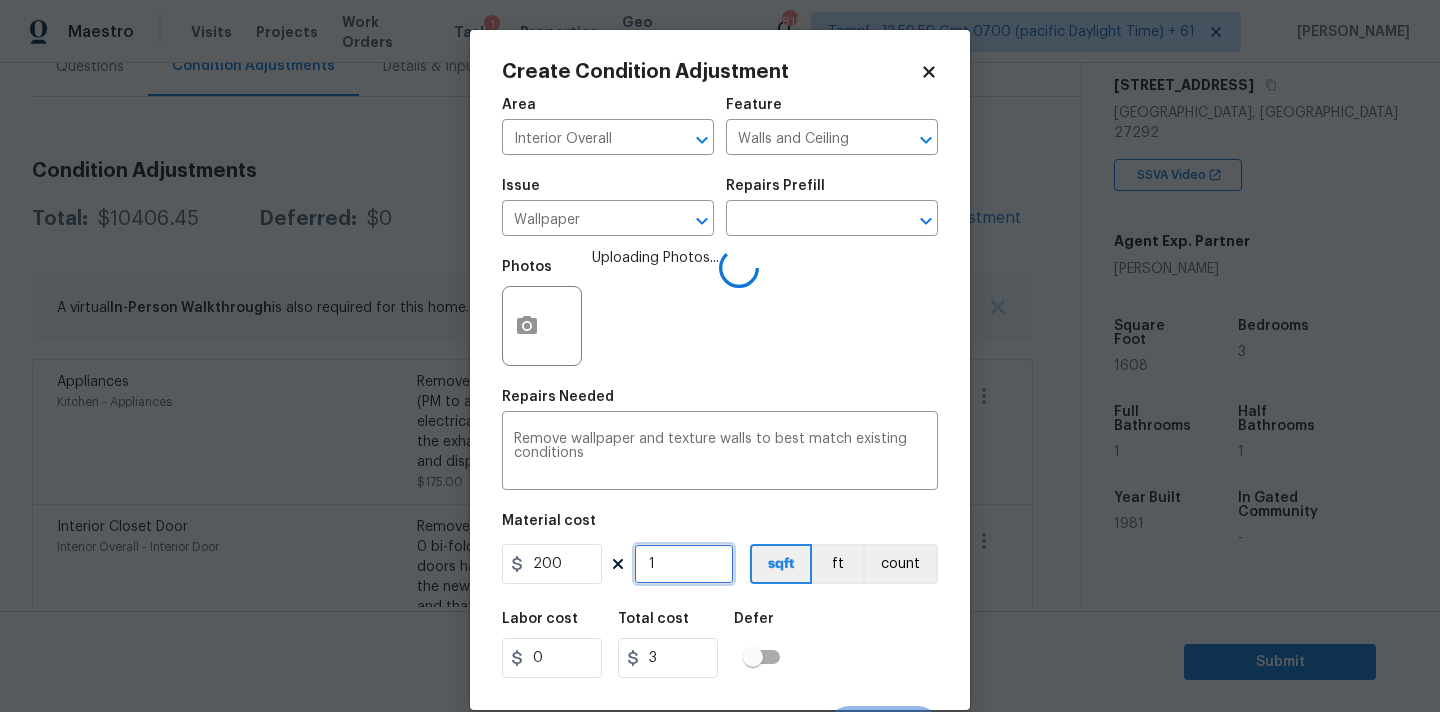type on "200" 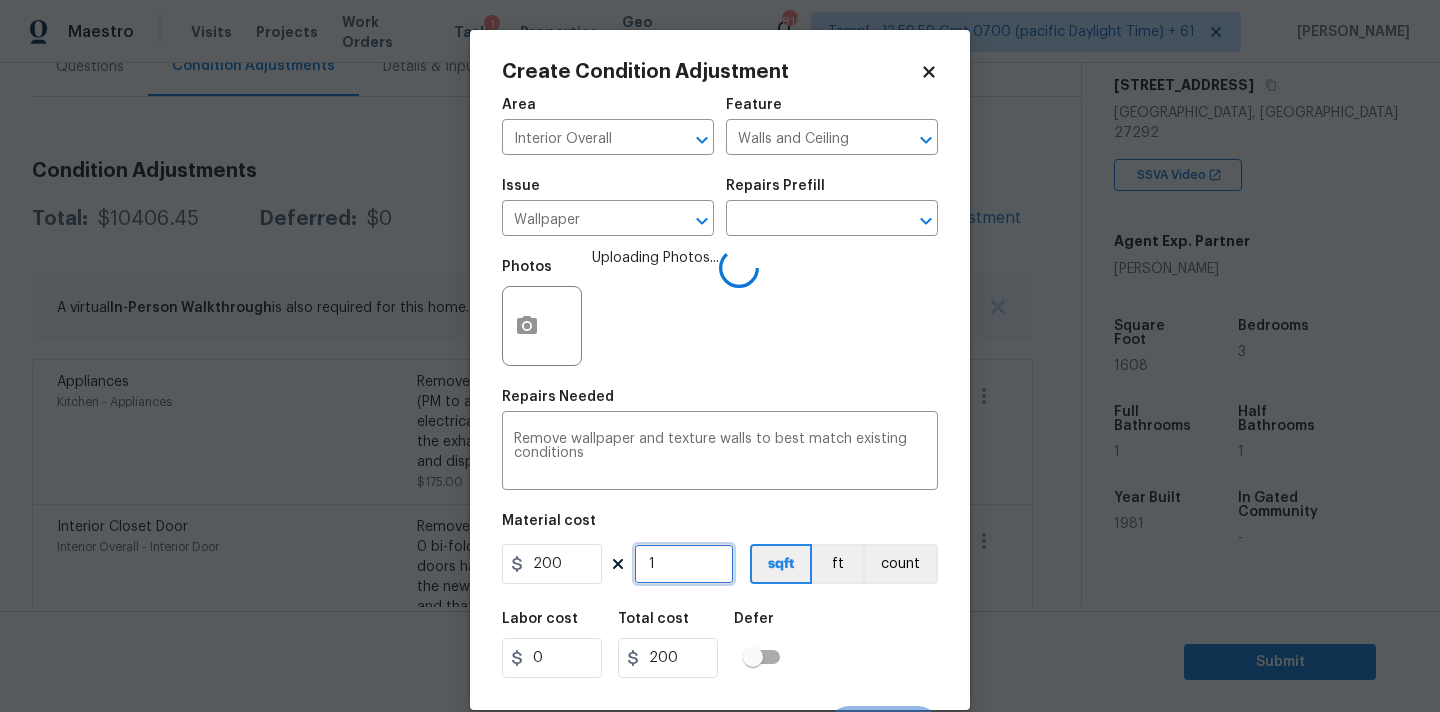 scroll, scrollTop: 35, scrollLeft: 0, axis: vertical 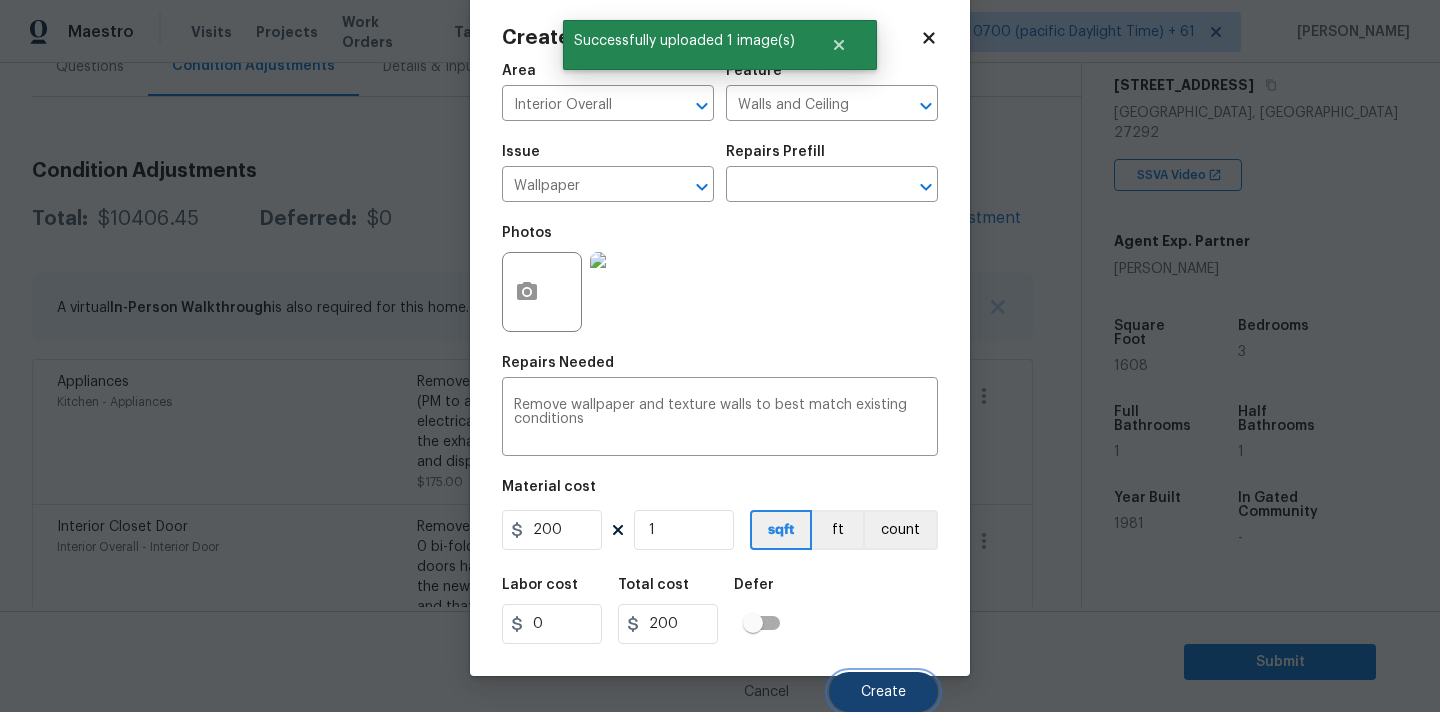 click on "Create" at bounding box center (883, 692) 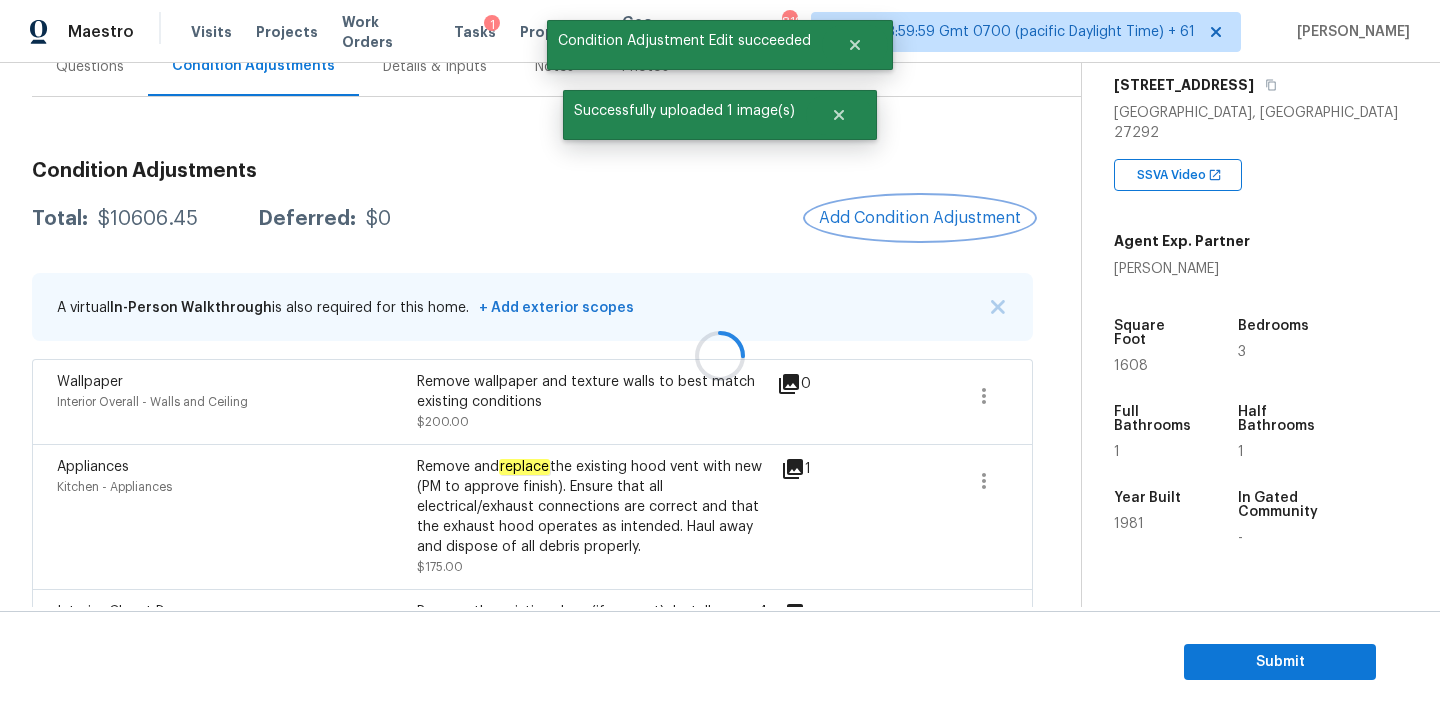 scroll, scrollTop: 0, scrollLeft: 0, axis: both 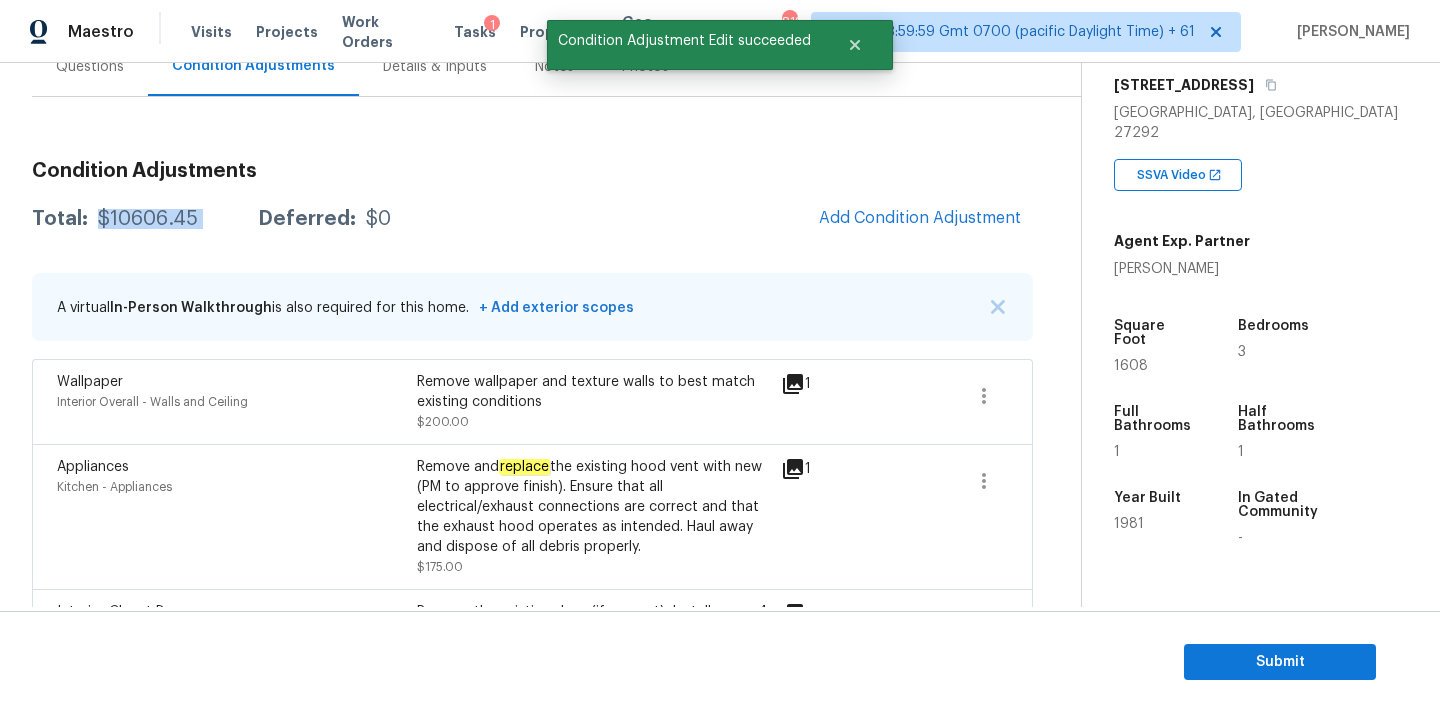 drag, startPoint x: 95, startPoint y: 221, endPoint x: 233, endPoint y: 221, distance: 138 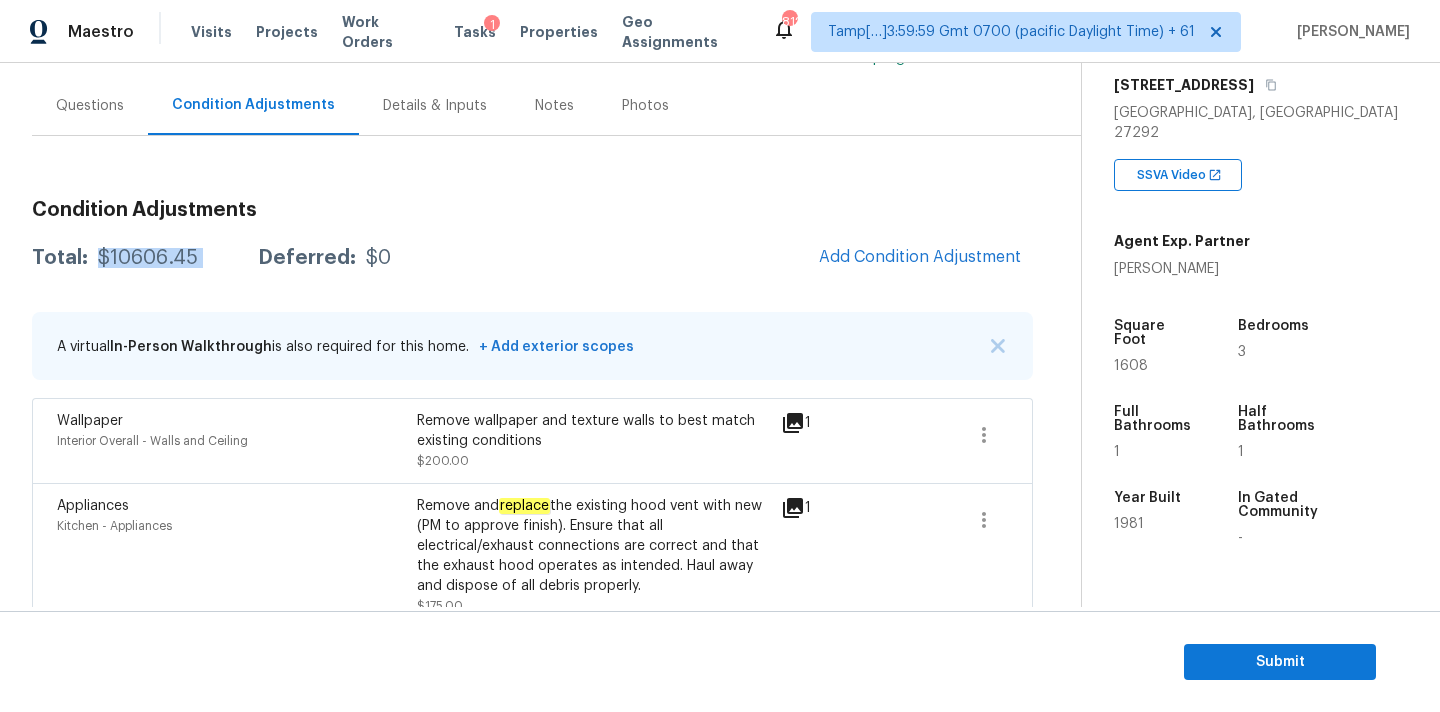 scroll, scrollTop: 116, scrollLeft: 0, axis: vertical 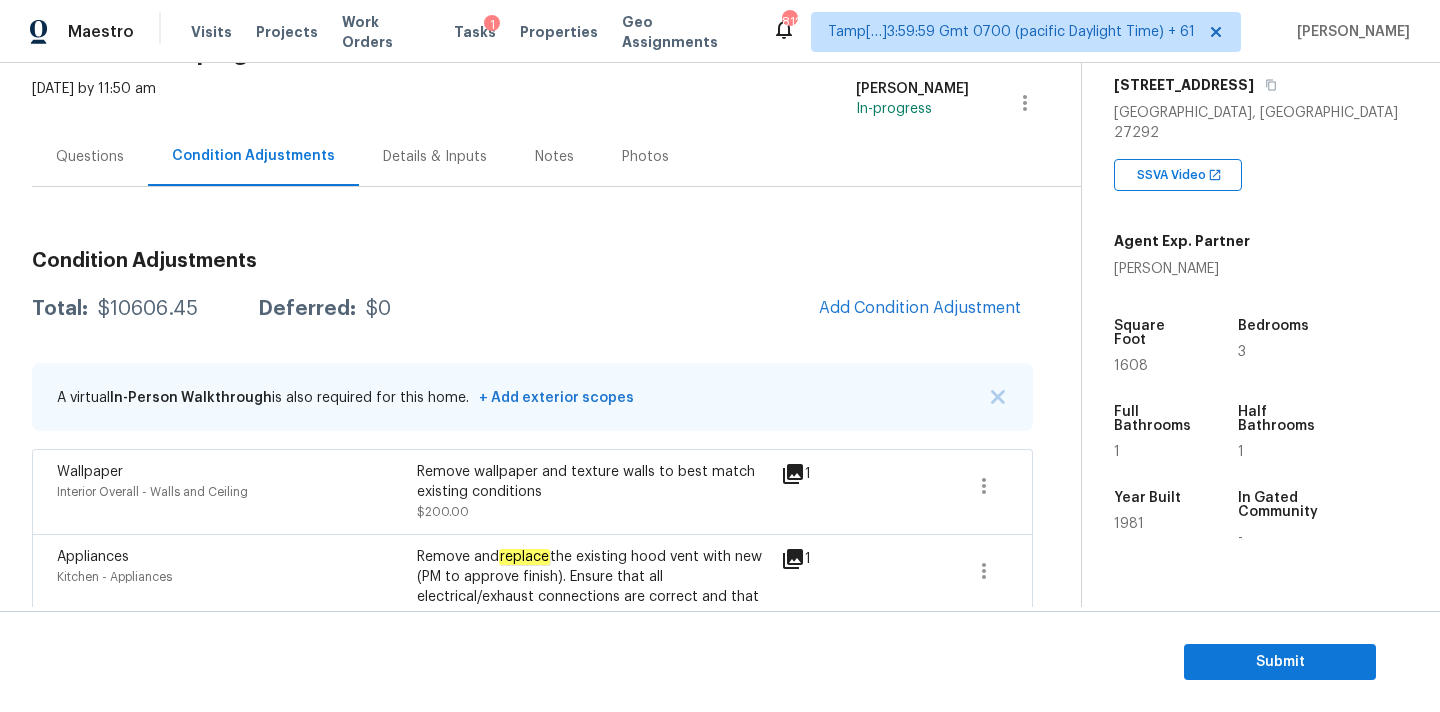 click on "Questions" at bounding box center [90, 156] 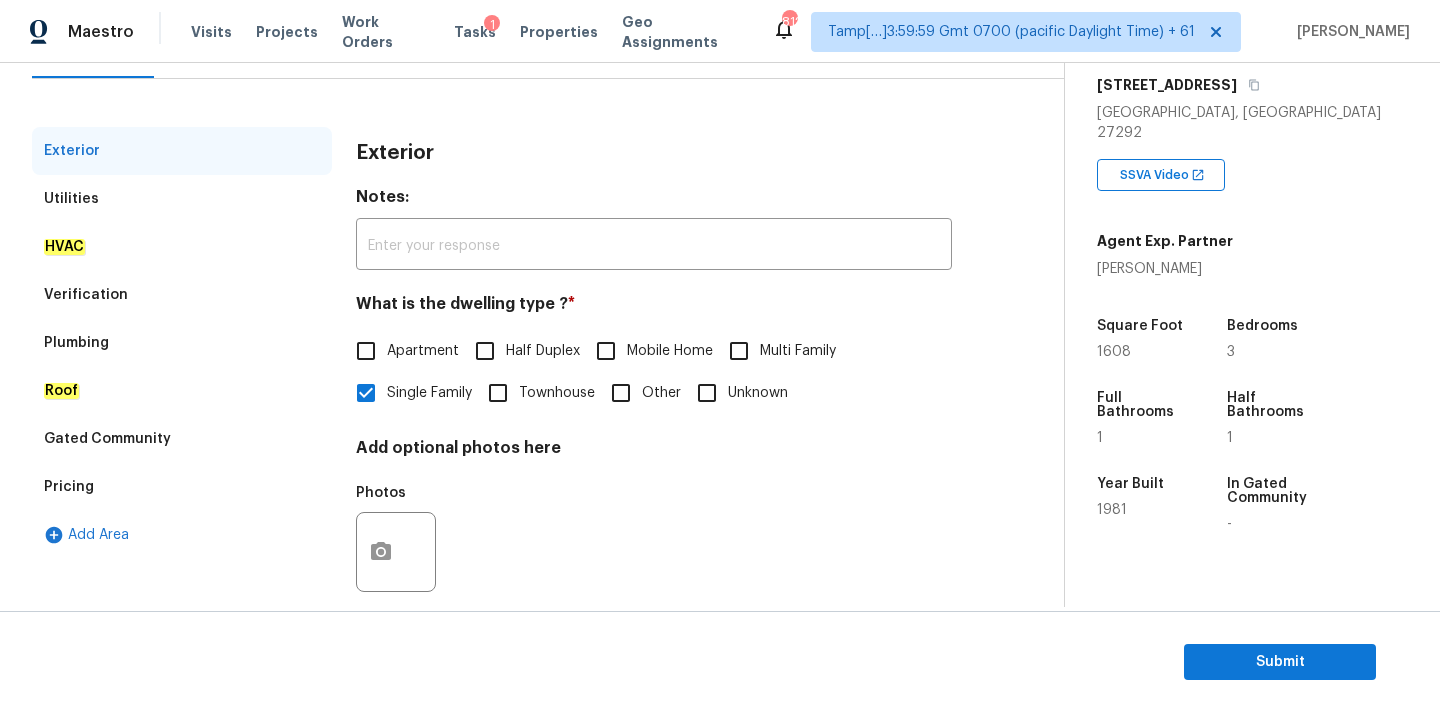 scroll, scrollTop: 251, scrollLeft: 0, axis: vertical 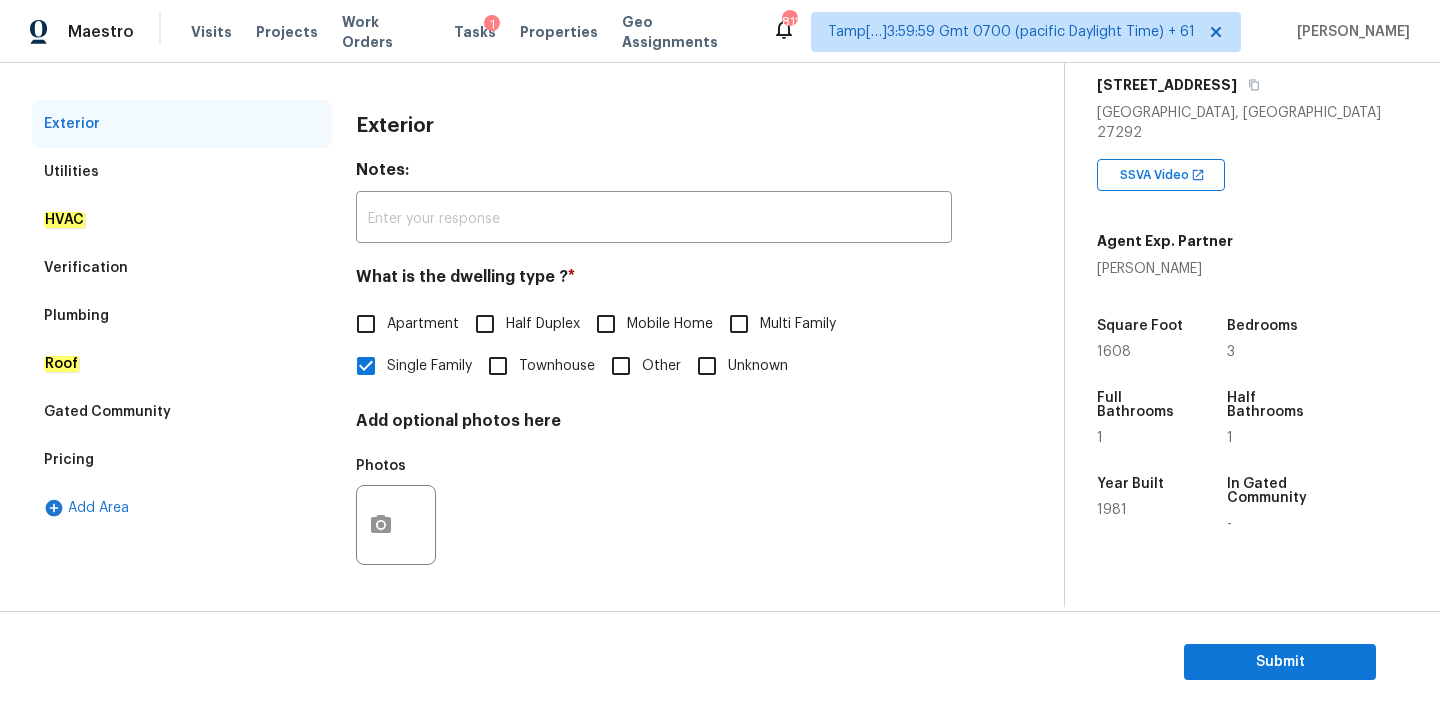 click on "Verification" at bounding box center [182, 268] 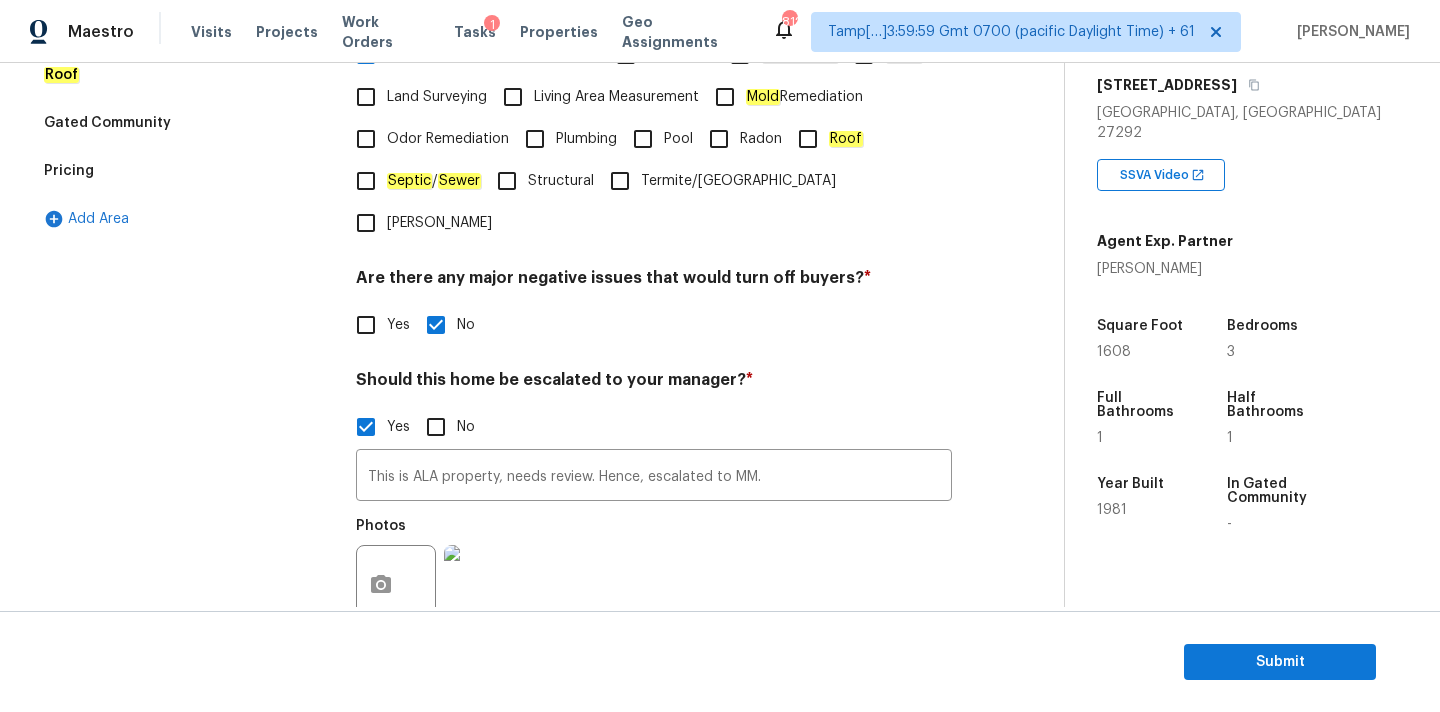 scroll, scrollTop: 629, scrollLeft: 0, axis: vertical 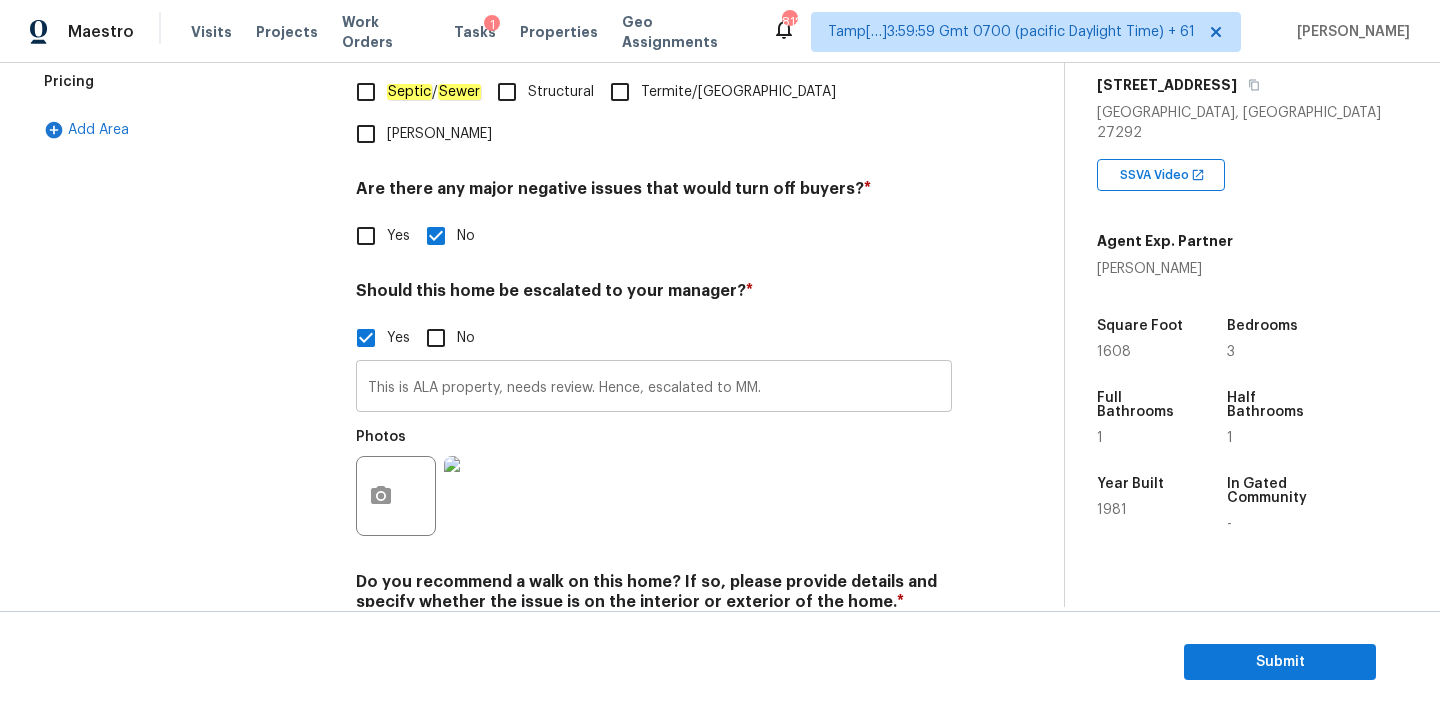 click on "This is ALA property, needs review. Hence, escalated to MM." at bounding box center [654, 388] 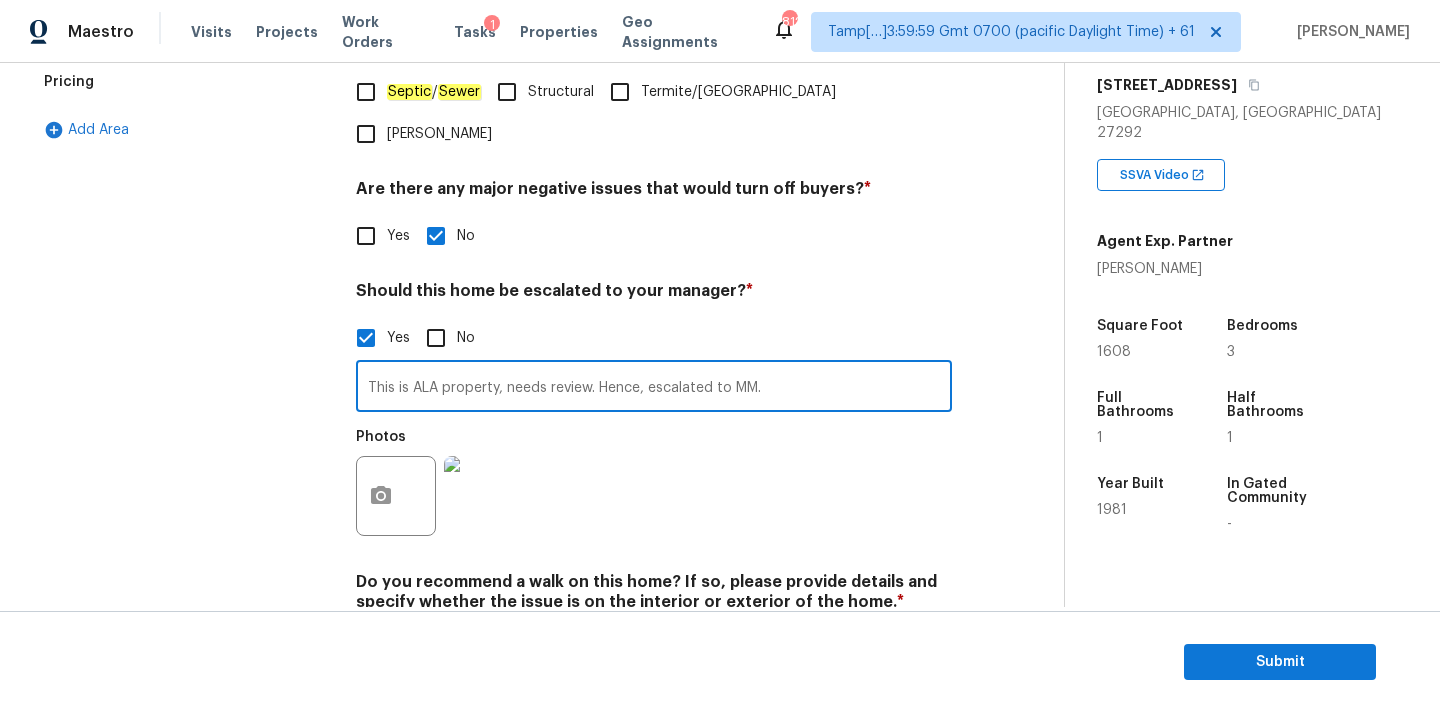 click on "Pricing" at bounding box center (182, 82) 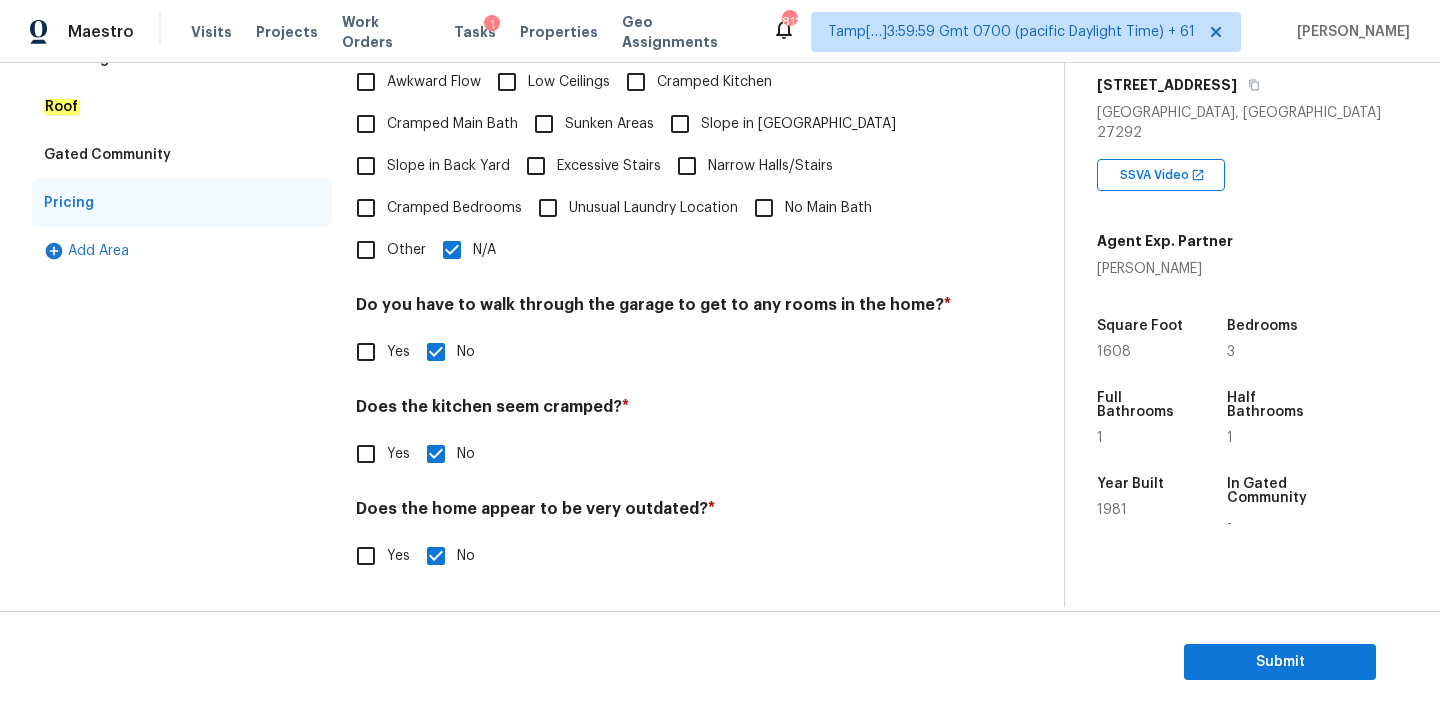 scroll, scrollTop: 488, scrollLeft: 0, axis: vertical 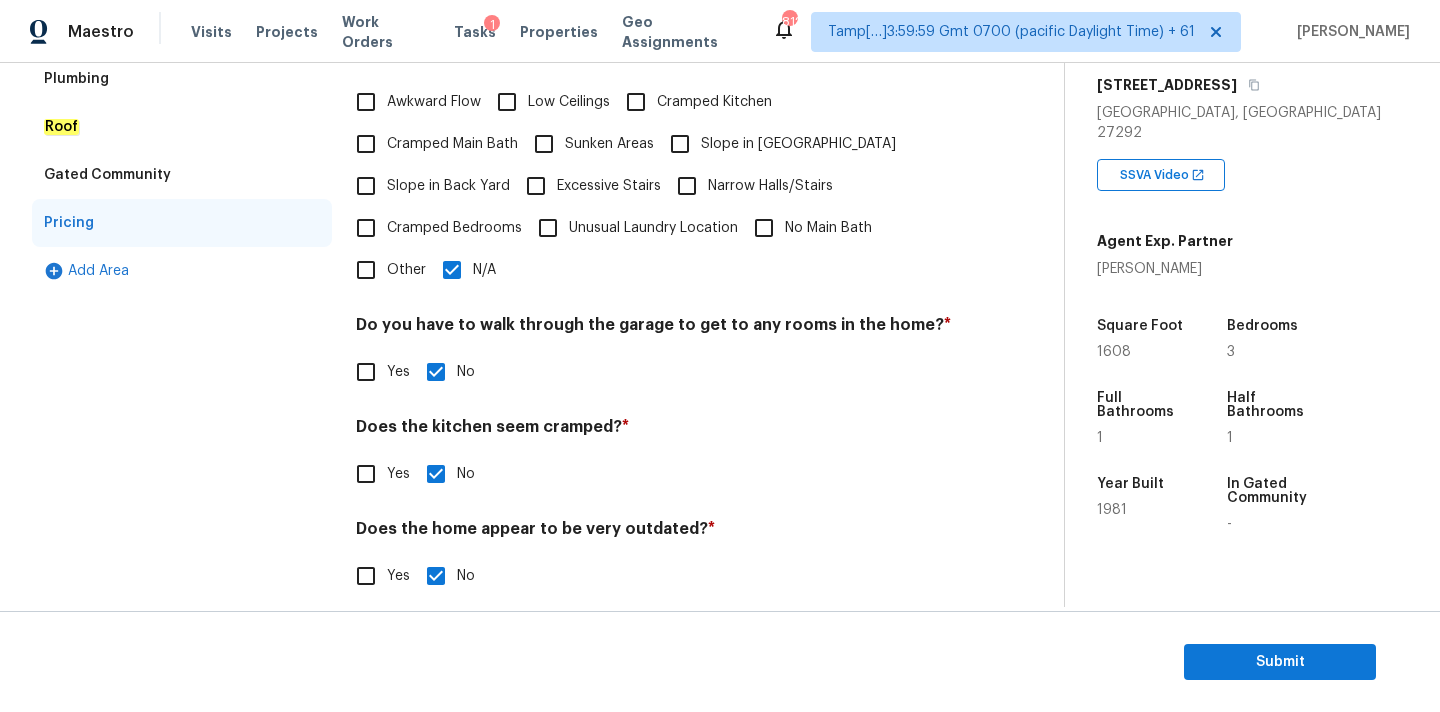 click on "Other" at bounding box center [385, 270] 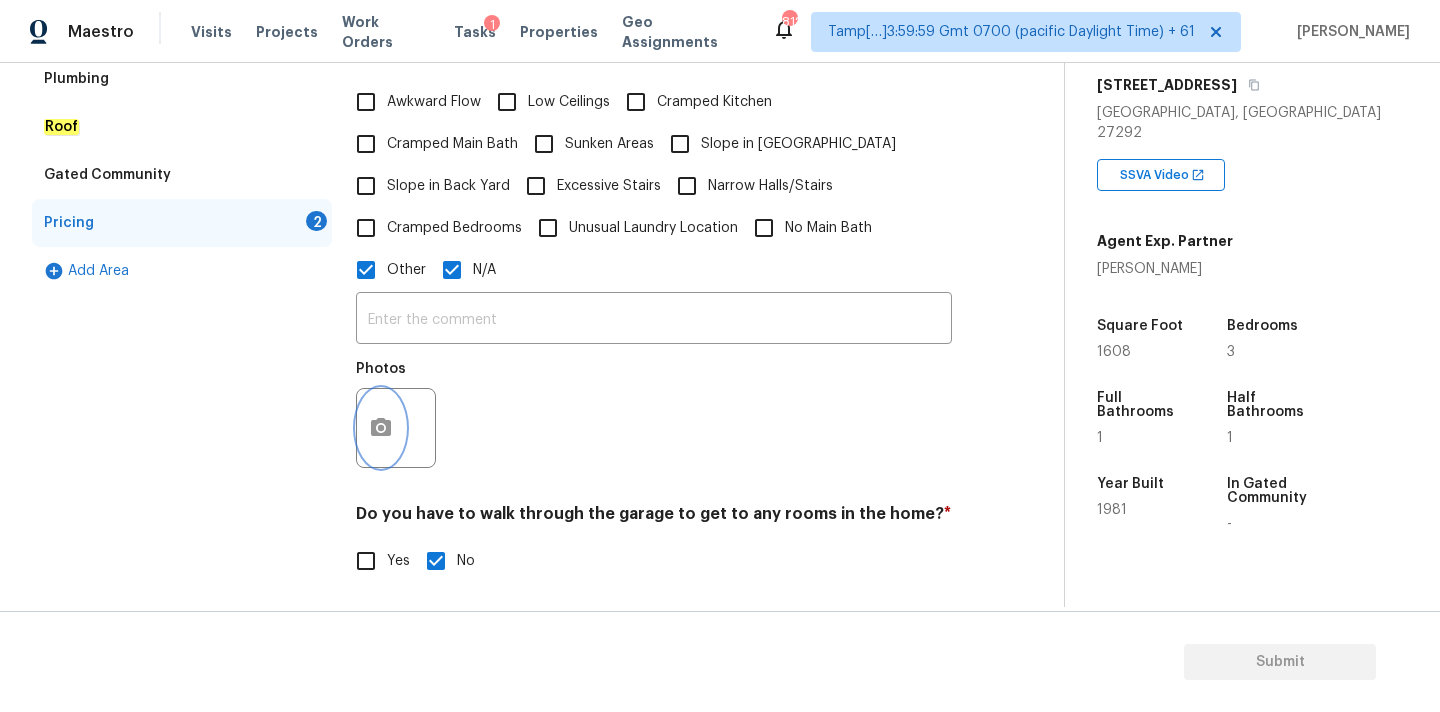 click 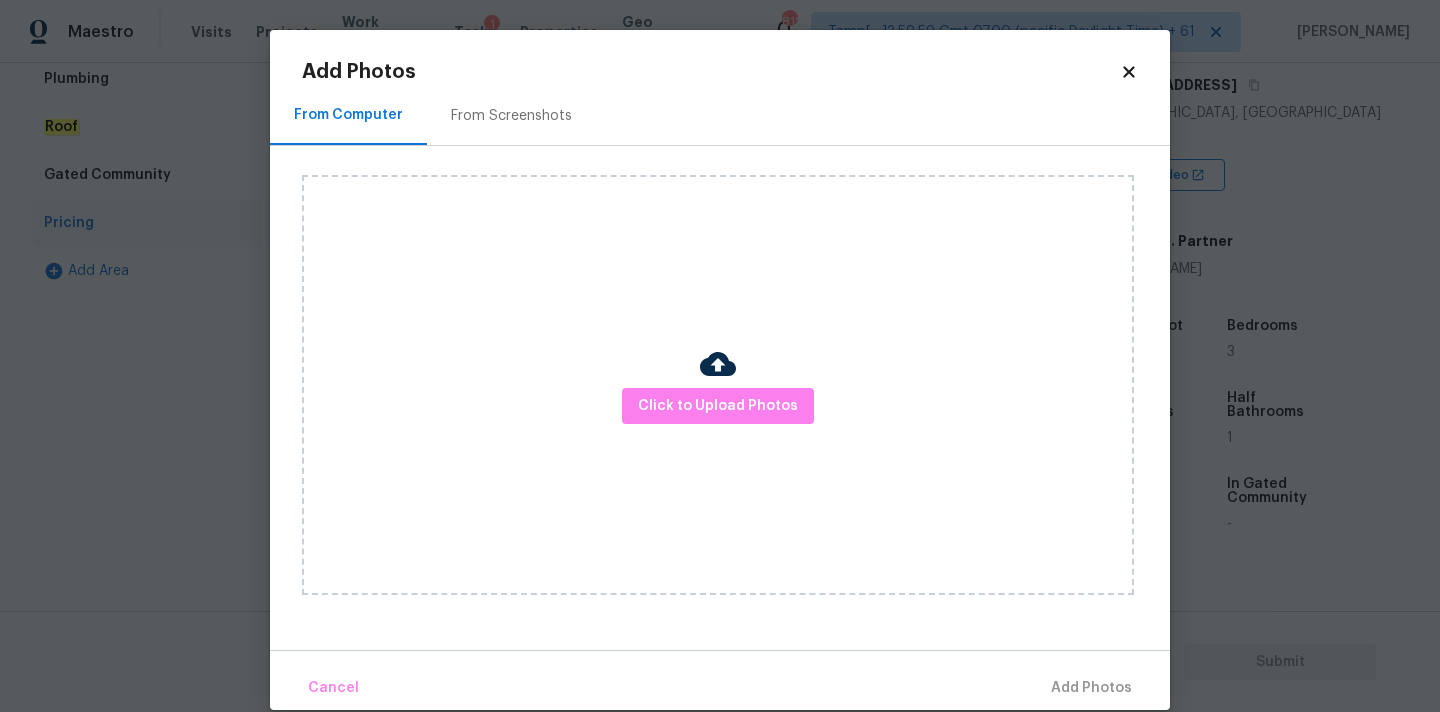 click at bounding box center (718, 364) 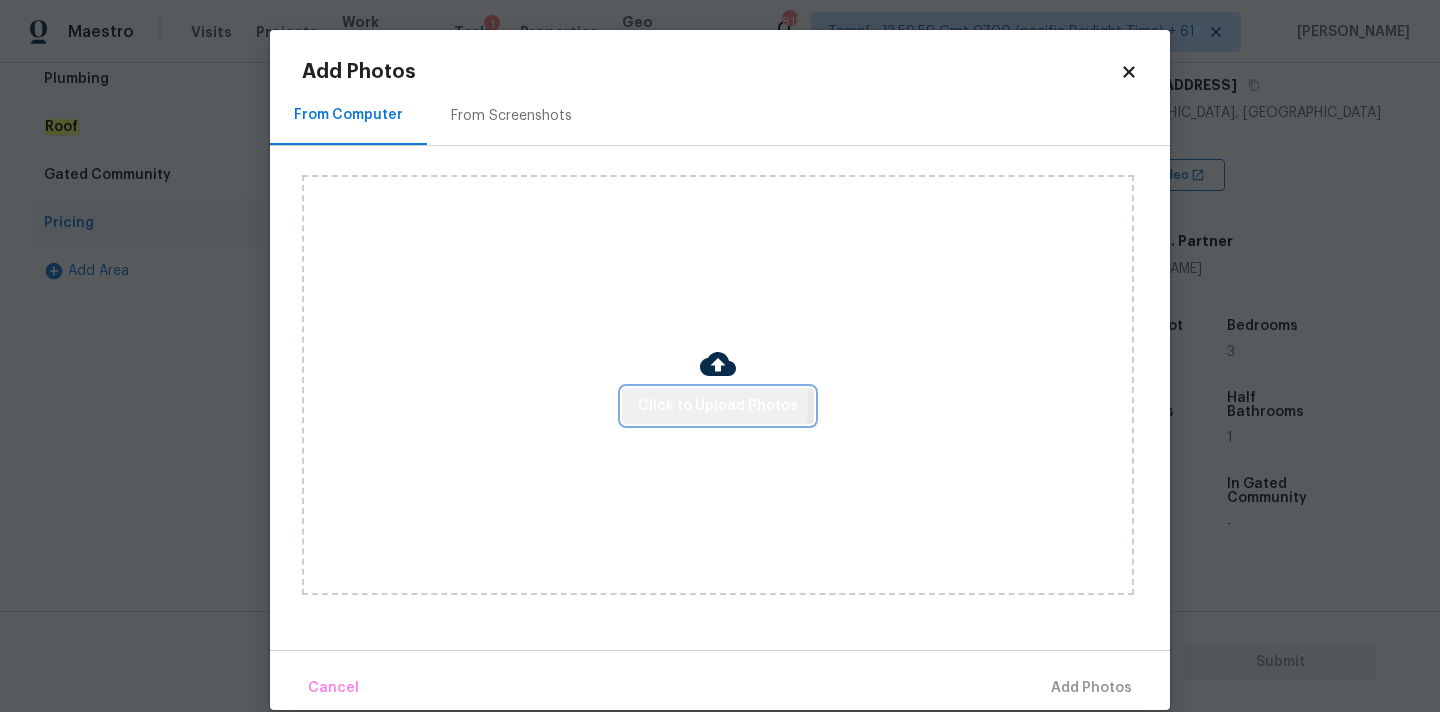 click on "Click to Upload Photos" at bounding box center [718, 406] 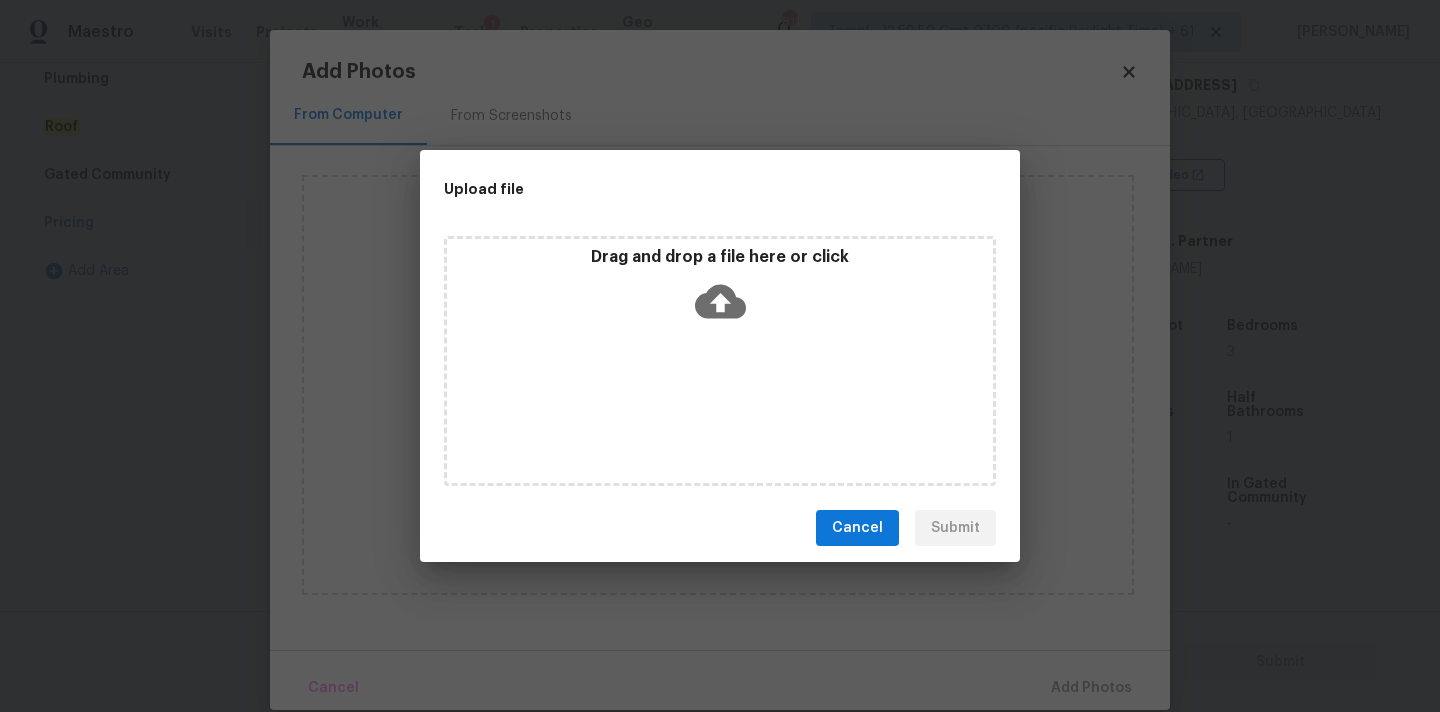click 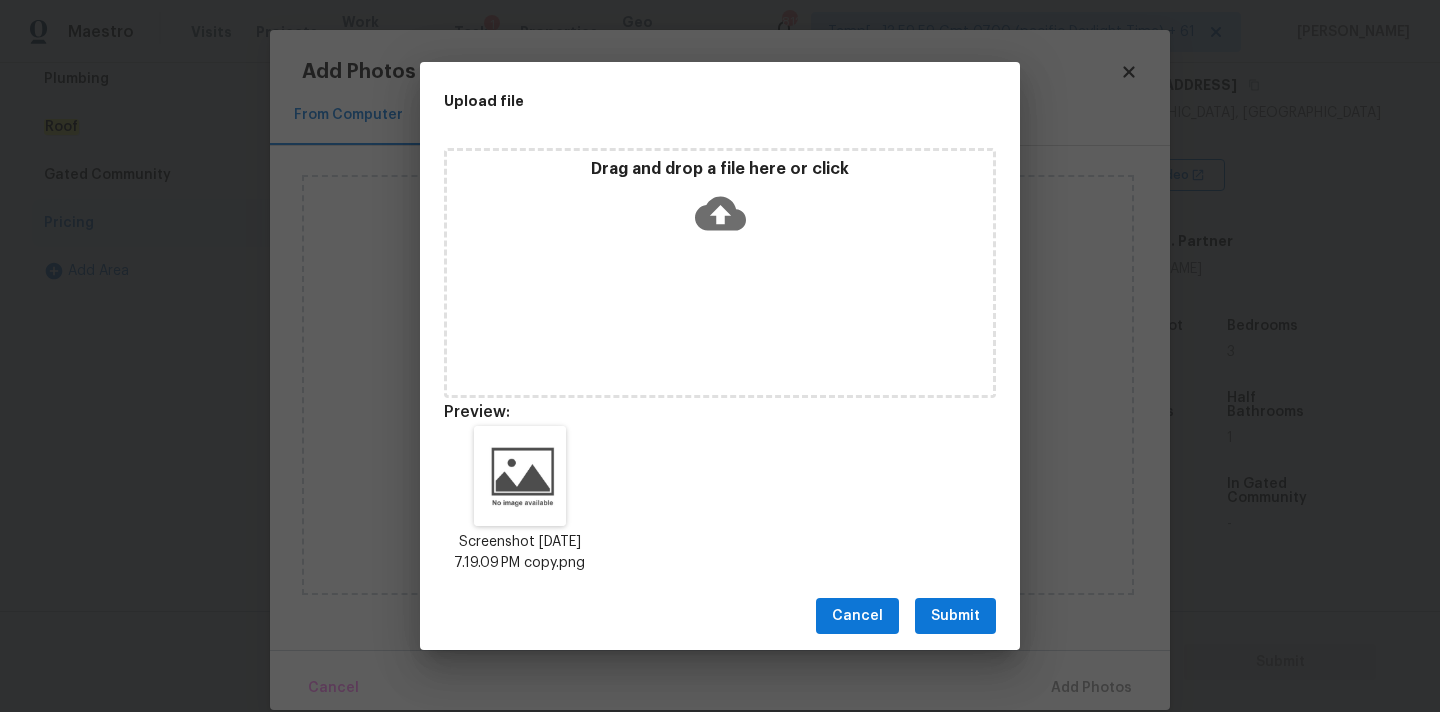 click on "Submit" at bounding box center (955, 616) 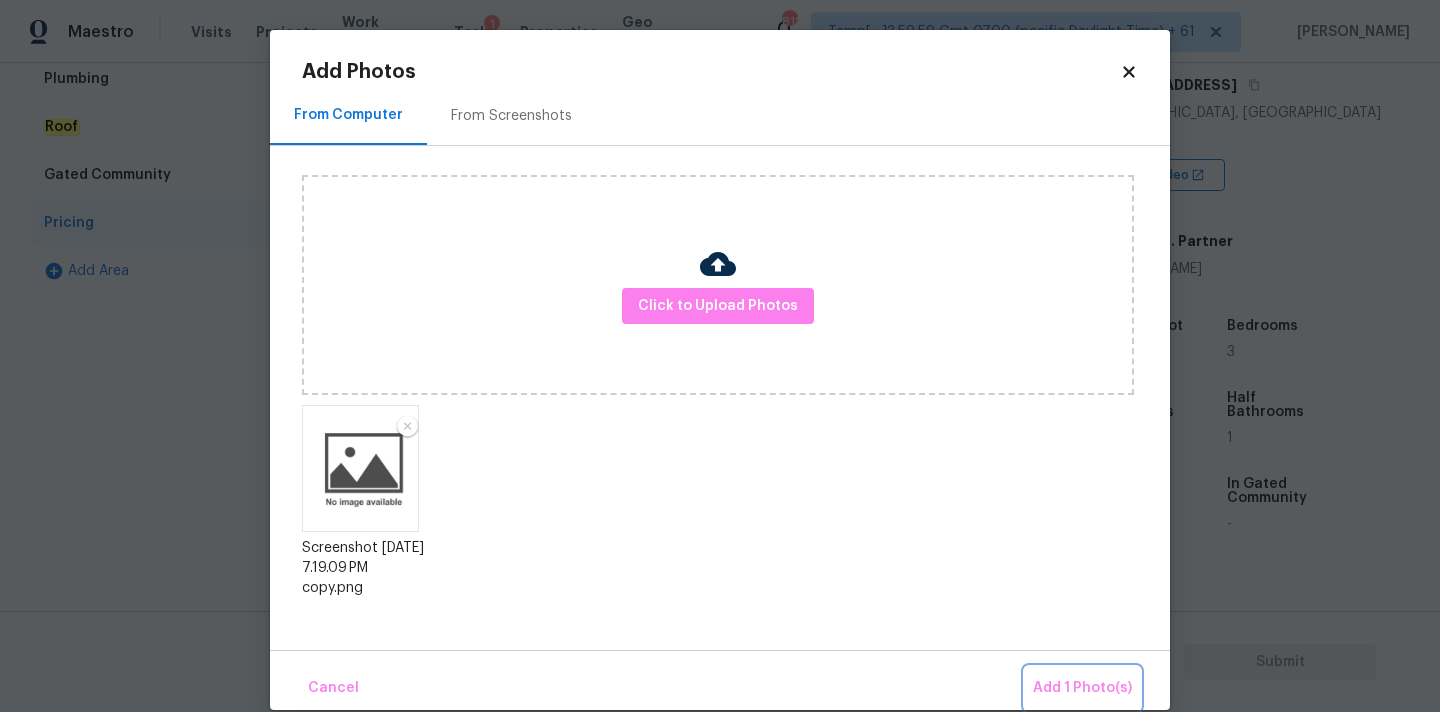 click on "Add 1 Photo(s)" at bounding box center (1082, 688) 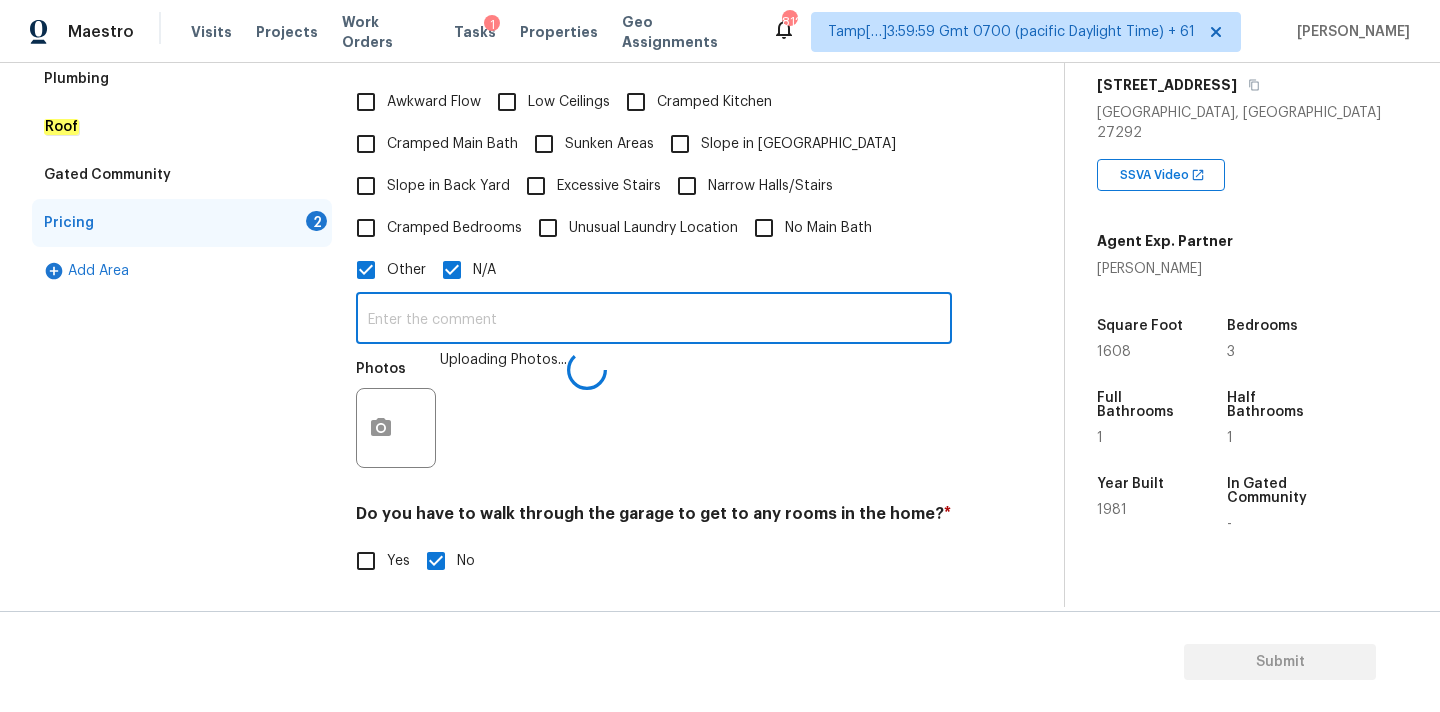 click at bounding box center (654, 320) 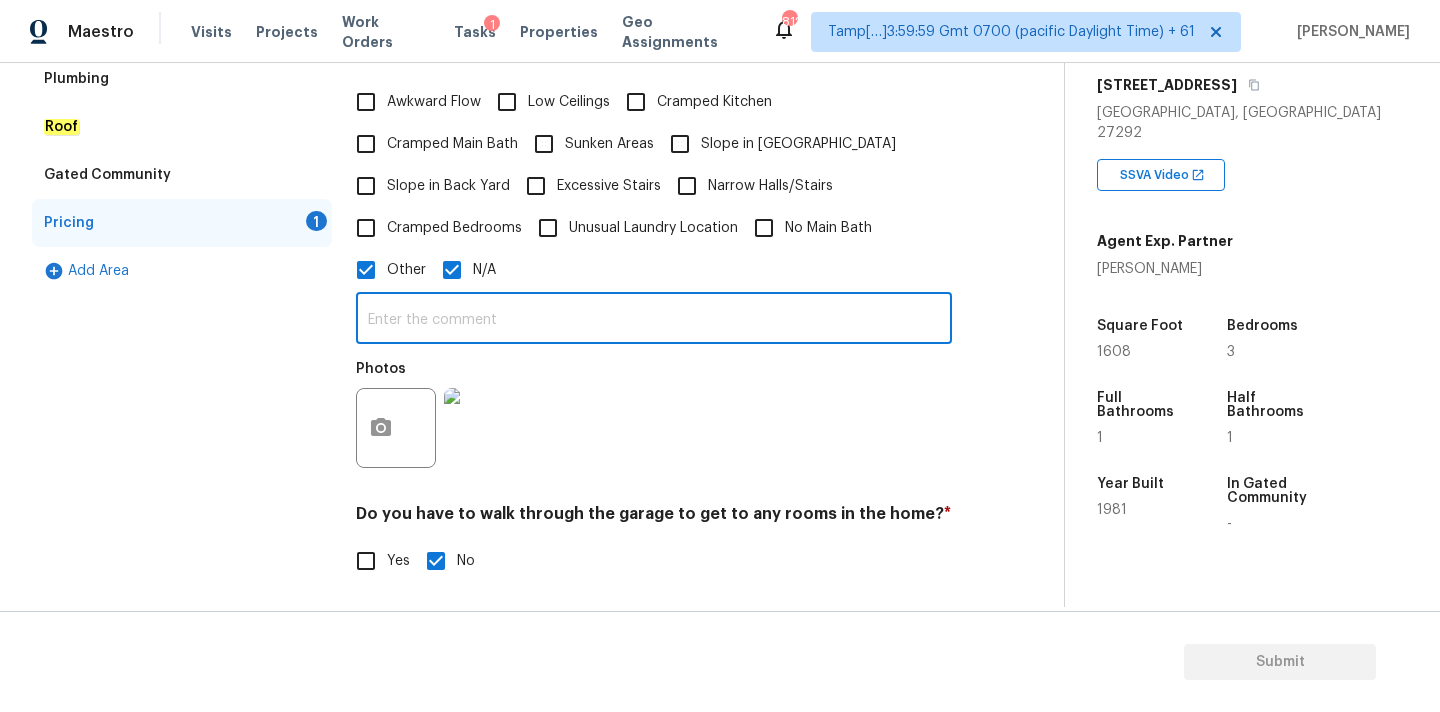 type on "I" 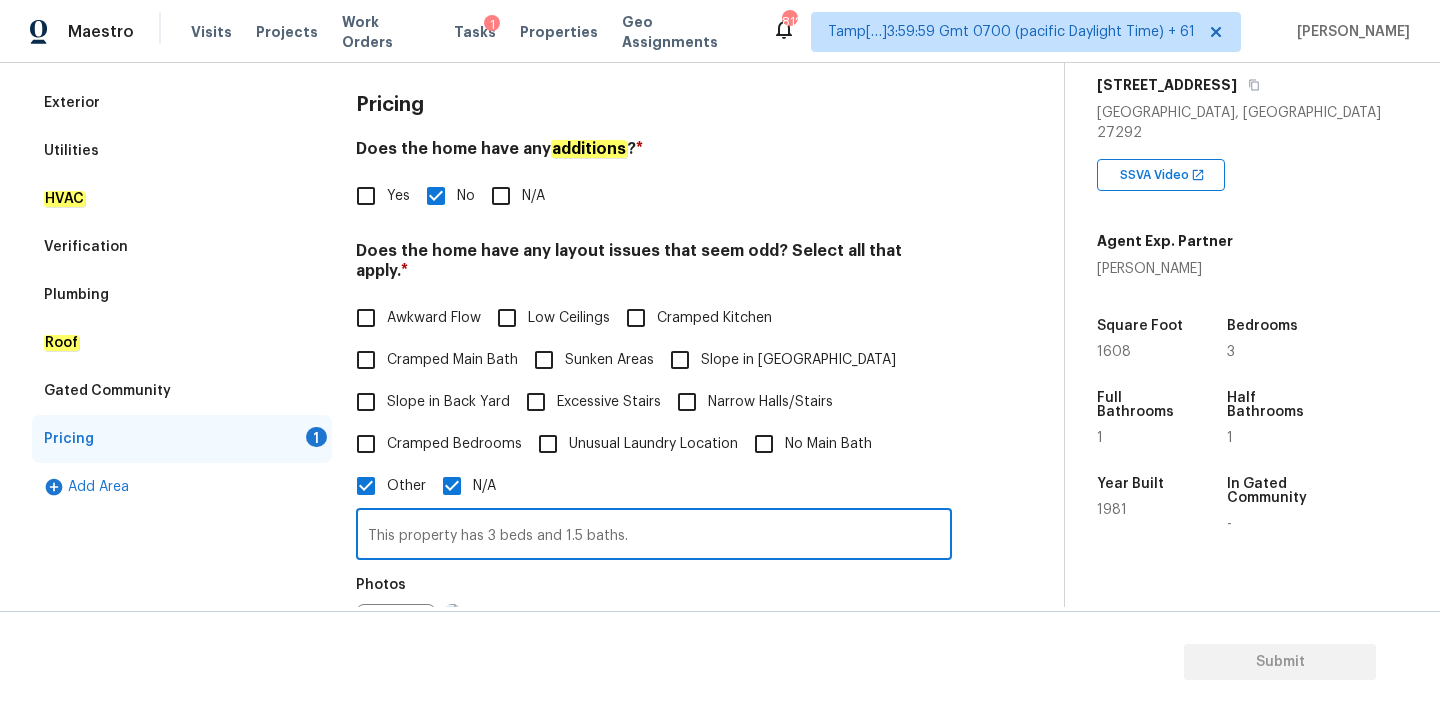 type on "This property has 3 beds and 1.5 baths." 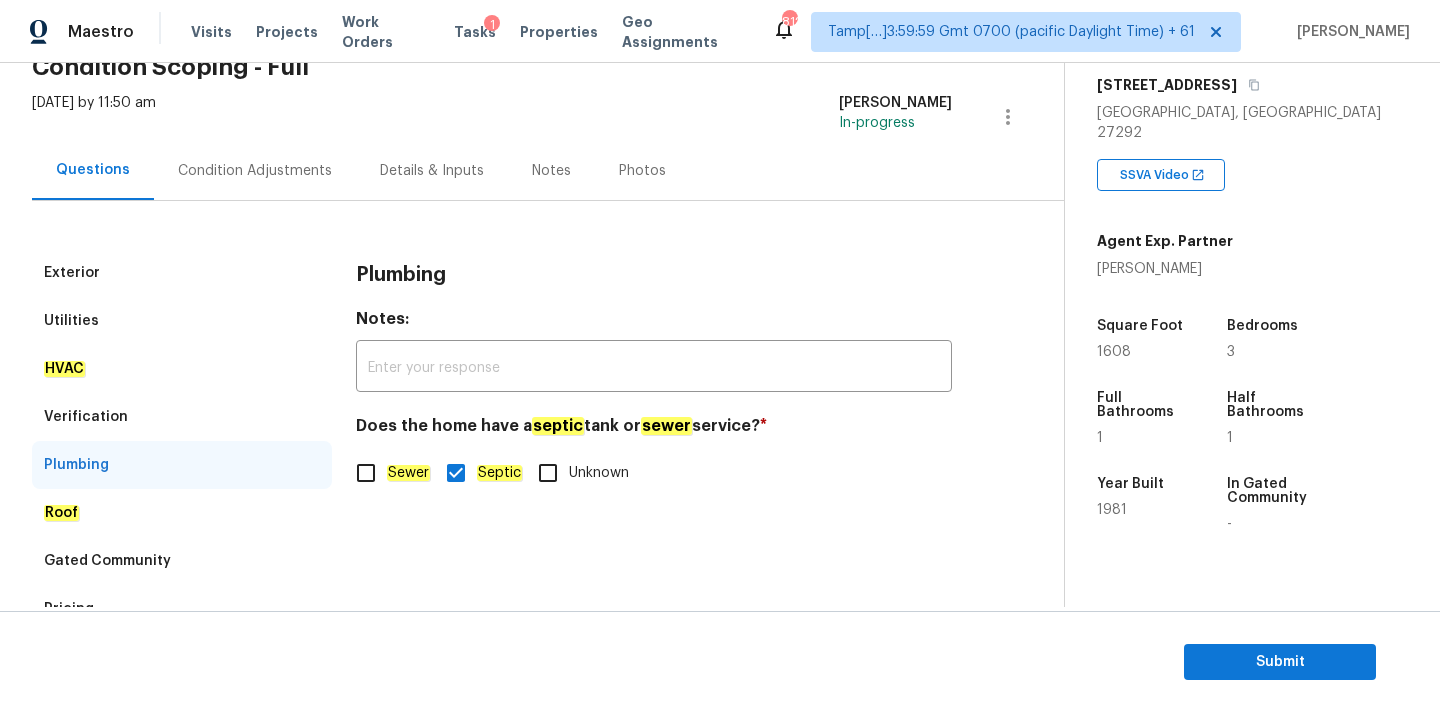scroll, scrollTop: 72, scrollLeft: 0, axis: vertical 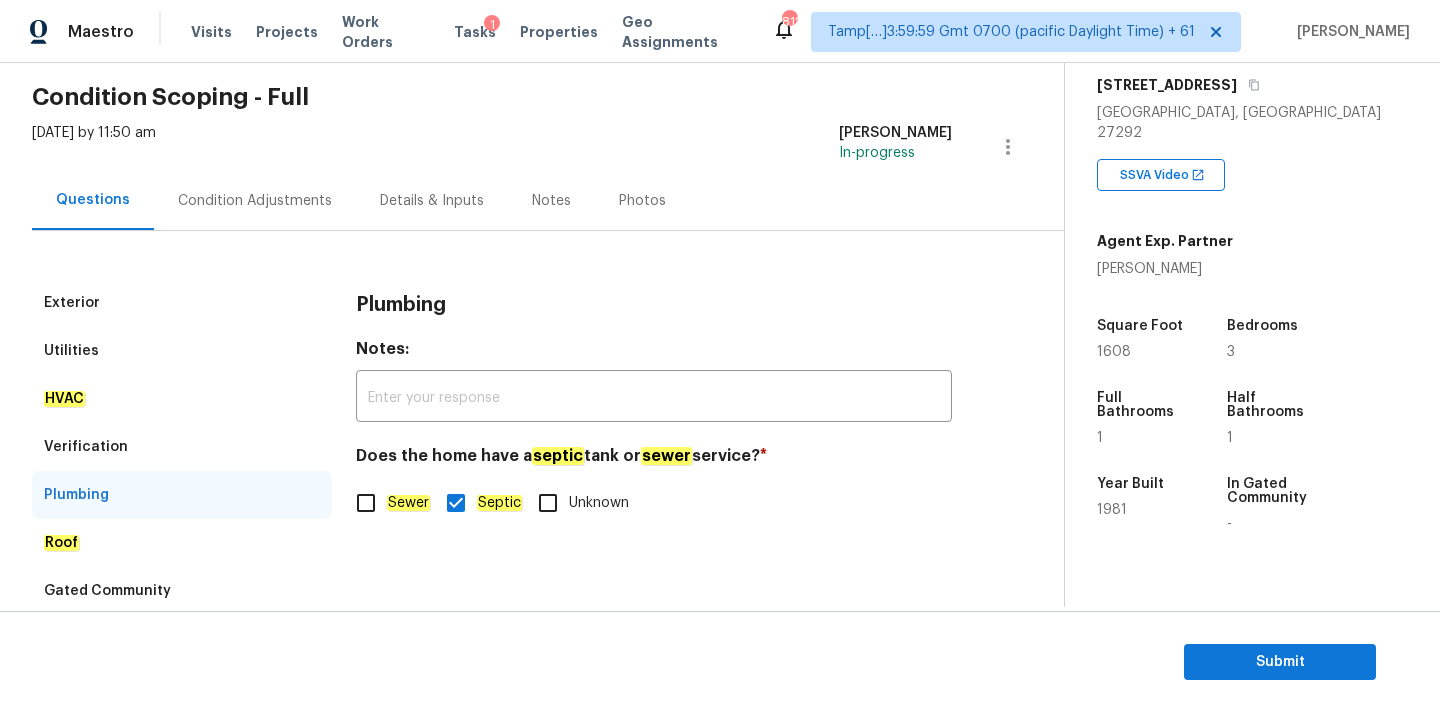 click on "Condition Adjustments" at bounding box center [255, 200] 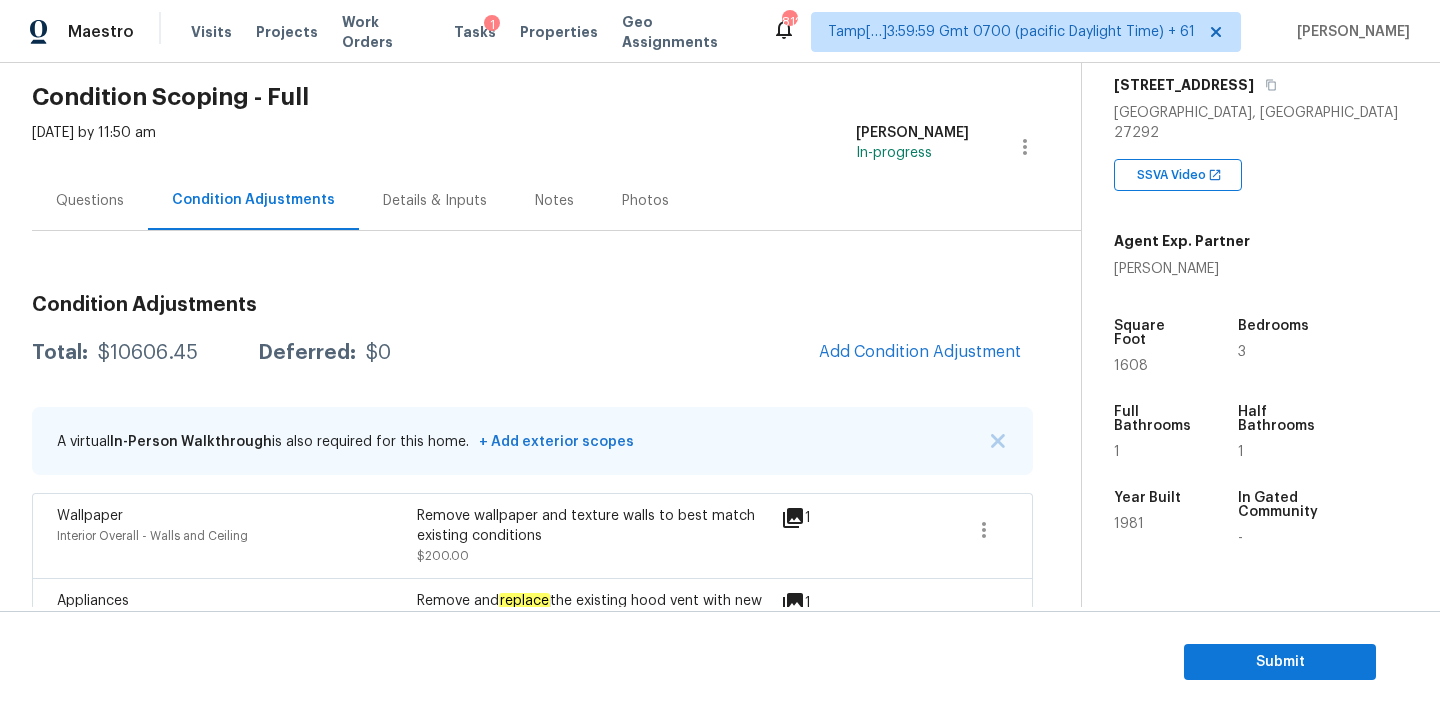 click on "Questions" at bounding box center (90, 201) 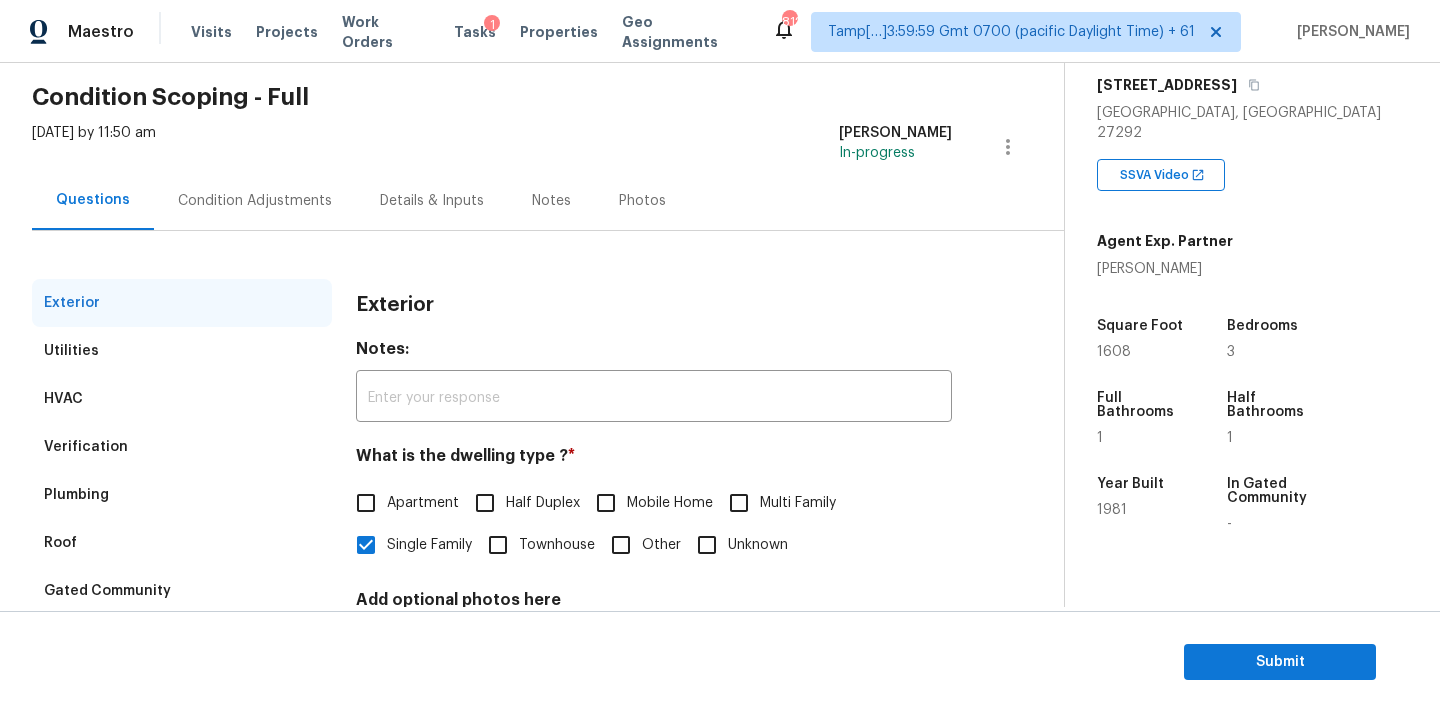 scroll, scrollTop: 251, scrollLeft: 0, axis: vertical 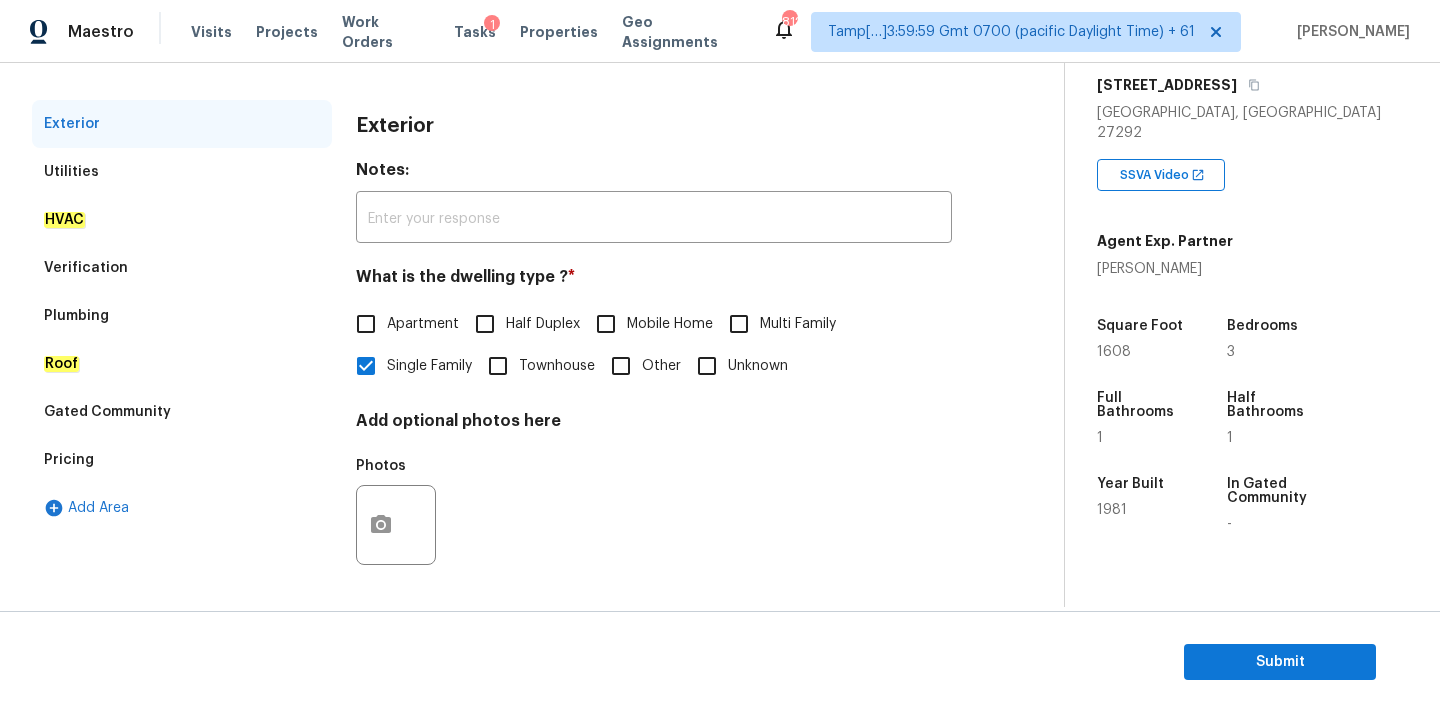 click on "Pricing" at bounding box center (182, 460) 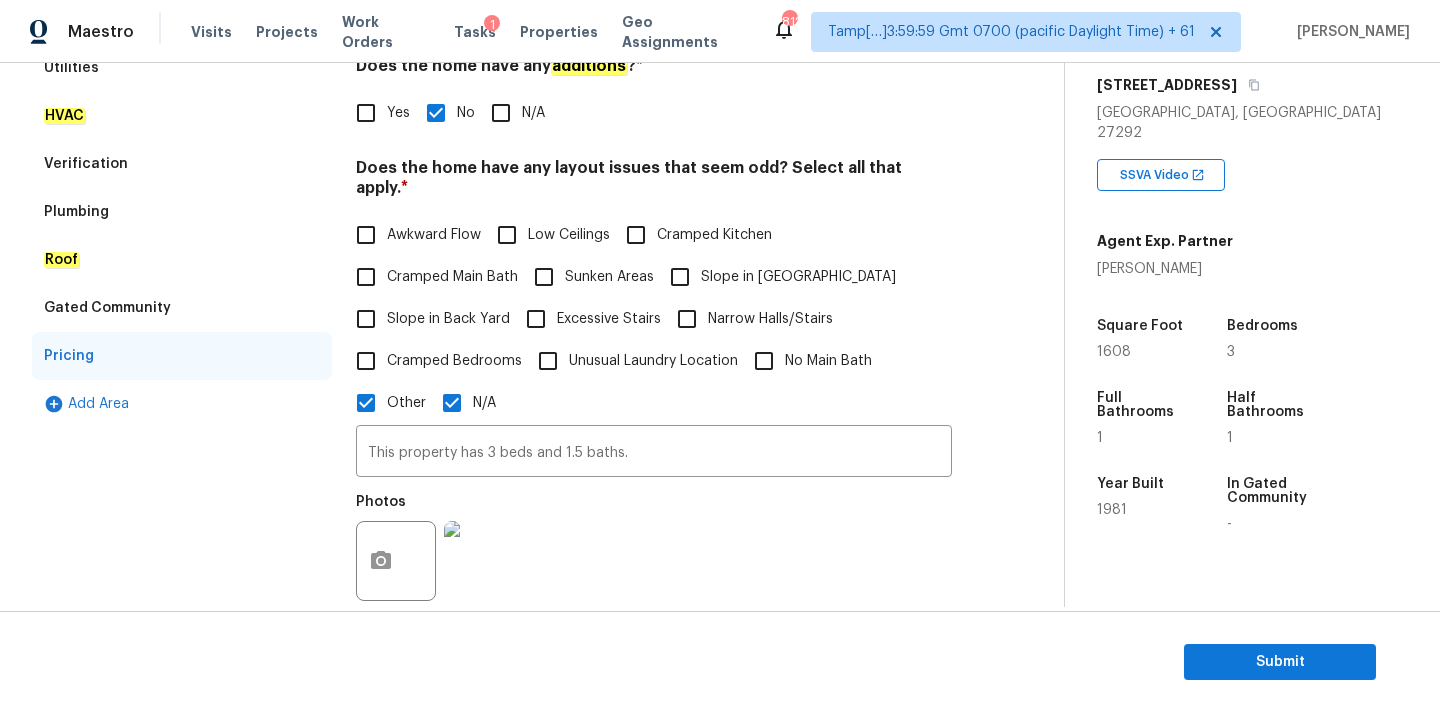 scroll, scrollTop: 496, scrollLeft: 0, axis: vertical 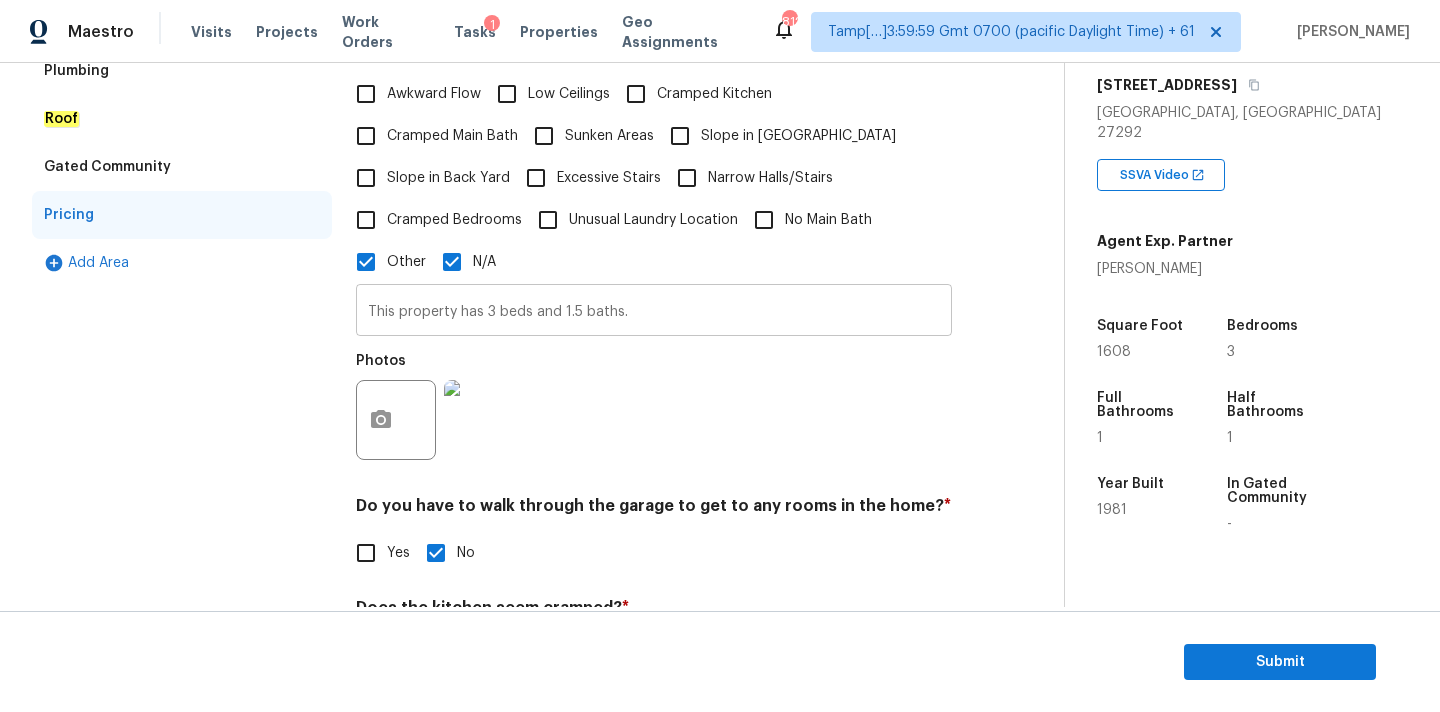 click on "This property has 3 beds and 1.5 baths." at bounding box center (654, 312) 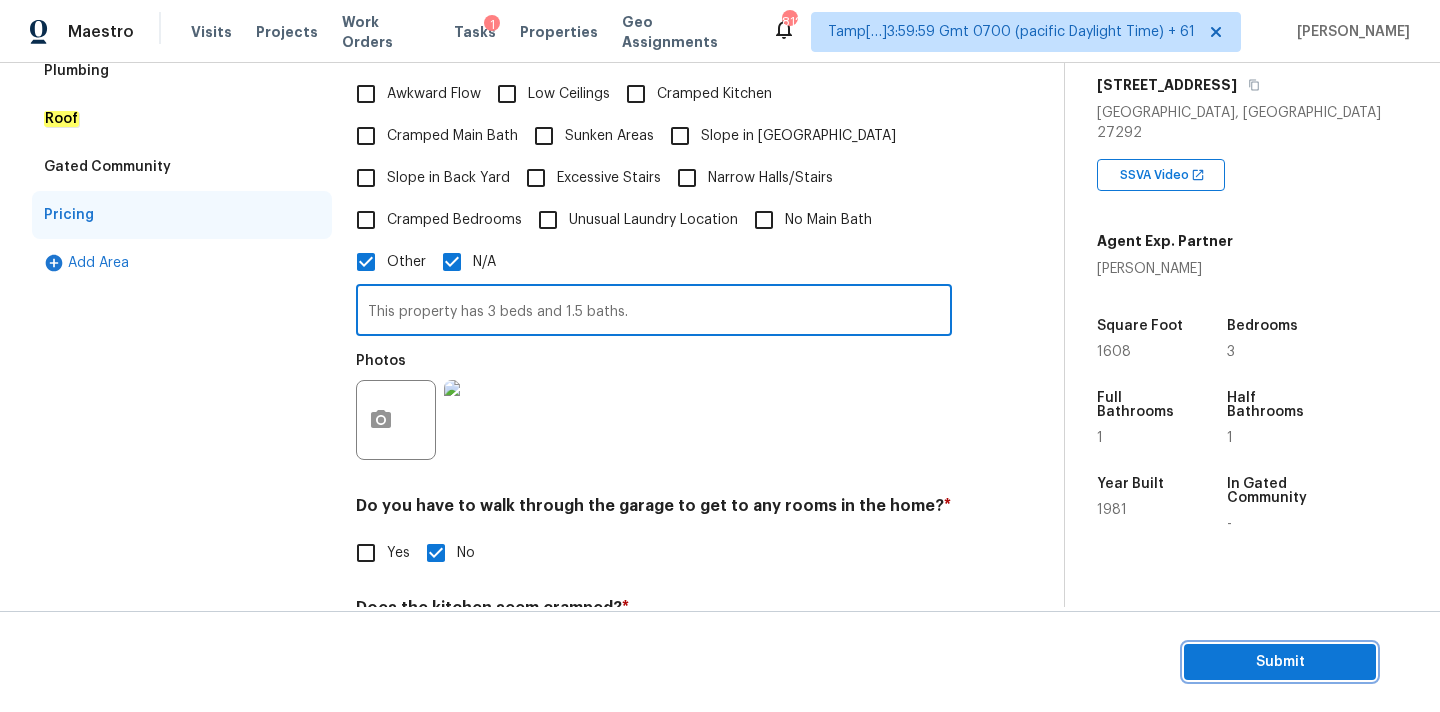 click on "Submit" at bounding box center [1280, 662] 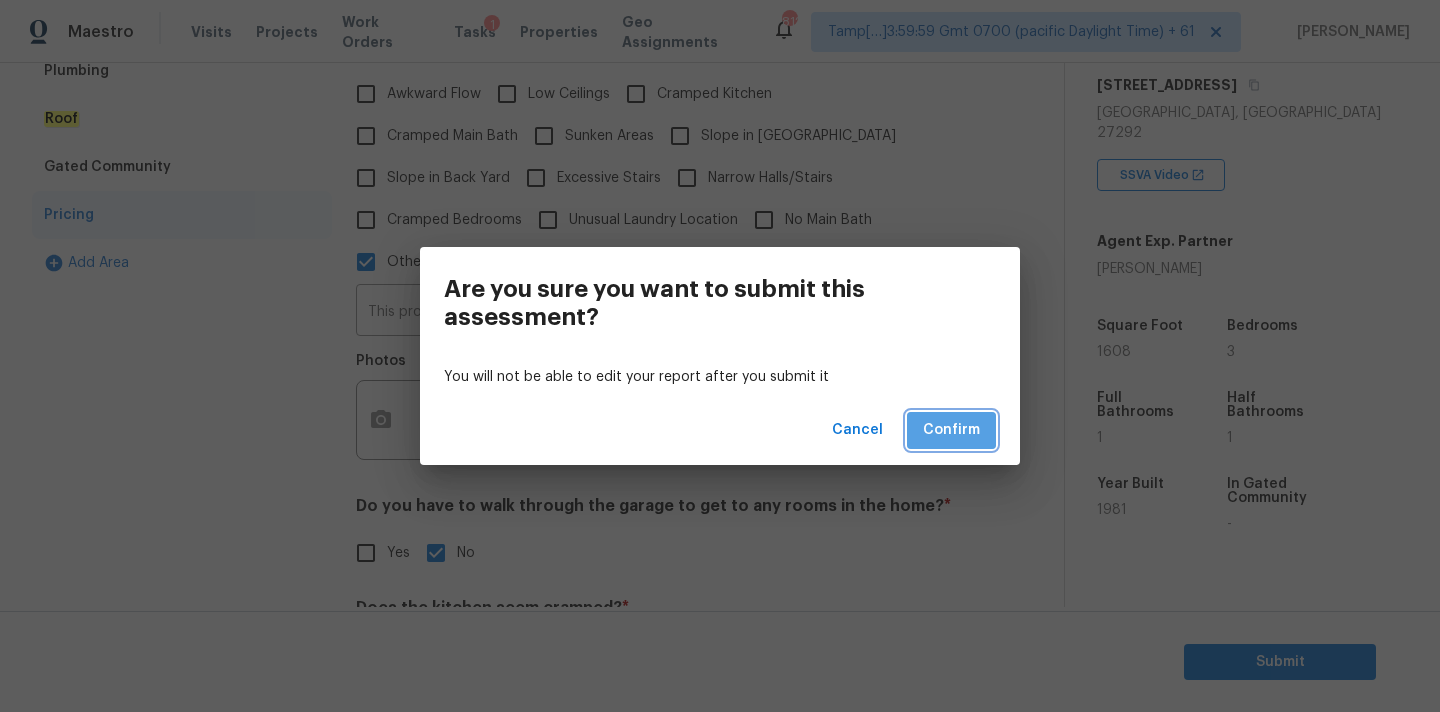 click on "Confirm" at bounding box center (951, 430) 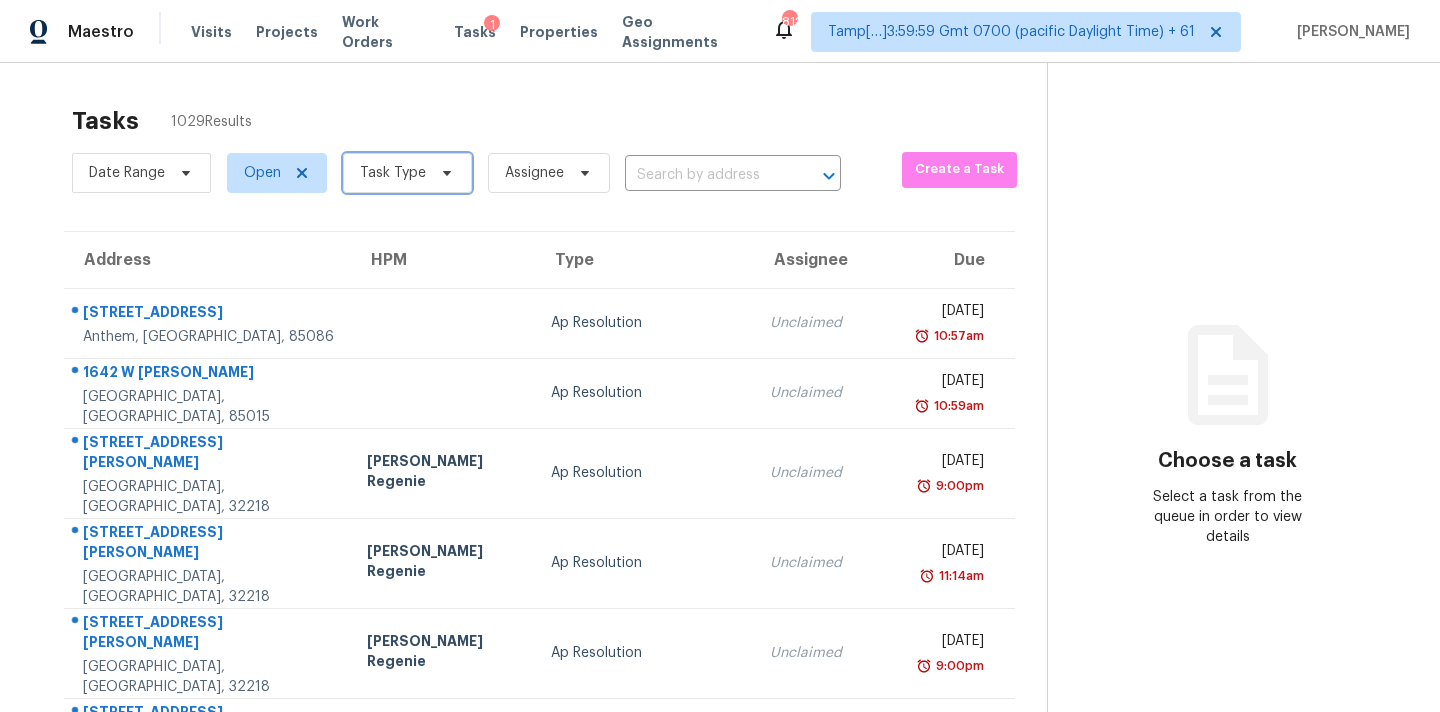 click on "Task Type" at bounding box center (407, 173) 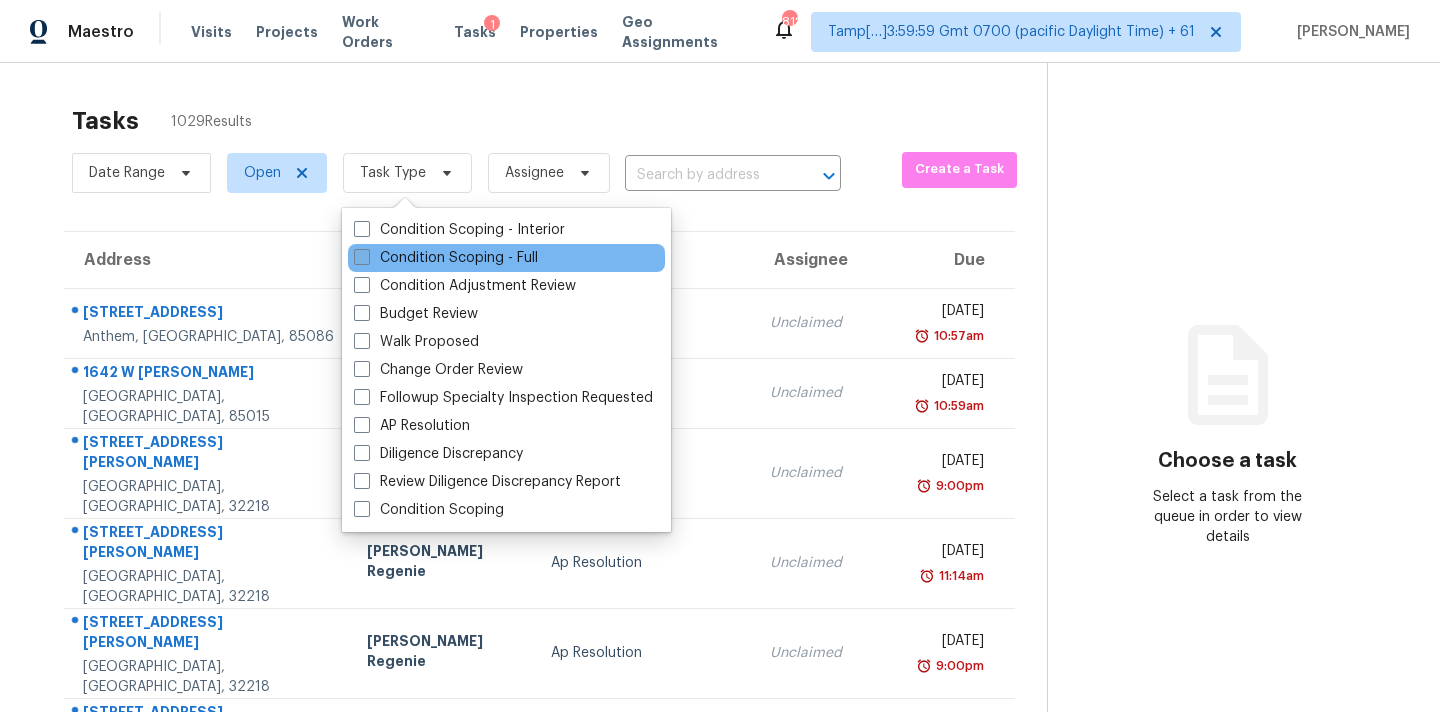 click on "Condition Scoping - Full" at bounding box center [446, 258] 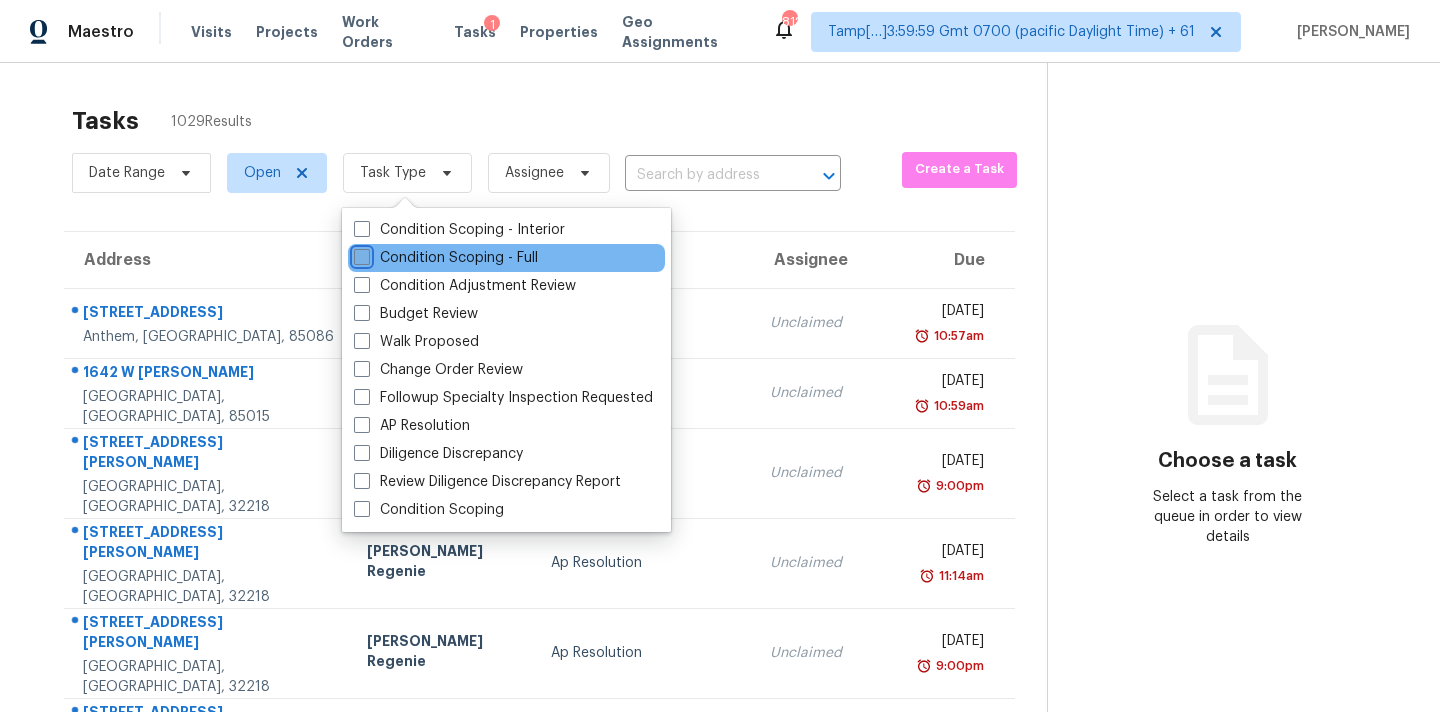click on "Condition Scoping - Full" at bounding box center [360, 254] 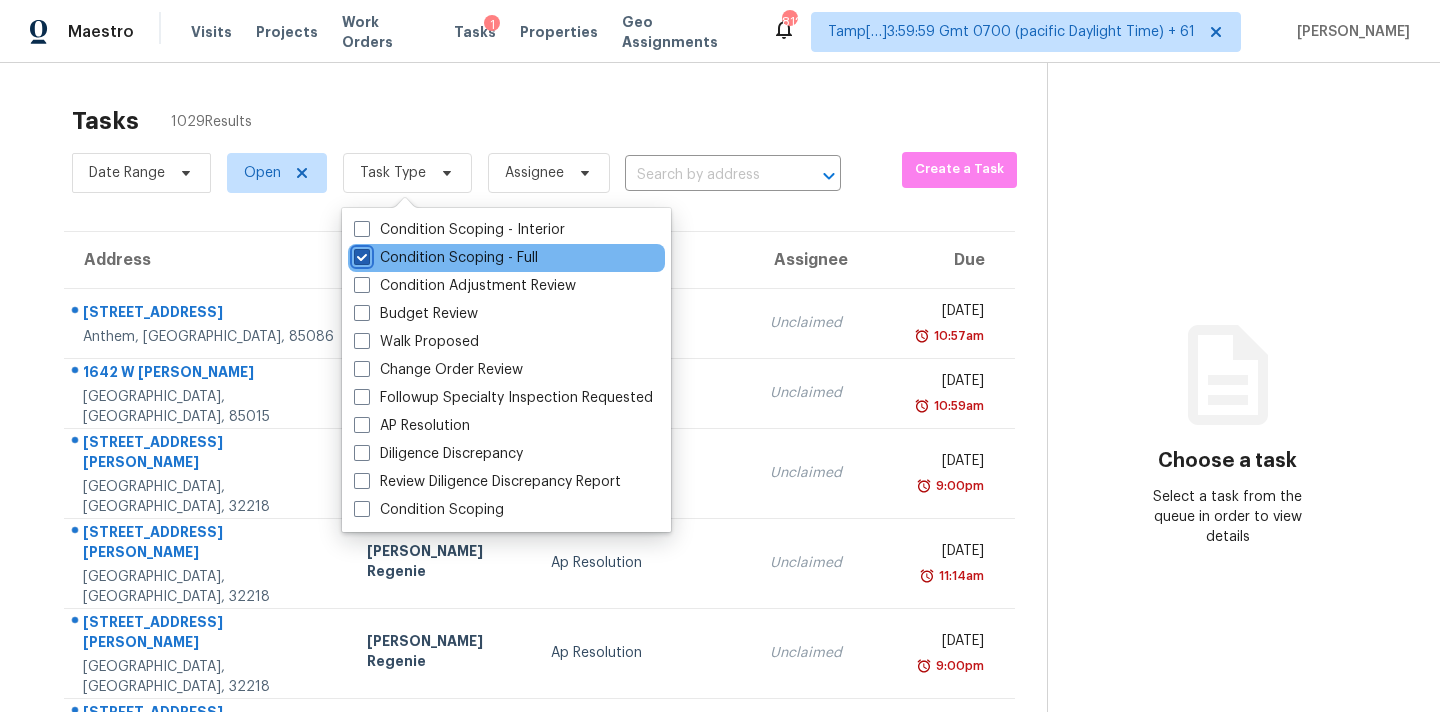 checkbox on "true" 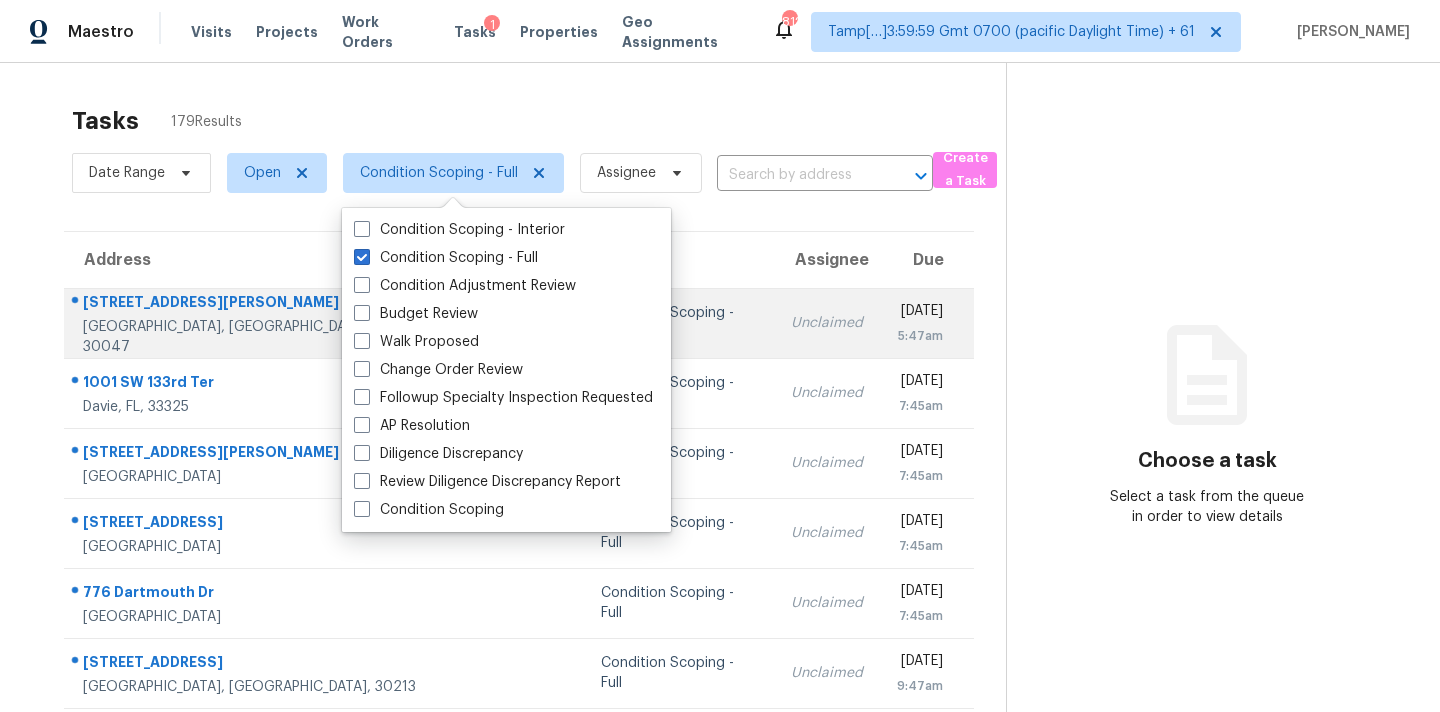 click on "5:47am" at bounding box center (919, 336) 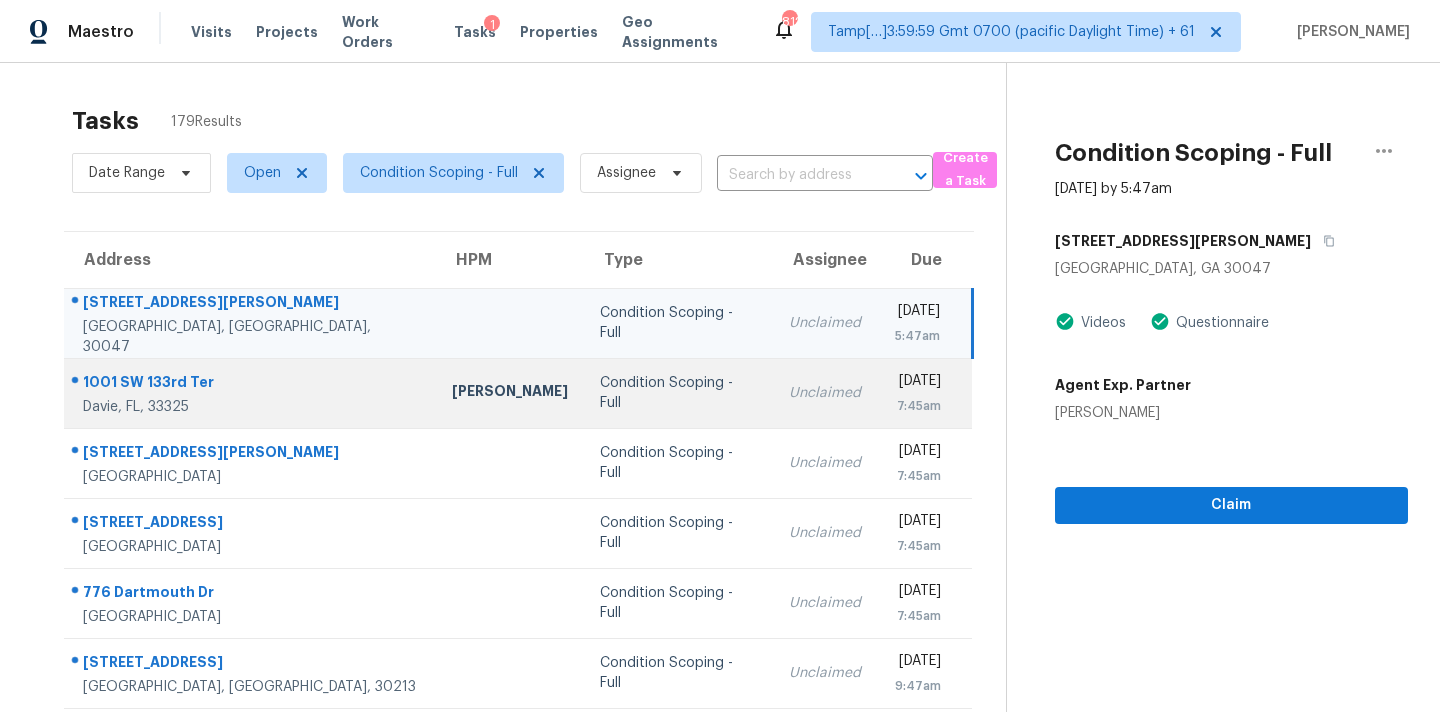 scroll, scrollTop: 329, scrollLeft: 0, axis: vertical 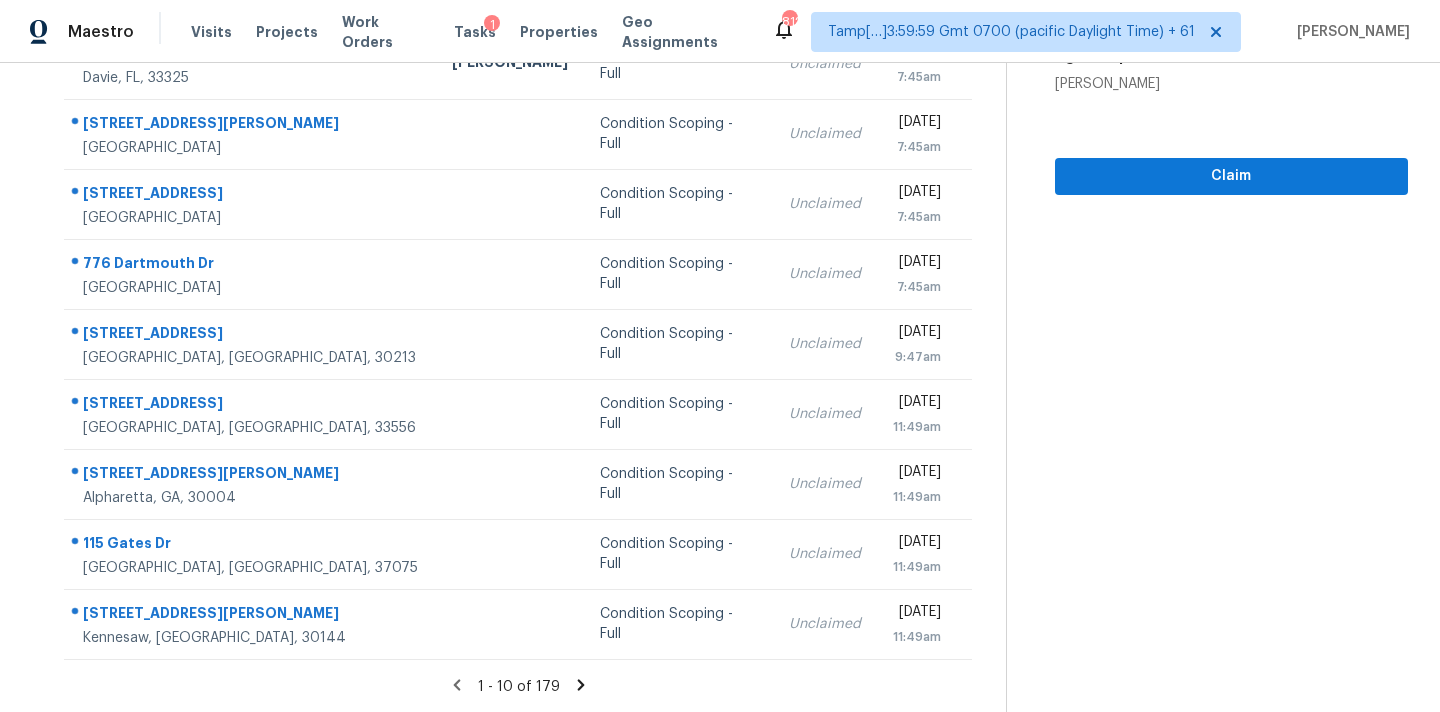 click 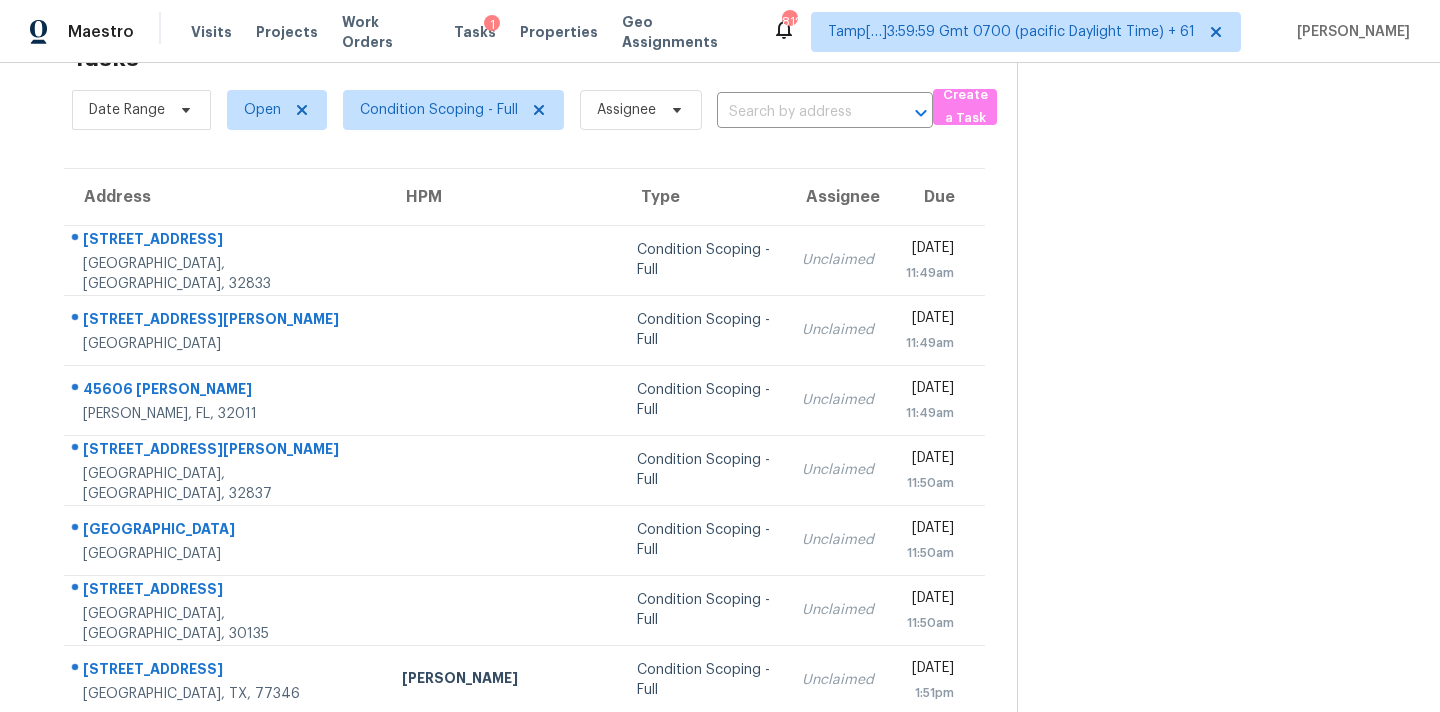 scroll, scrollTop: 329, scrollLeft: 0, axis: vertical 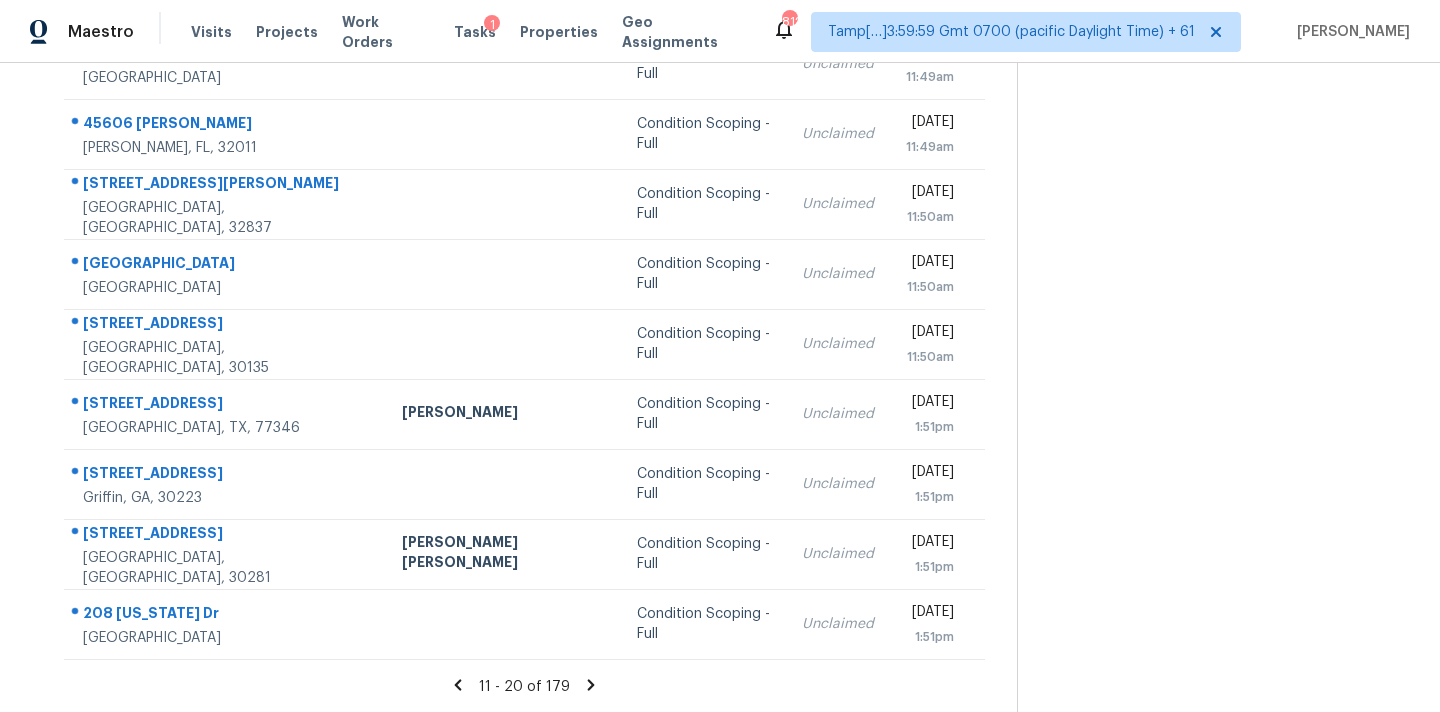 click 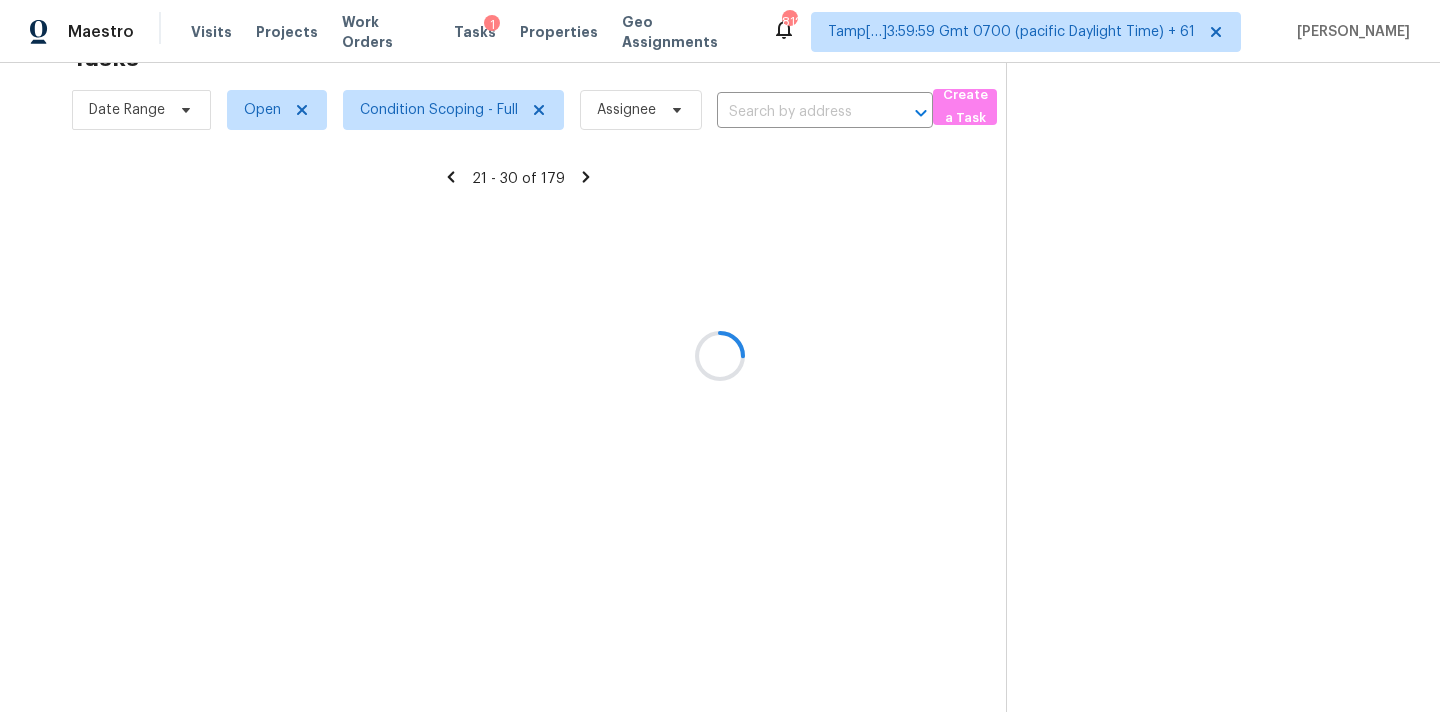 scroll, scrollTop: 329, scrollLeft: 0, axis: vertical 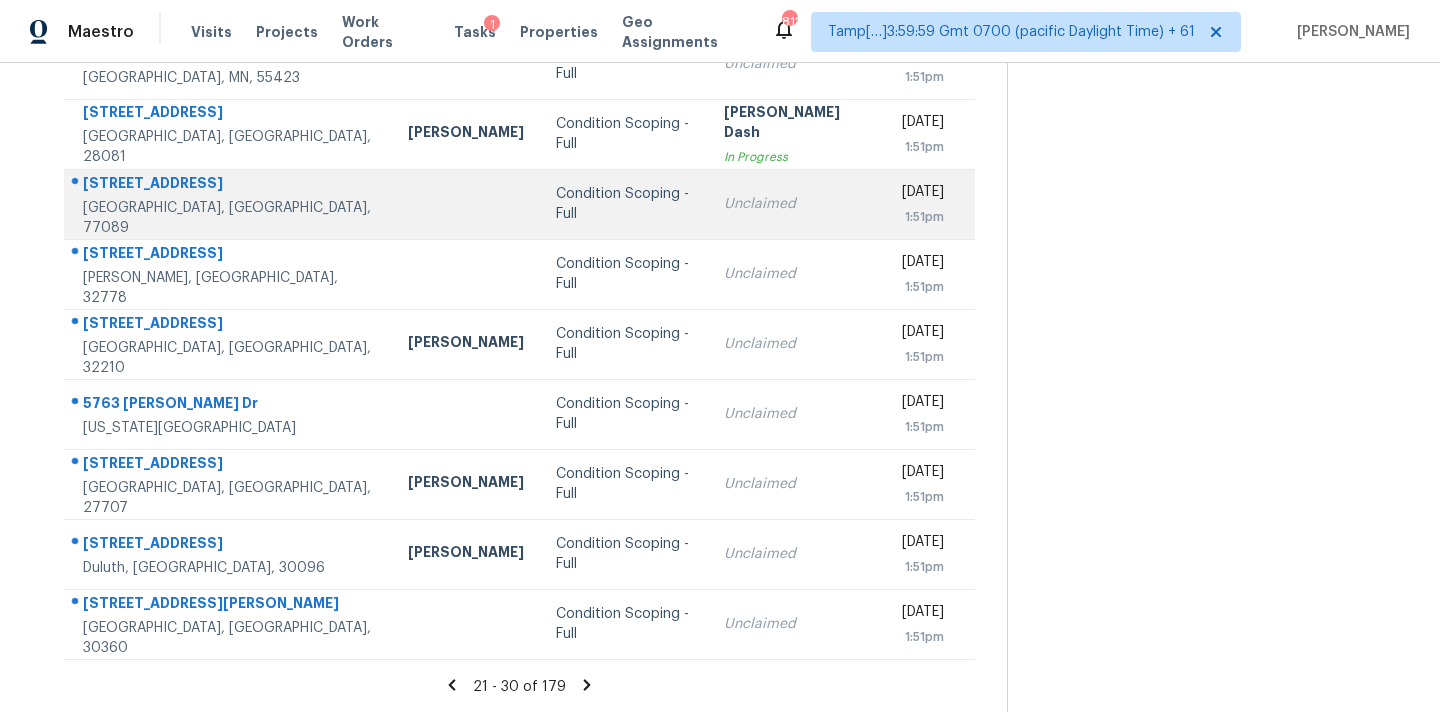 click on "Unclaimed" at bounding box center [797, 204] 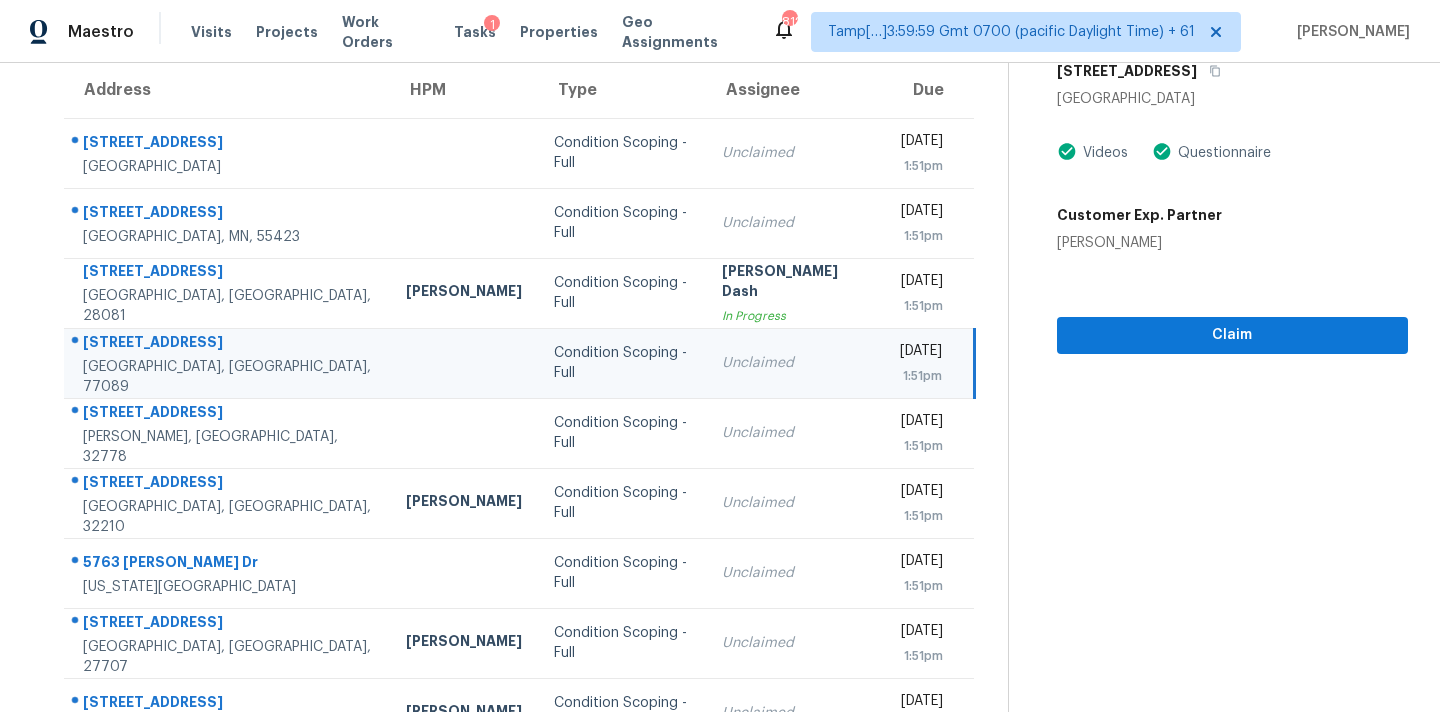 scroll, scrollTop: 149, scrollLeft: 0, axis: vertical 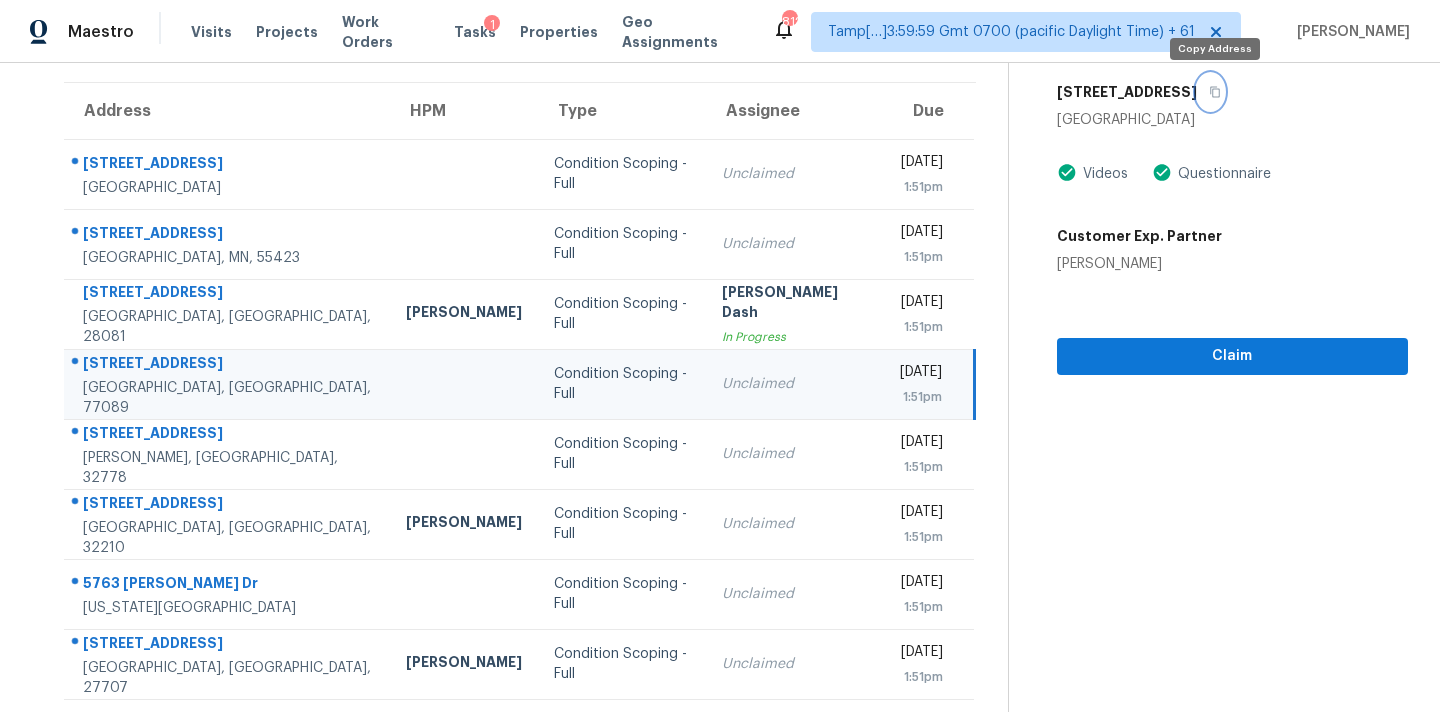 click 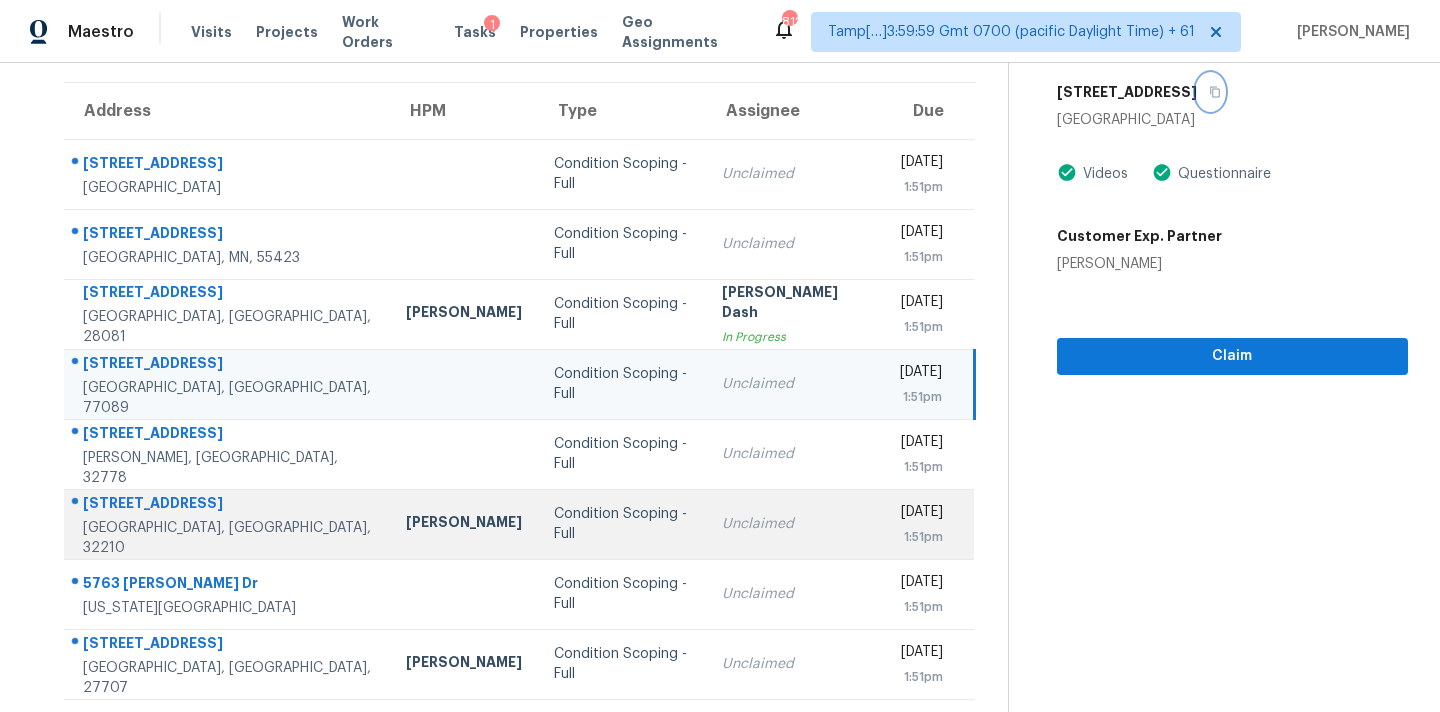 scroll, scrollTop: 329, scrollLeft: 0, axis: vertical 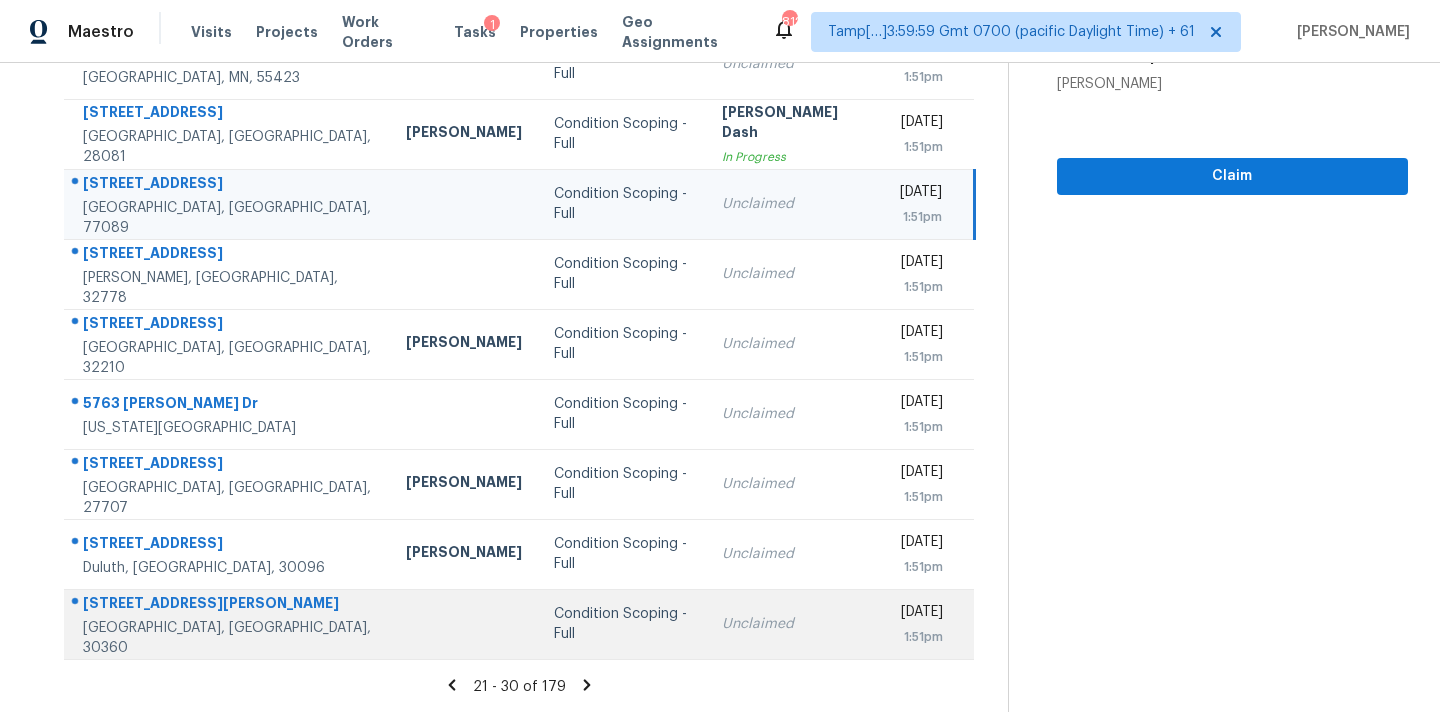 click on "Unclaimed" at bounding box center [795, 624] 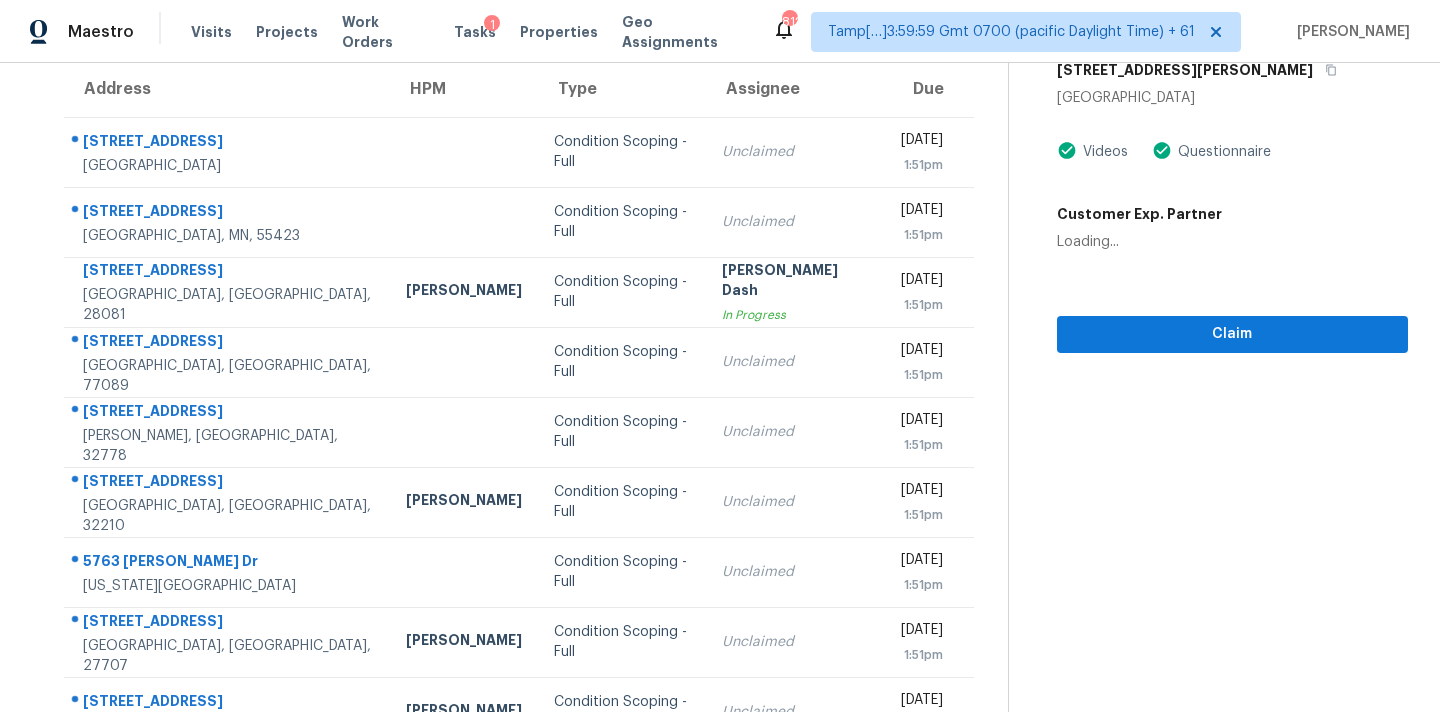 scroll, scrollTop: 60, scrollLeft: 0, axis: vertical 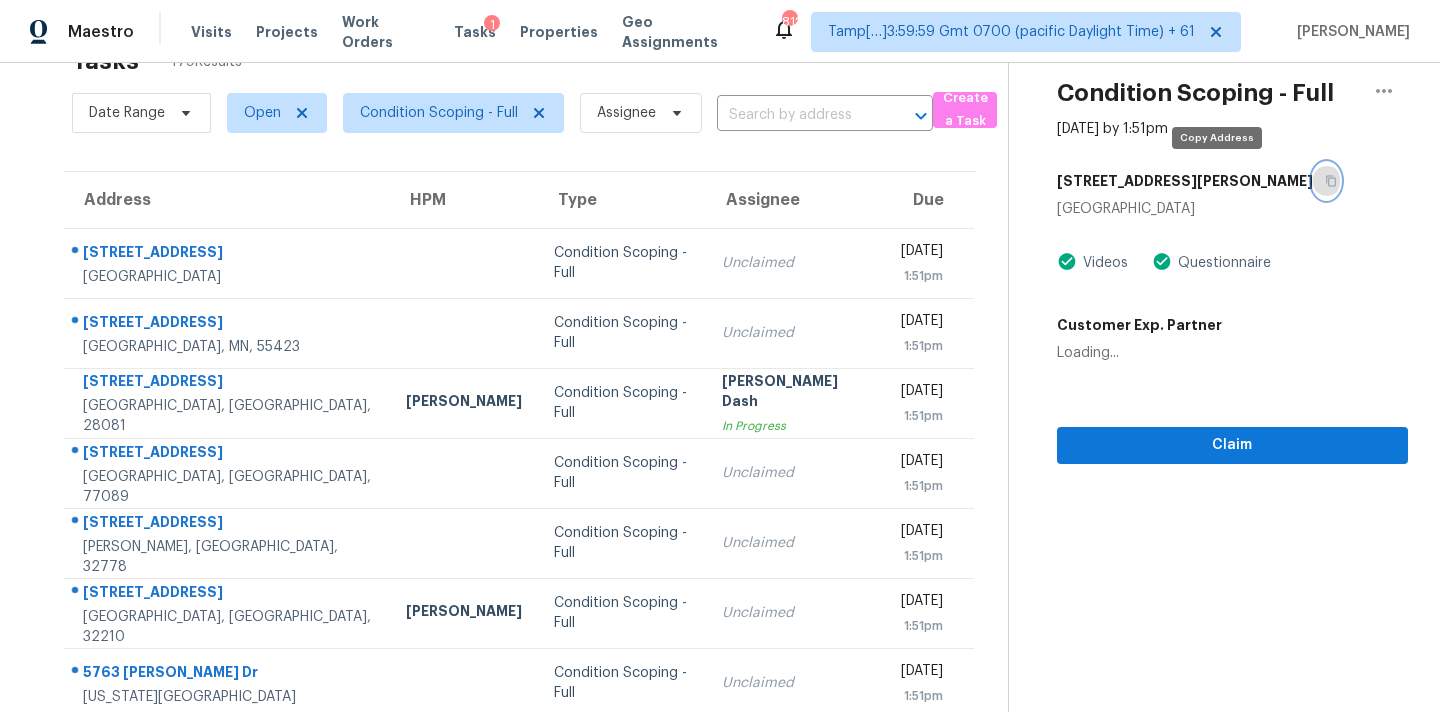 click at bounding box center (1326, 181) 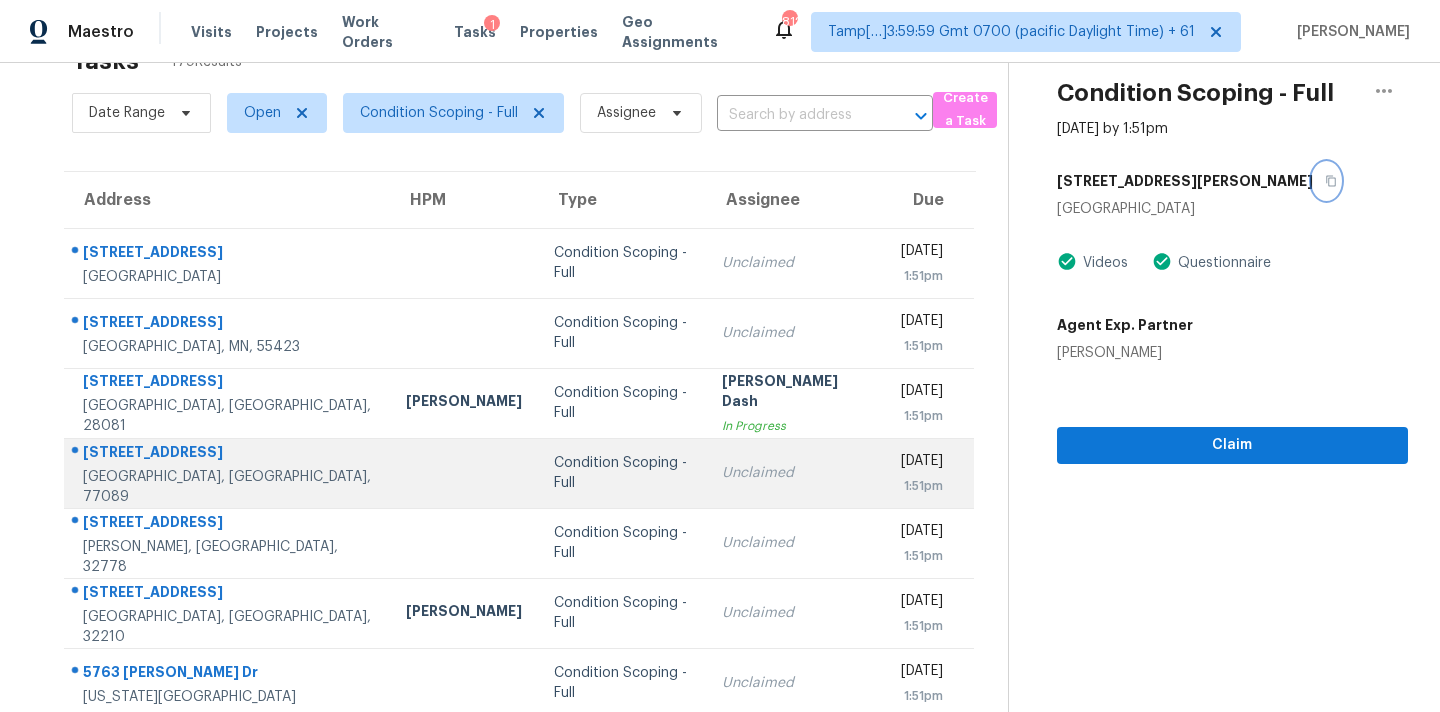 scroll, scrollTop: 329, scrollLeft: 0, axis: vertical 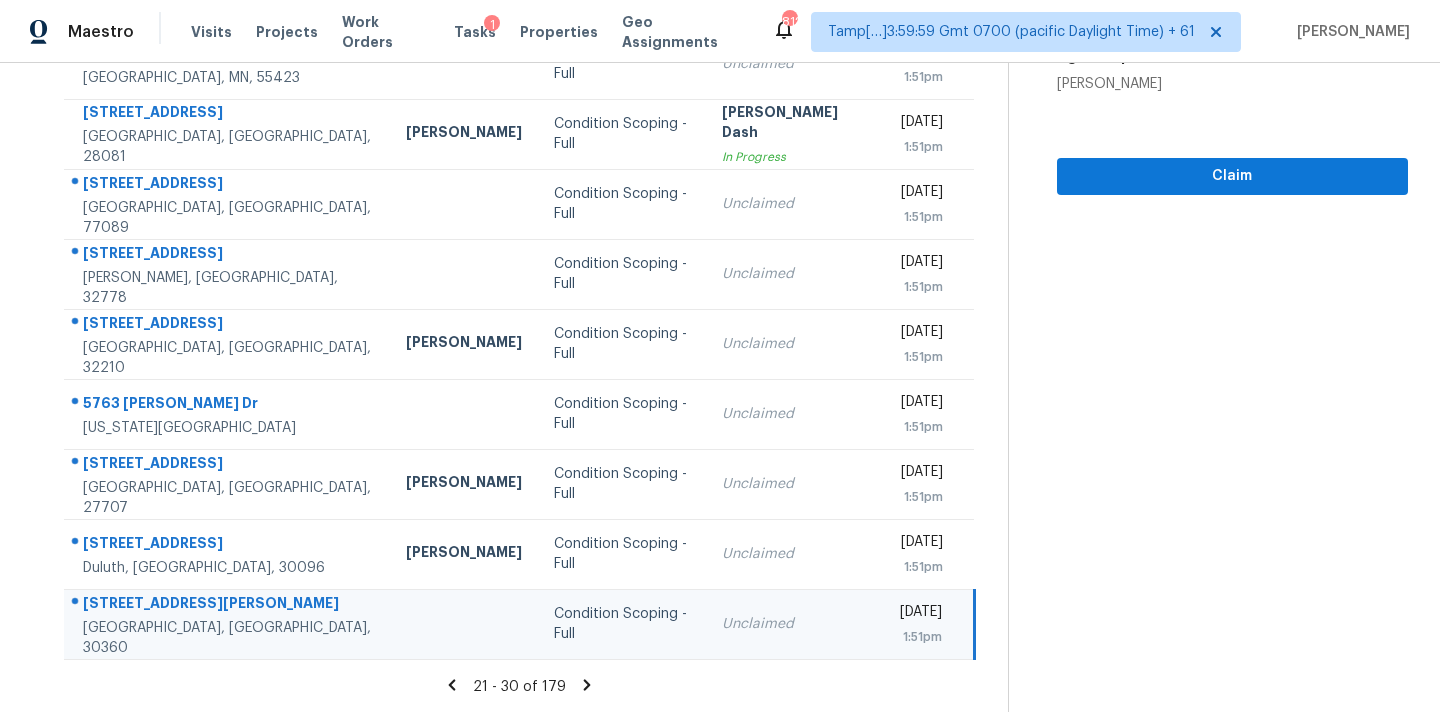 click on "Unclaimed" at bounding box center [795, 624] 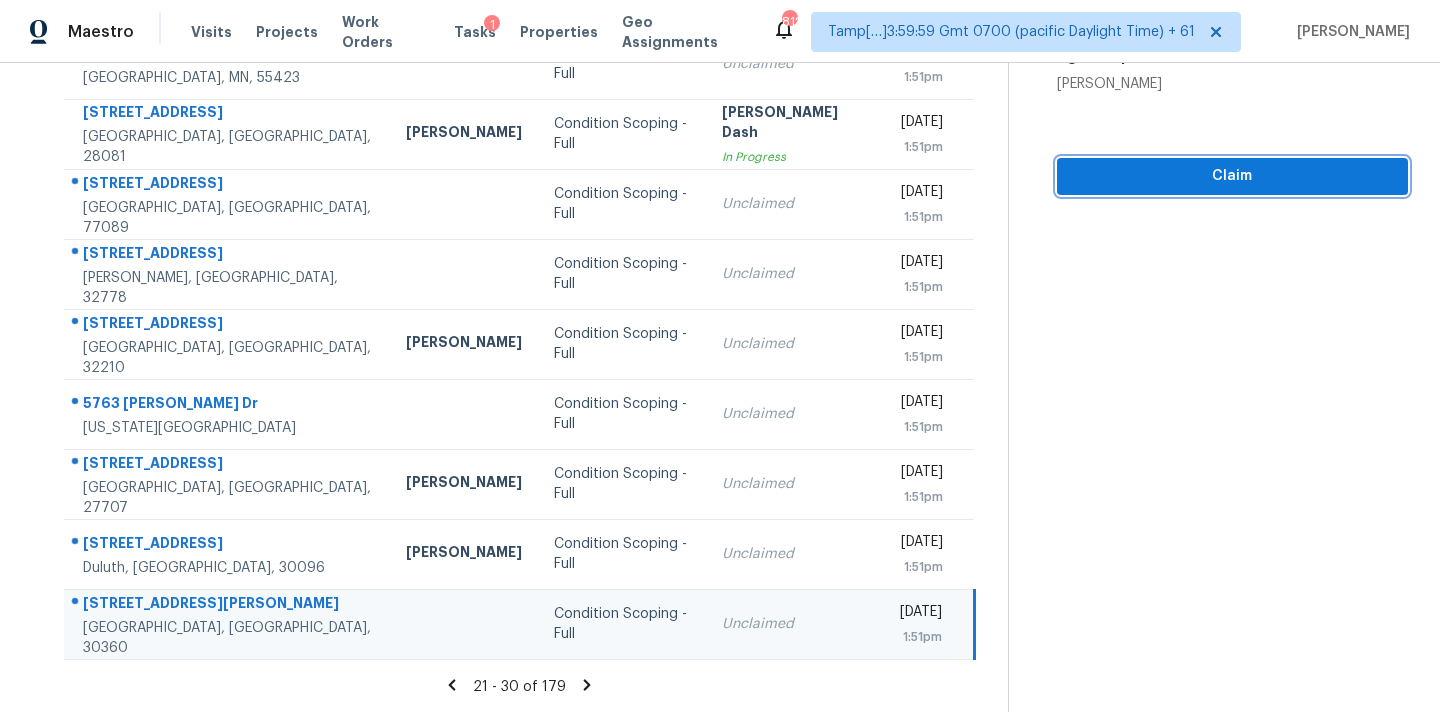 click on "Claim" at bounding box center [1232, 176] 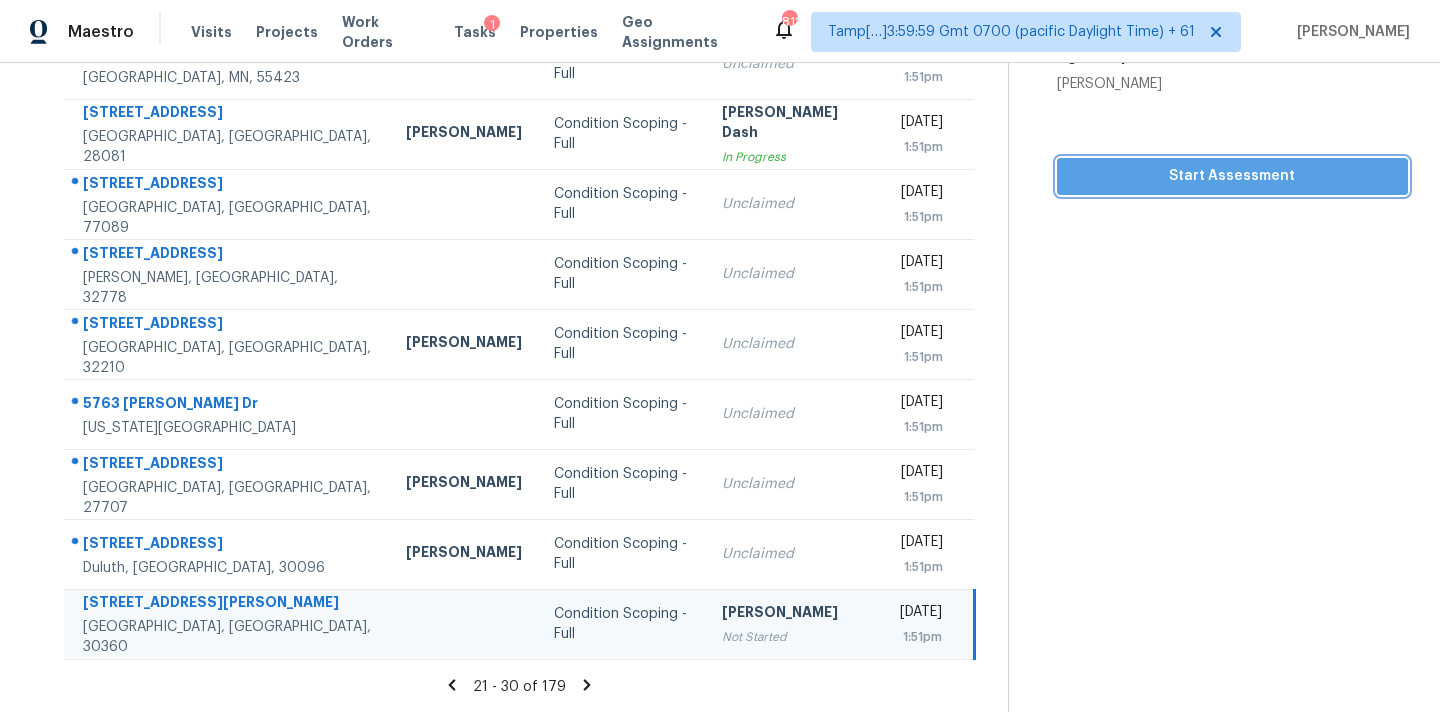 click on "Start Assessment" at bounding box center [1232, 176] 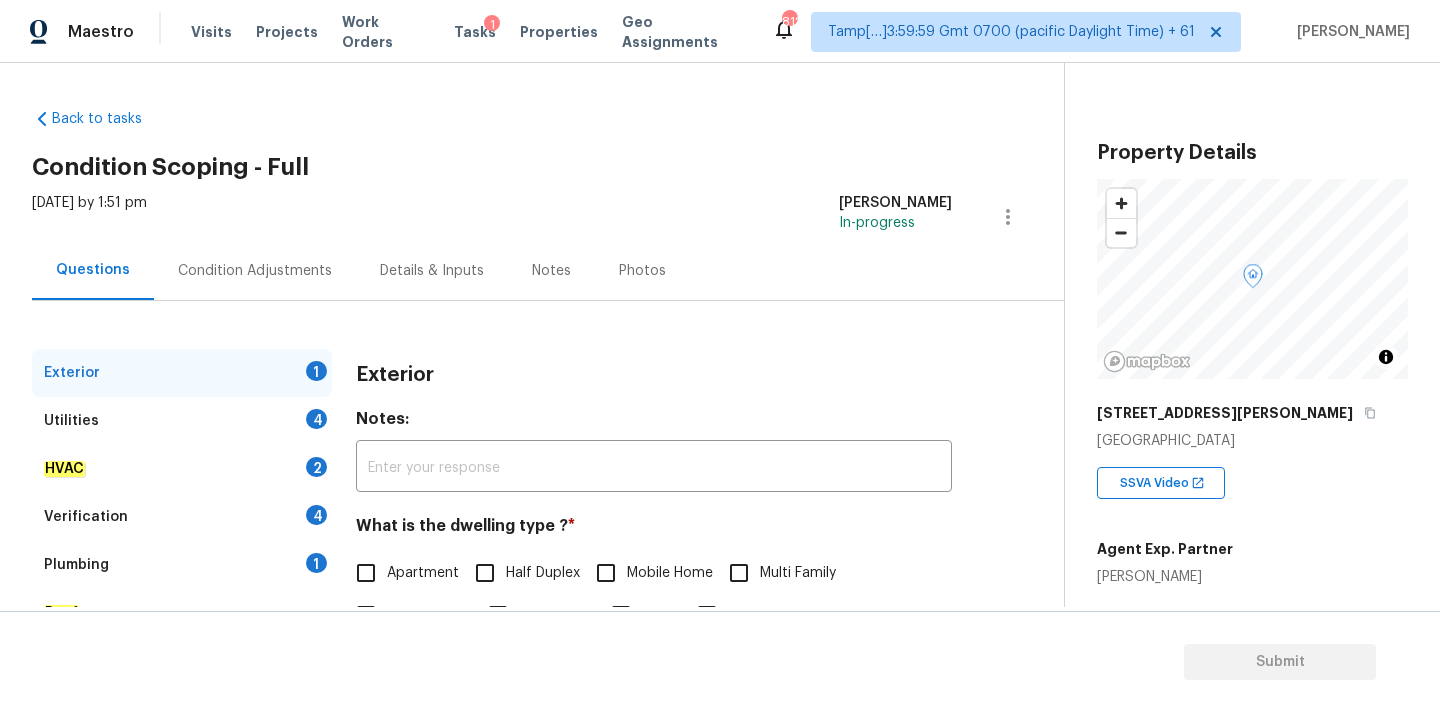 scroll, scrollTop: 3, scrollLeft: 0, axis: vertical 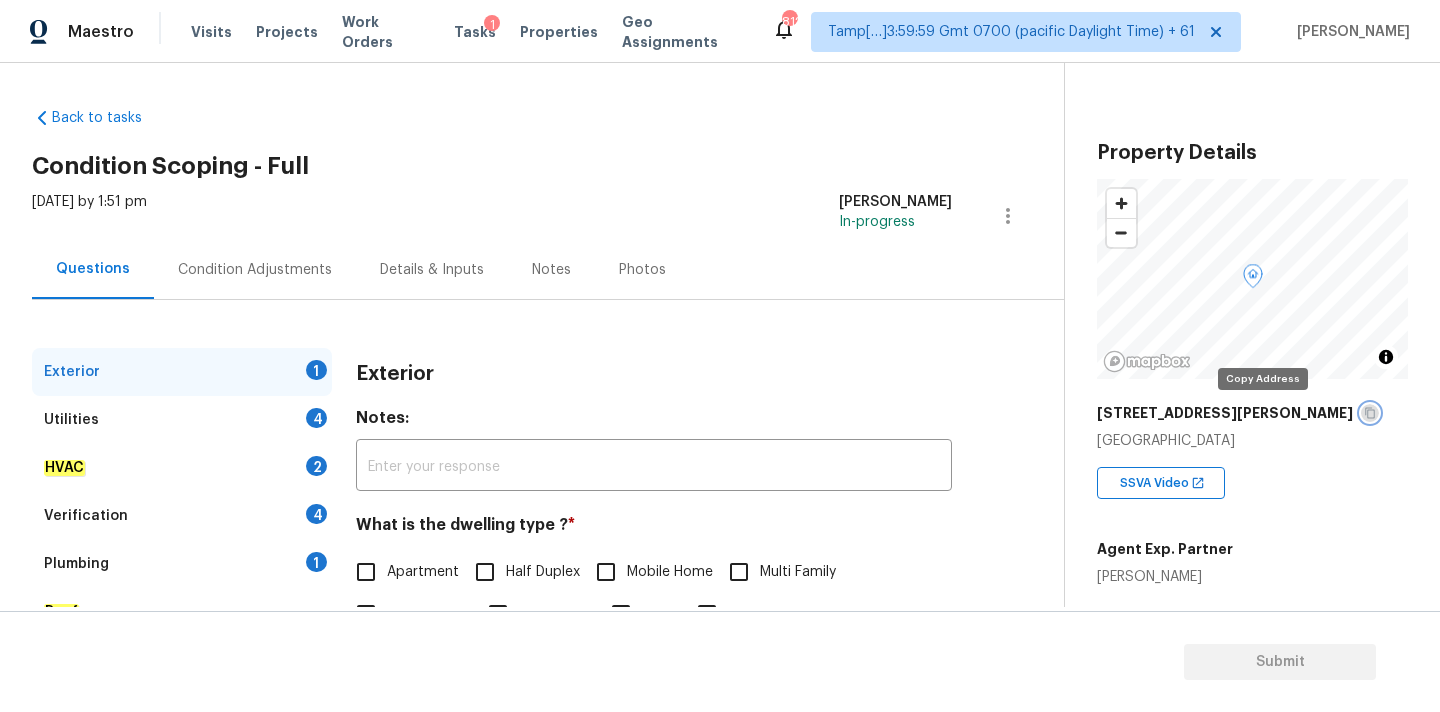 click at bounding box center (1370, 413) 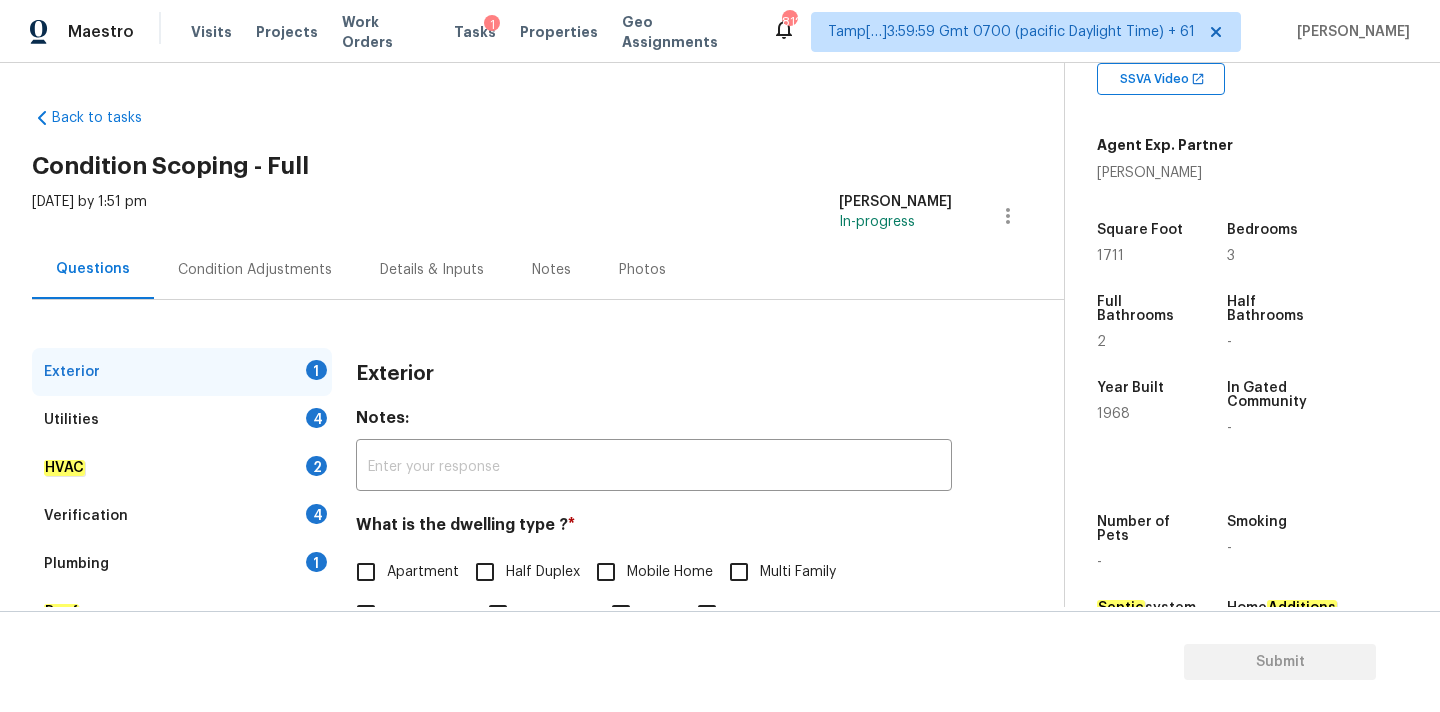 scroll, scrollTop: 492, scrollLeft: 0, axis: vertical 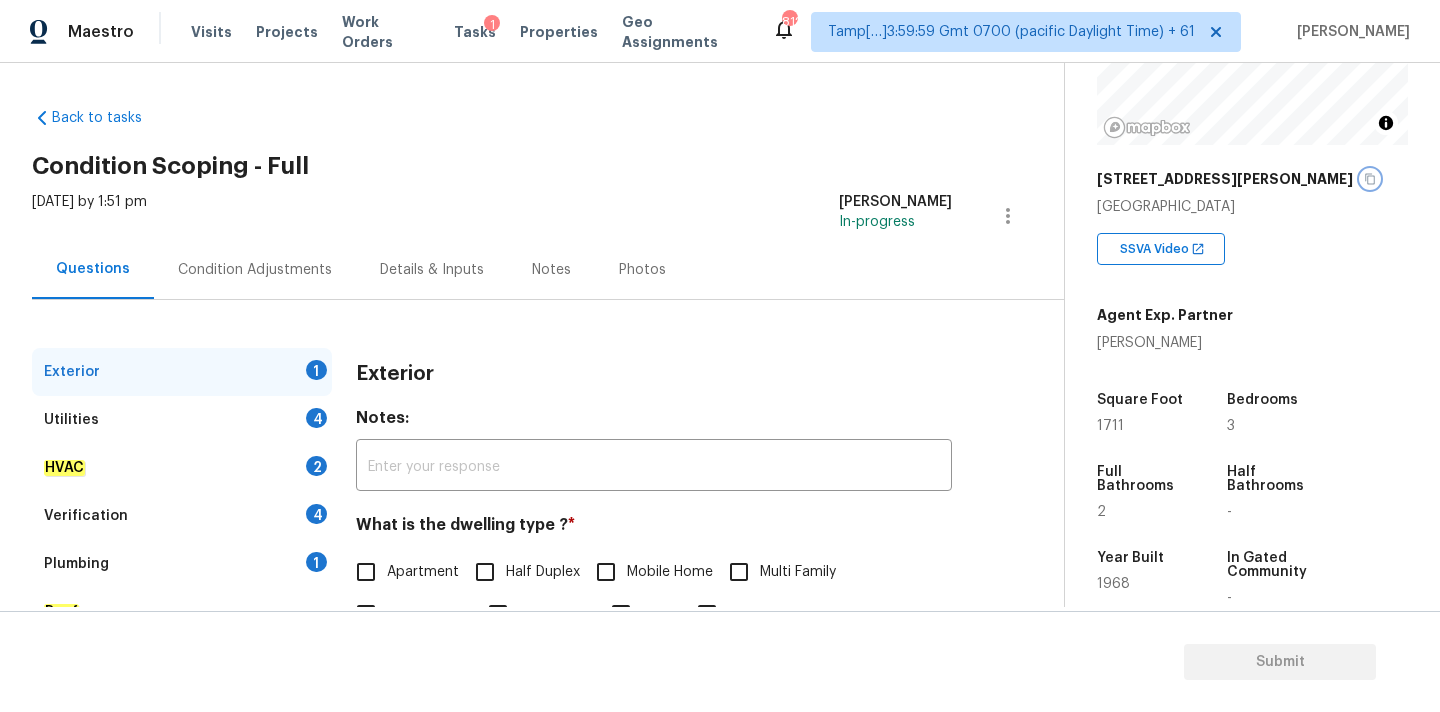 click at bounding box center [1370, 179] 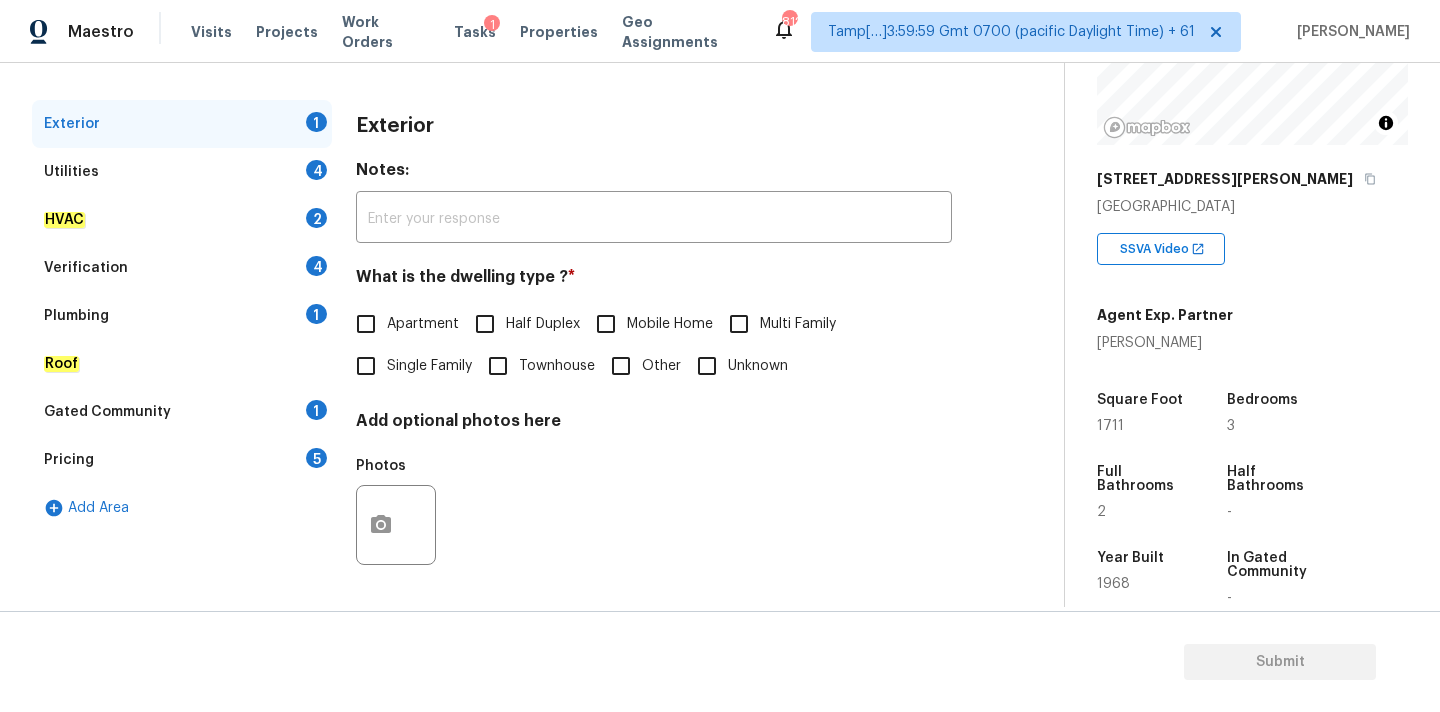 click on "Single Family" at bounding box center [429, 366] 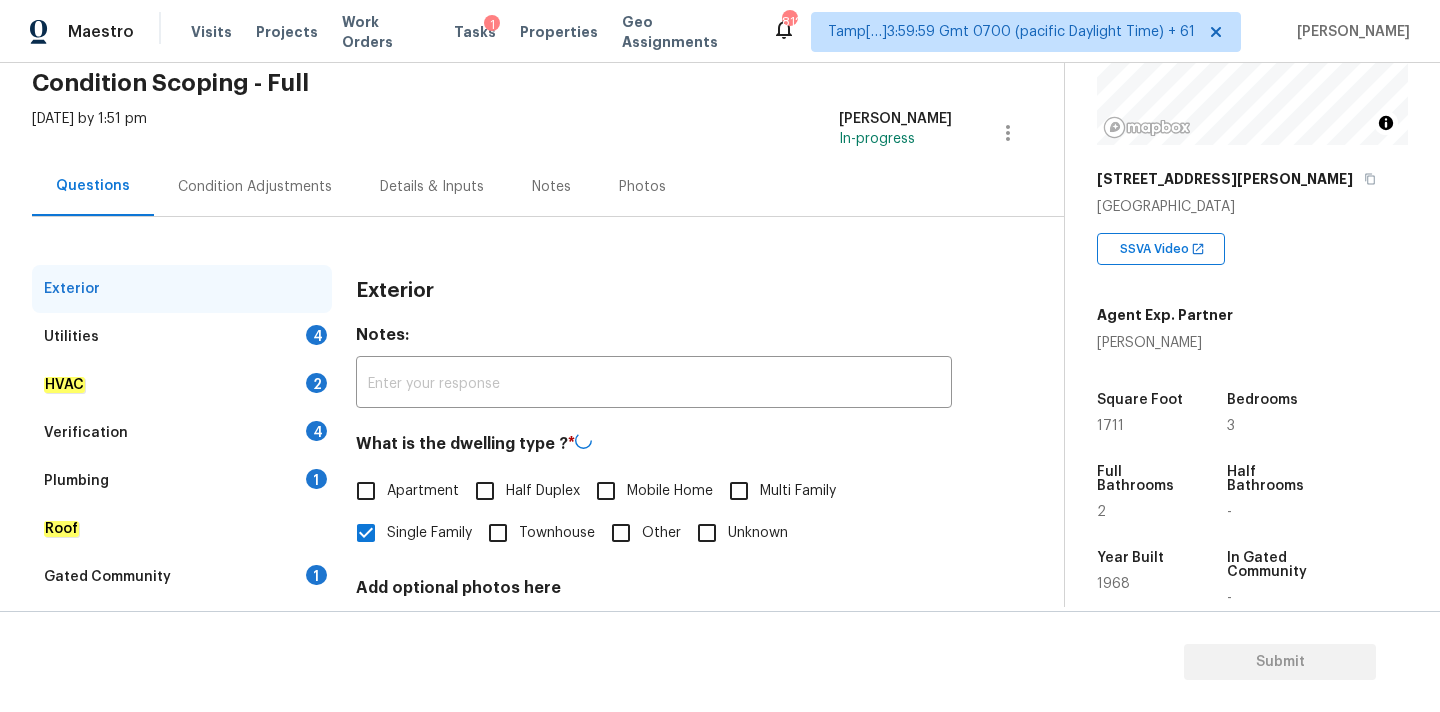scroll, scrollTop: 36, scrollLeft: 0, axis: vertical 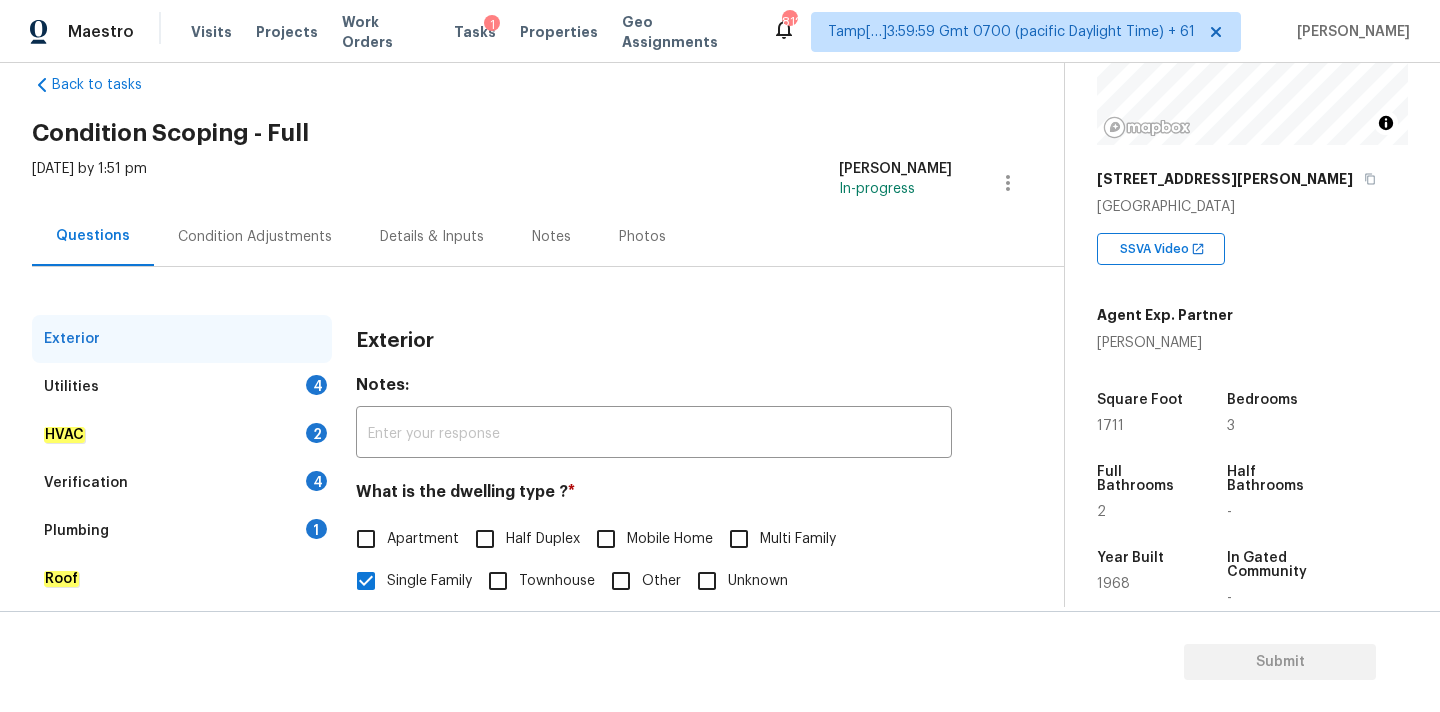 click on "Condition Adjustments" at bounding box center (255, 236) 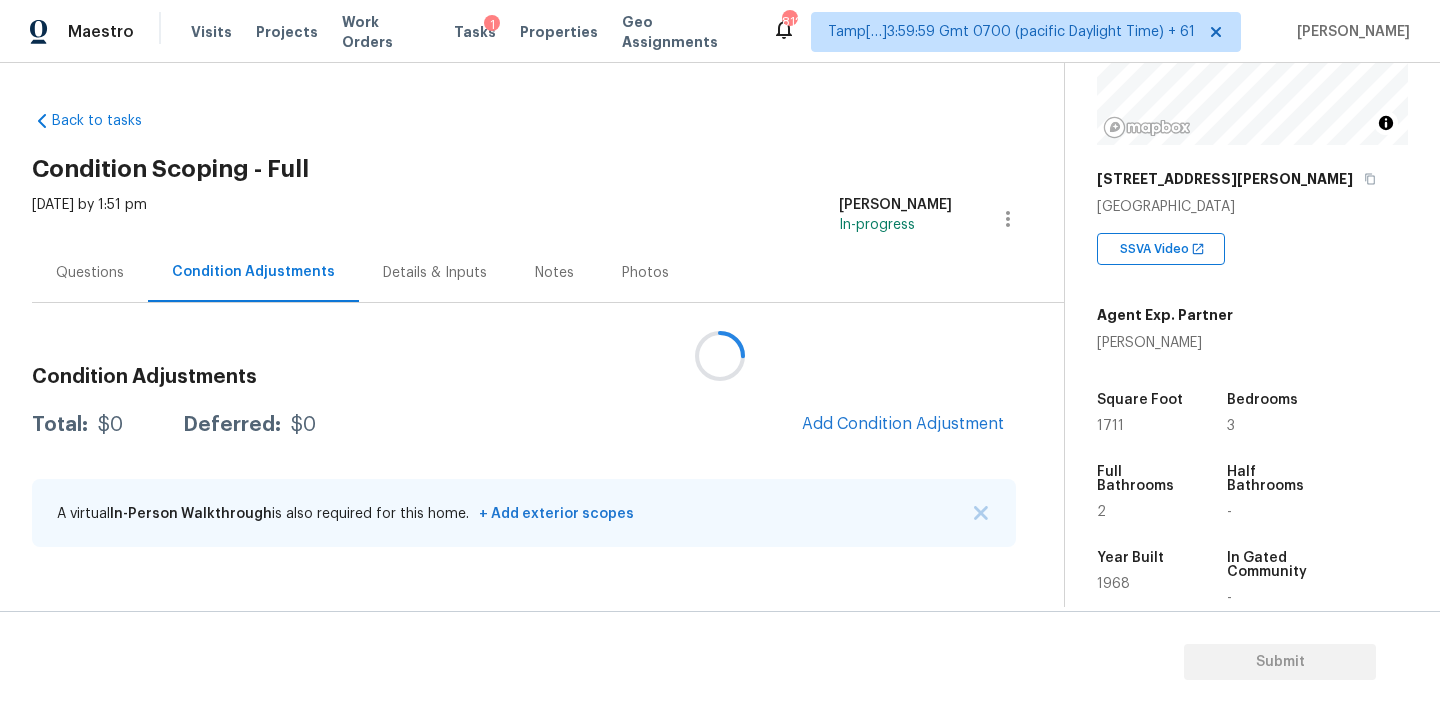 scroll, scrollTop: 0, scrollLeft: 0, axis: both 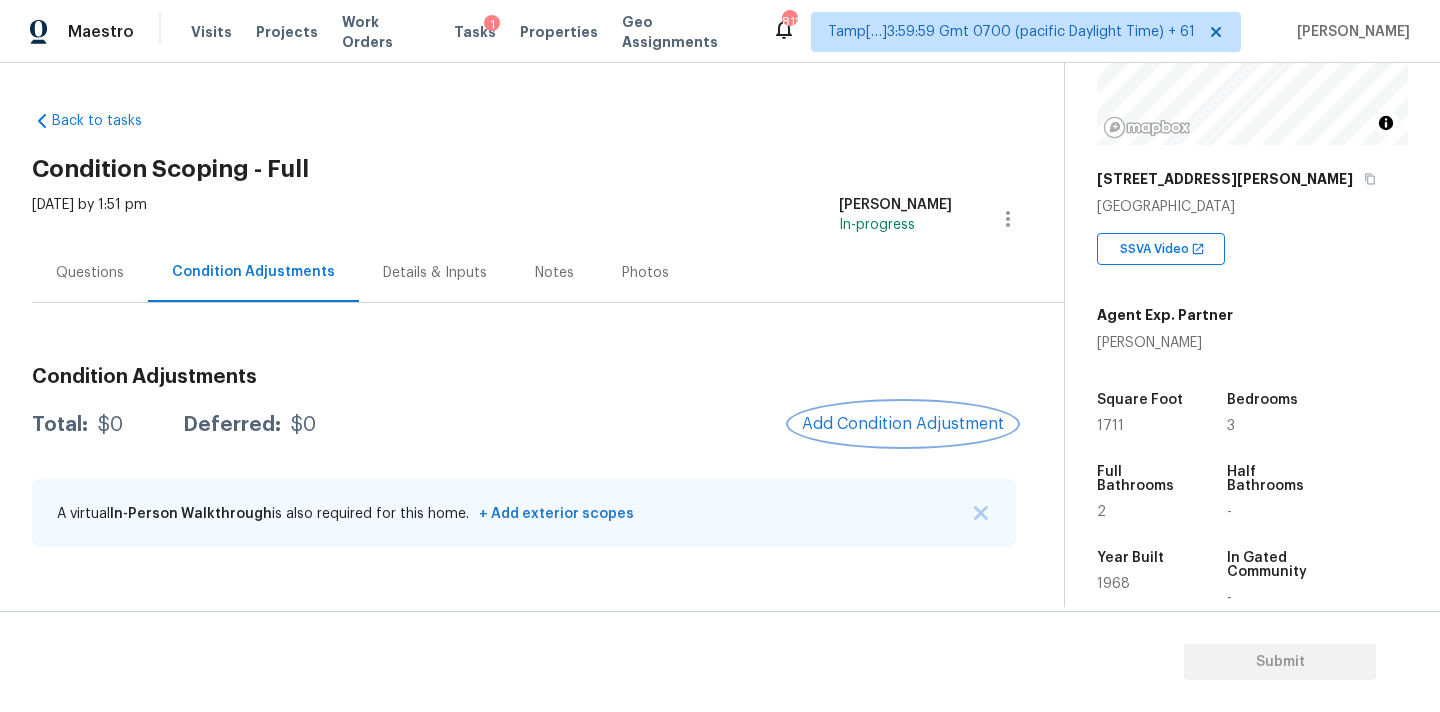 click on "Add Condition Adjustment" at bounding box center [903, 424] 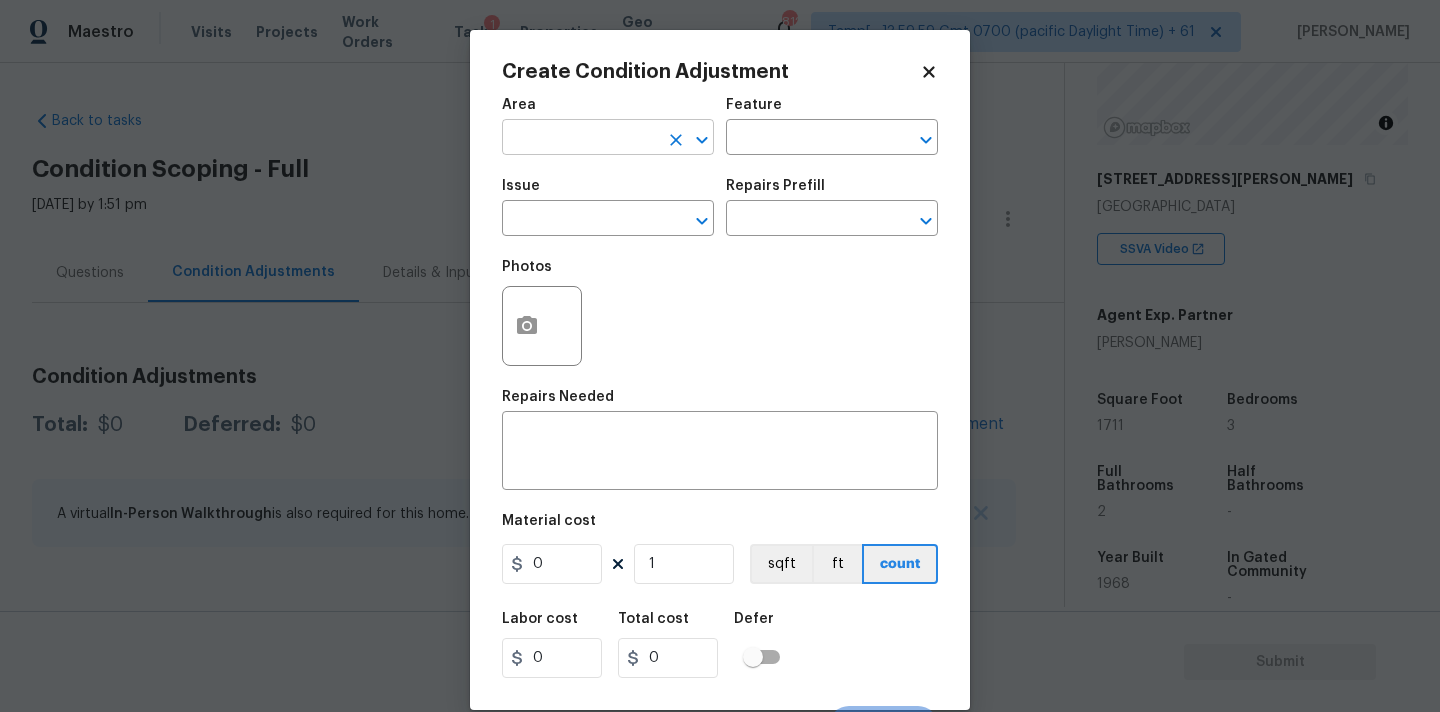 click at bounding box center [580, 139] 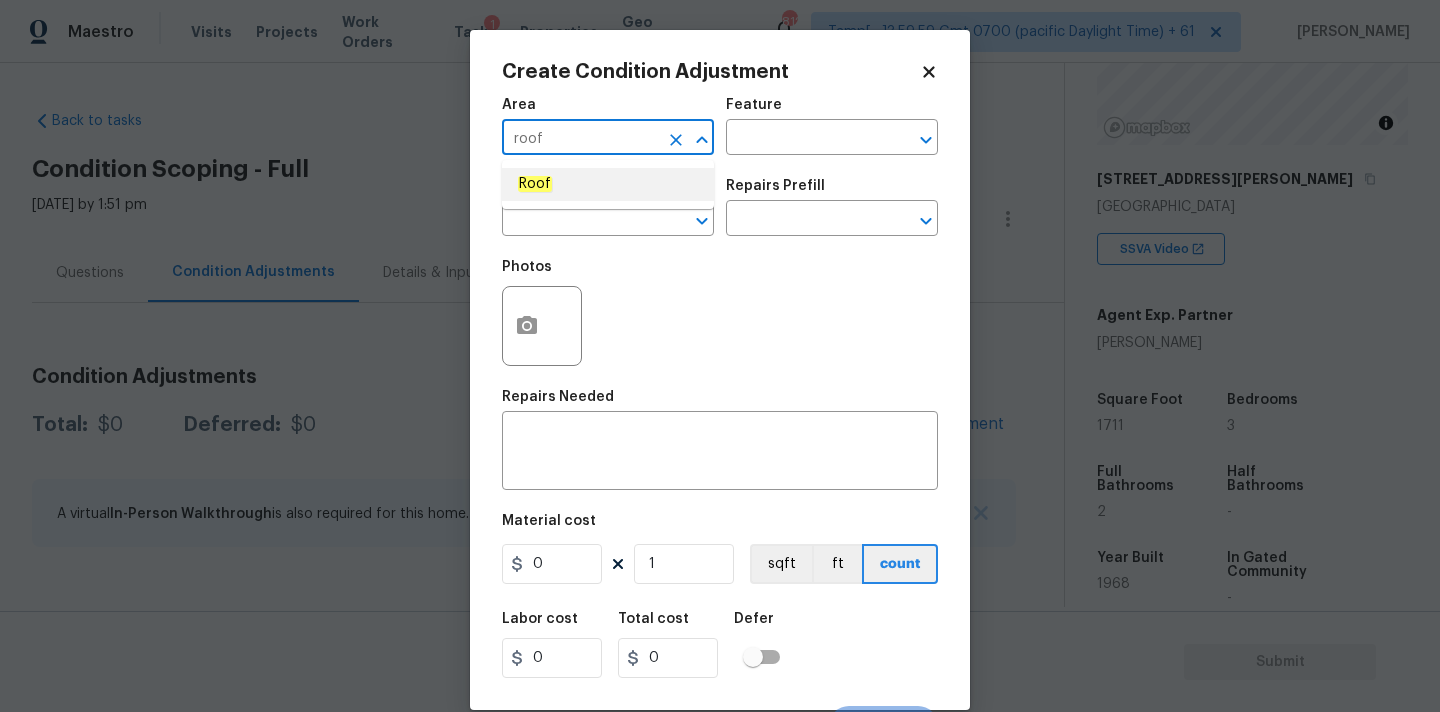 click on "Roof" at bounding box center [608, 184] 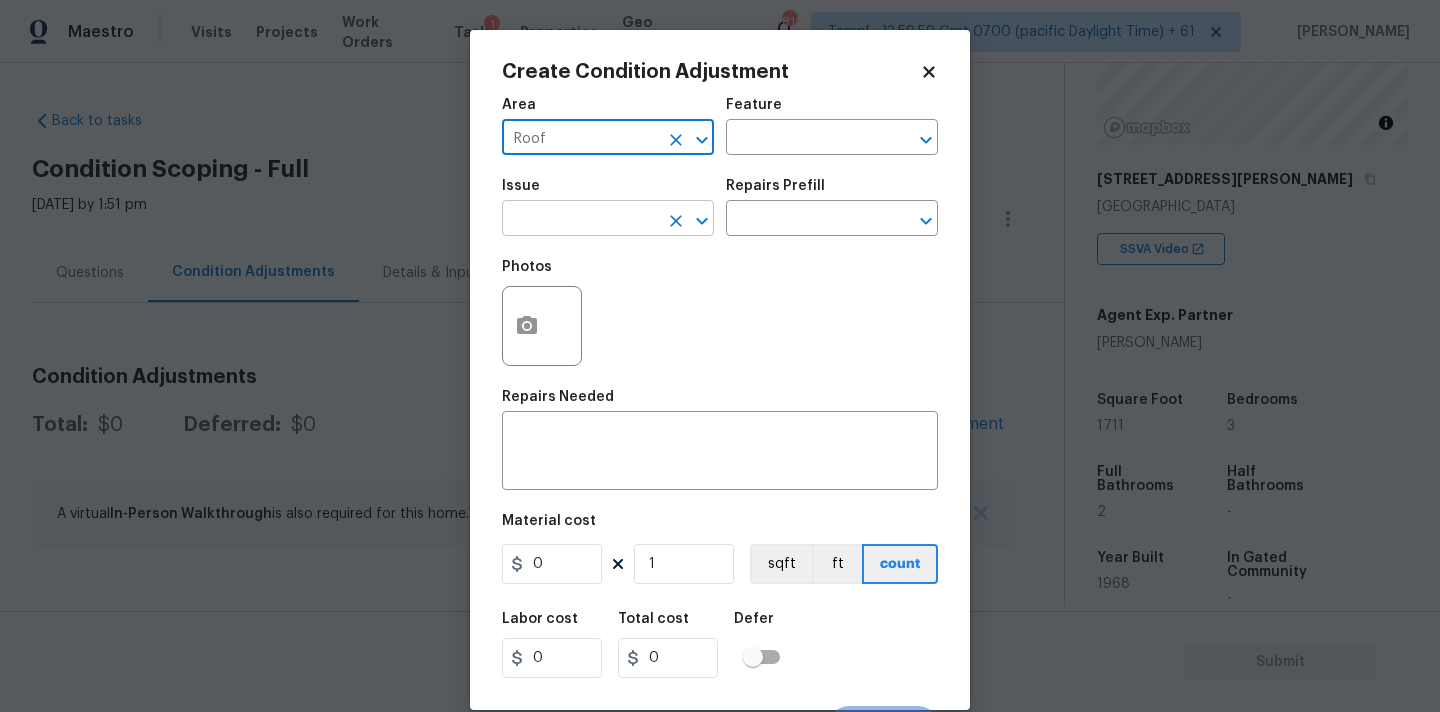 type on "Roof" 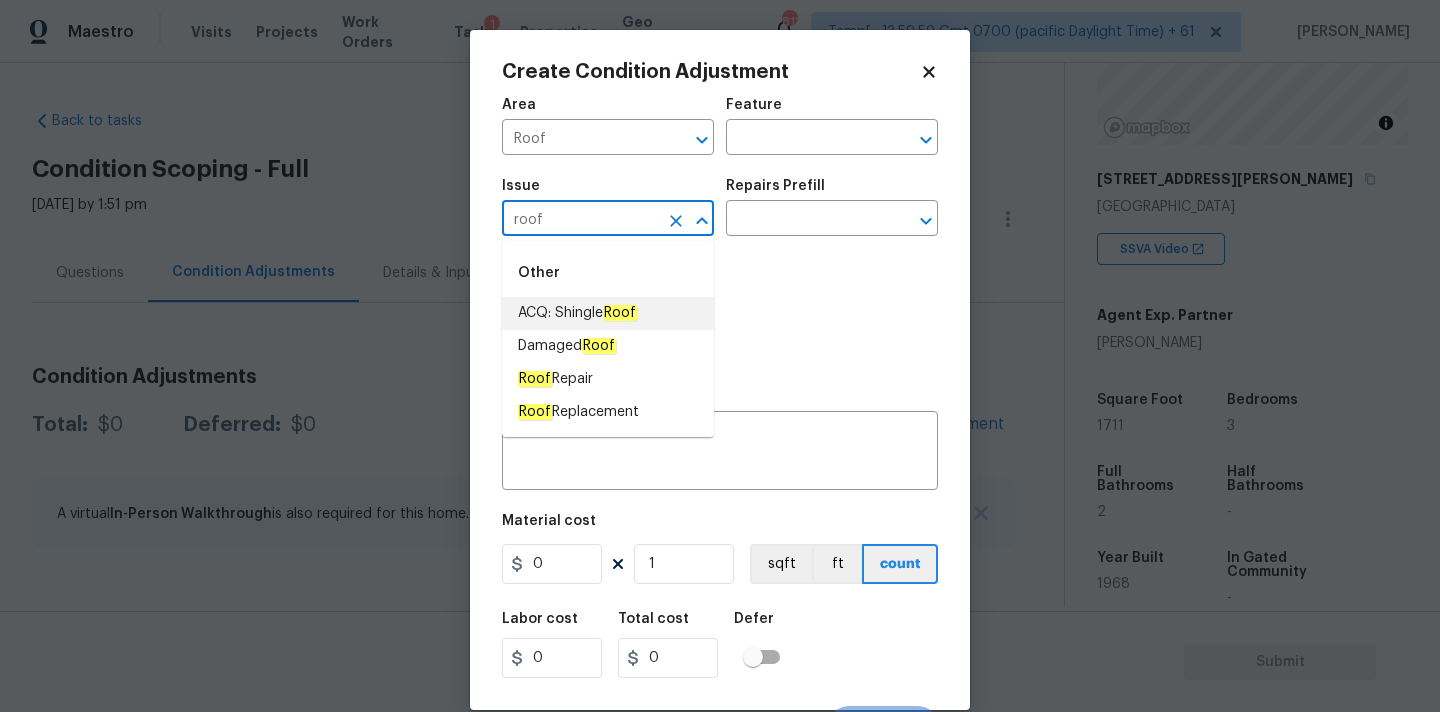 click on "ACQ: Shingle  Roof" at bounding box center [577, 313] 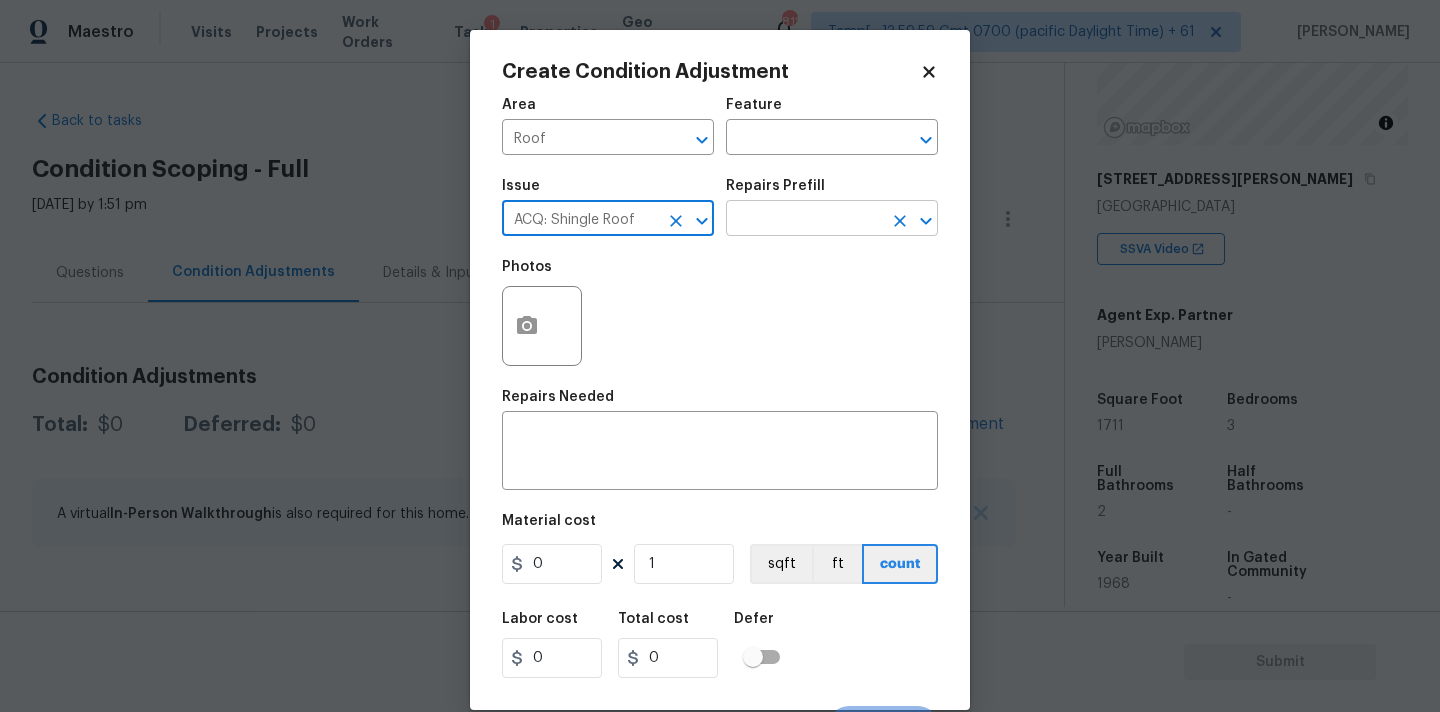 type on "ACQ: Shingle Roof" 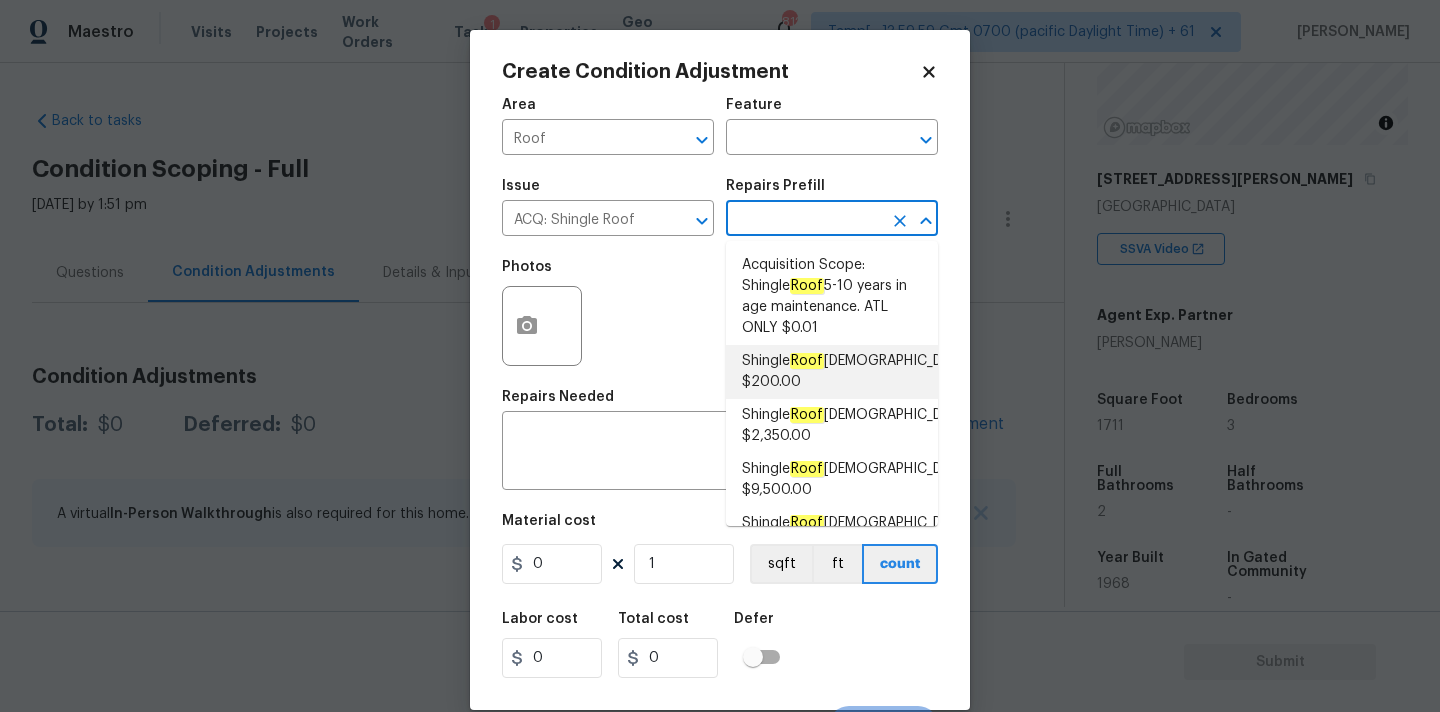 click on "Roof" at bounding box center [807, 361] 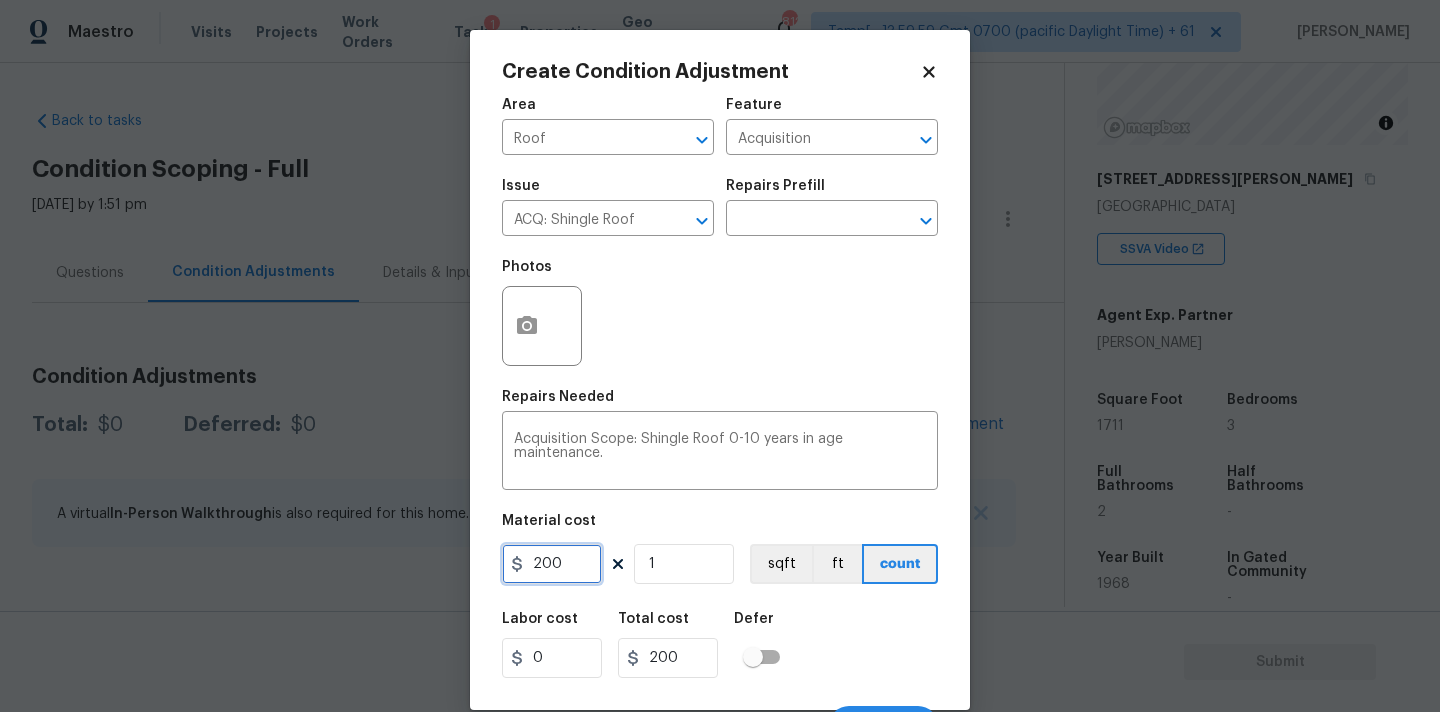 click on "200" at bounding box center (552, 564) 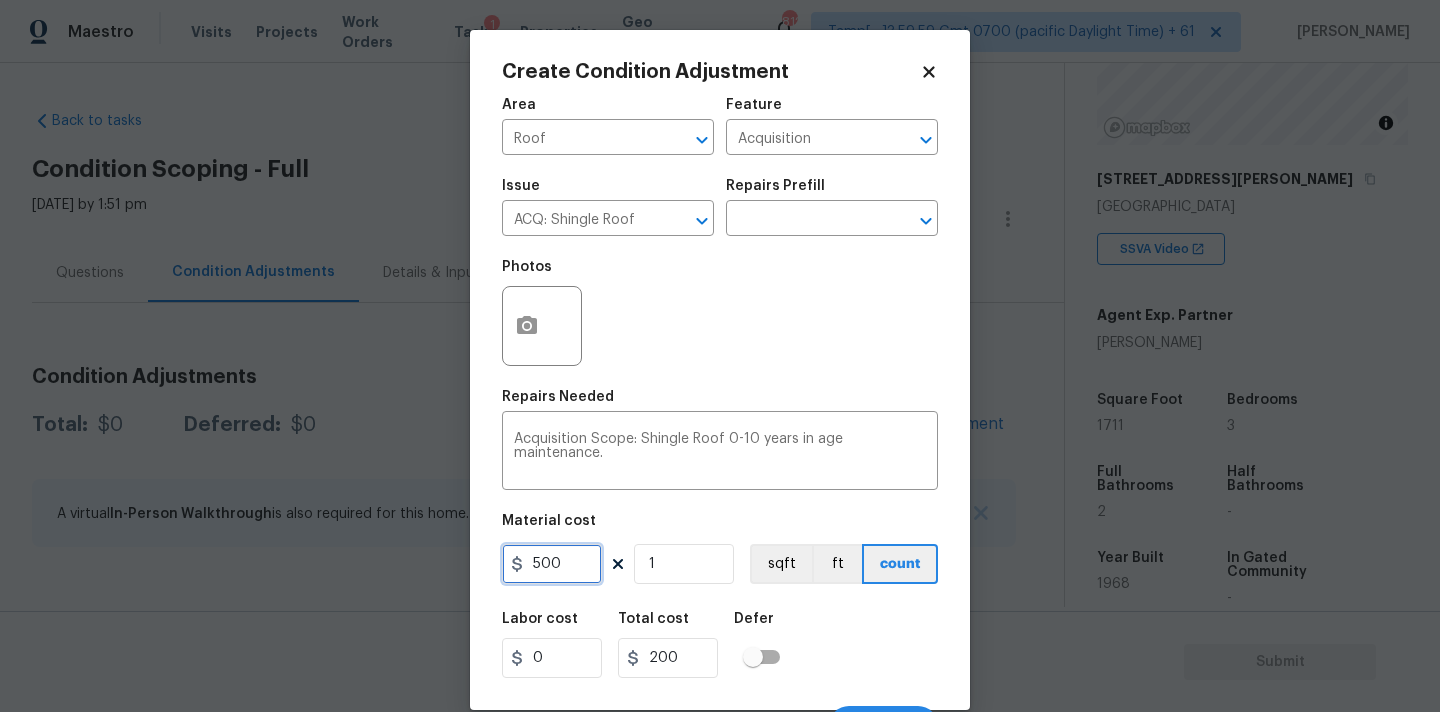 type on "500" 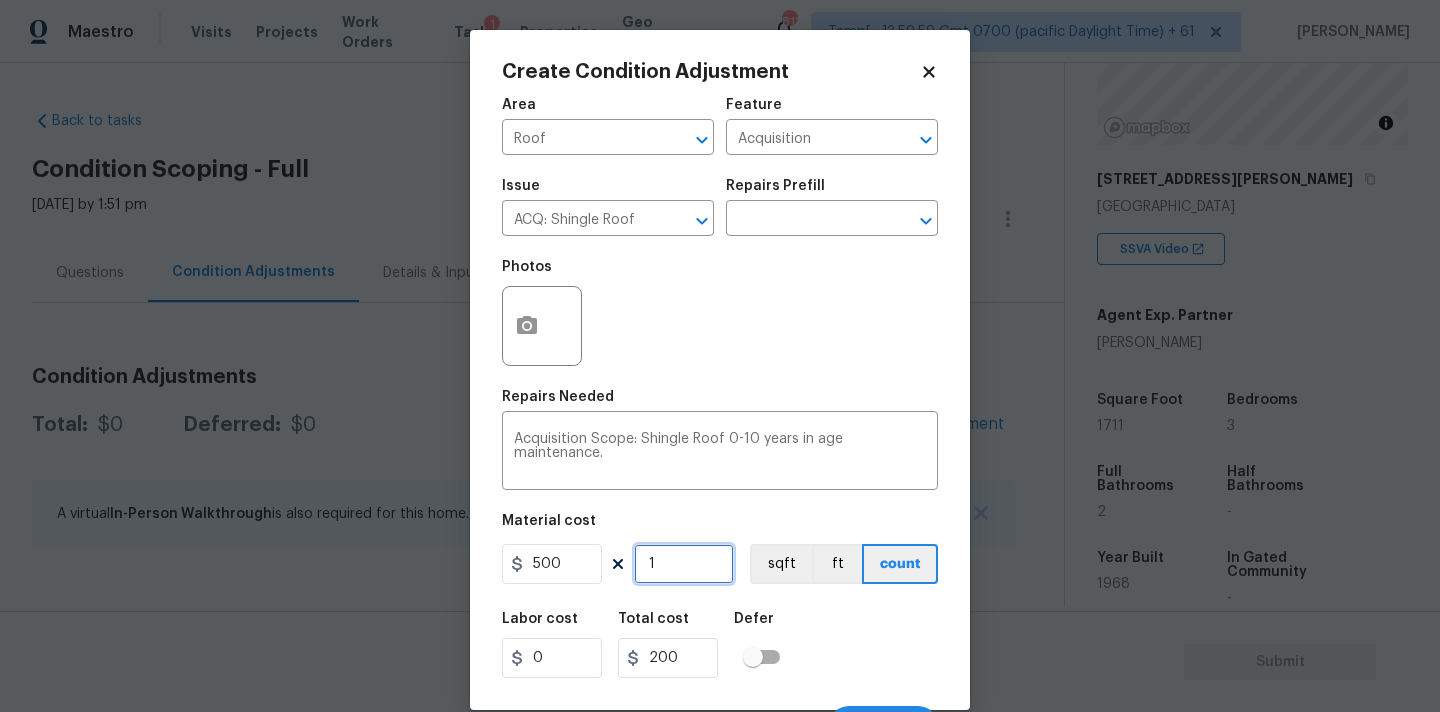 type on "500" 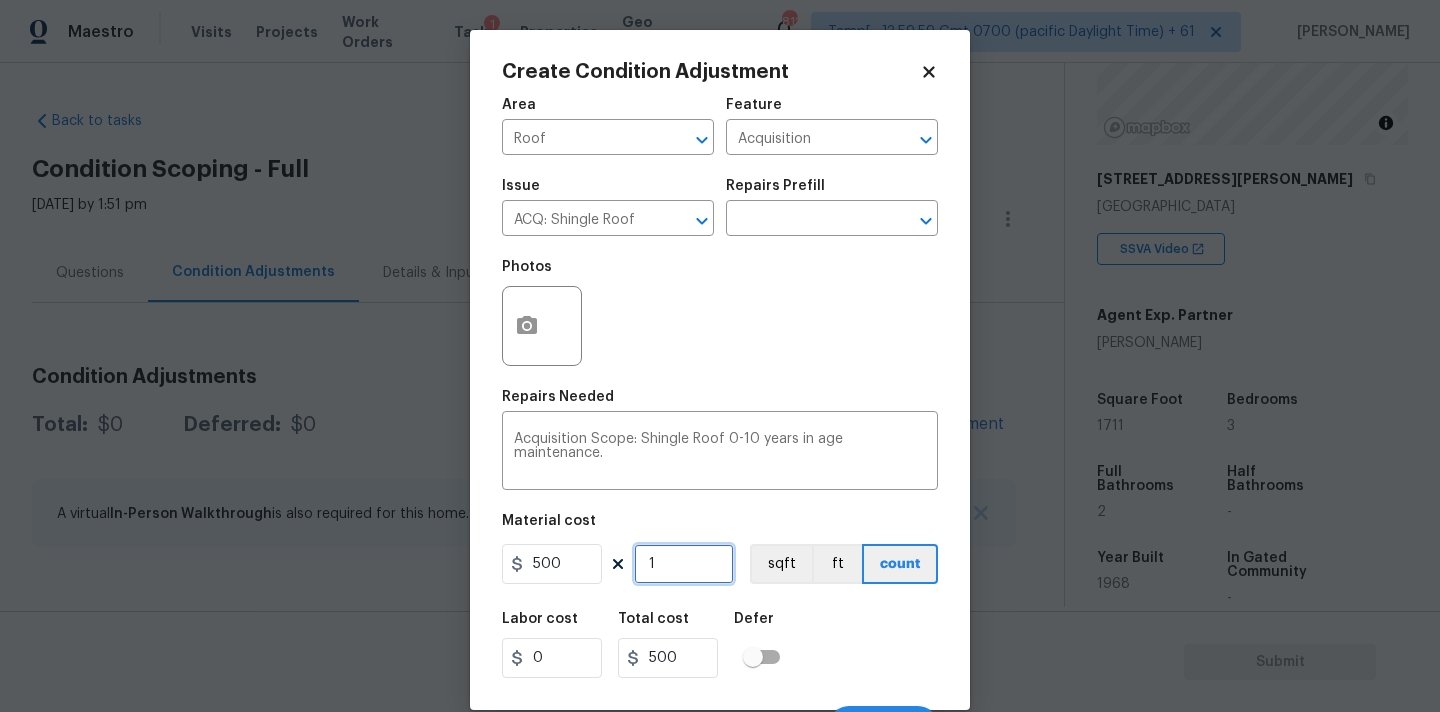 scroll, scrollTop: 35, scrollLeft: 0, axis: vertical 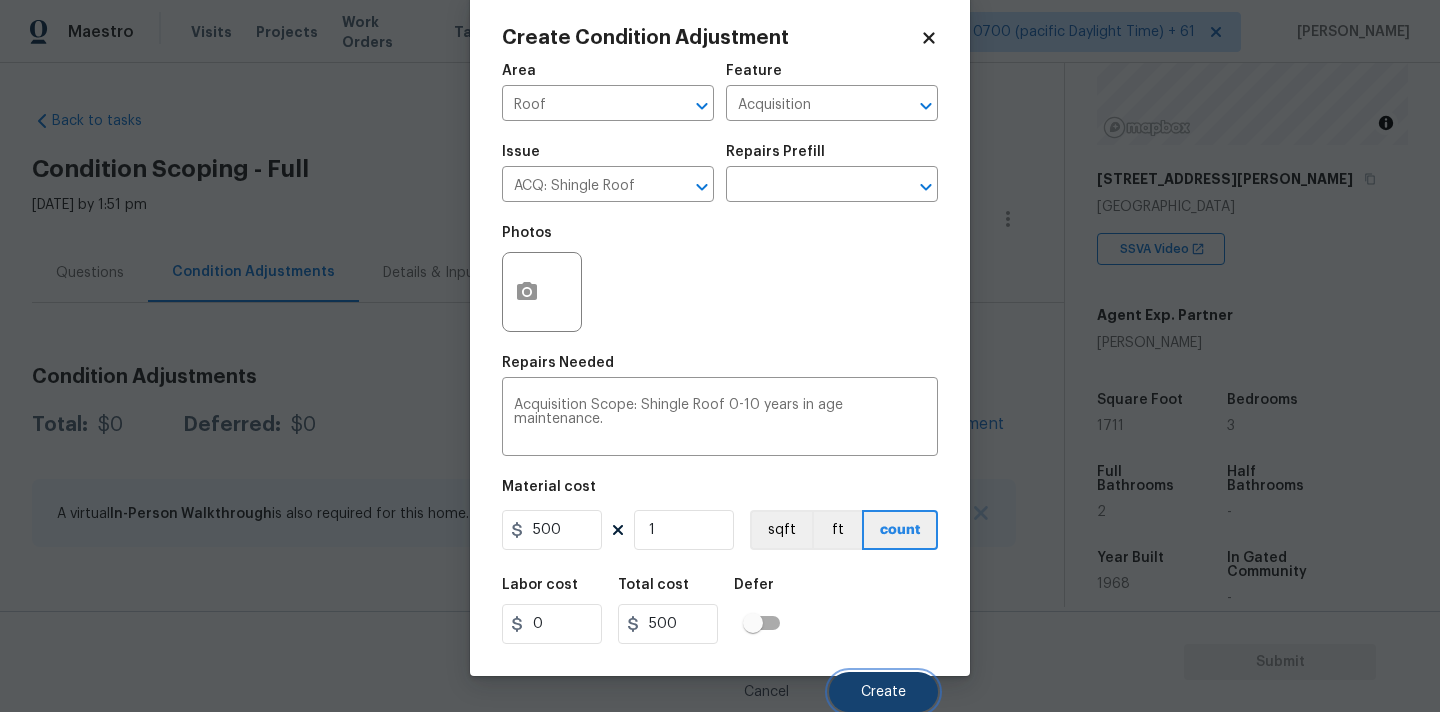 click on "Create" at bounding box center [883, 692] 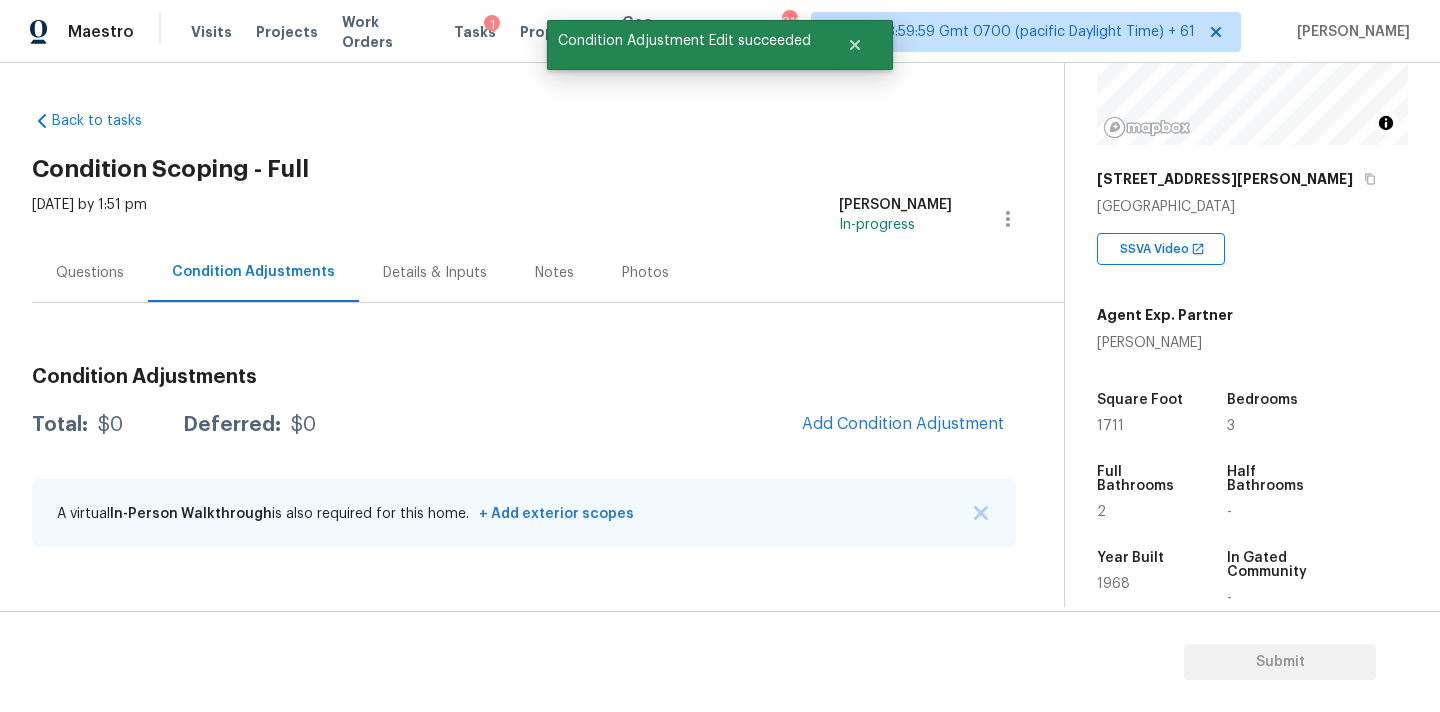 scroll, scrollTop: 28, scrollLeft: 0, axis: vertical 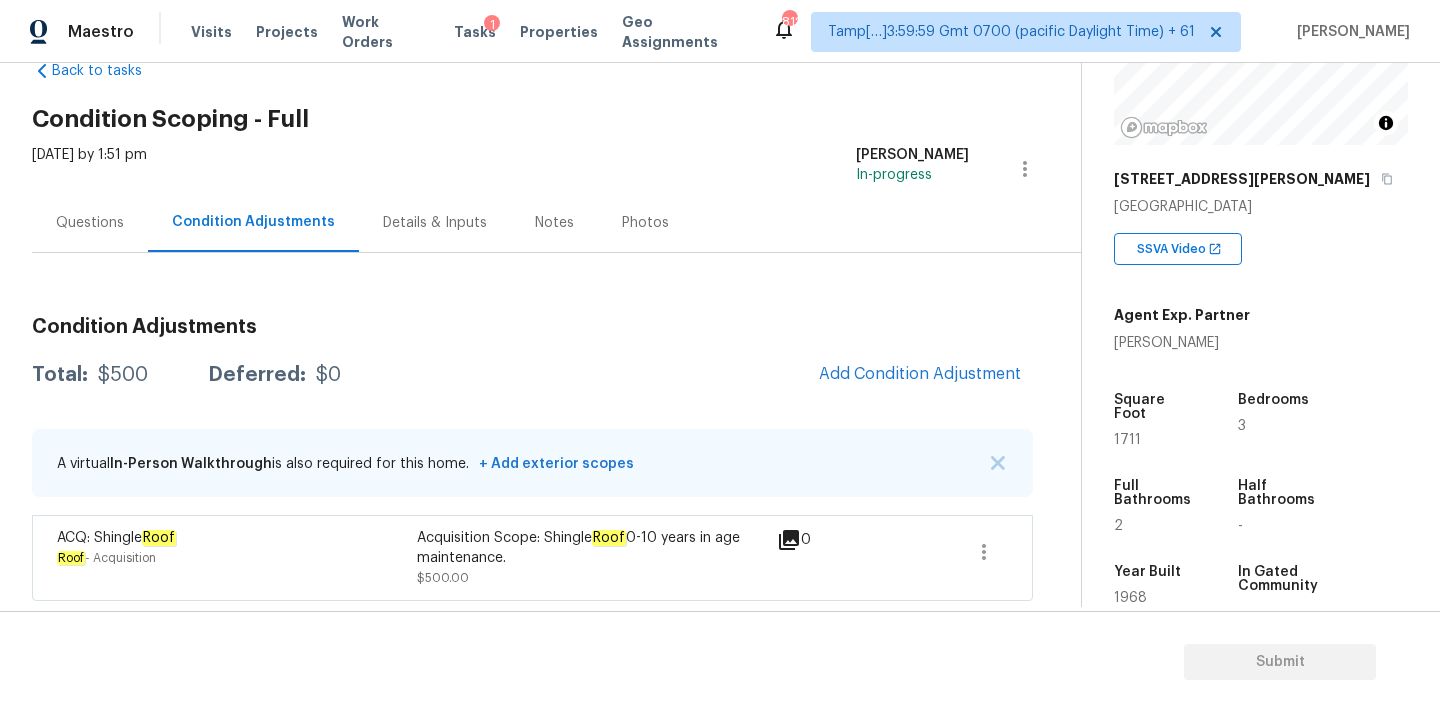 click on "Questions" at bounding box center [90, 222] 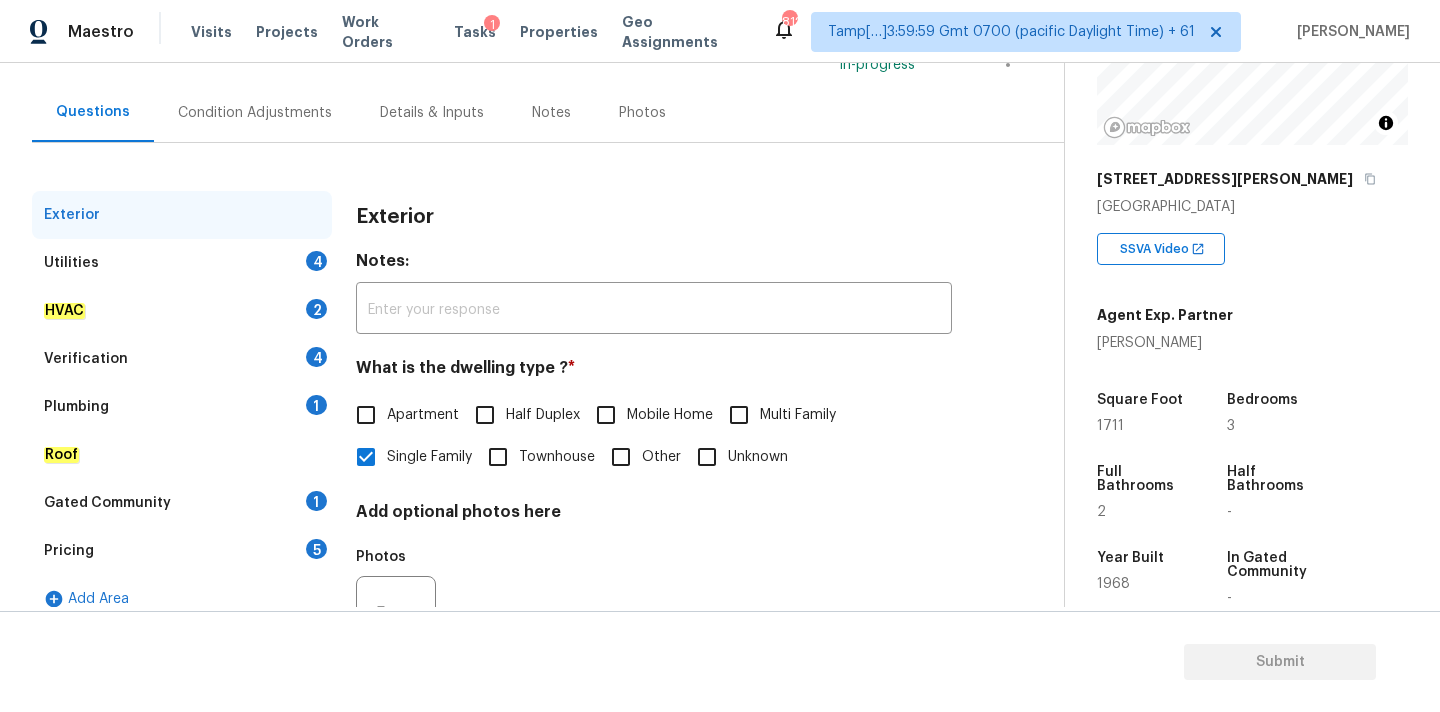 scroll, scrollTop: 251, scrollLeft: 0, axis: vertical 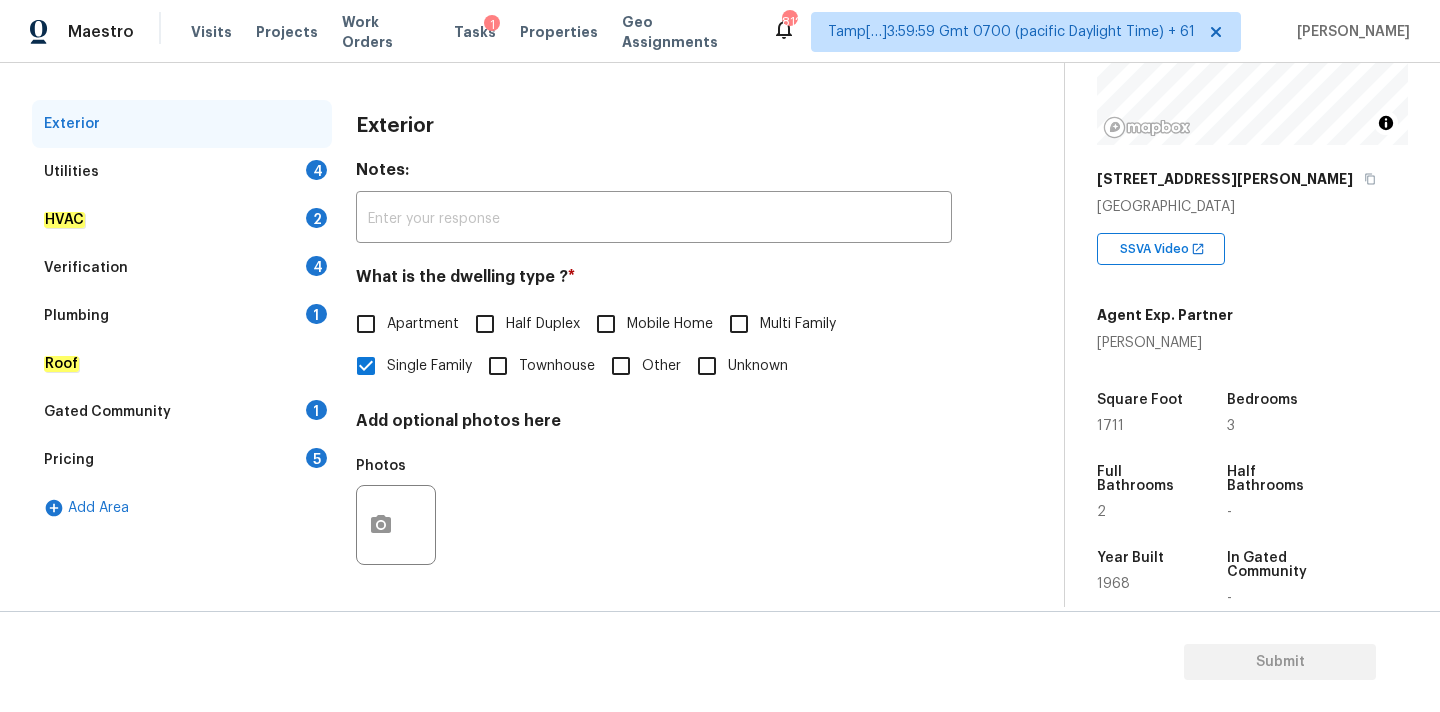 click on "Pricing 5" at bounding box center (182, 460) 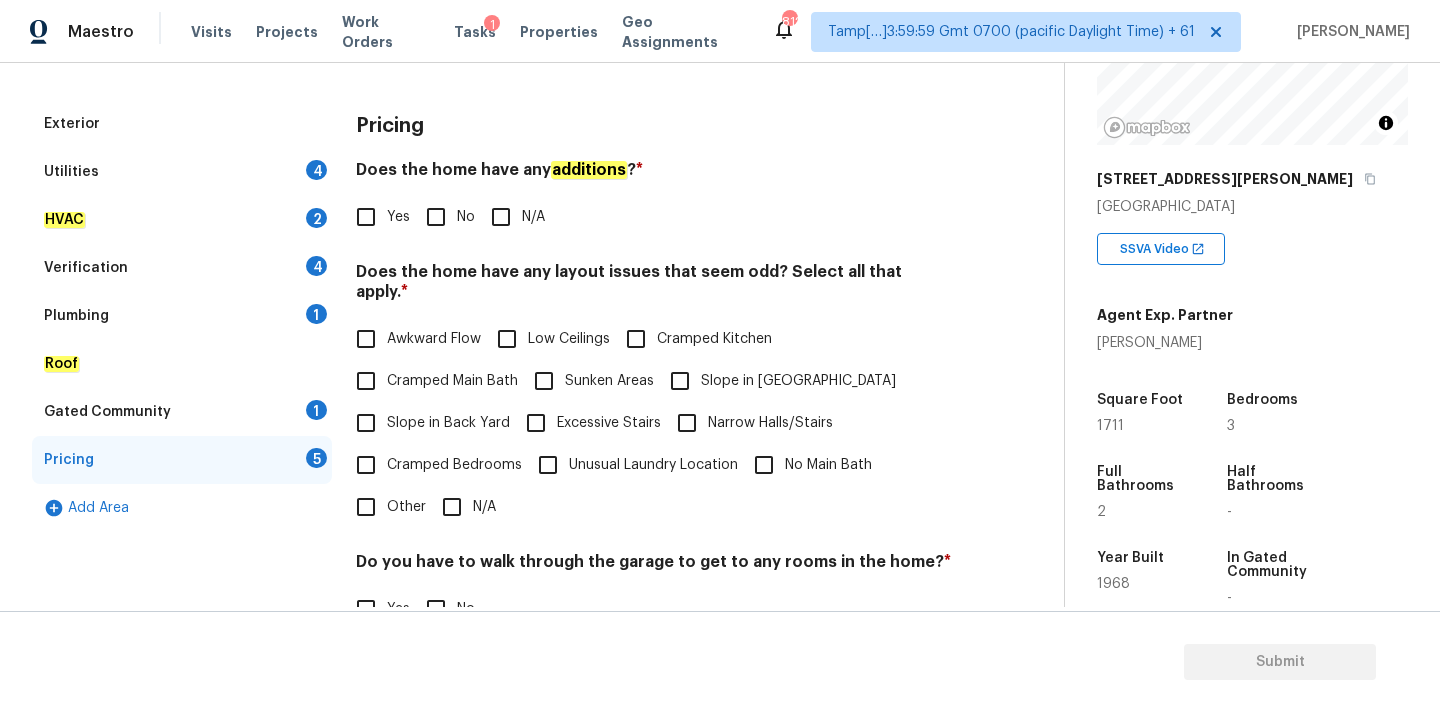 click on "Slope in Front Yard" at bounding box center (798, 381) 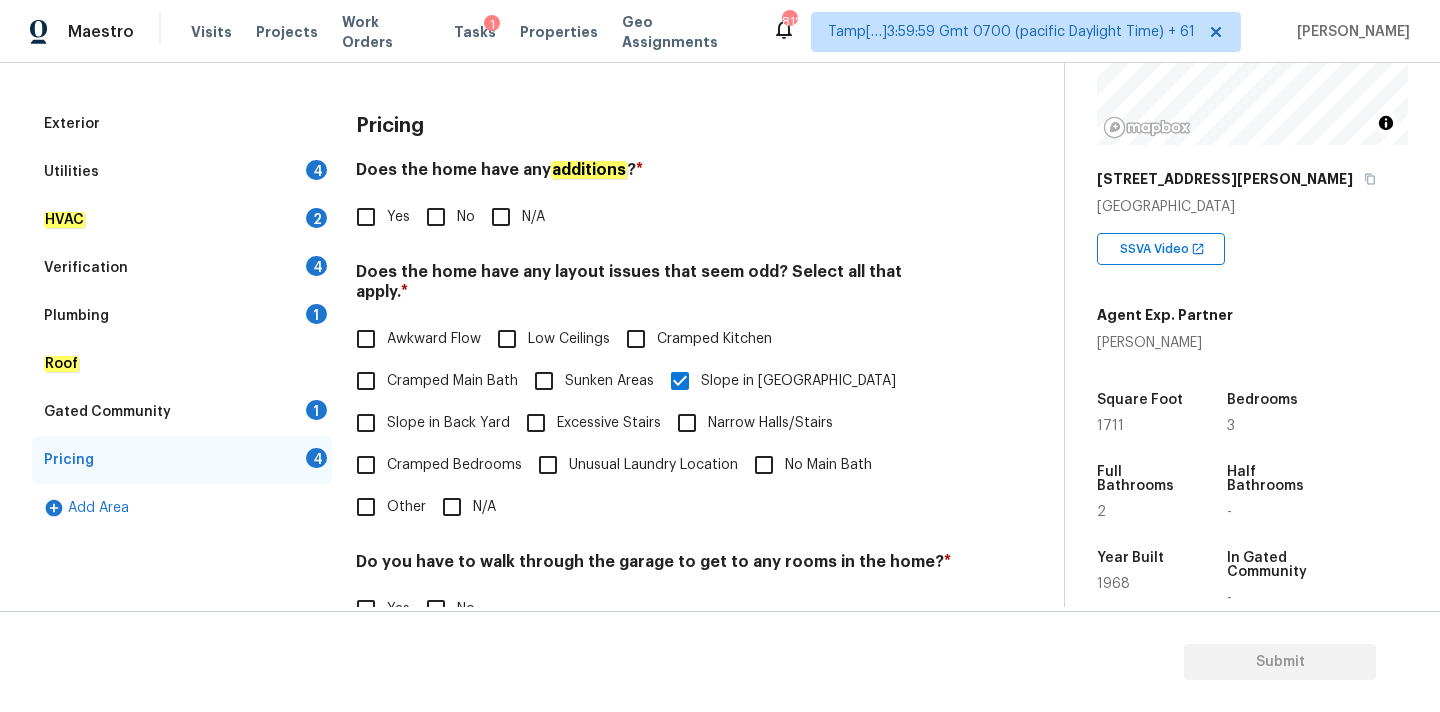 click on "Utilities 4" at bounding box center (182, 172) 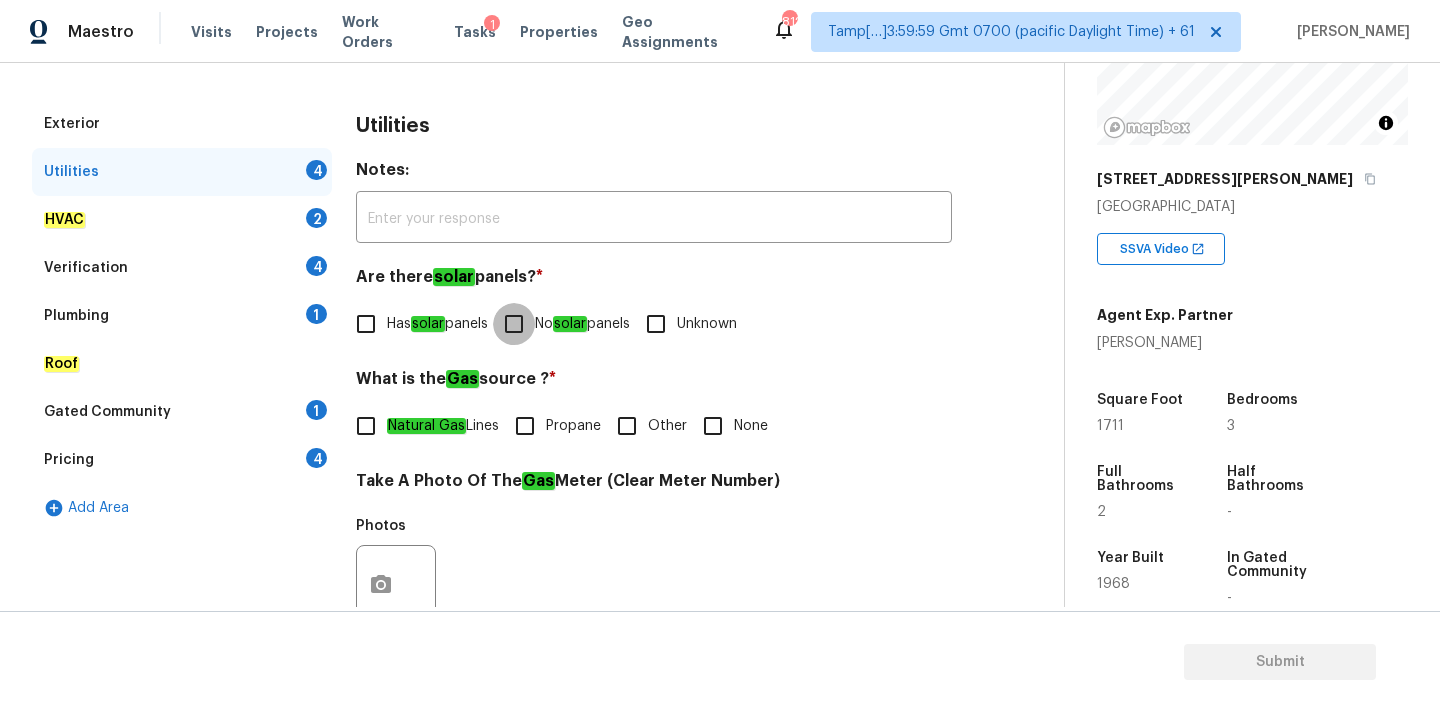 click on "No  solar  panels" at bounding box center [514, 324] 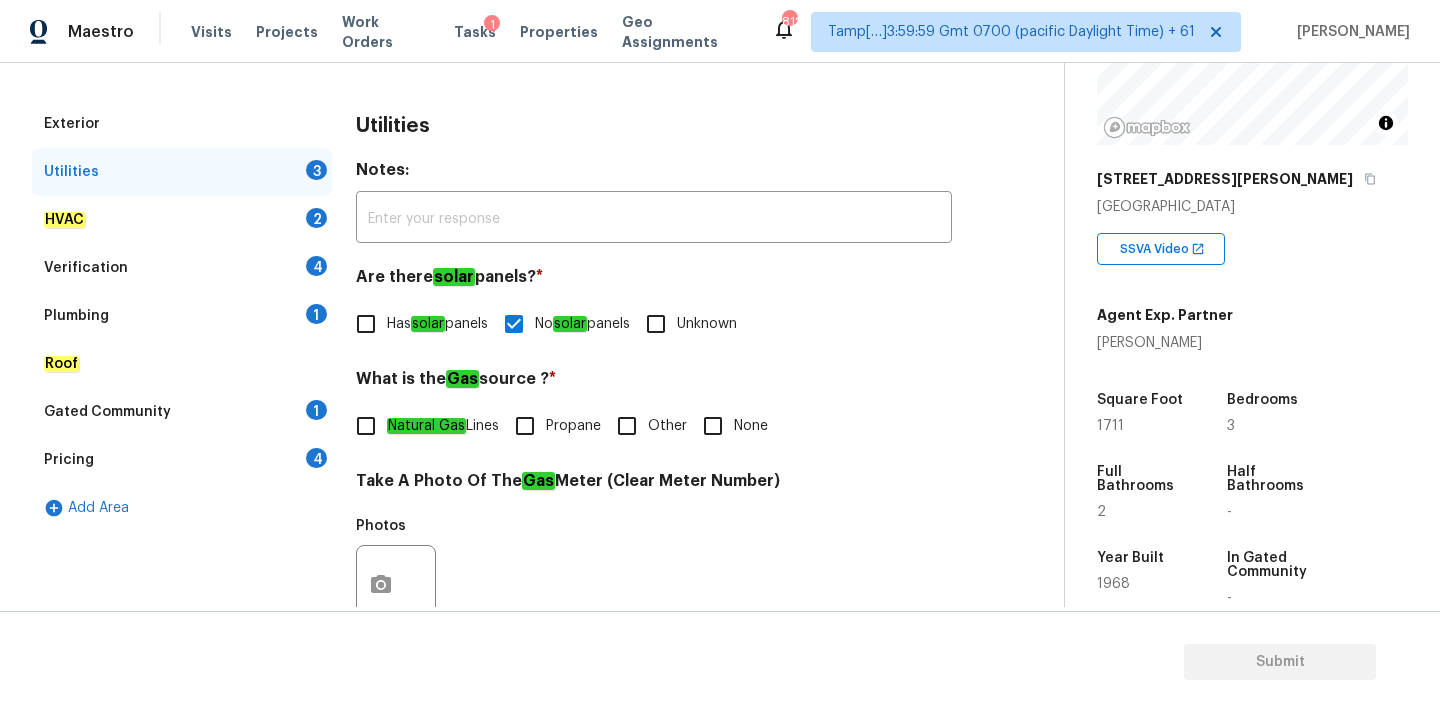 click on "None" at bounding box center (751, 426) 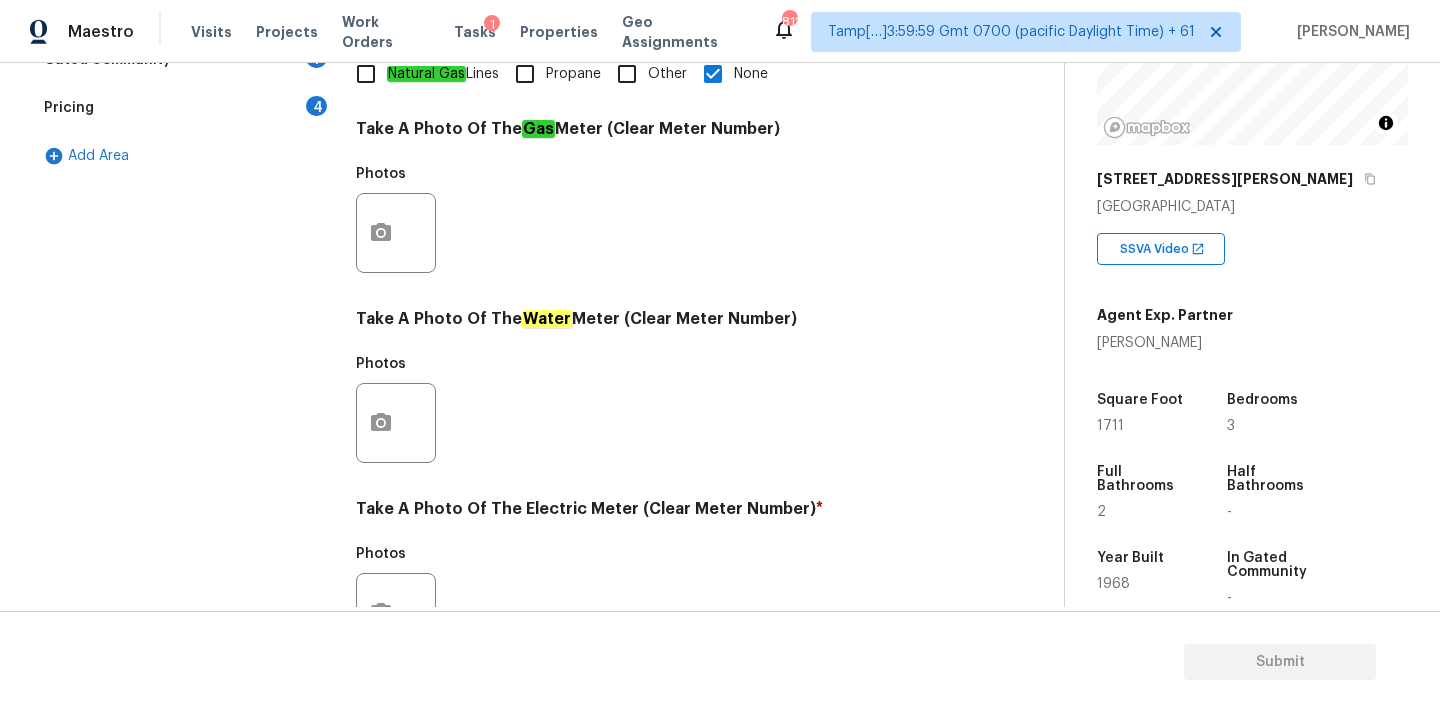 scroll, scrollTop: 793, scrollLeft: 0, axis: vertical 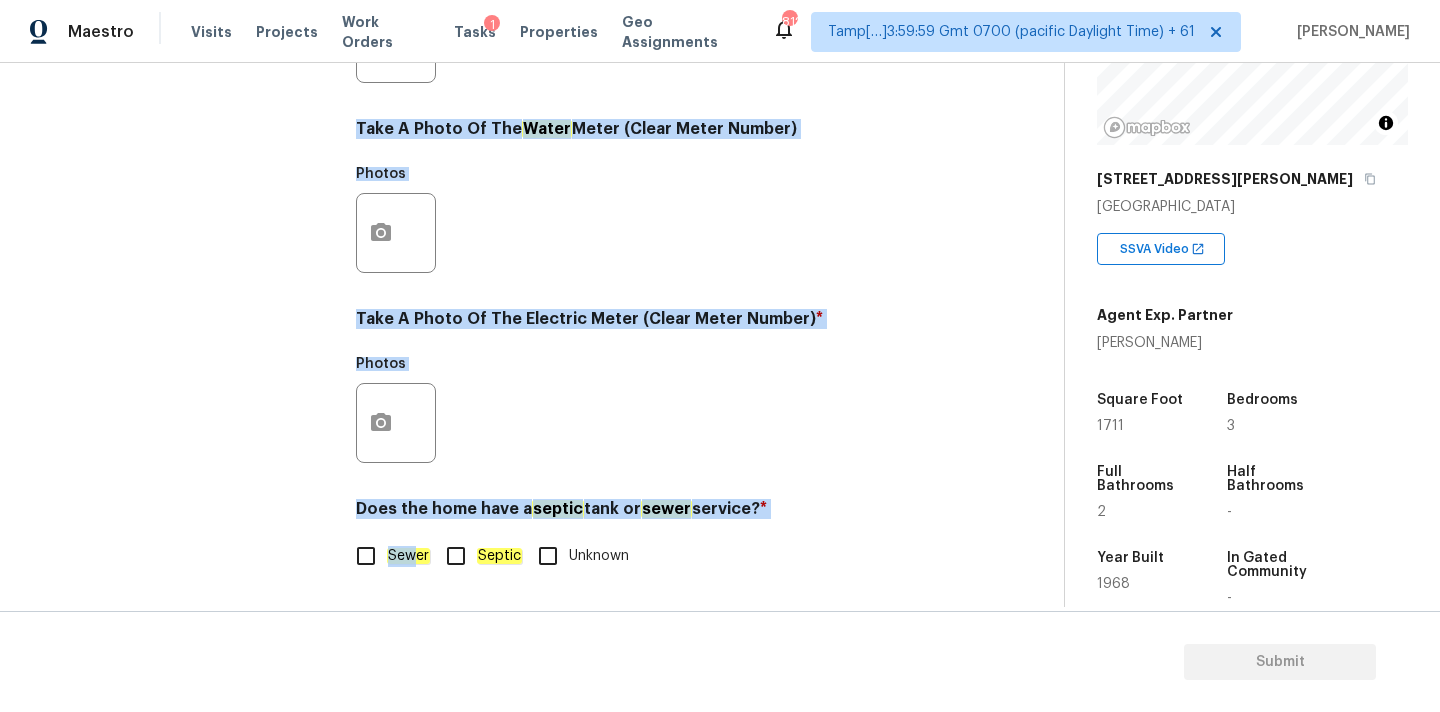 click on "Sewer" 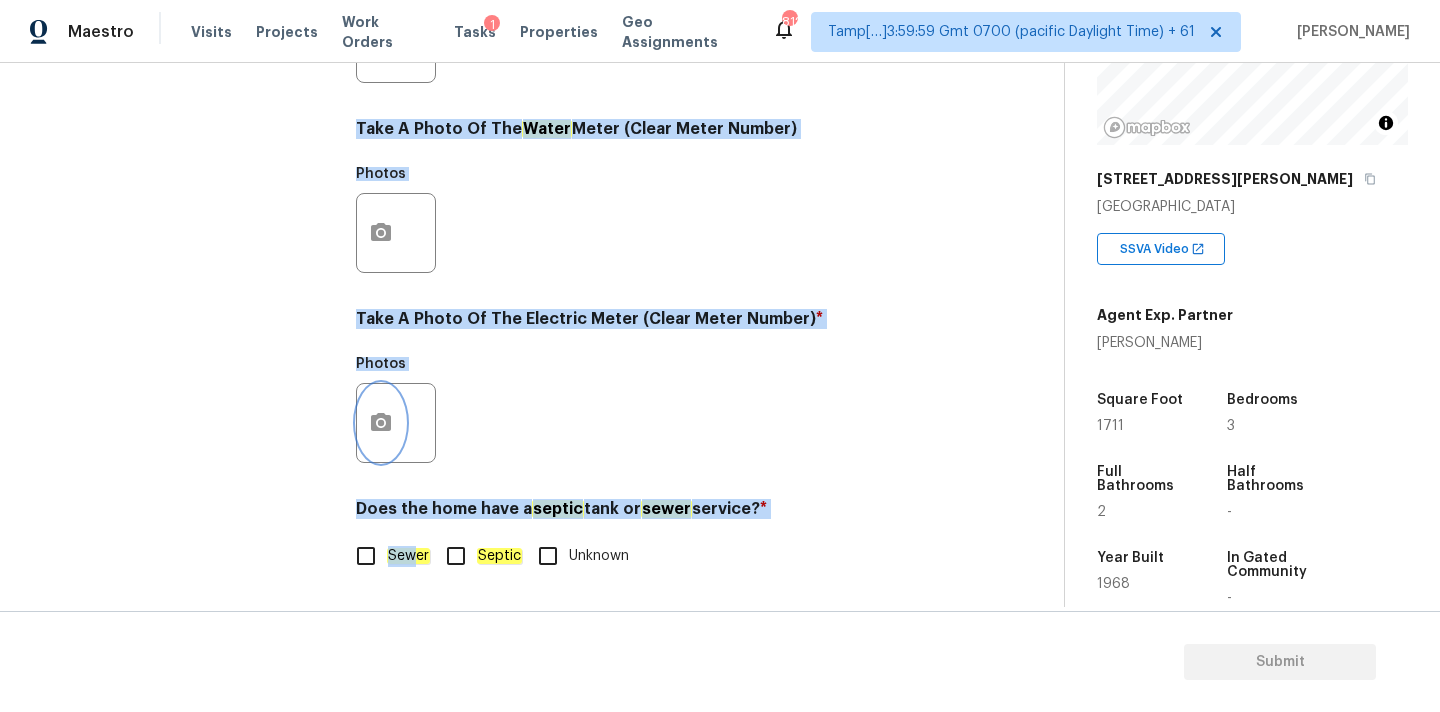 click 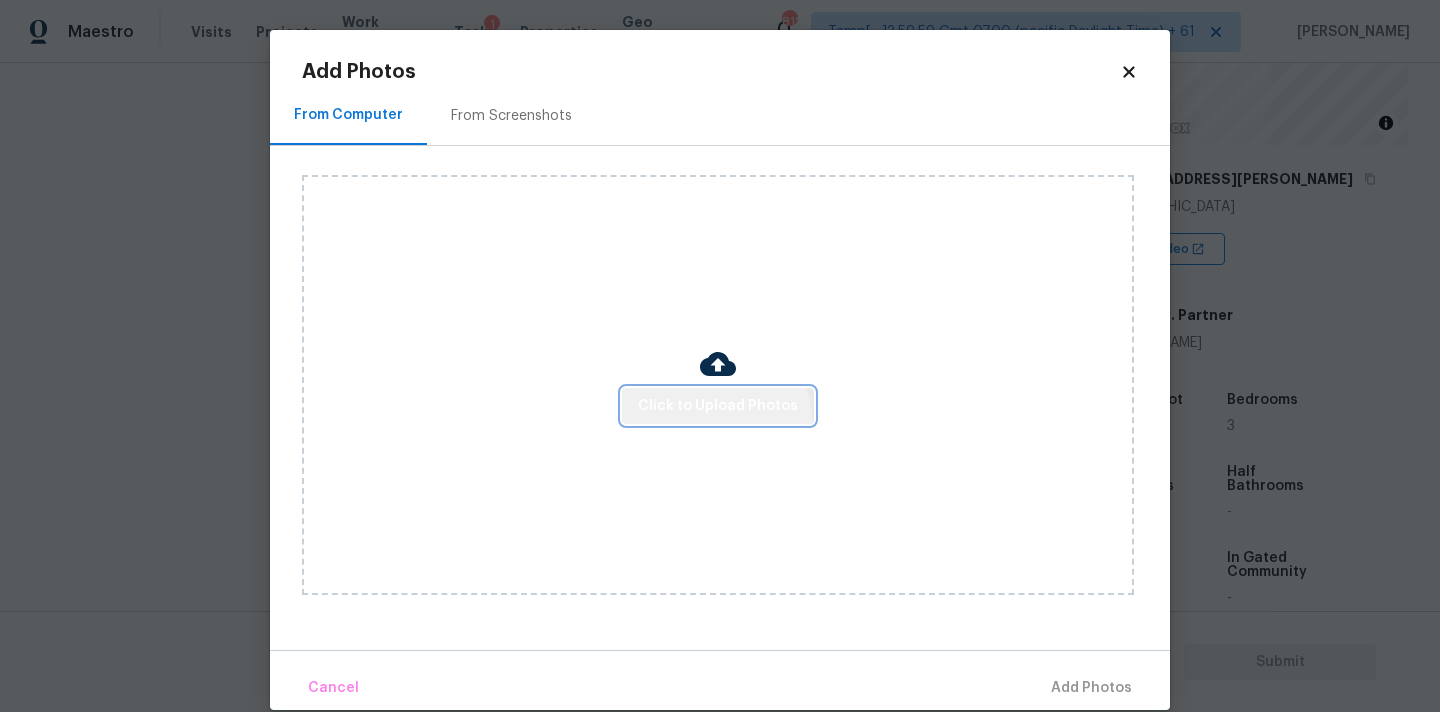 click on "Click to Upload Photos" at bounding box center [718, 406] 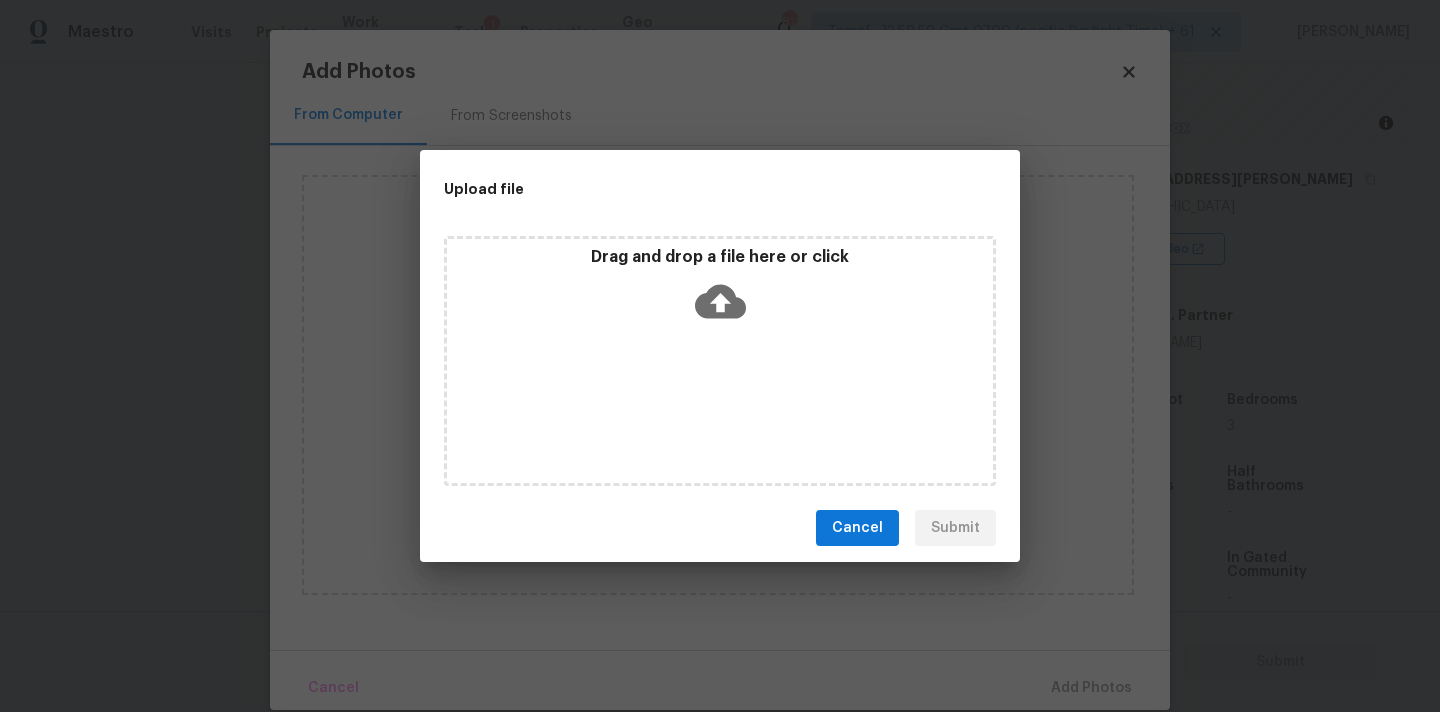 click 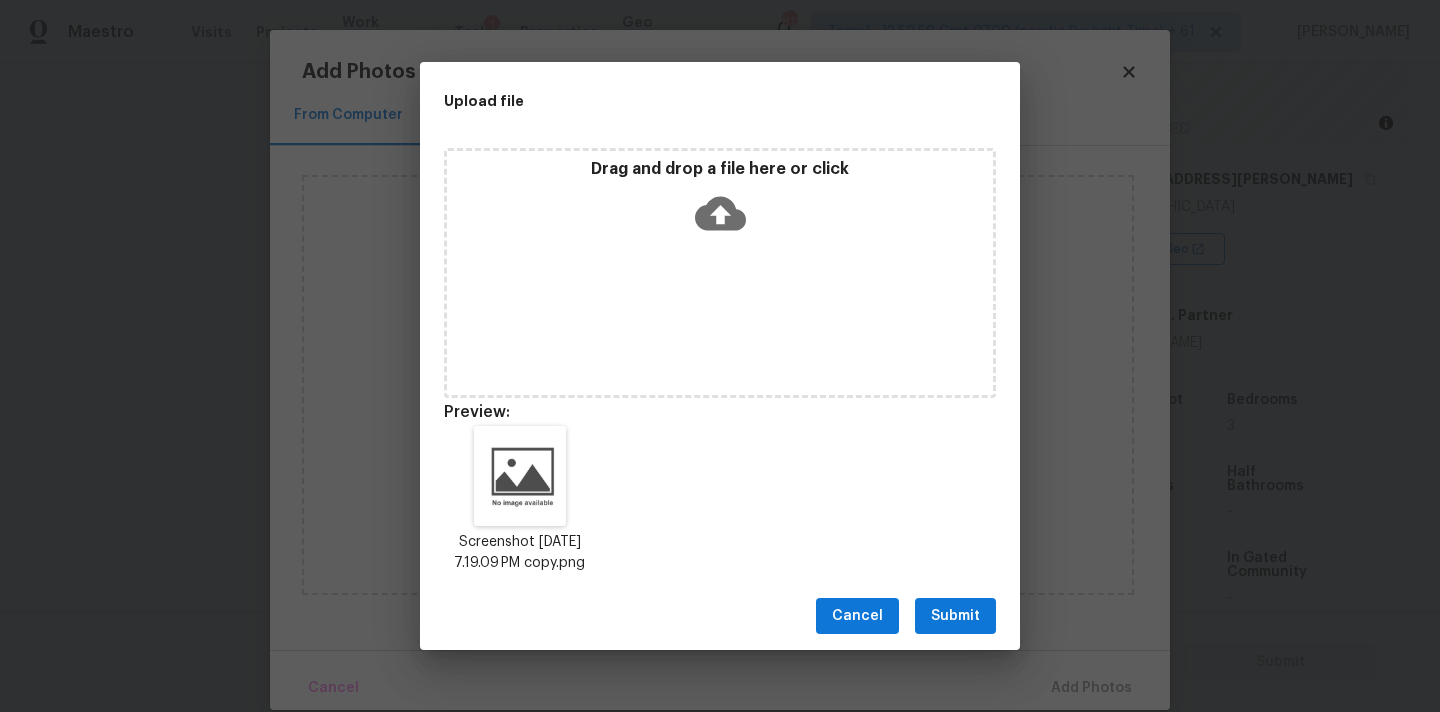 click on "Submit" at bounding box center (955, 616) 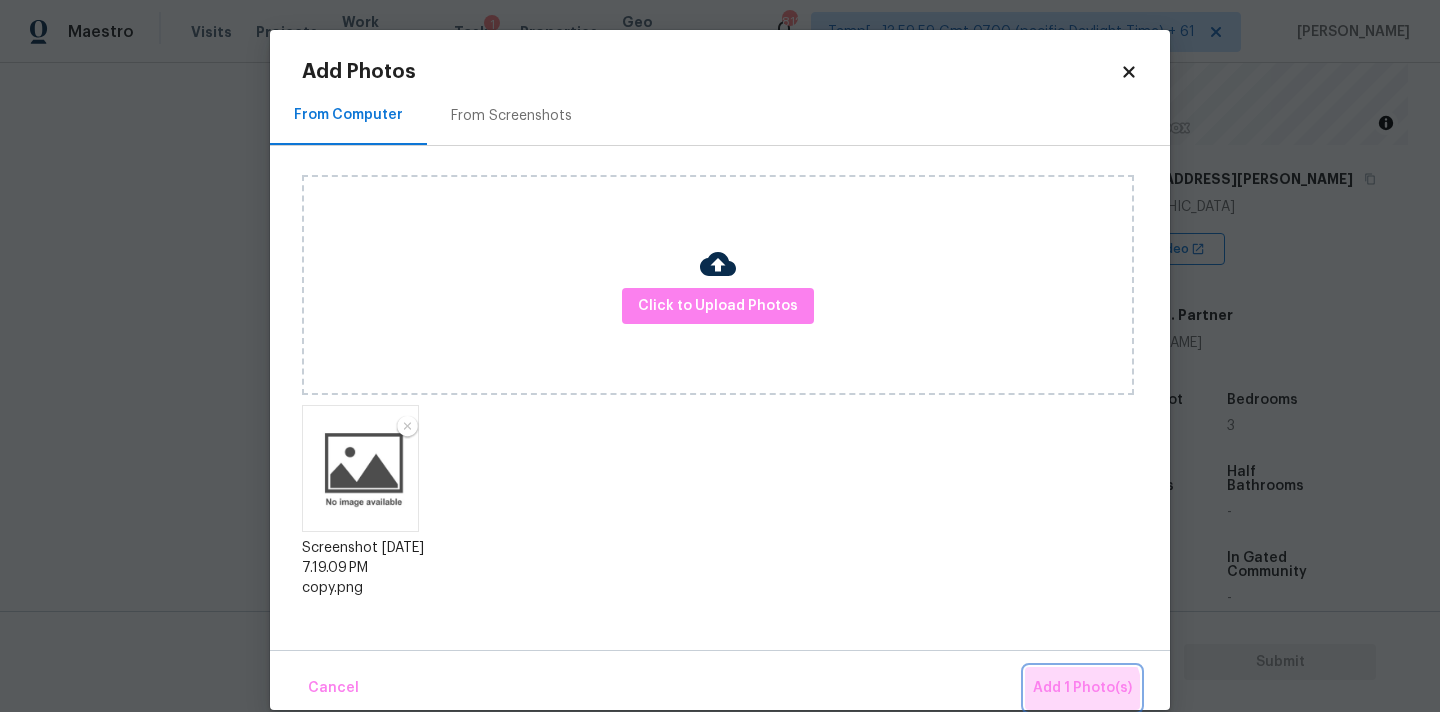click on "Add 1 Photo(s)" at bounding box center [1082, 688] 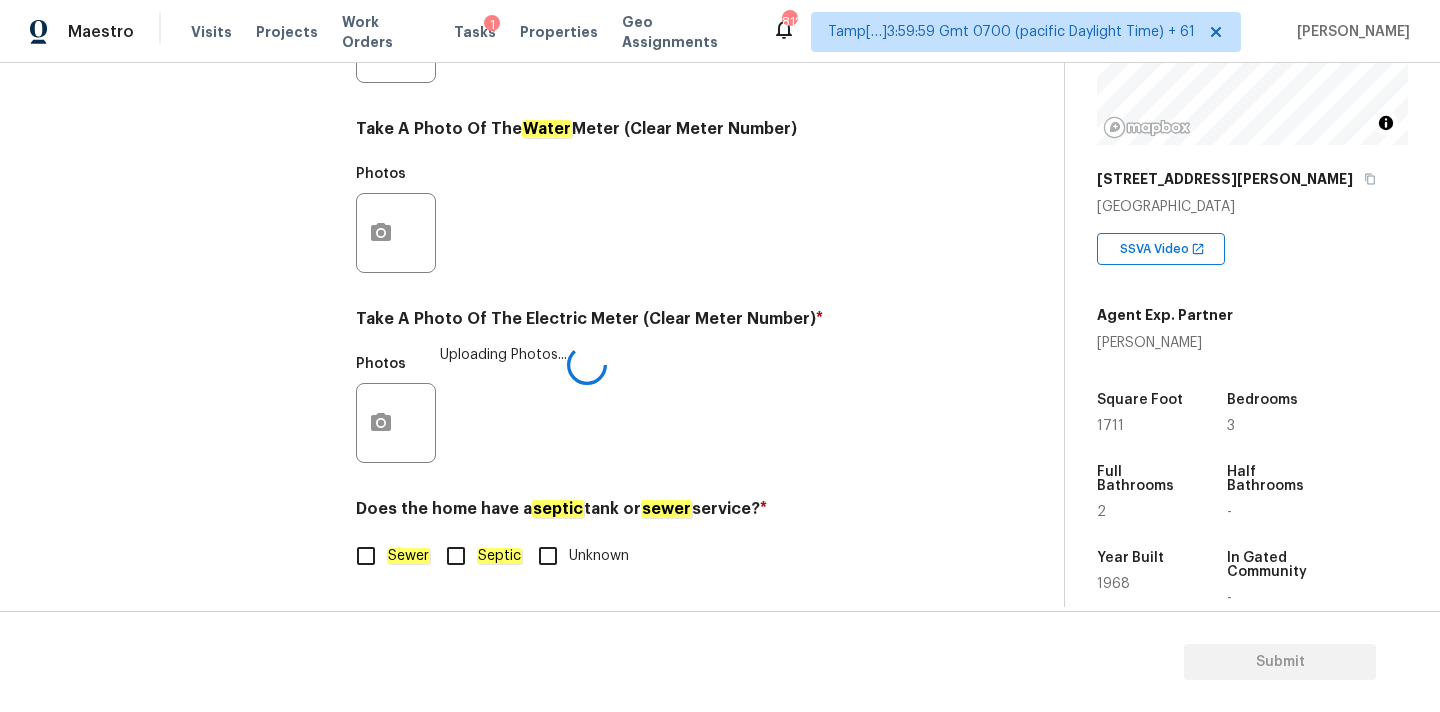 click on "Sewer" 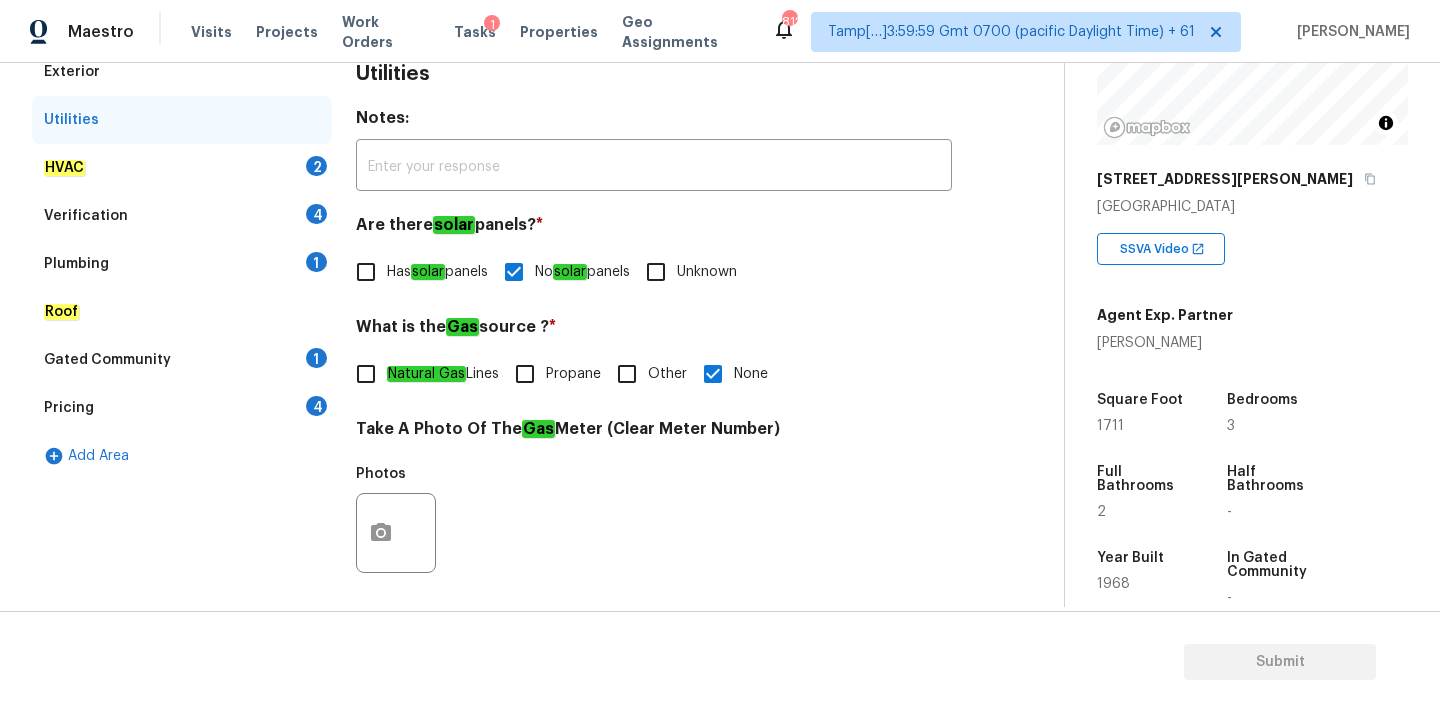 scroll, scrollTop: 251, scrollLeft: 0, axis: vertical 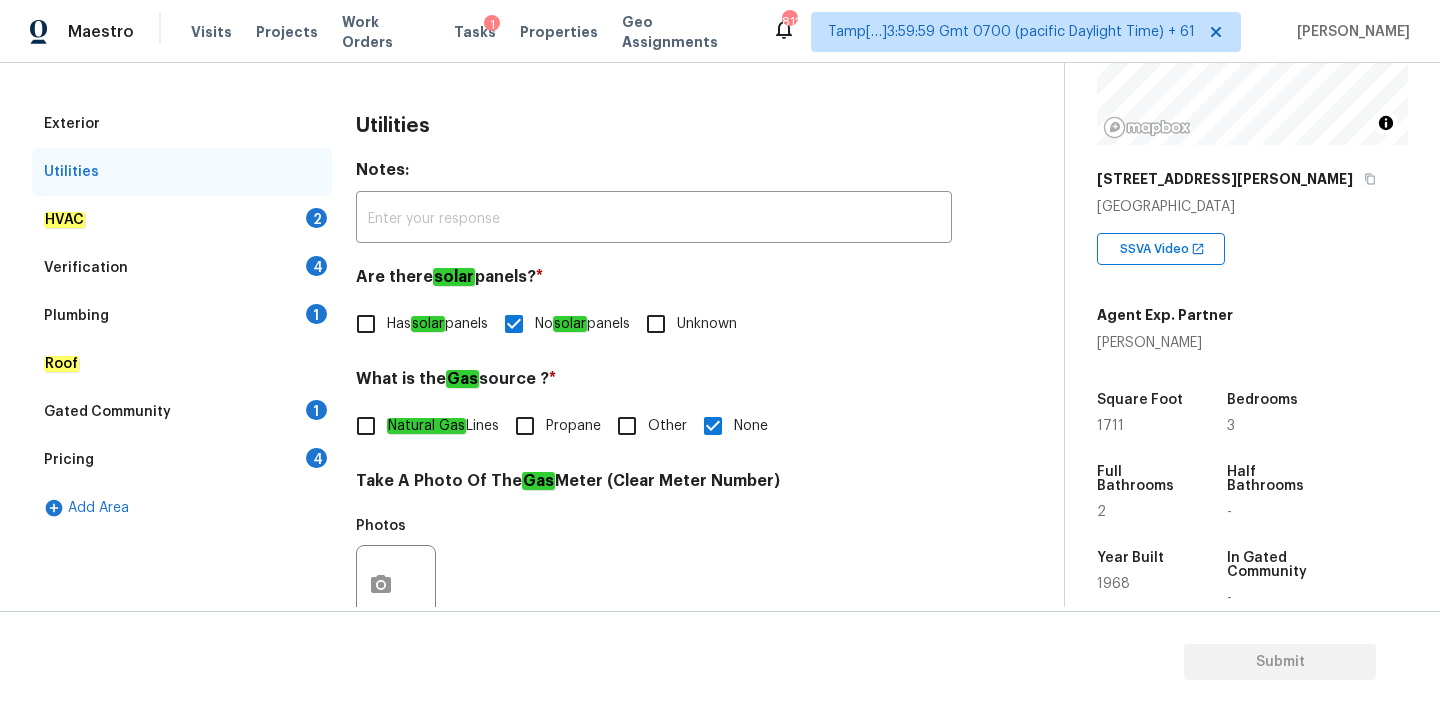 click on "HVAC 2" at bounding box center (182, 220) 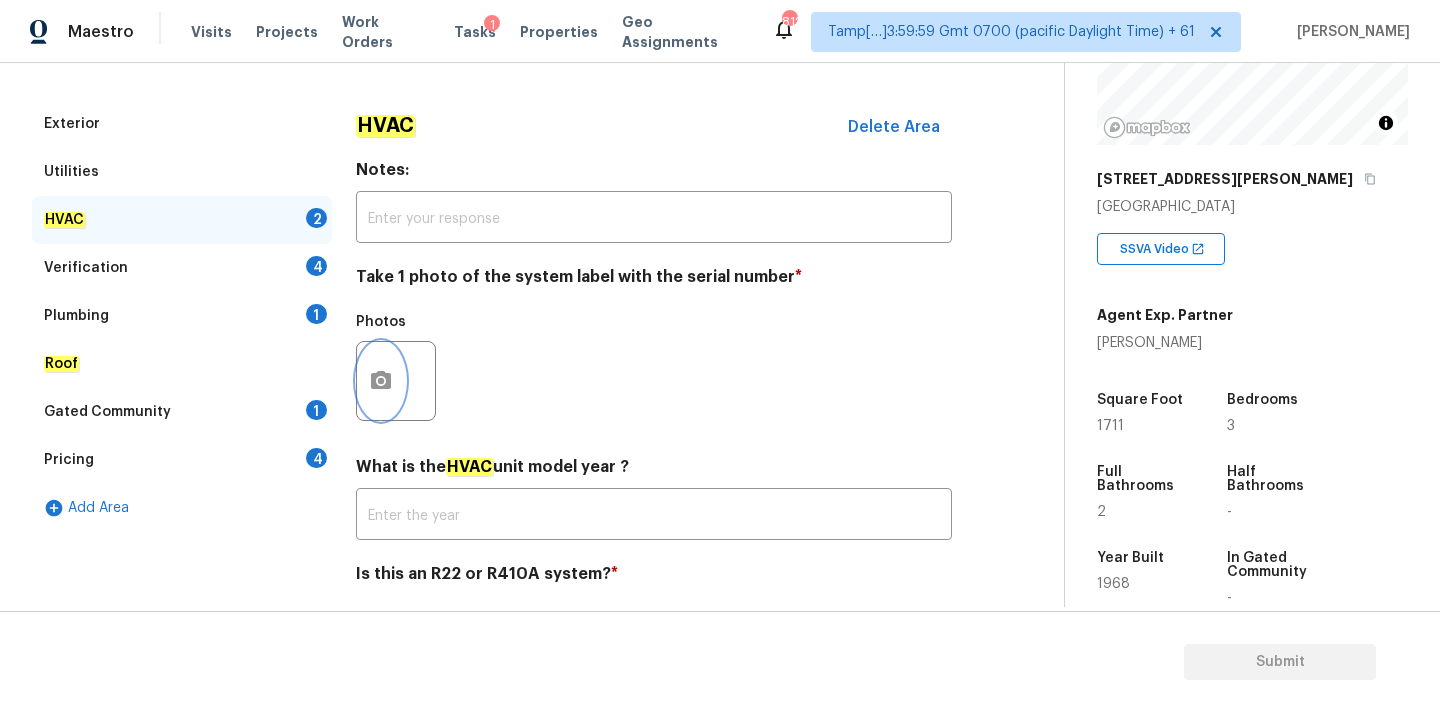 click 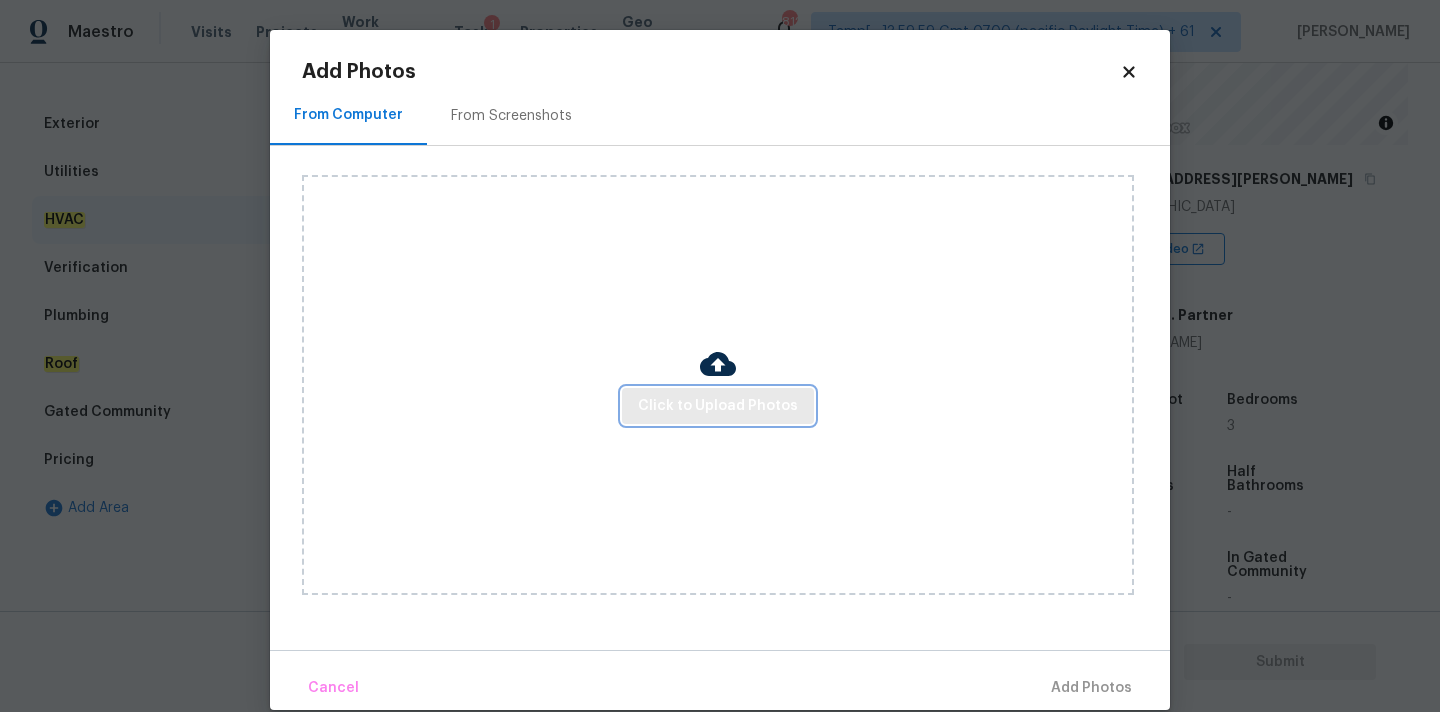 click on "Click to Upload Photos" at bounding box center [718, 406] 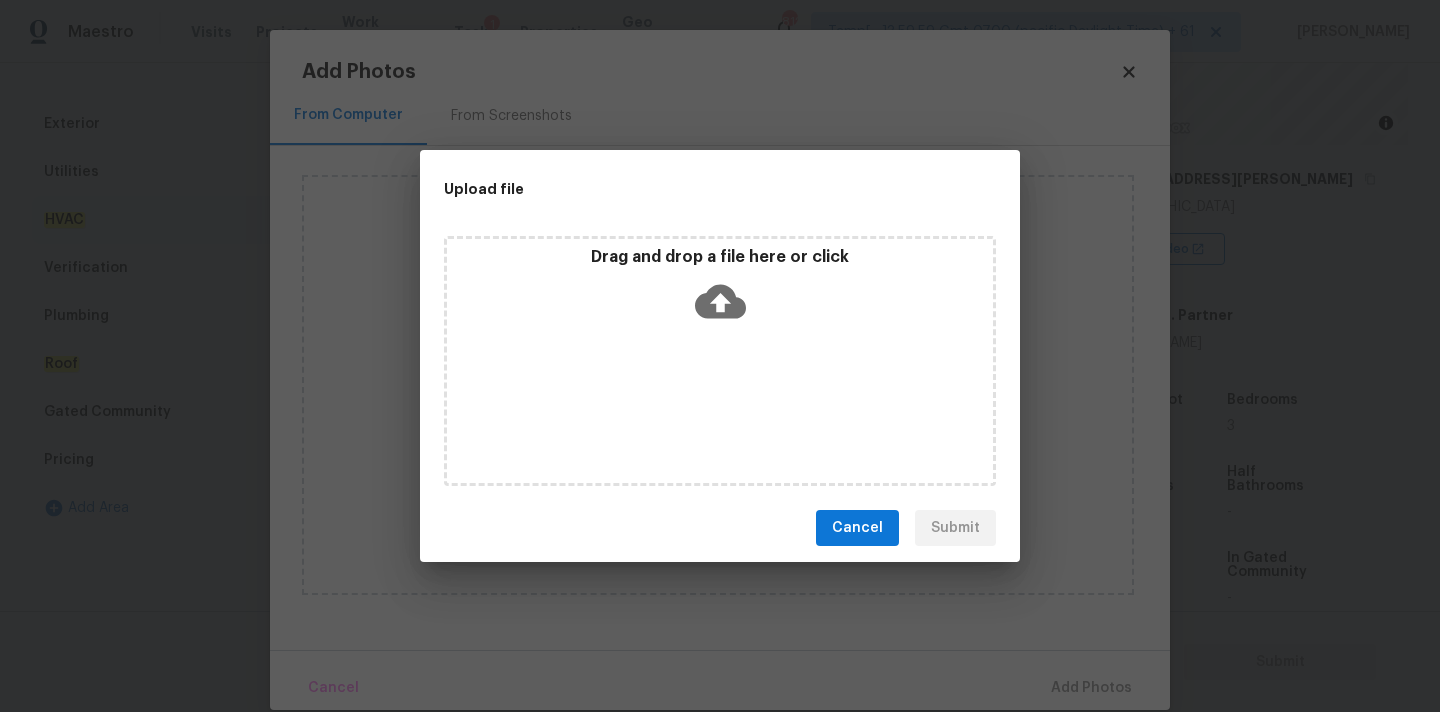click 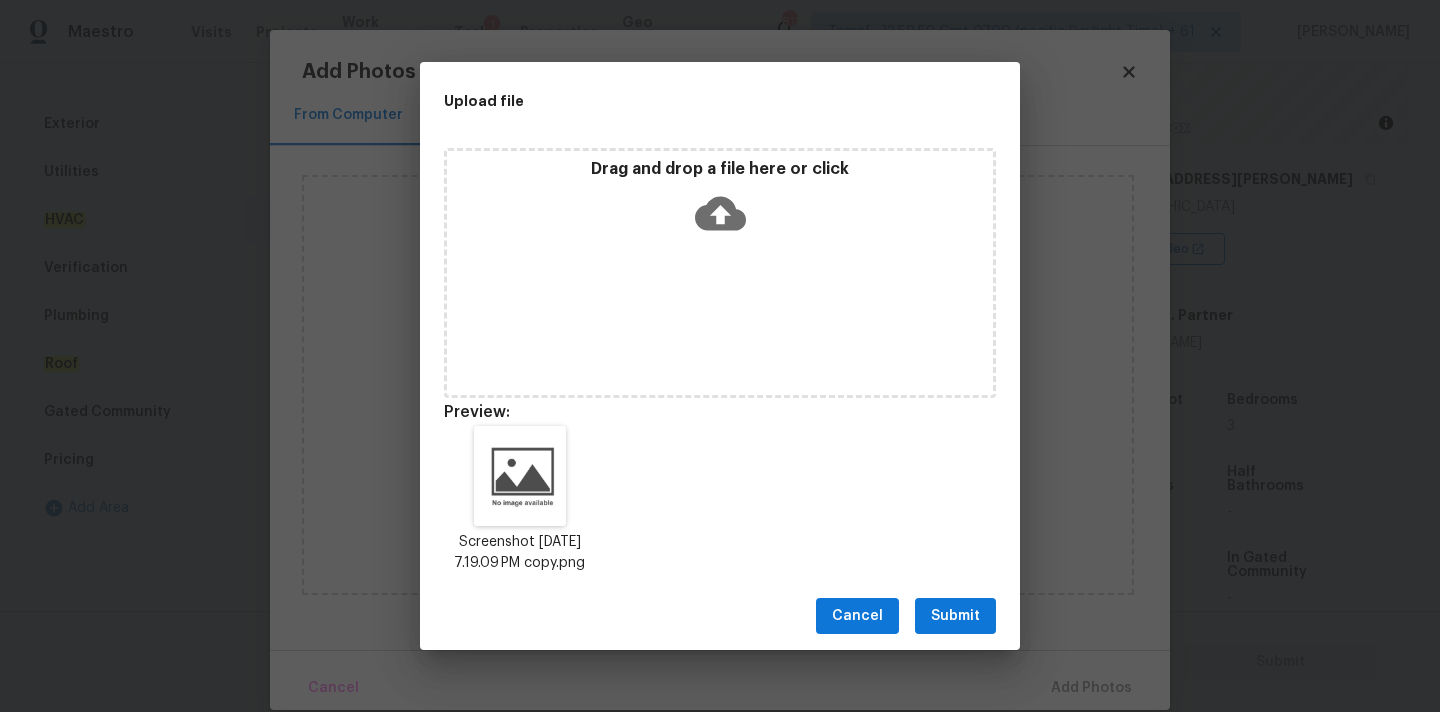 click on "Submit" at bounding box center [955, 616] 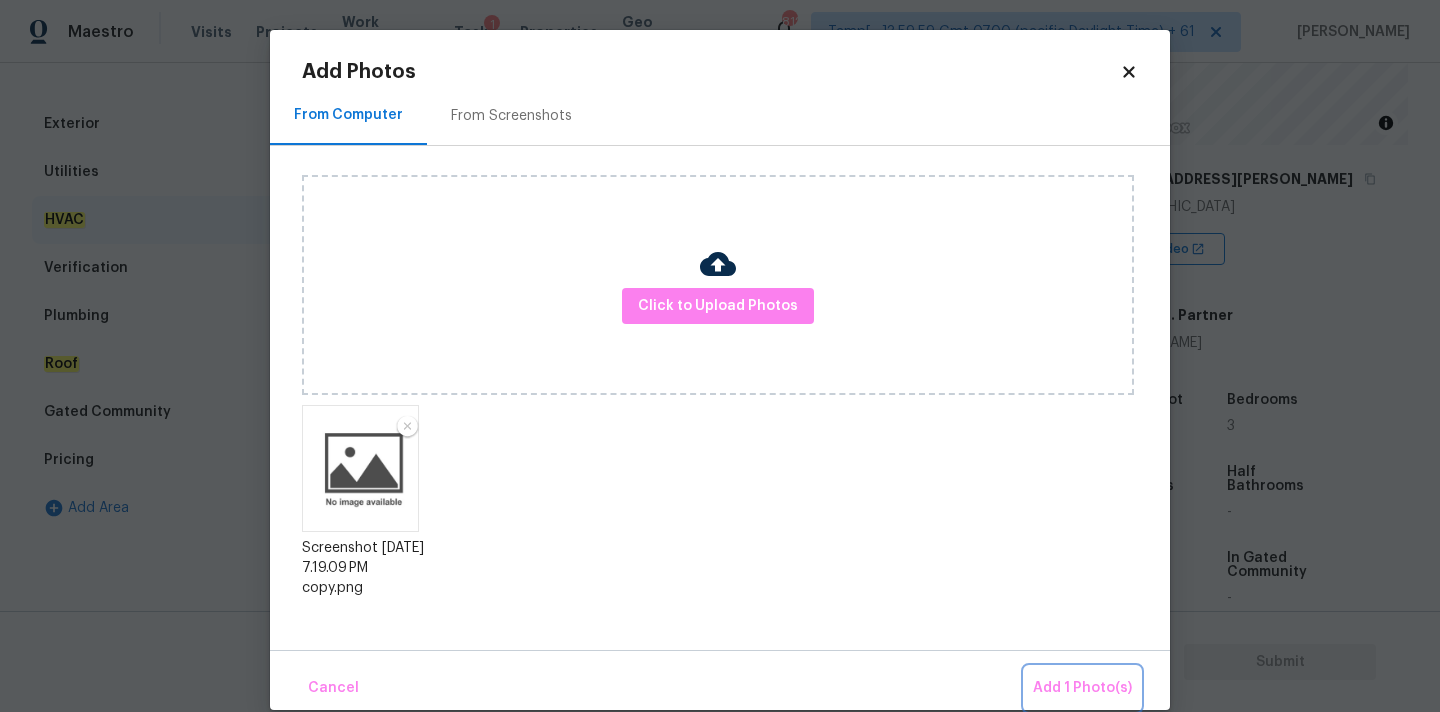 click on "Add 1 Photo(s)" at bounding box center [1082, 688] 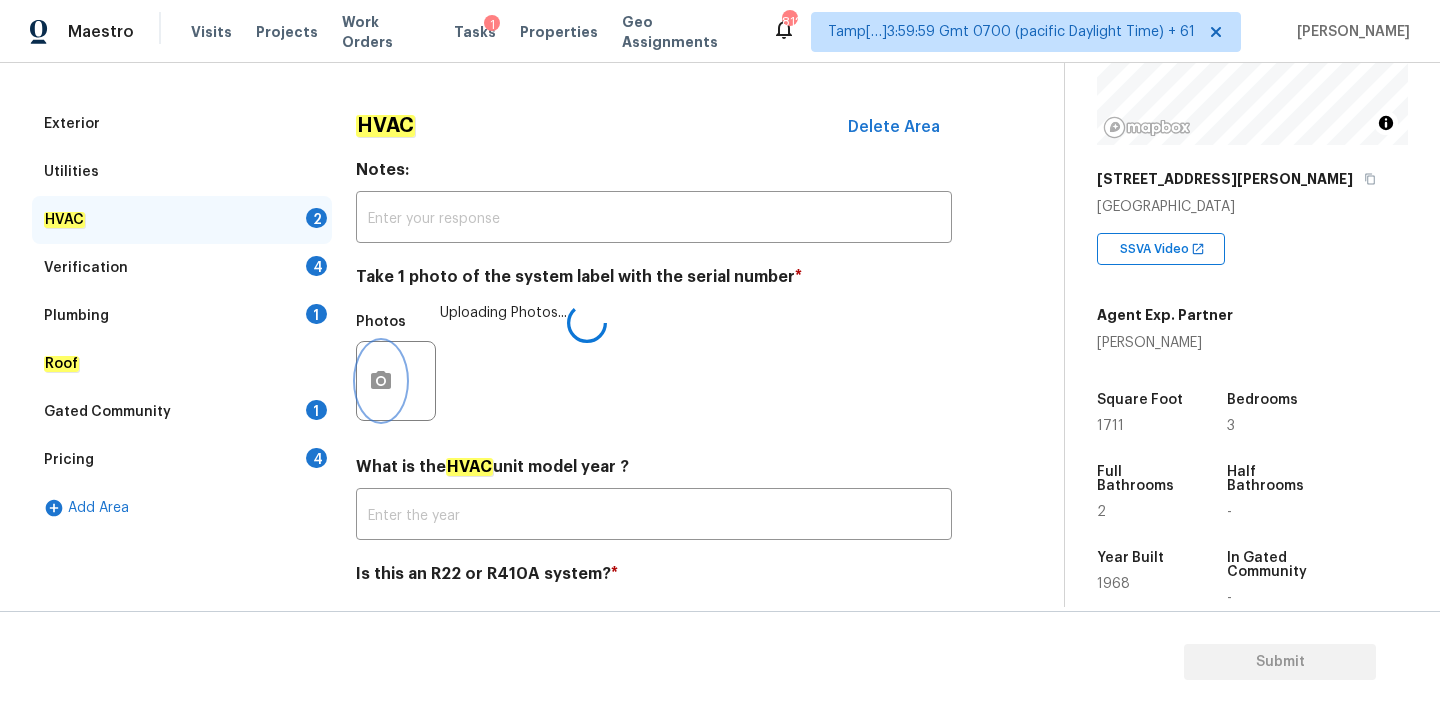 scroll, scrollTop: 317, scrollLeft: 0, axis: vertical 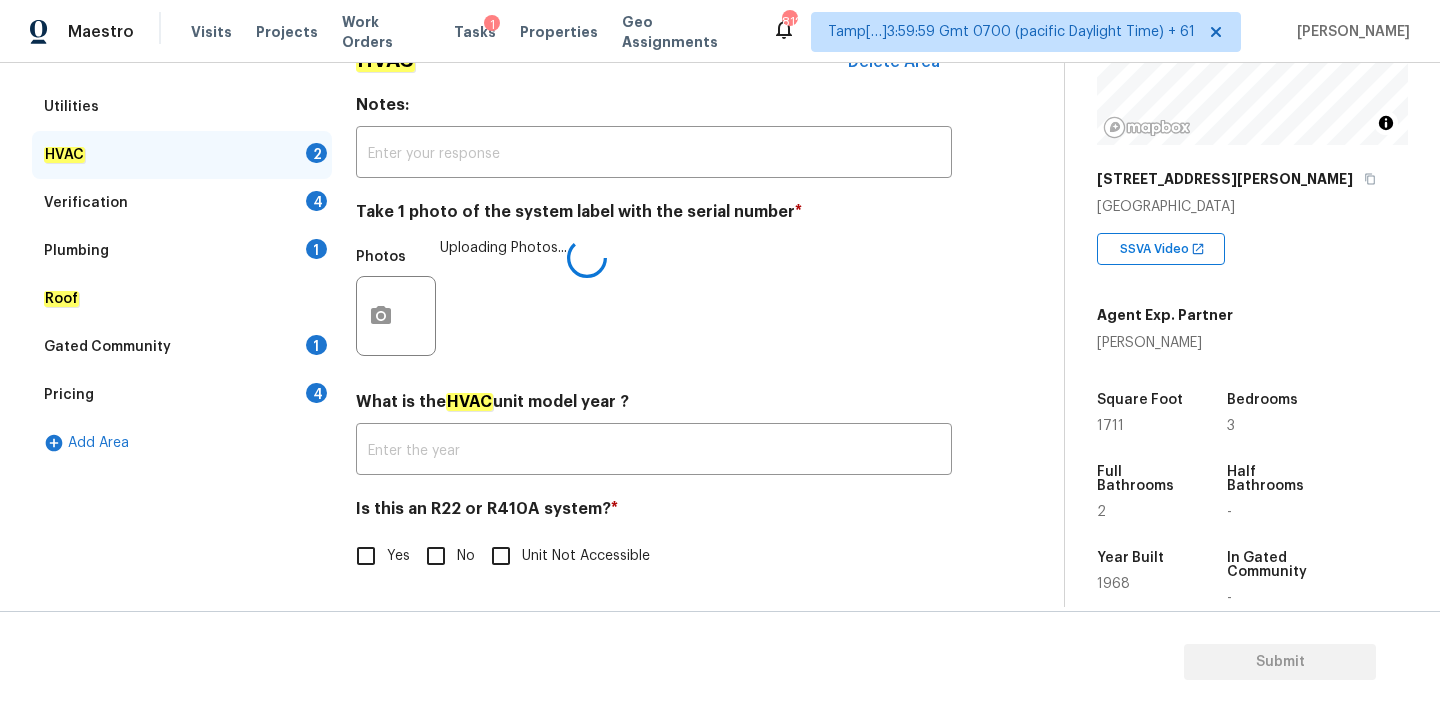 click on "No" at bounding box center (436, 556) 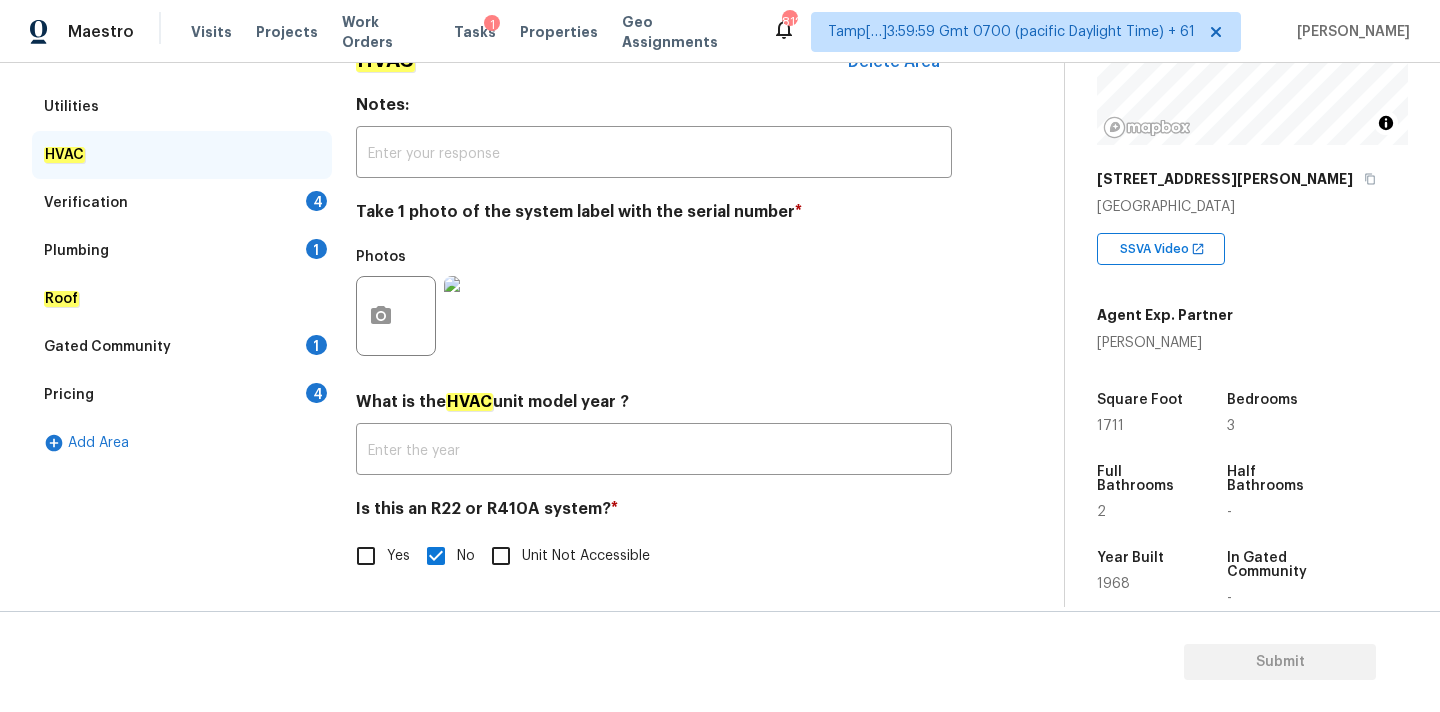 click on "Verification 4" at bounding box center [182, 203] 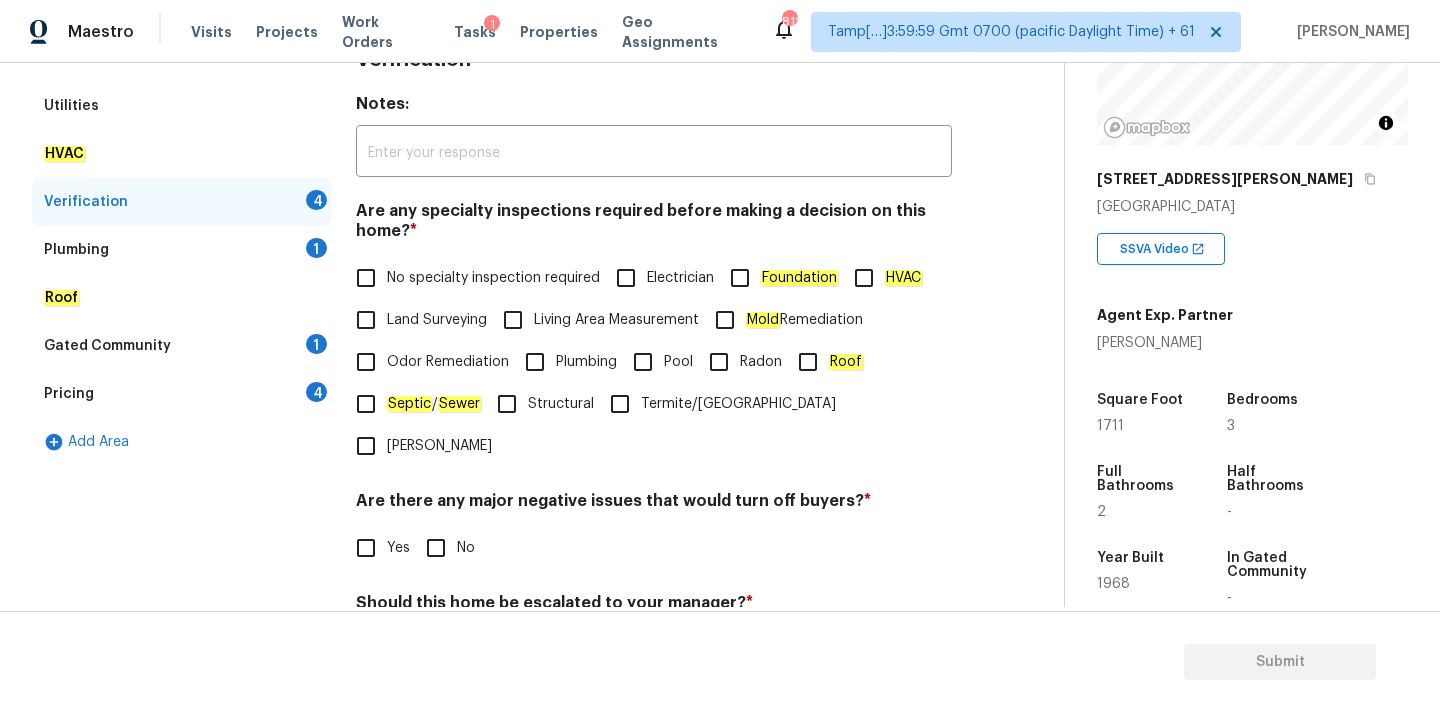 click on "No specialty inspection required" at bounding box center (493, 278) 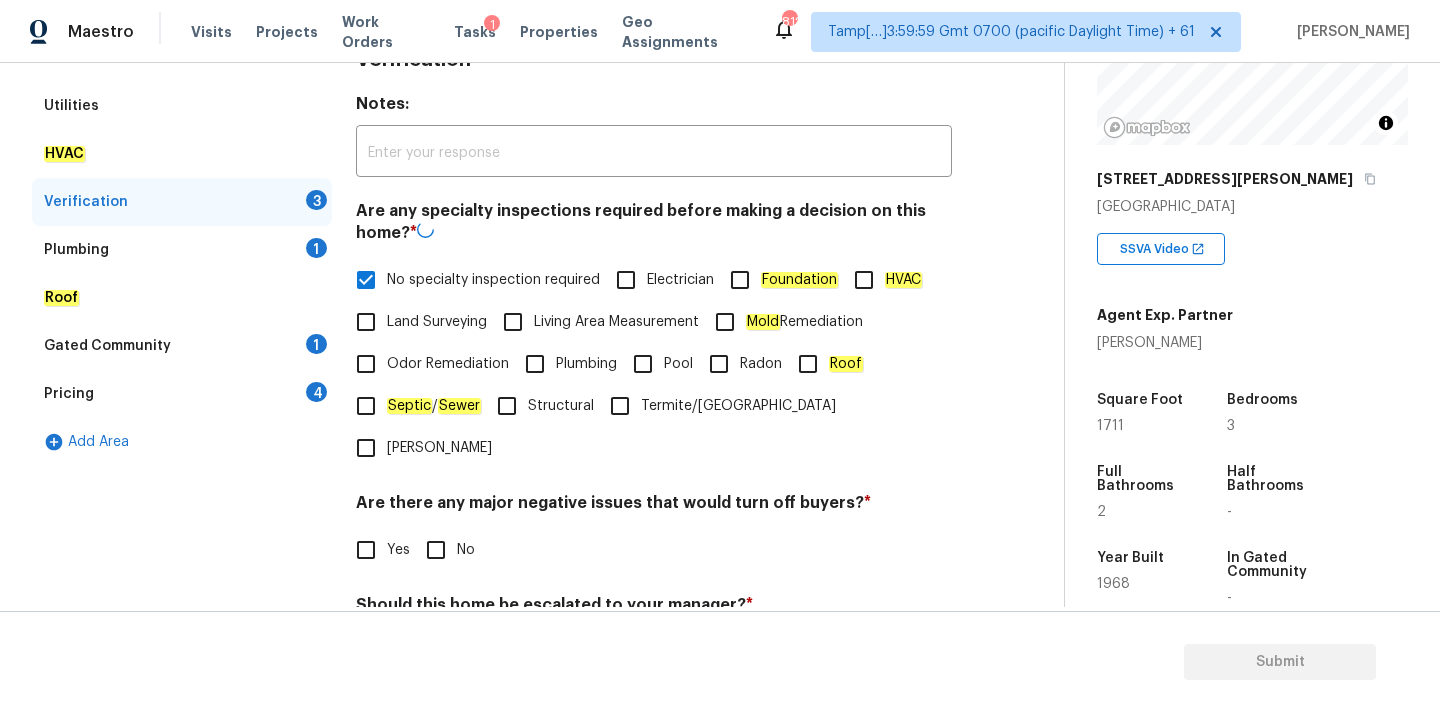 scroll, scrollTop: 493, scrollLeft: 0, axis: vertical 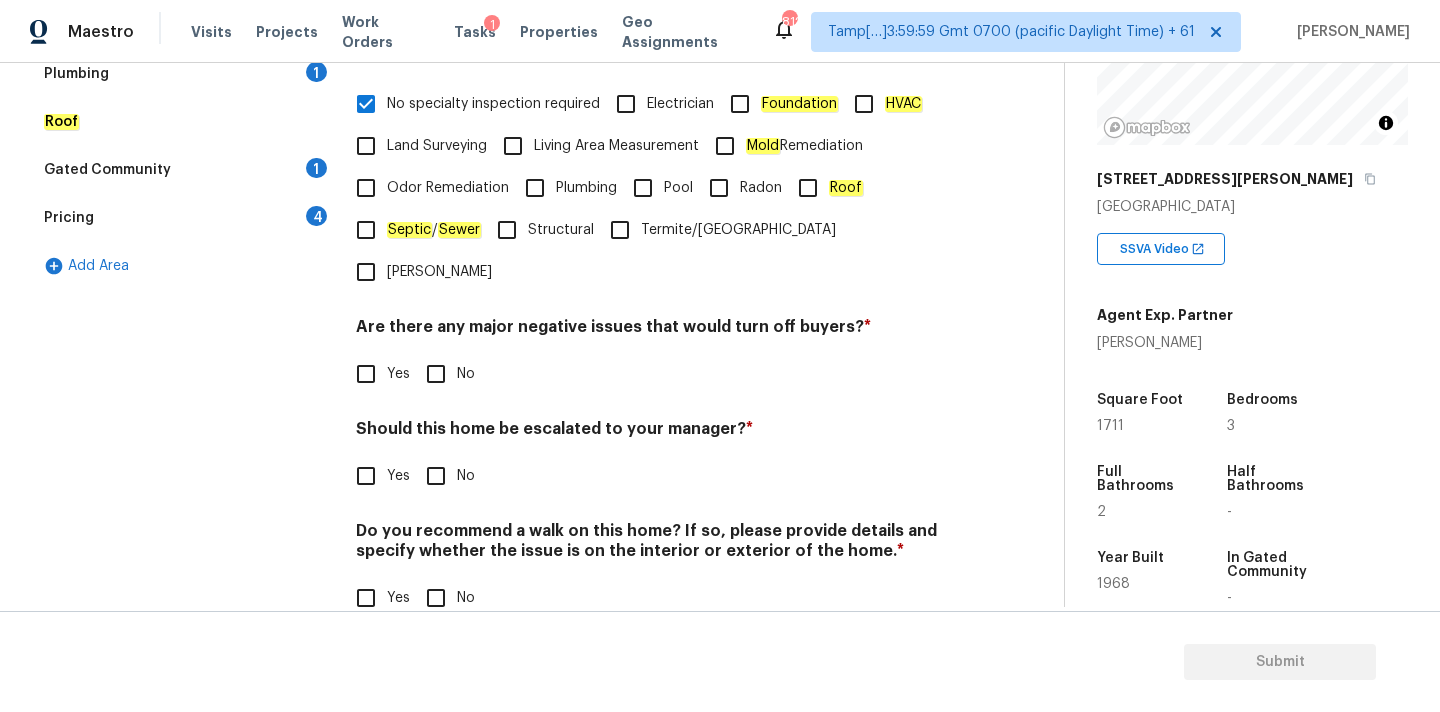 click on "No" at bounding box center [436, 374] 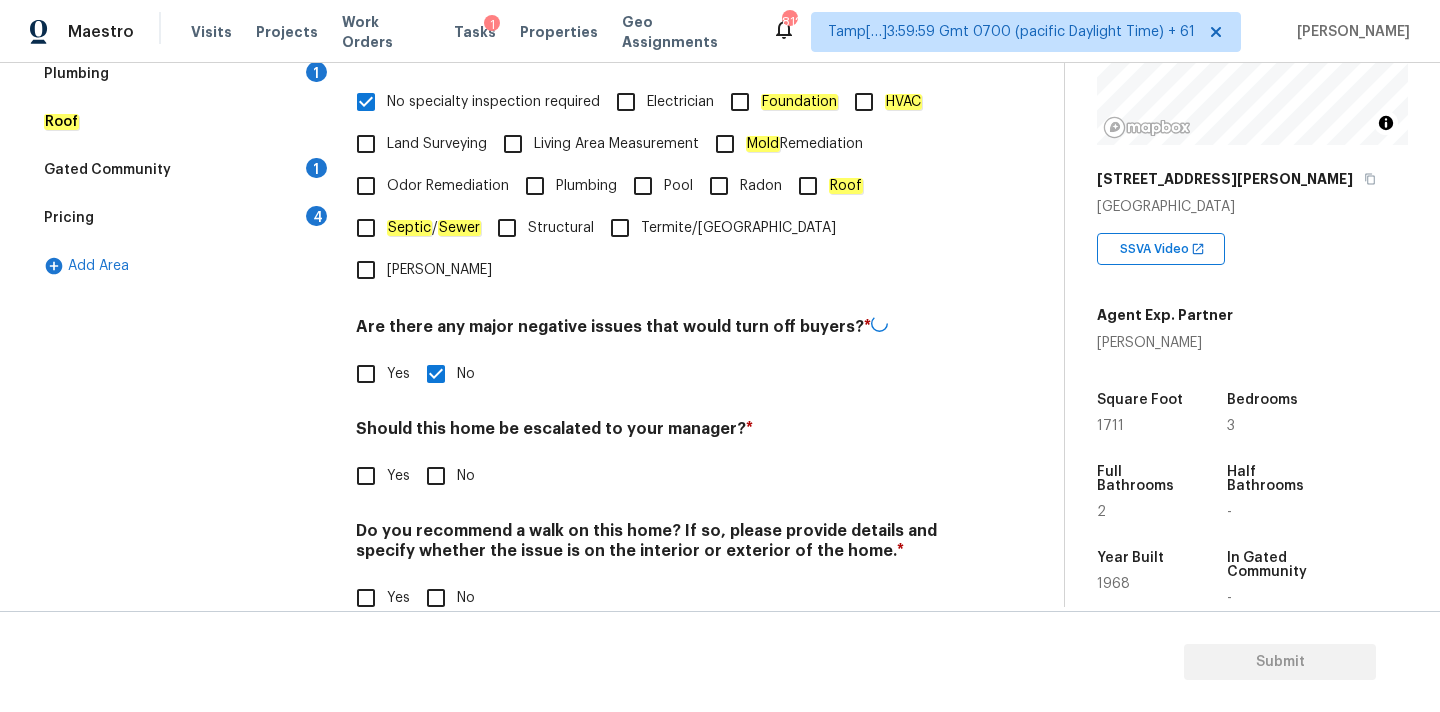 scroll, scrollTop: 491, scrollLeft: 0, axis: vertical 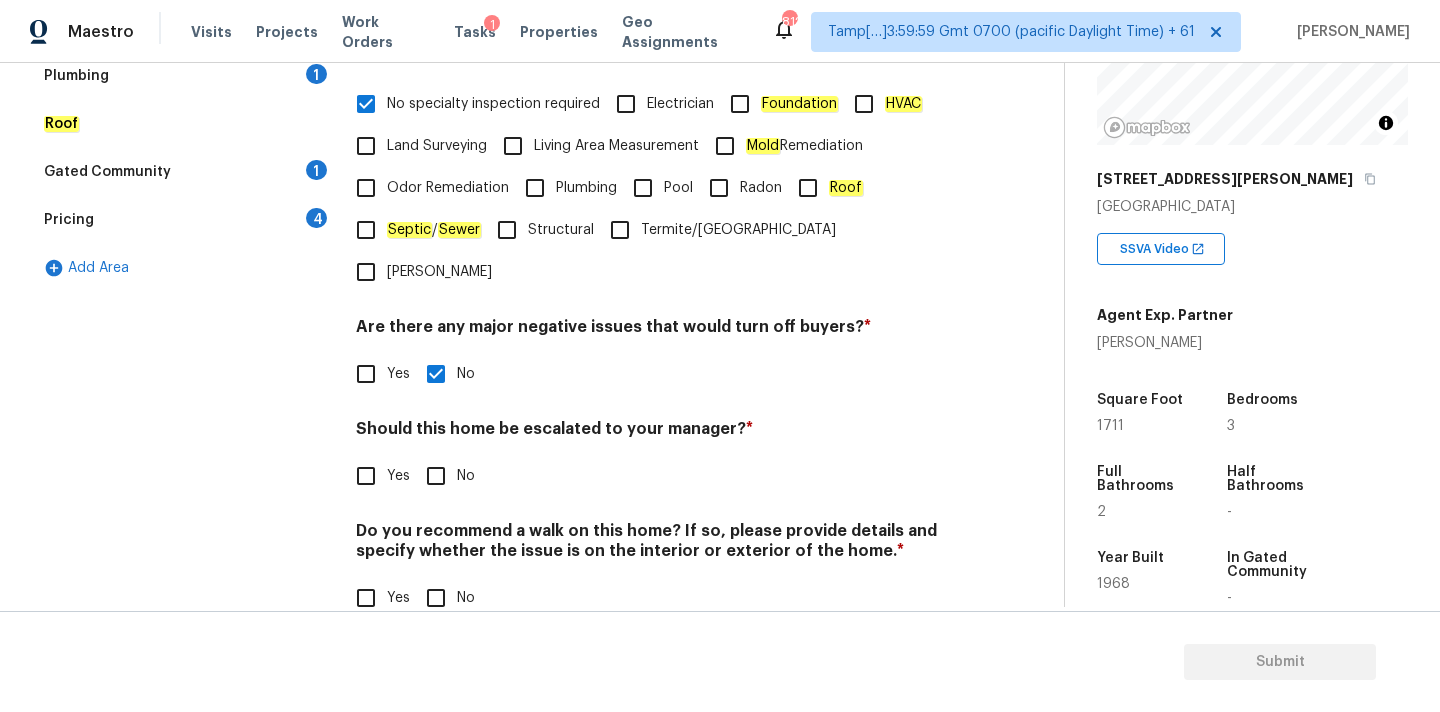click on "Yes" at bounding box center [366, 476] 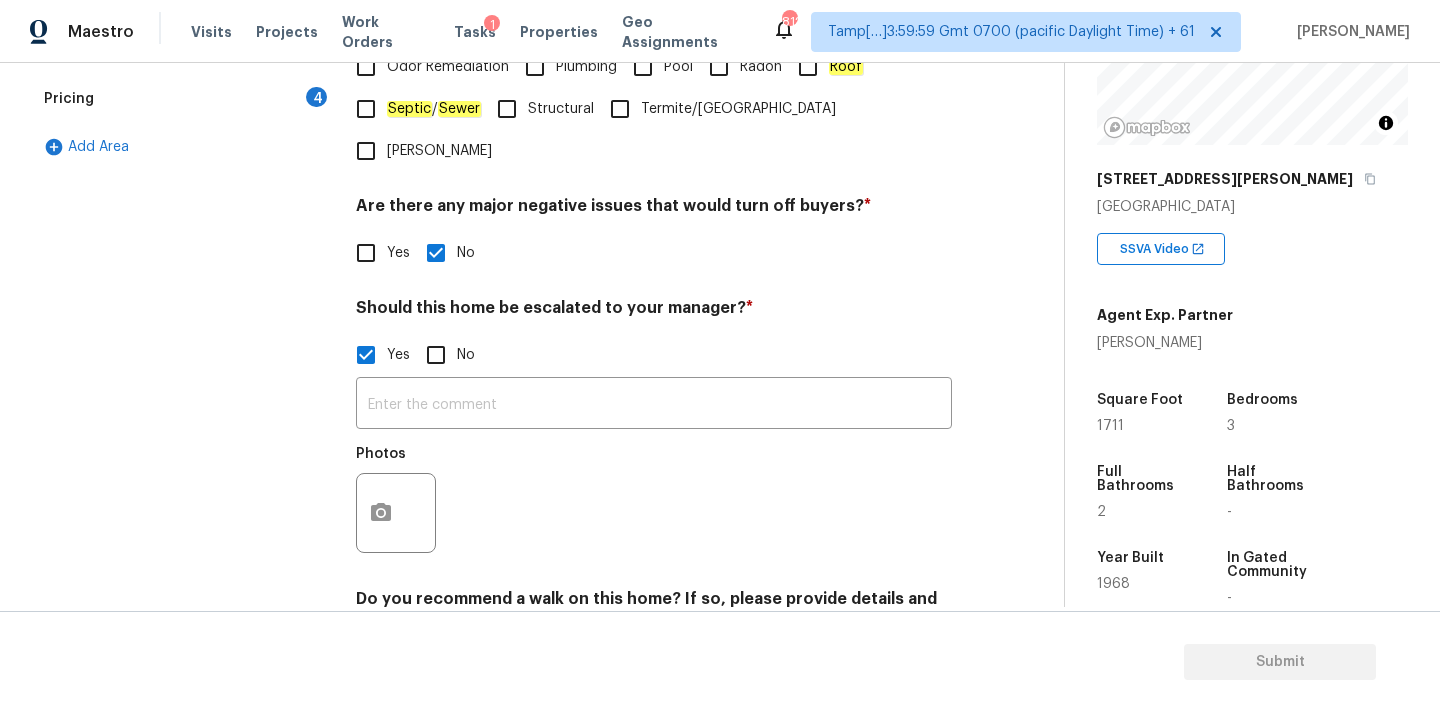 scroll, scrollTop: 681, scrollLeft: 0, axis: vertical 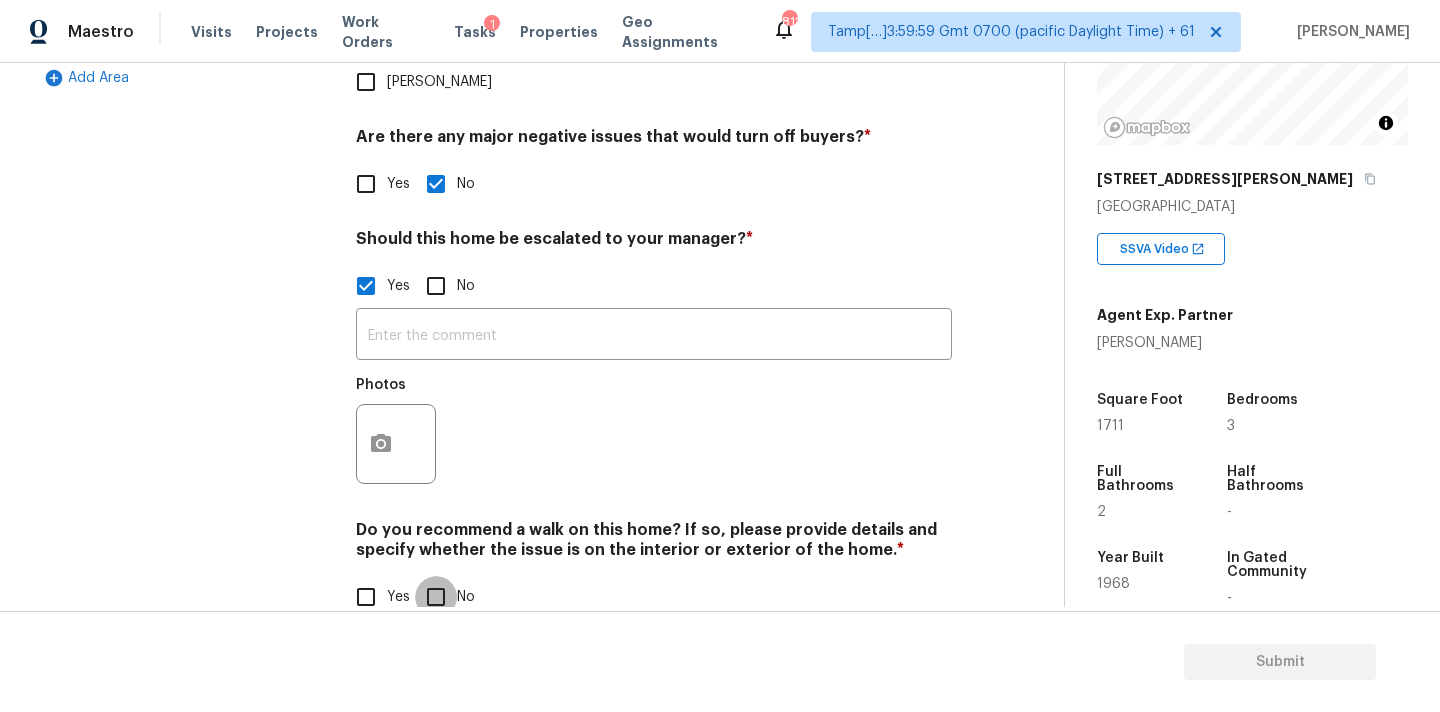 click on "No" at bounding box center (436, 597) 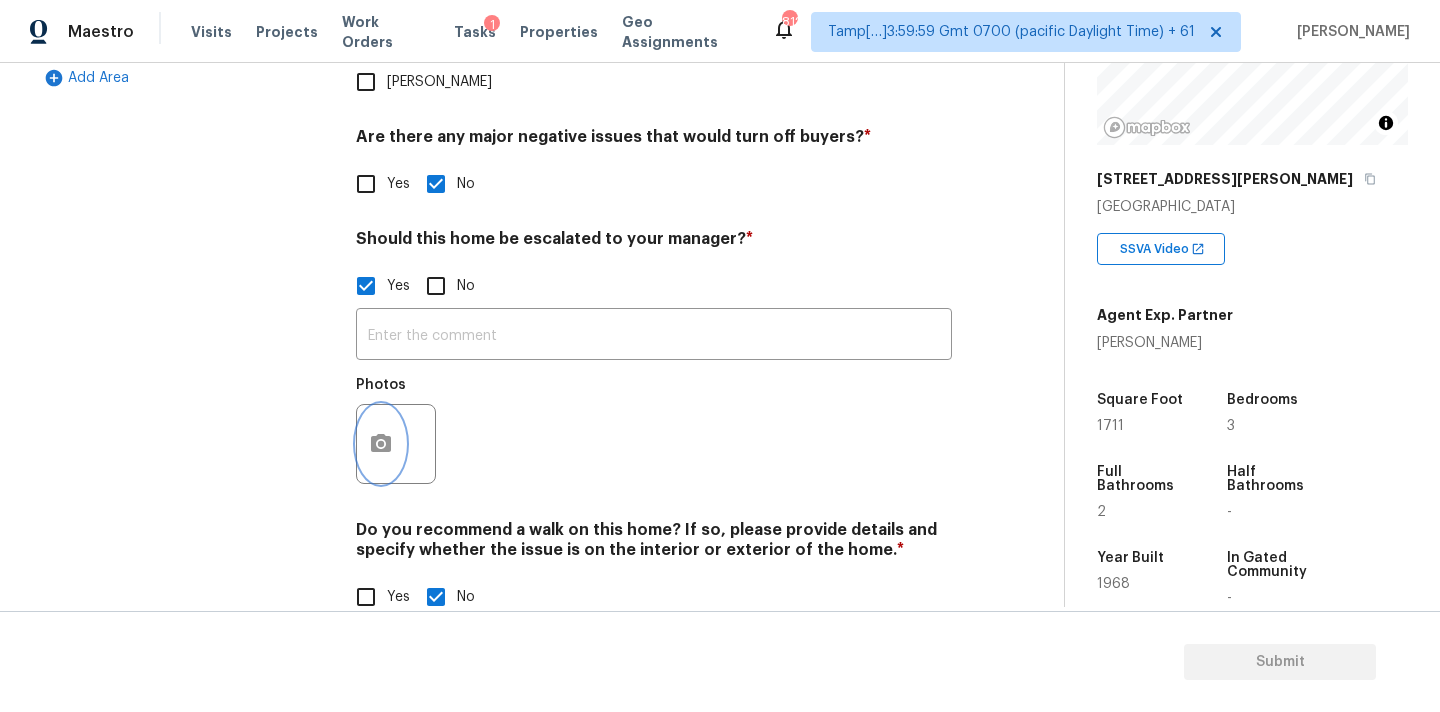 click at bounding box center (381, 444) 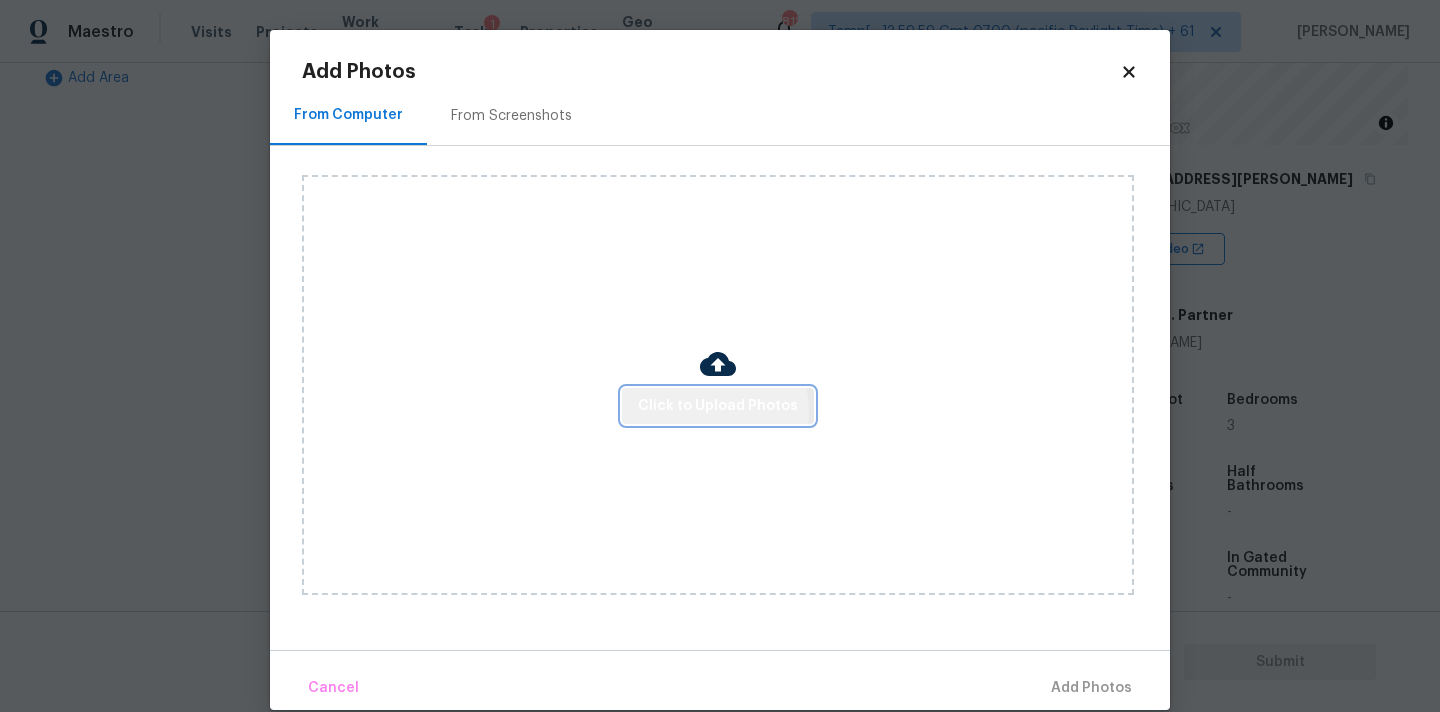 click on "Click to Upload Photos" at bounding box center (718, 406) 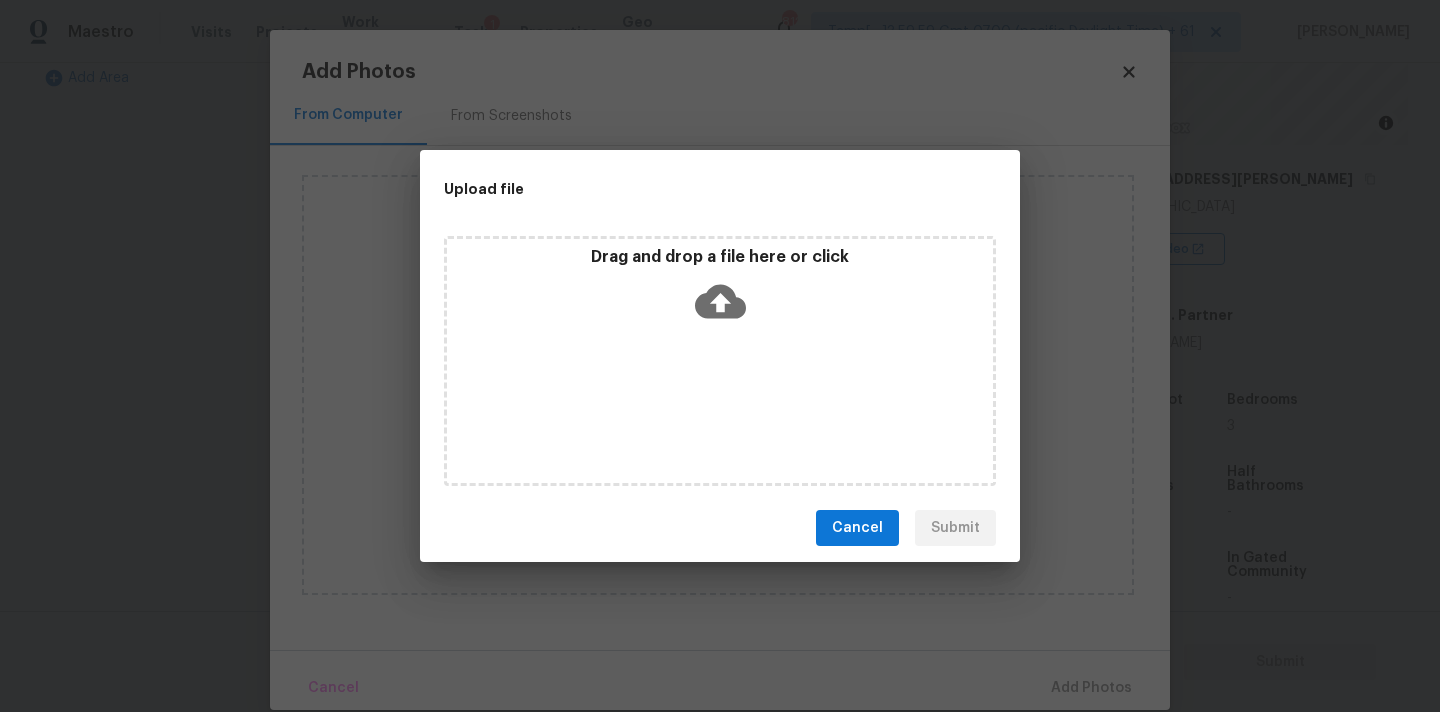 click 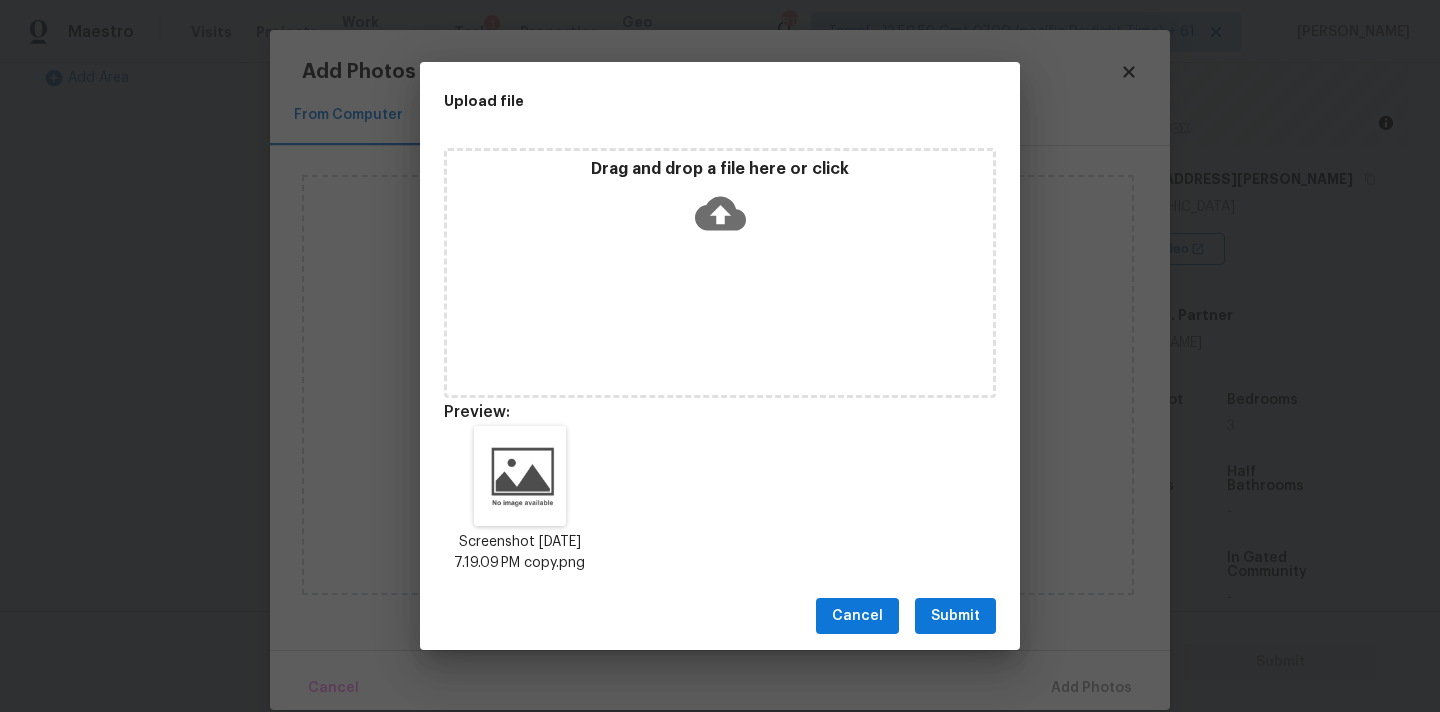 click on "Submit" at bounding box center [955, 616] 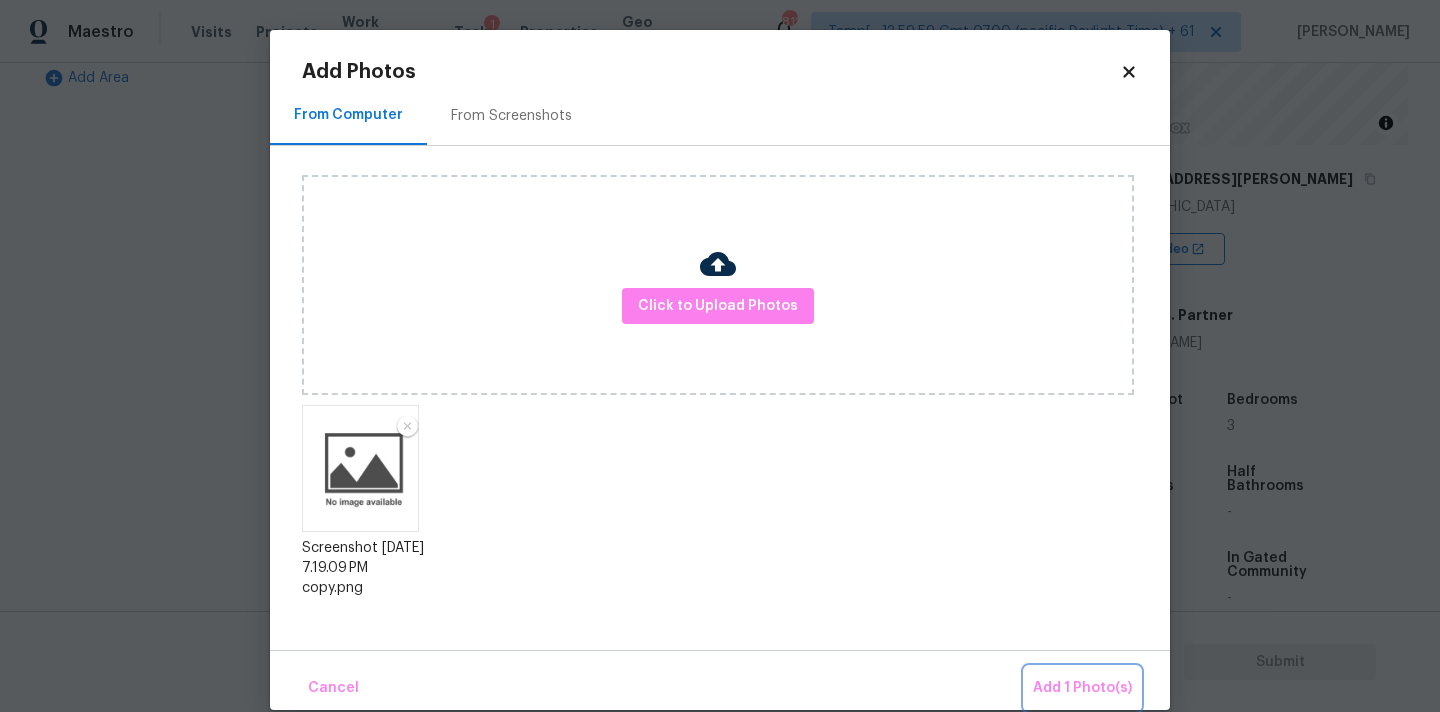 click on "Add 1 Photo(s)" at bounding box center [1082, 688] 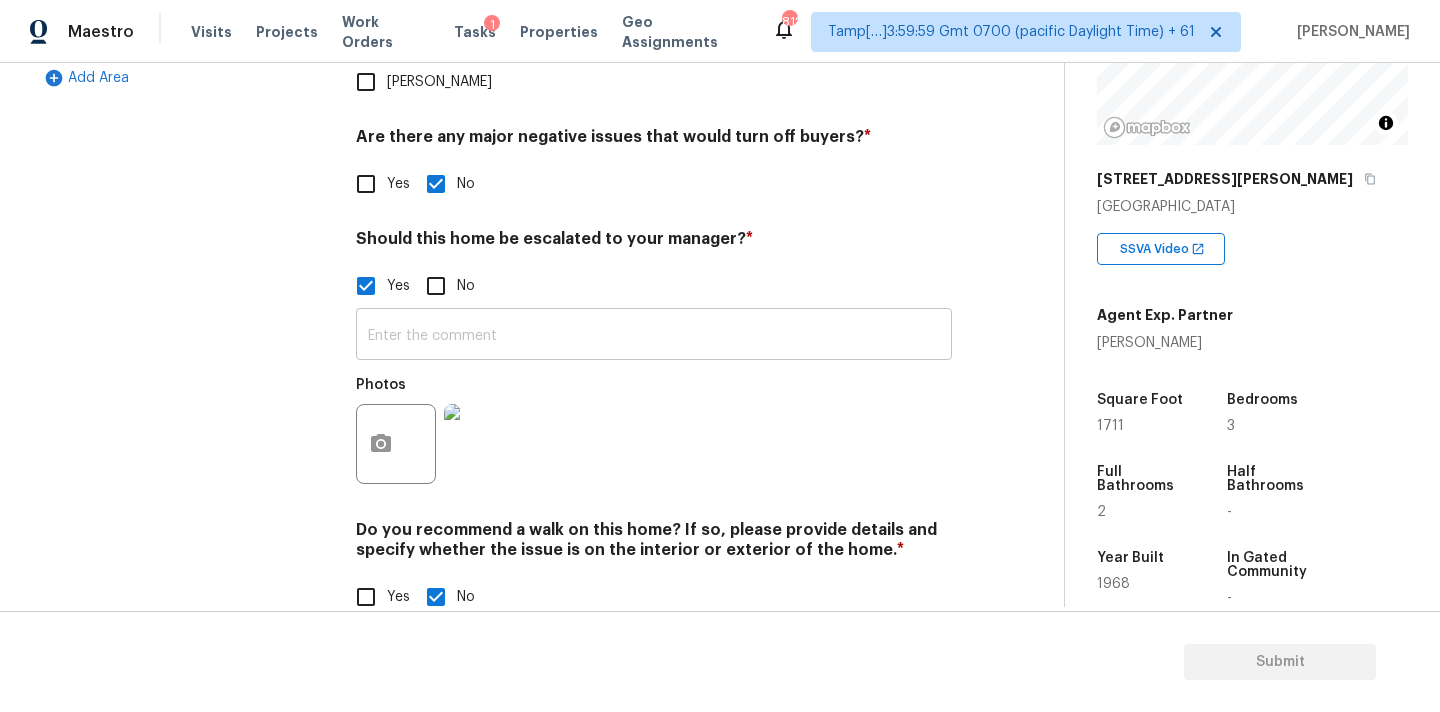 click at bounding box center [654, 336] 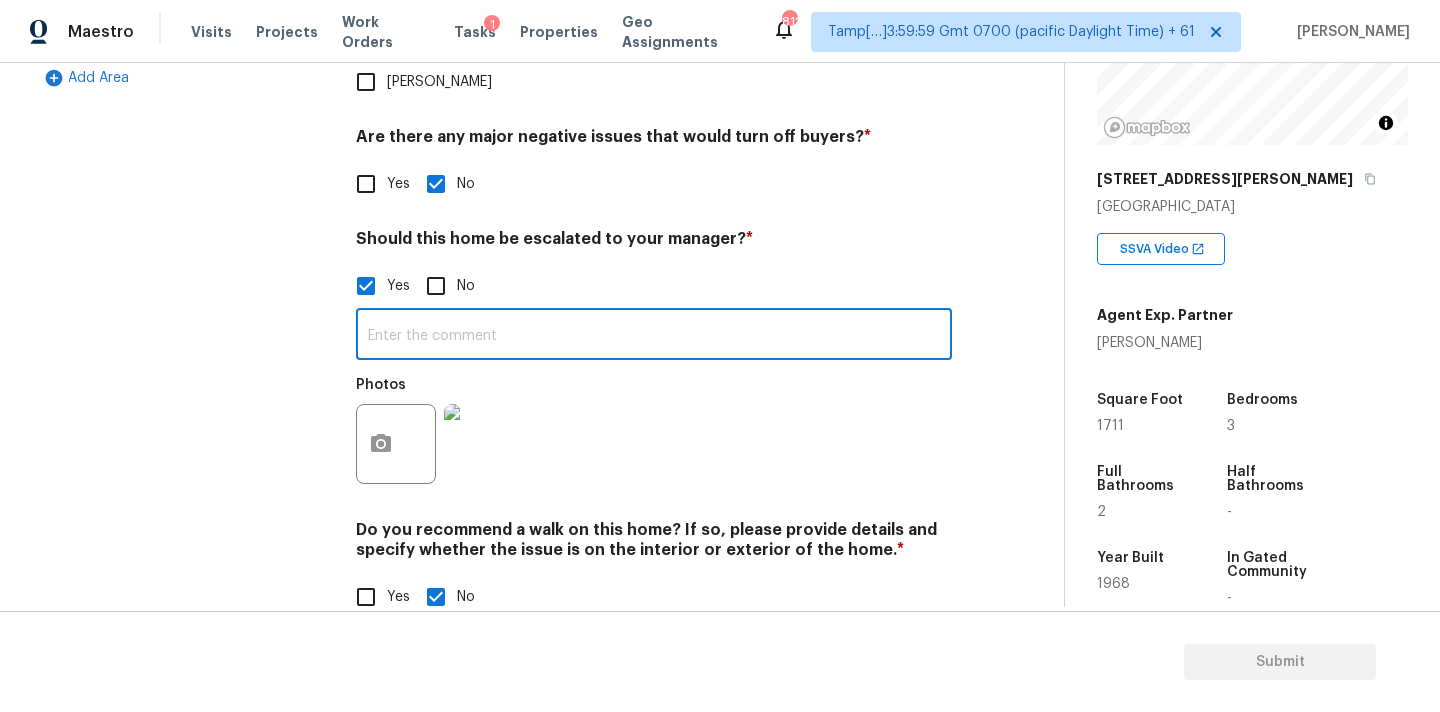 paste on "This is ALA / kitchen table property, needs review. Hence, escalated to MM." 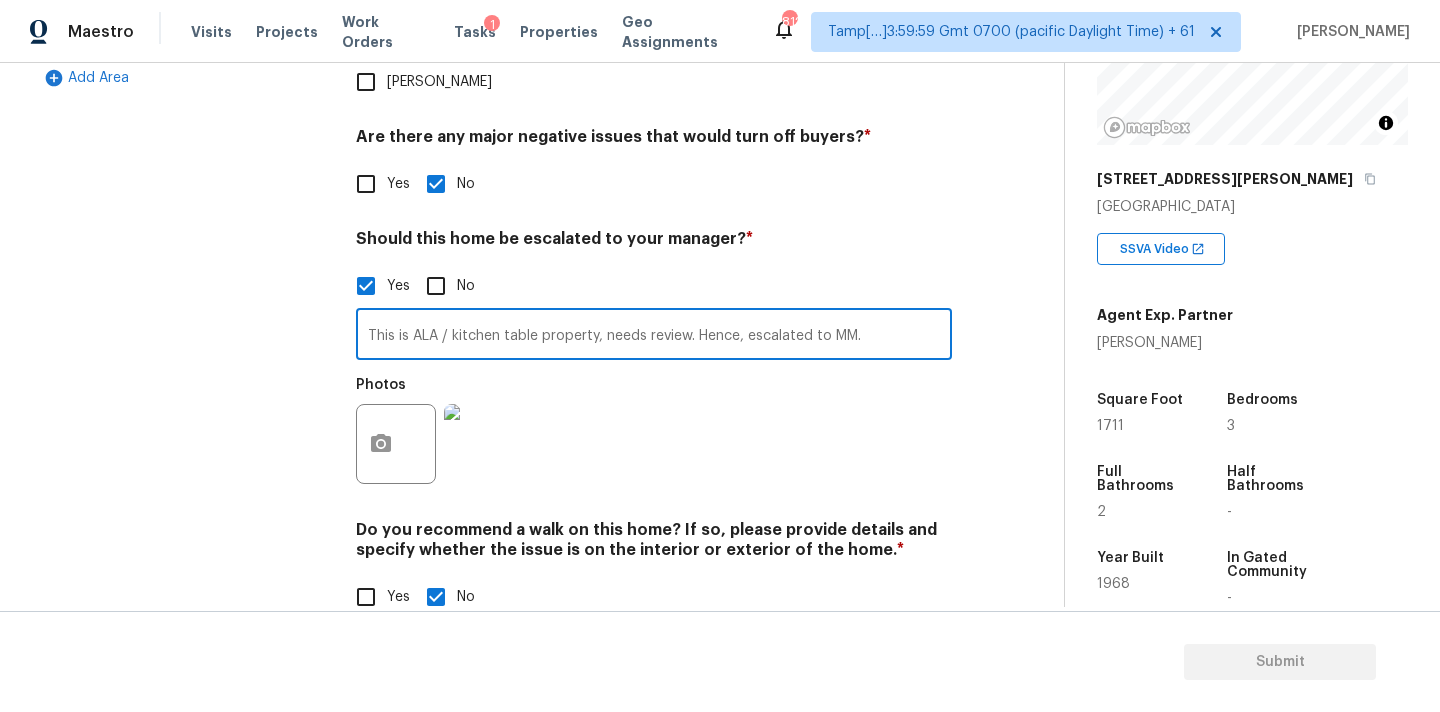 drag, startPoint x: 445, startPoint y: 296, endPoint x: 536, endPoint y: 295, distance: 91.00549 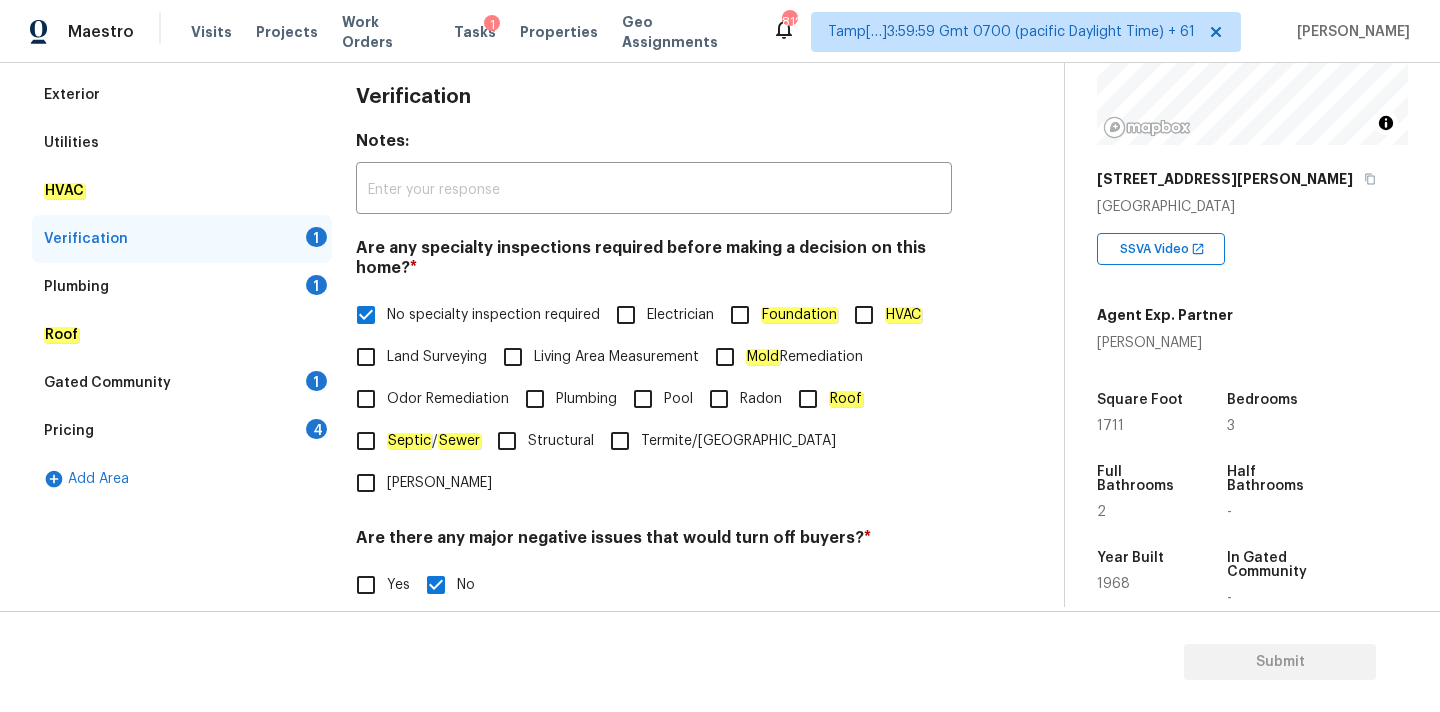 type on "This is ALA property, needs review. Hence, escalated to MM." 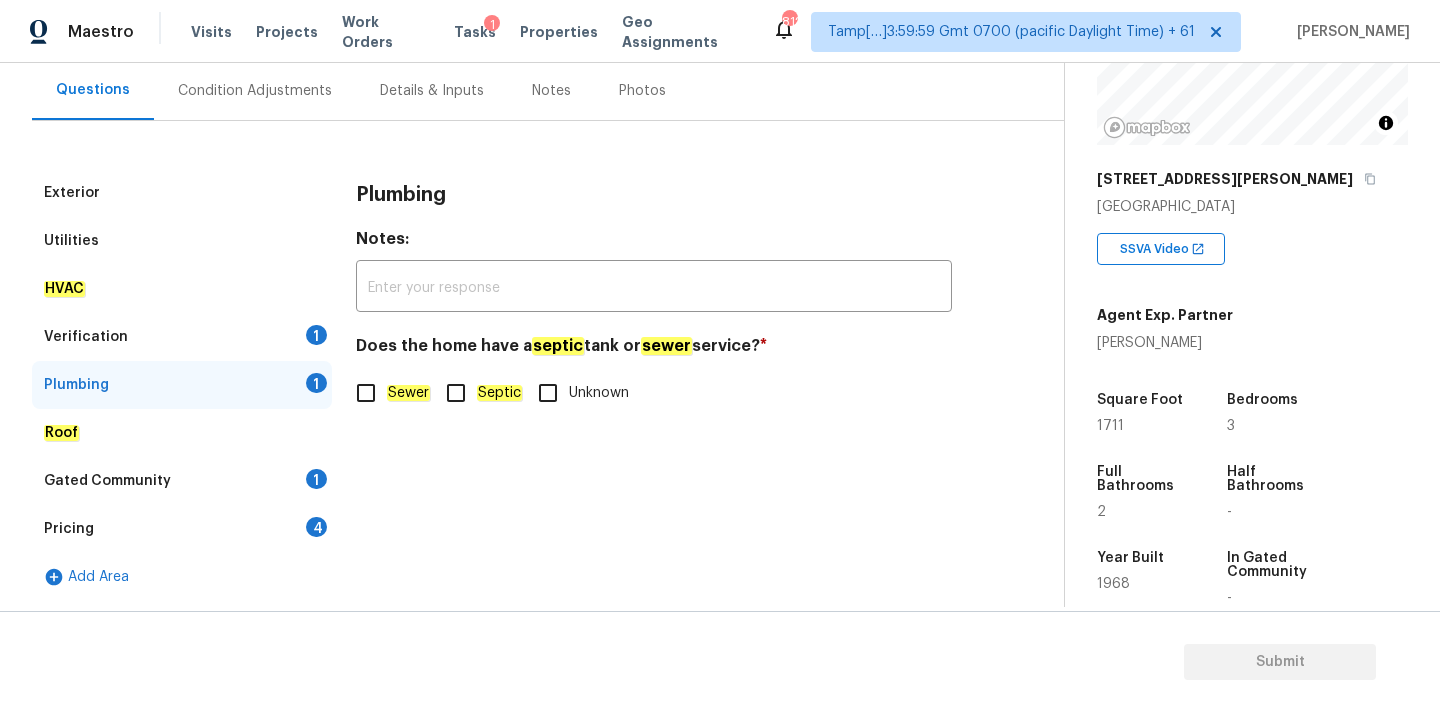 click on "Sewer" 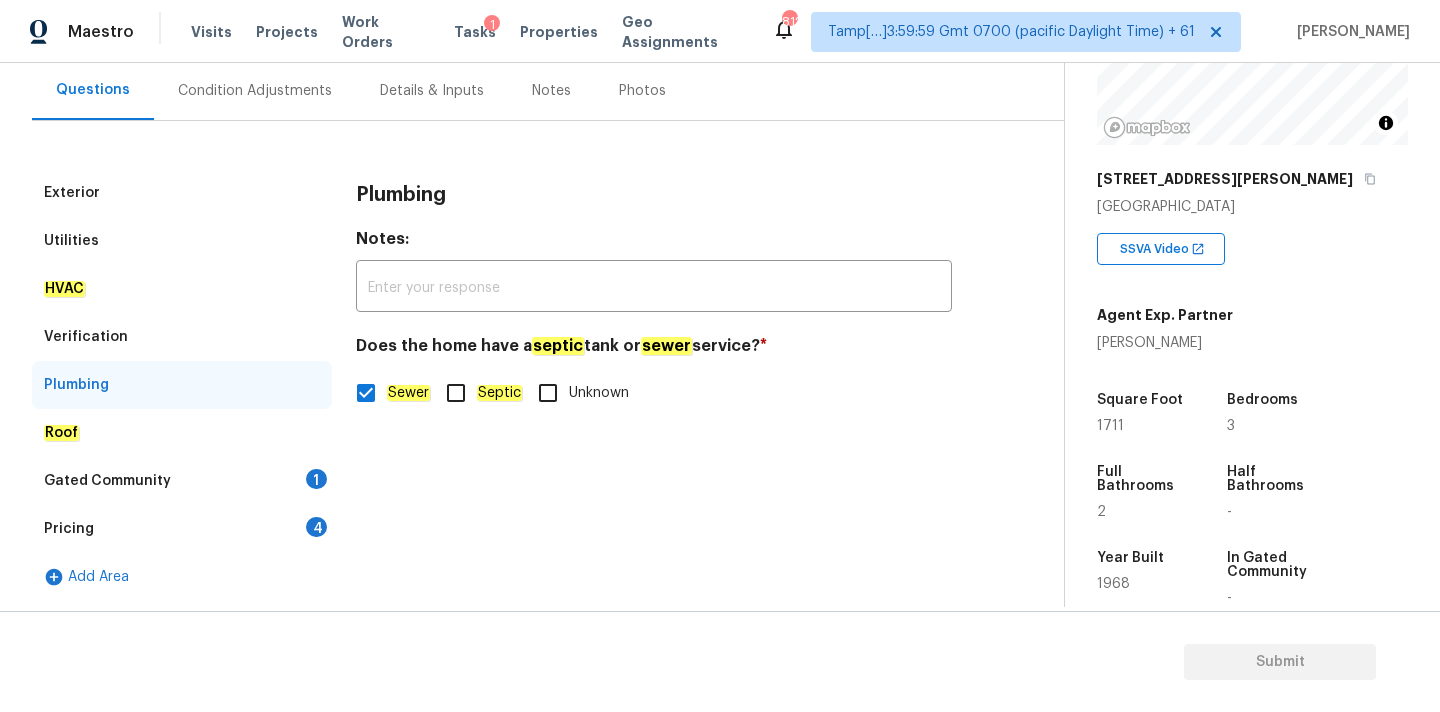 click on "Gated Community 1" at bounding box center [182, 481] 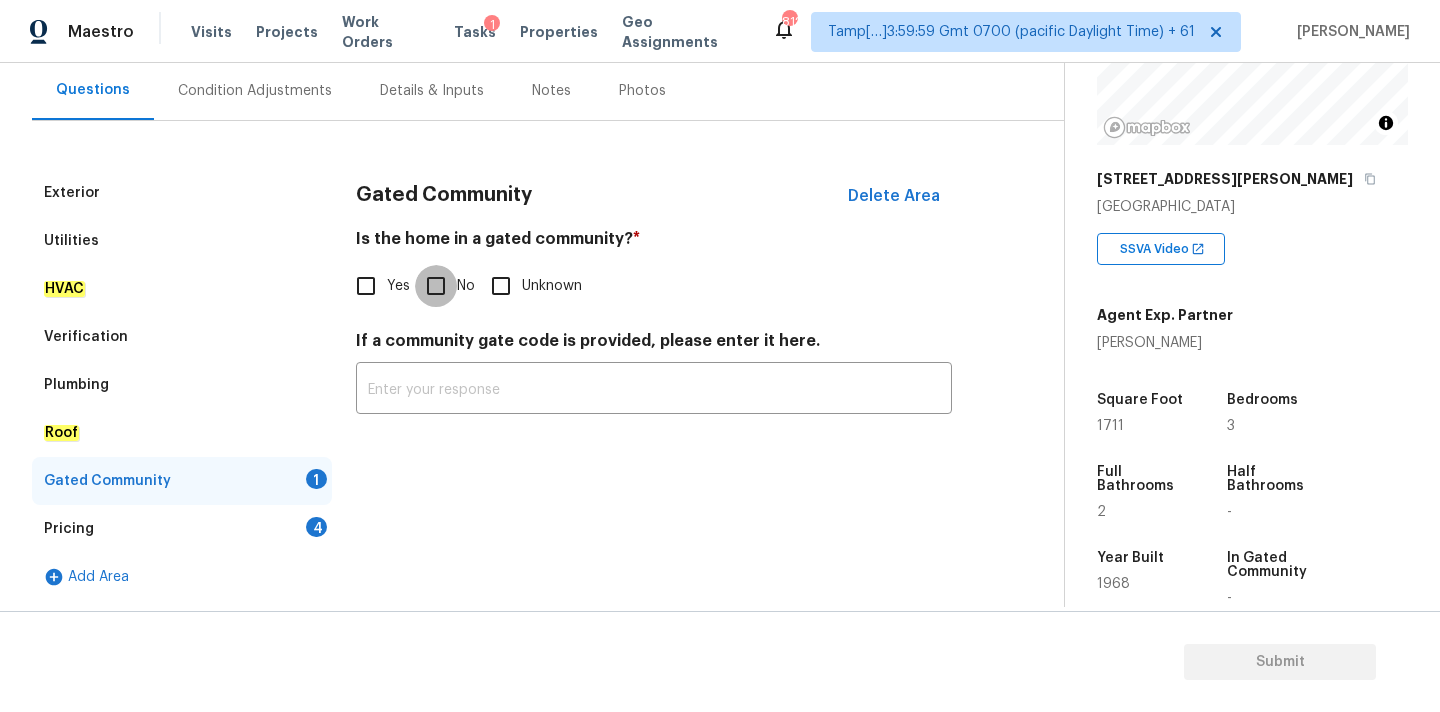 click on "No" at bounding box center [436, 286] 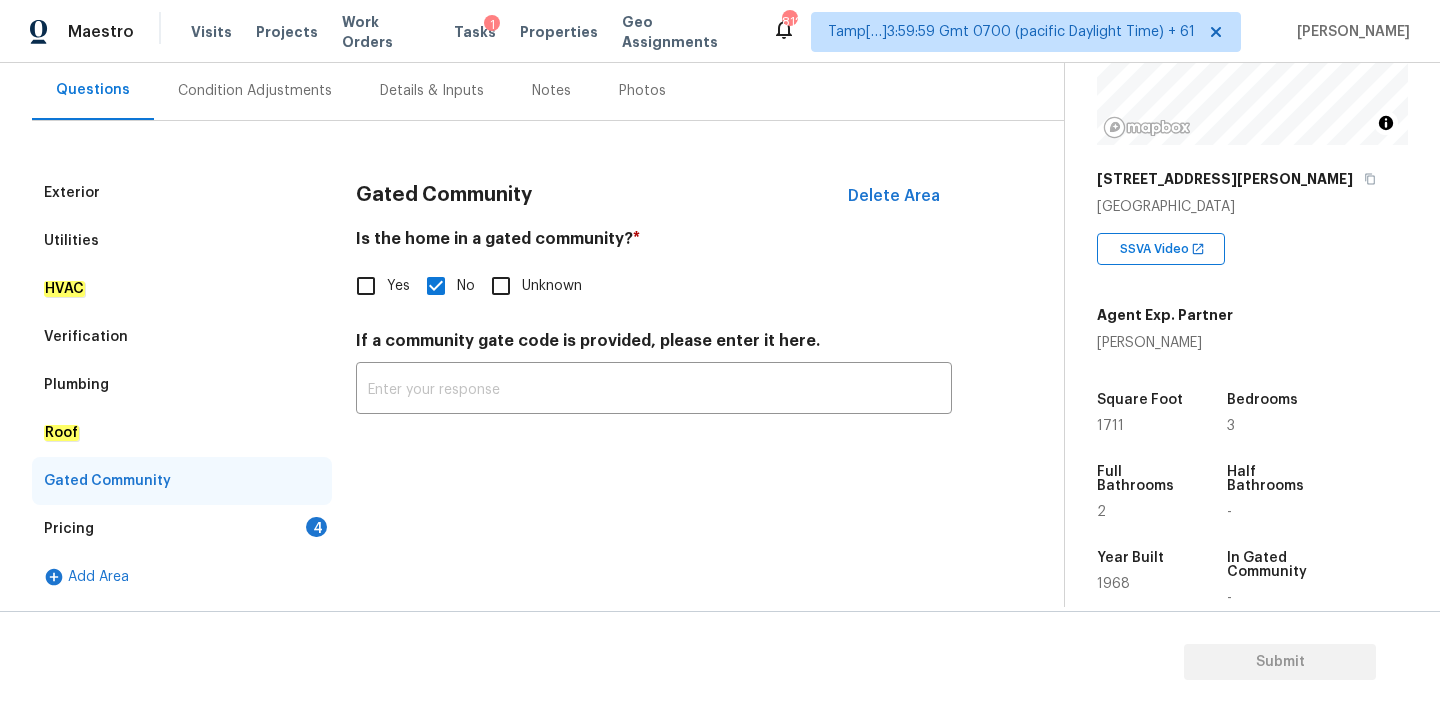click on "Pricing 4" at bounding box center (182, 529) 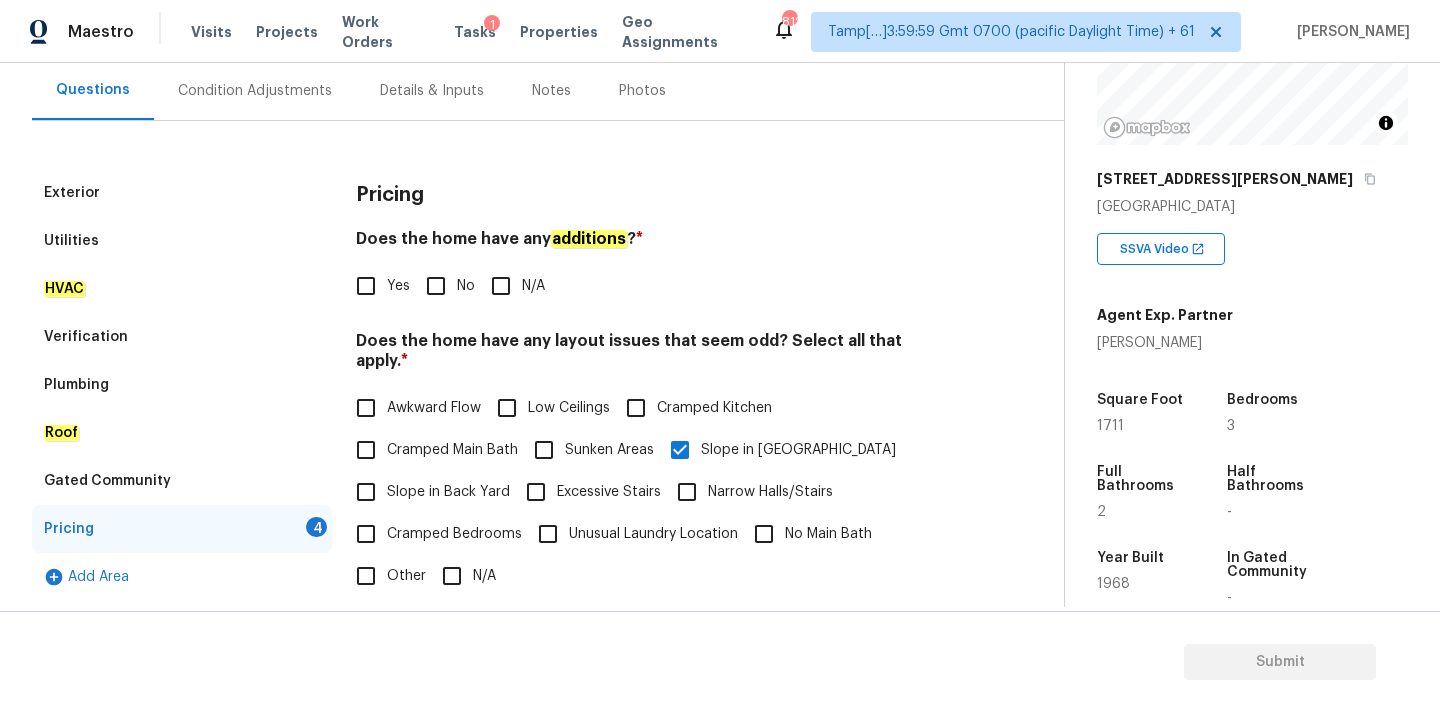 click on "No" at bounding box center (436, 286) 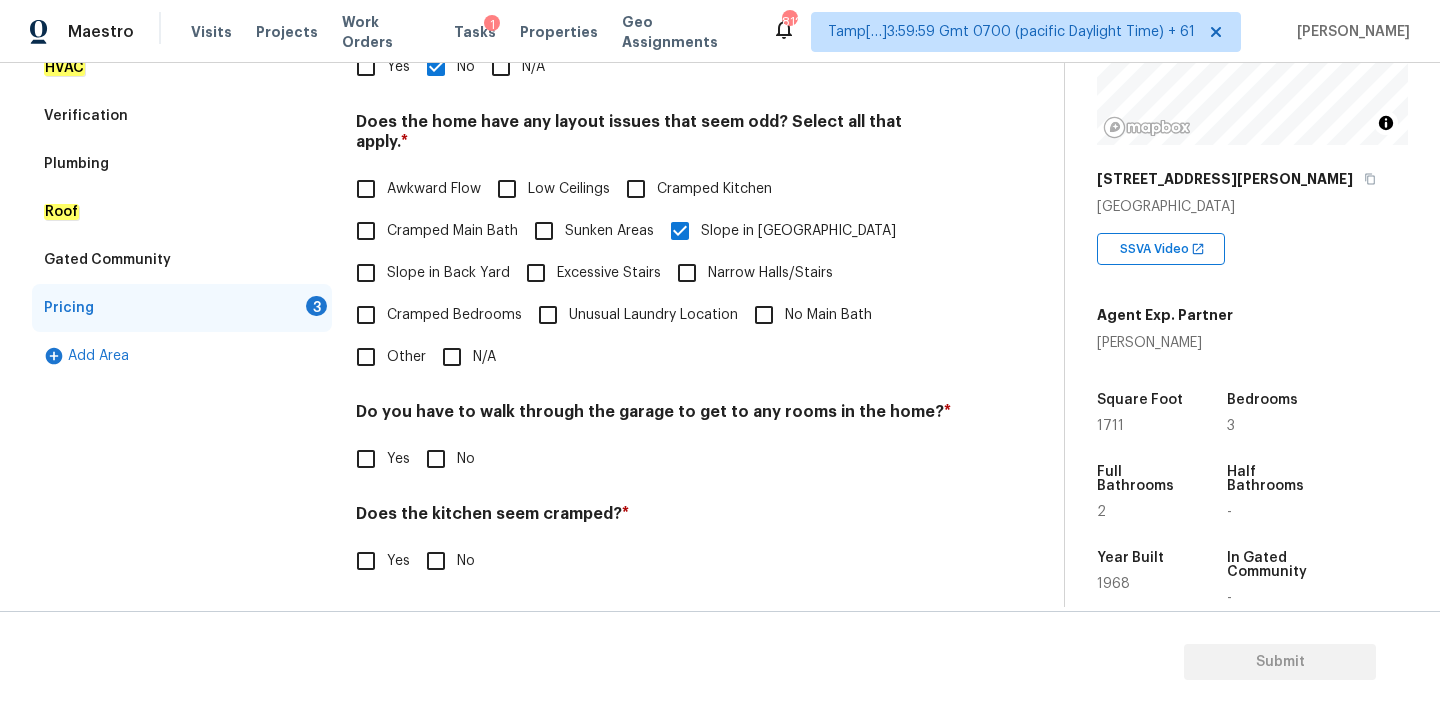 scroll, scrollTop: 488, scrollLeft: 0, axis: vertical 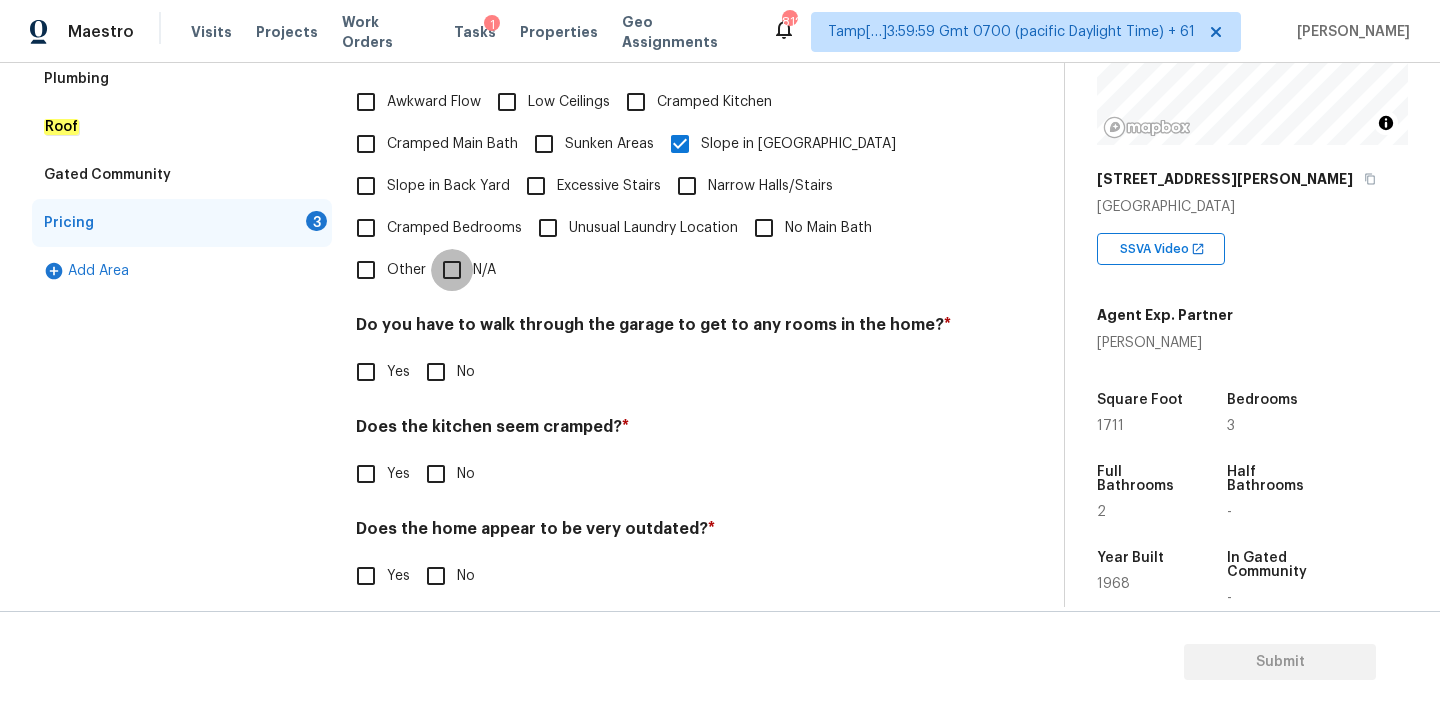 click on "N/A" at bounding box center [452, 270] 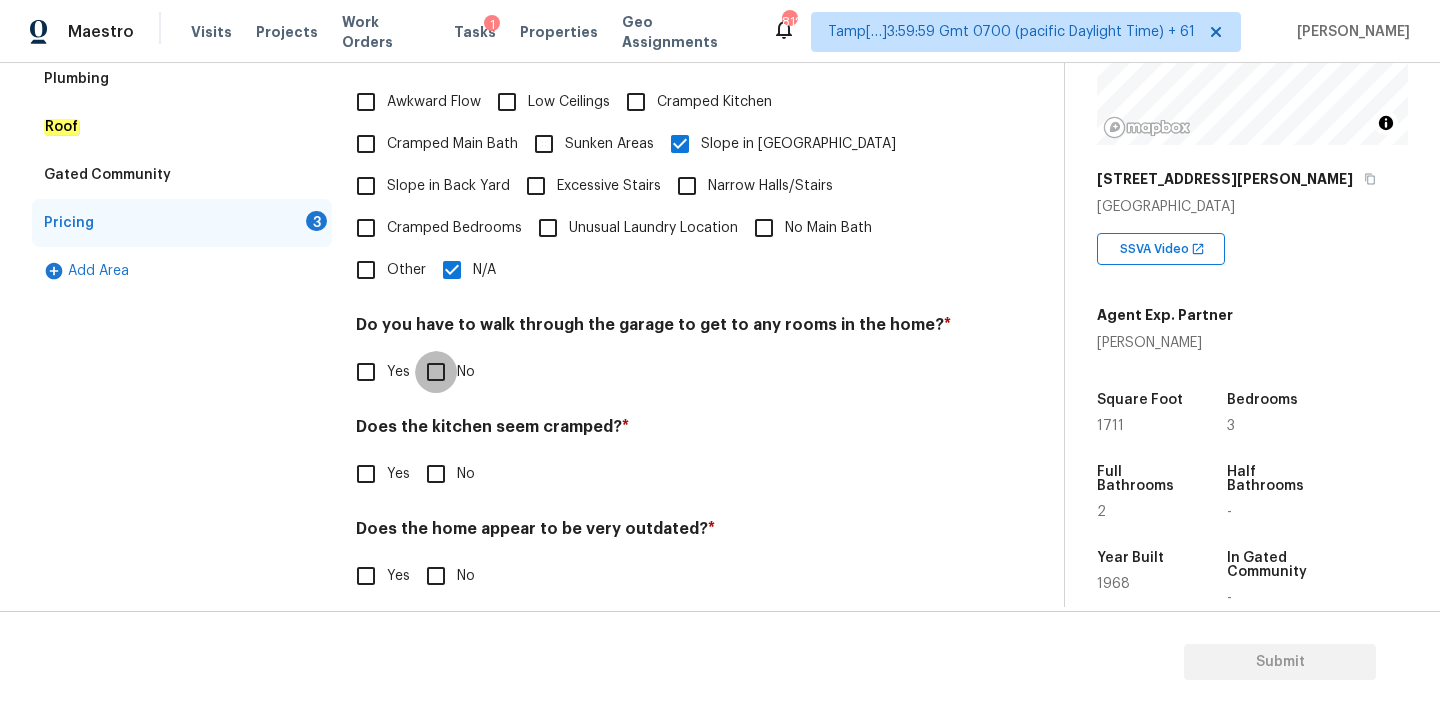 click on "No" at bounding box center (436, 372) 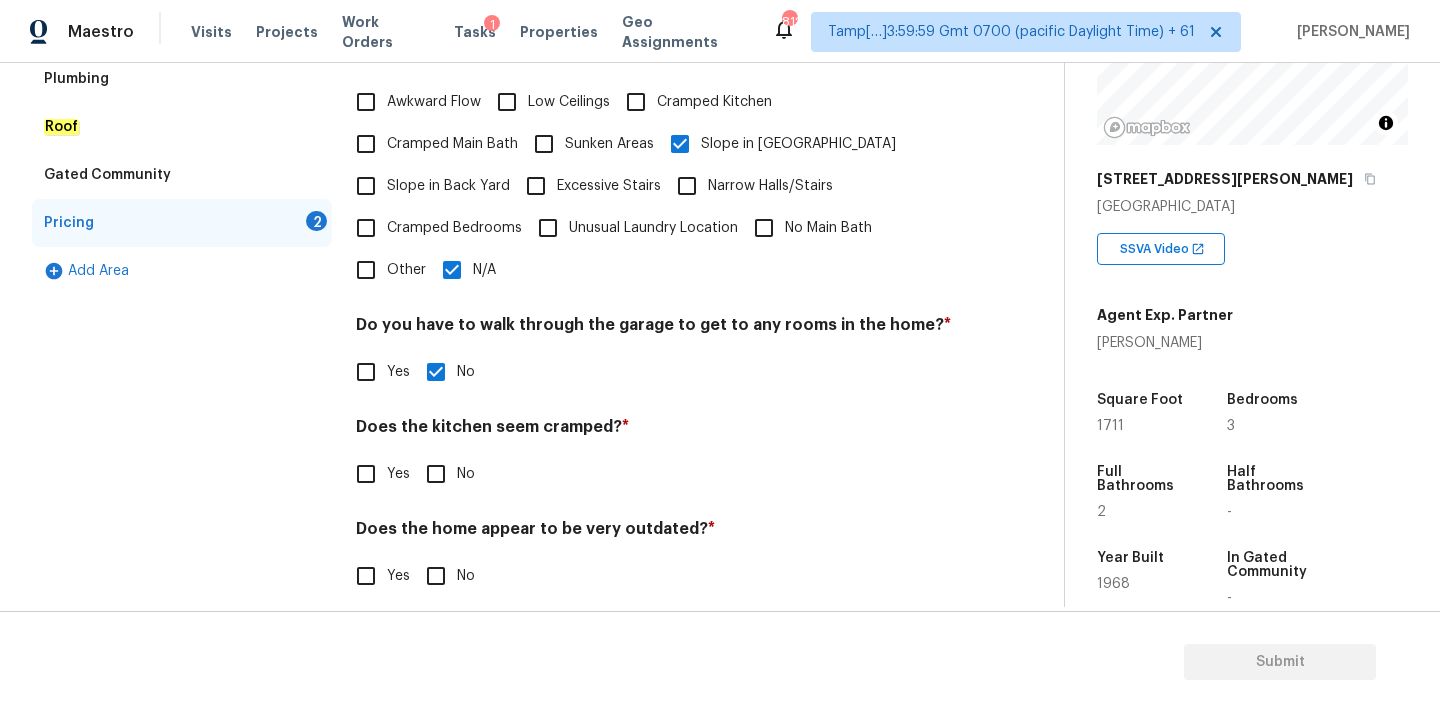click on "No" at bounding box center [436, 474] 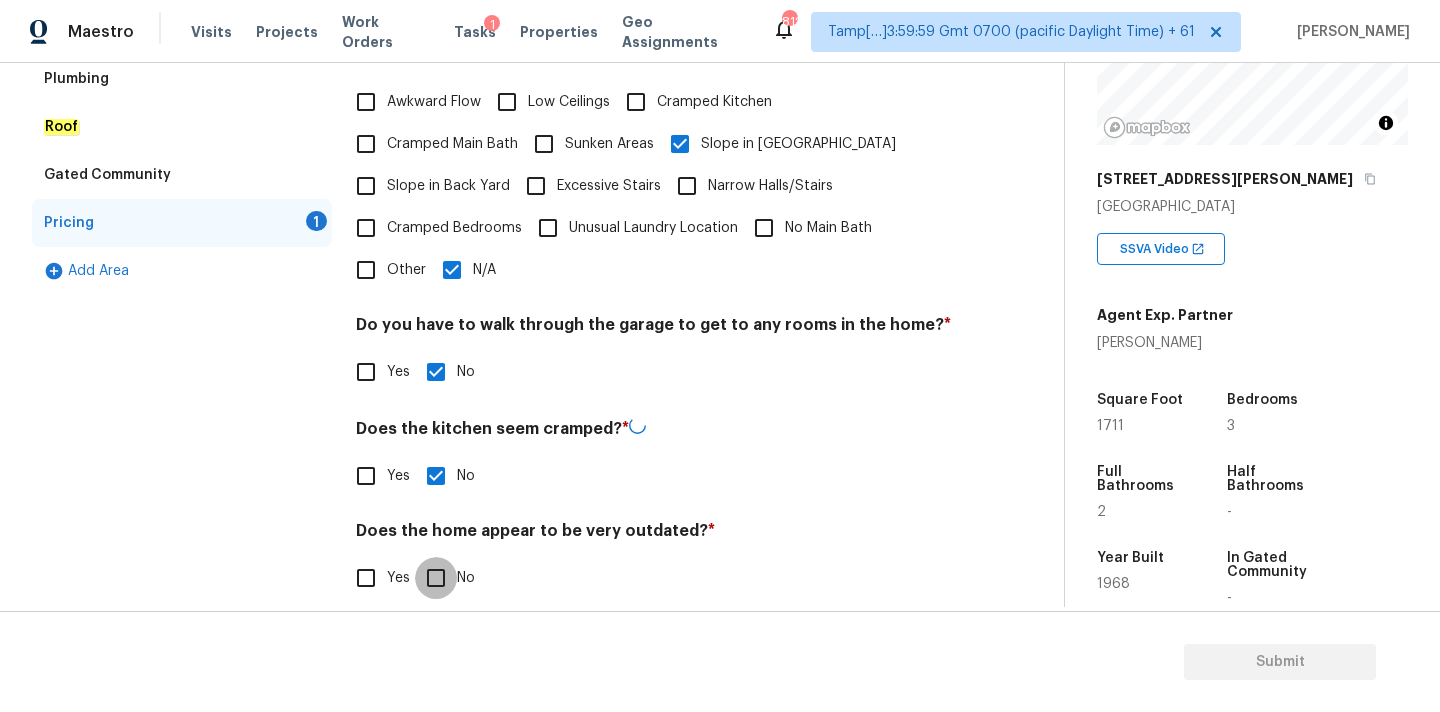 click on "No" at bounding box center (436, 578) 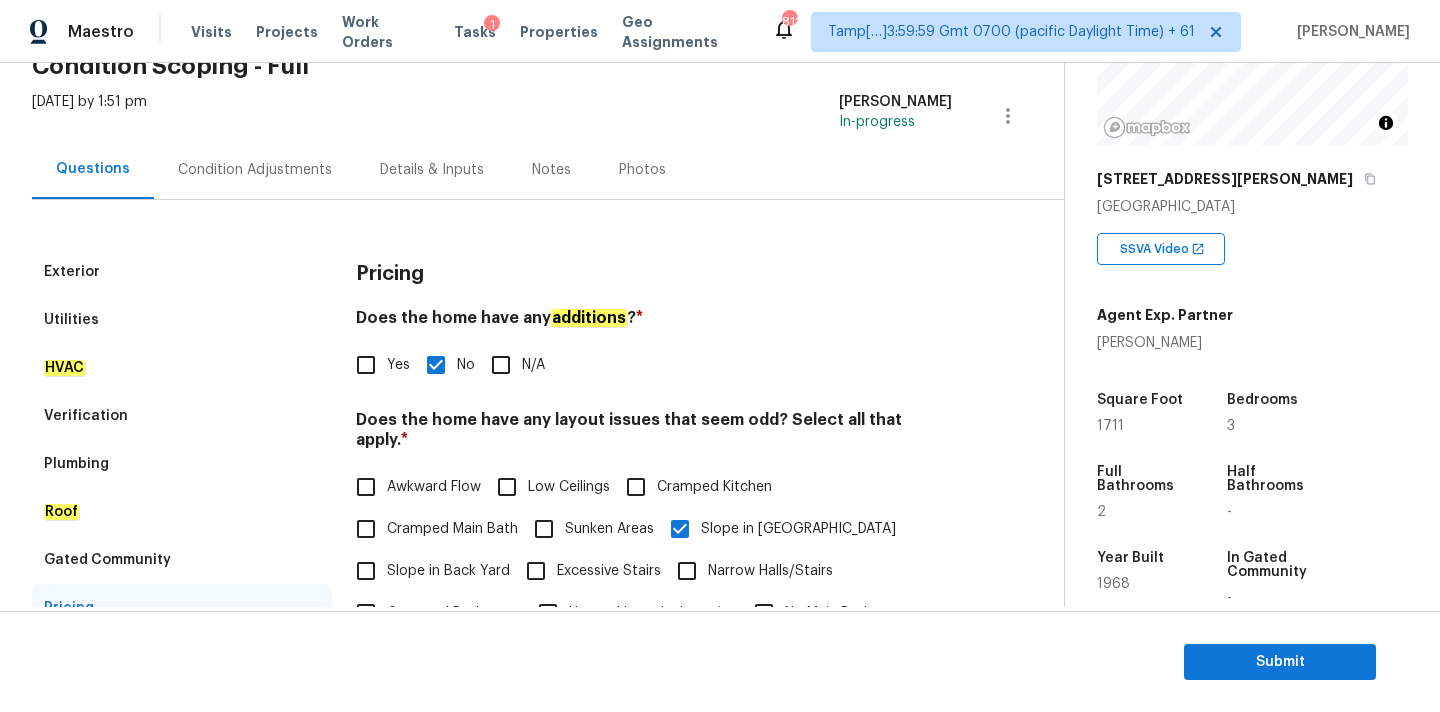 click on "Condition Adjustments" at bounding box center [255, 169] 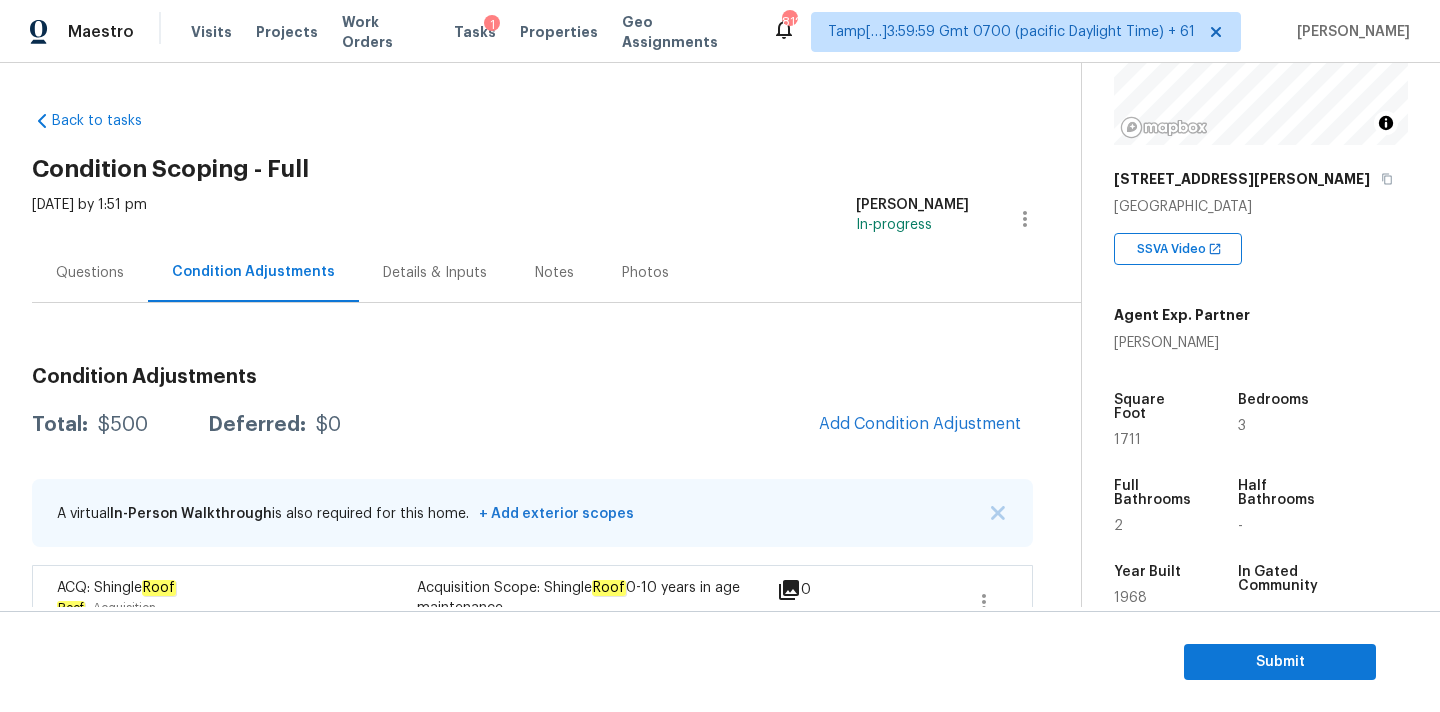 scroll, scrollTop: 50, scrollLeft: 0, axis: vertical 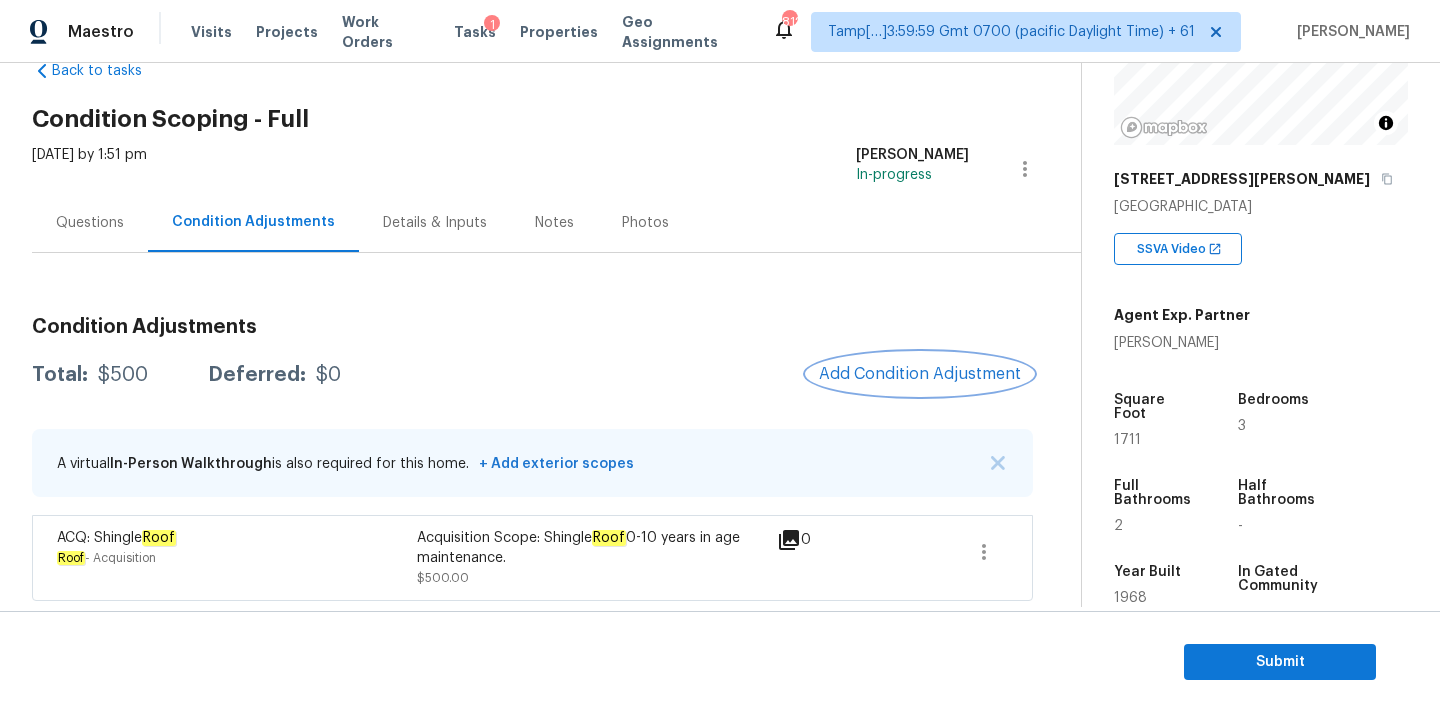 click on "Add Condition Adjustment" at bounding box center [920, 374] 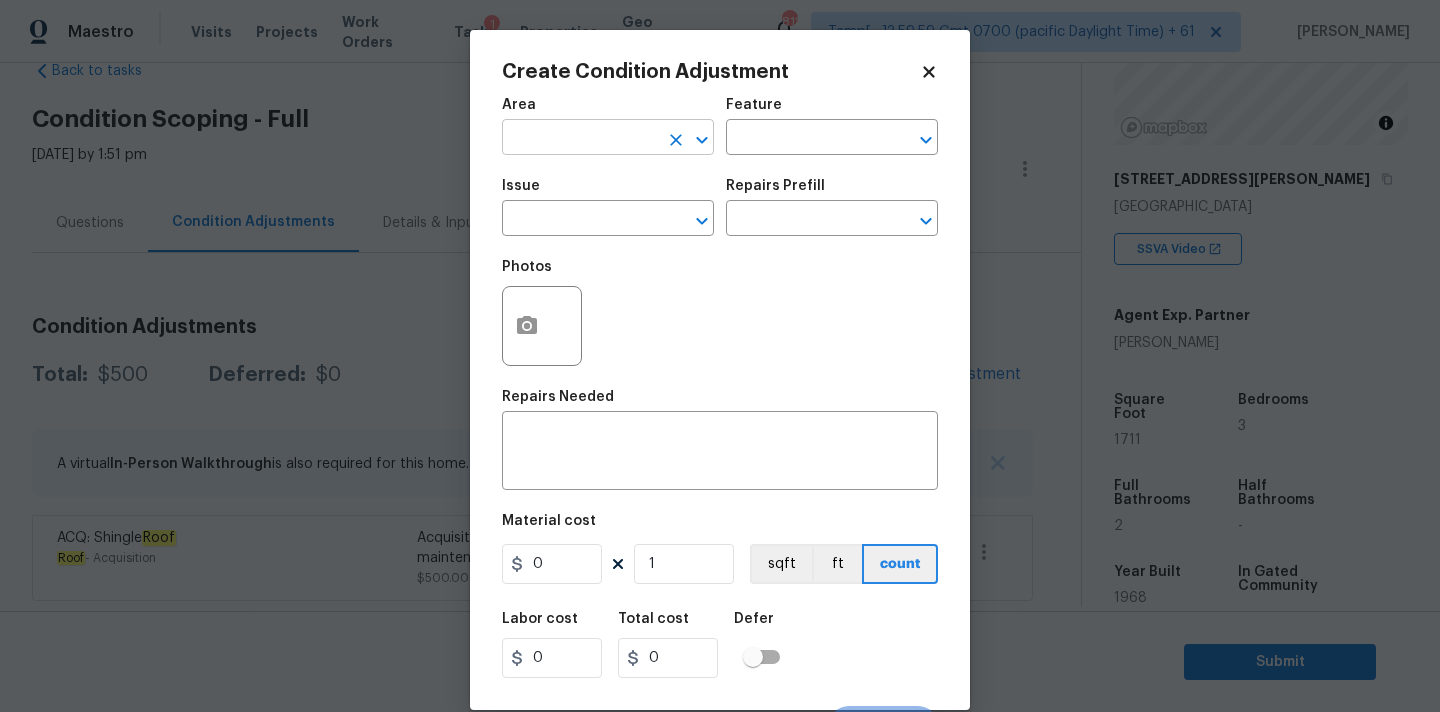 click at bounding box center [580, 139] 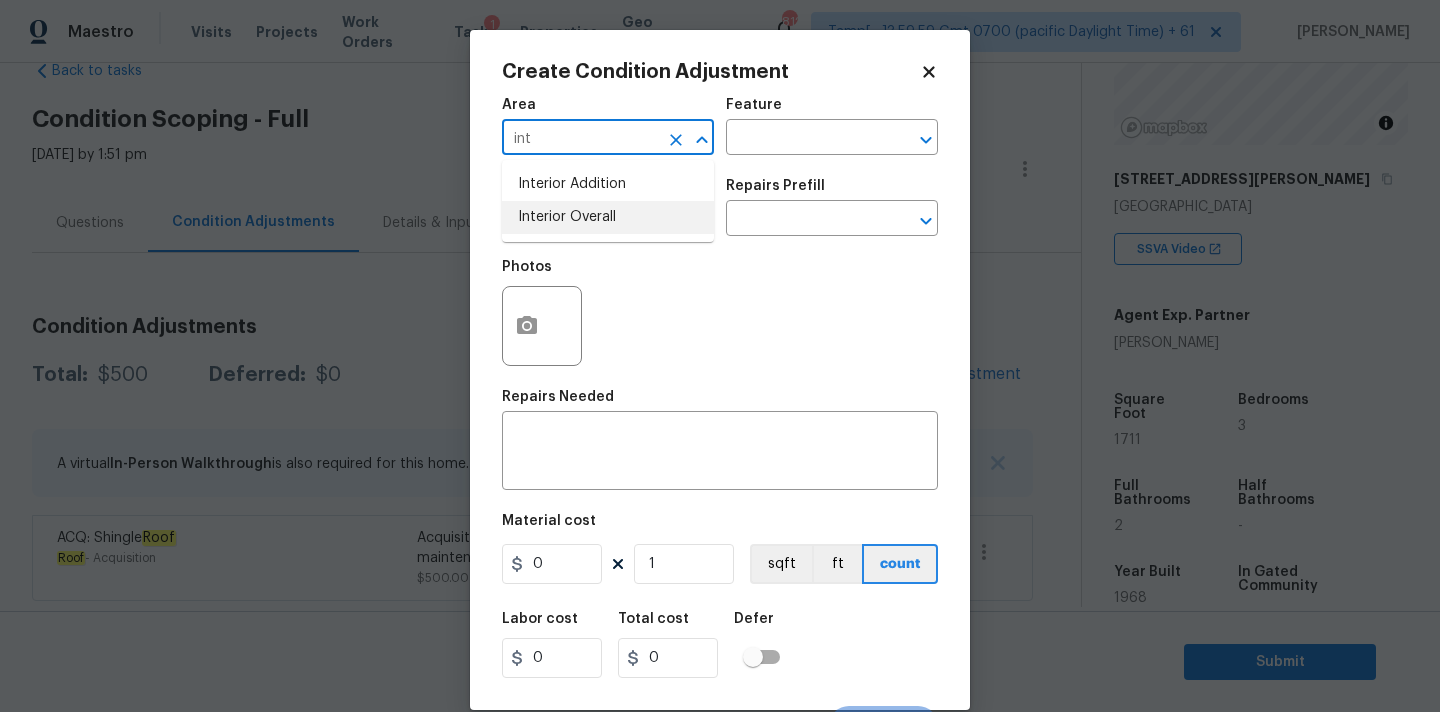 click on "Interior Overall" at bounding box center [608, 217] 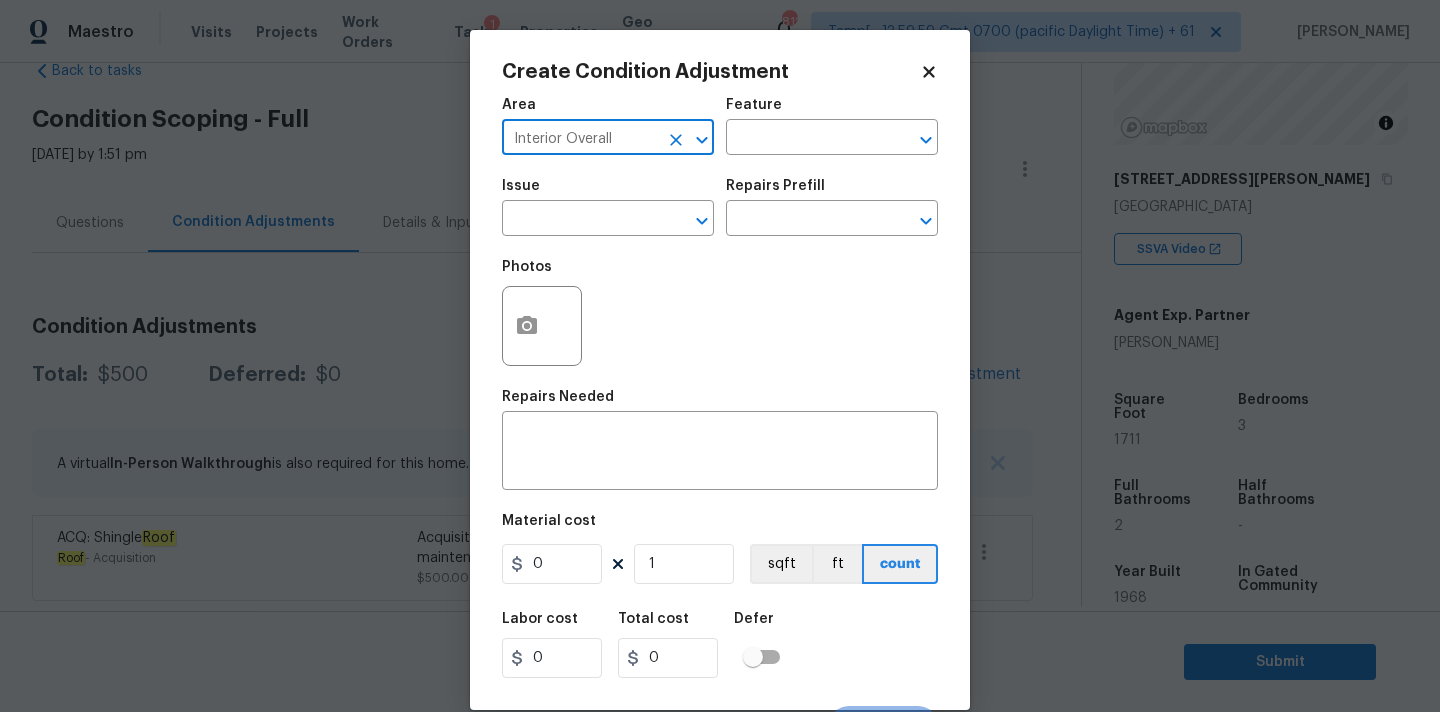 type on "Interior Overall" 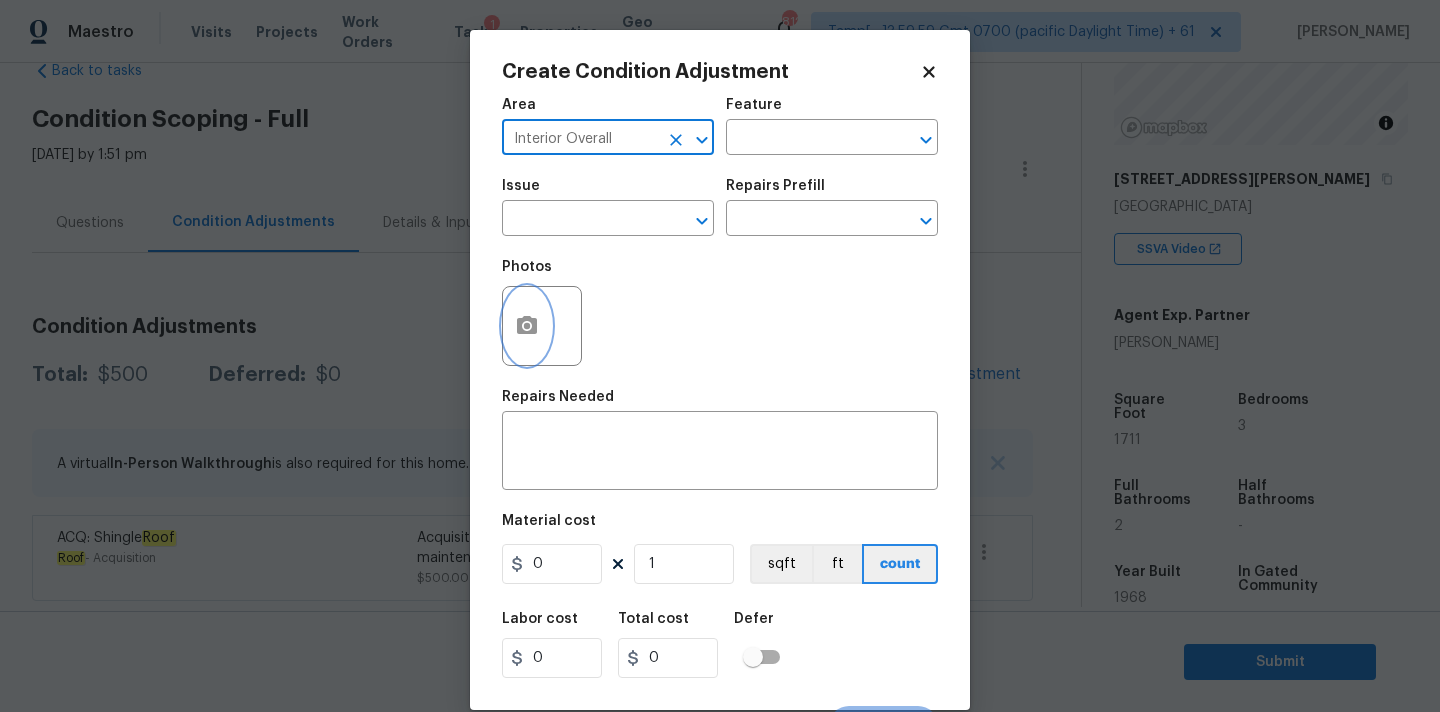click at bounding box center [527, 326] 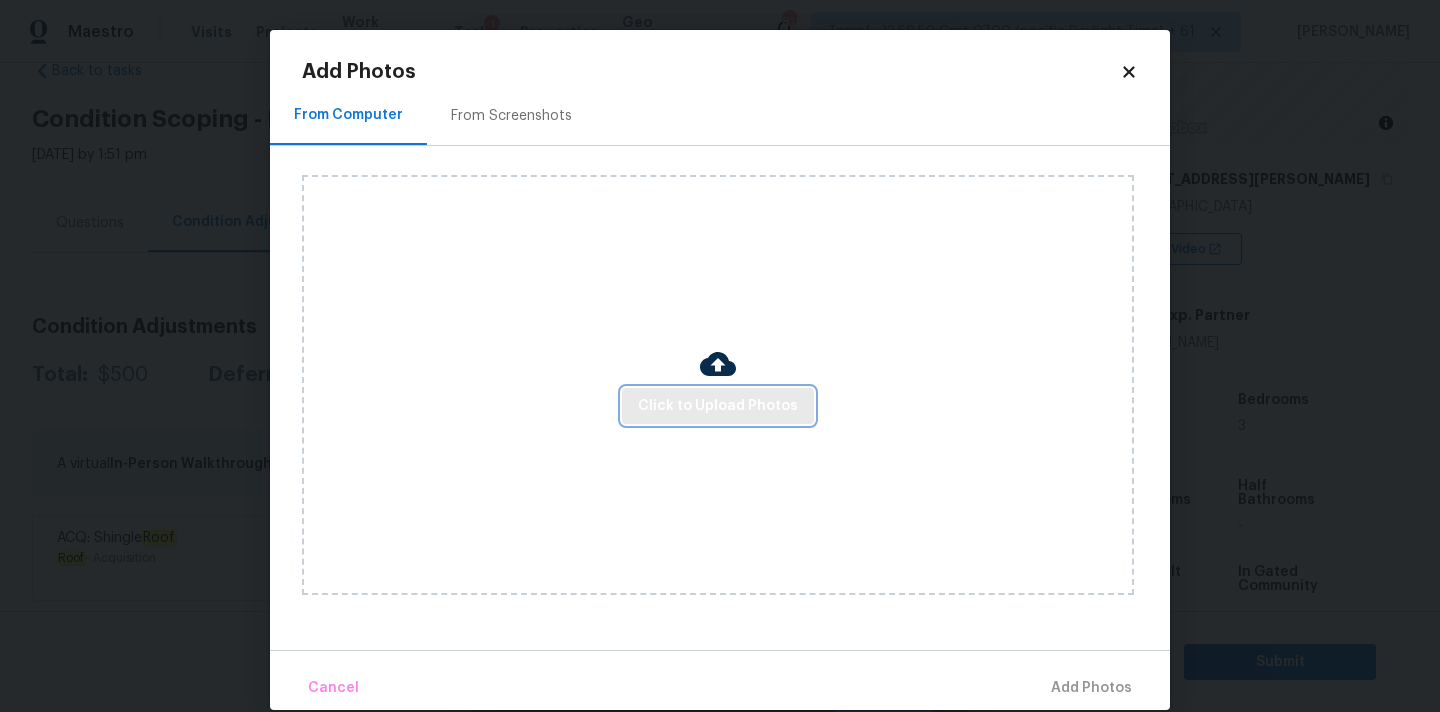 click on "Click to Upload Photos" at bounding box center [718, 406] 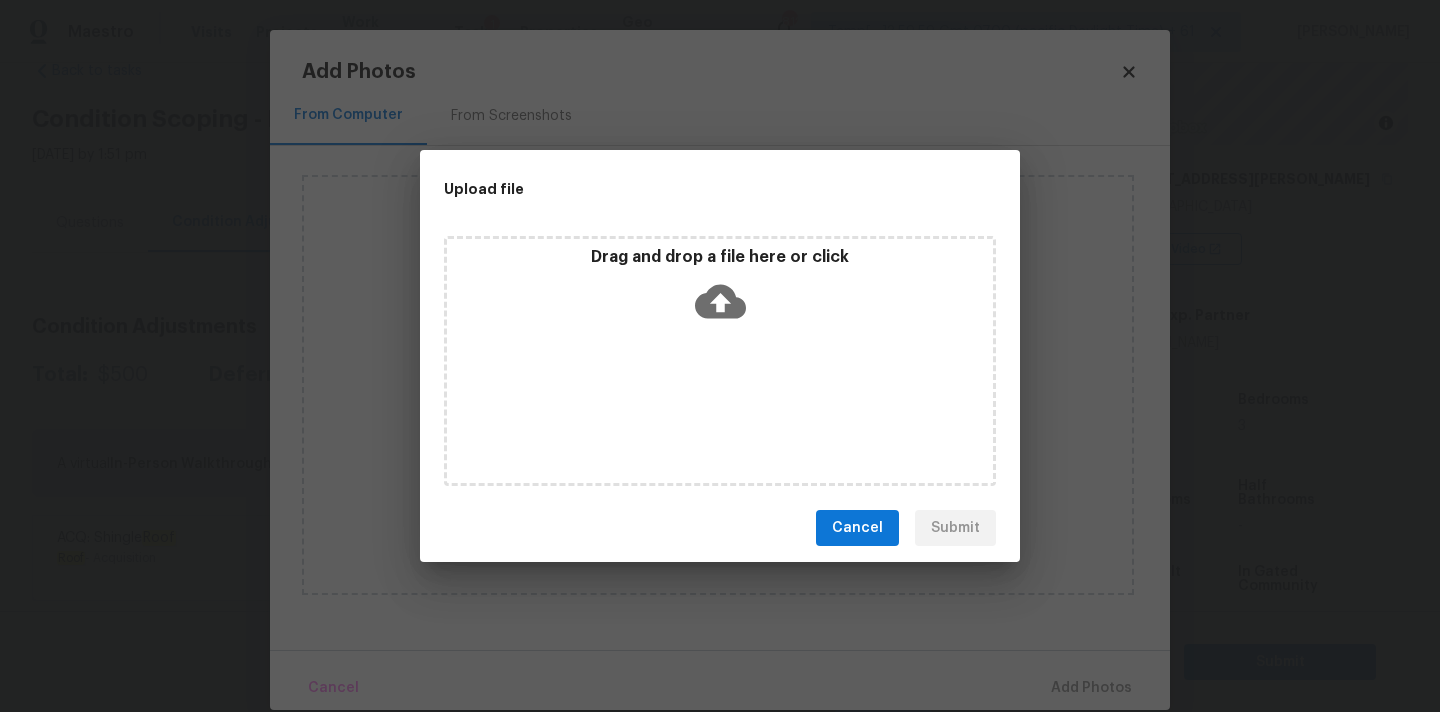 click 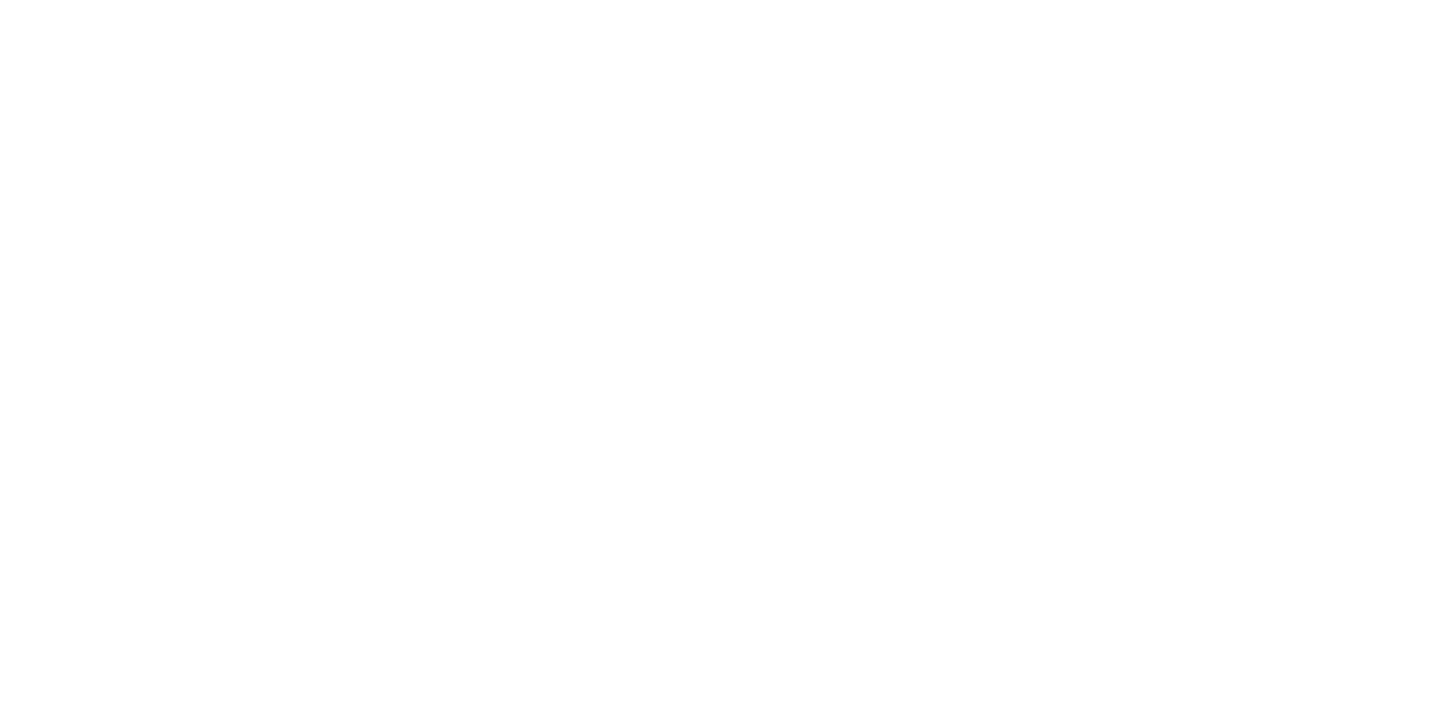 scroll, scrollTop: 0, scrollLeft: 0, axis: both 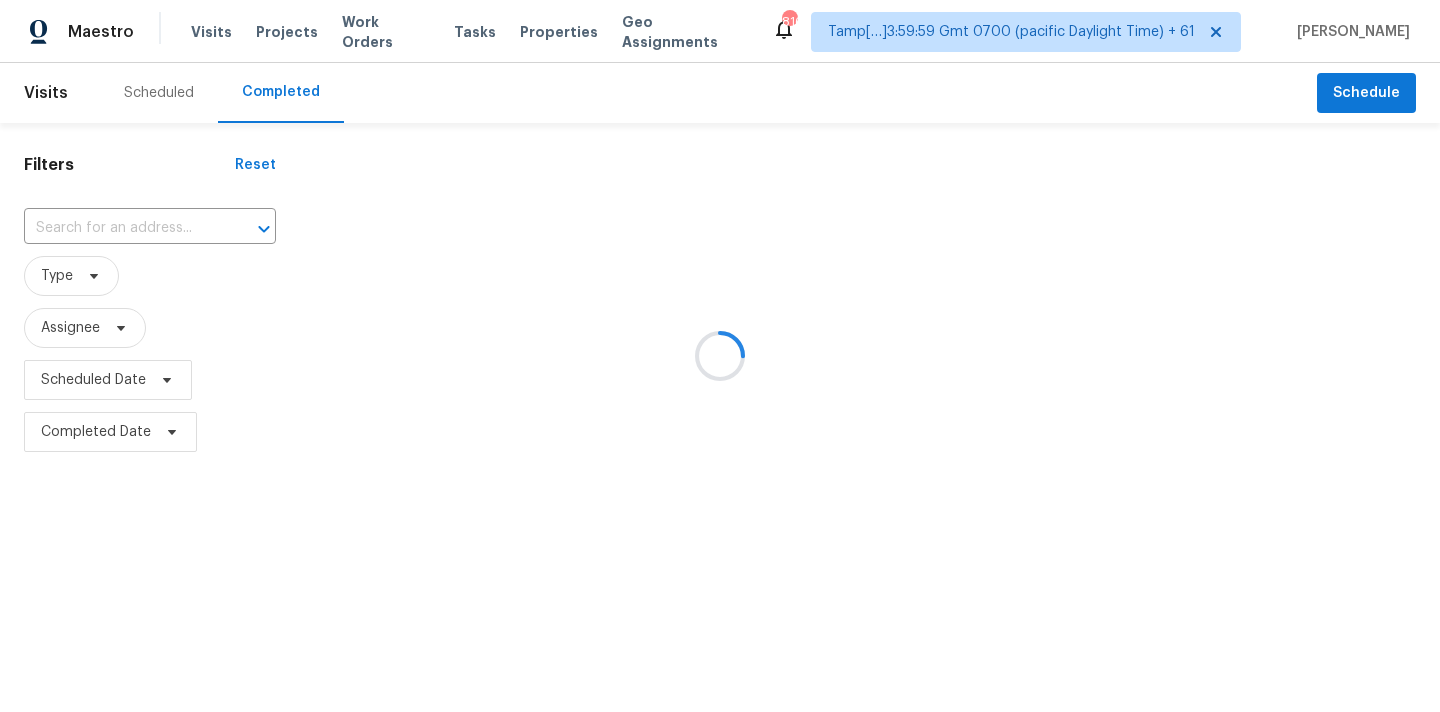 click at bounding box center [720, 356] 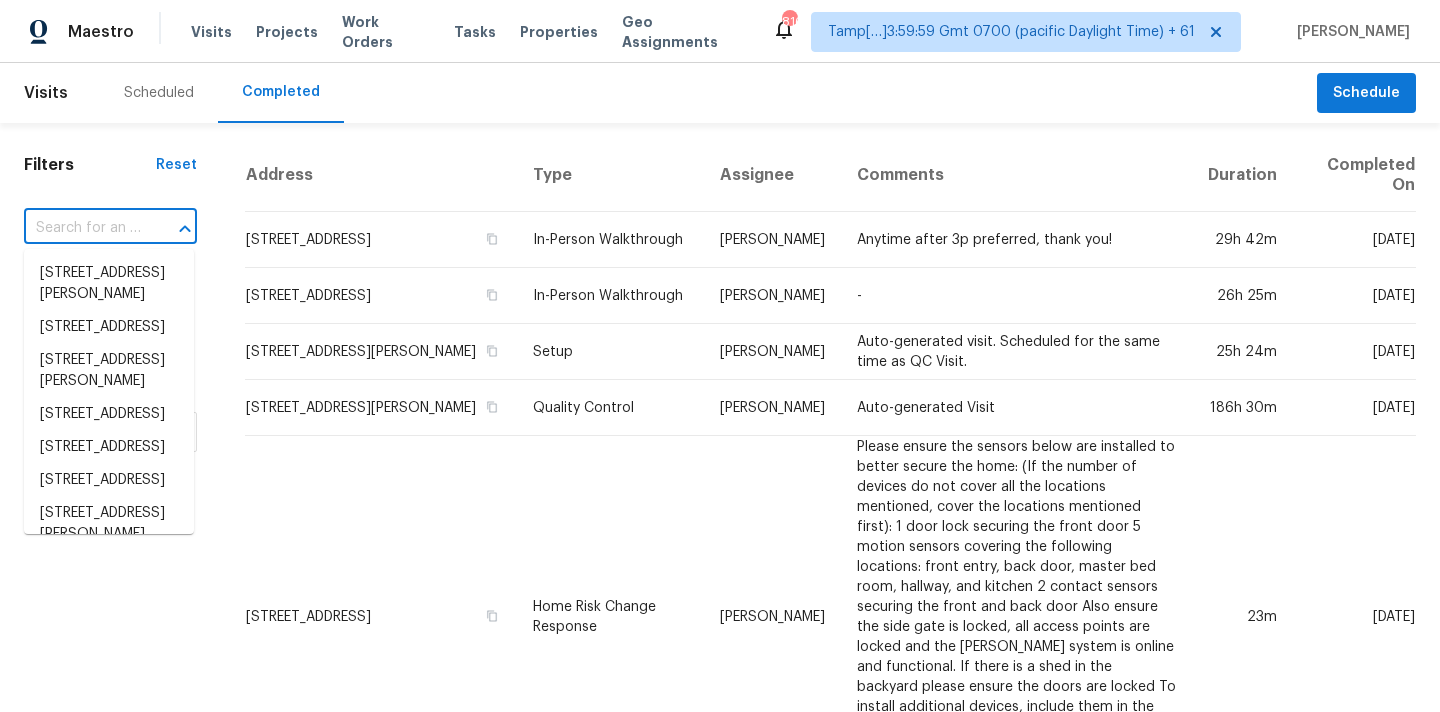 click at bounding box center [82, 228] 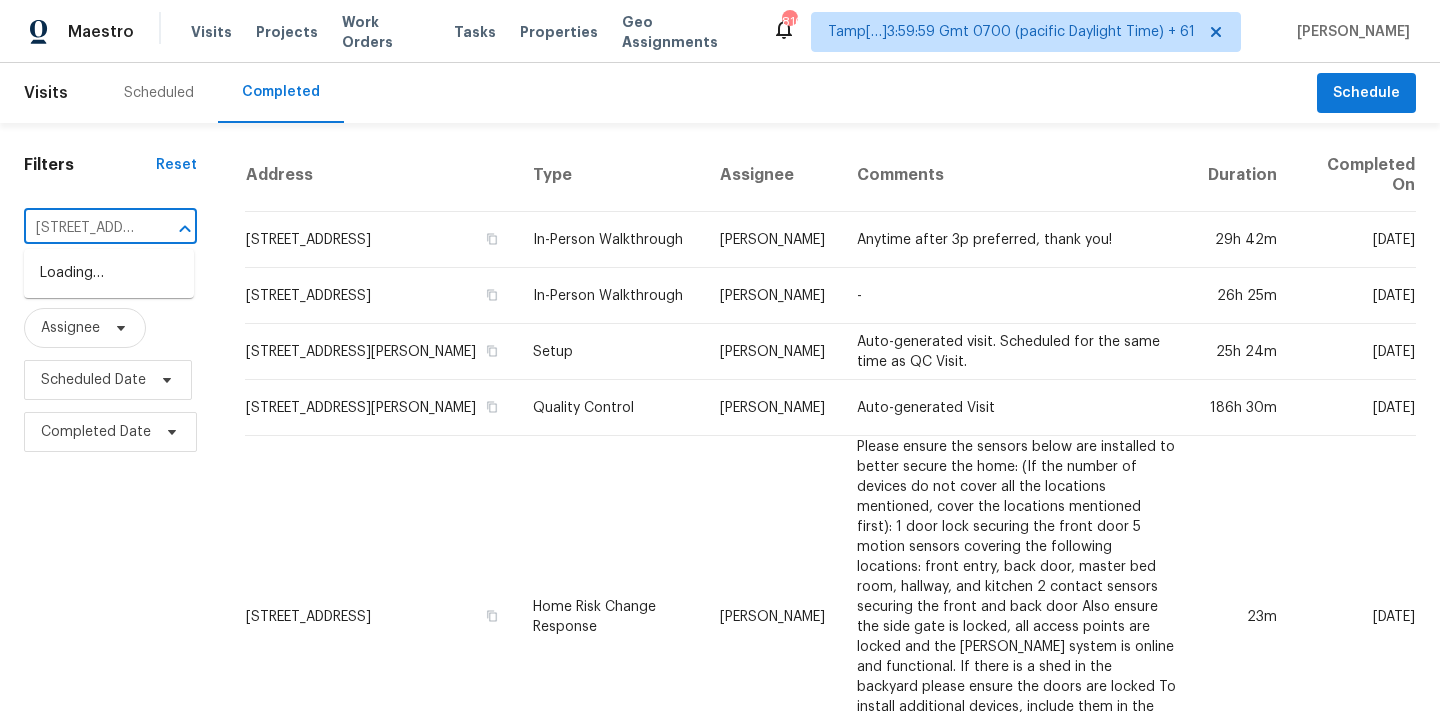 scroll, scrollTop: 0, scrollLeft: 114, axis: horizontal 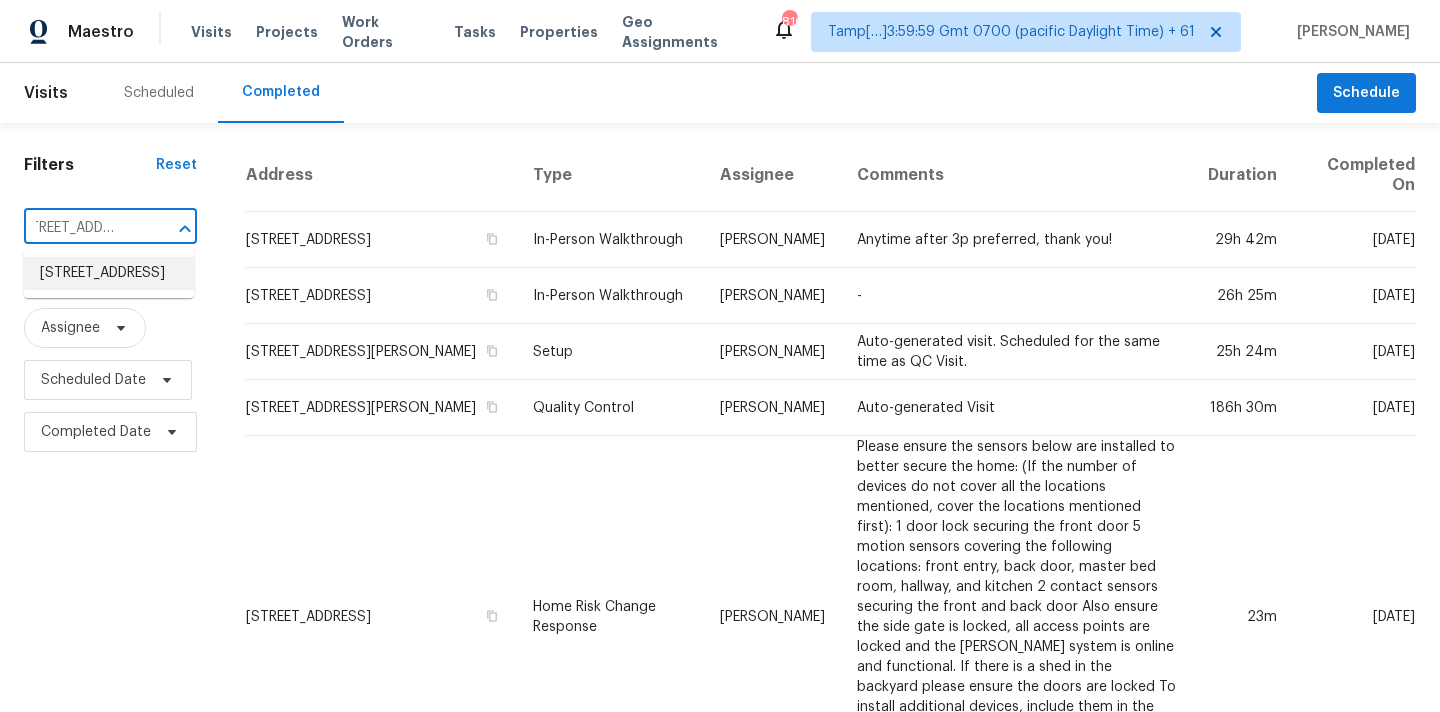 click on "206 Sport Way, Griffin, GA 30223" at bounding box center [109, 273] 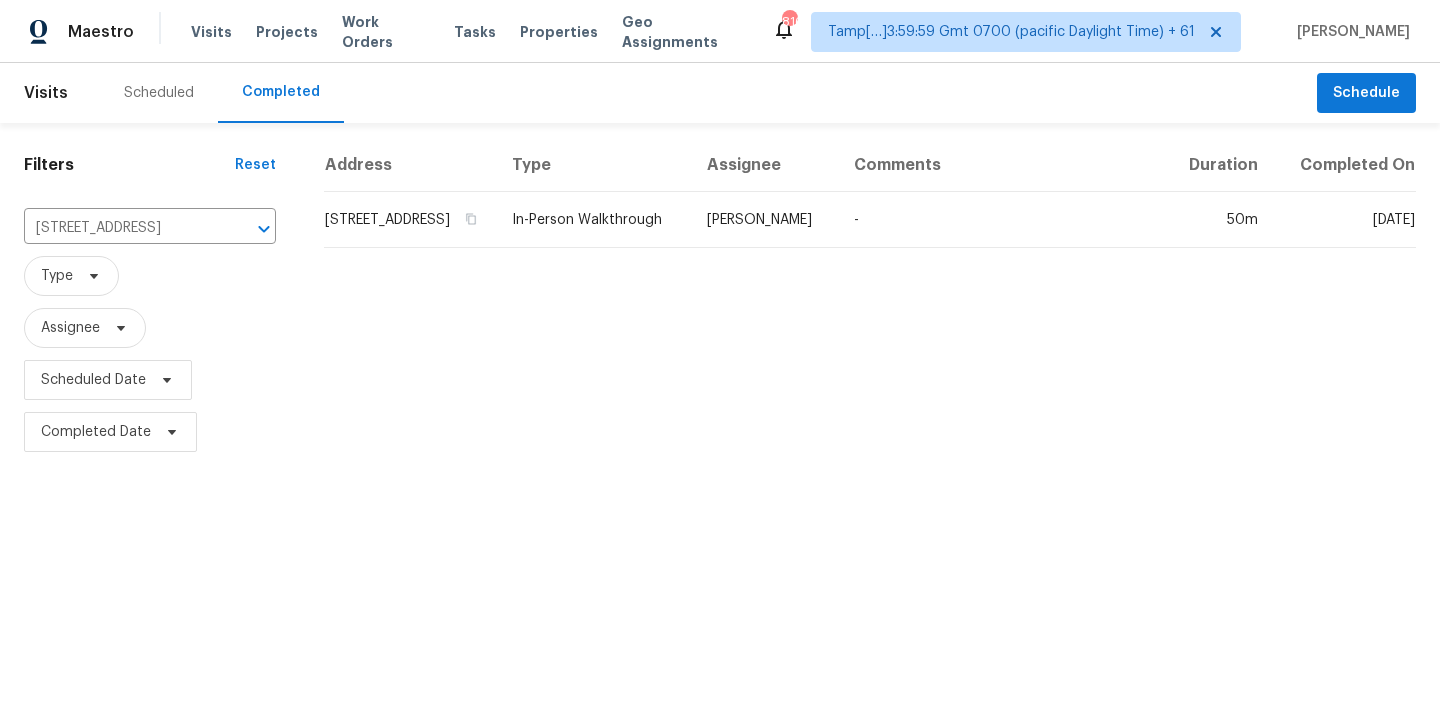 click on "Wesley Brooks" at bounding box center (764, 220) 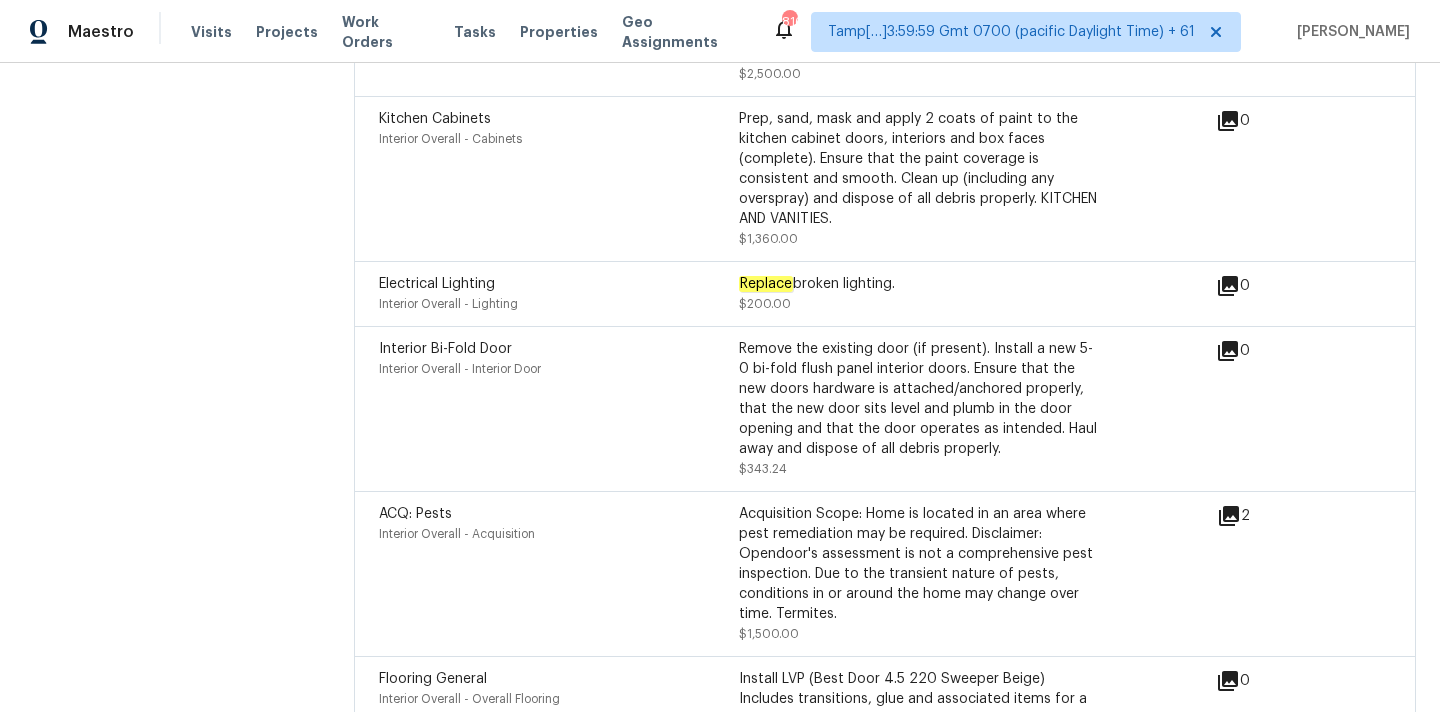 scroll, scrollTop: 5626, scrollLeft: 0, axis: vertical 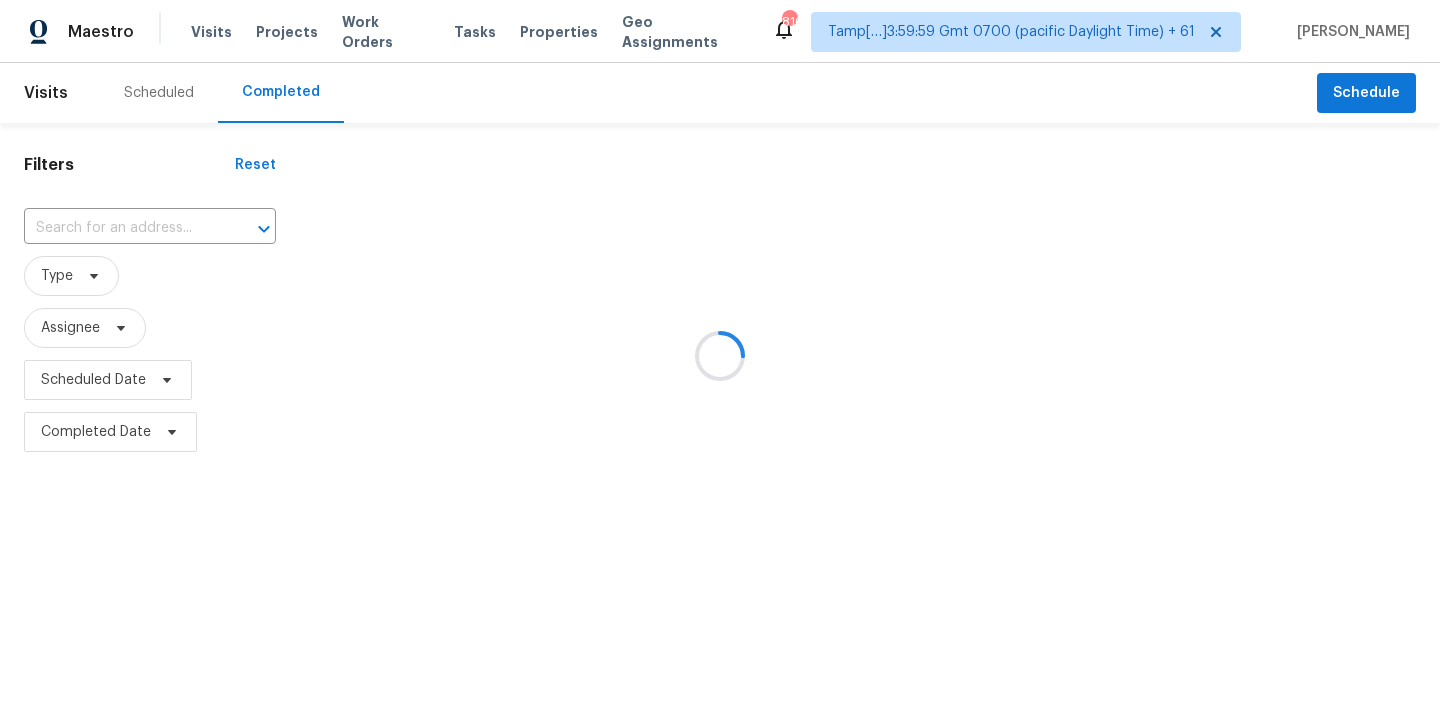 click at bounding box center [720, 356] 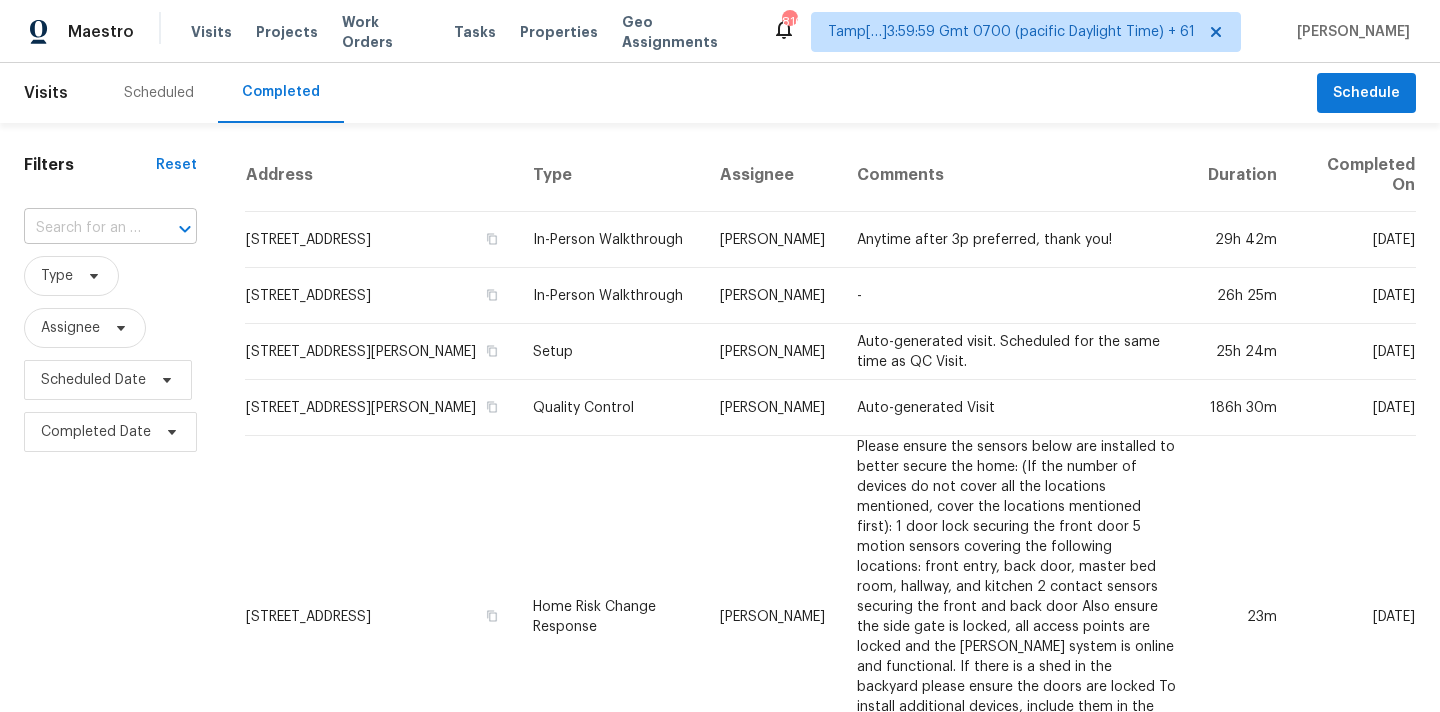 click at bounding box center (82, 228) 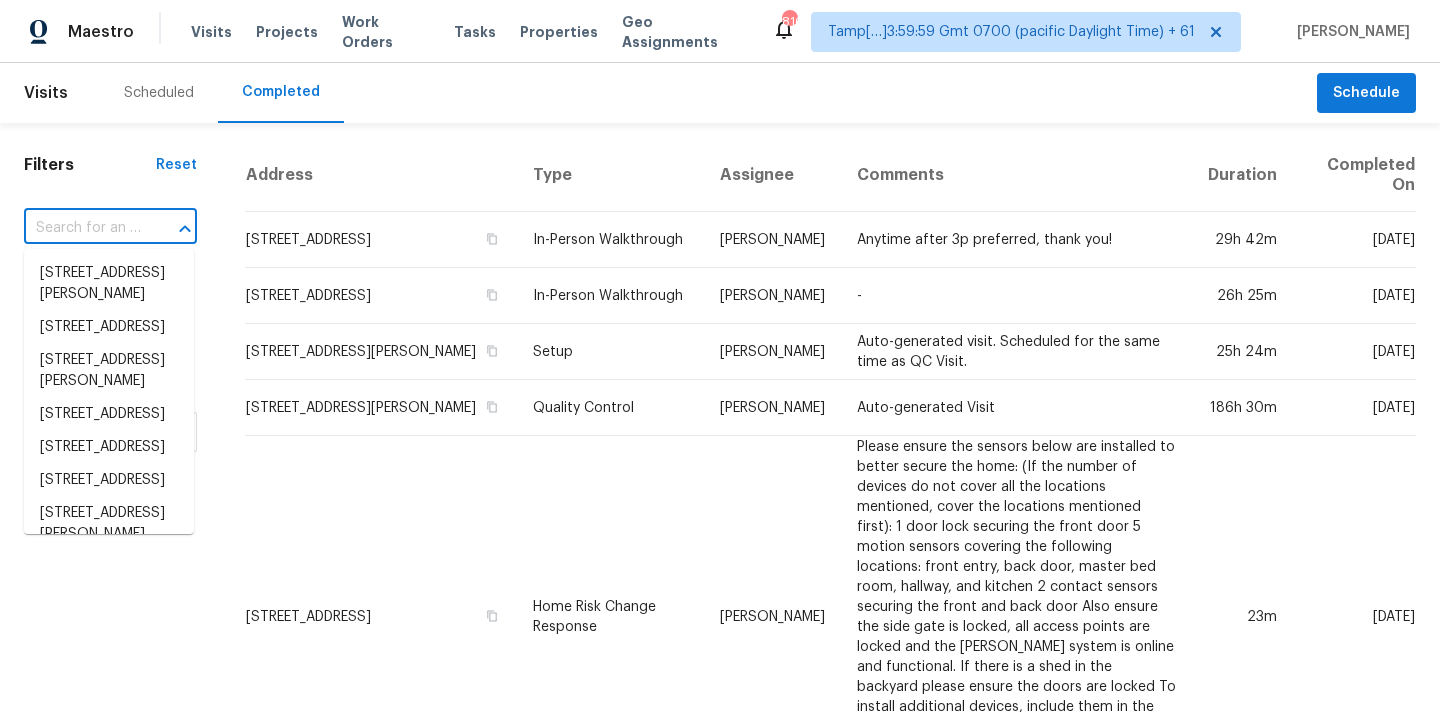 paste on "5822 Garnet Caverns, San Antonio, TX 78222" 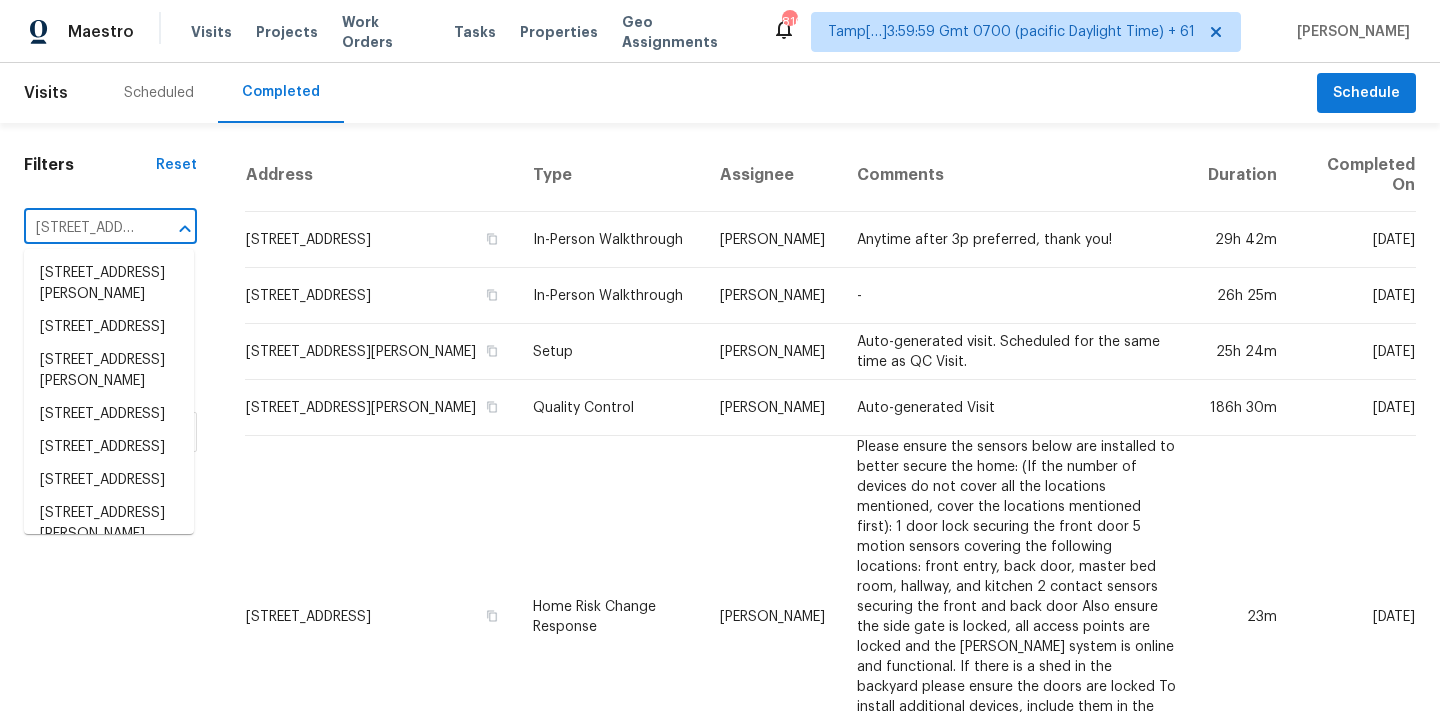 scroll, scrollTop: 0, scrollLeft: 189, axis: horizontal 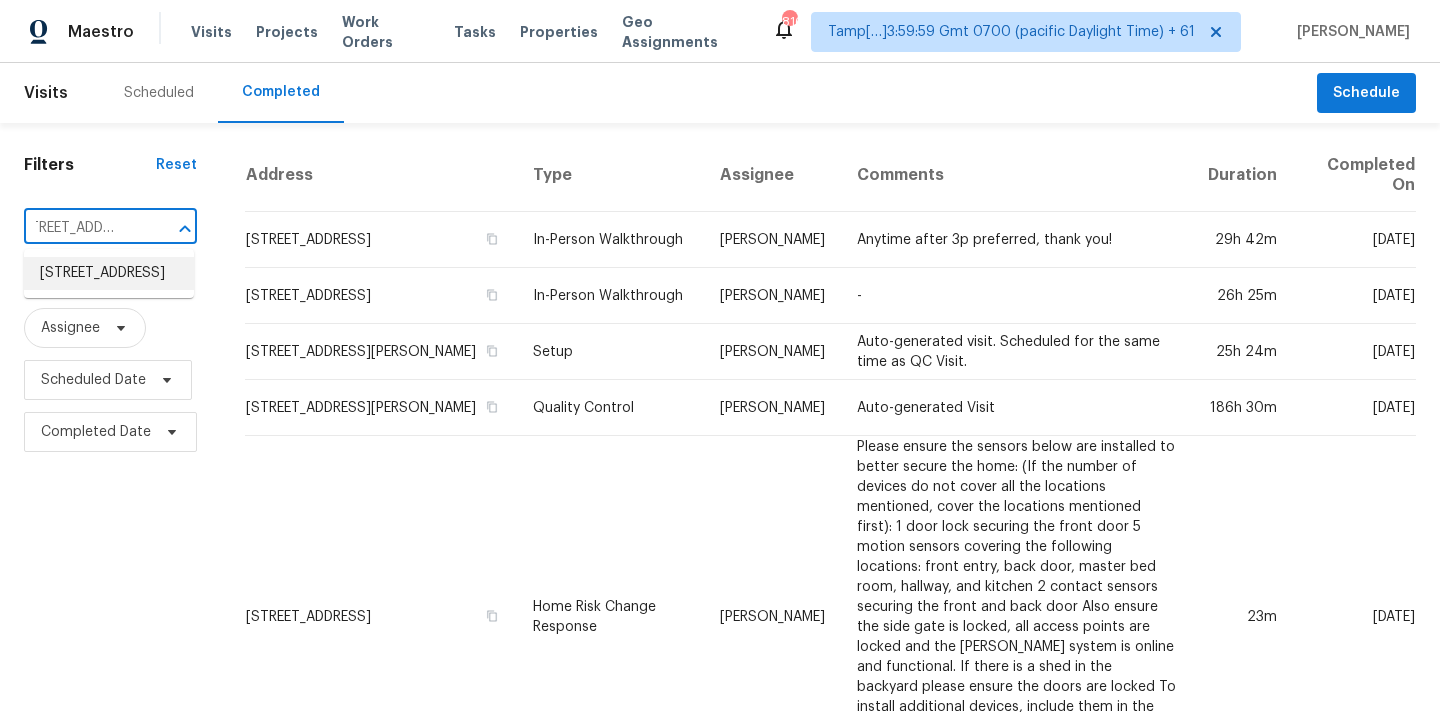 click on "5822 Garnet Caverns, San Antonio, TX 78222" at bounding box center (109, 273) 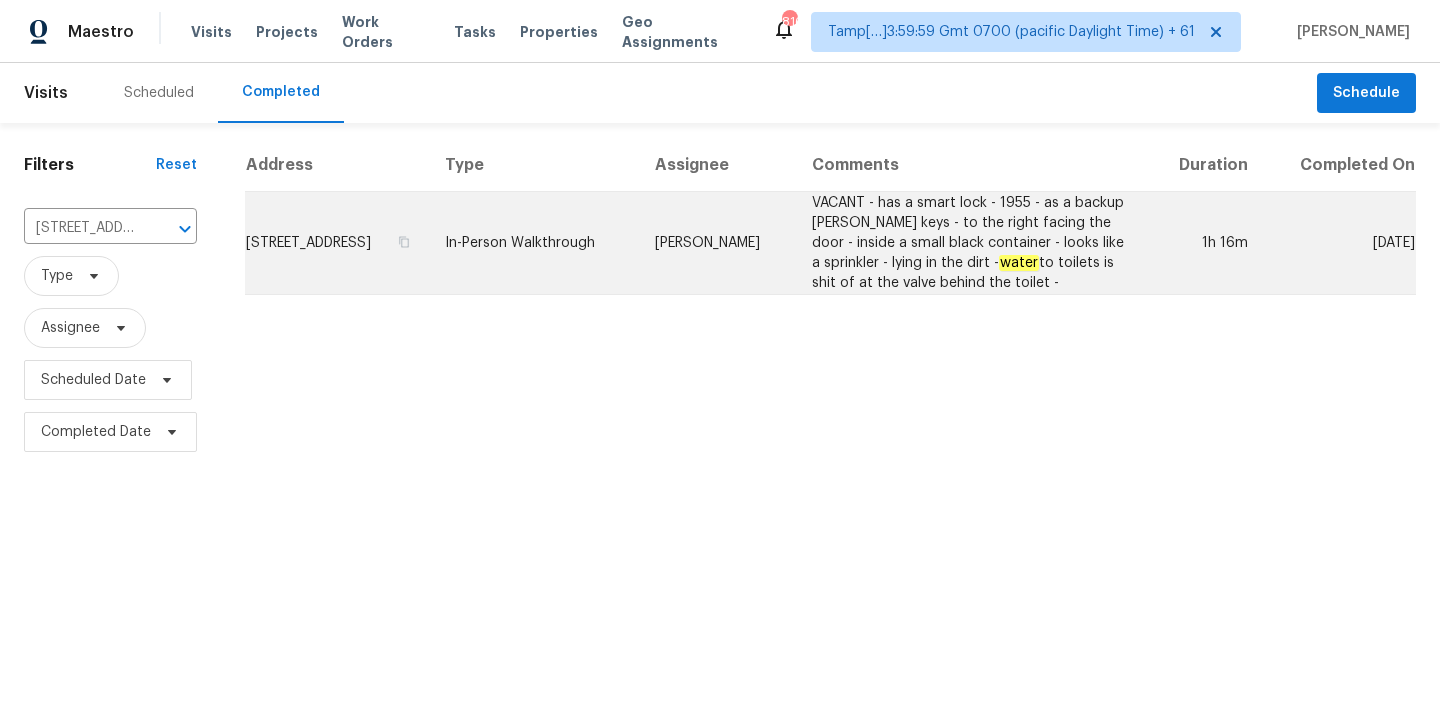 click on "Felix Ramos" at bounding box center (718, 243) 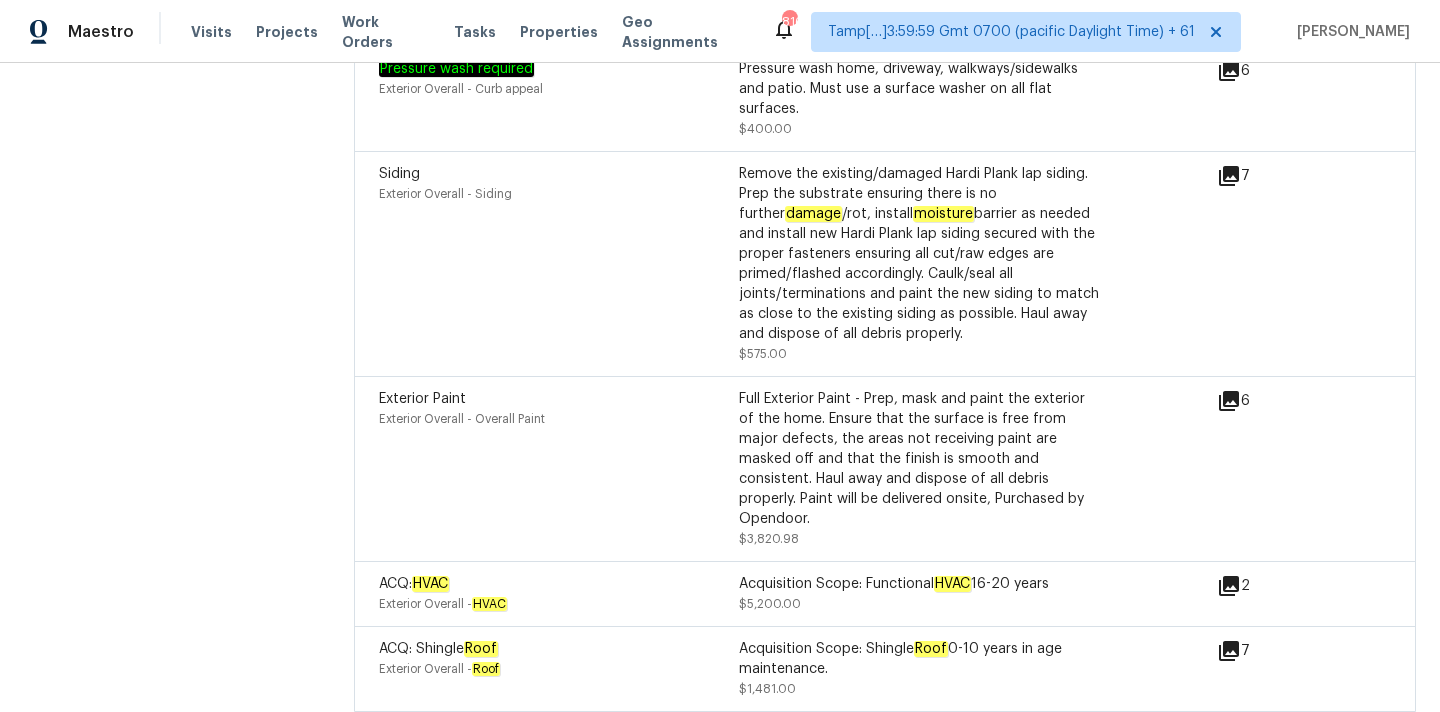 scroll, scrollTop: 6603, scrollLeft: 0, axis: vertical 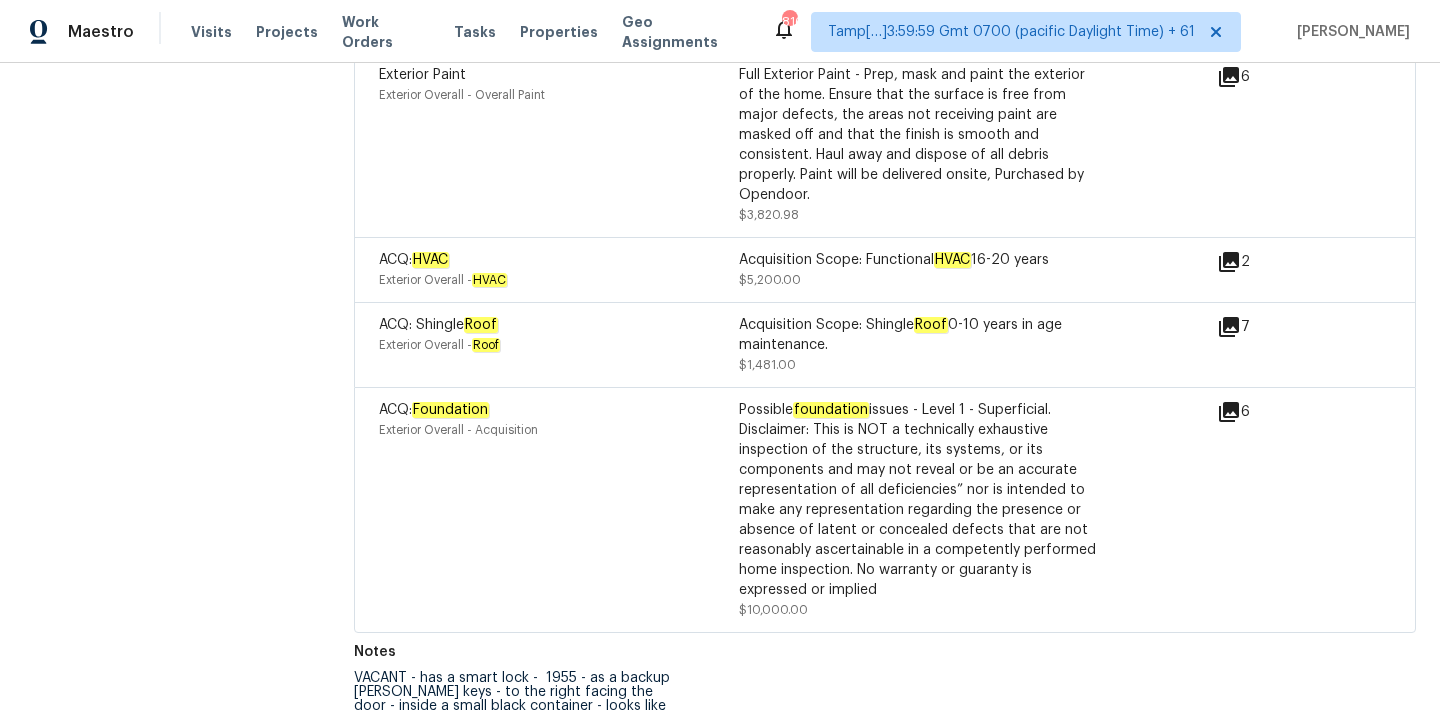 click 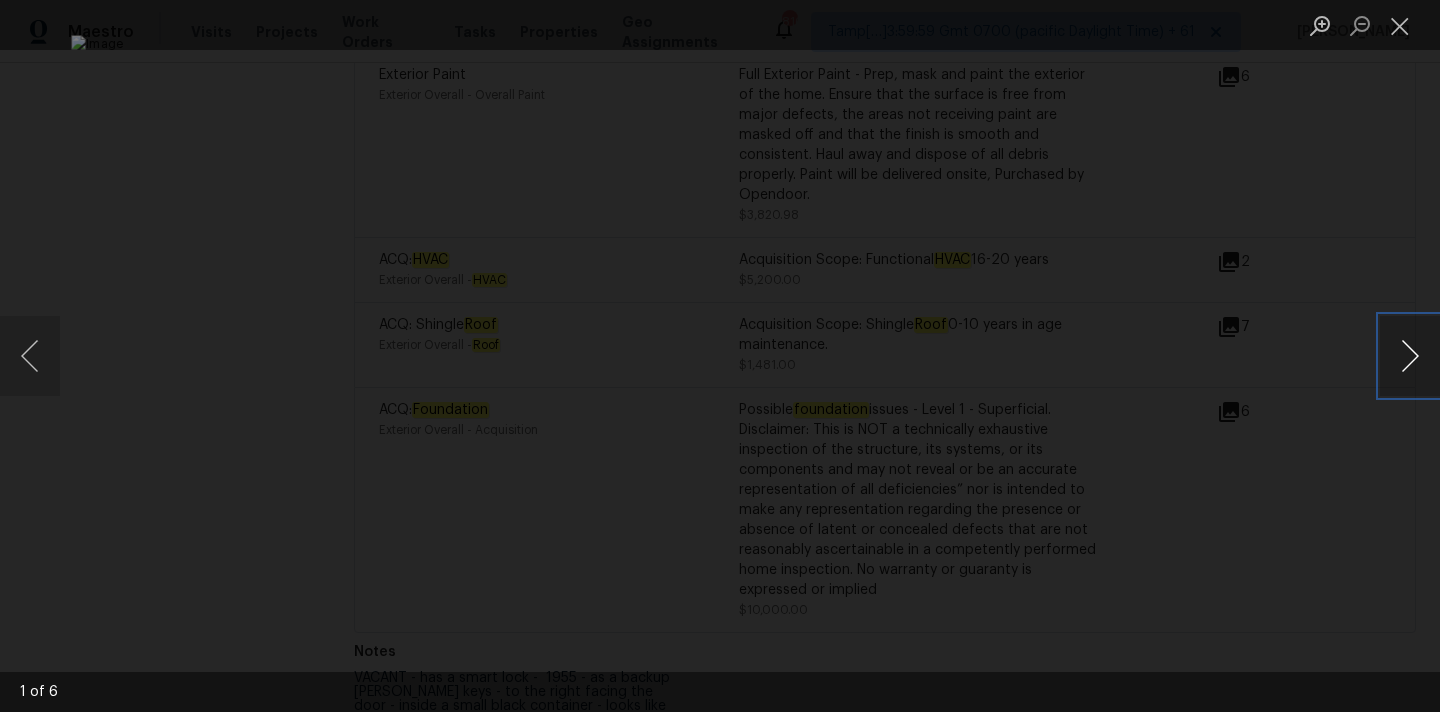 click at bounding box center [1410, 356] 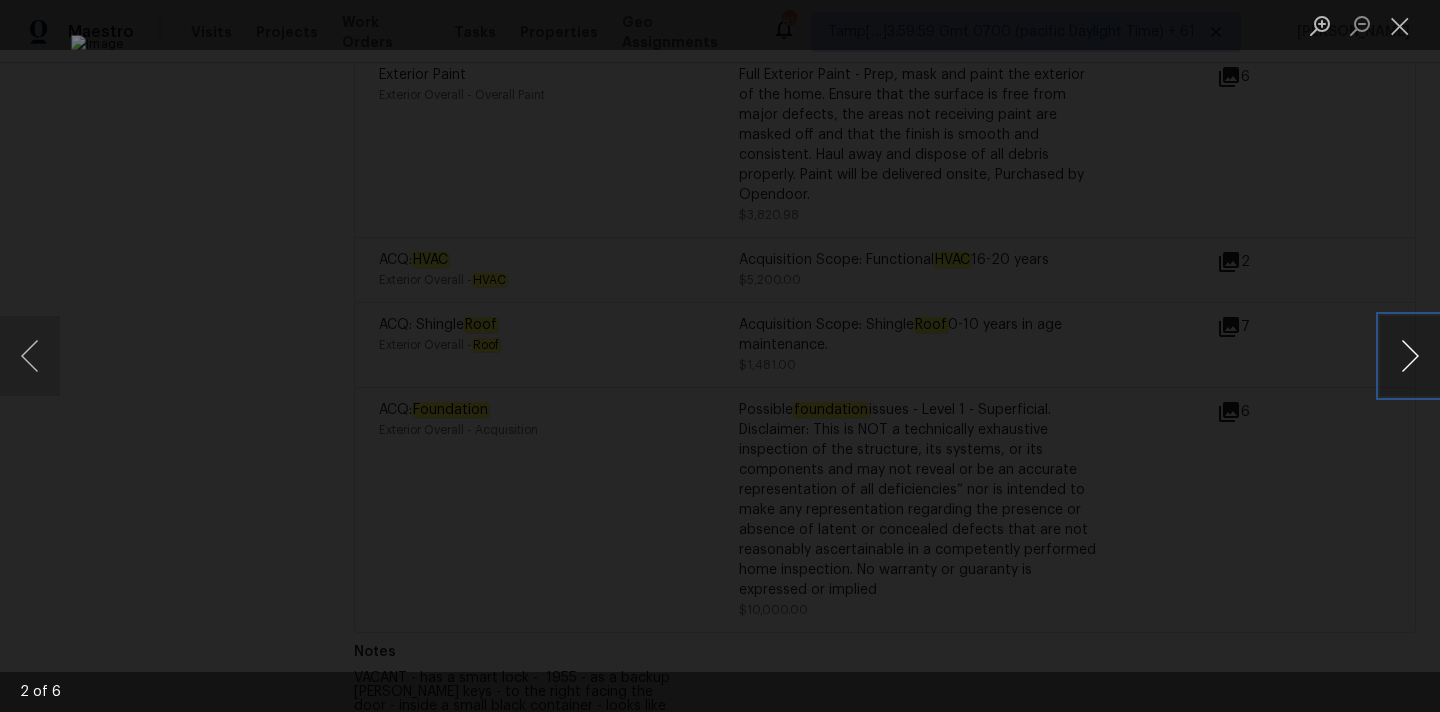 click at bounding box center (1410, 356) 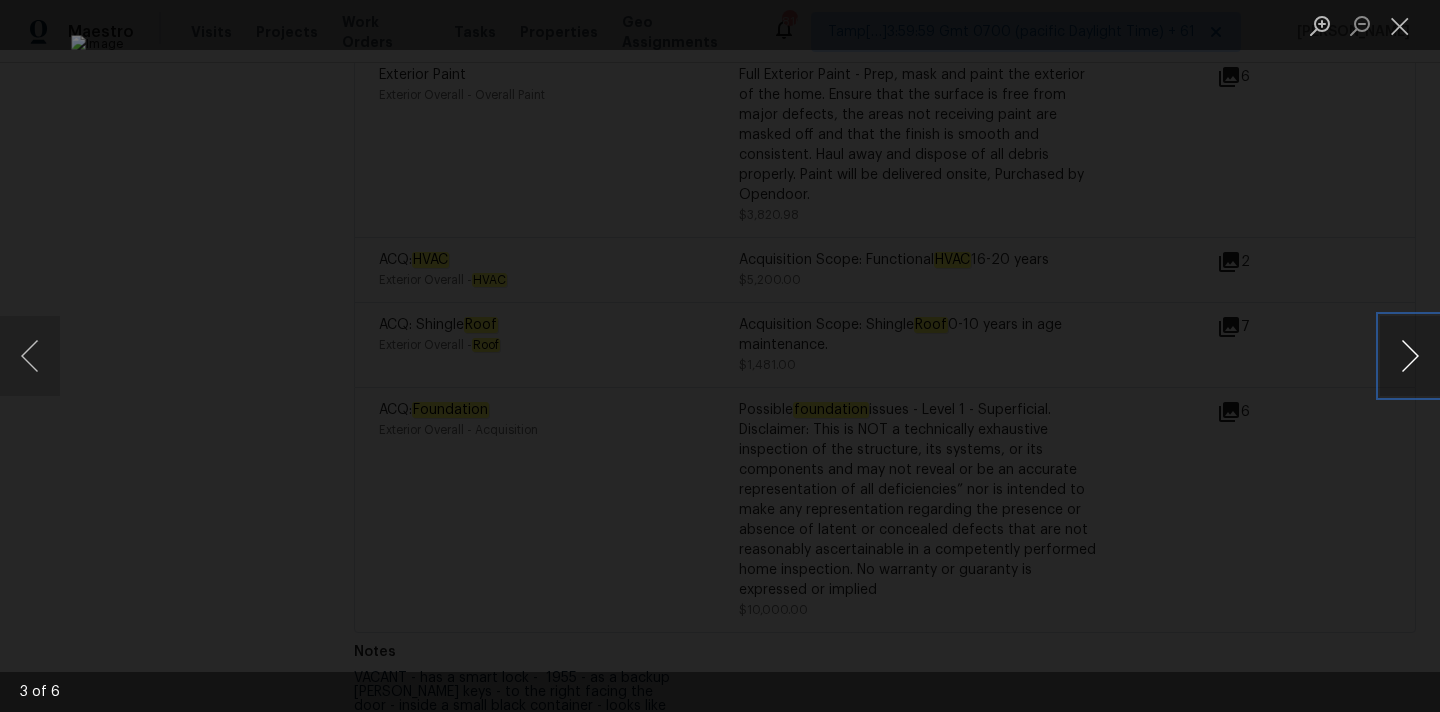 click at bounding box center (1410, 356) 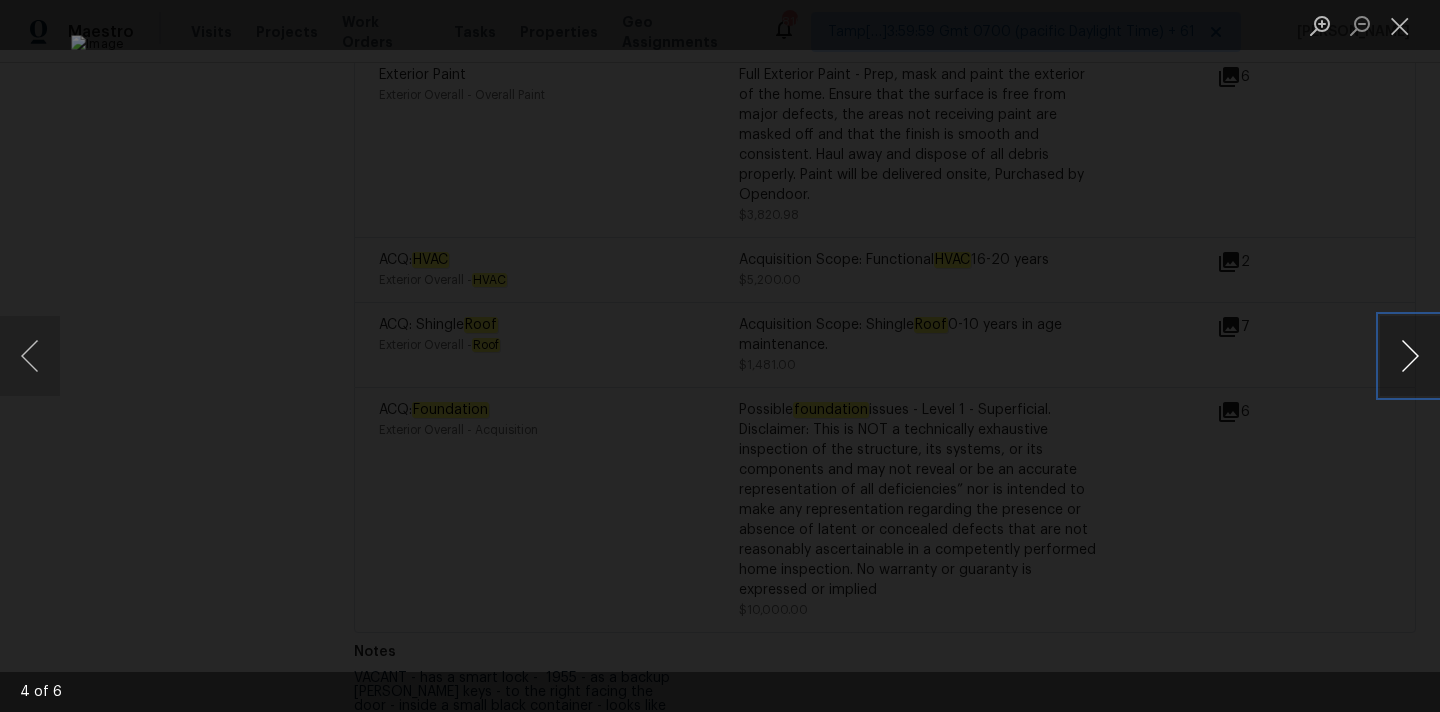 click at bounding box center (1410, 356) 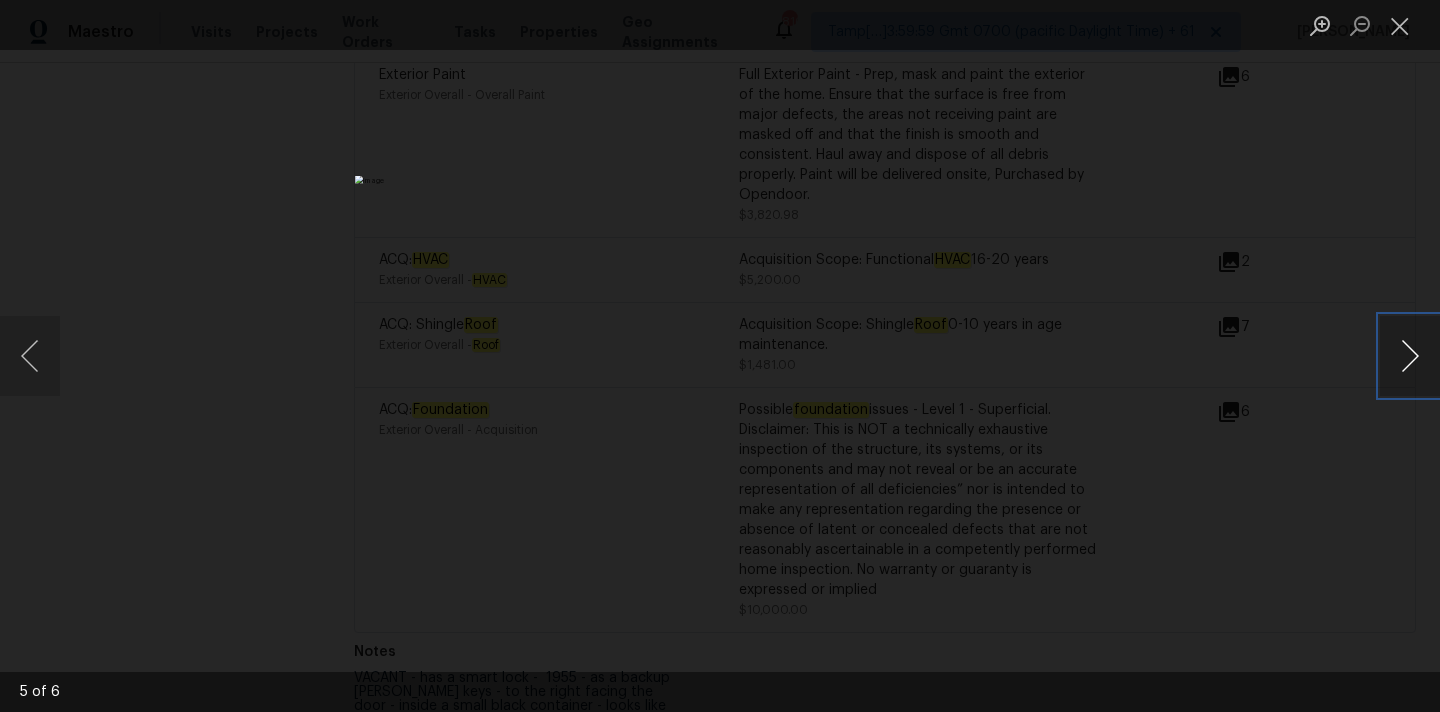 click at bounding box center [1410, 356] 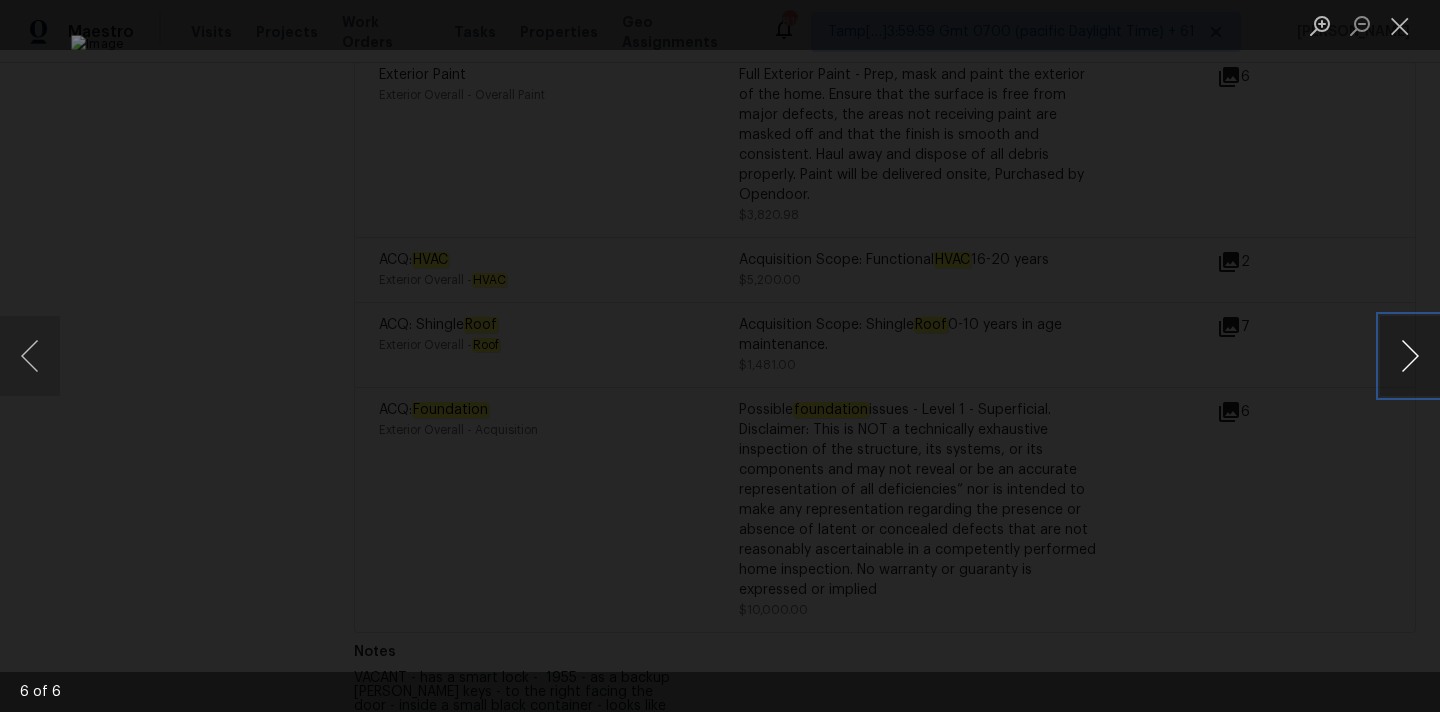 click at bounding box center [1410, 356] 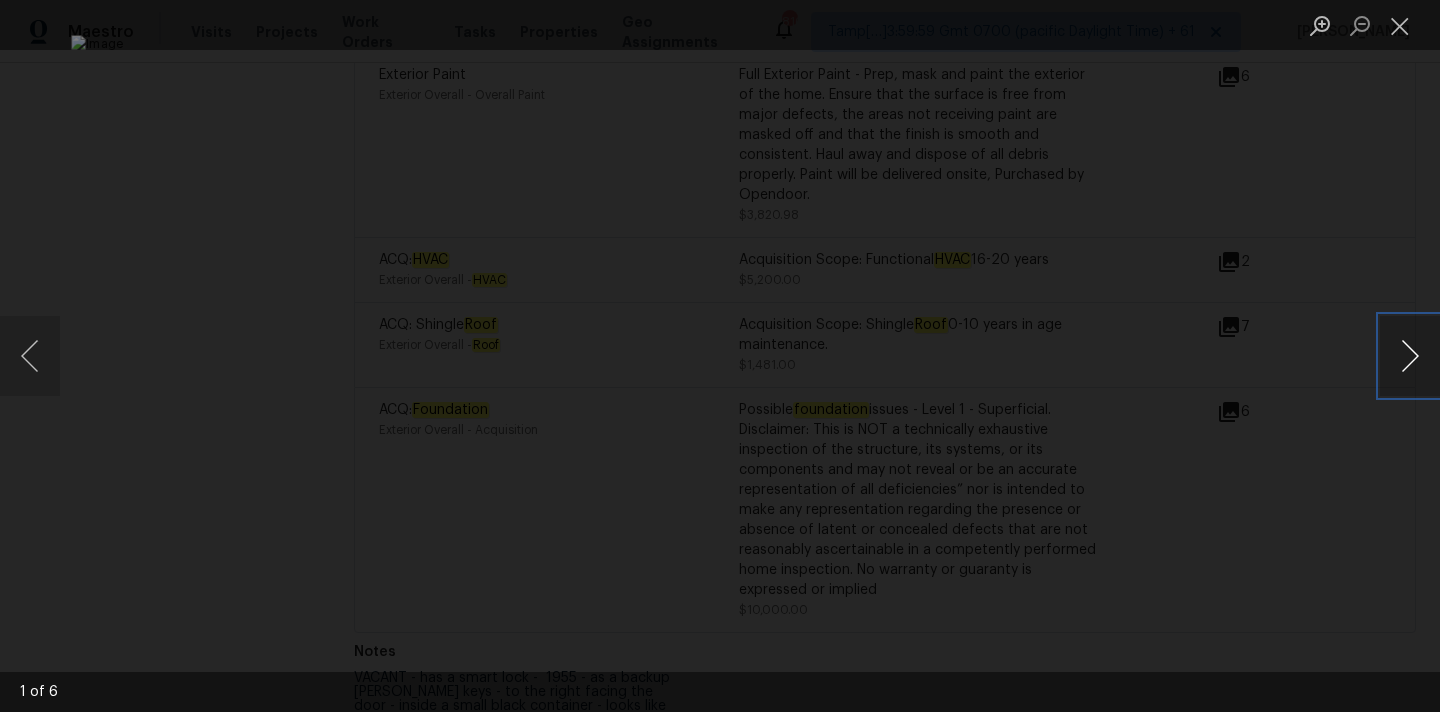 click at bounding box center [1410, 356] 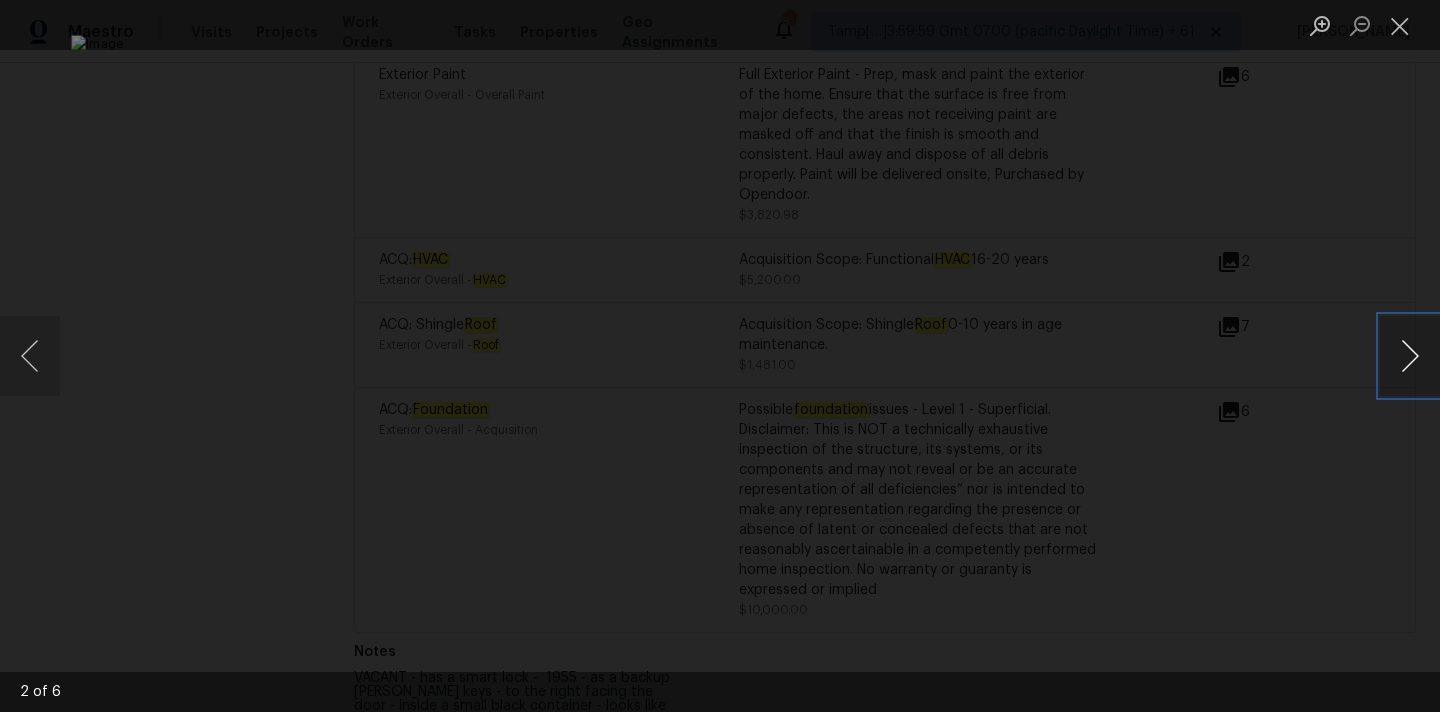 click at bounding box center [1410, 356] 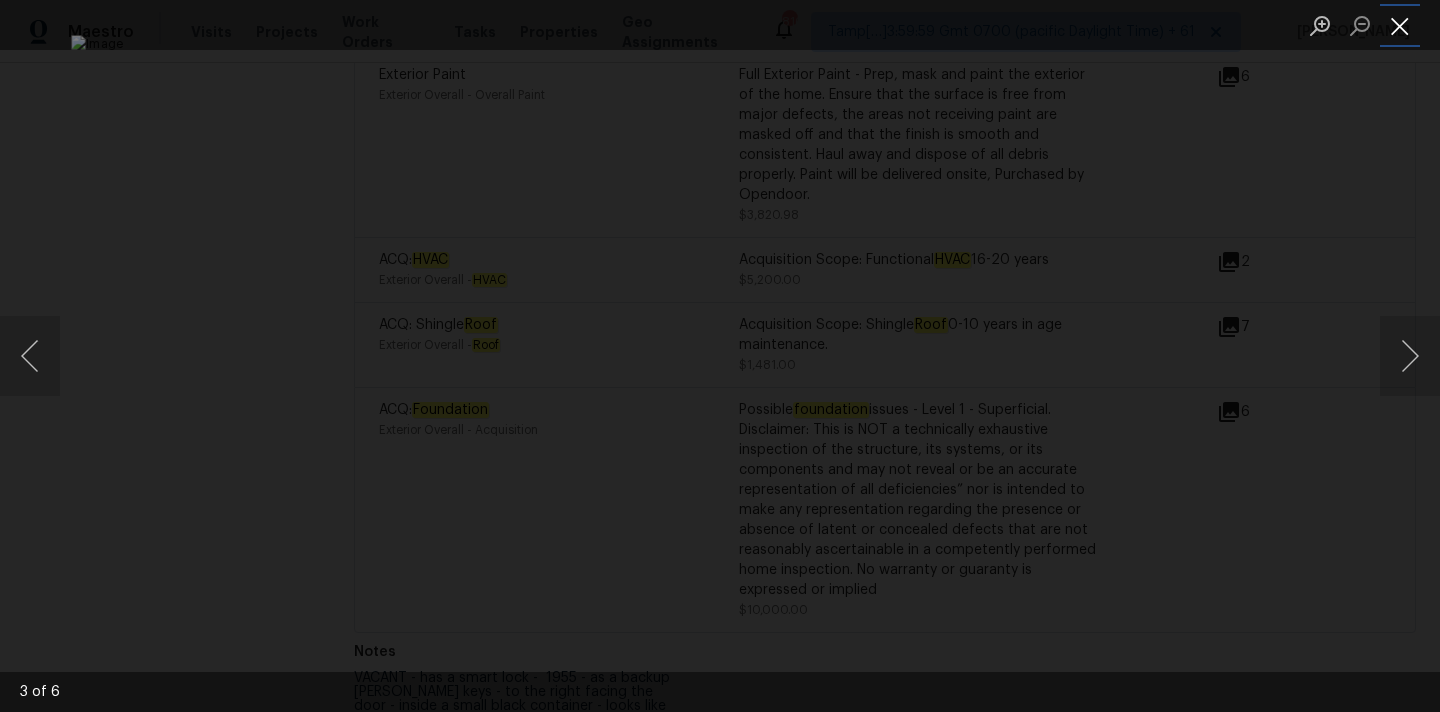 click at bounding box center [1400, 25] 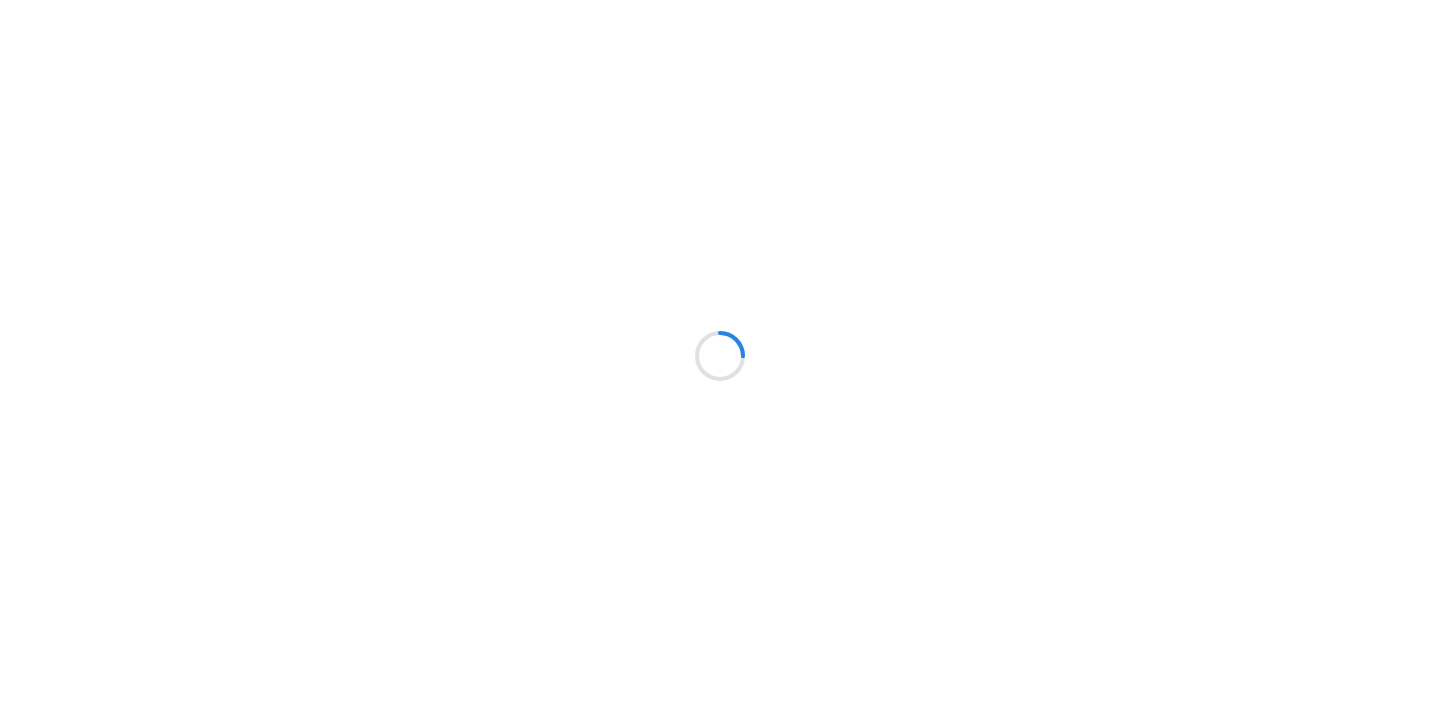 scroll, scrollTop: 0, scrollLeft: 0, axis: both 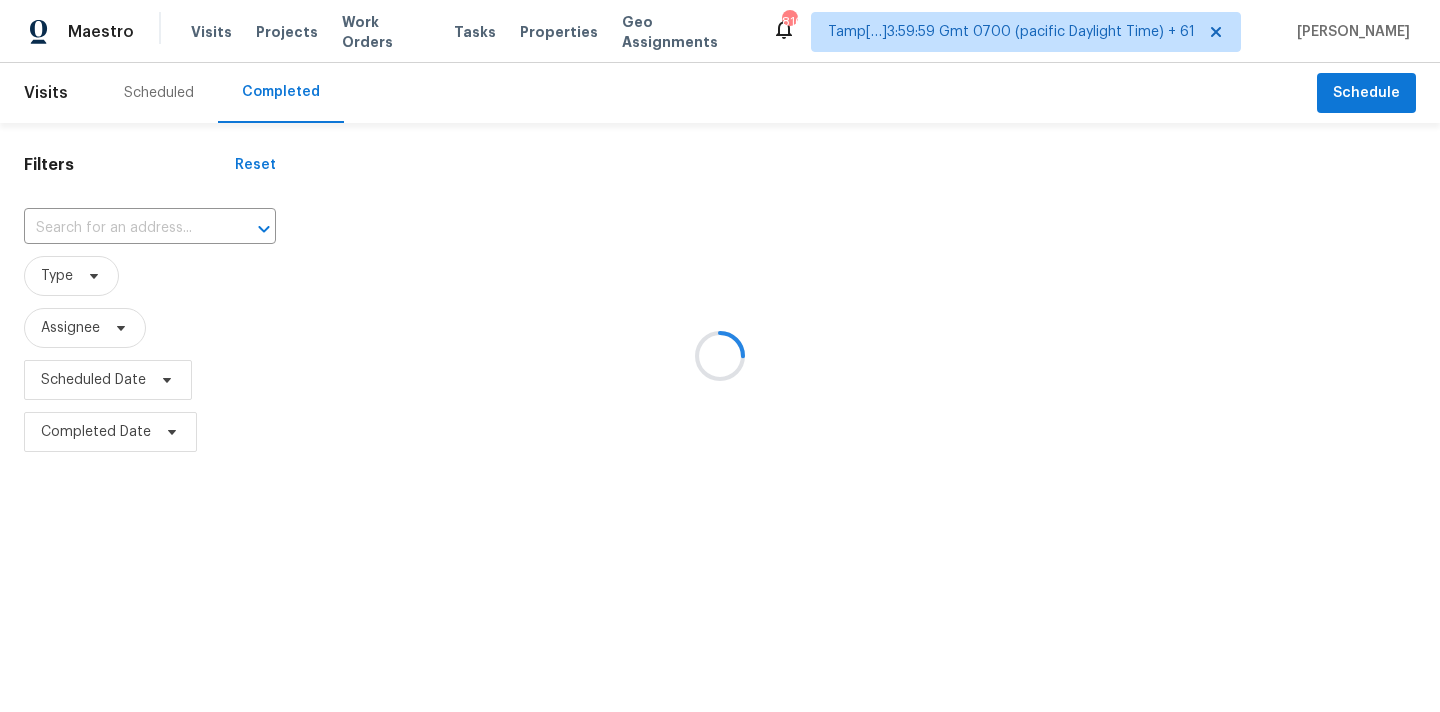 click at bounding box center [720, 356] 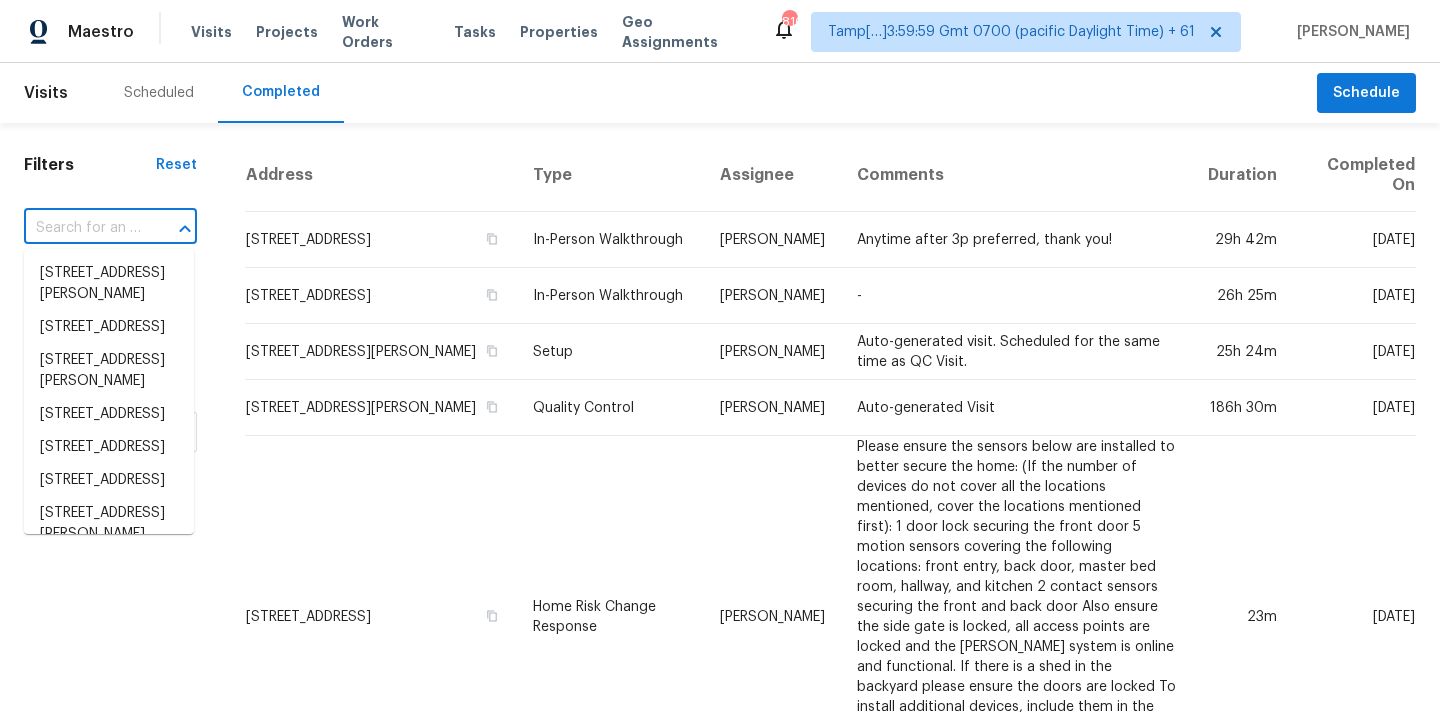 click at bounding box center [82, 228] 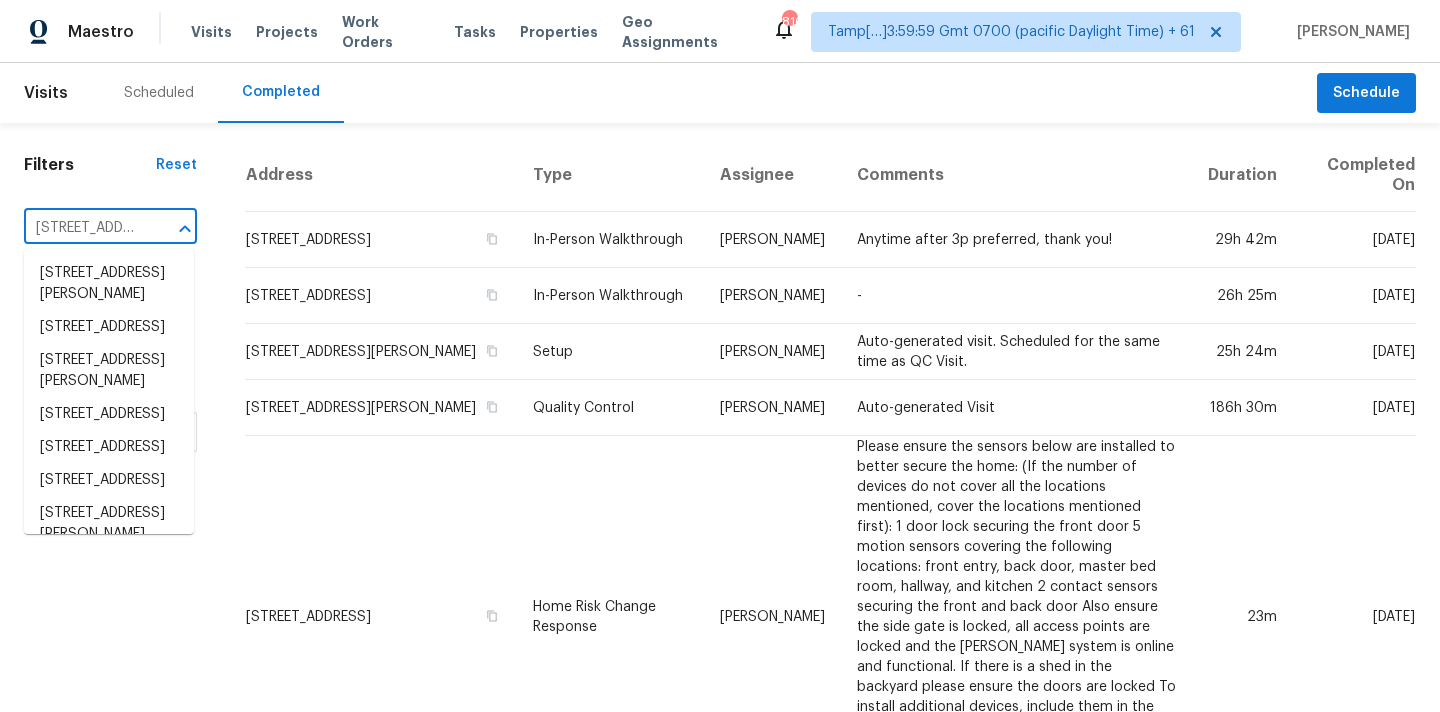 scroll, scrollTop: 0, scrollLeft: 112, axis: horizontal 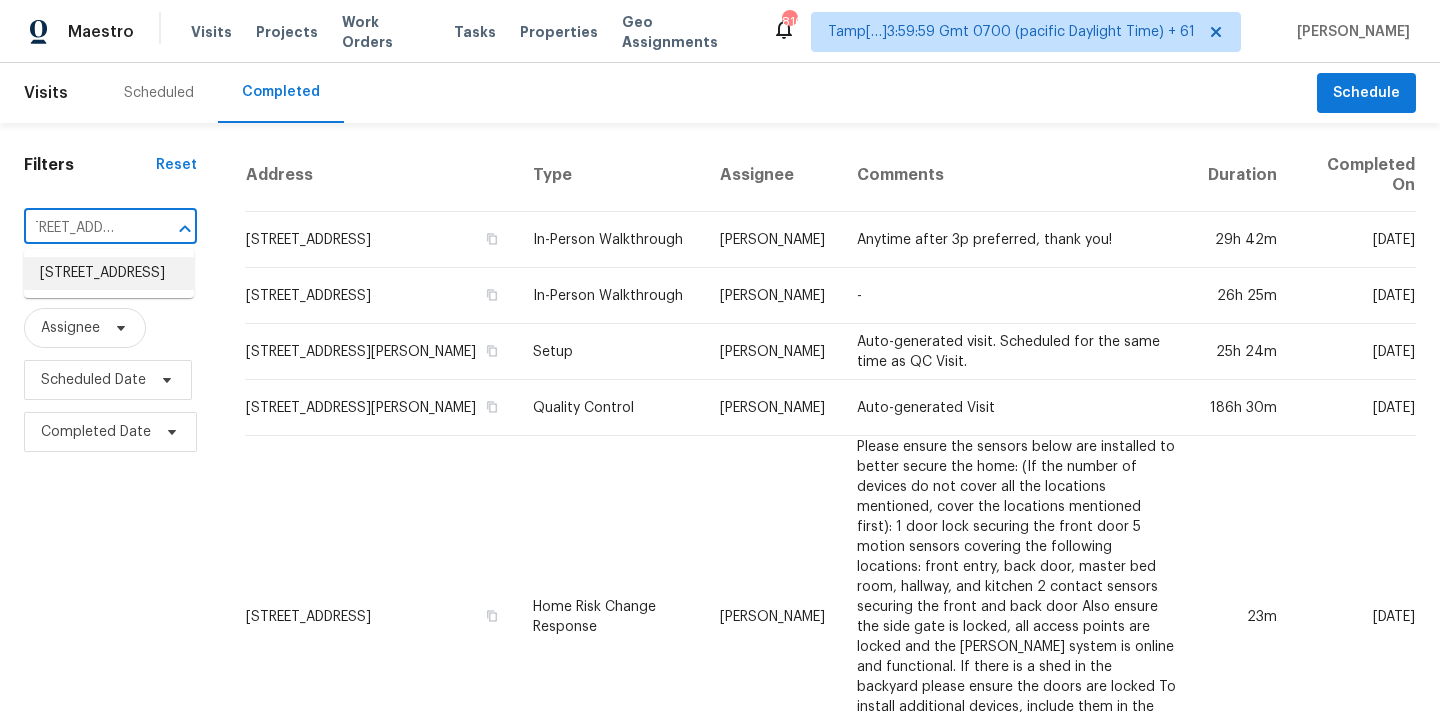 click on "[STREET_ADDRESS]" at bounding box center [109, 273] 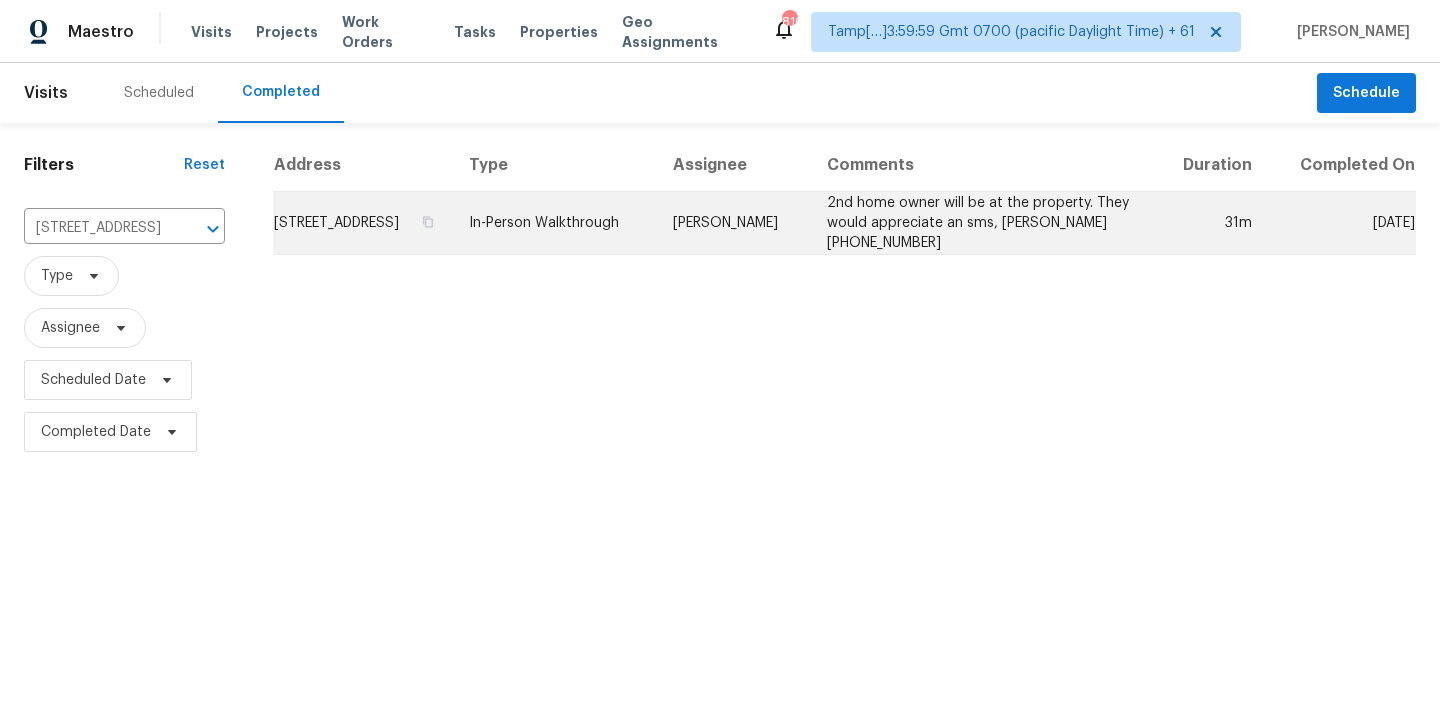 click on "In-Person Walkthrough" at bounding box center [555, 223] 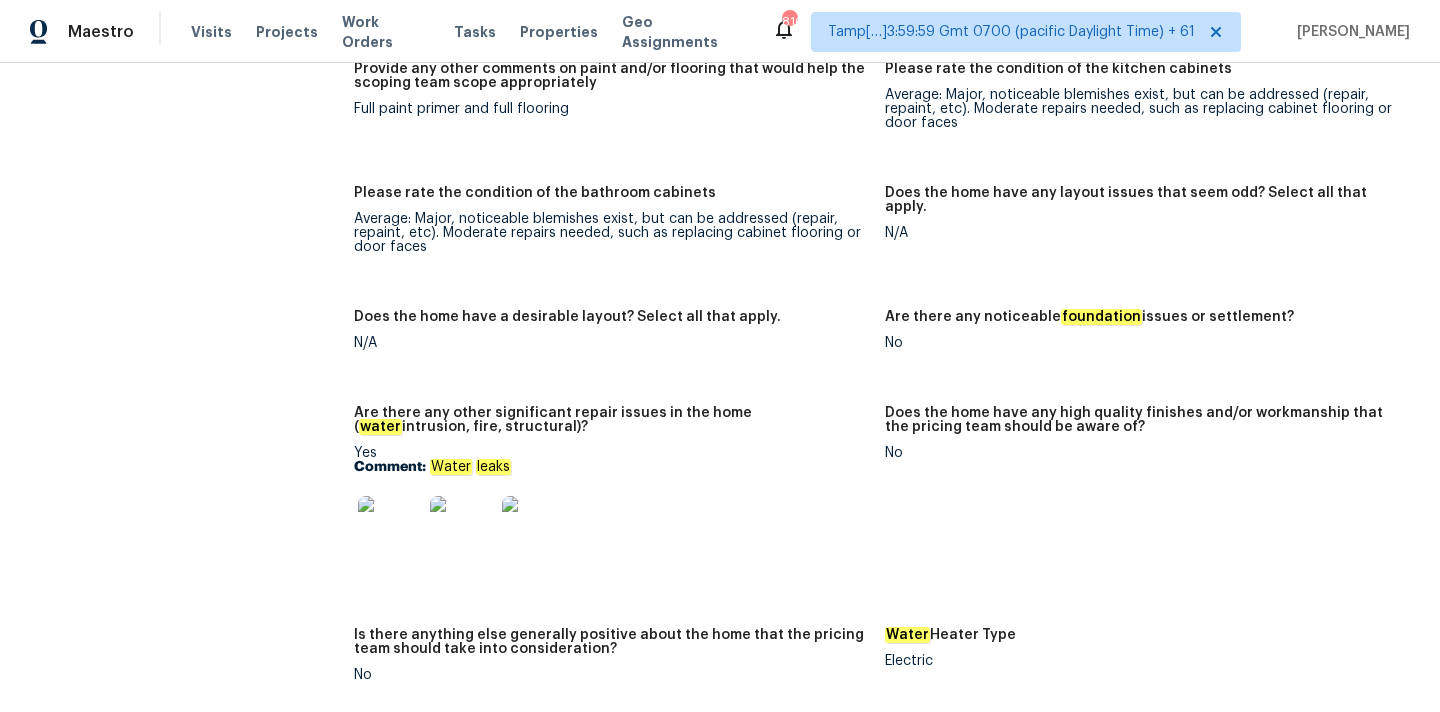 scroll, scrollTop: 3170, scrollLeft: 0, axis: vertical 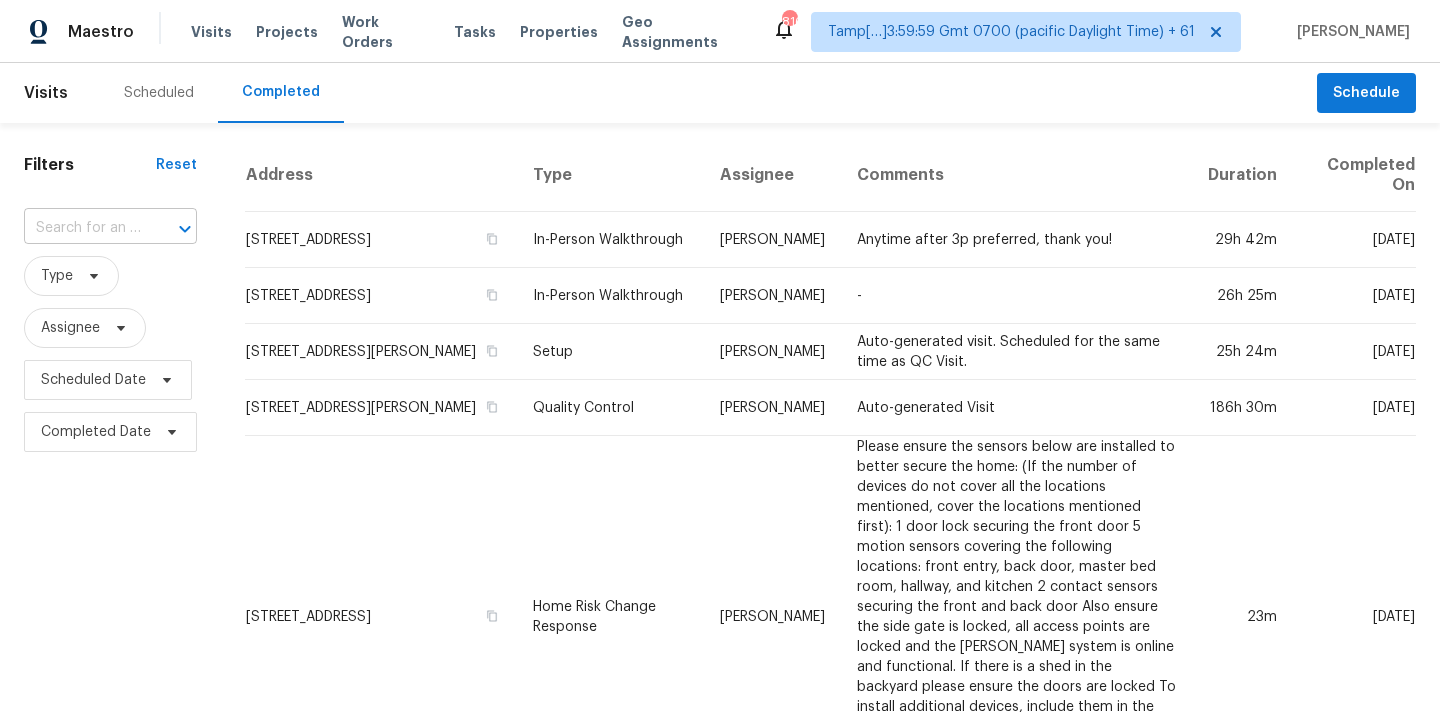 click at bounding box center (82, 228) 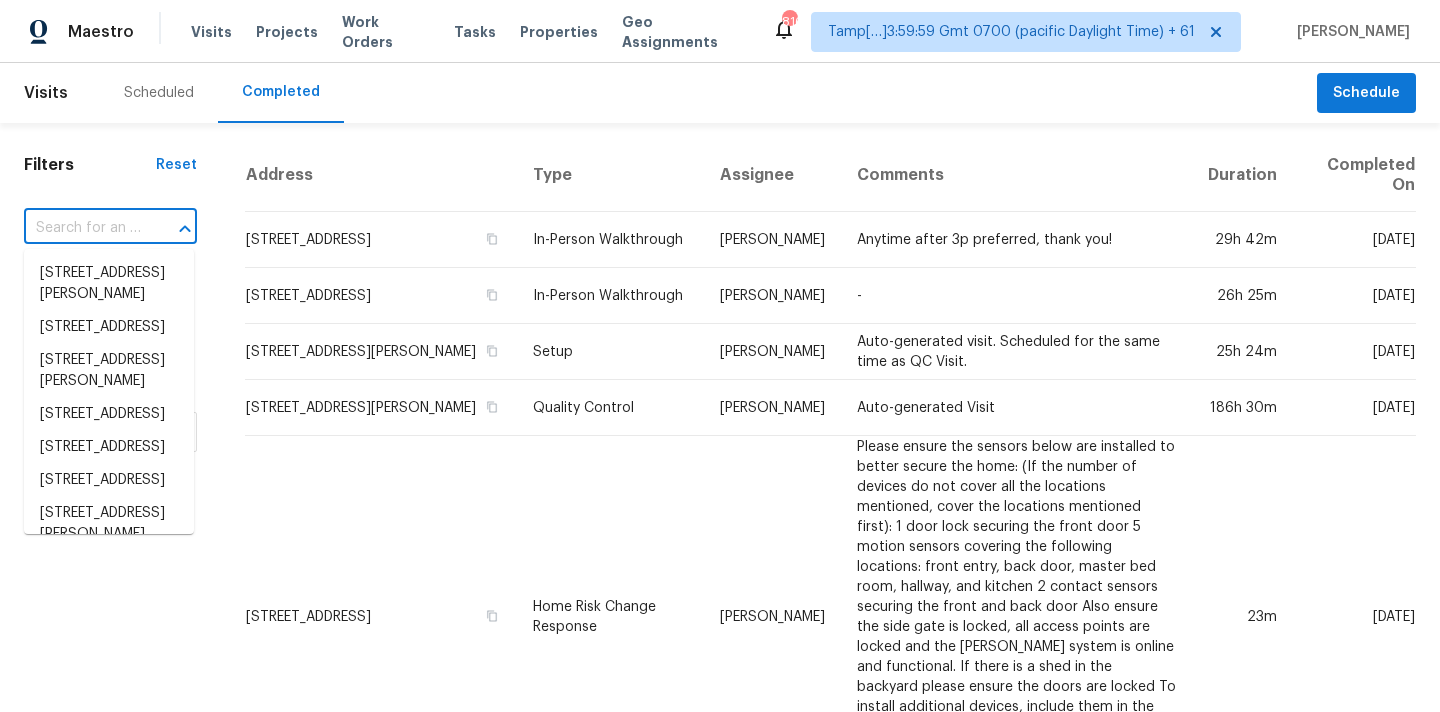 paste on "[STREET_ADDRESS]" 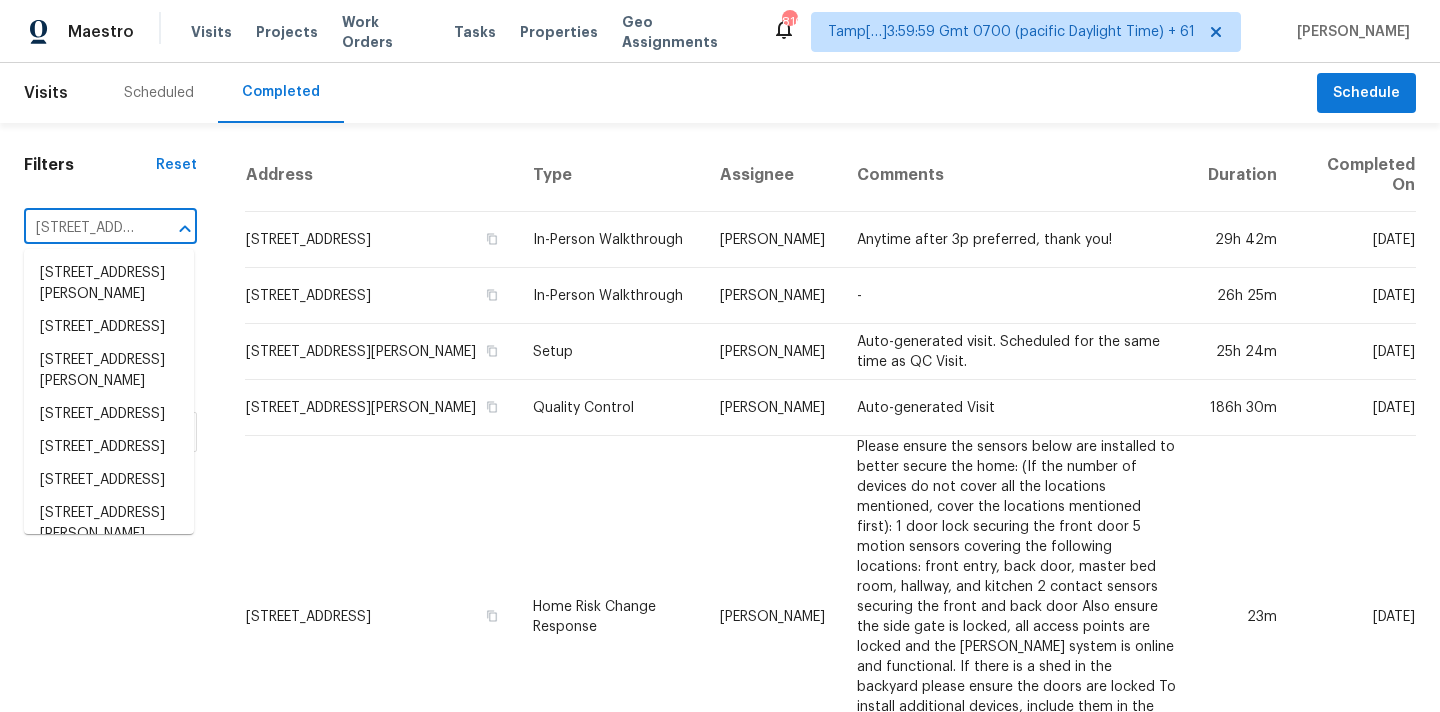 scroll, scrollTop: 0, scrollLeft: 138, axis: horizontal 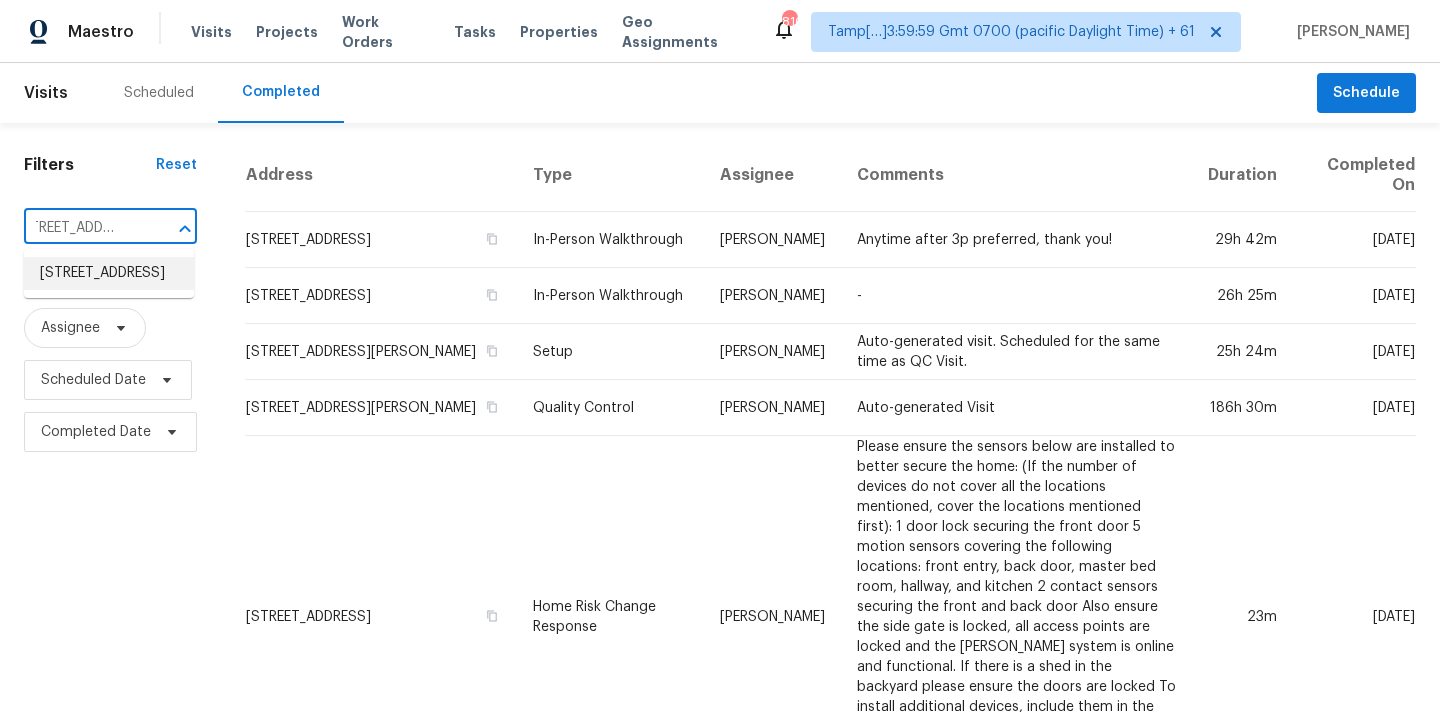 click on "[STREET_ADDRESS]" at bounding box center [109, 273] 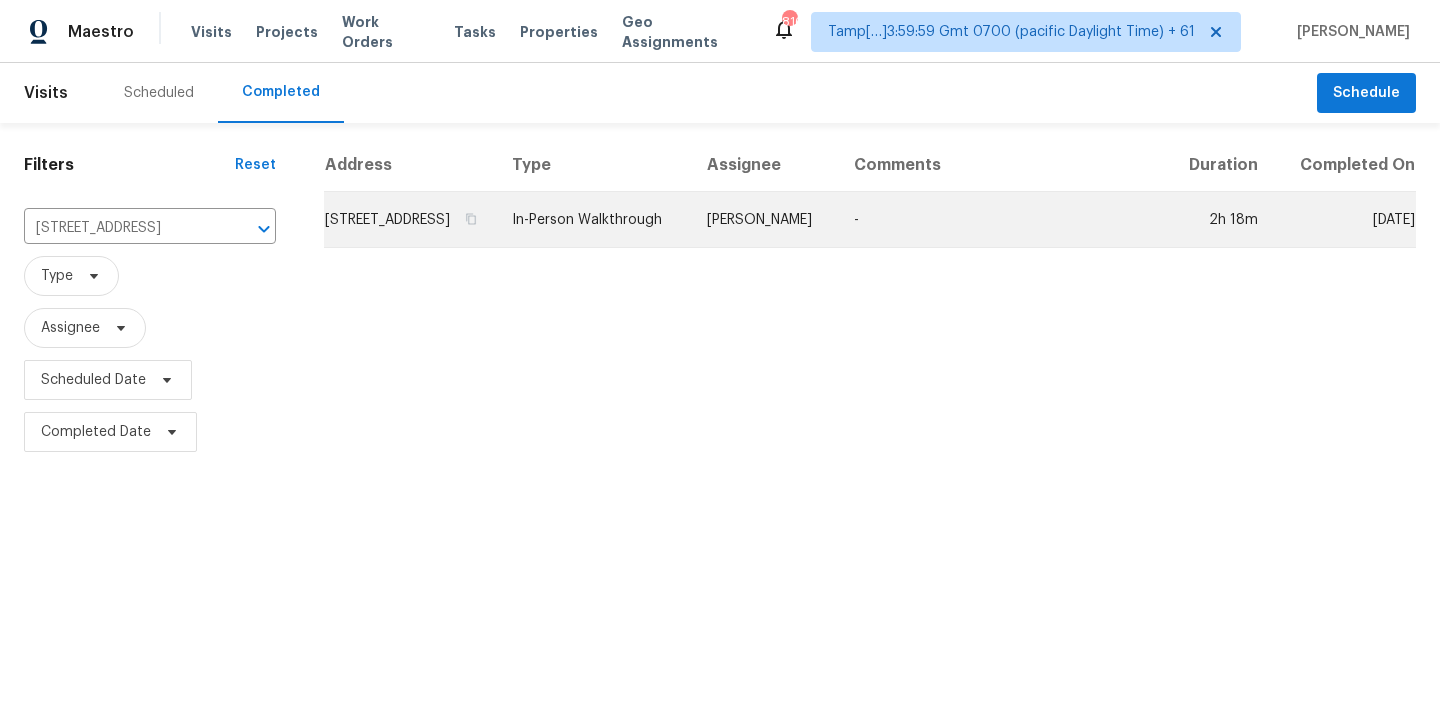 click on "[PERSON_NAME]" at bounding box center [764, 220] 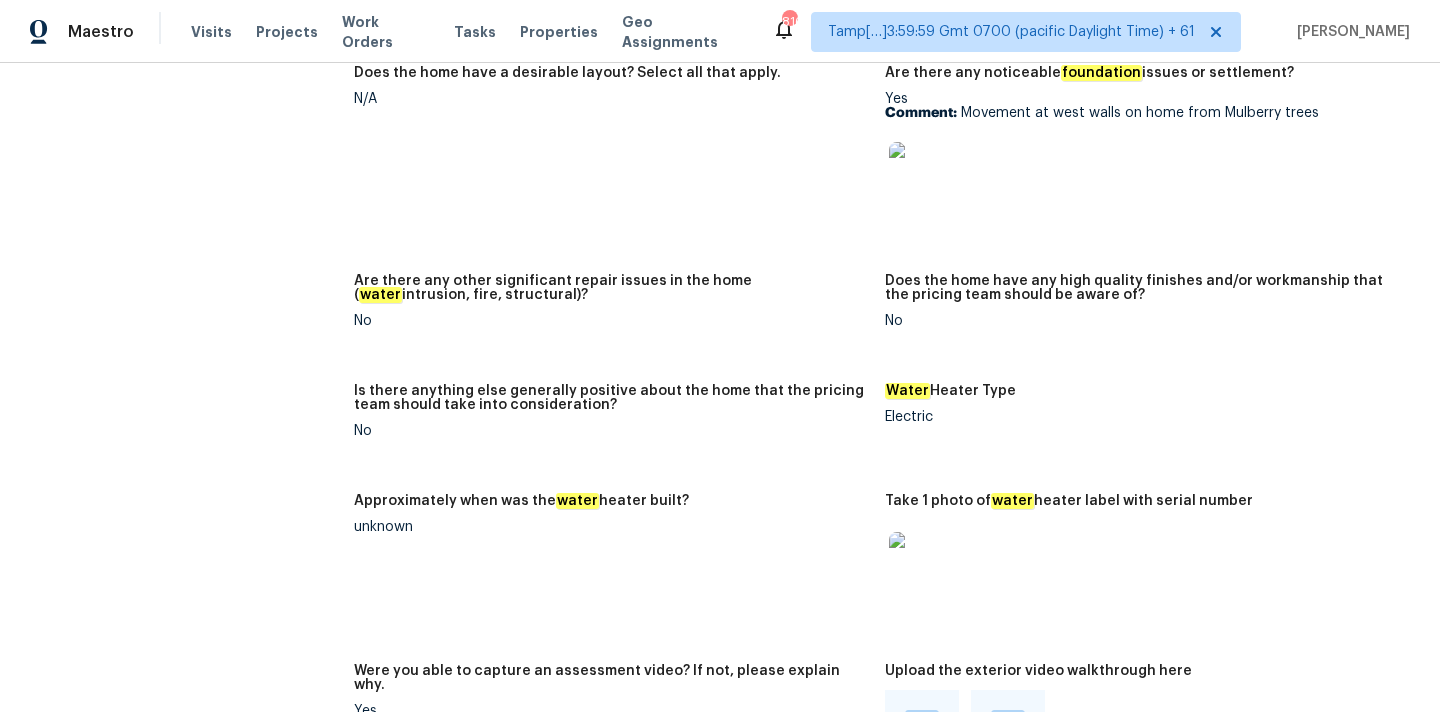 scroll, scrollTop: 3242, scrollLeft: 0, axis: vertical 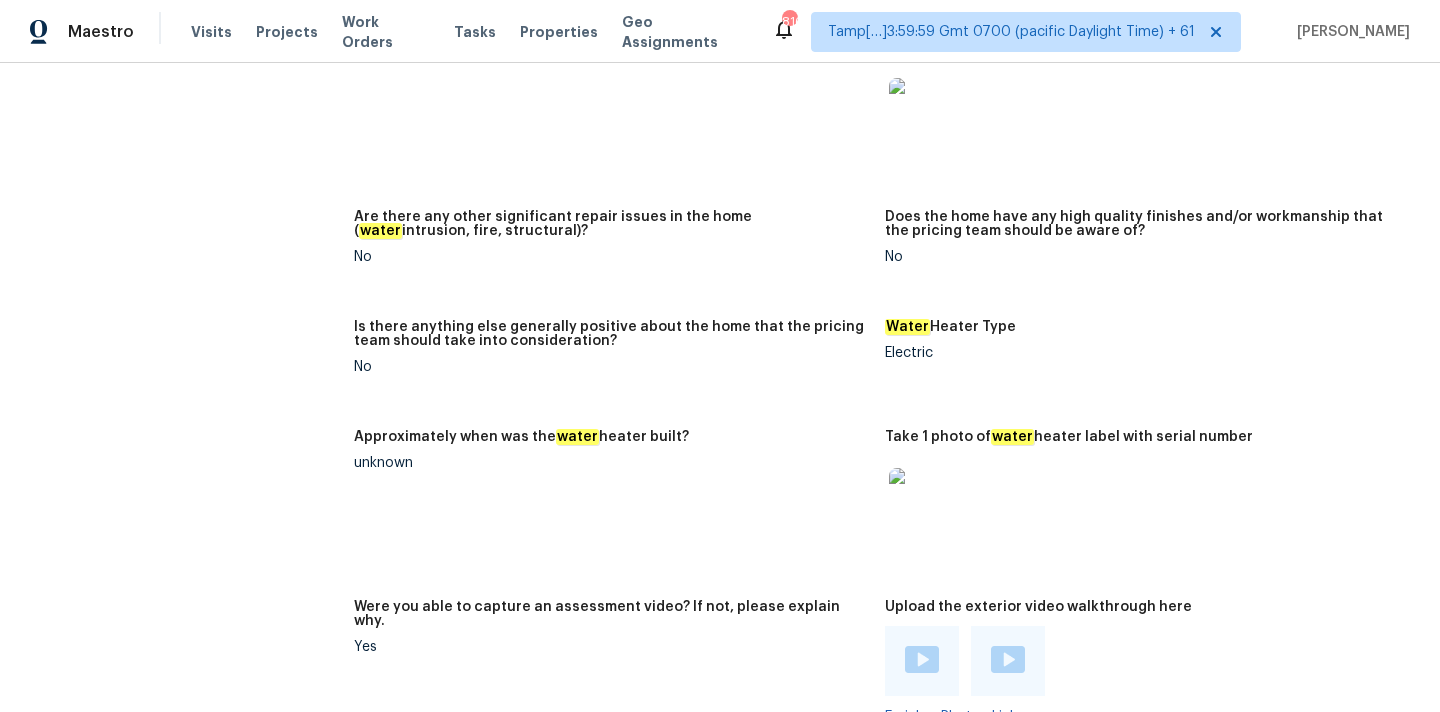 click at bounding box center (921, 110) 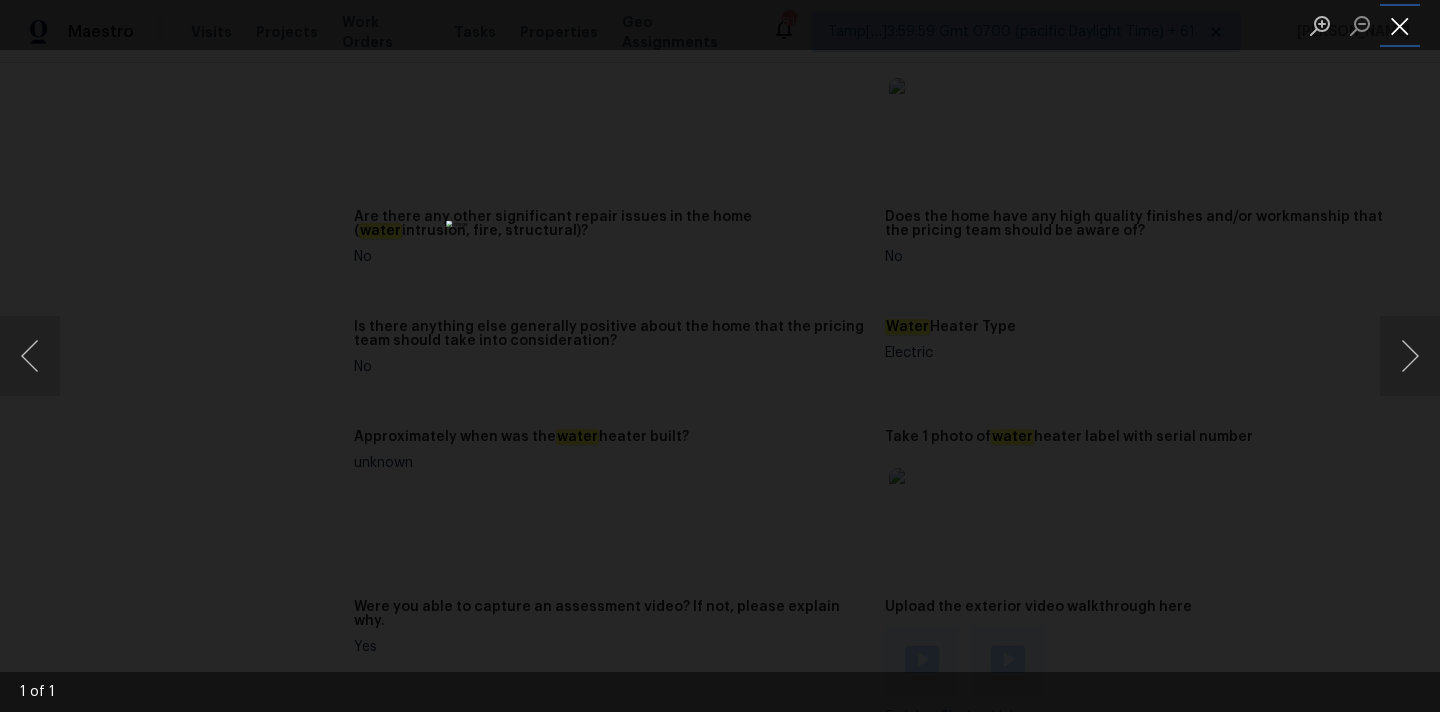 click at bounding box center [1400, 25] 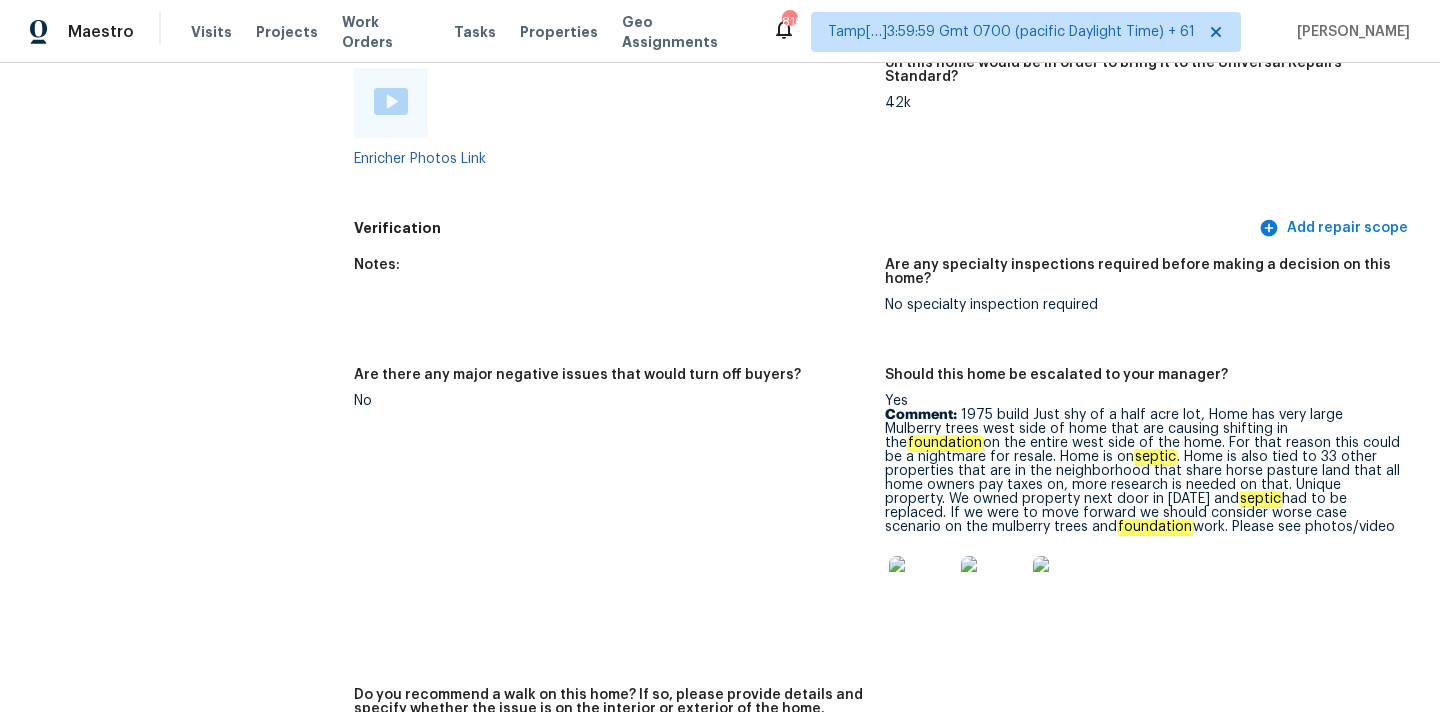 scroll, scrollTop: 3987, scrollLeft: 0, axis: vertical 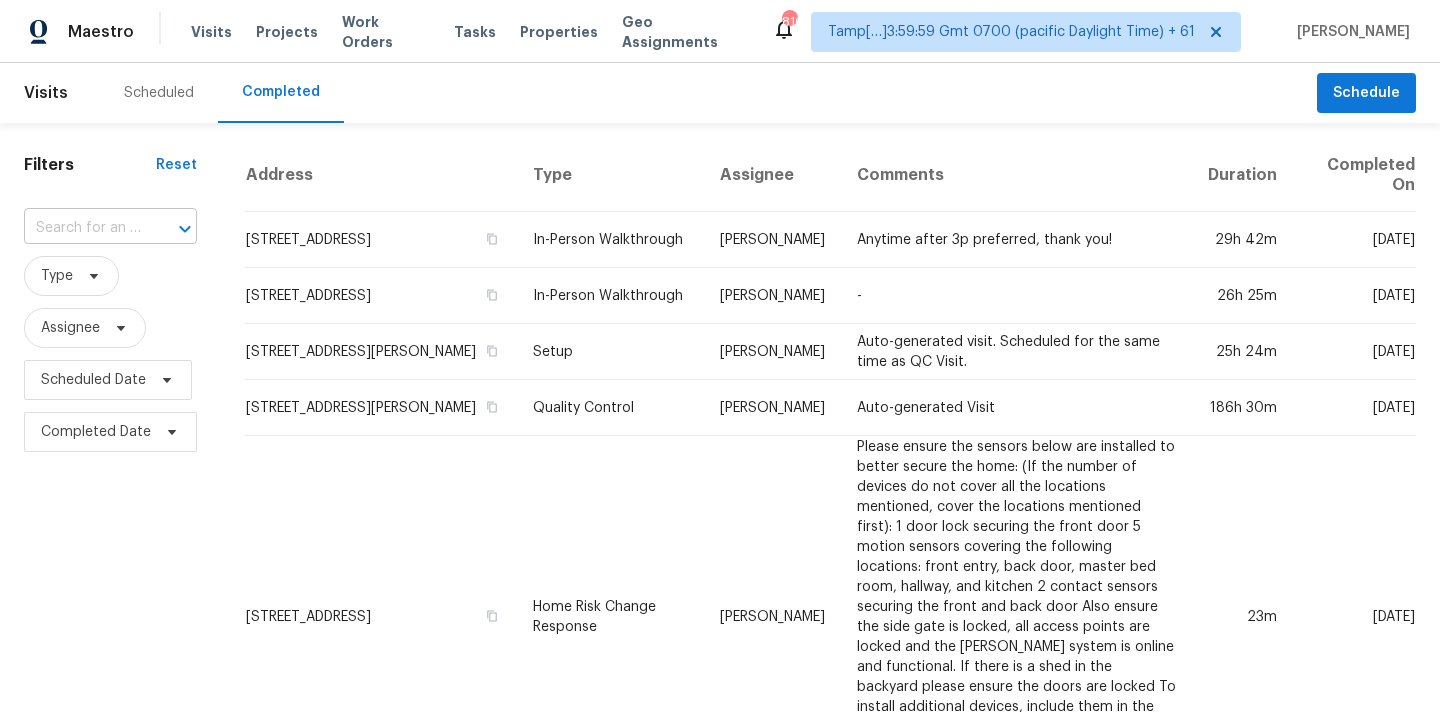 click at bounding box center [82, 228] 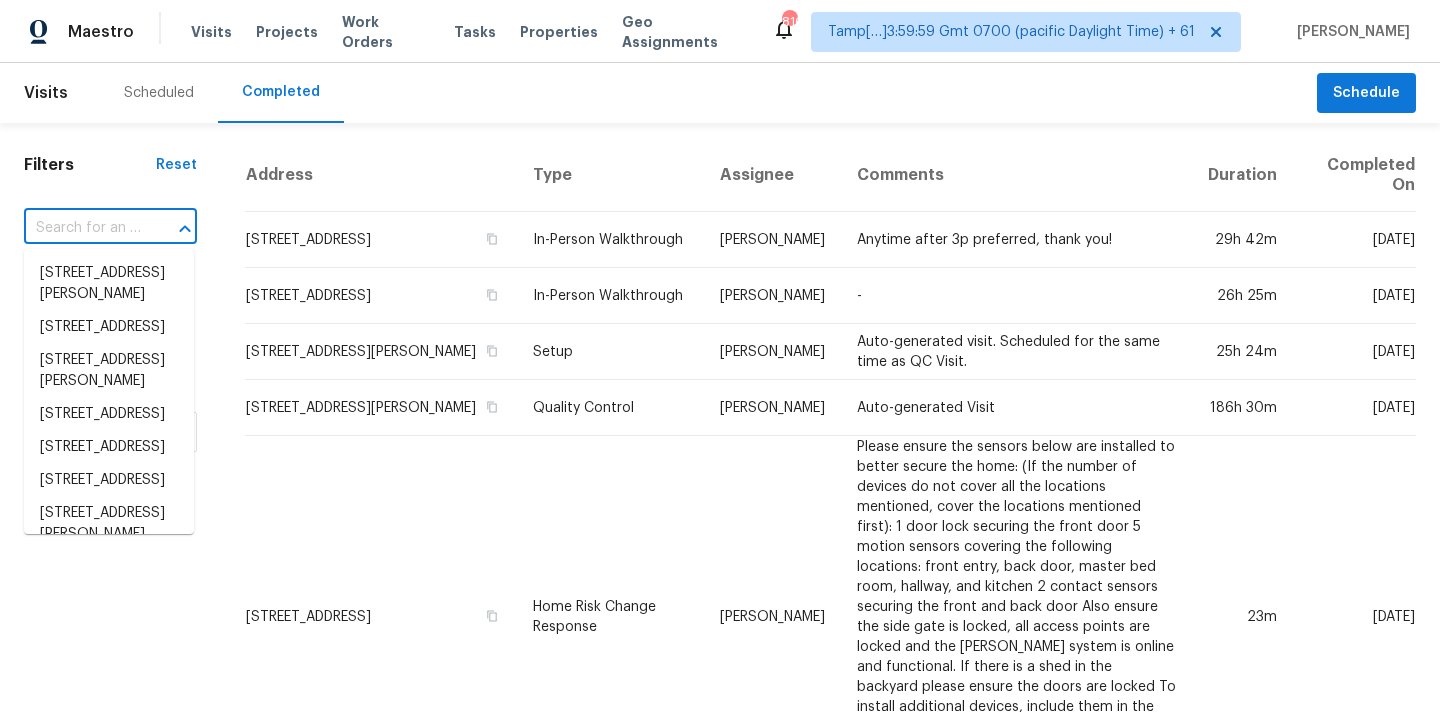 paste on "[STREET_ADDRESS]" 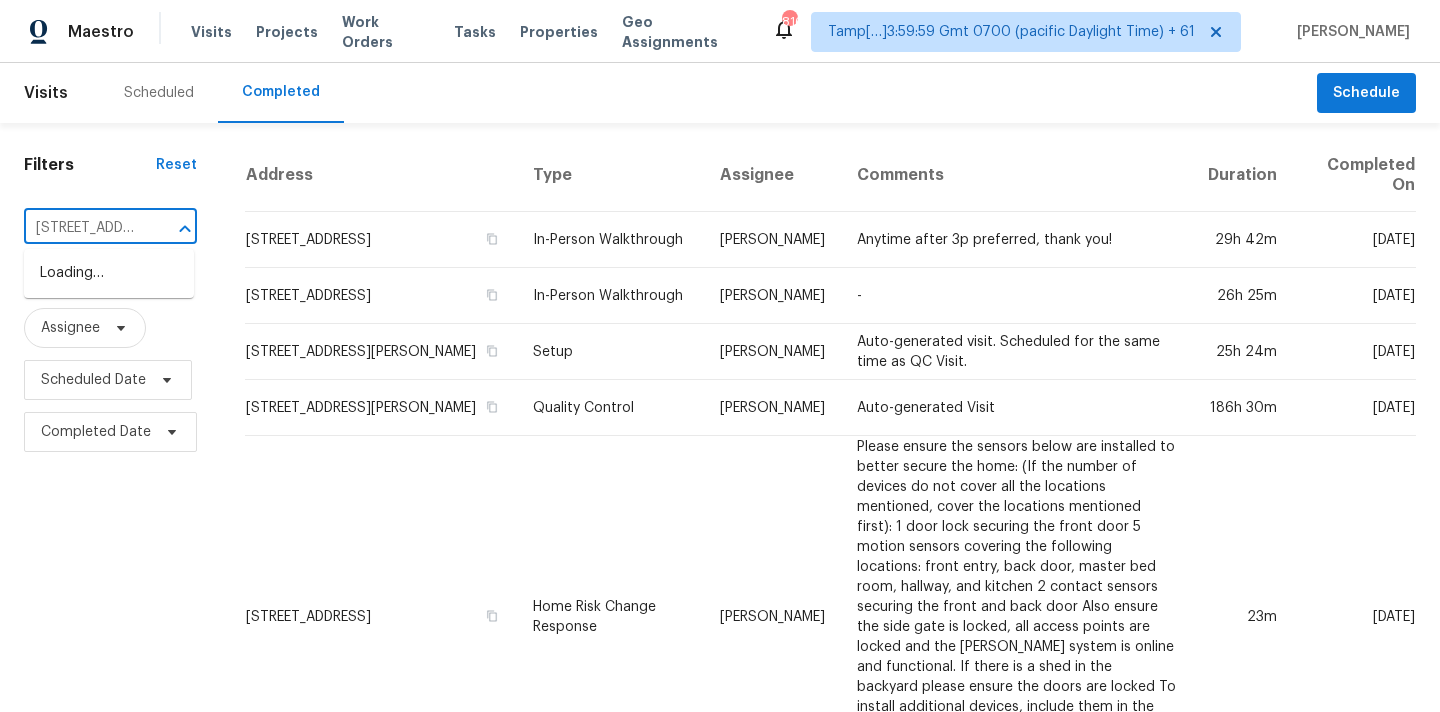 scroll, scrollTop: 0, scrollLeft: 192, axis: horizontal 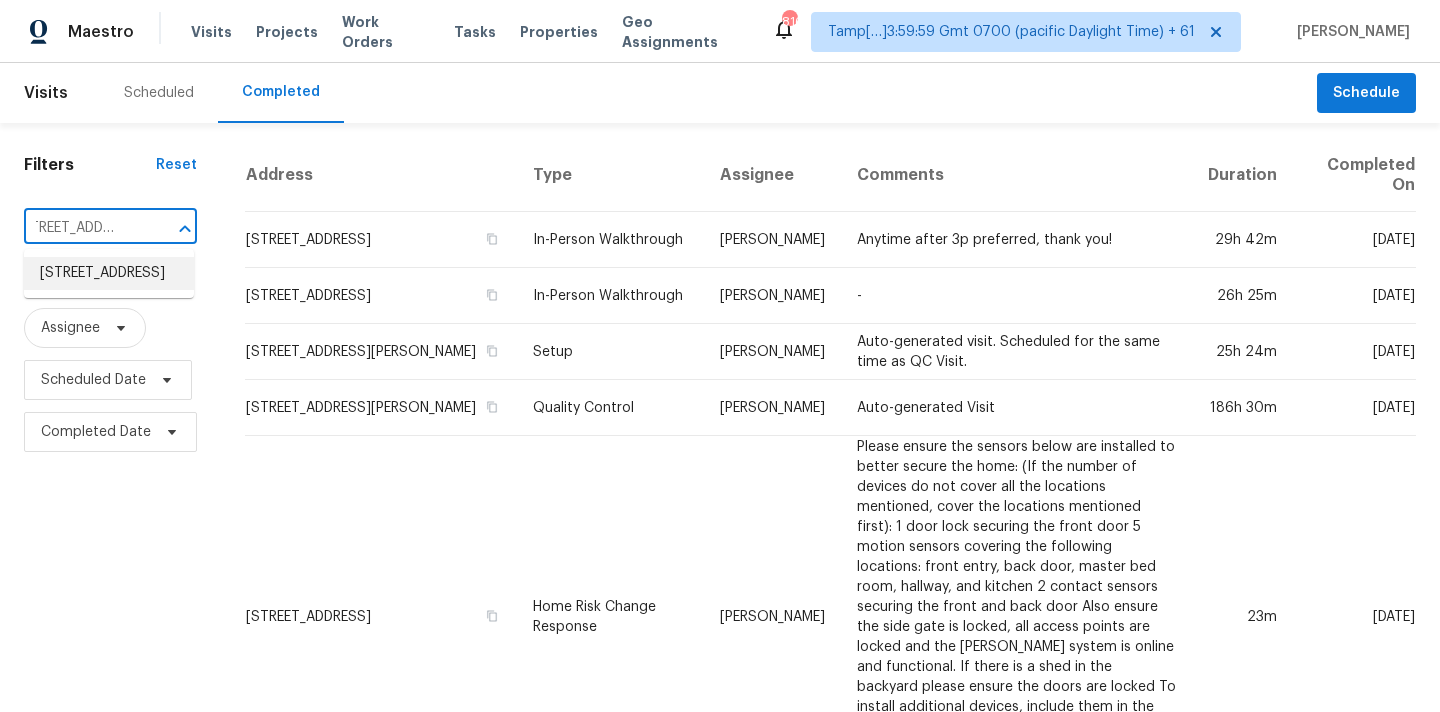 click on "[STREET_ADDRESS]" at bounding box center (109, 273) 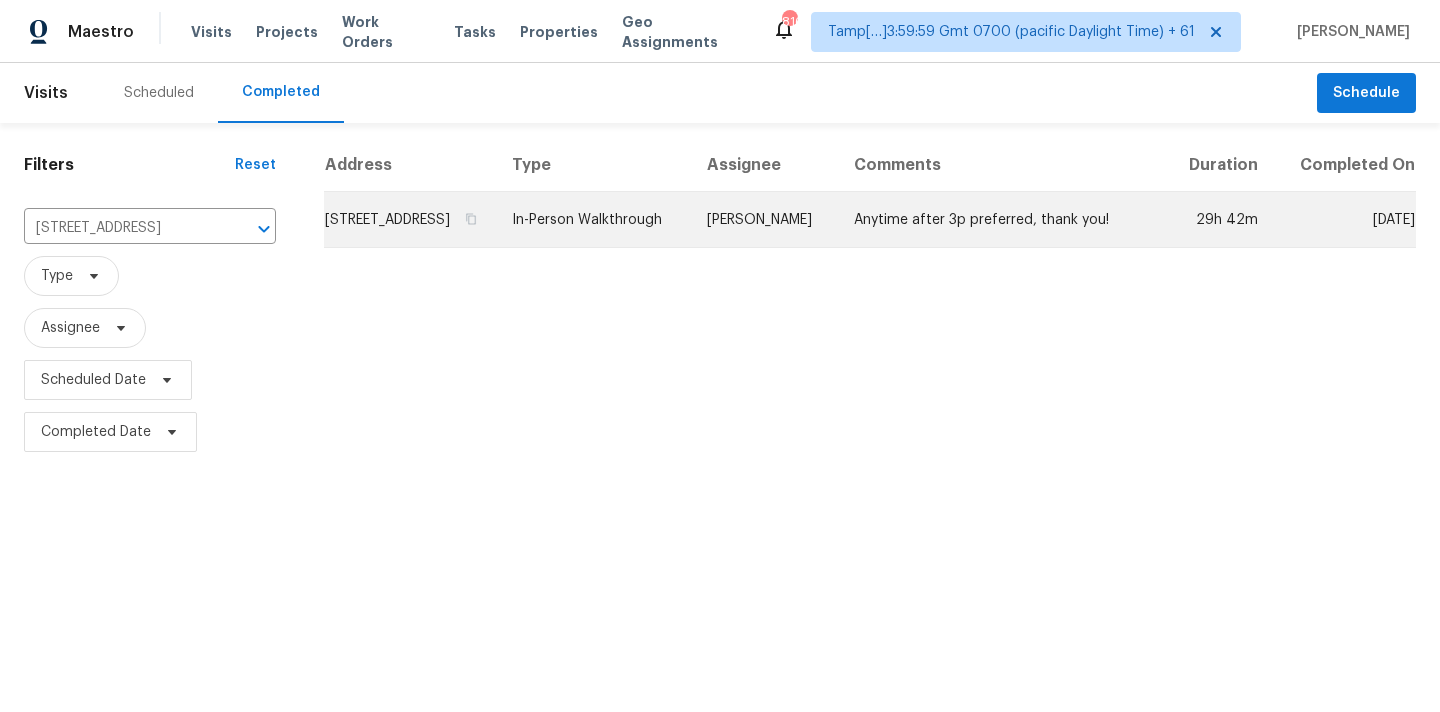 click on "In-Person Walkthrough" at bounding box center [593, 220] 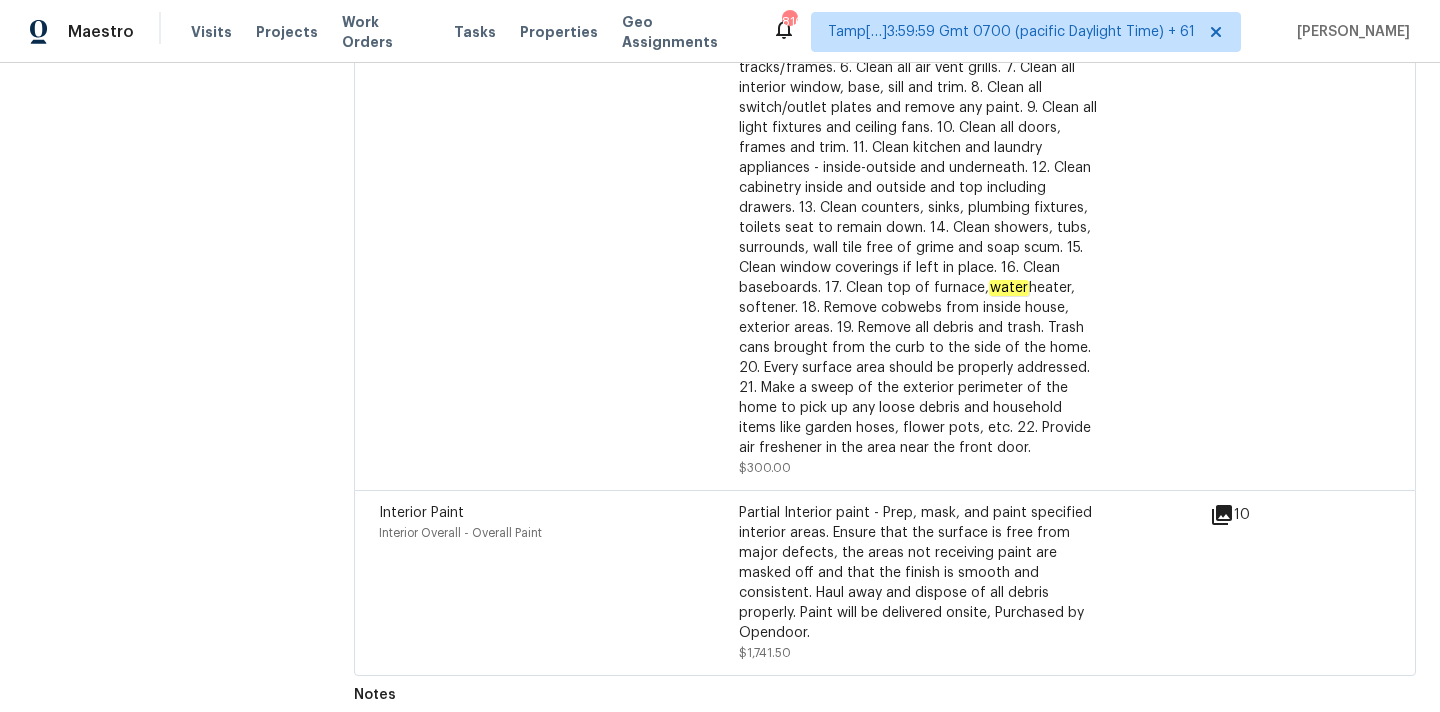 scroll, scrollTop: 4482, scrollLeft: 0, axis: vertical 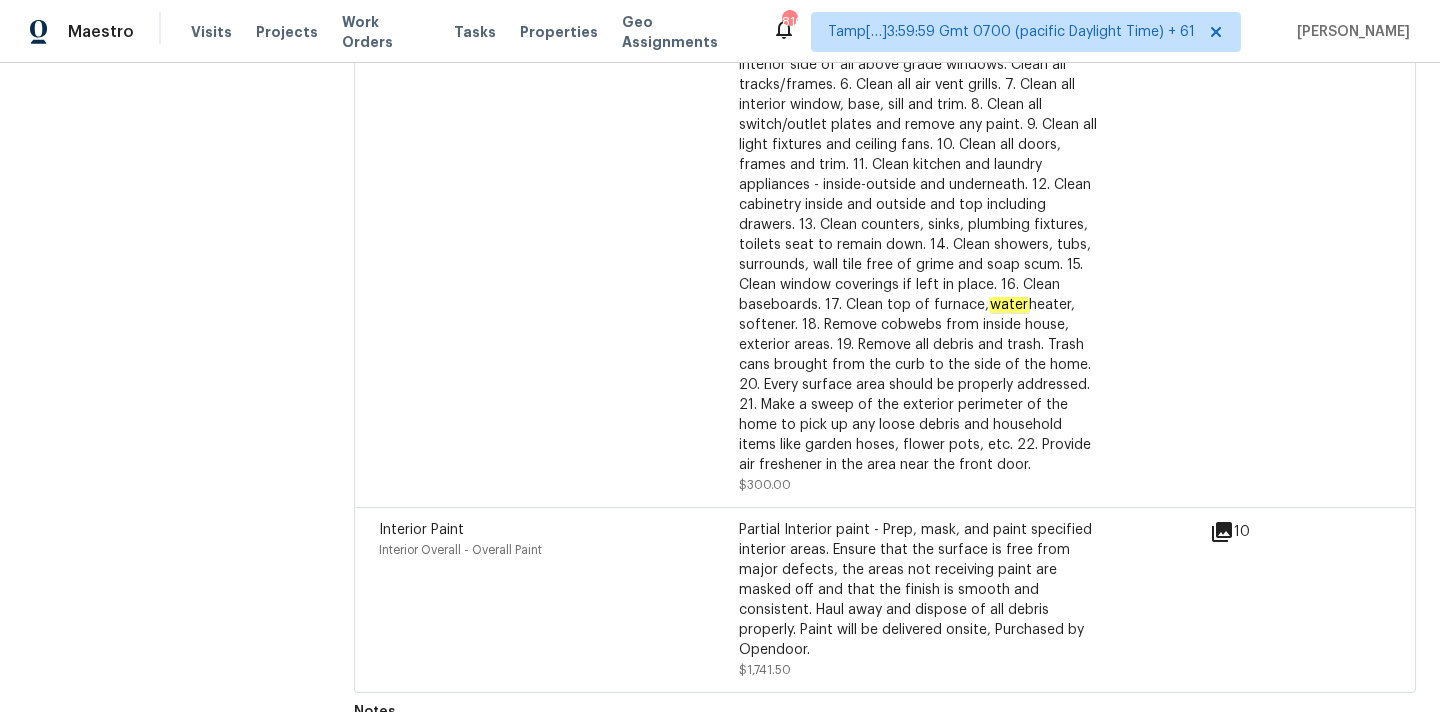 click 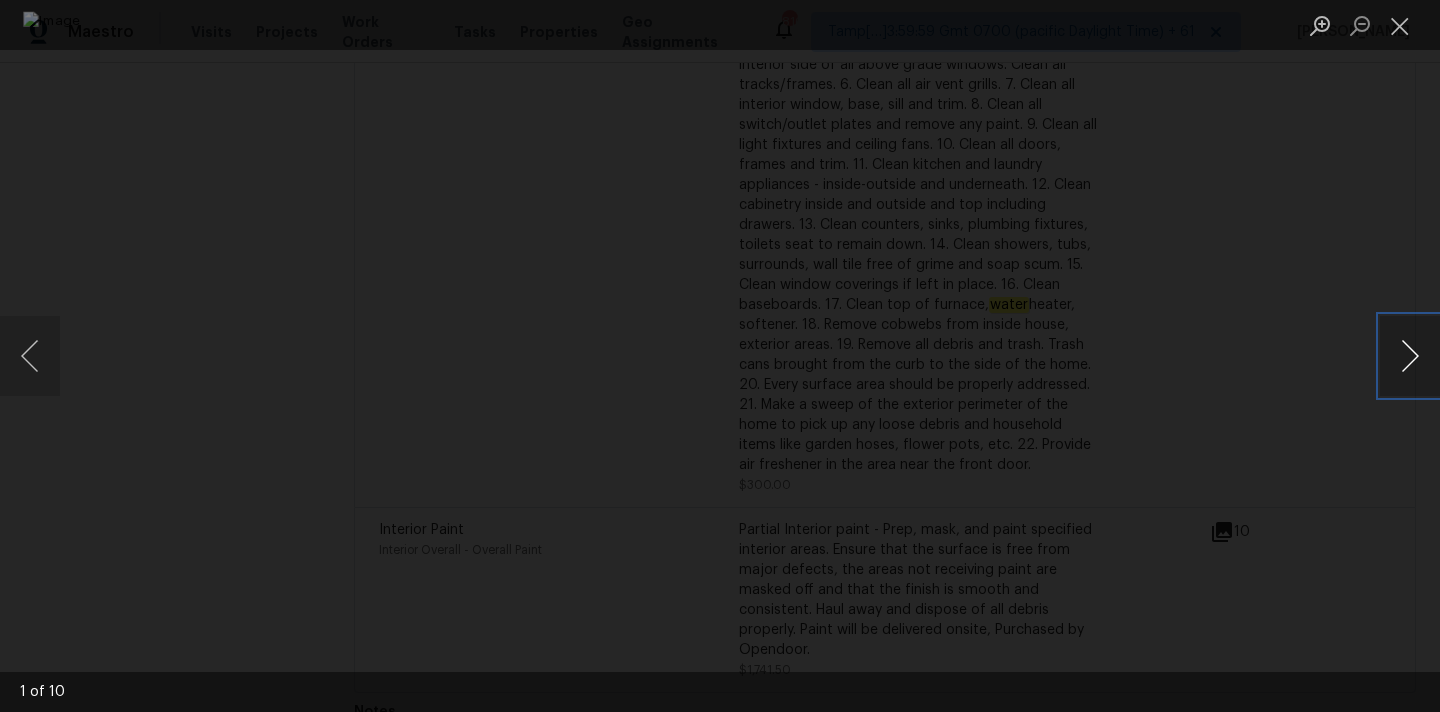 click at bounding box center [1410, 356] 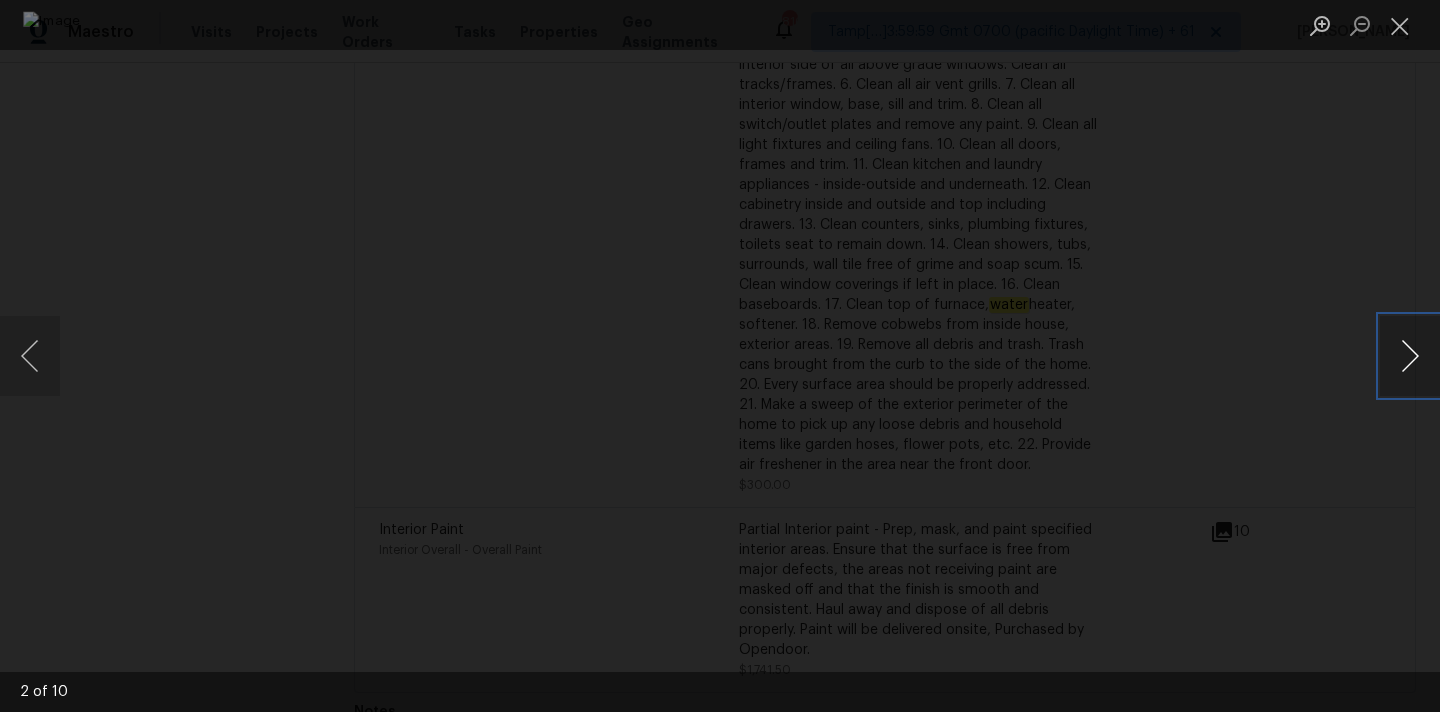 click at bounding box center (1410, 356) 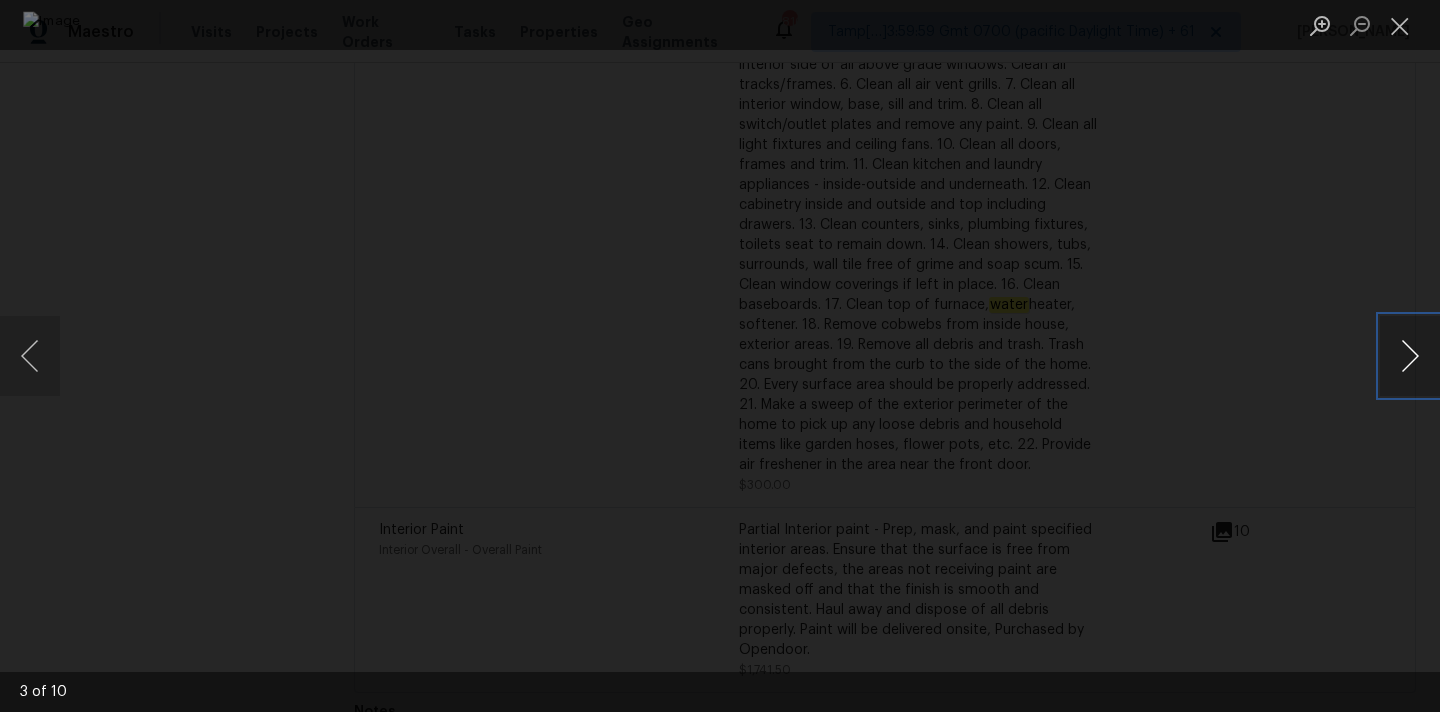 click at bounding box center [1410, 356] 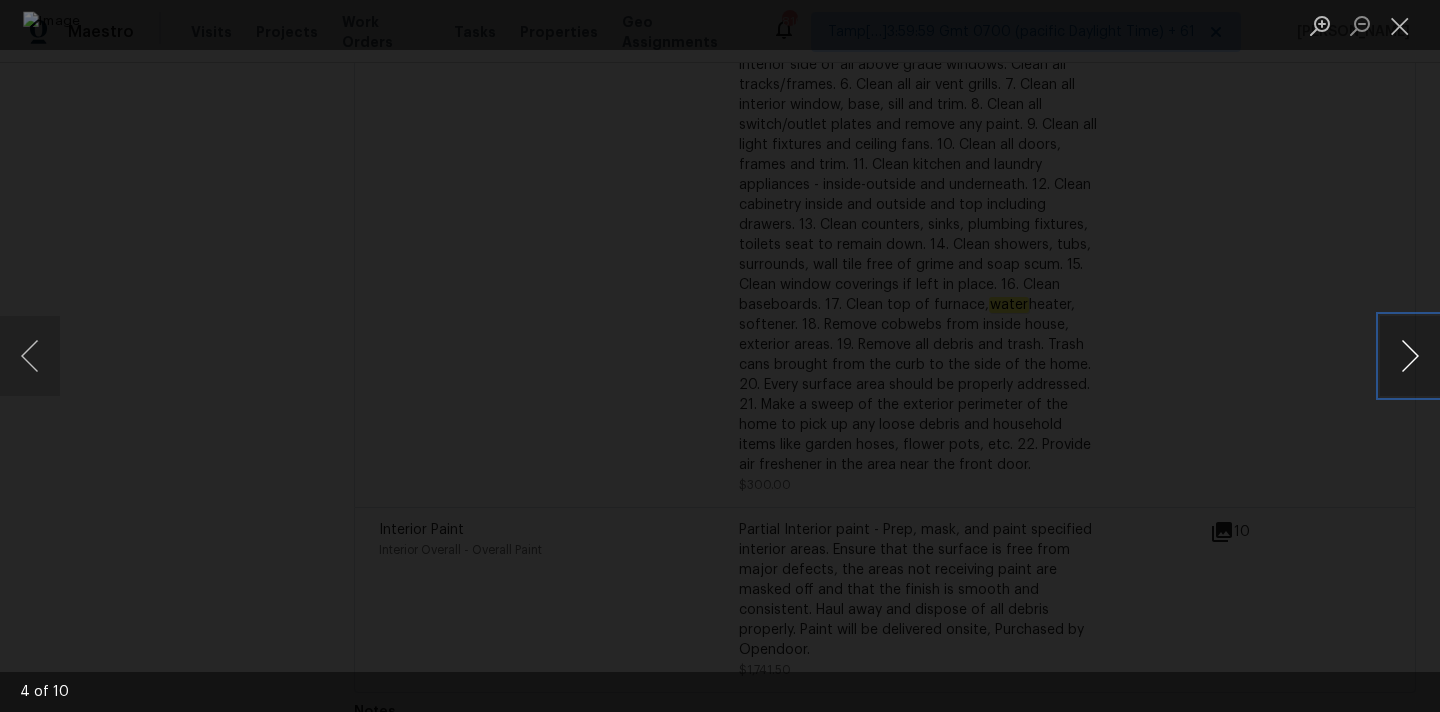 click at bounding box center [1410, 356] 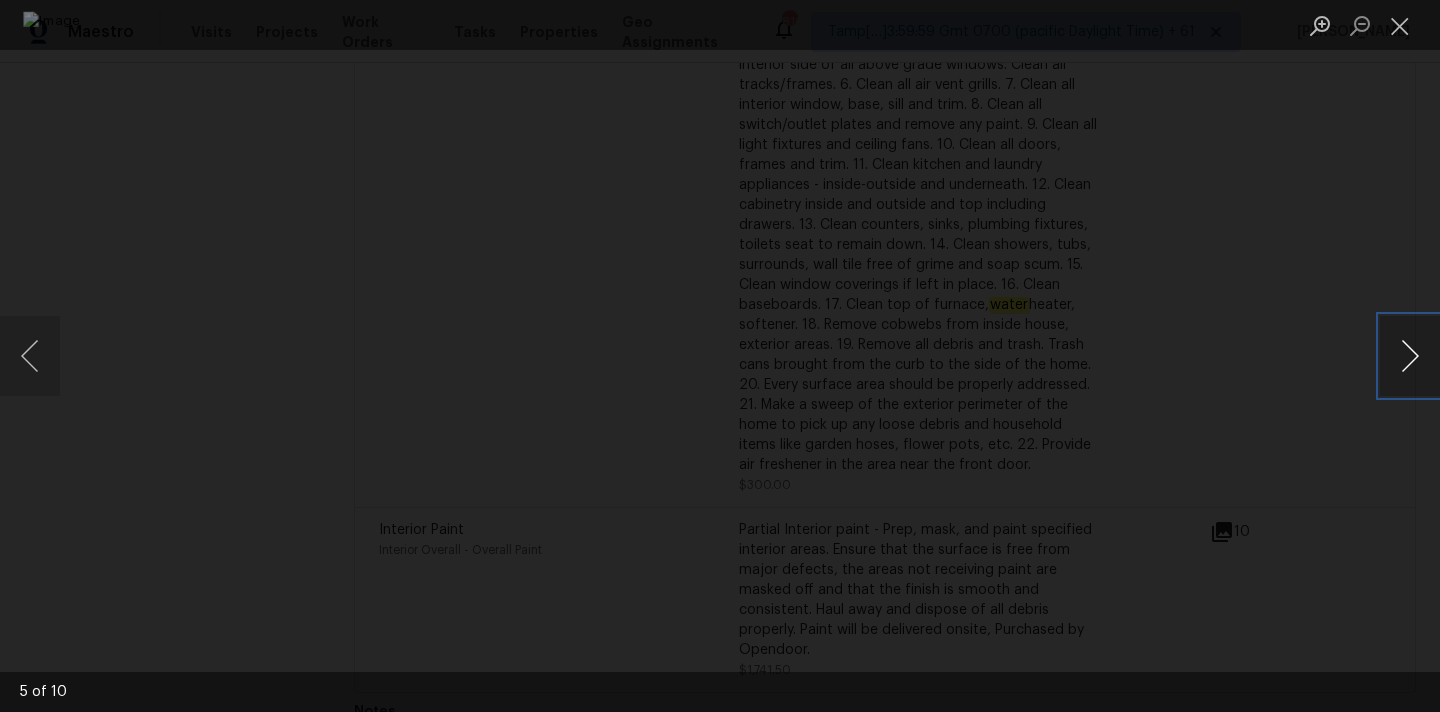 click at bounding box center [1410, 356] 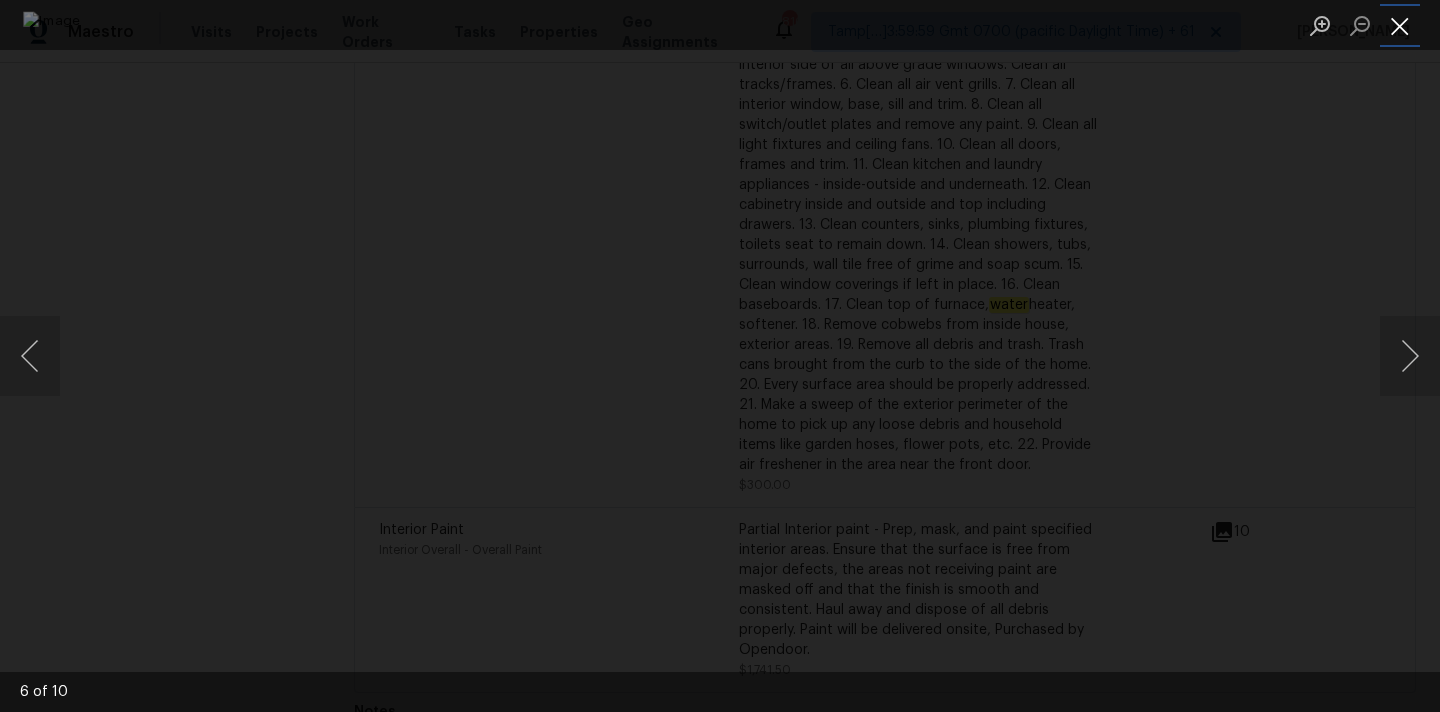 click at bounding box center (1400, 25) 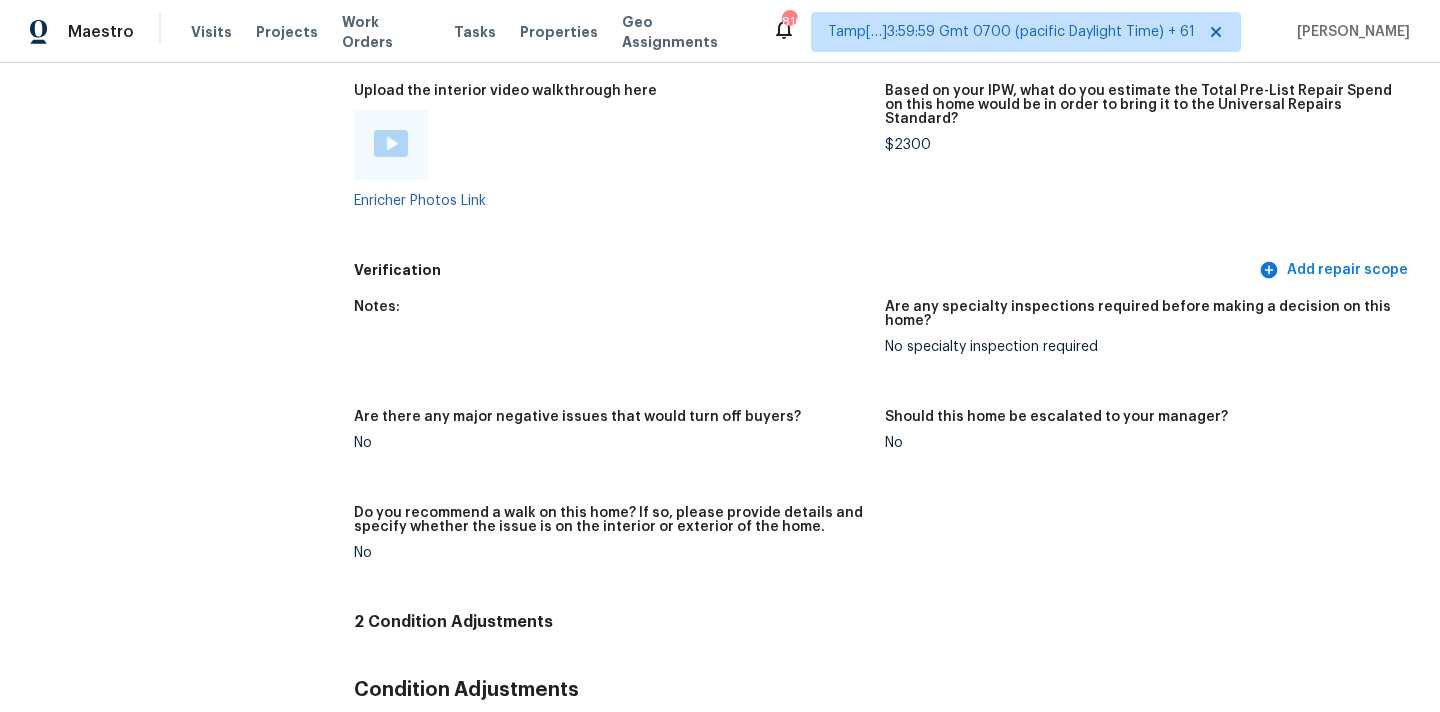 scroll, scrollTop: 99, scrollLeft: 0, axis: vertical 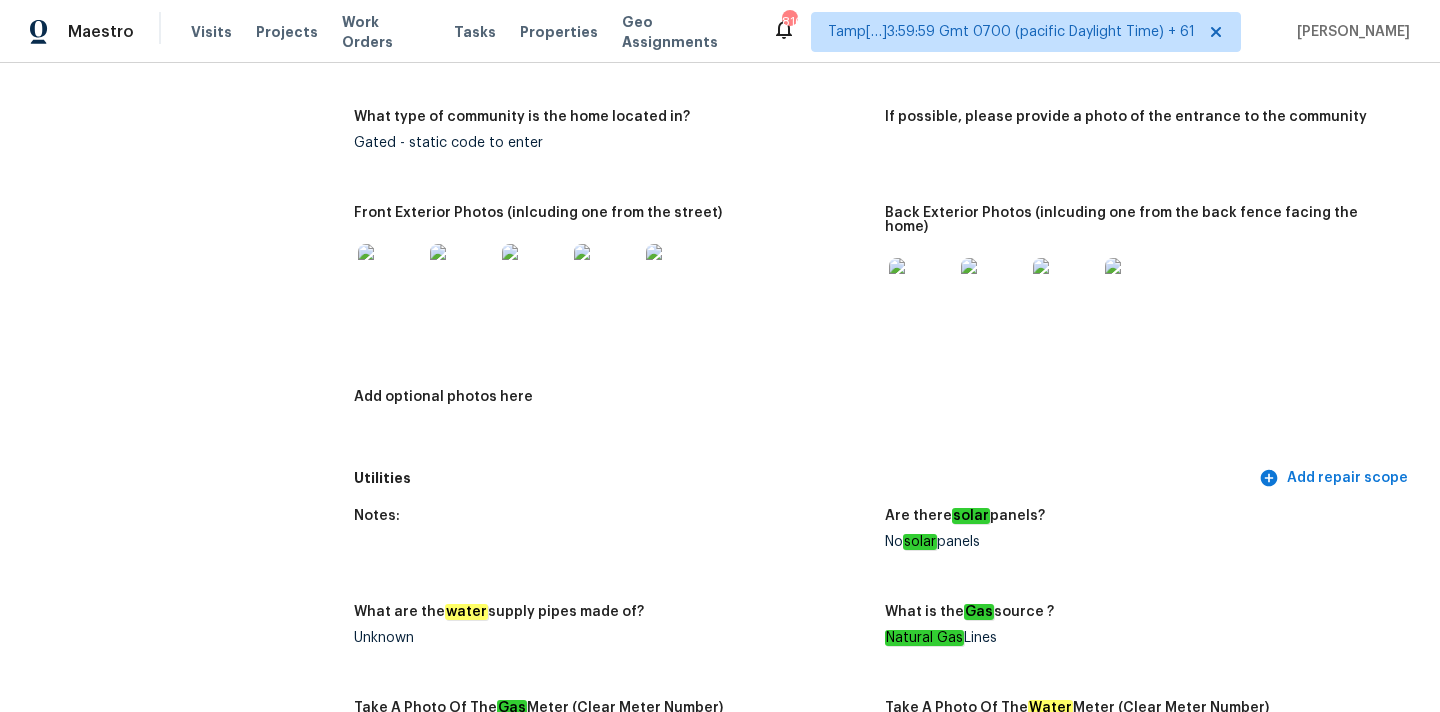 click at bounding box center [390, 276] 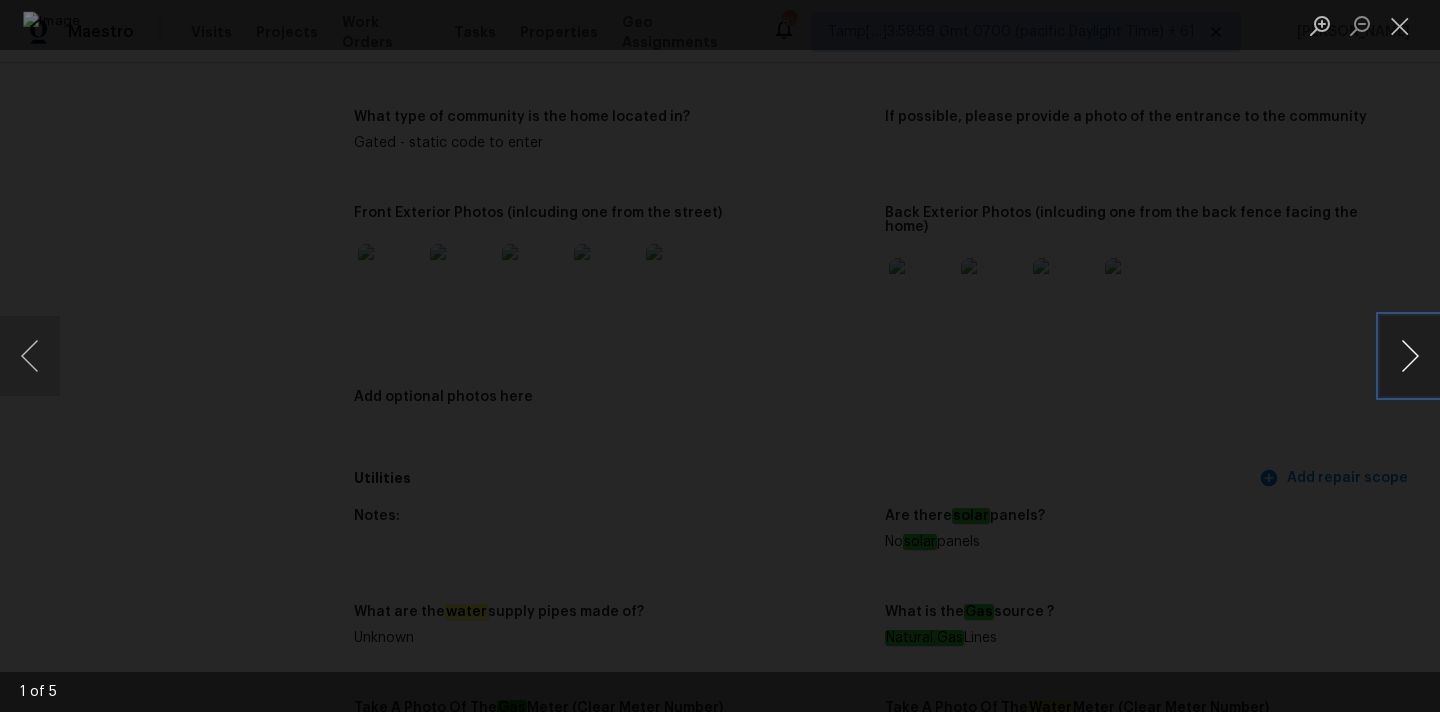 click at bounding box center [1410, 356] 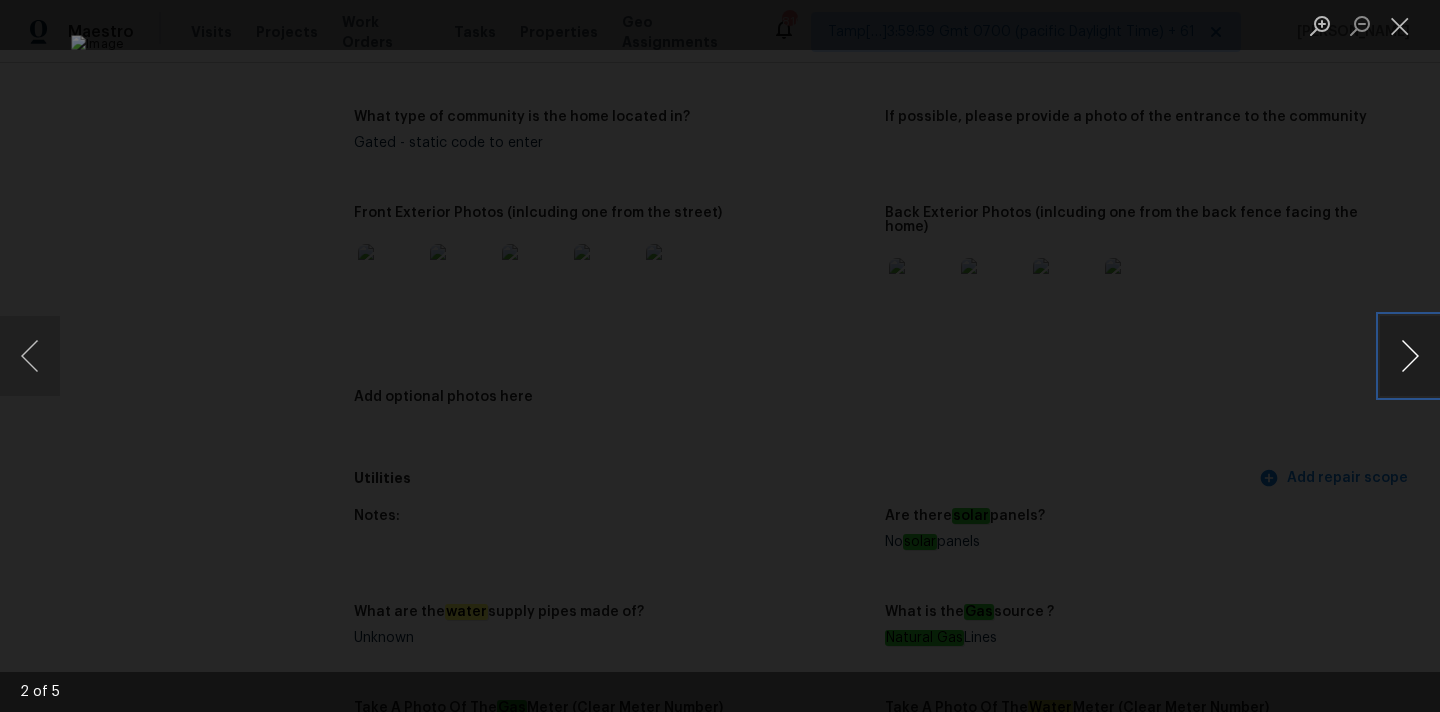 click at bounding box center [1410, 356] 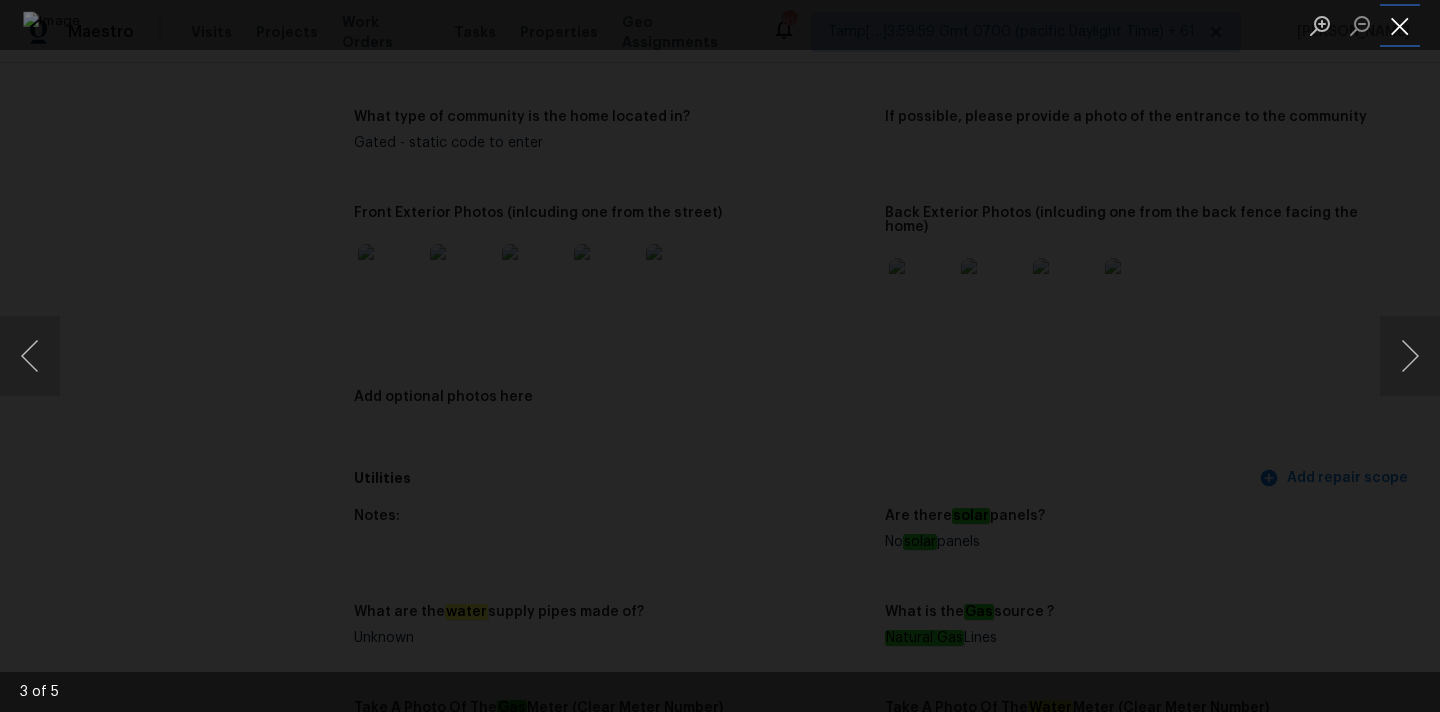click at bounding box center (1400, 25) 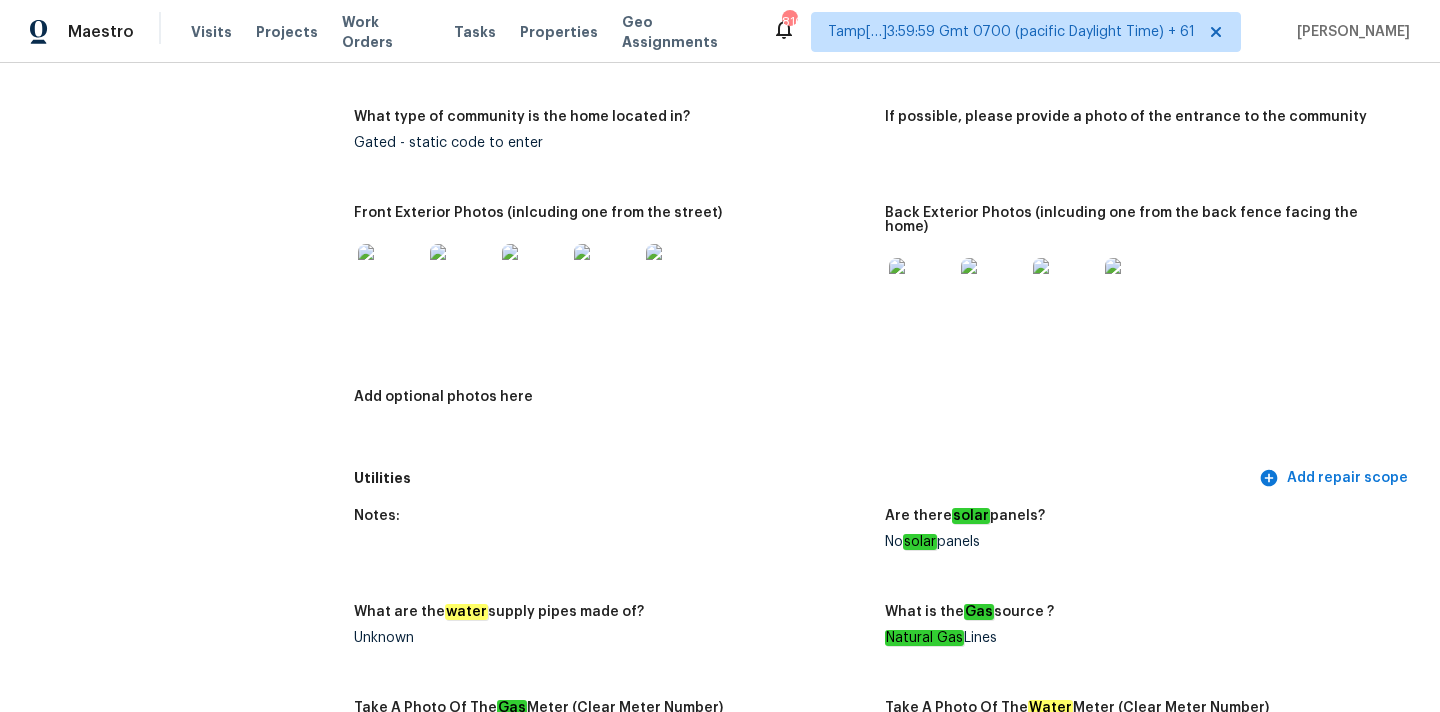 click at bounding box center [921, 290] 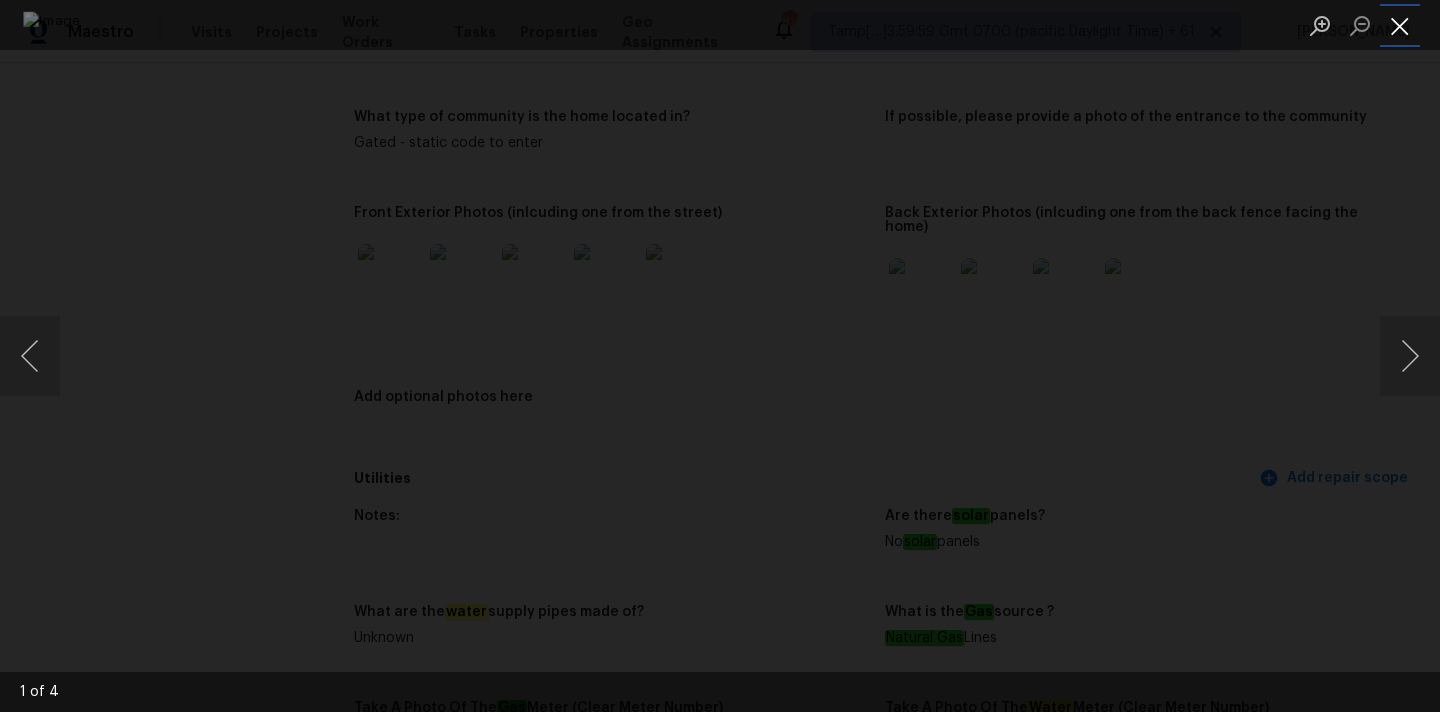 click at bounding box center (1400, 25) 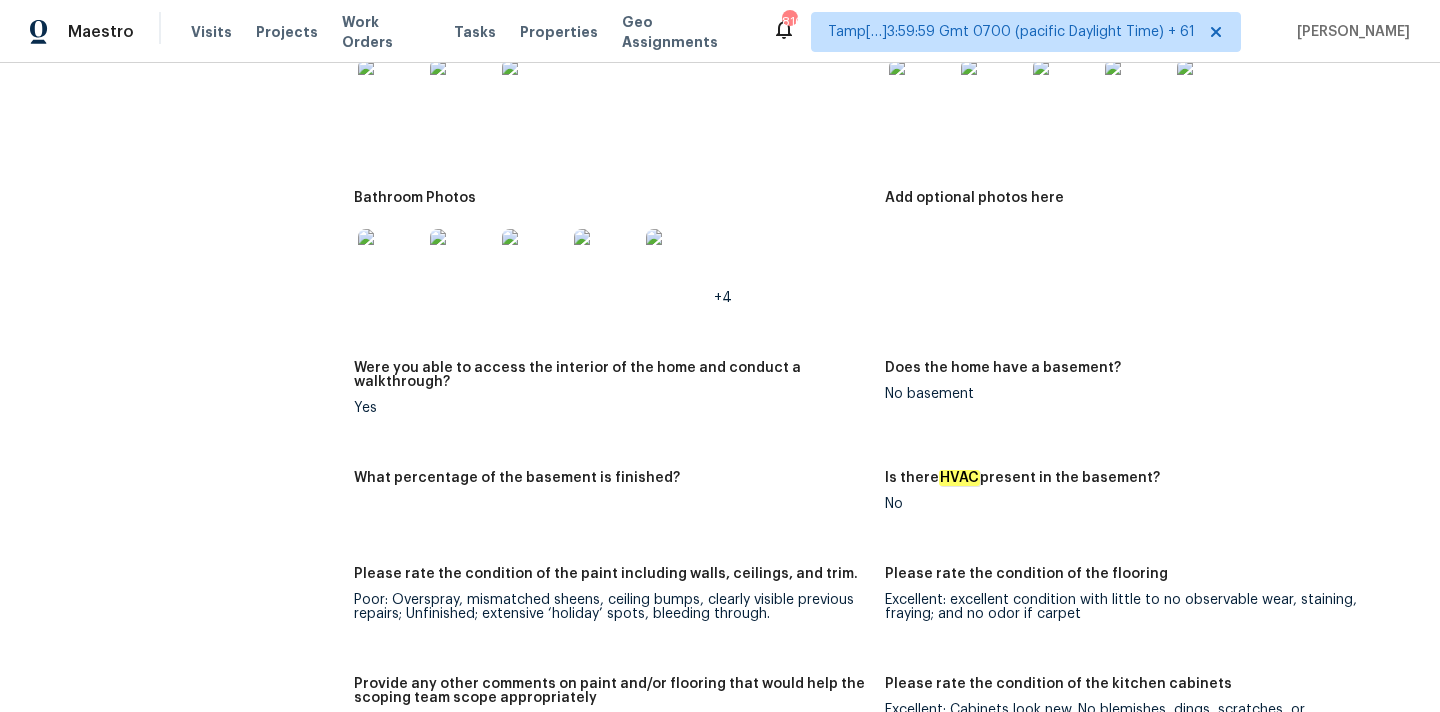 scroll, scrollTop: 2041, scrollLeft: 0, axis: vertical 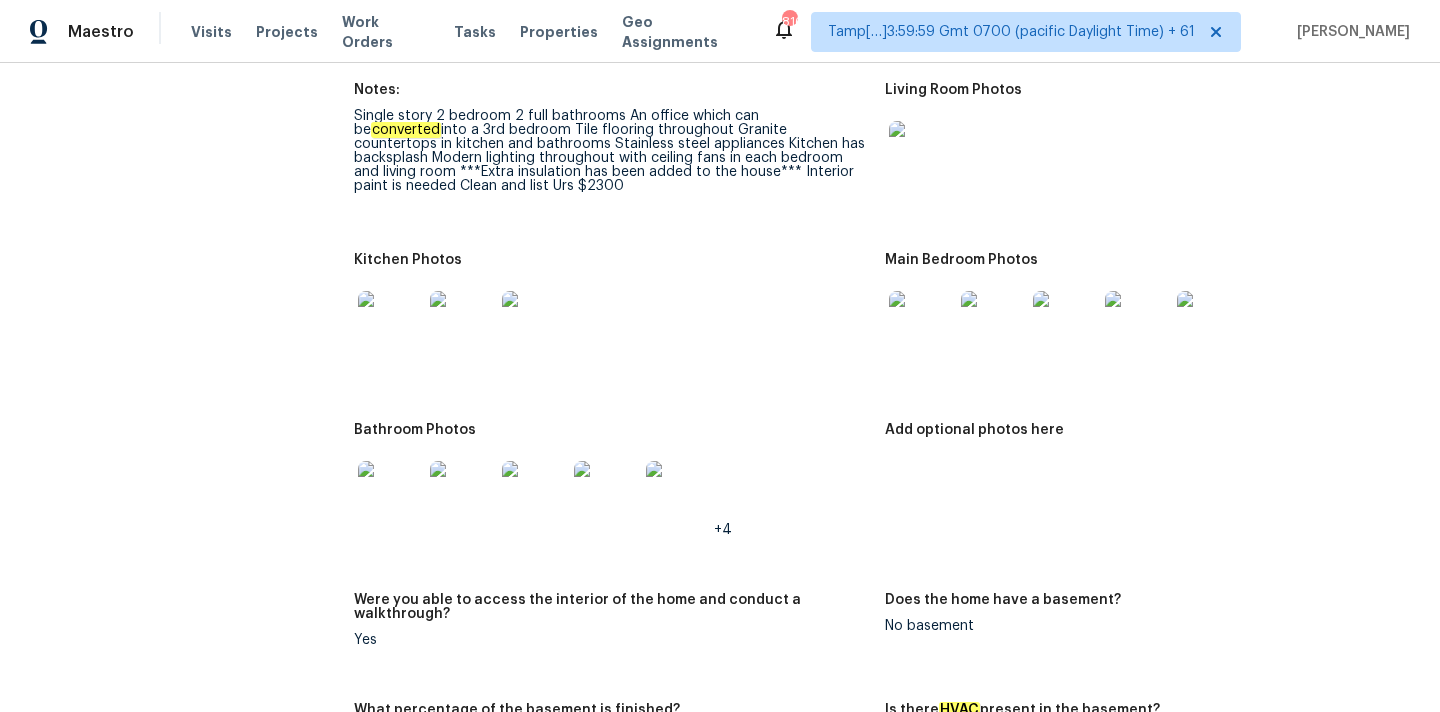 click at bounding box center [921, 153] 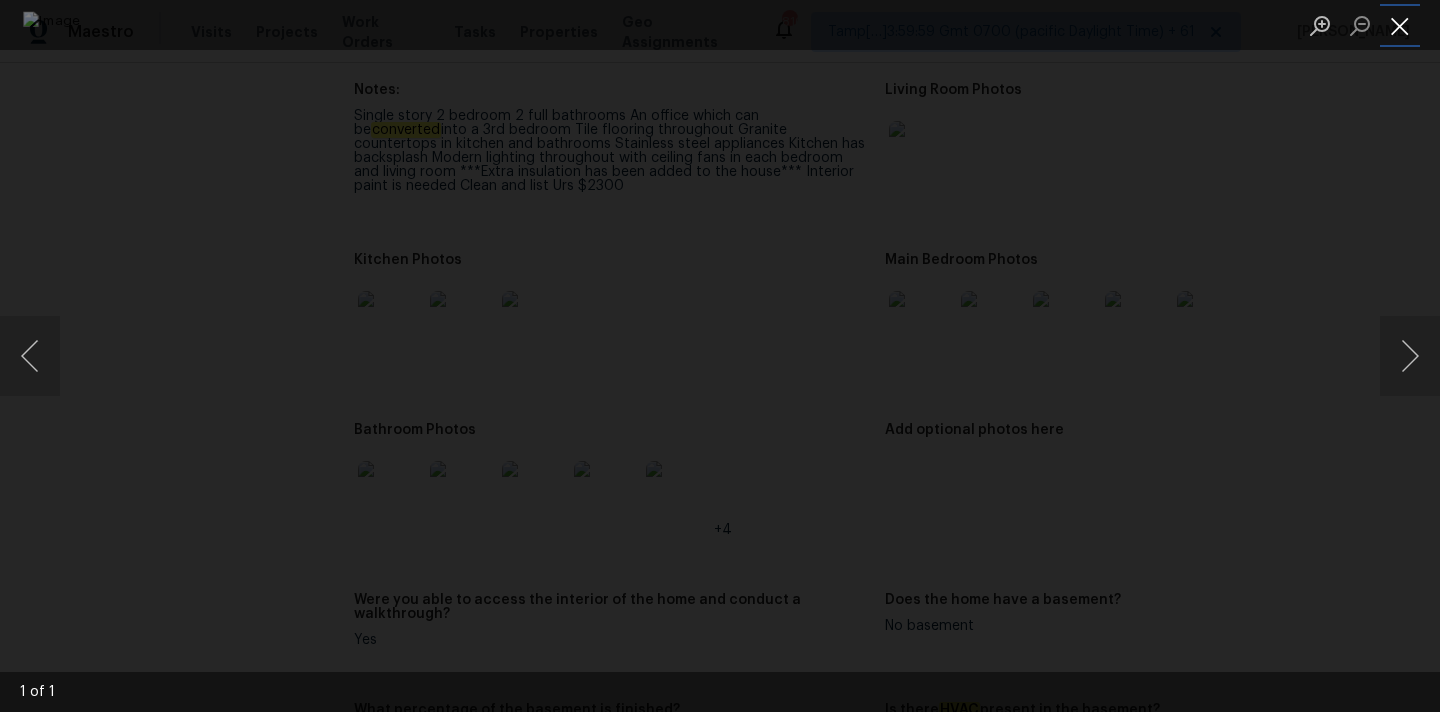 click at bounding box center [1400, 25] 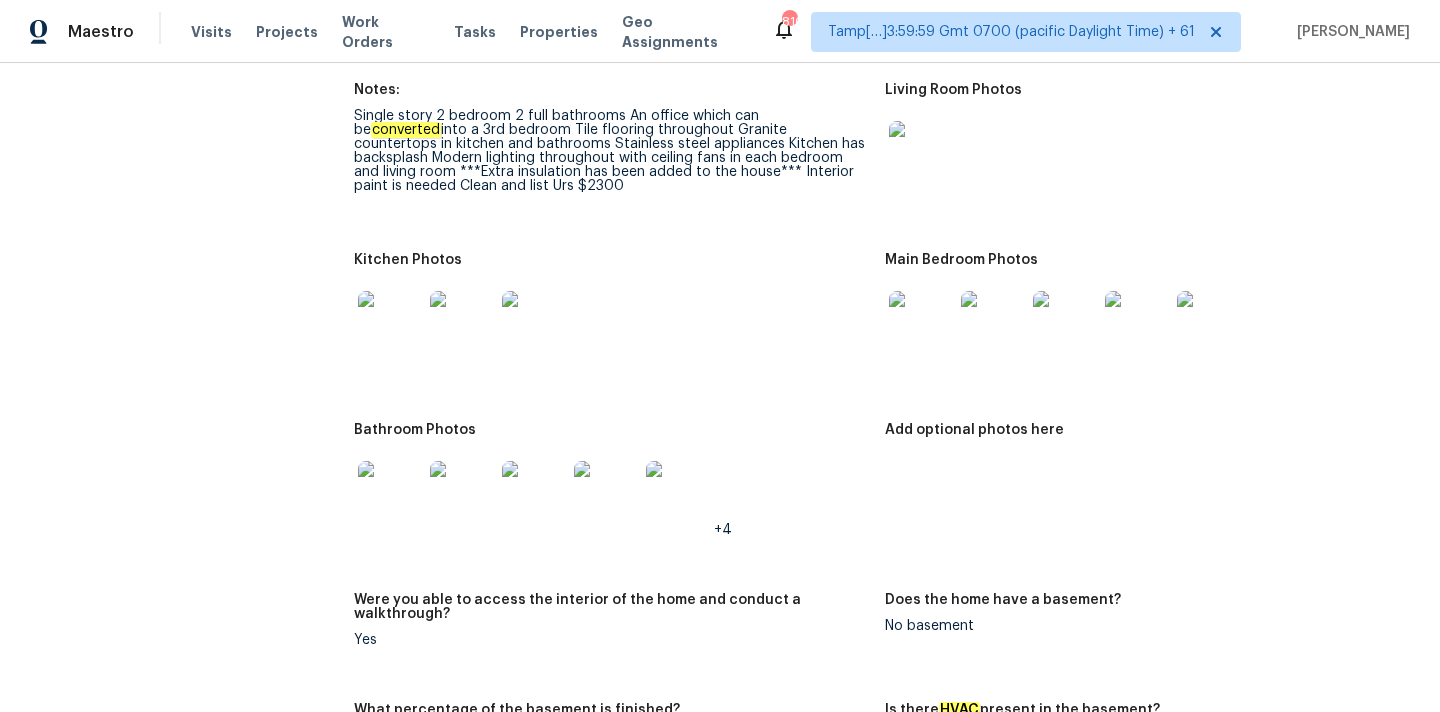 click at bounding box center (921, 323) 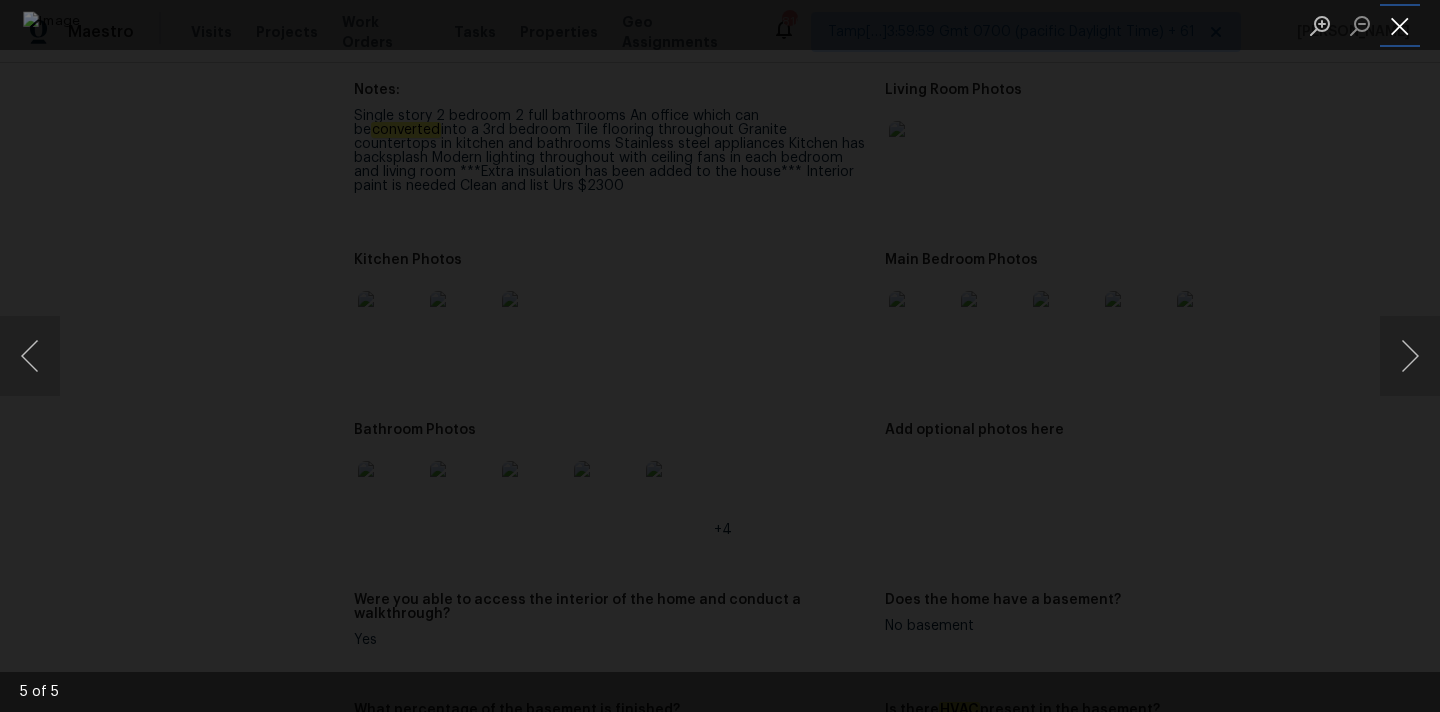 click at bounding box center [1400, 25] 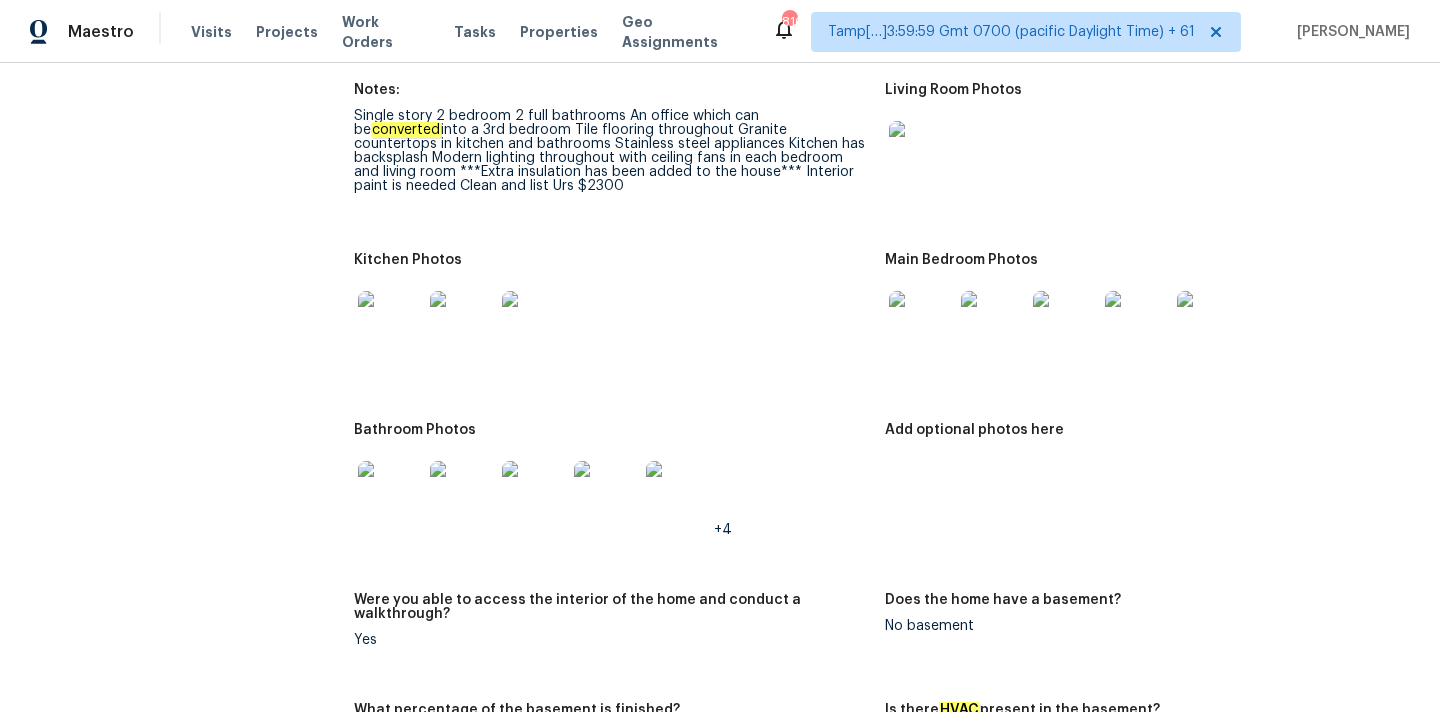 click at bounding box center (390, 323) 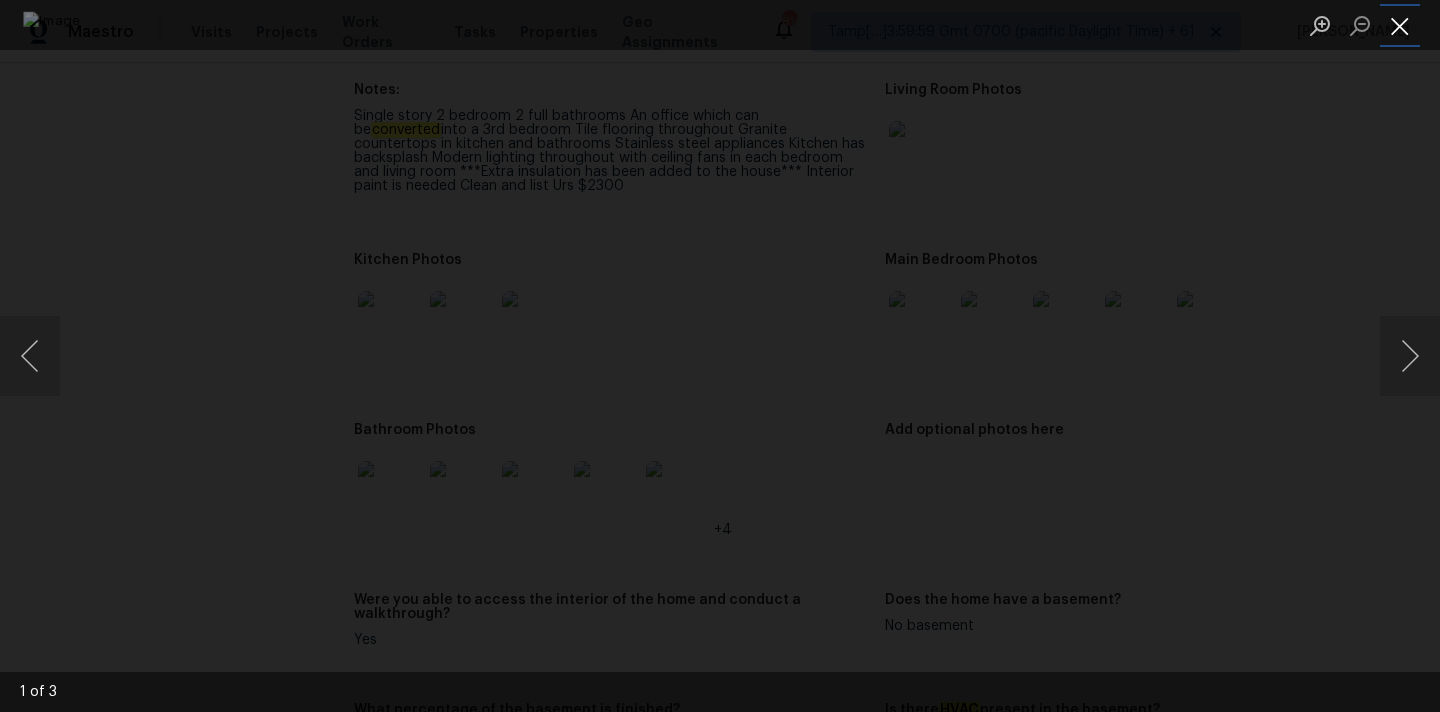 click at bounding box center [1400, 25] 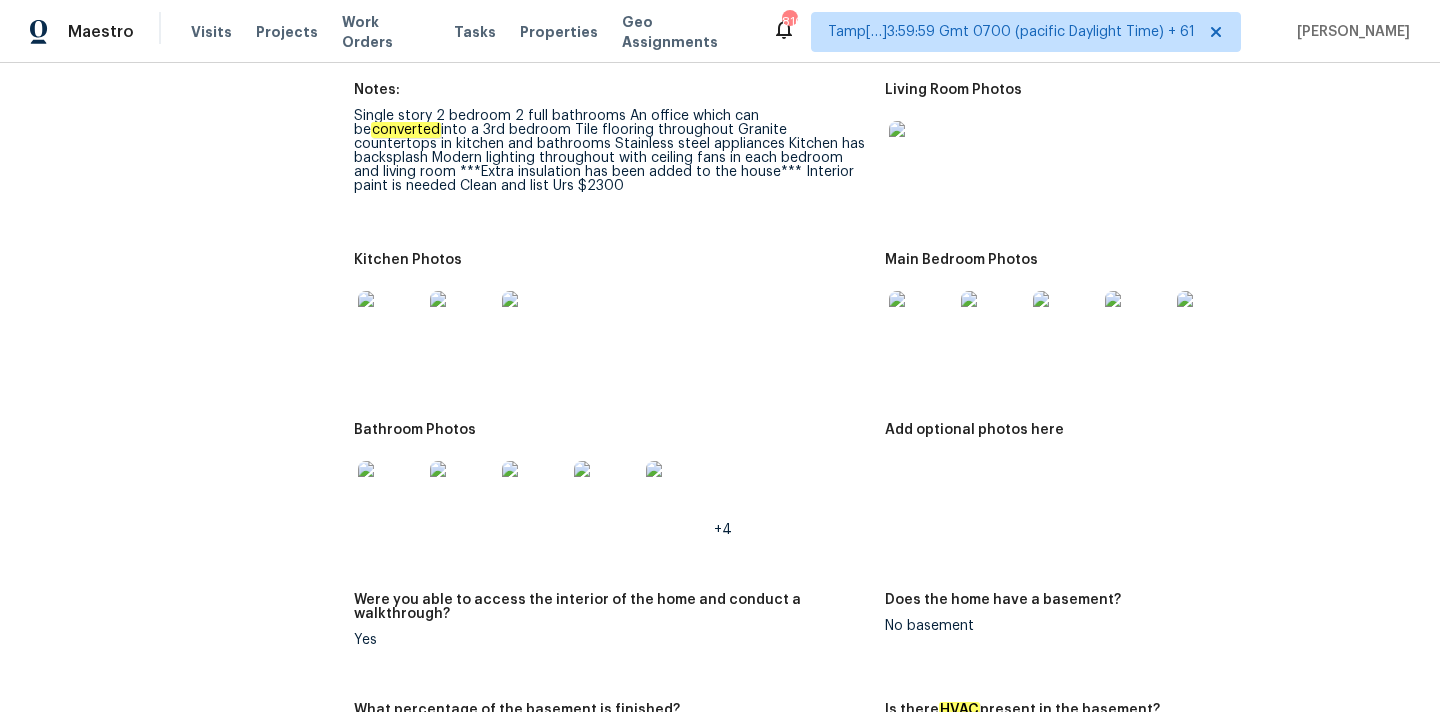 click at bounding box center (390, 493) 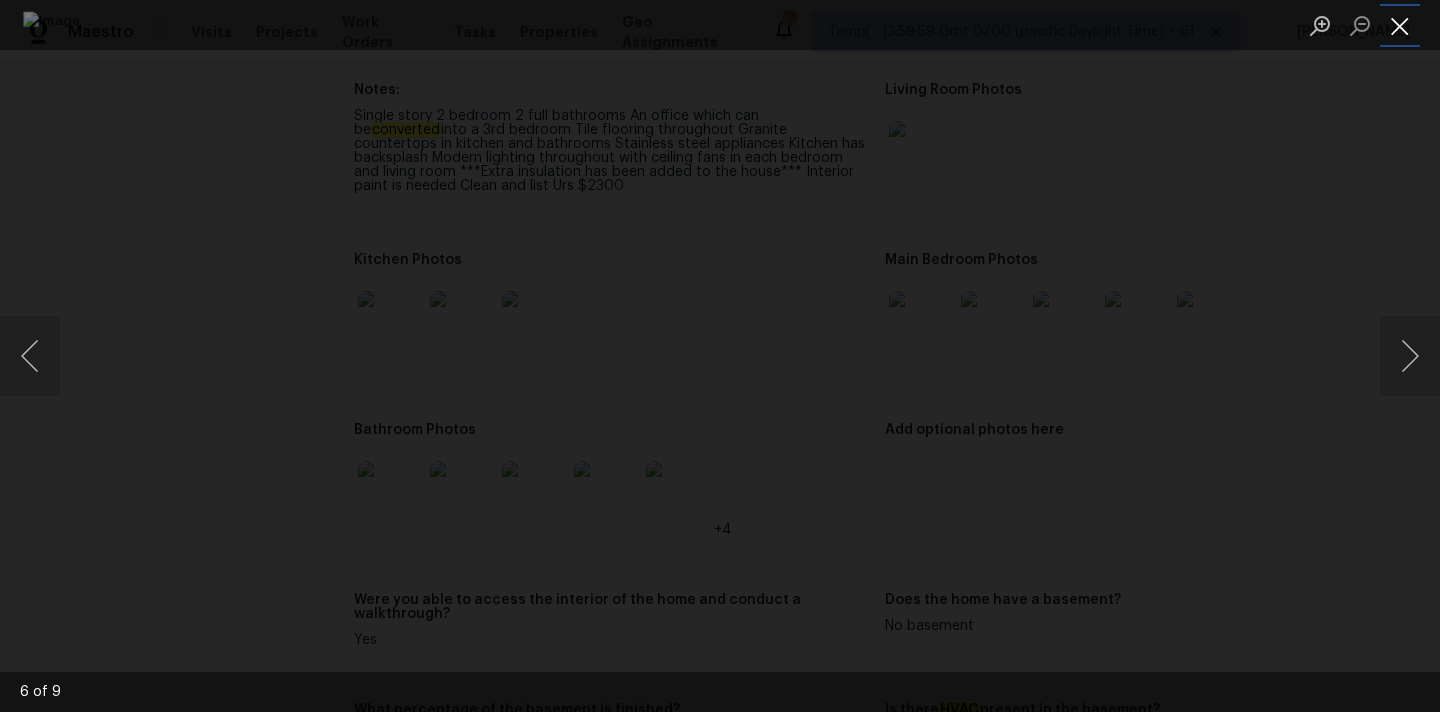 click at bounding box center (1400, 25) 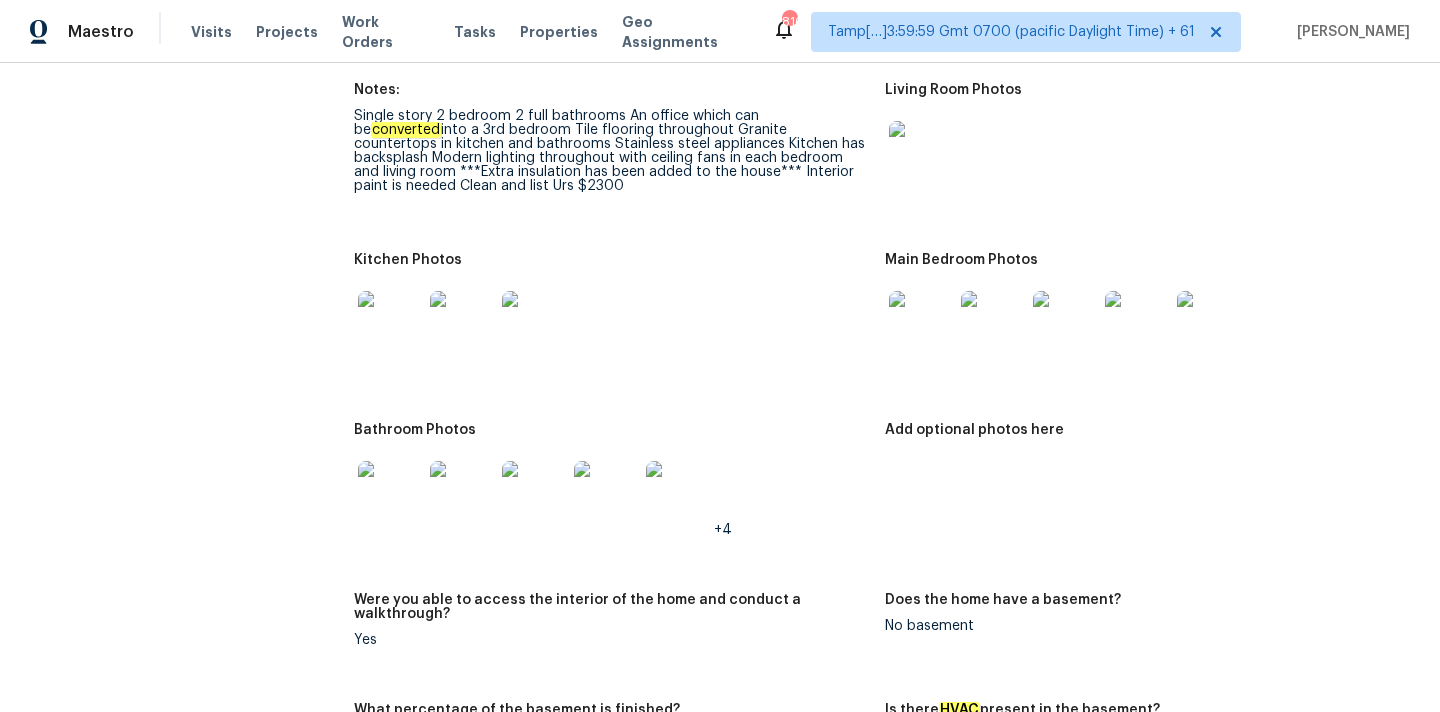 click at bounding box center (921, 323) 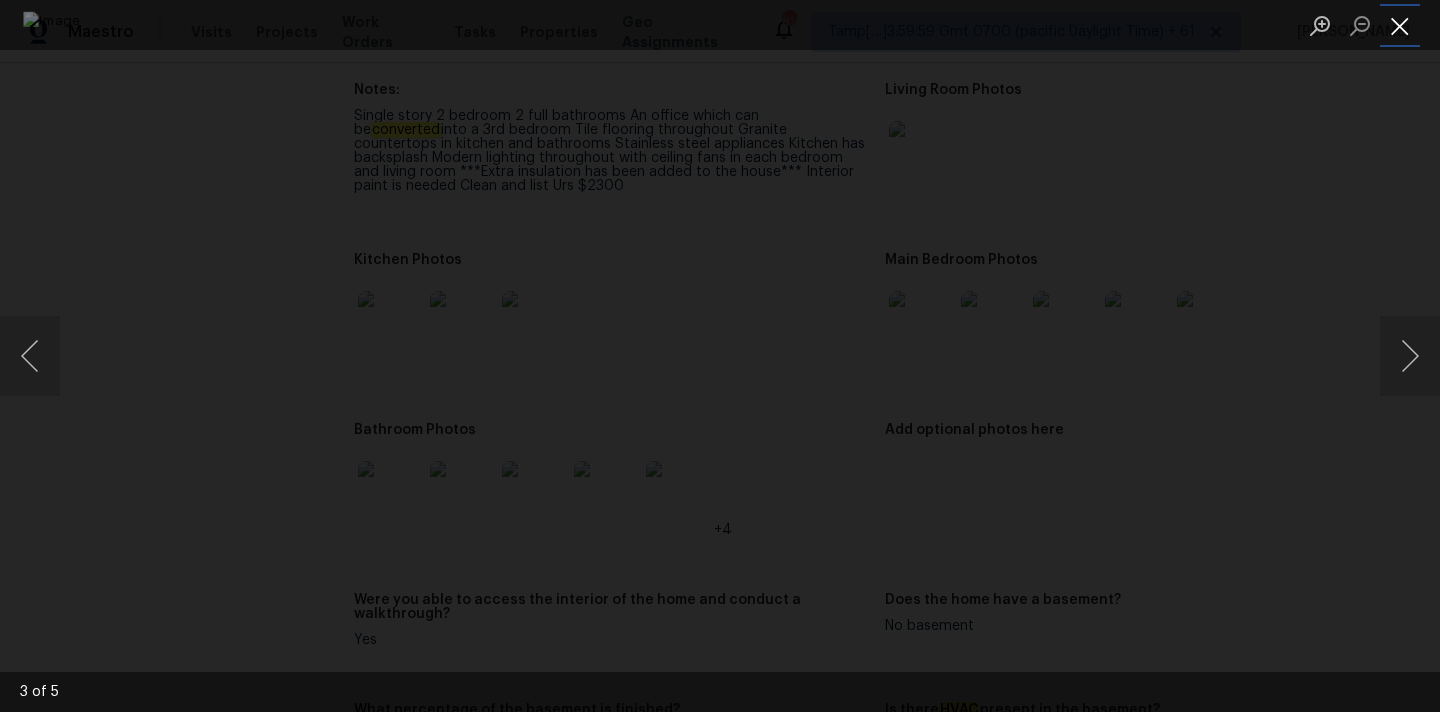 click at bounding box center [1400, 25] 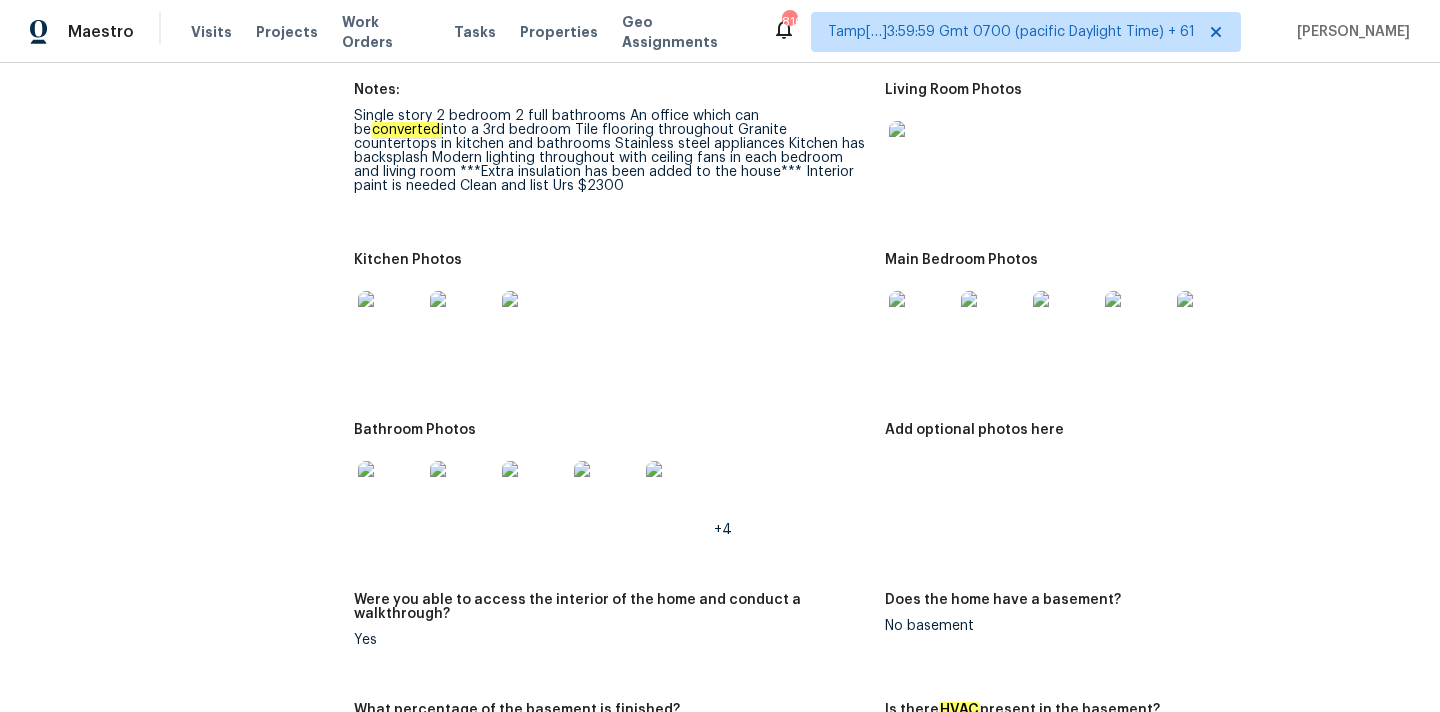 click at bounding box center [390, 493] 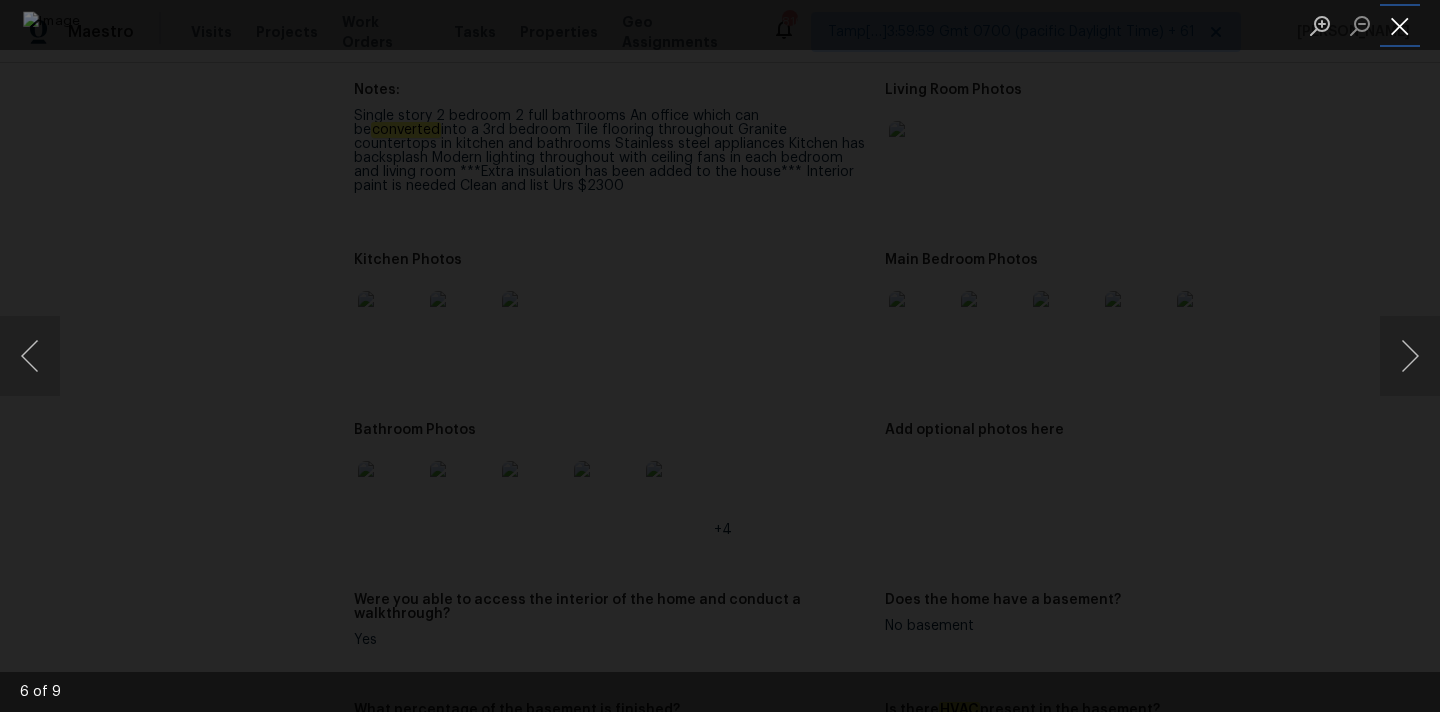 click at bounding box center [1400, 25] 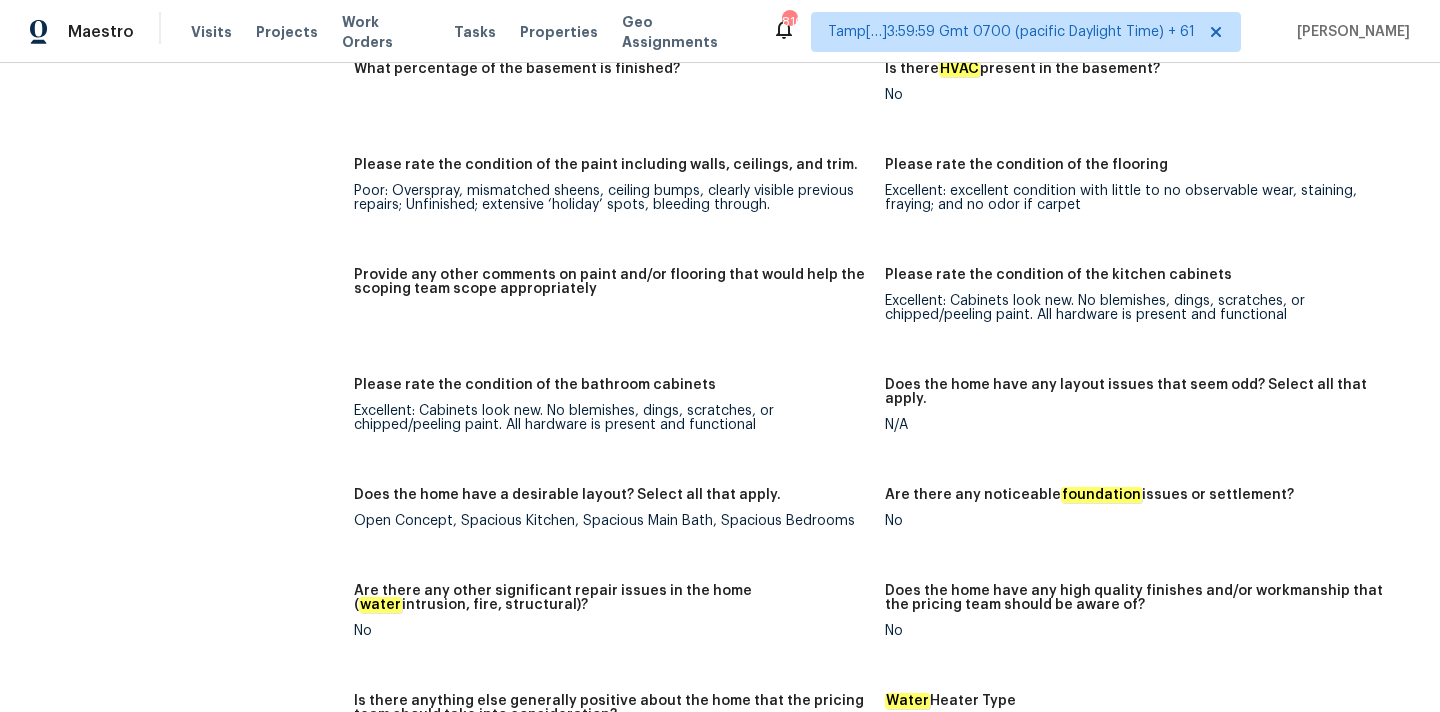 scroll, scrollTop: 3104, scrollLeft: 0, axis: vertical 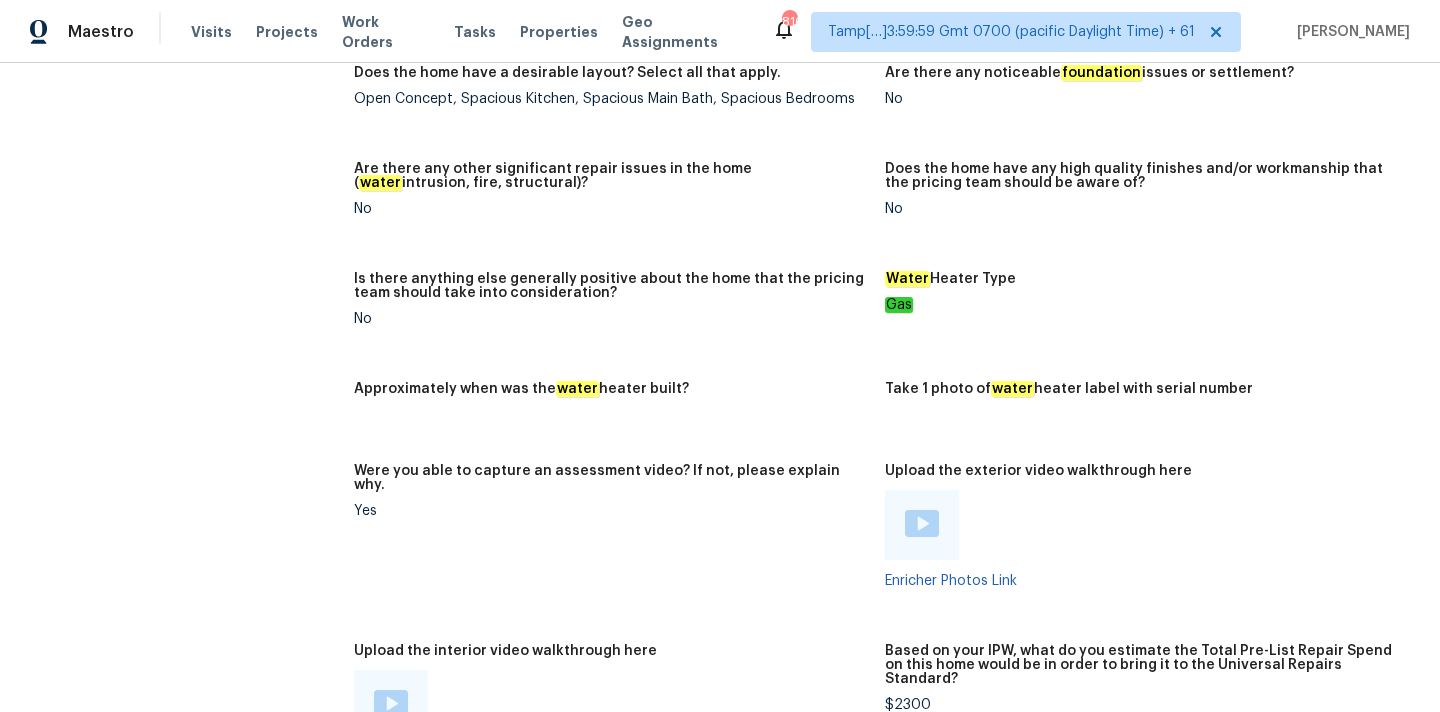 click on "$2300" at bounding box center [1142, 705] 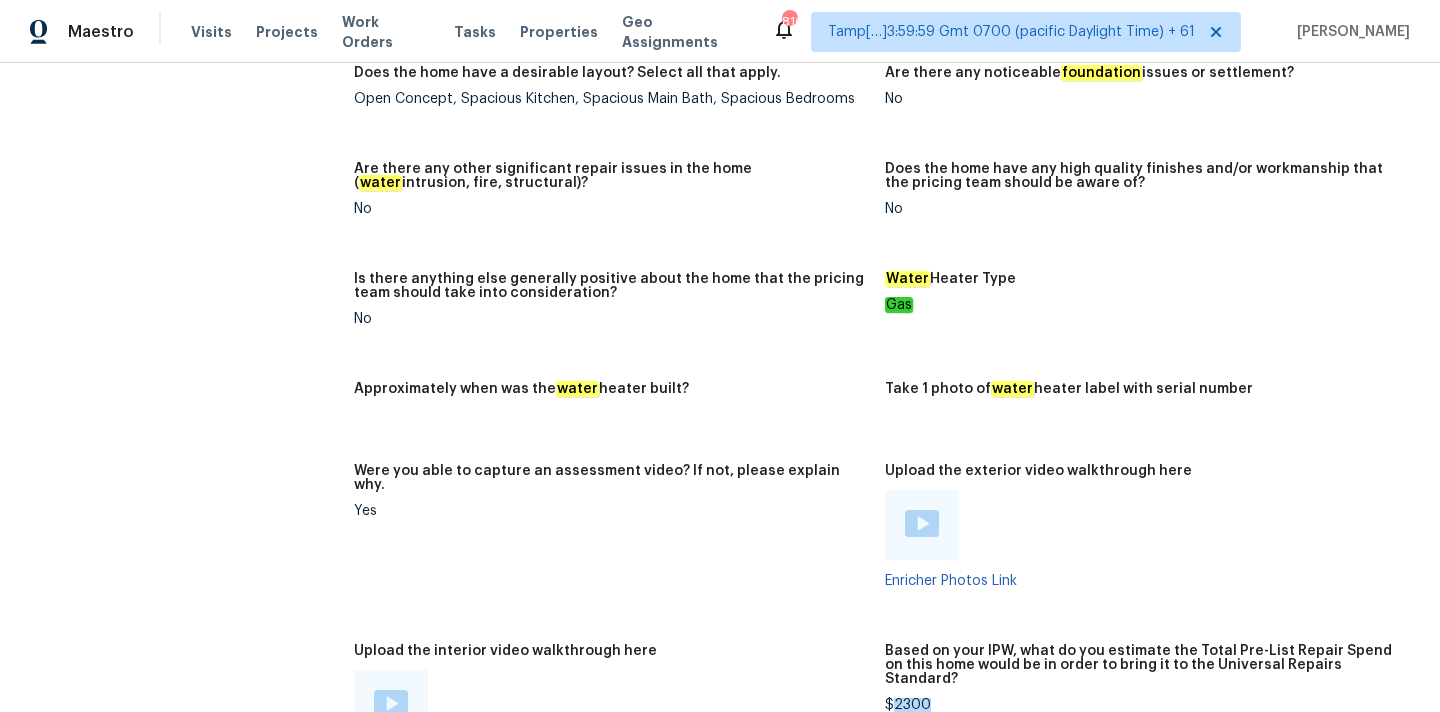 click on "$2300" at bounding box center [1142, 705] 